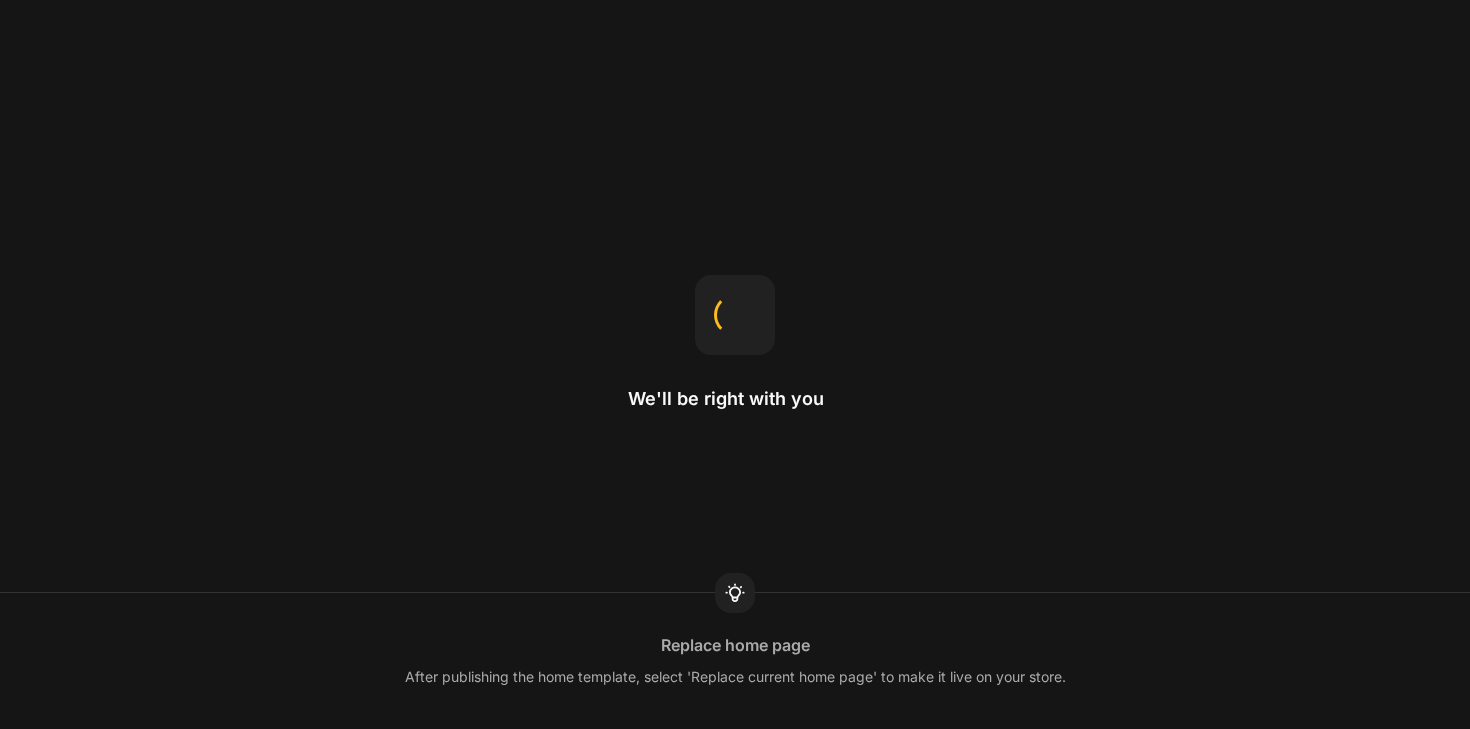 scroll, scrollTop: 0, scrollLeft: 0, axis: both 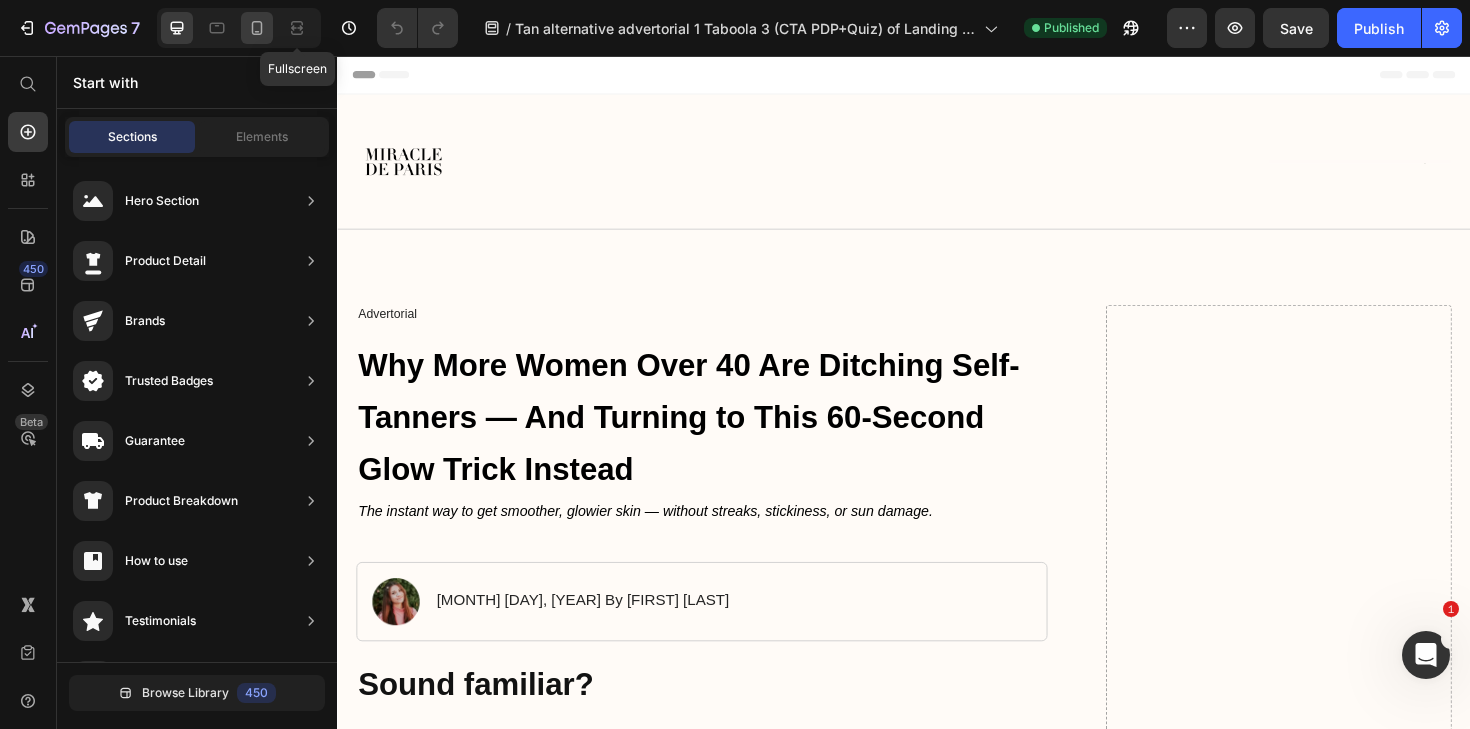 click 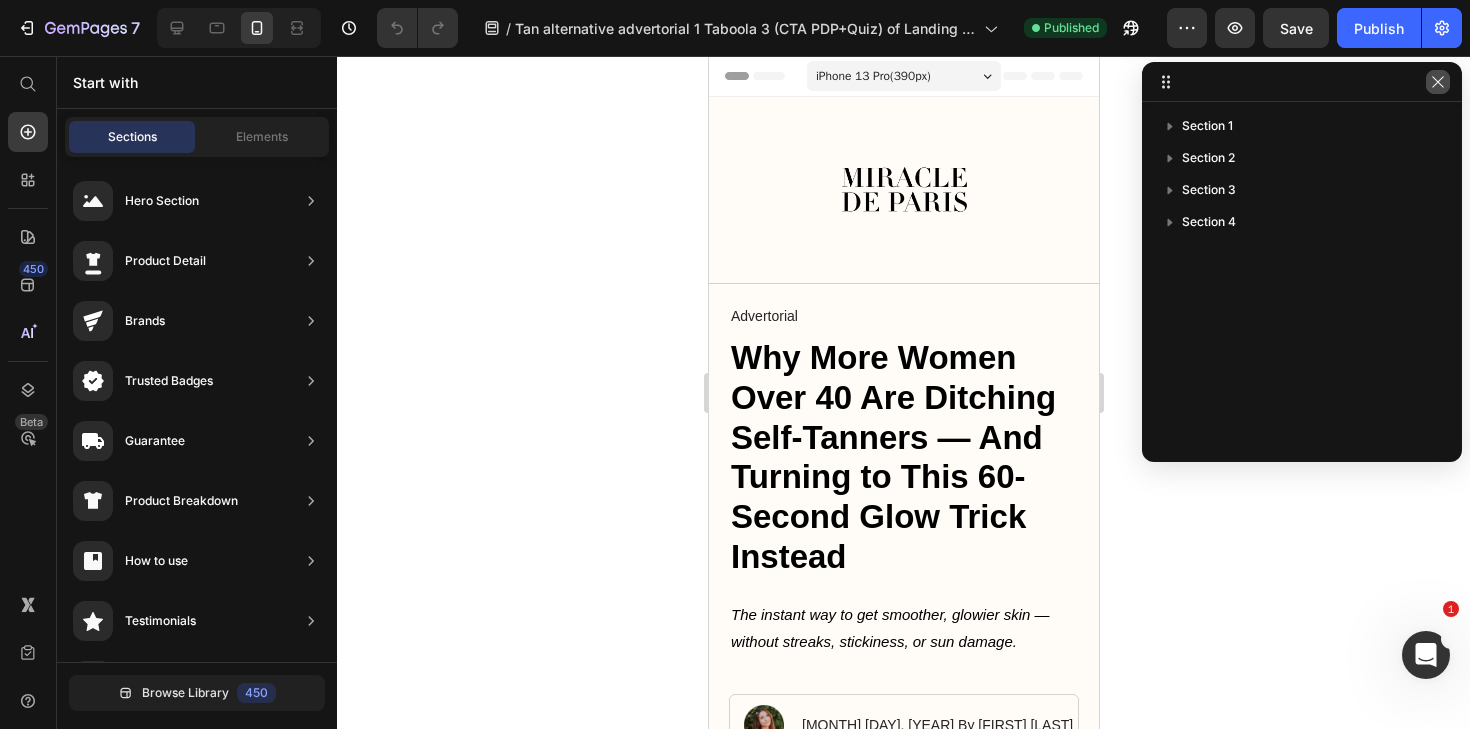 click 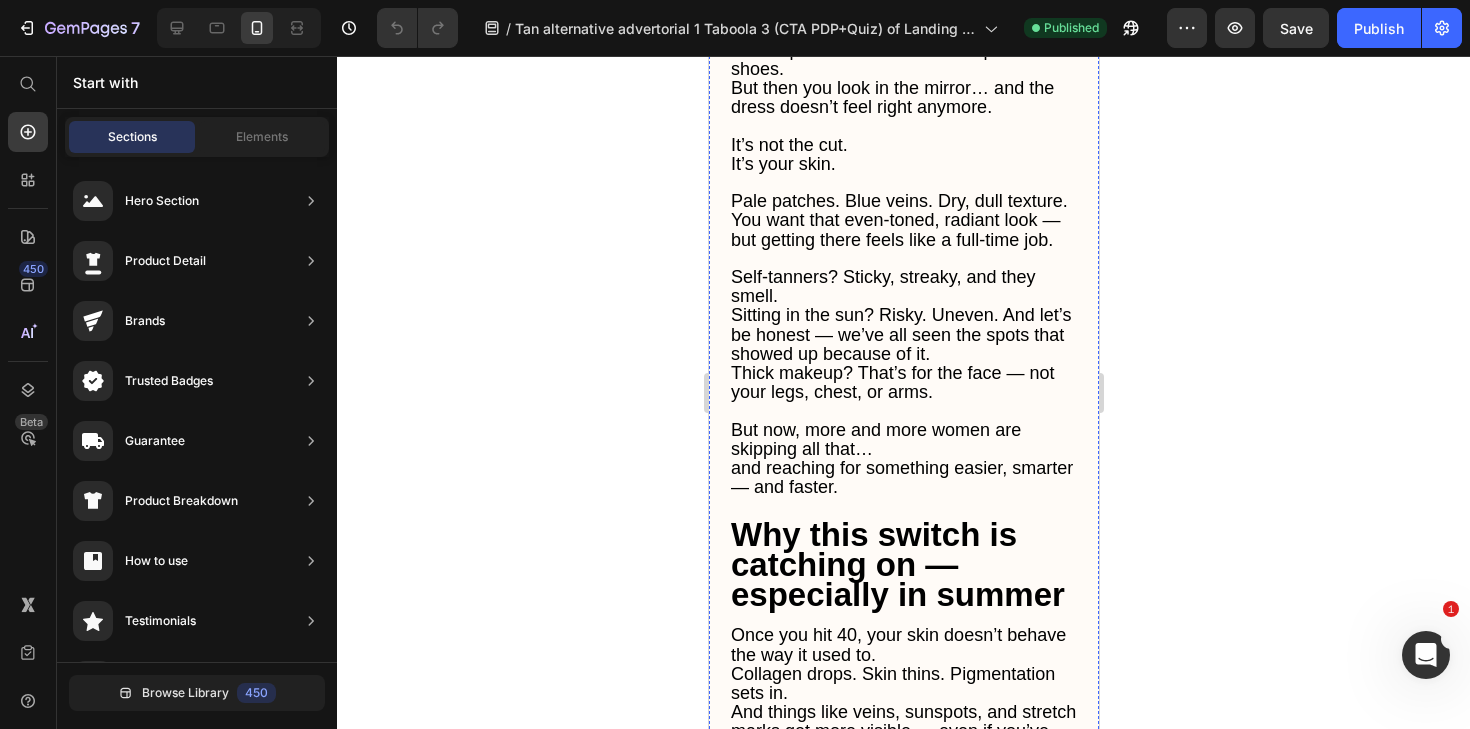 scroll, scrollTop: 923, scrollLeft: 0, axis: vertical 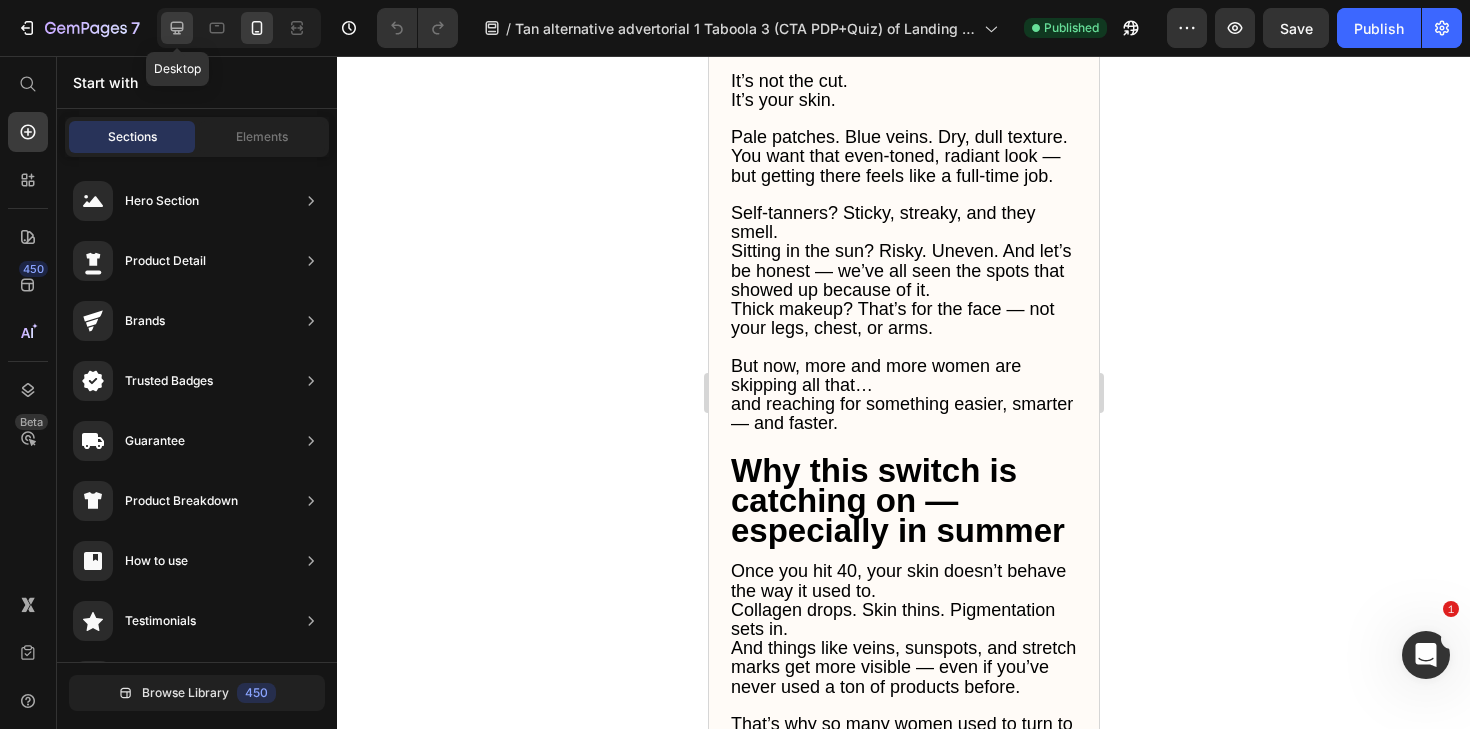 click 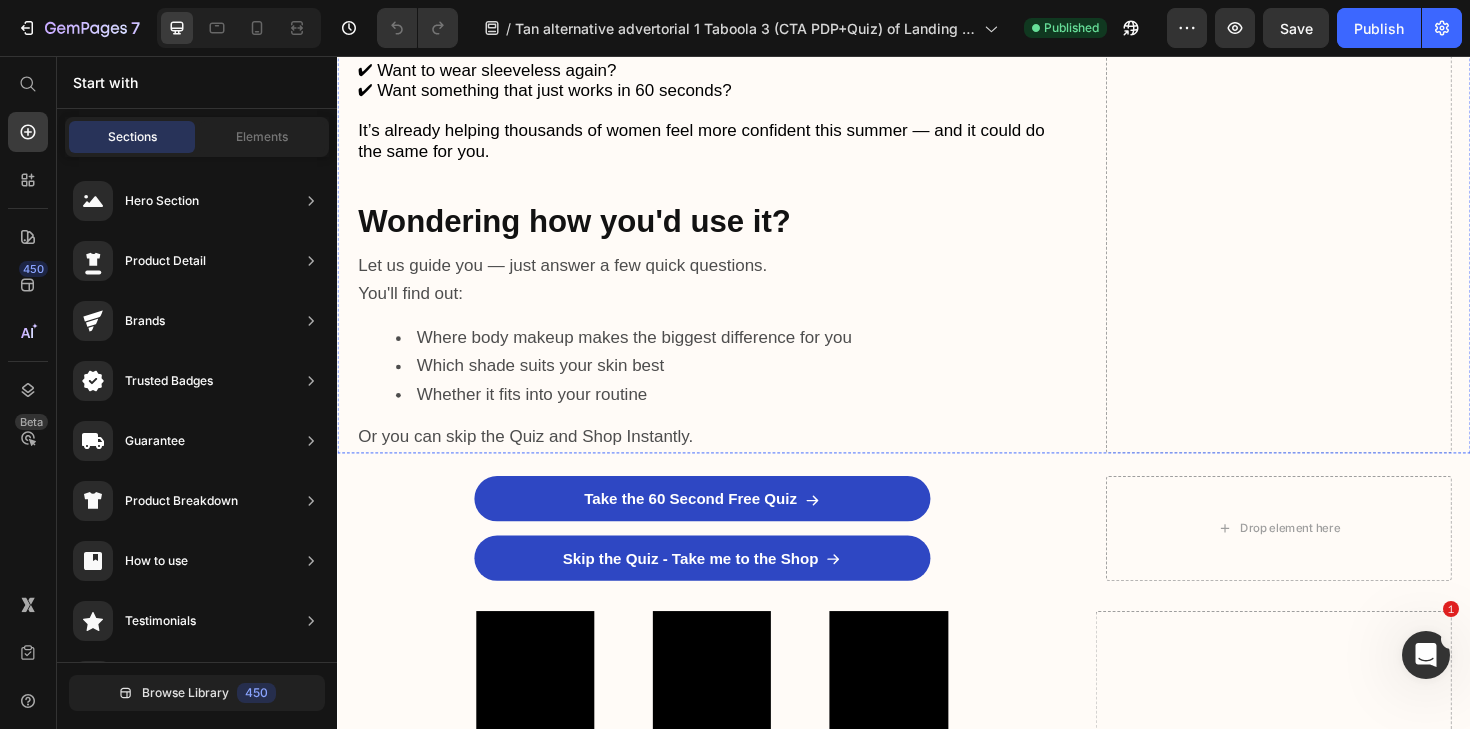 scroll, scrollTop: 3857, scrollLeft: 0, axis: vertical 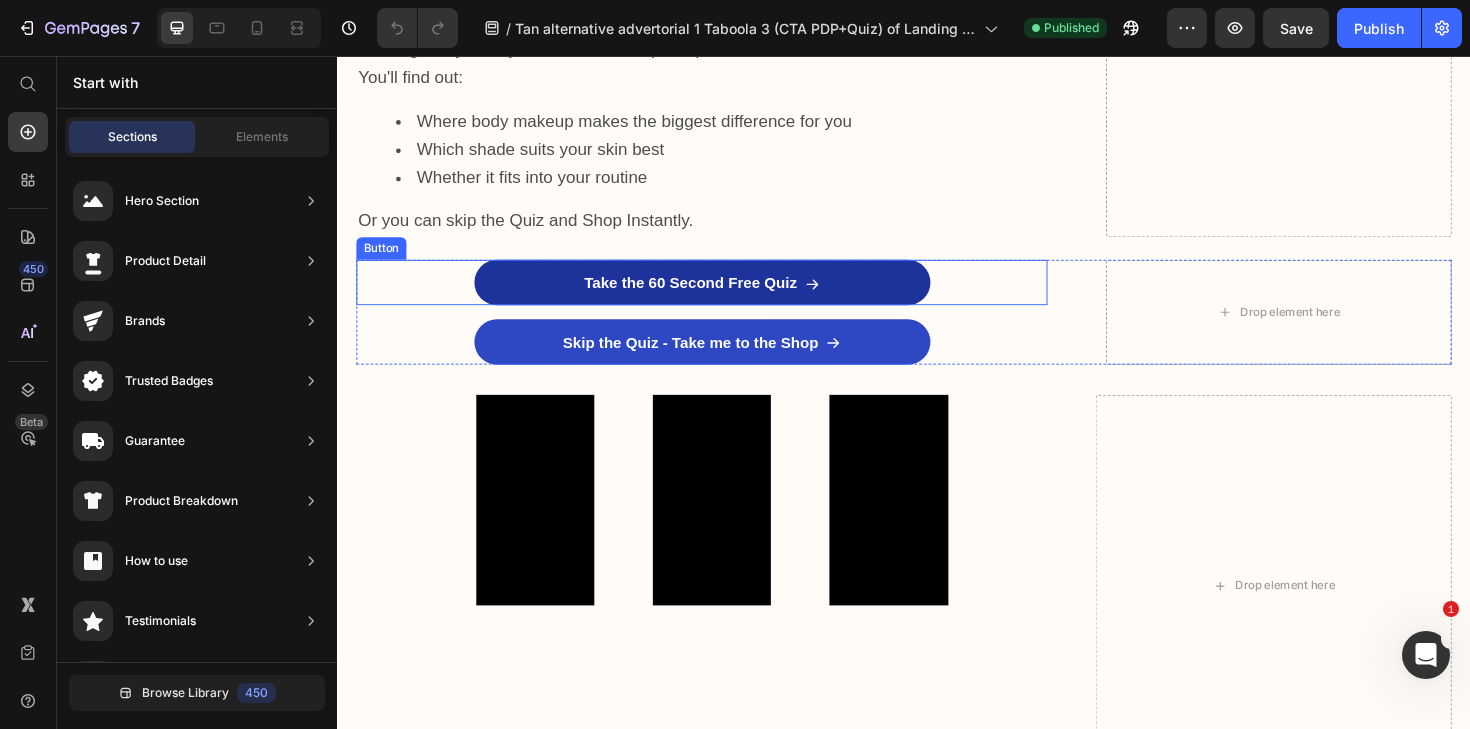 click on "Take the 60 Second Free Quiz" at bounding box center (723, 296) 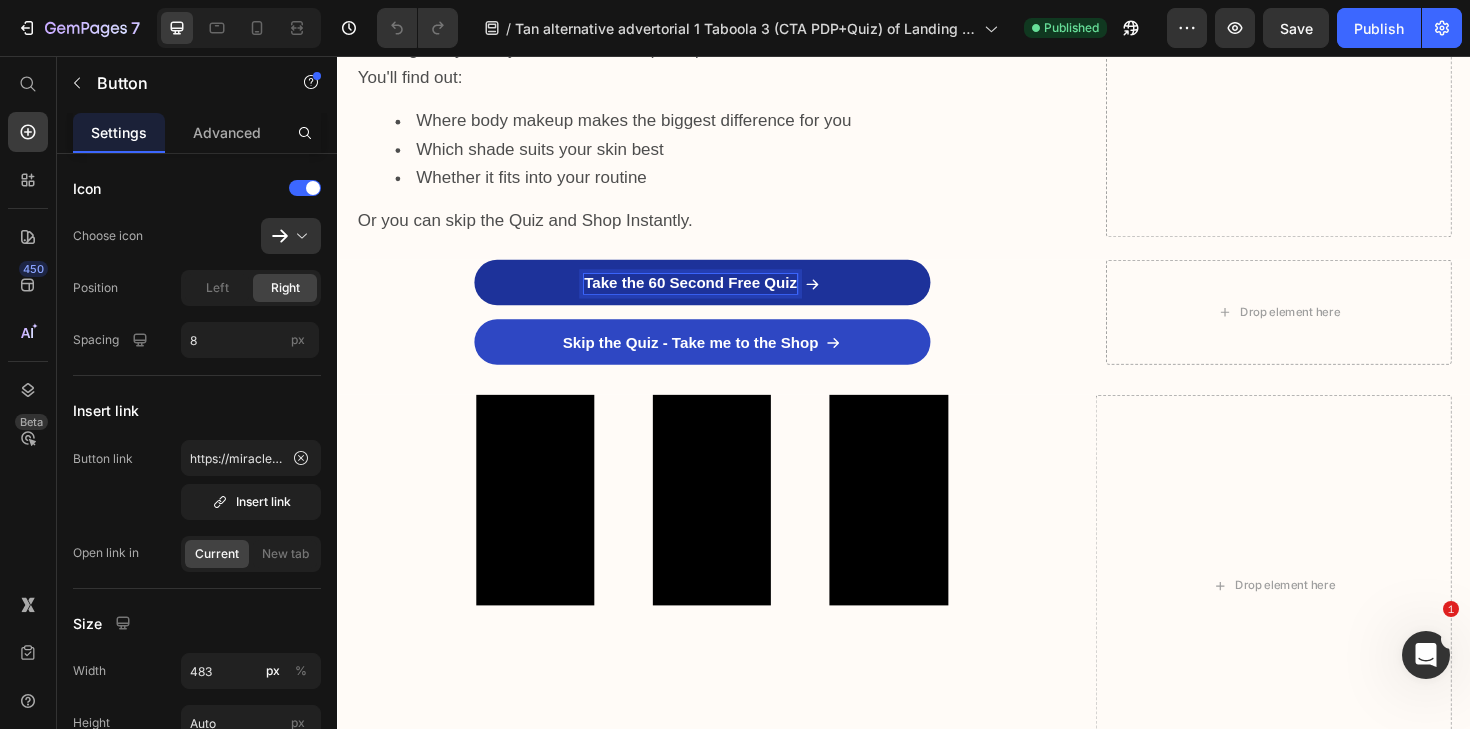 click on "Take the 60 Second Free Quiz" at bounding box center (711, 297) 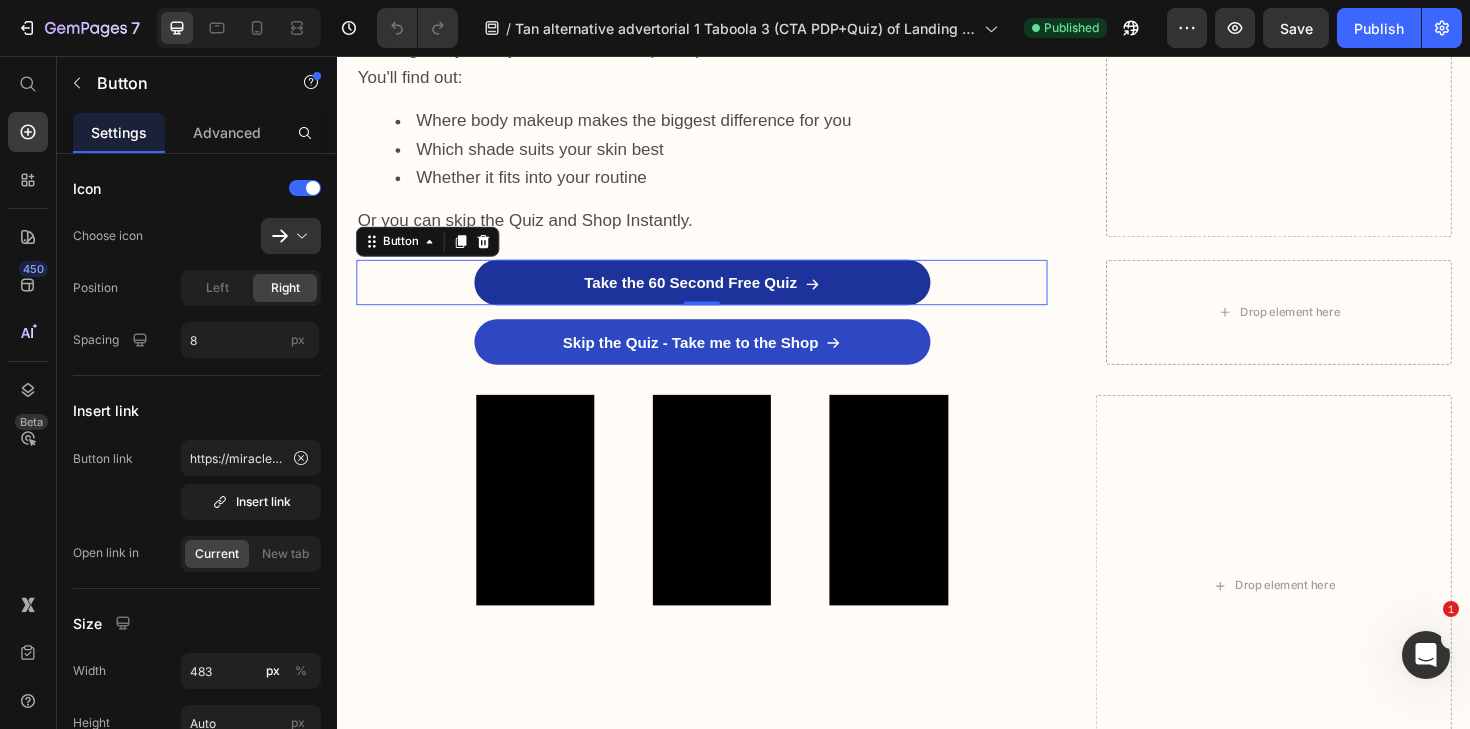click on "Take the 60 Second Free Quiz" at bounding box center (723, 296) 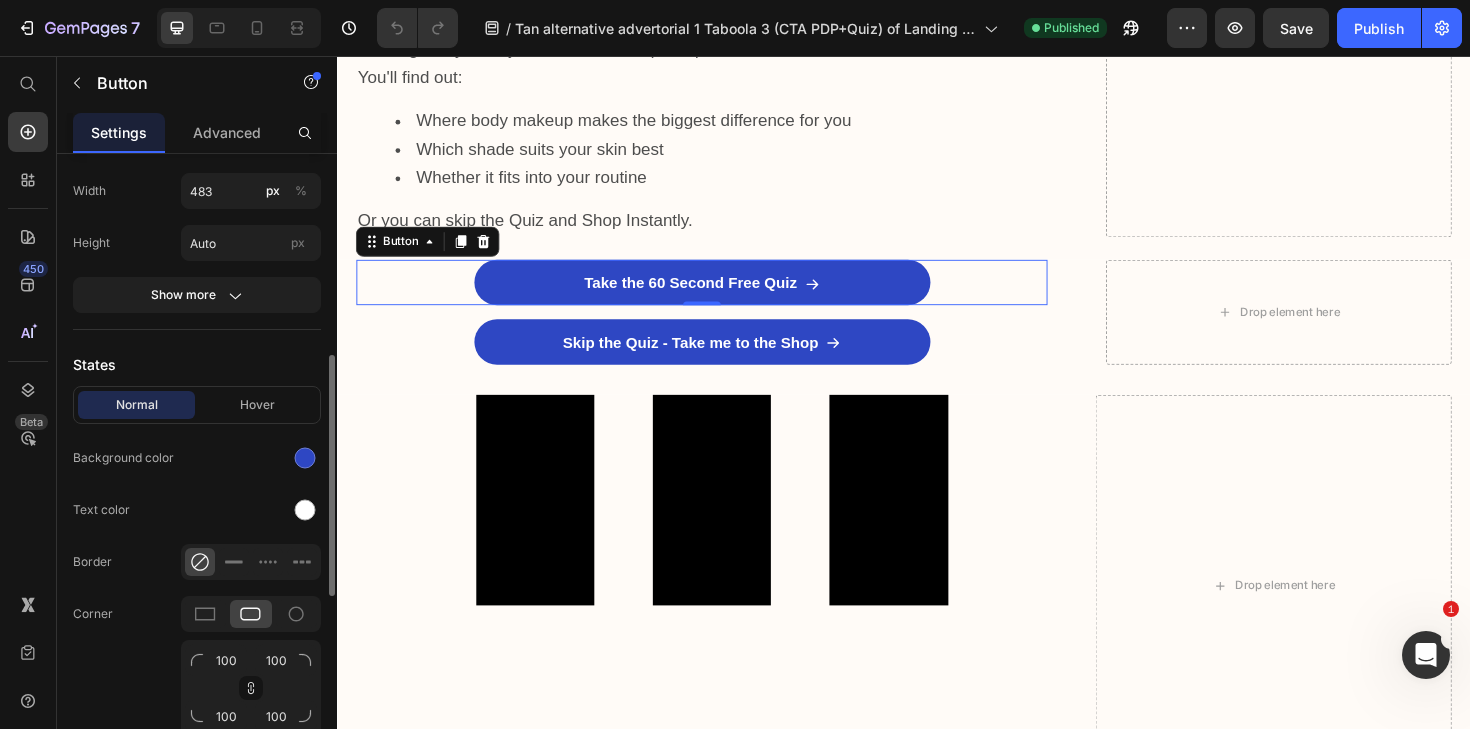 scroll, scrollTop: 493, scrollLeft: 0, axis: vertical 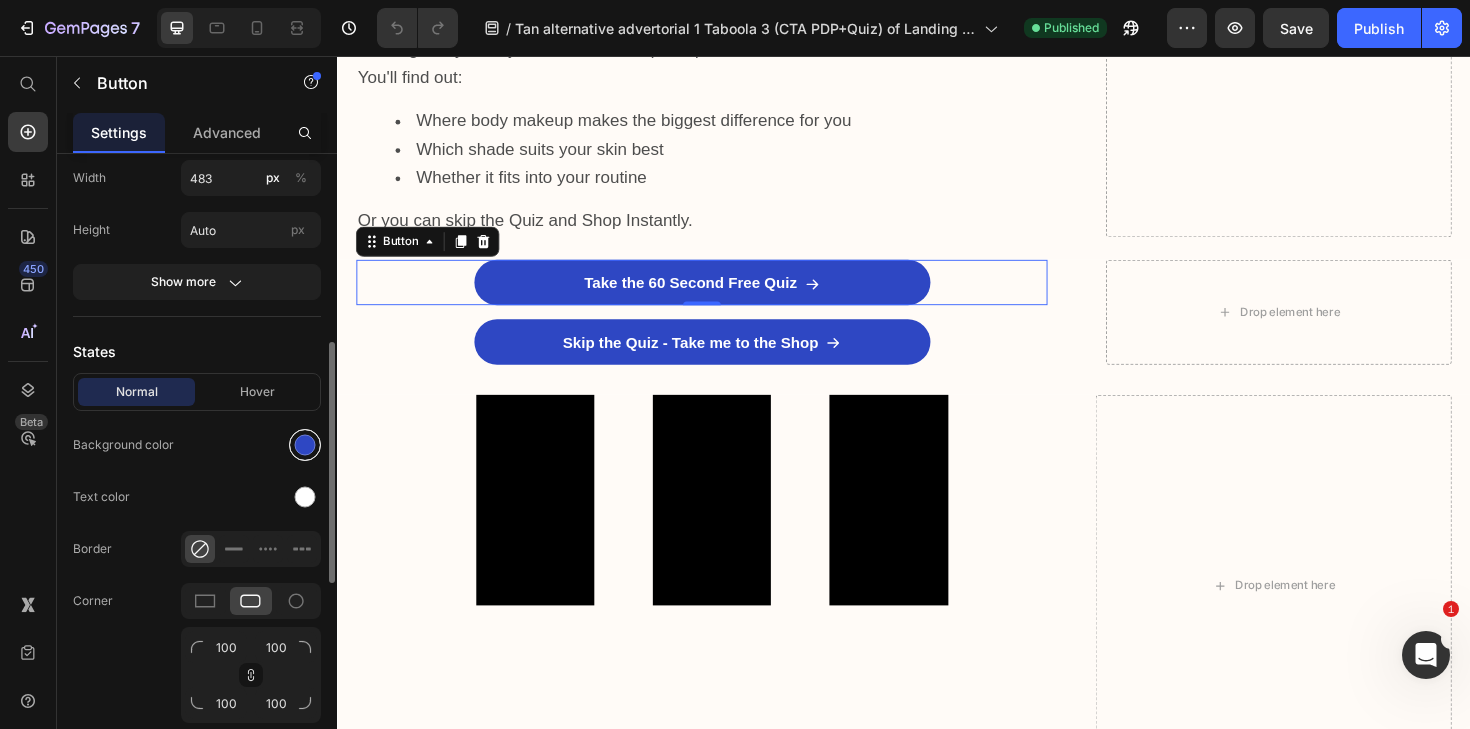 click at bounding box center (305, 445) 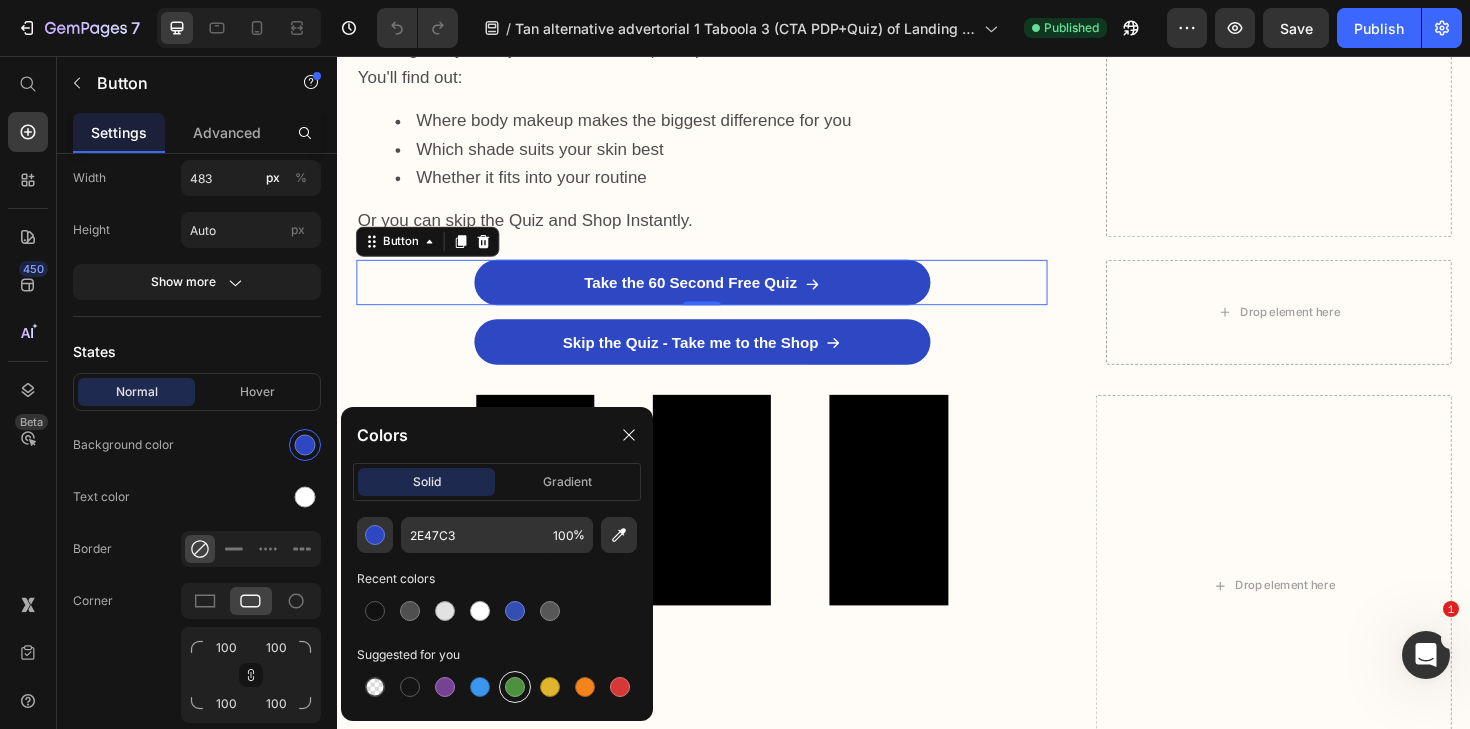 click at bounding box center (515, 687) 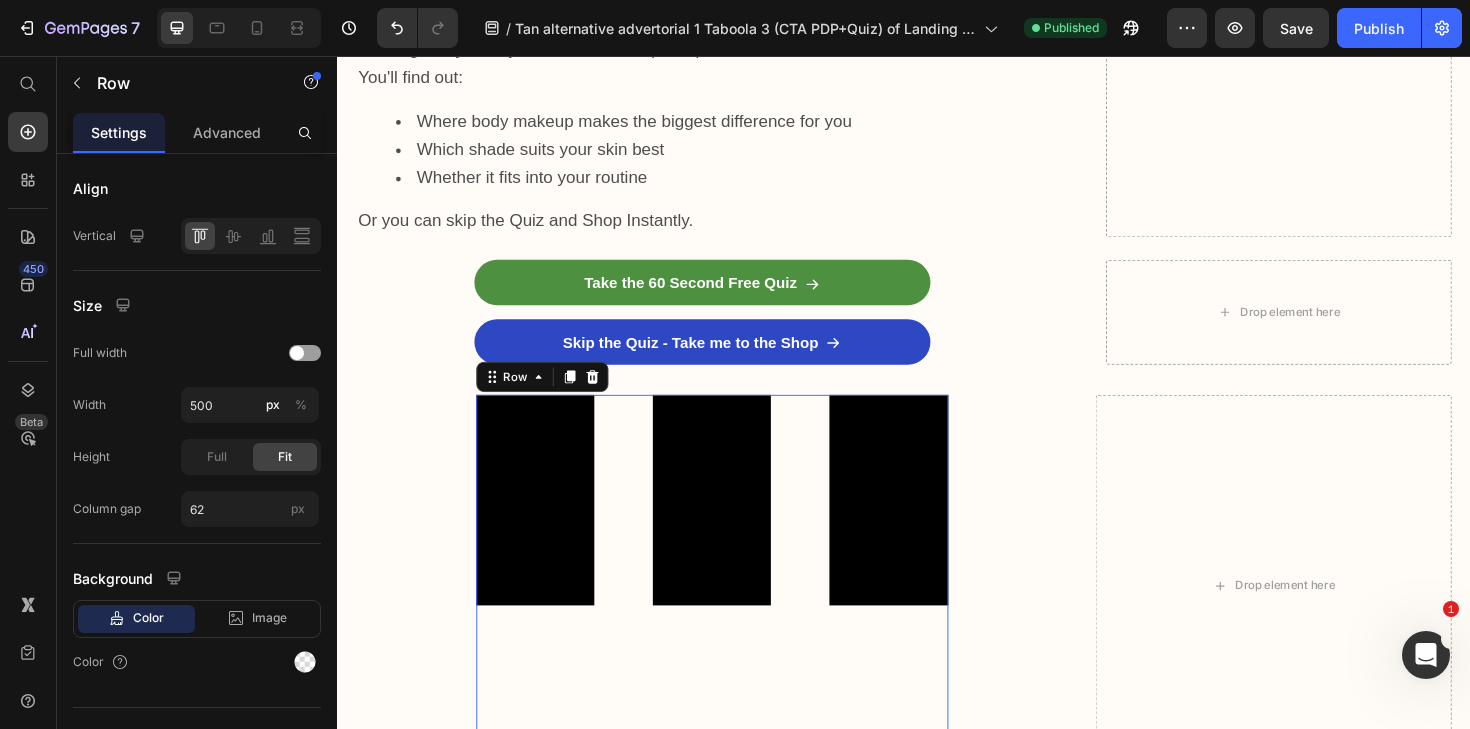 click on "Video" at bounding box center [920, 617] 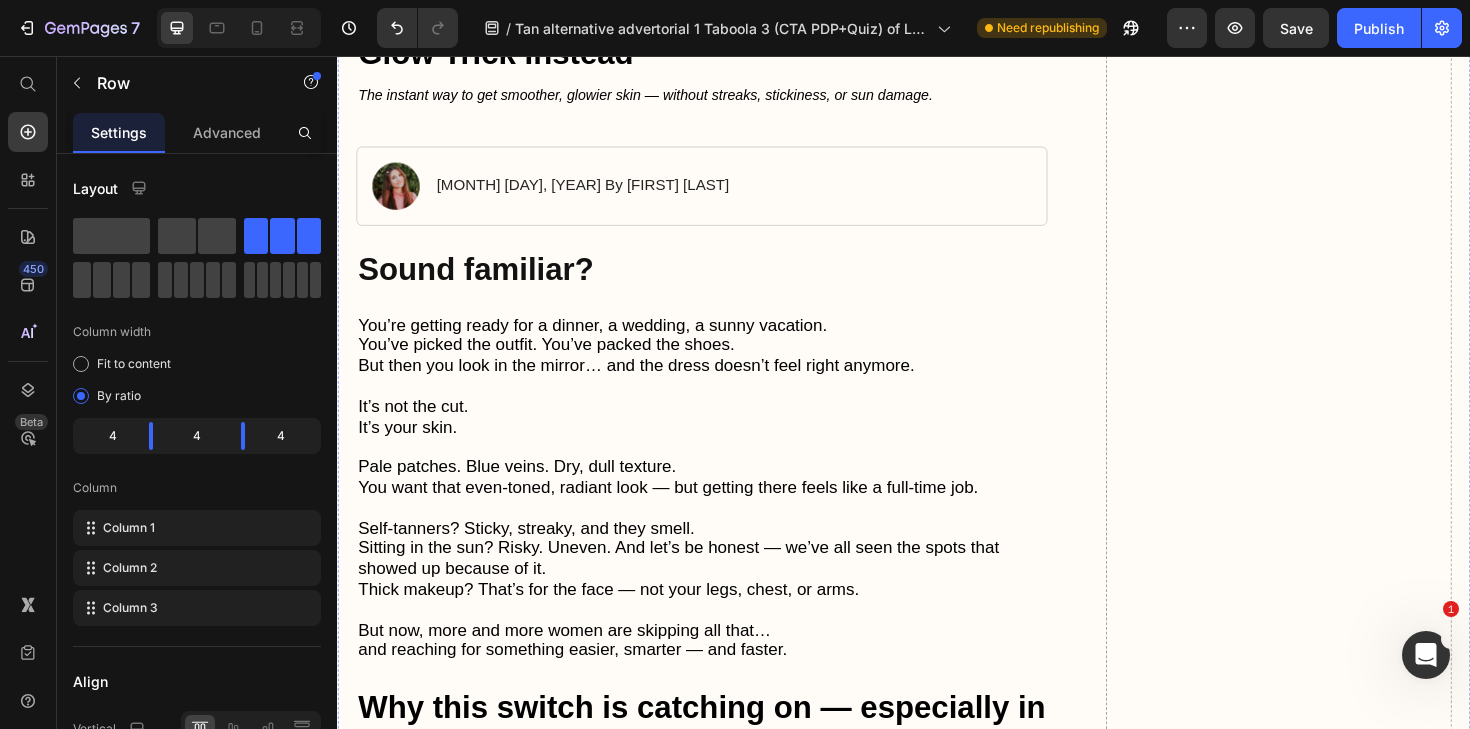scroll, scrollTop: 0, scrollLeft: 0, axis: both 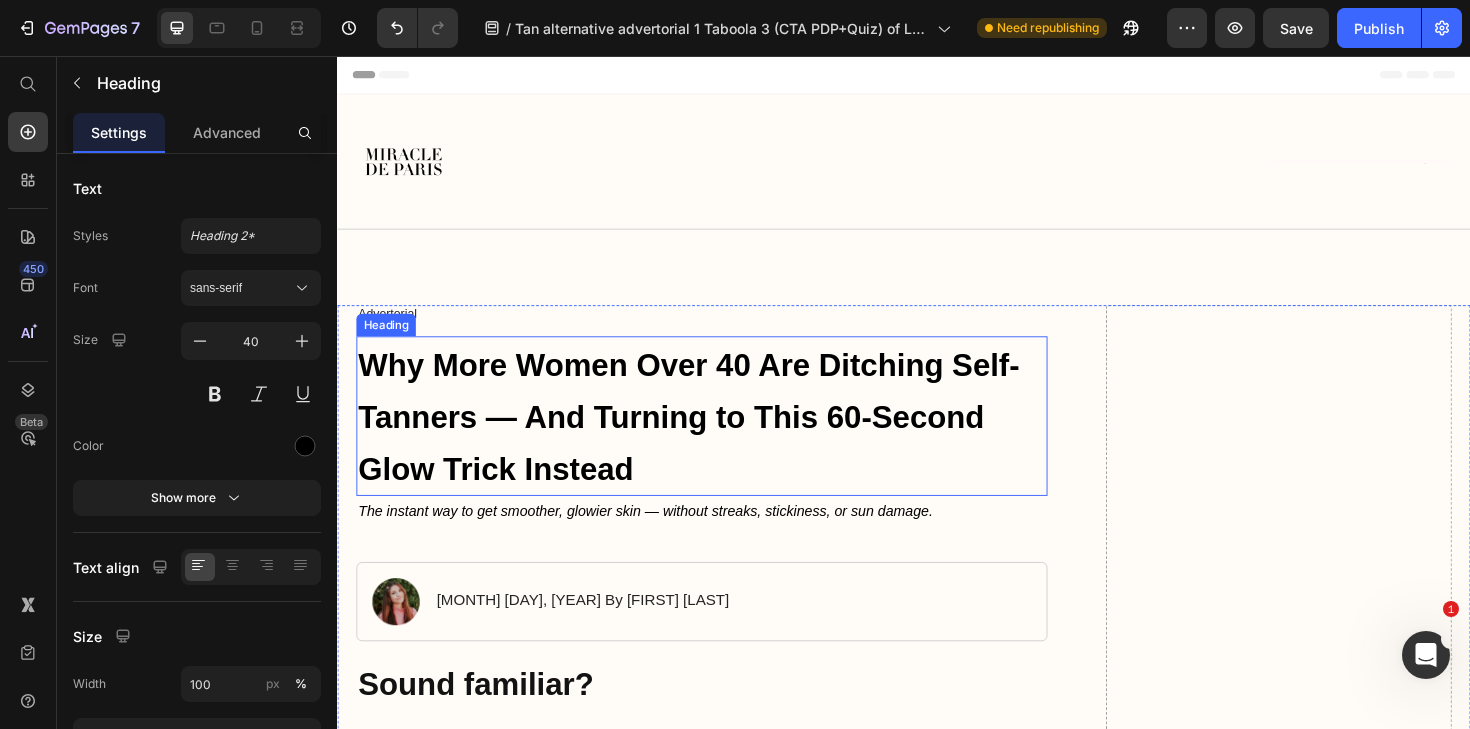 click on "Why More Women Over 40 Are Ditching Self-Tanners — And Turning to This 60-Second Glow Trick Instead" at bounding box center (709, 438) 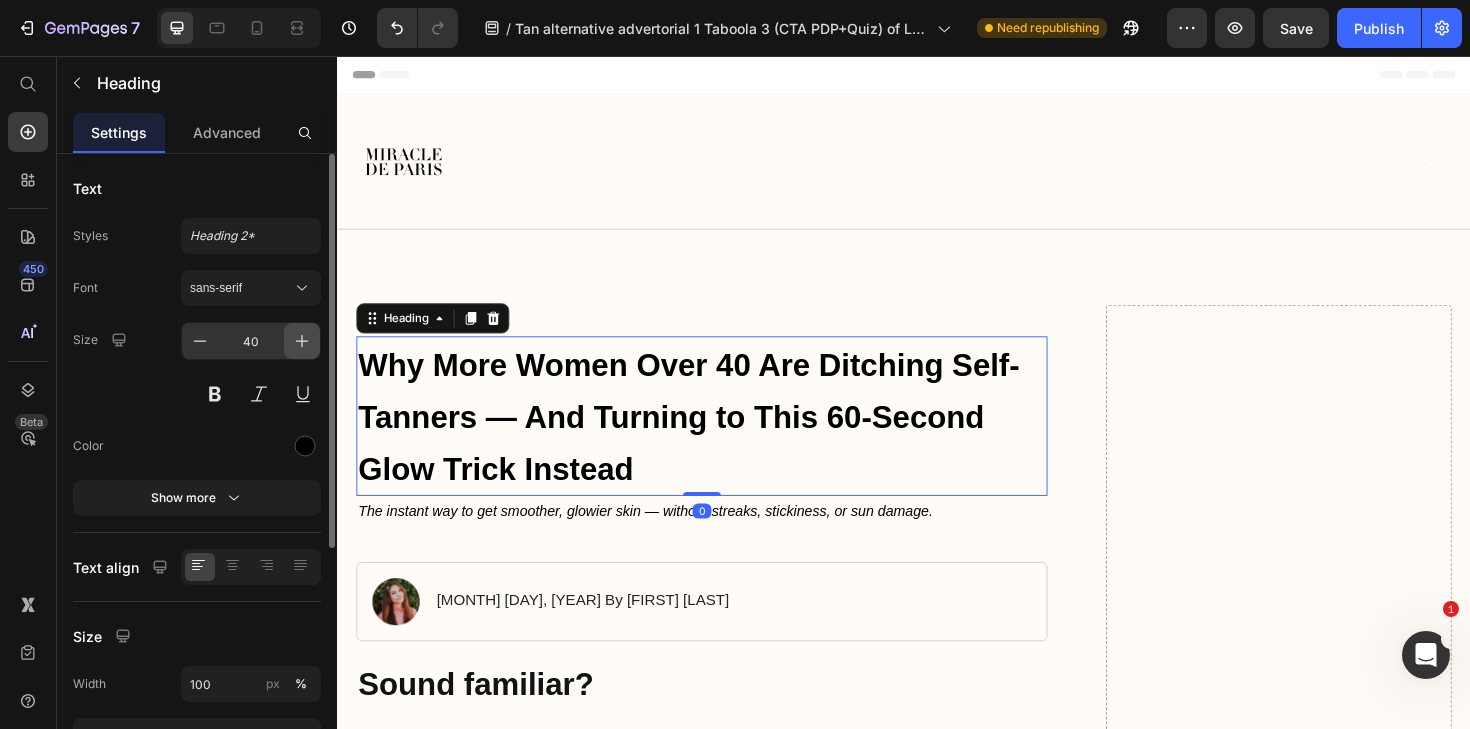 click 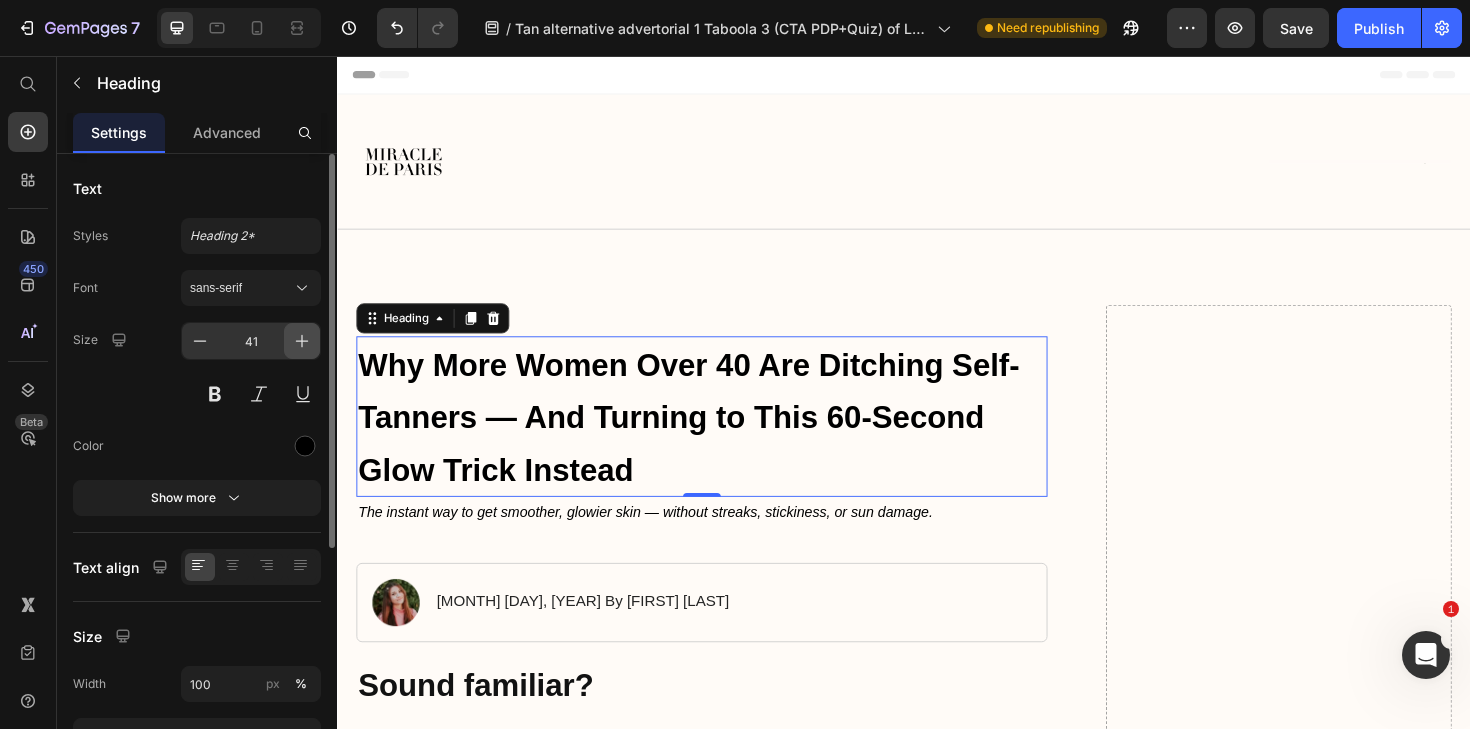 click 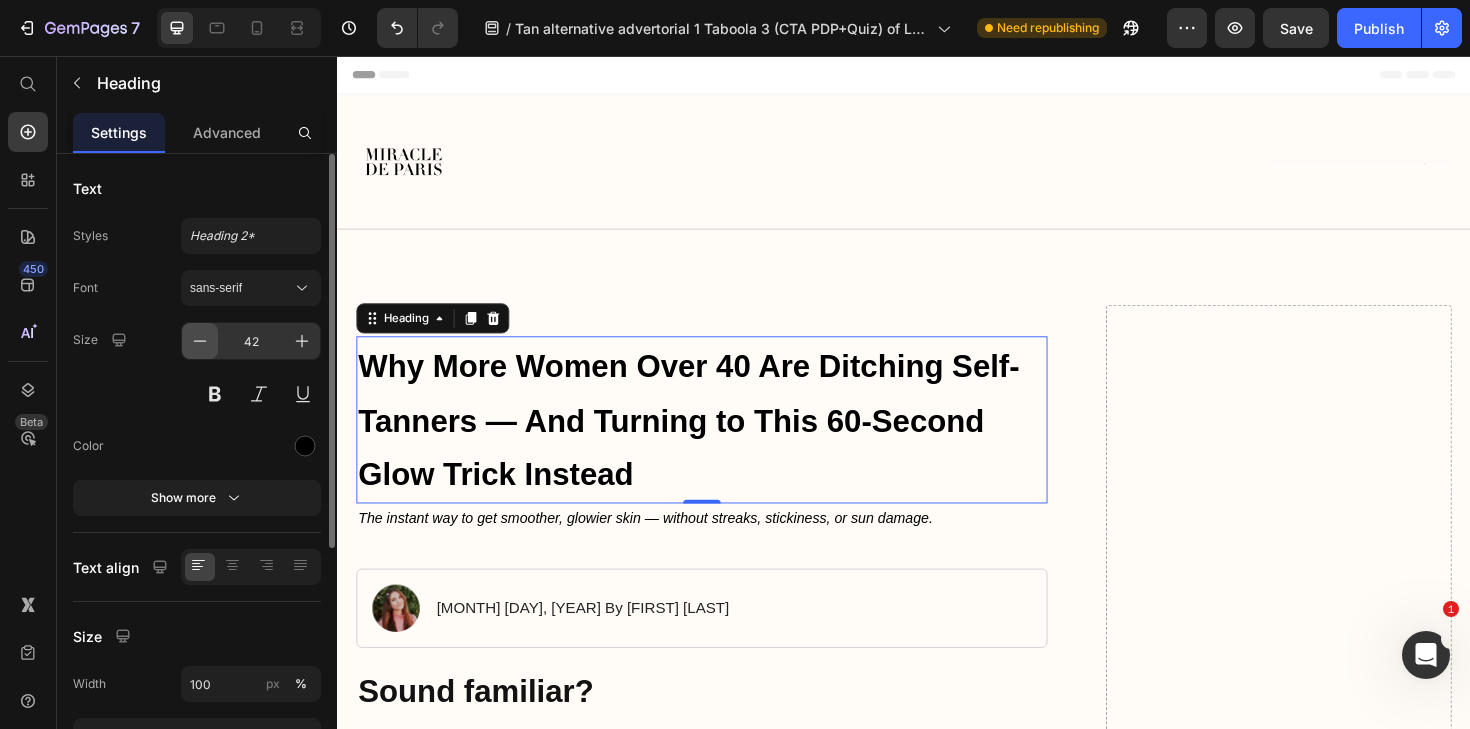 click 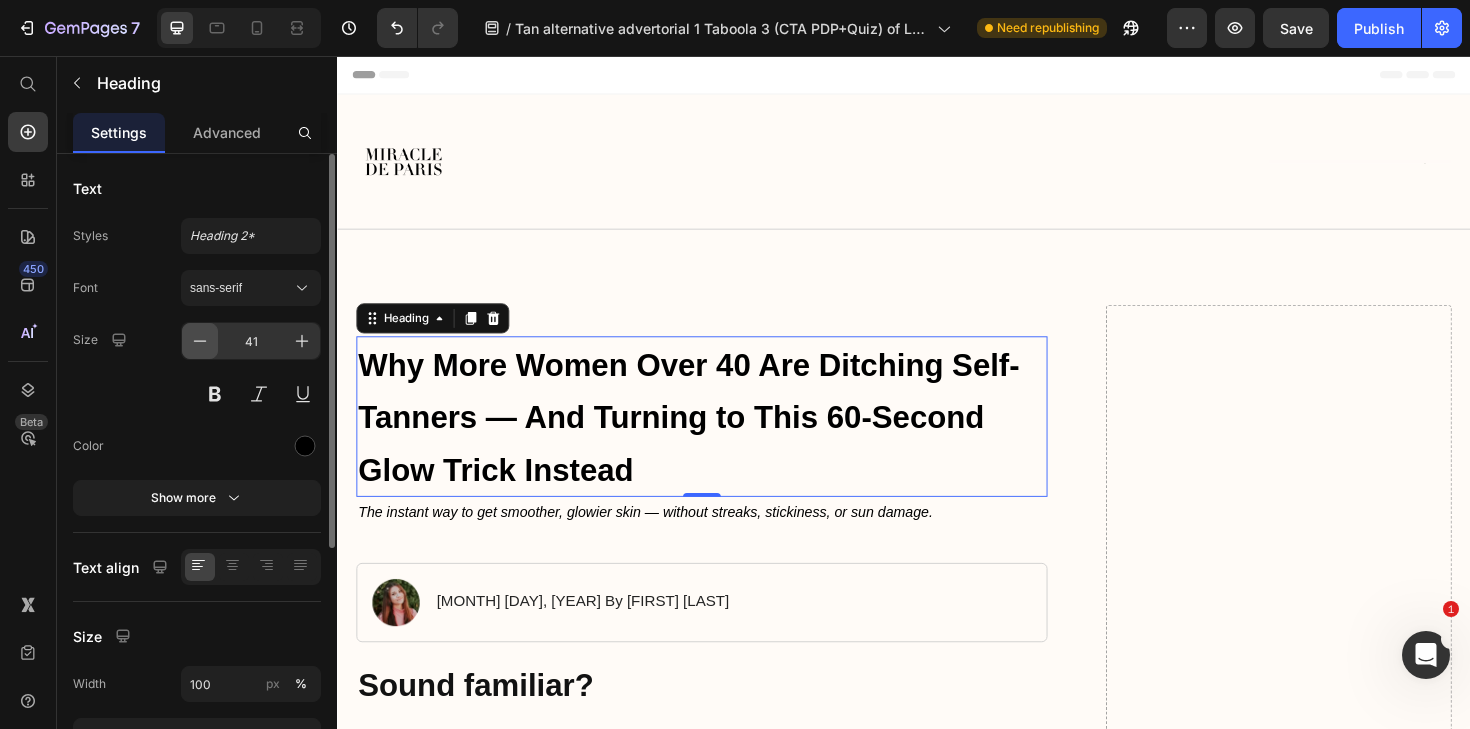 click 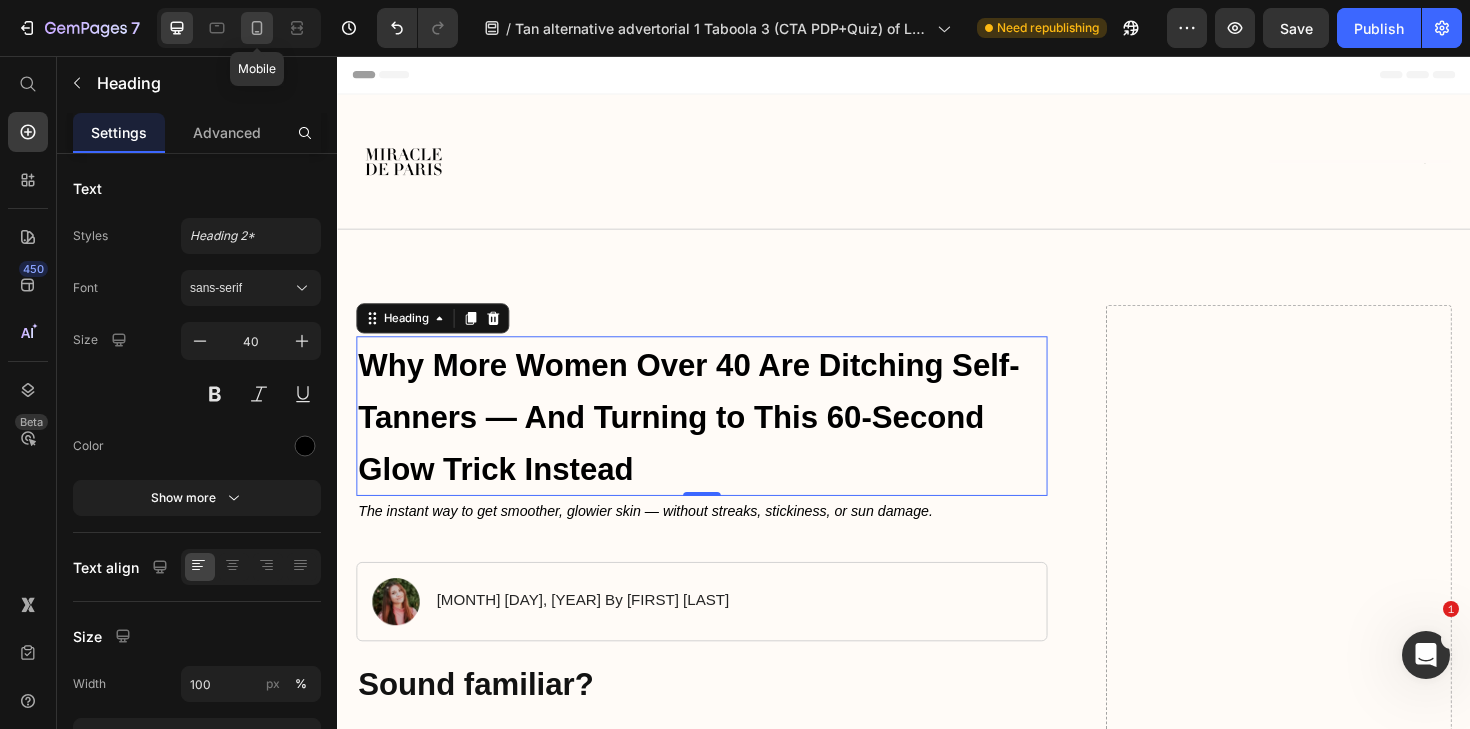 click 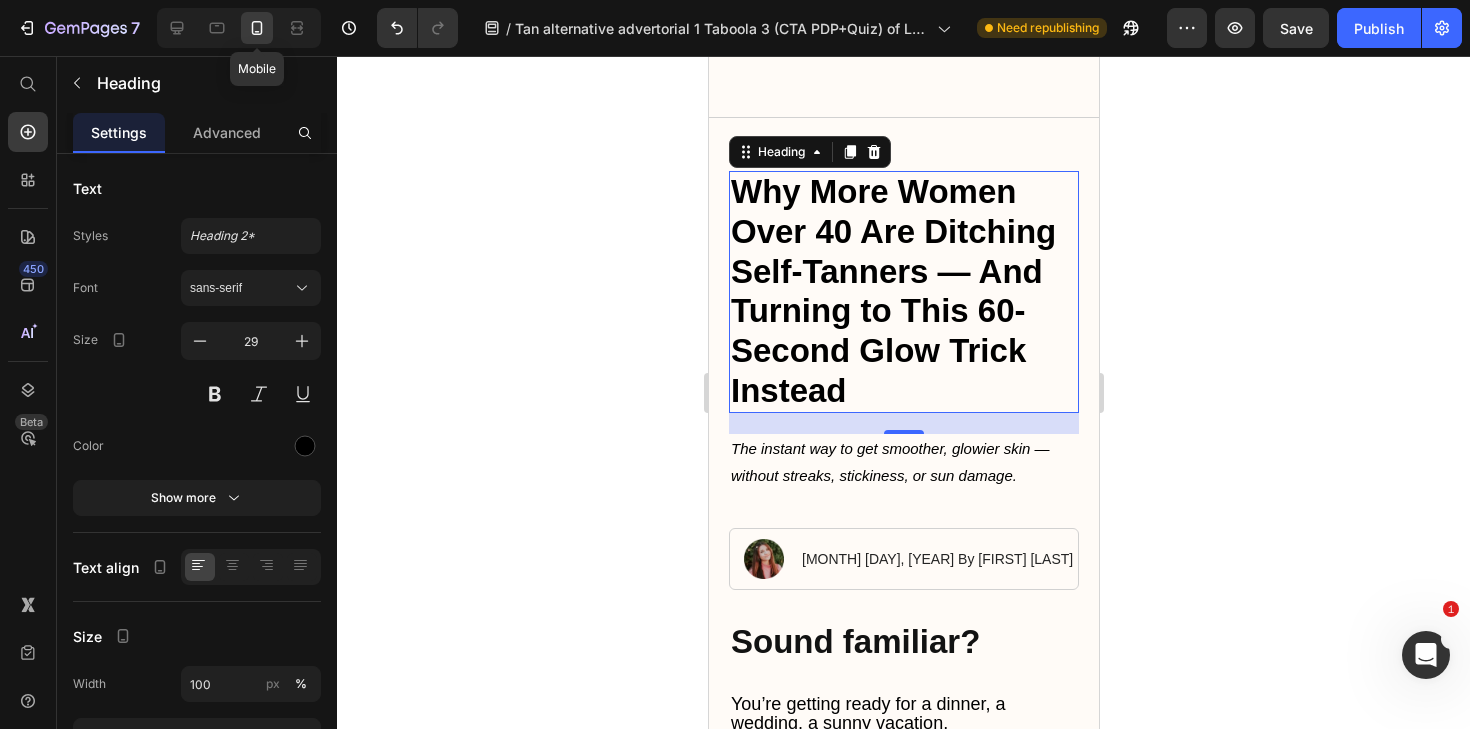 scroll, scrollTop: 211, scrollLeft: 0, axis: vertical 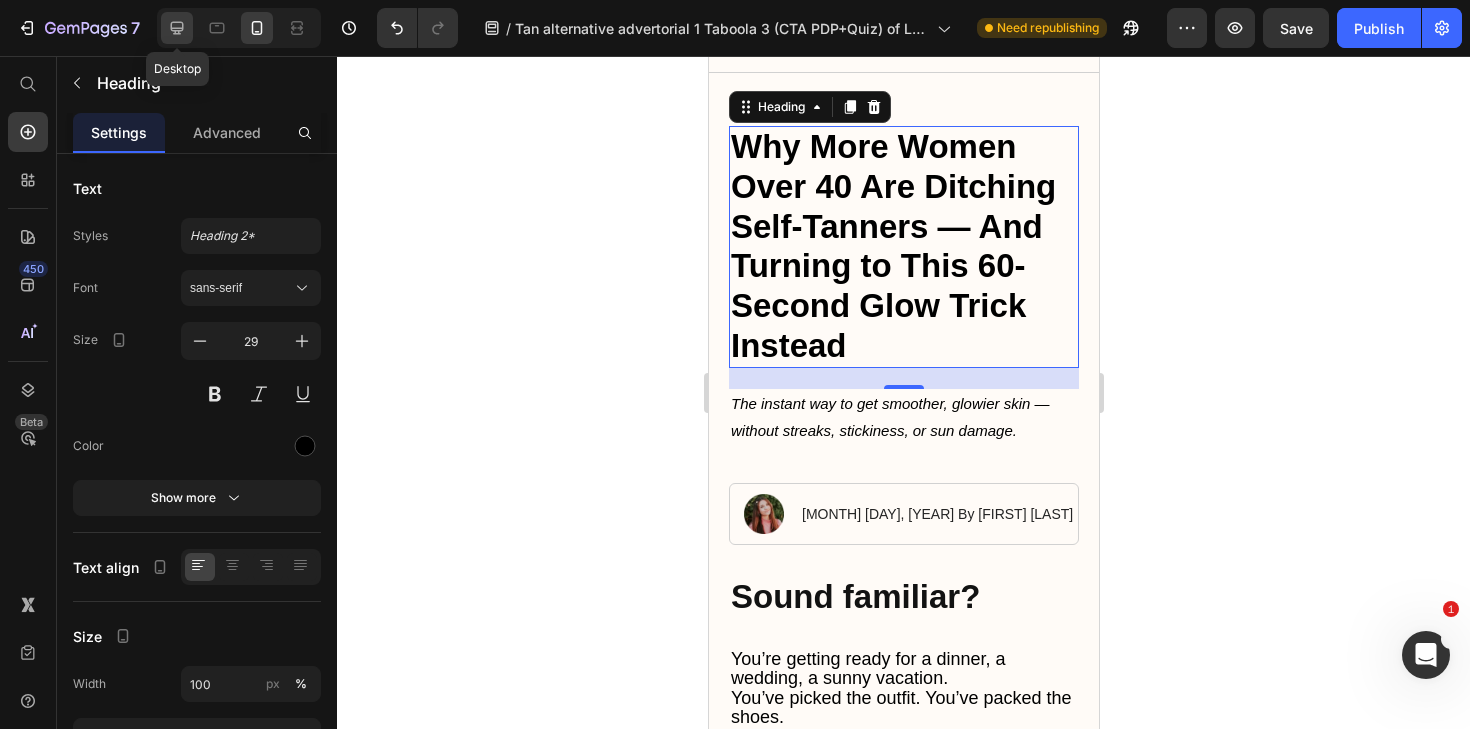 click 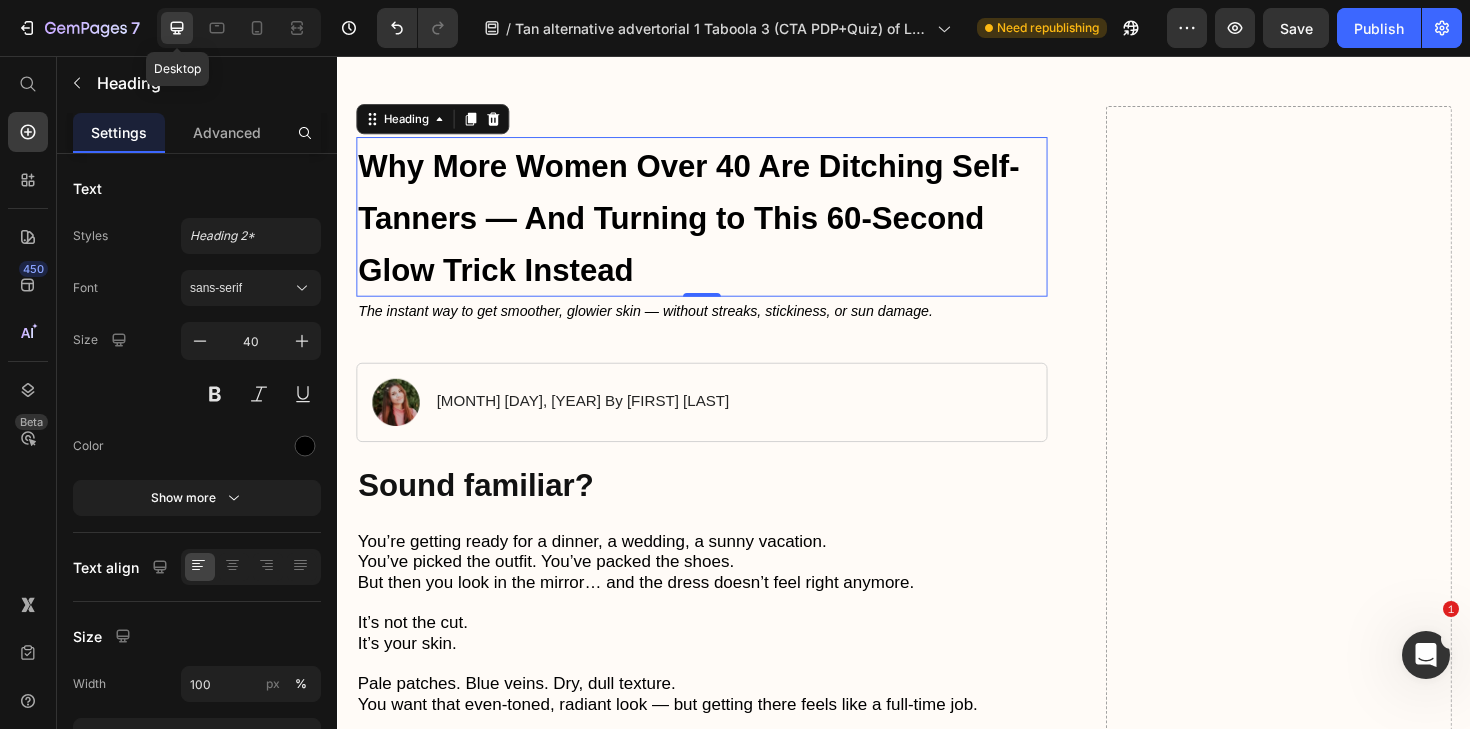 scroll, scrollTop: 227, scrollLeft: 0, axis: vertical 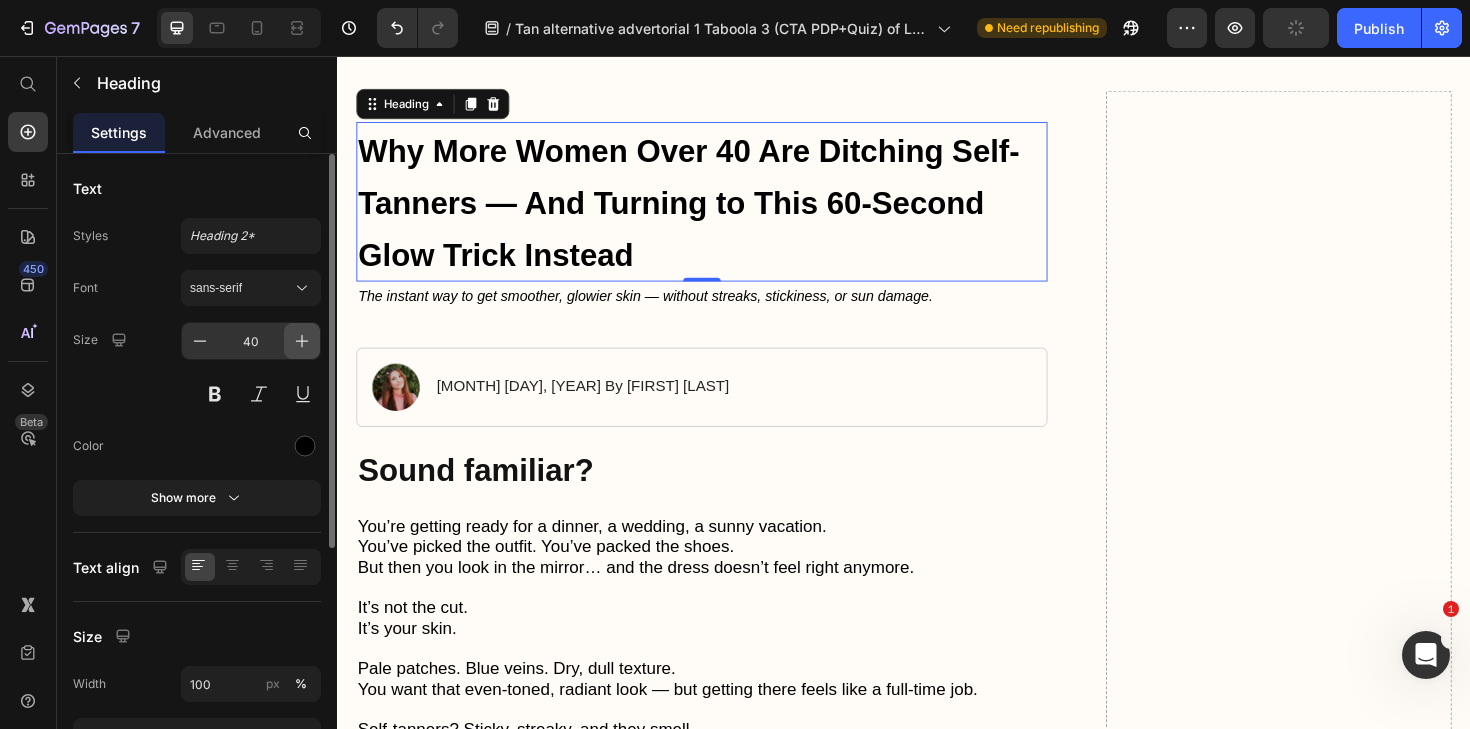 click 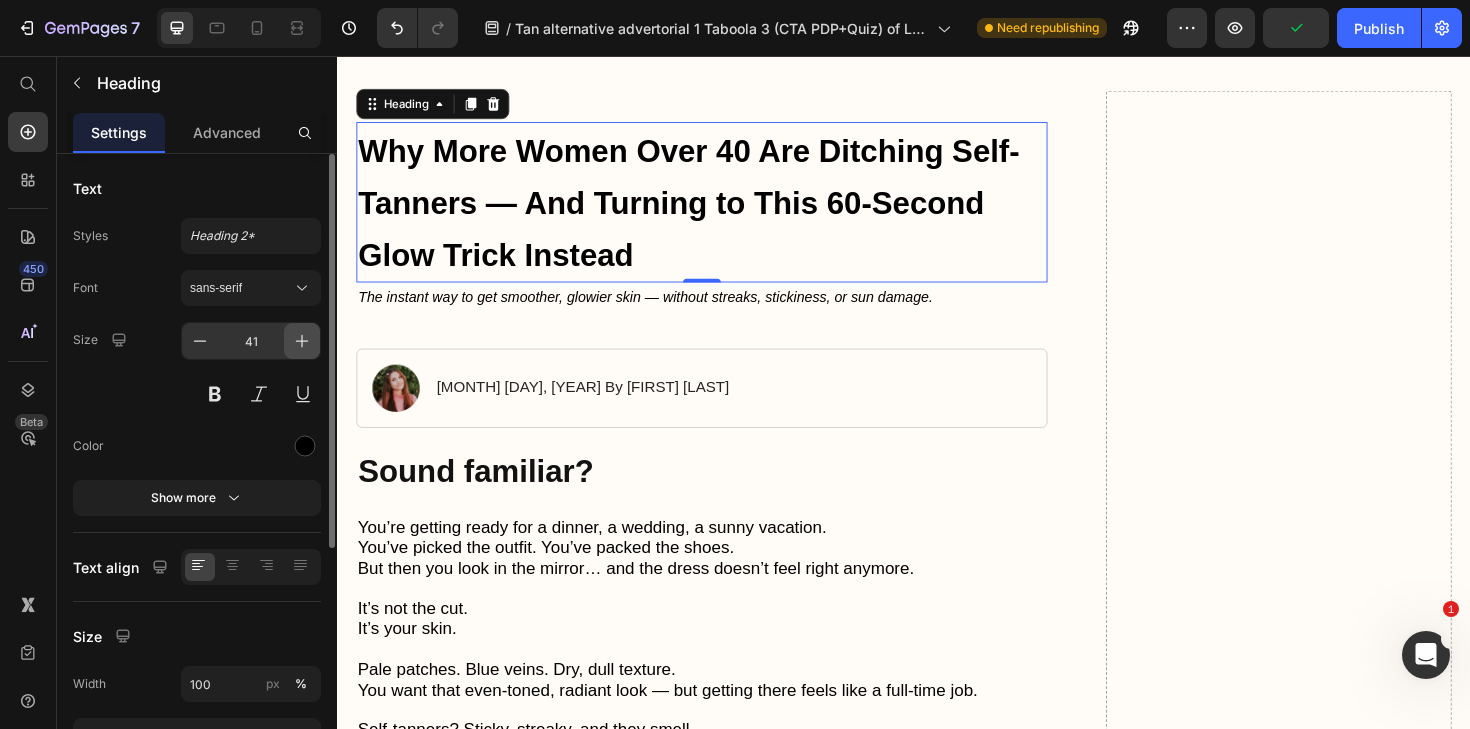 click 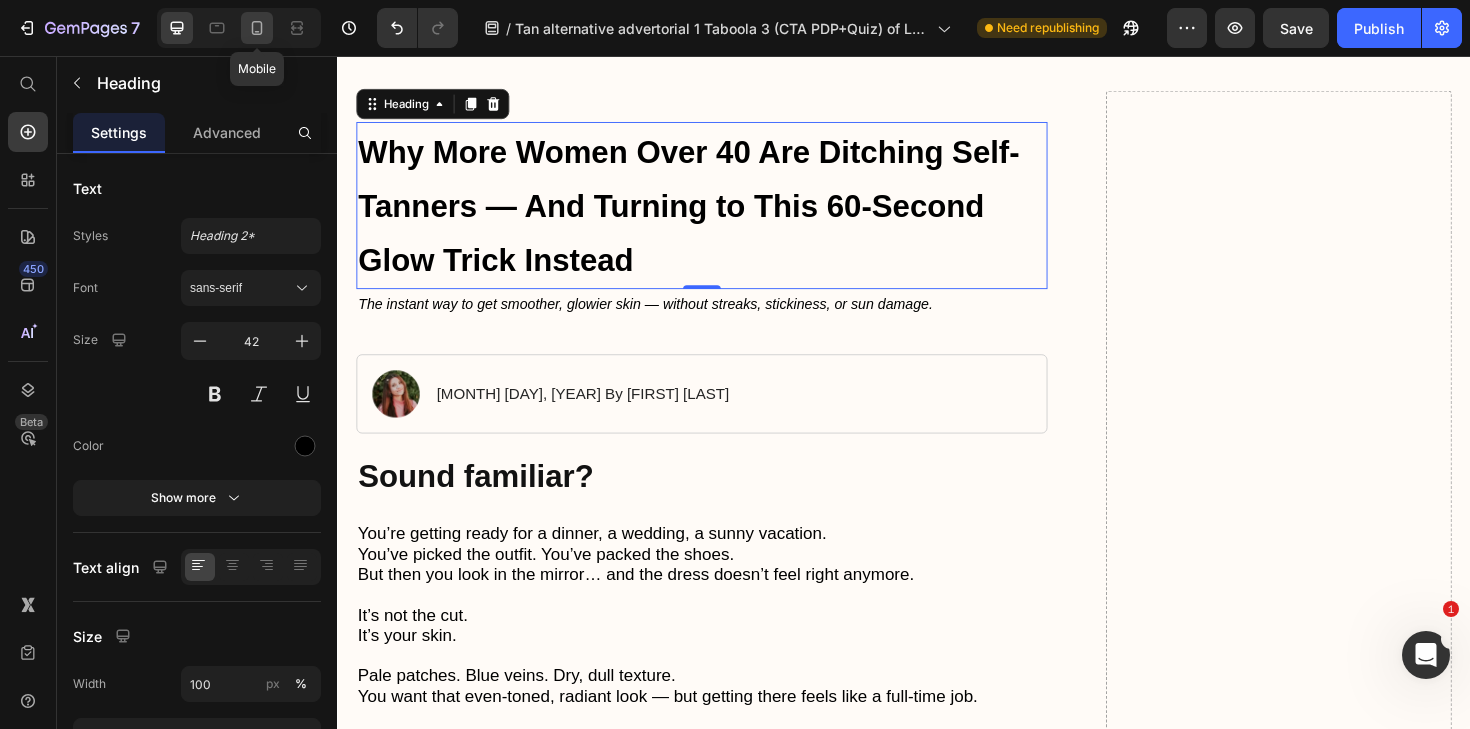 click 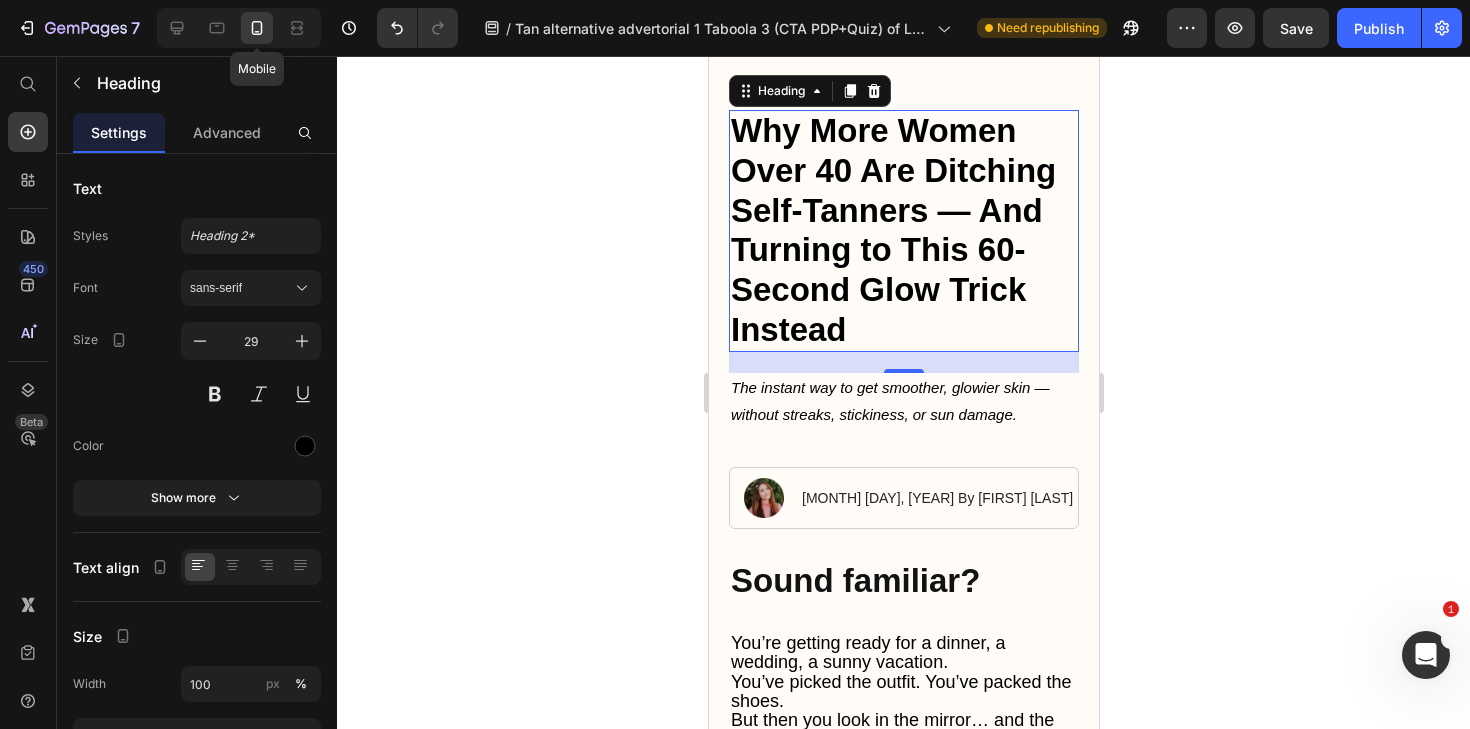scroll, scrollTop: 211, scrollLeft: 0, axis: vertical 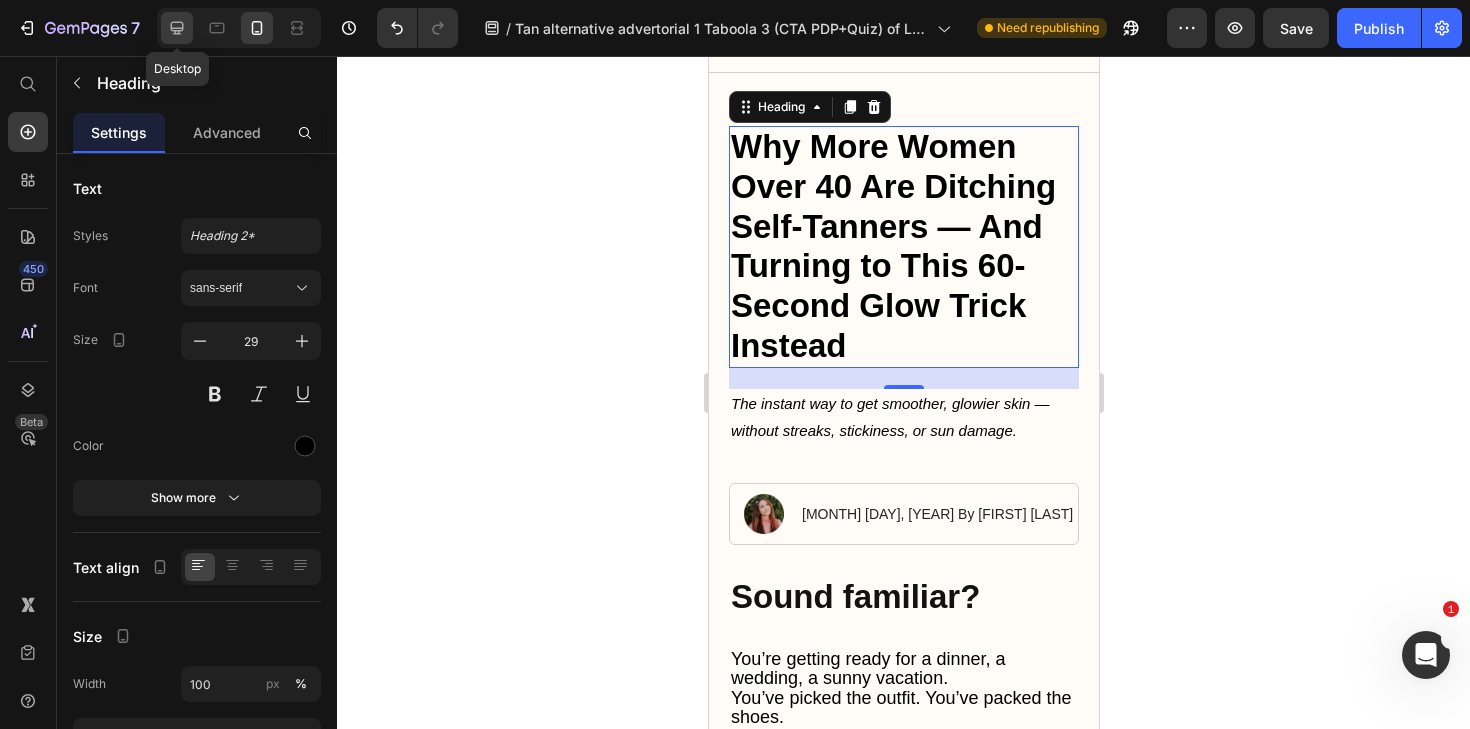 click 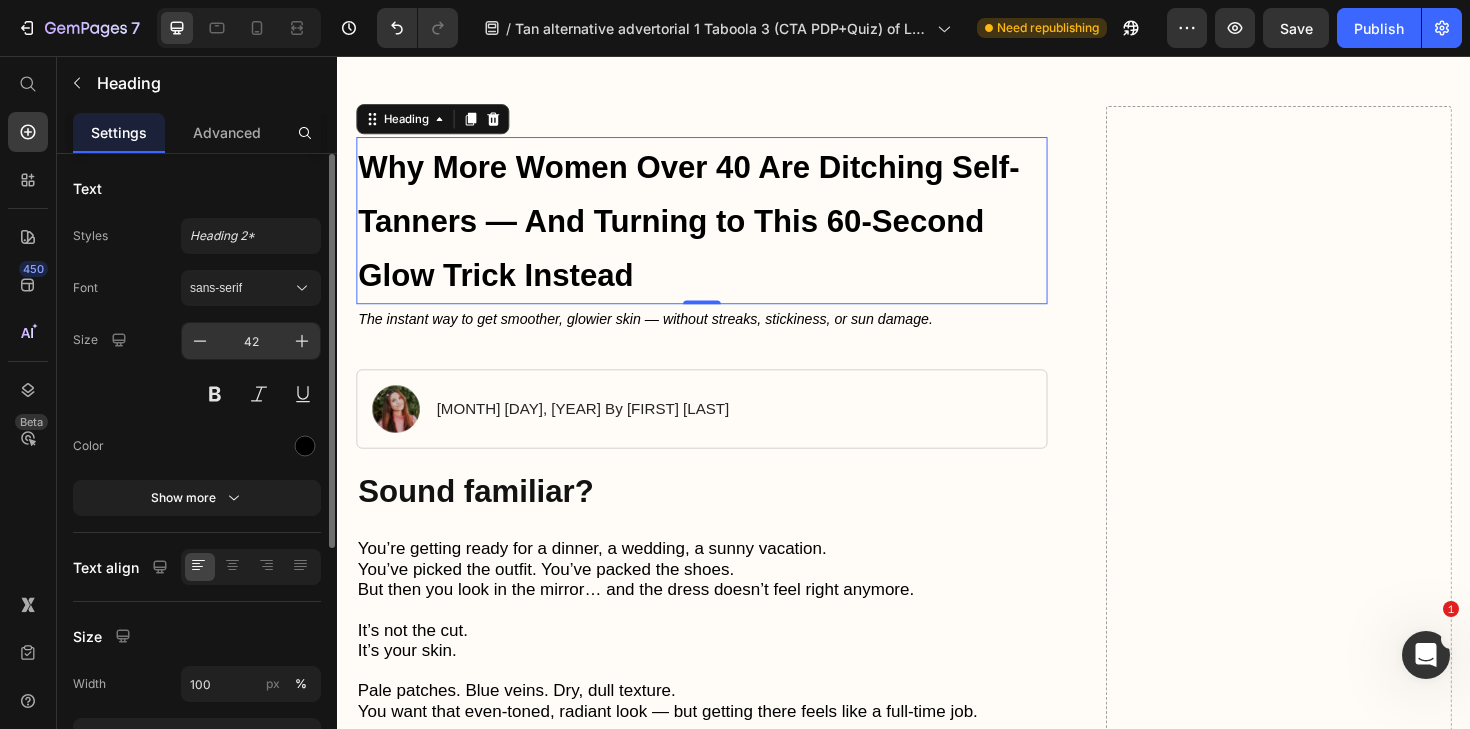 scroll, scrollTop: 227, scrollLeft: 0, axis: vertical 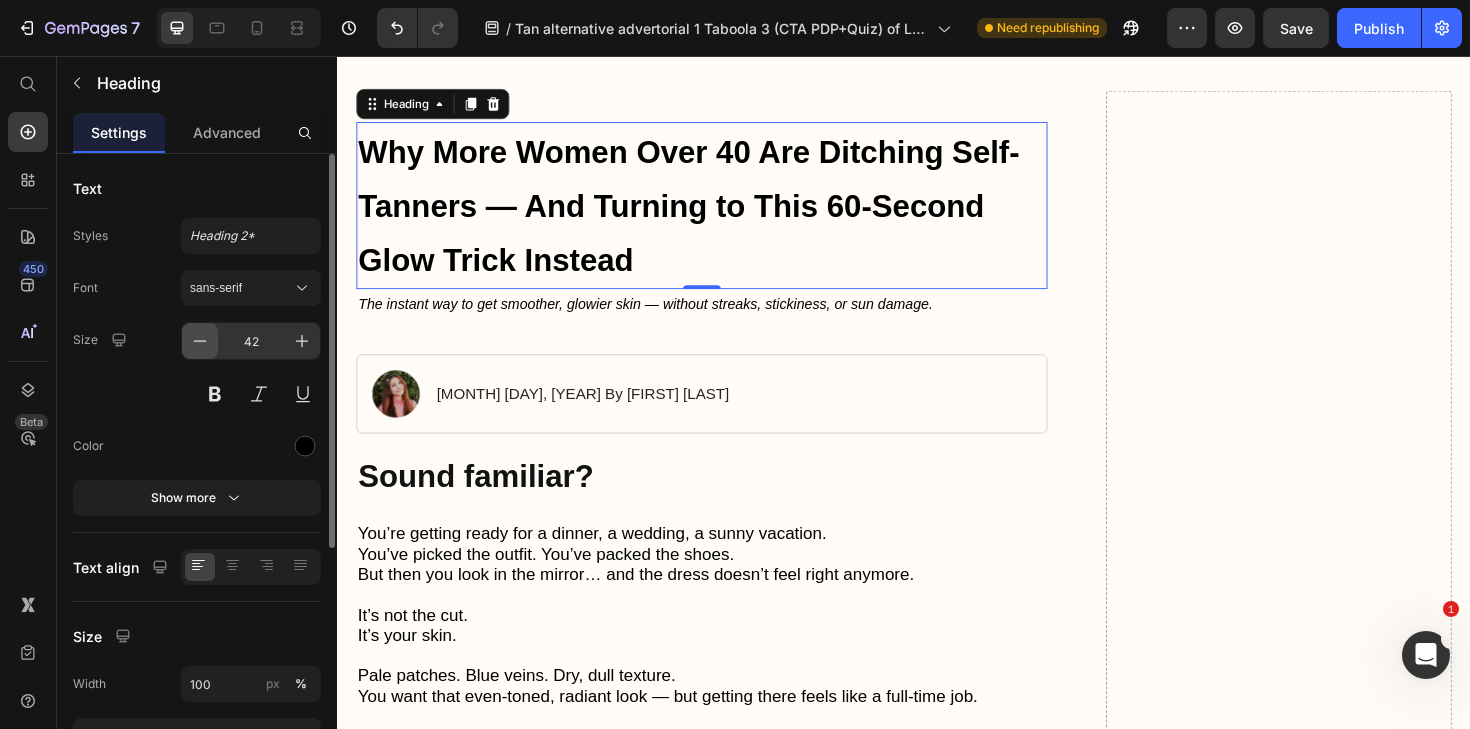 click 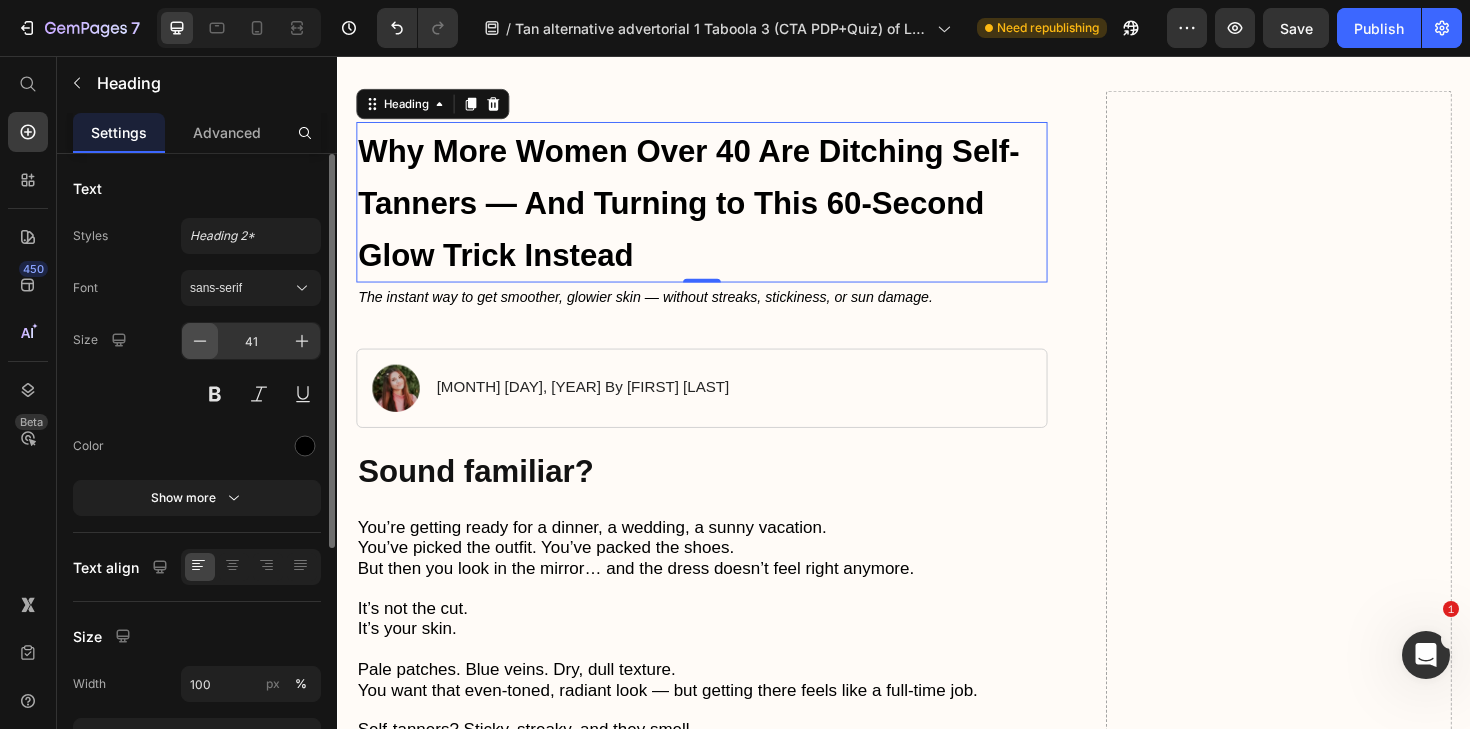 click 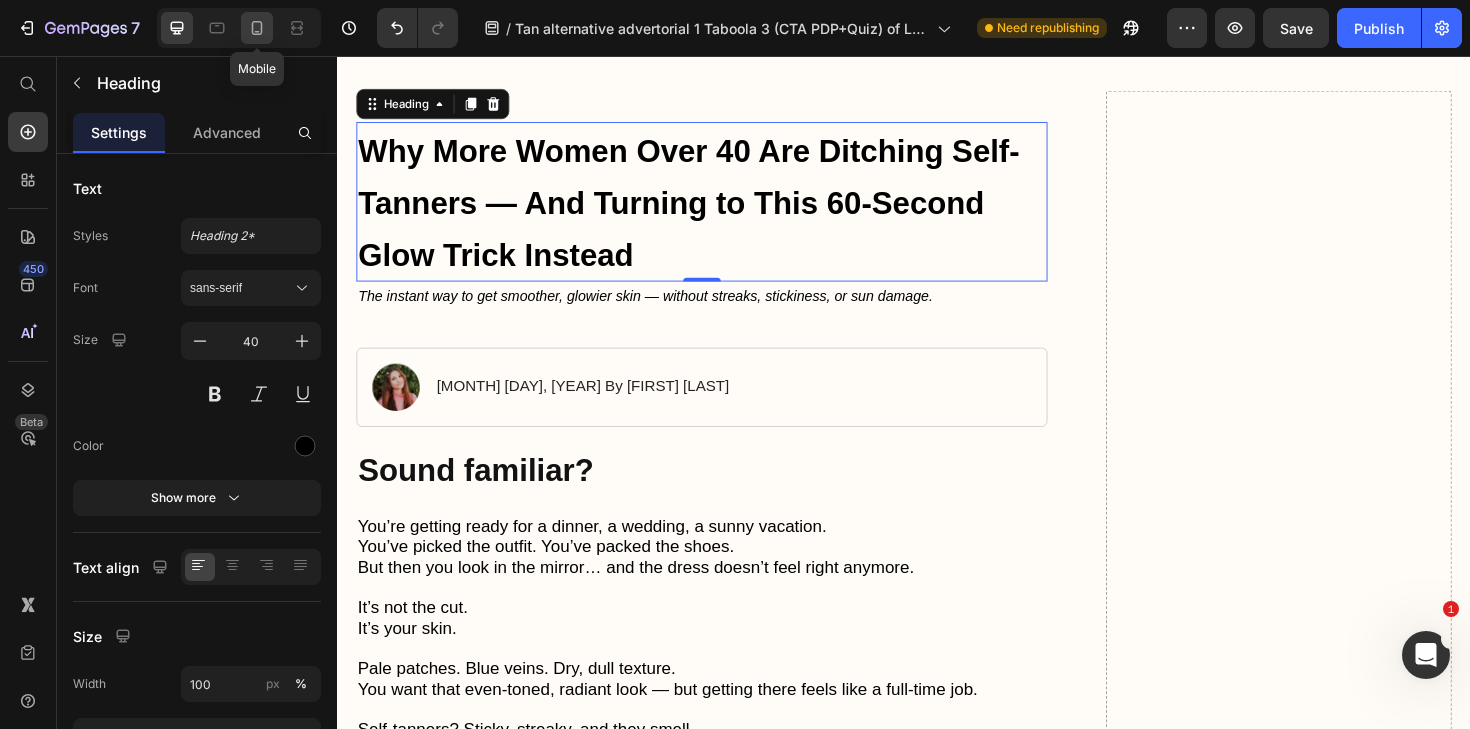 click 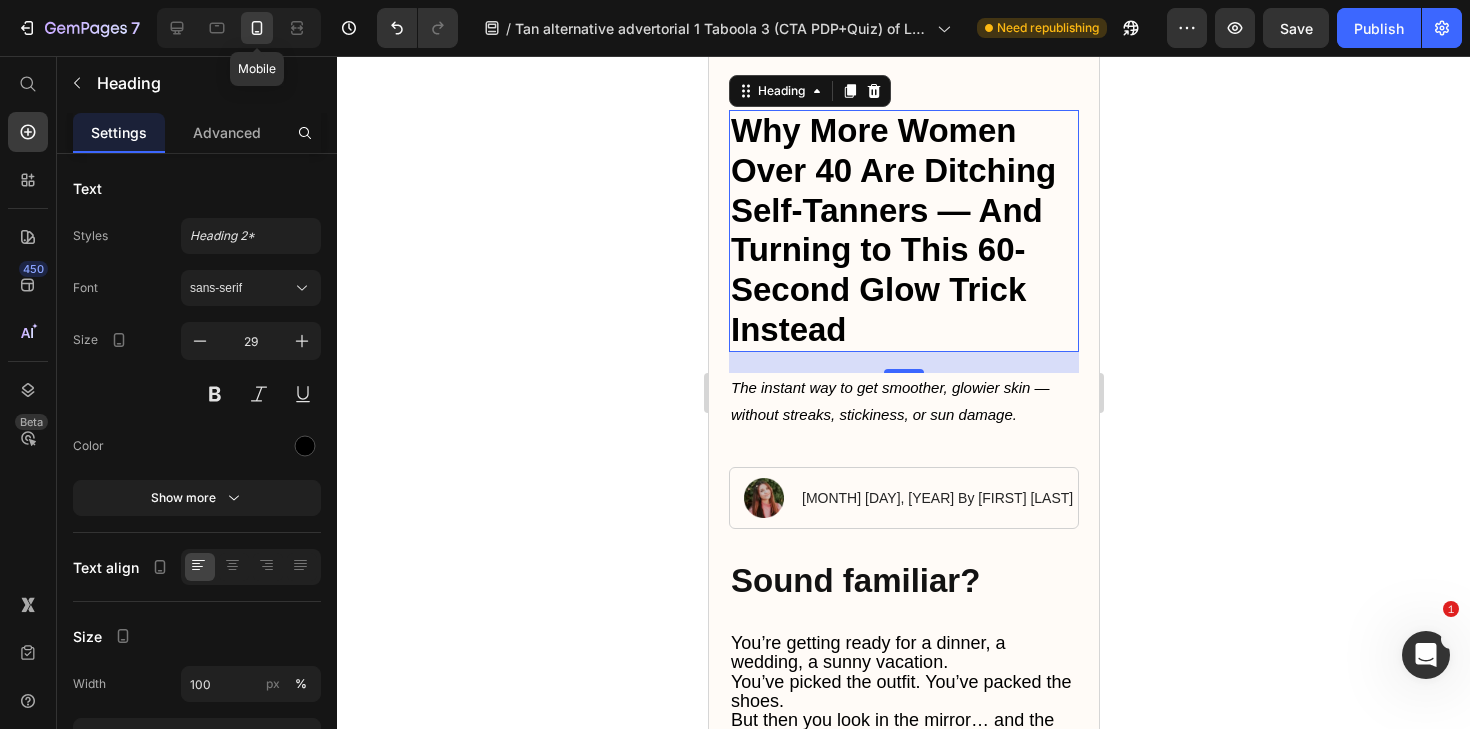 scroll, scrollTop: 211, scrollLeft: 0, axis: vertical 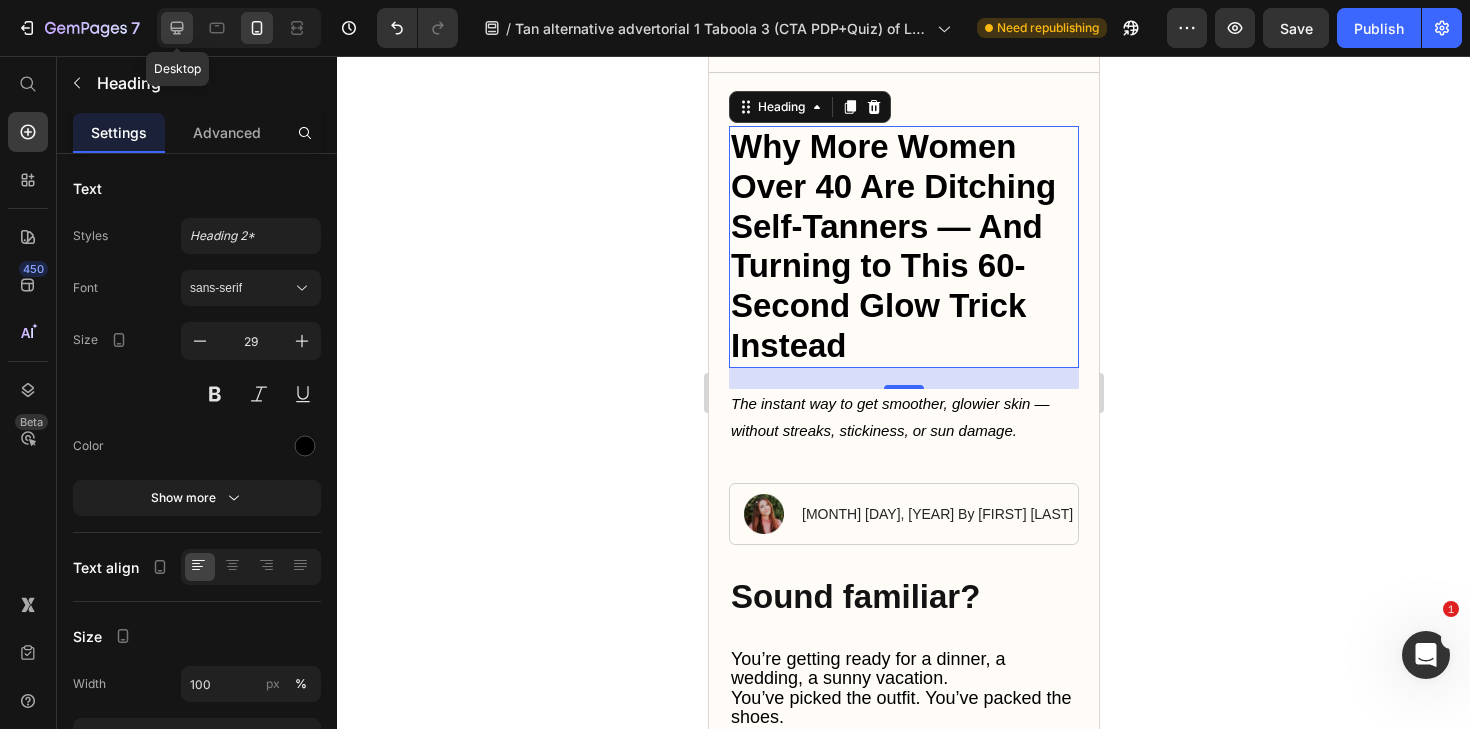 click 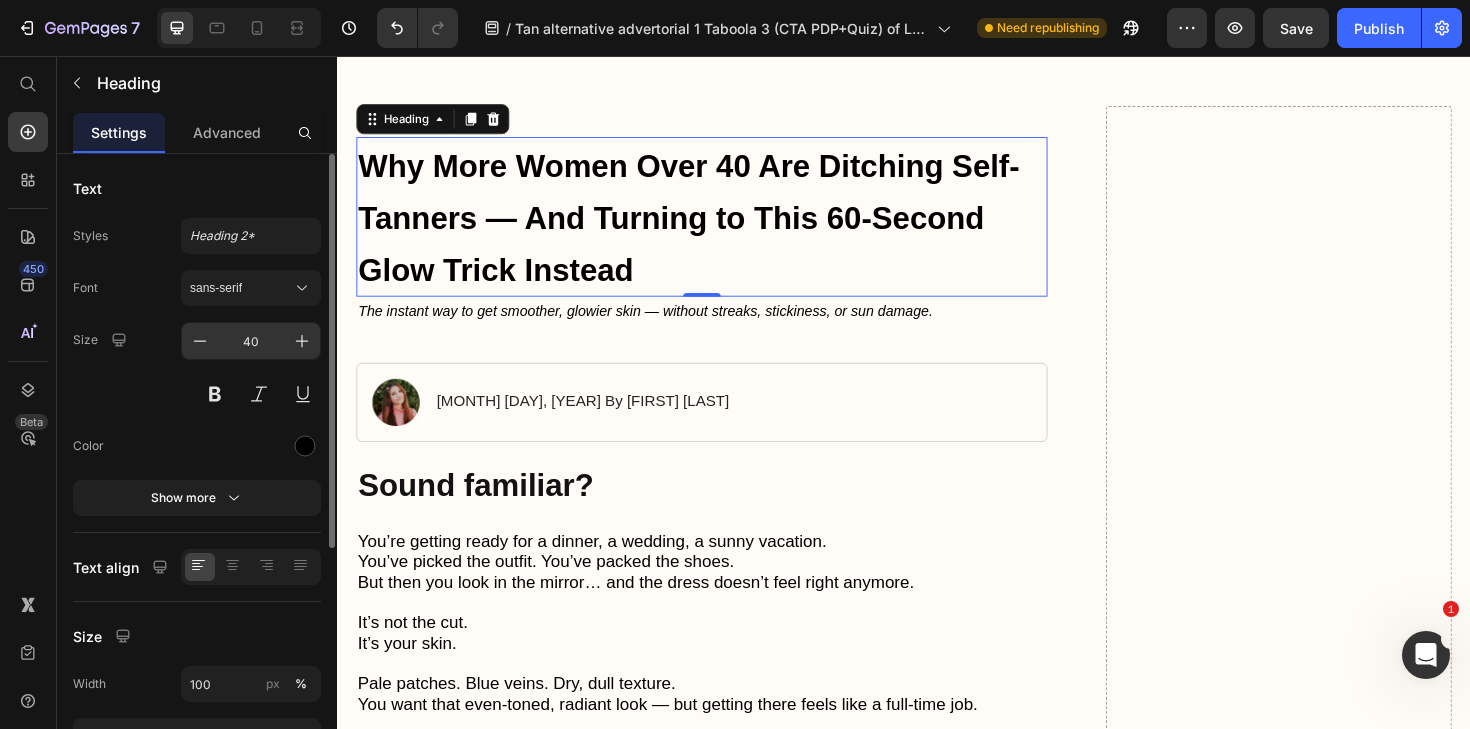 scroll, scrollTop: 227, scrollLeft: 0, axis: vertical 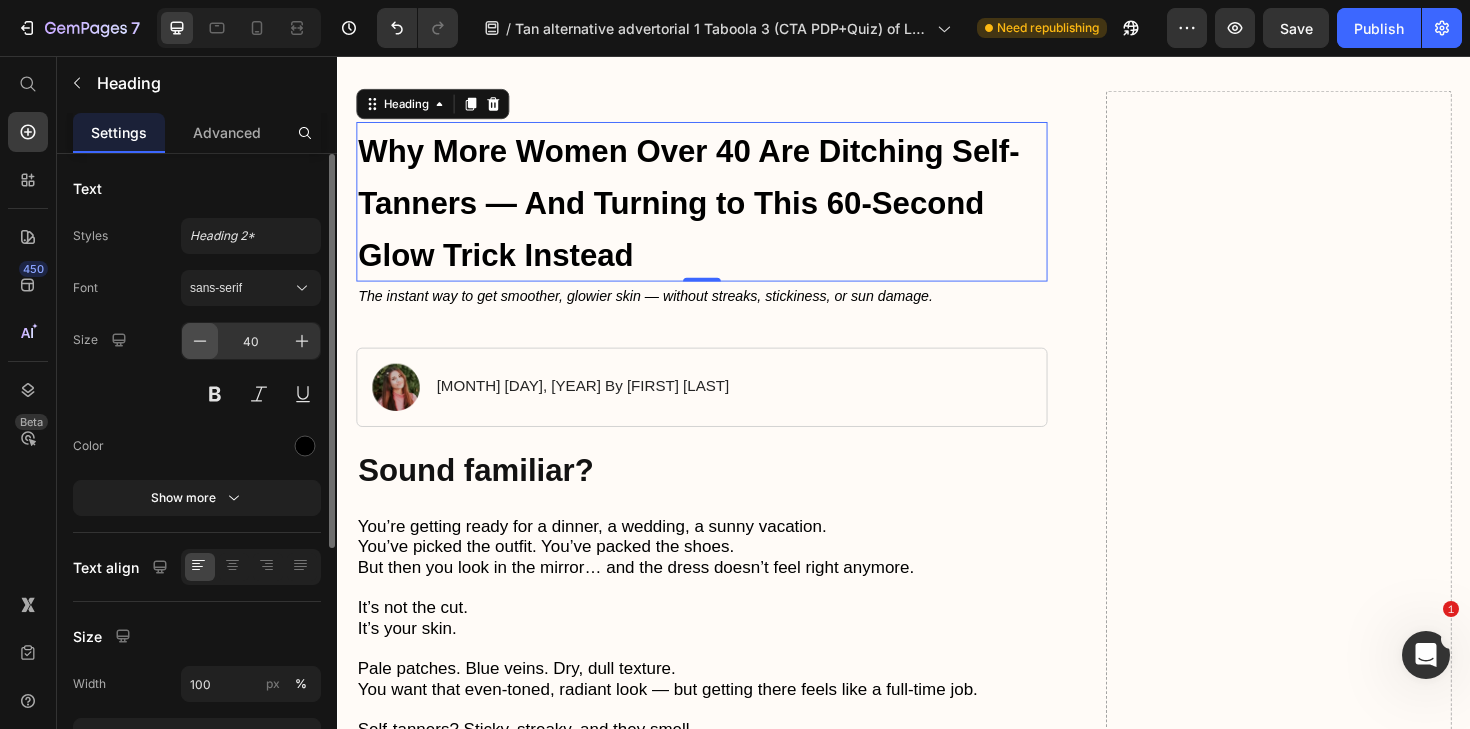 click 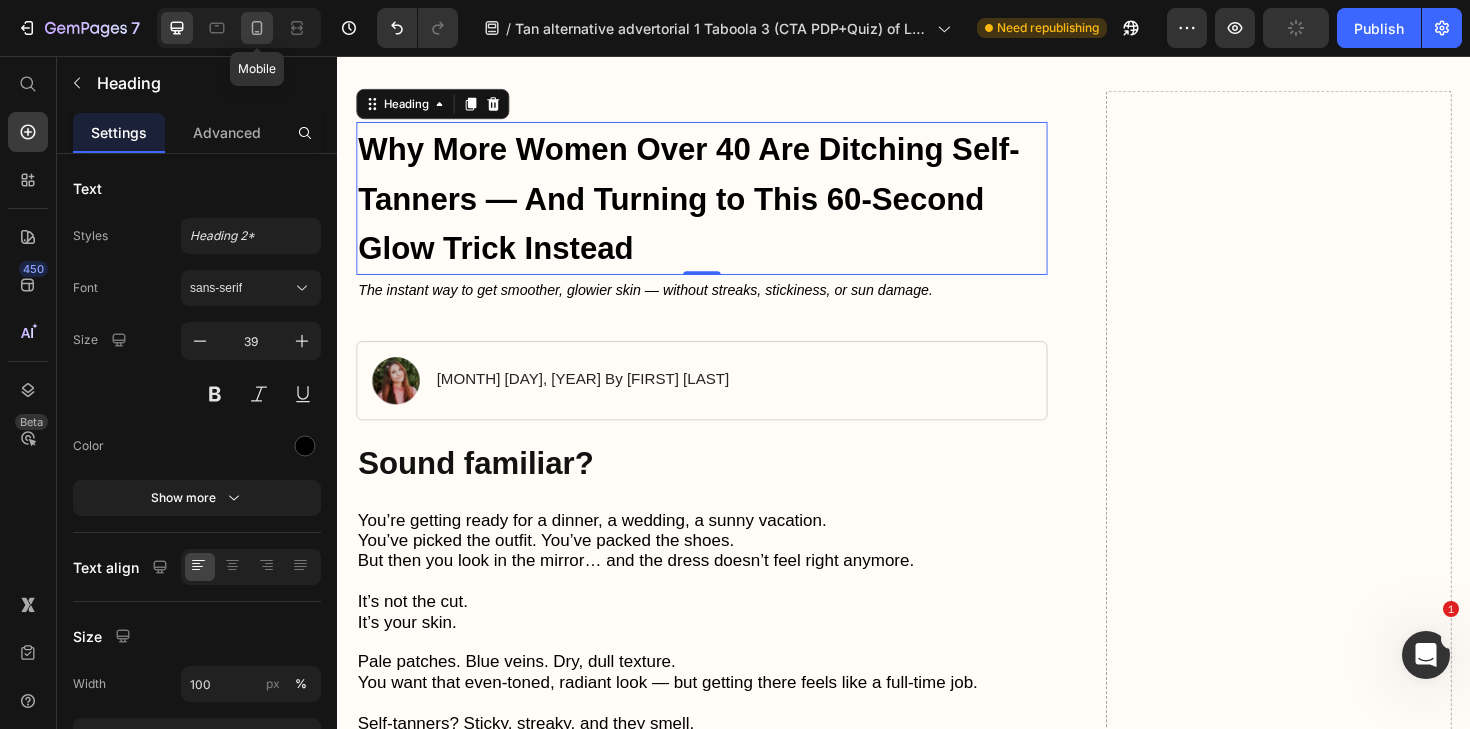 click 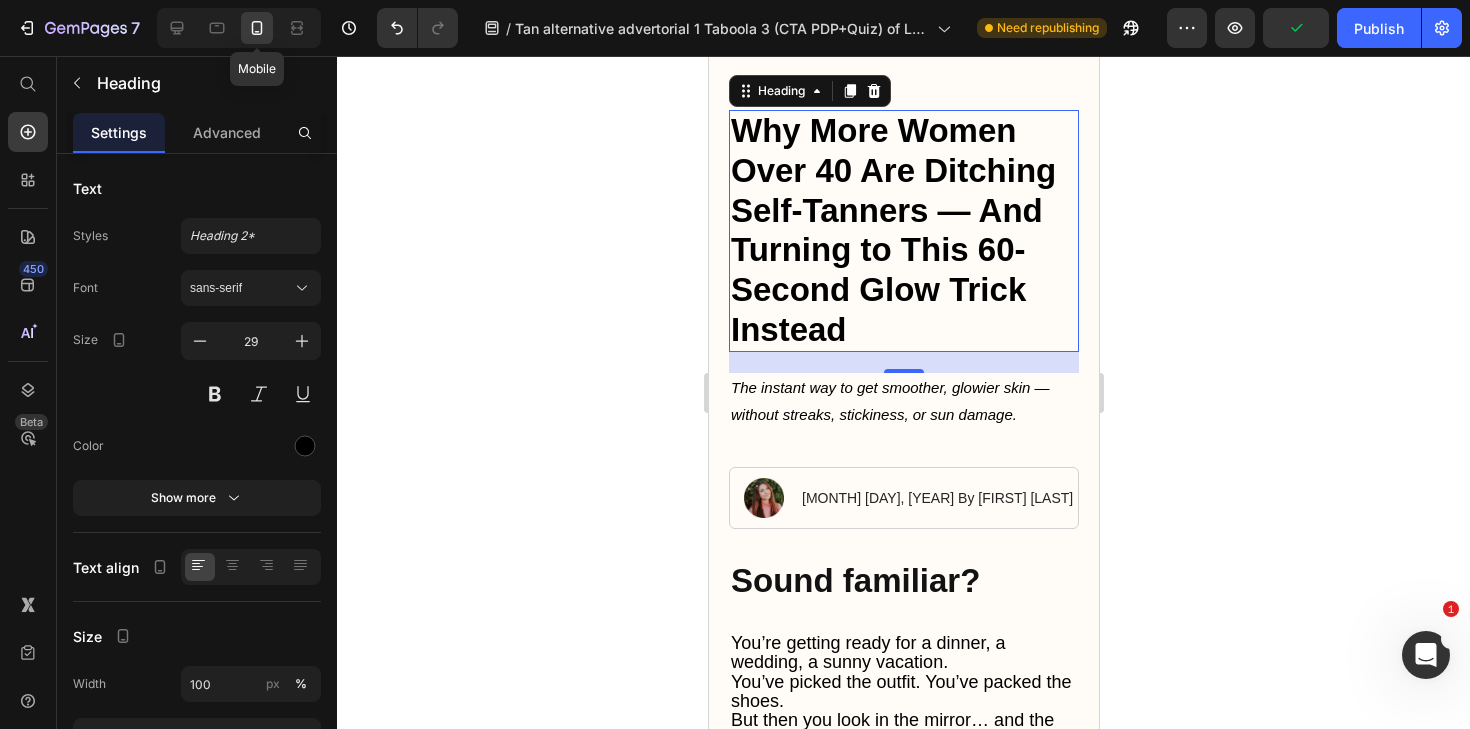 scroll, scrollTop: 211, scrollLeft: 0, axis: vertical 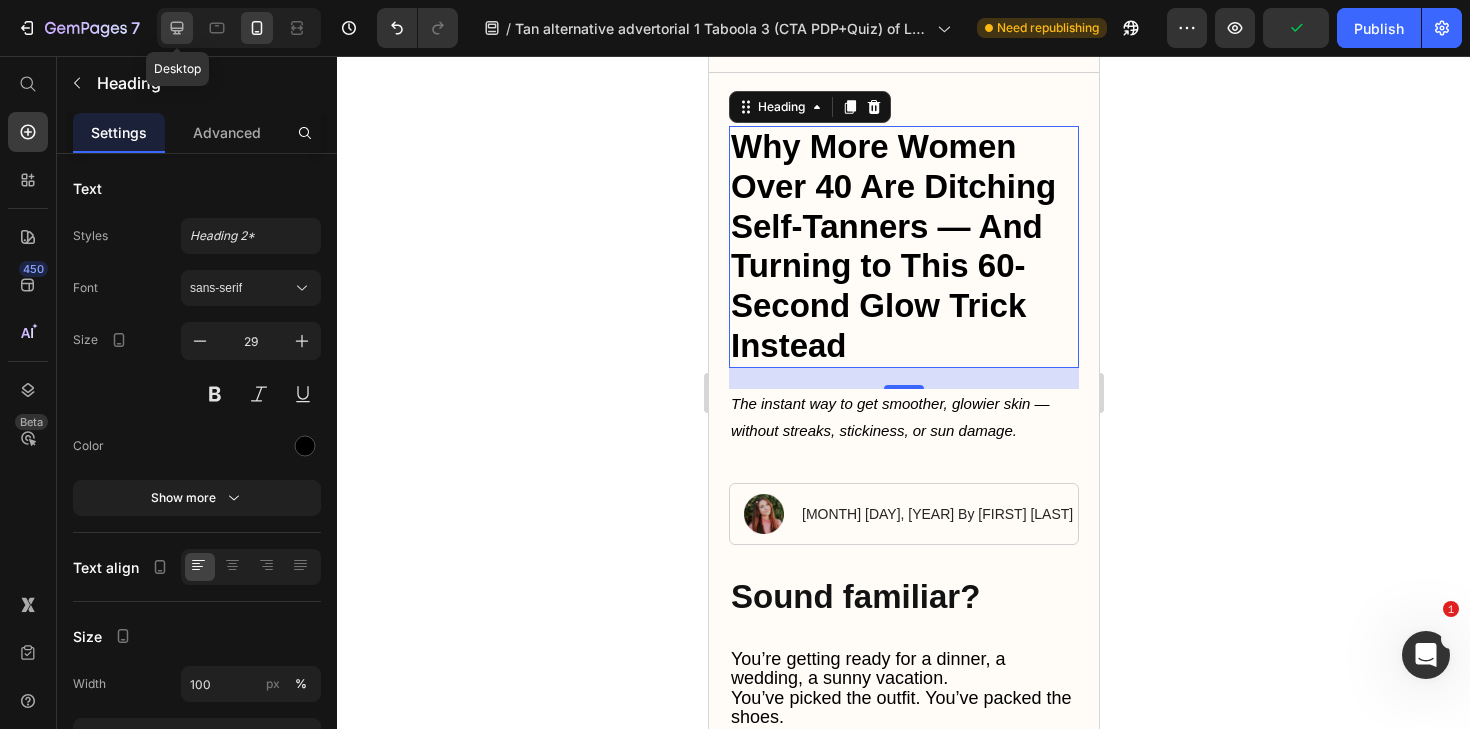 click 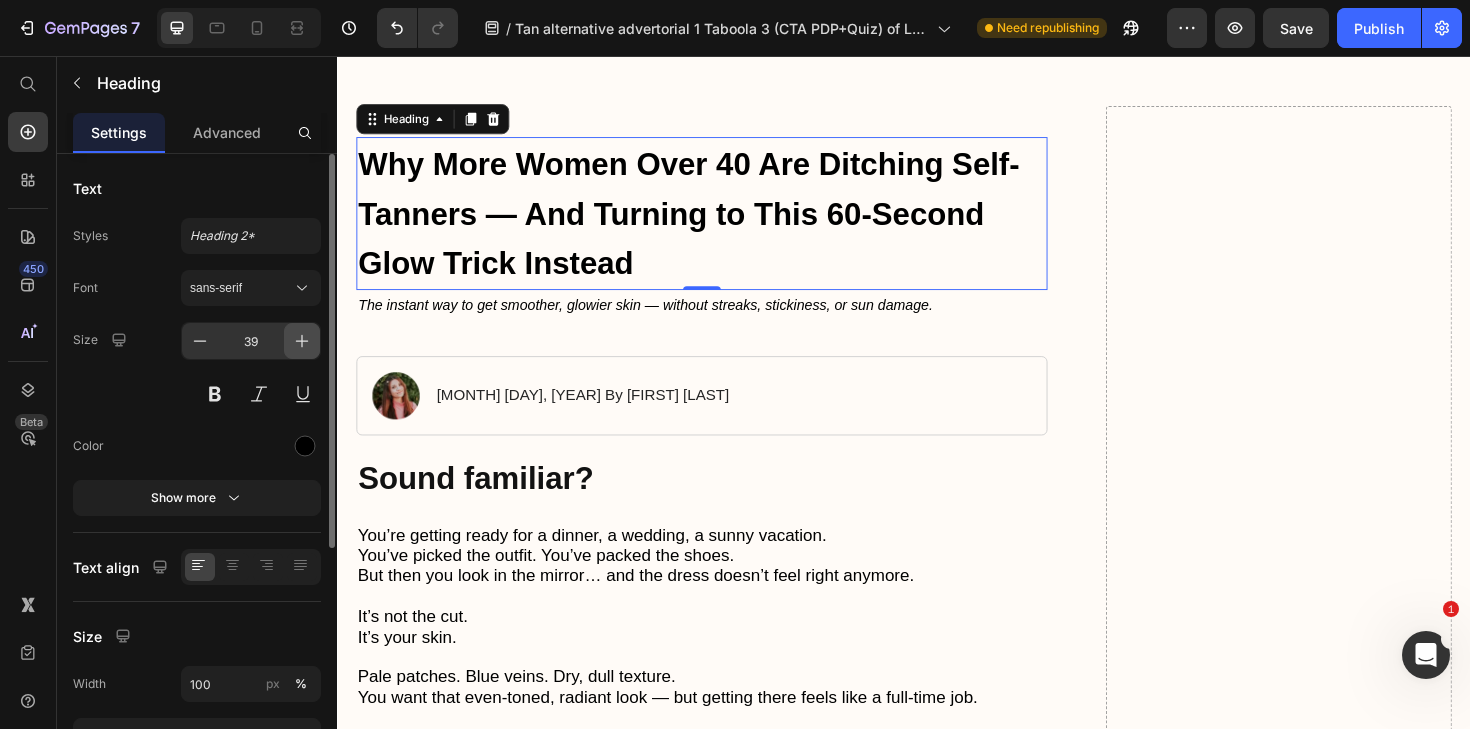 scroll, scrollTop: 227, scrollLeft: 0, axis: vertical 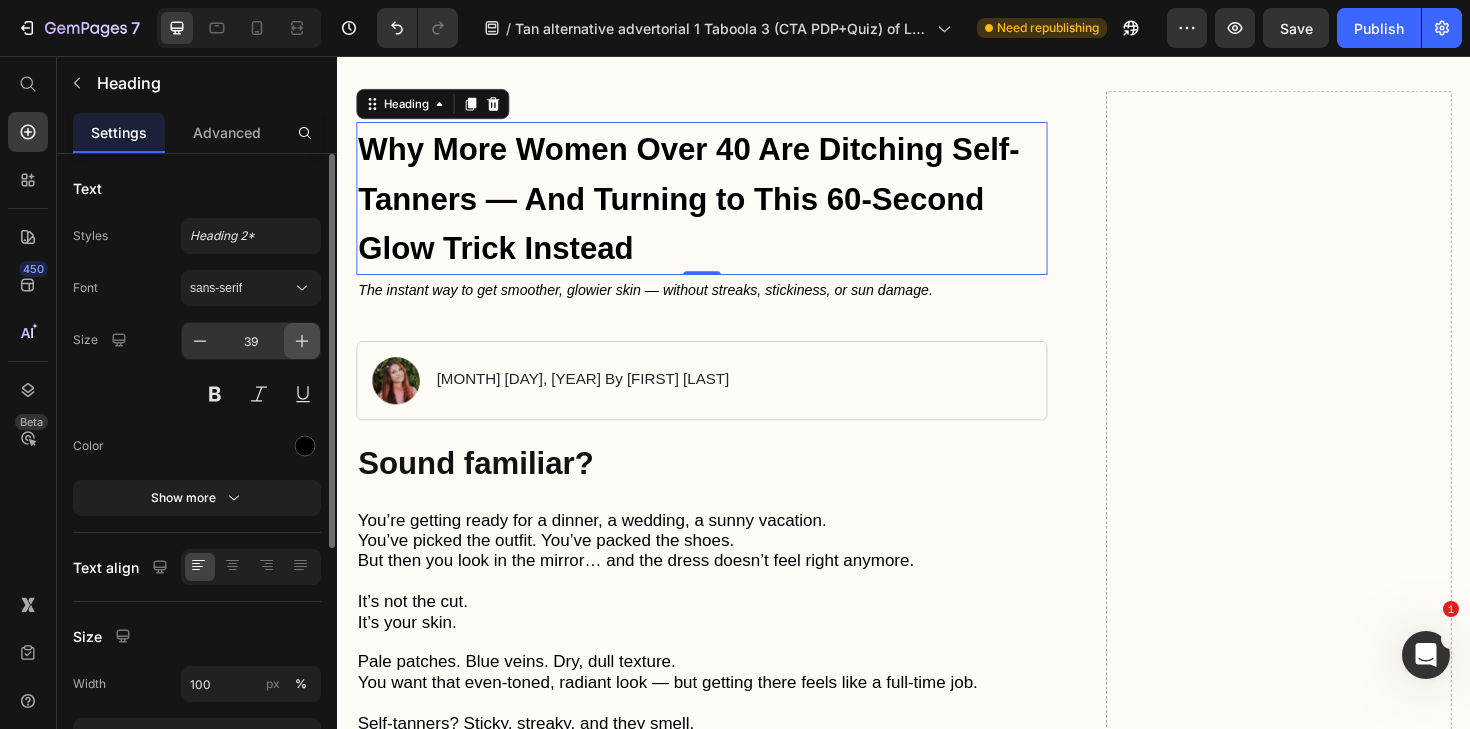 click 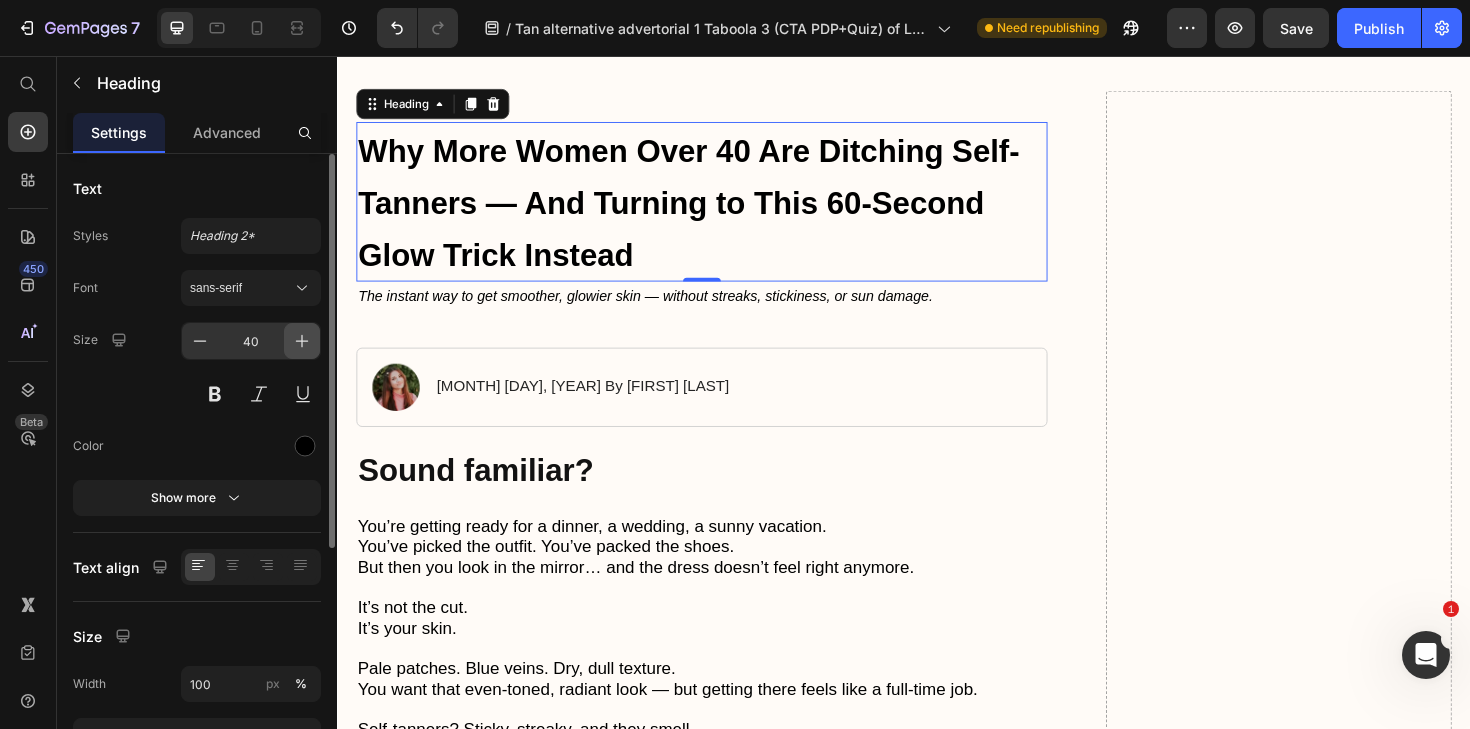 click 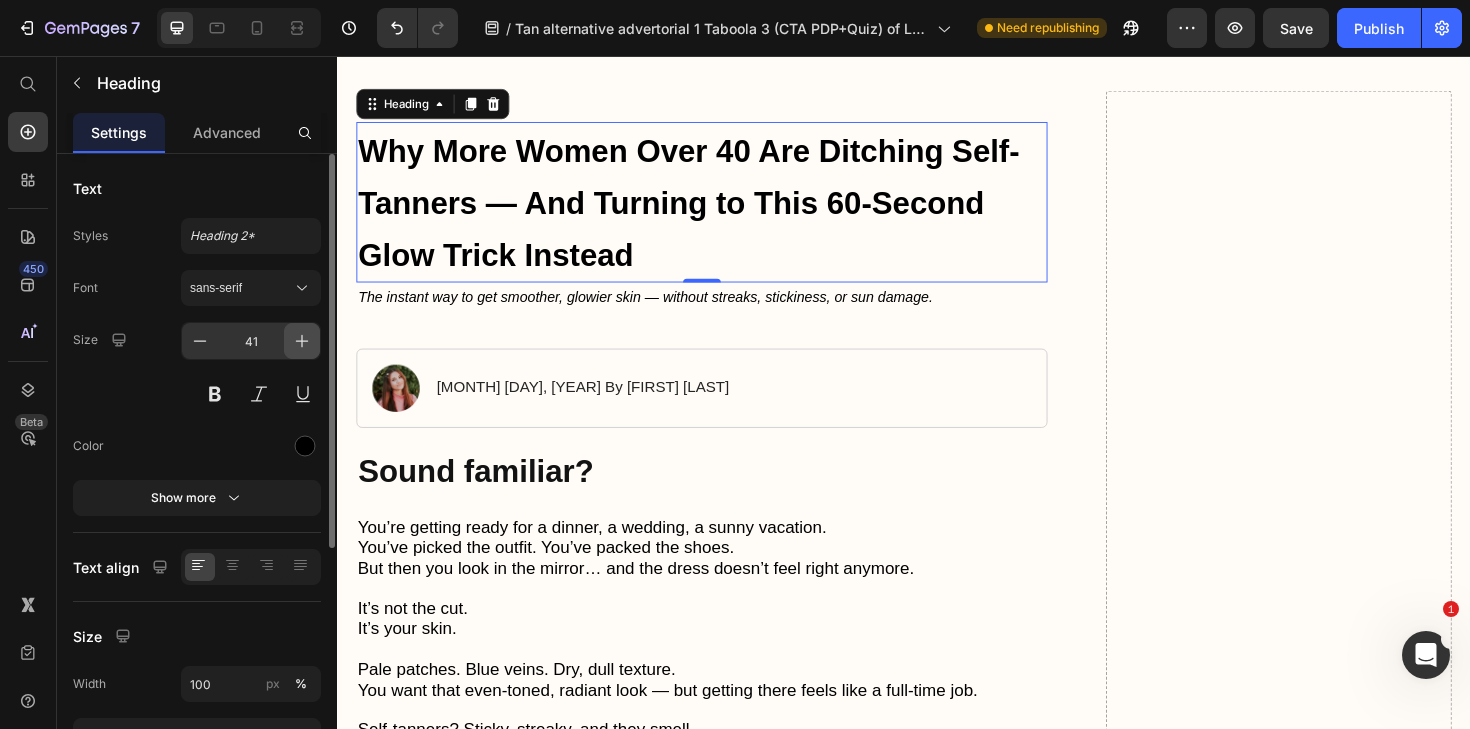 click 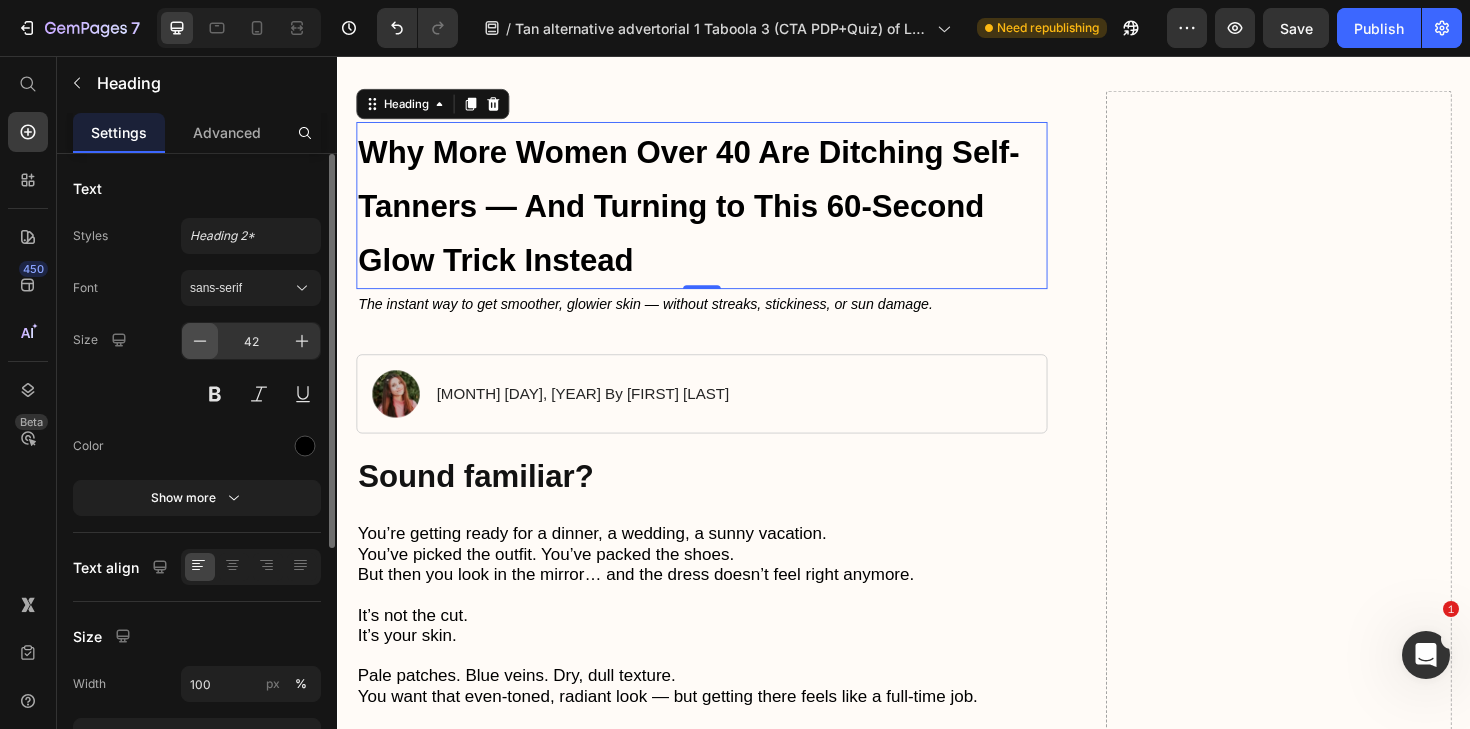 click 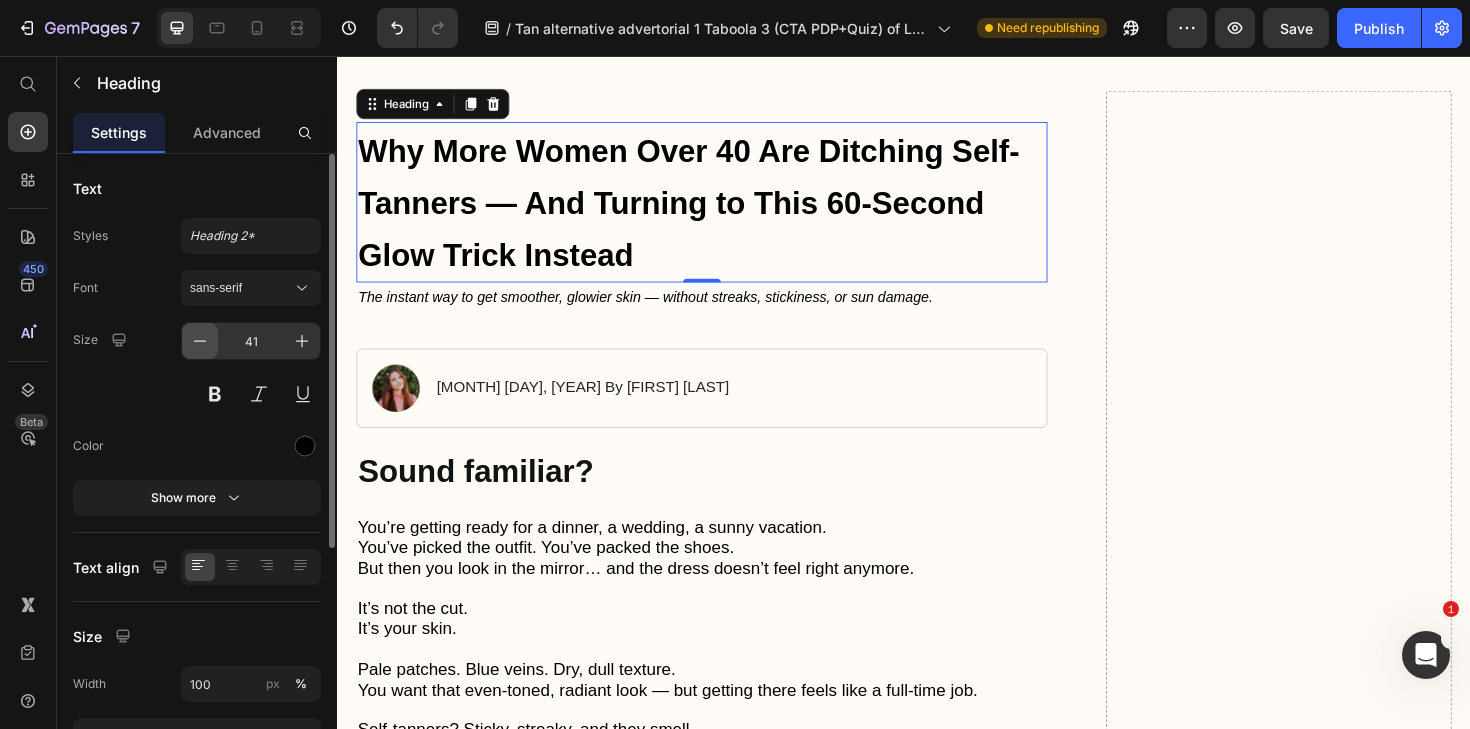 click 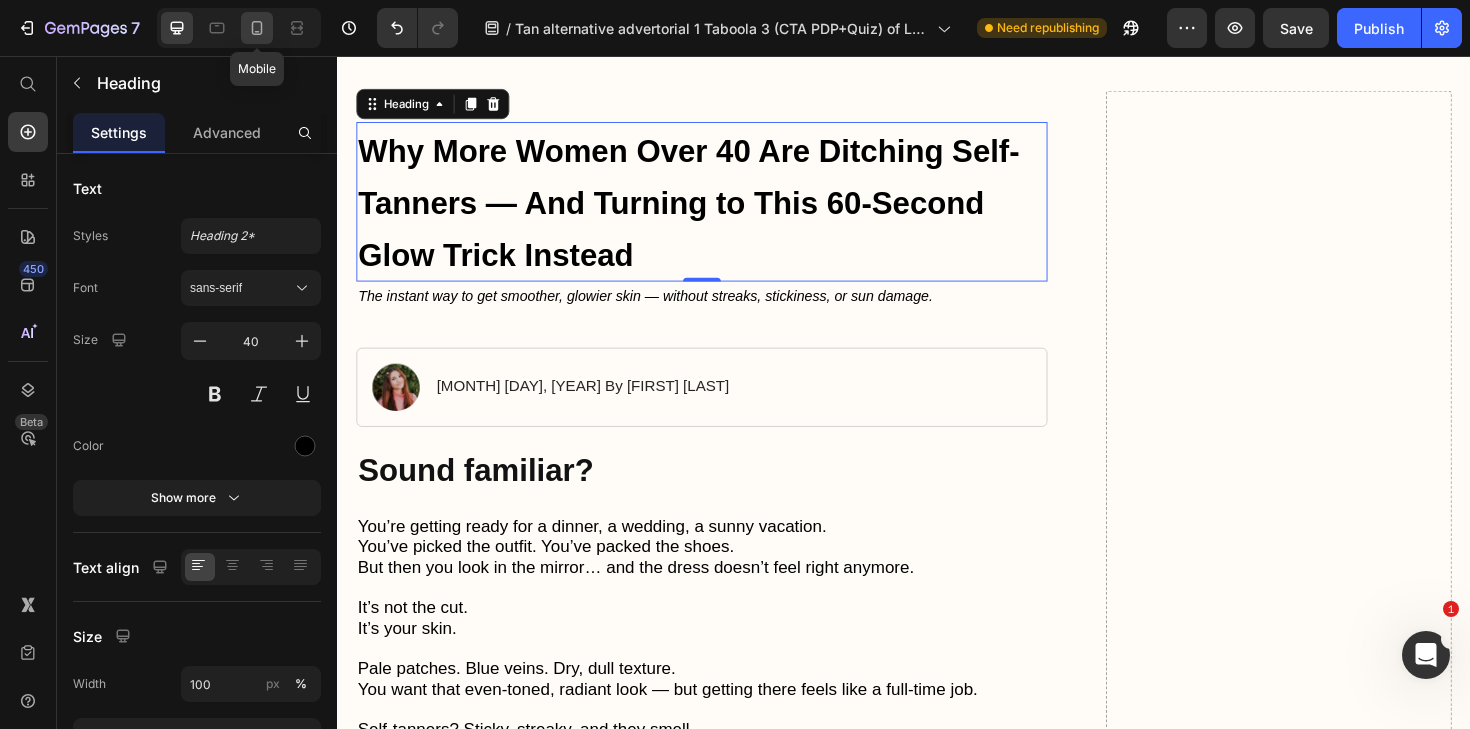 click 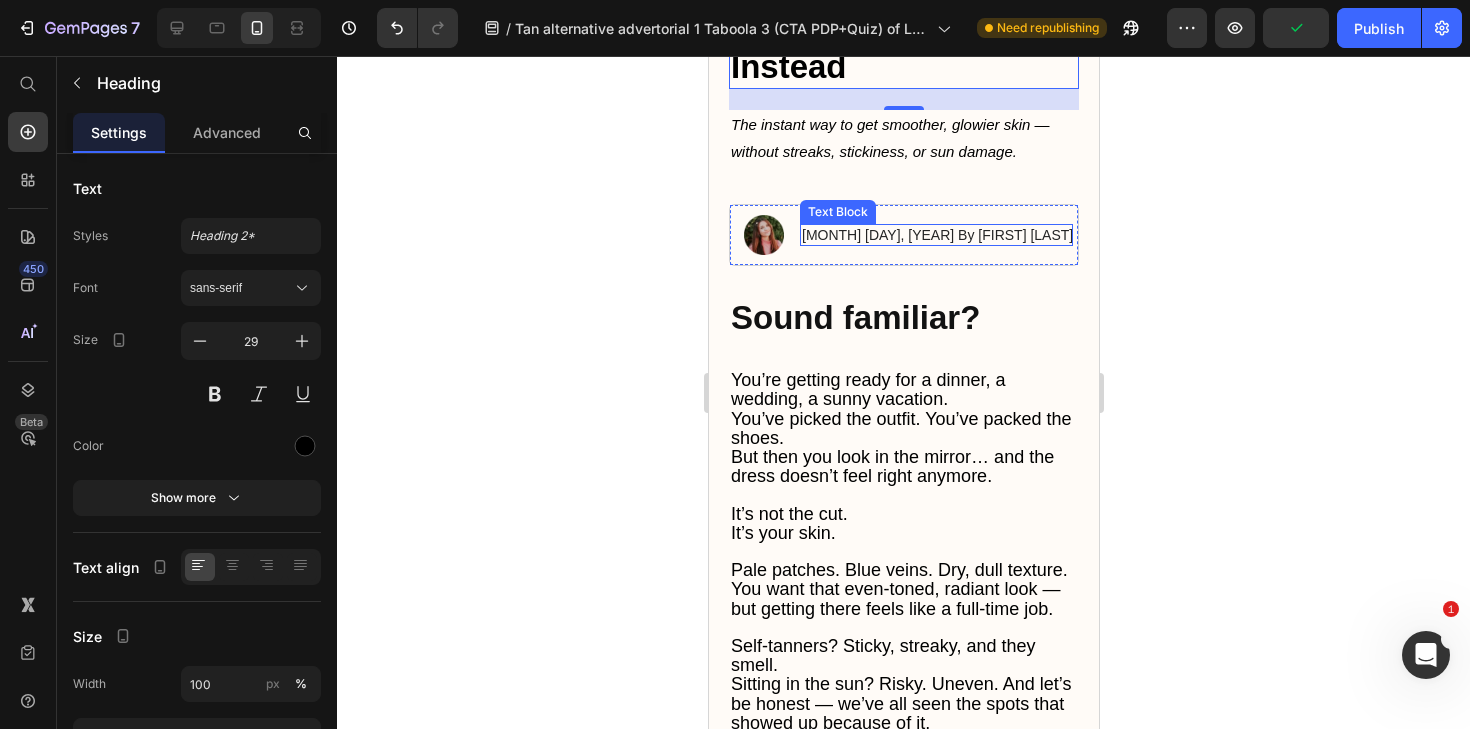 scroll, scrollTop: 547, scrollLeft: 0, axis: vertical 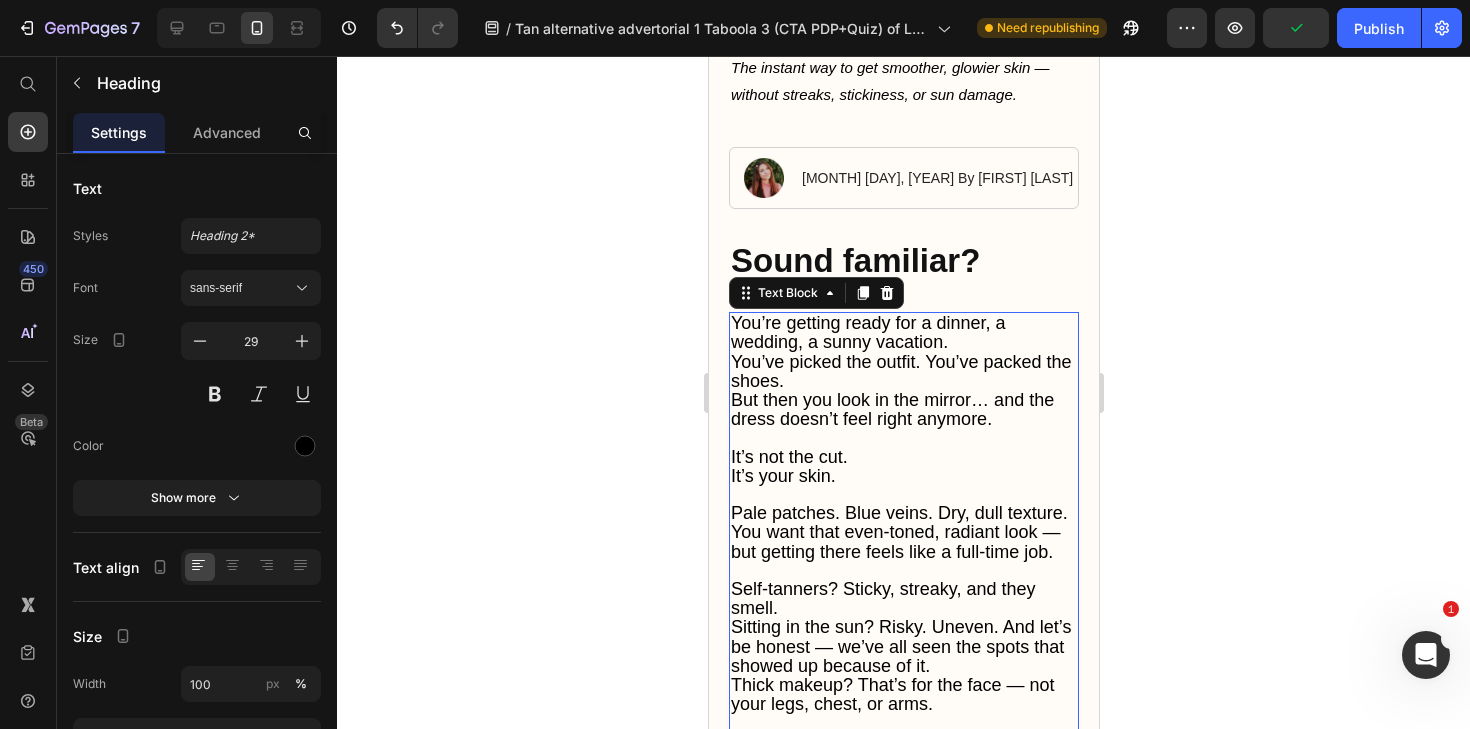 click on "But then you look in the mirror… and the dress doesn’t feel right anymore." at bounding box center [891, 409] 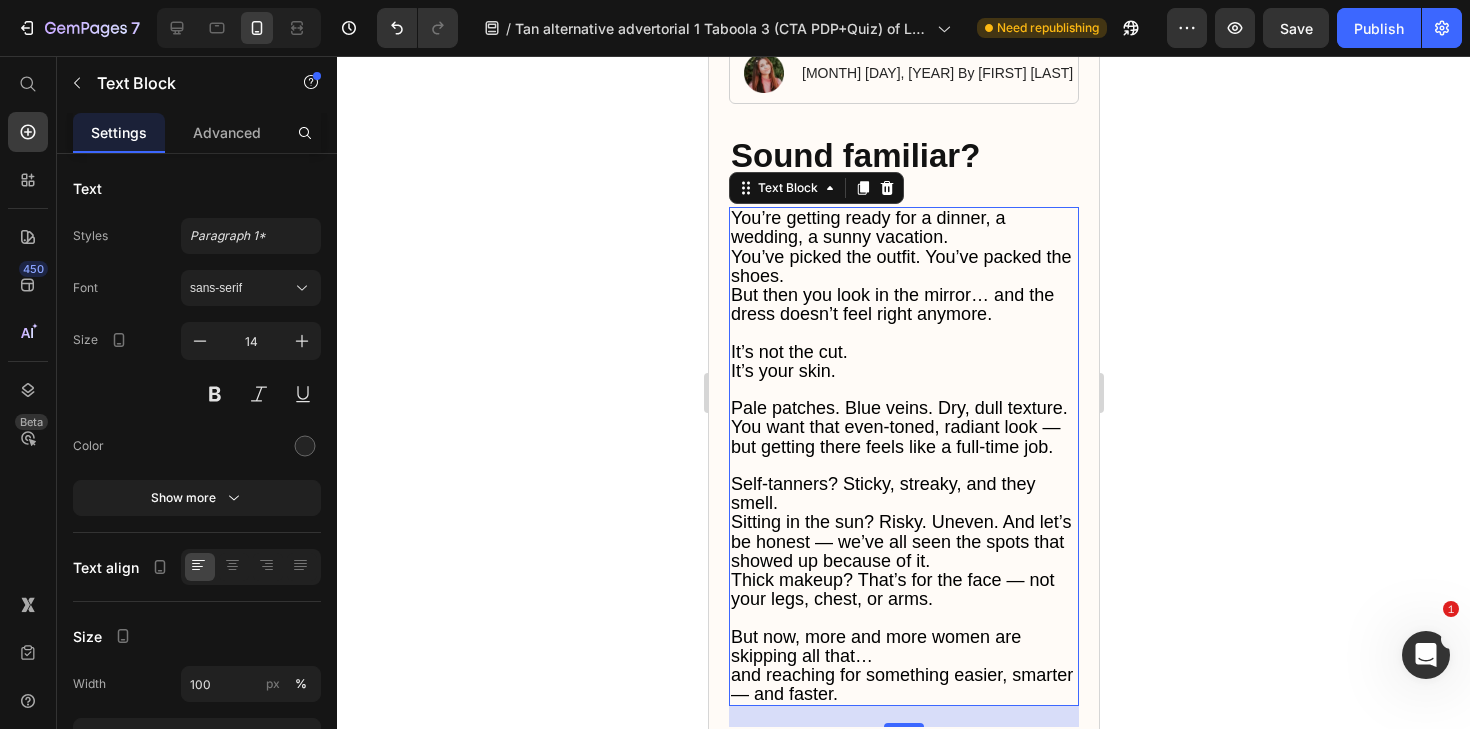 scroll, scrollTop: 648, scrollLeft: 0, axis: vertical 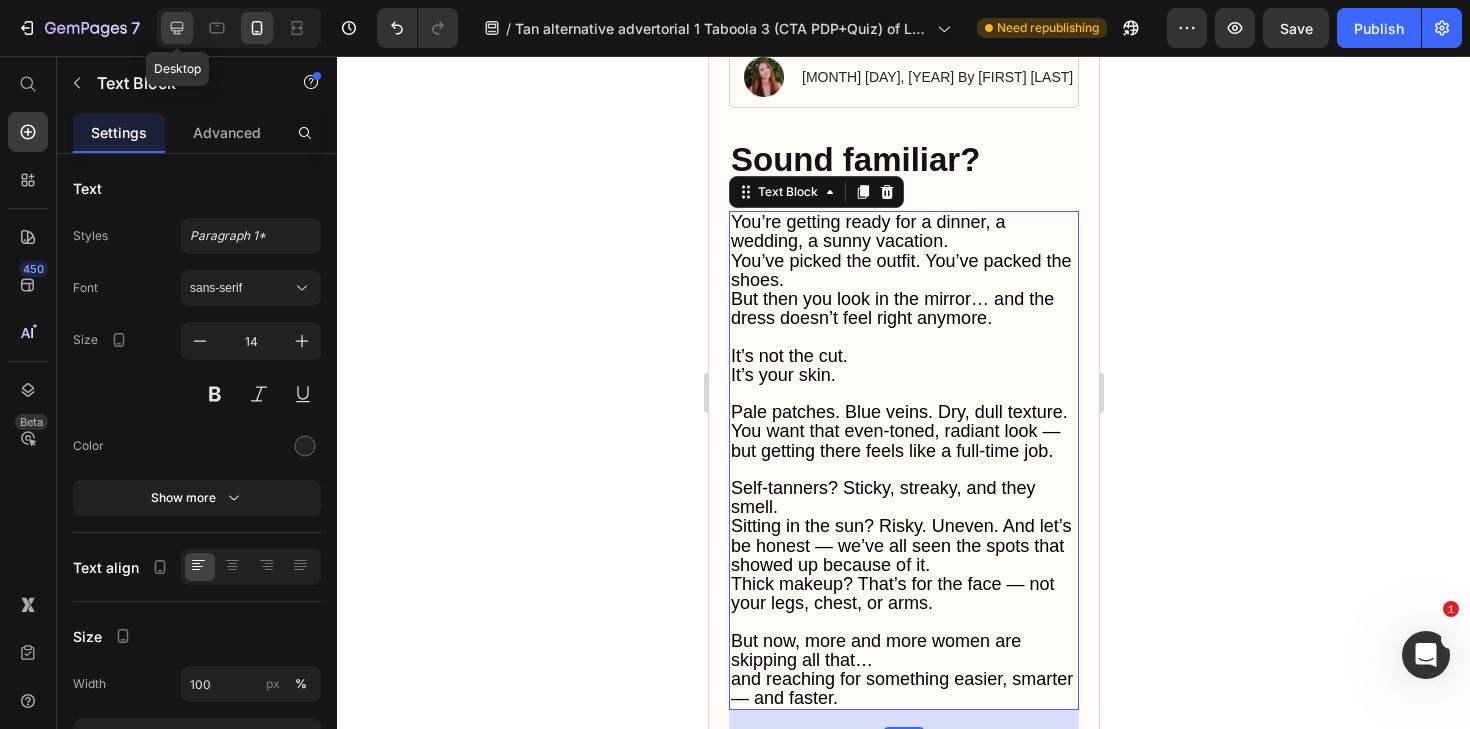 click 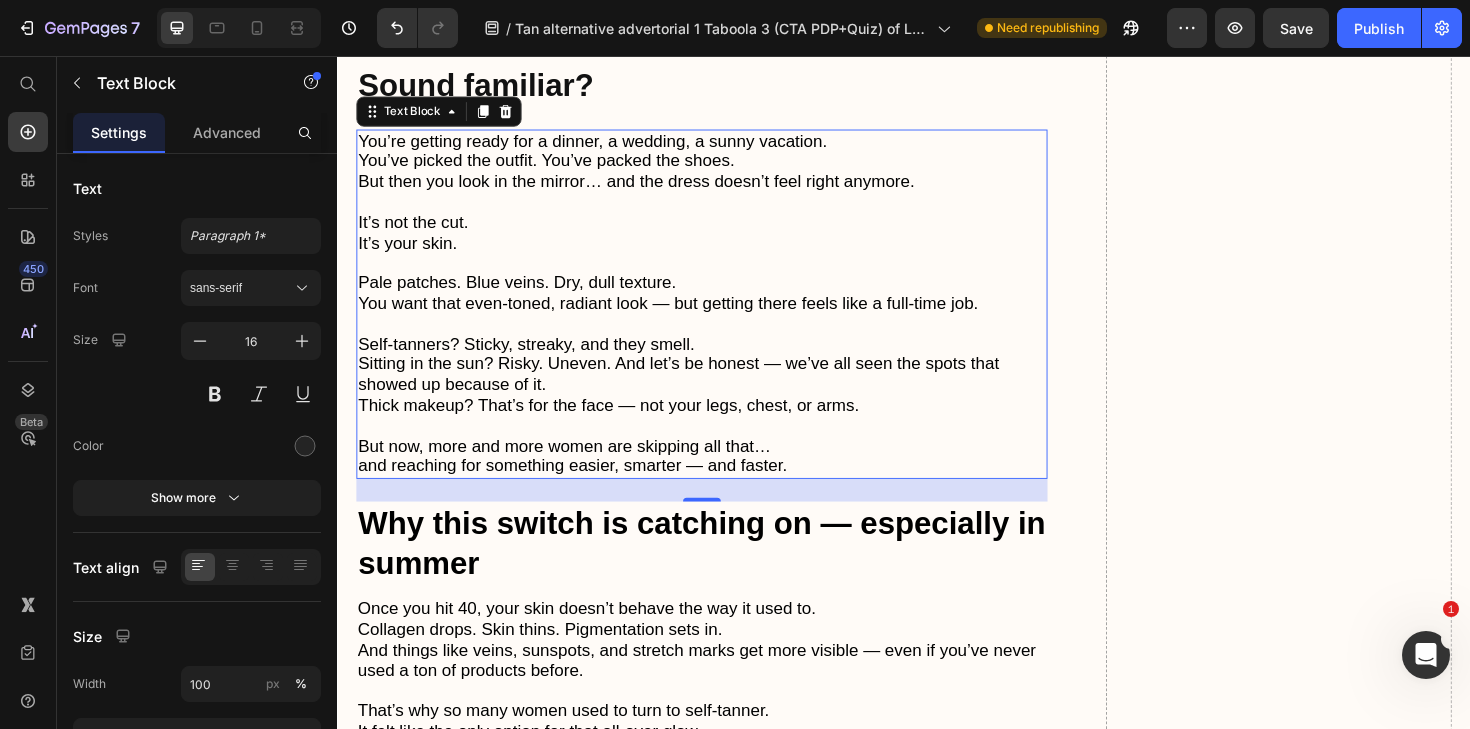 scroll, scrollTop: 641, scrollLeft: 0, axis: vertical 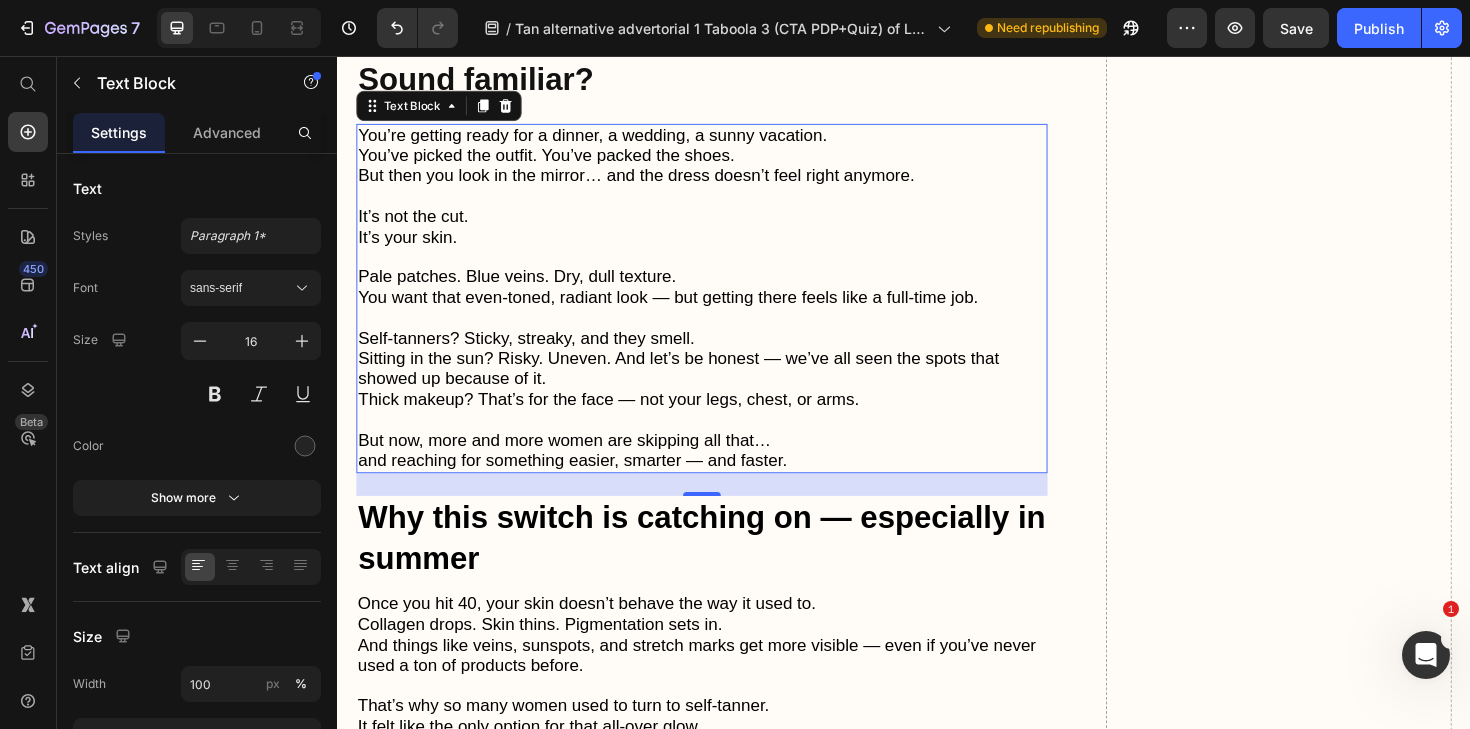 click at bounding box center (723, 334) 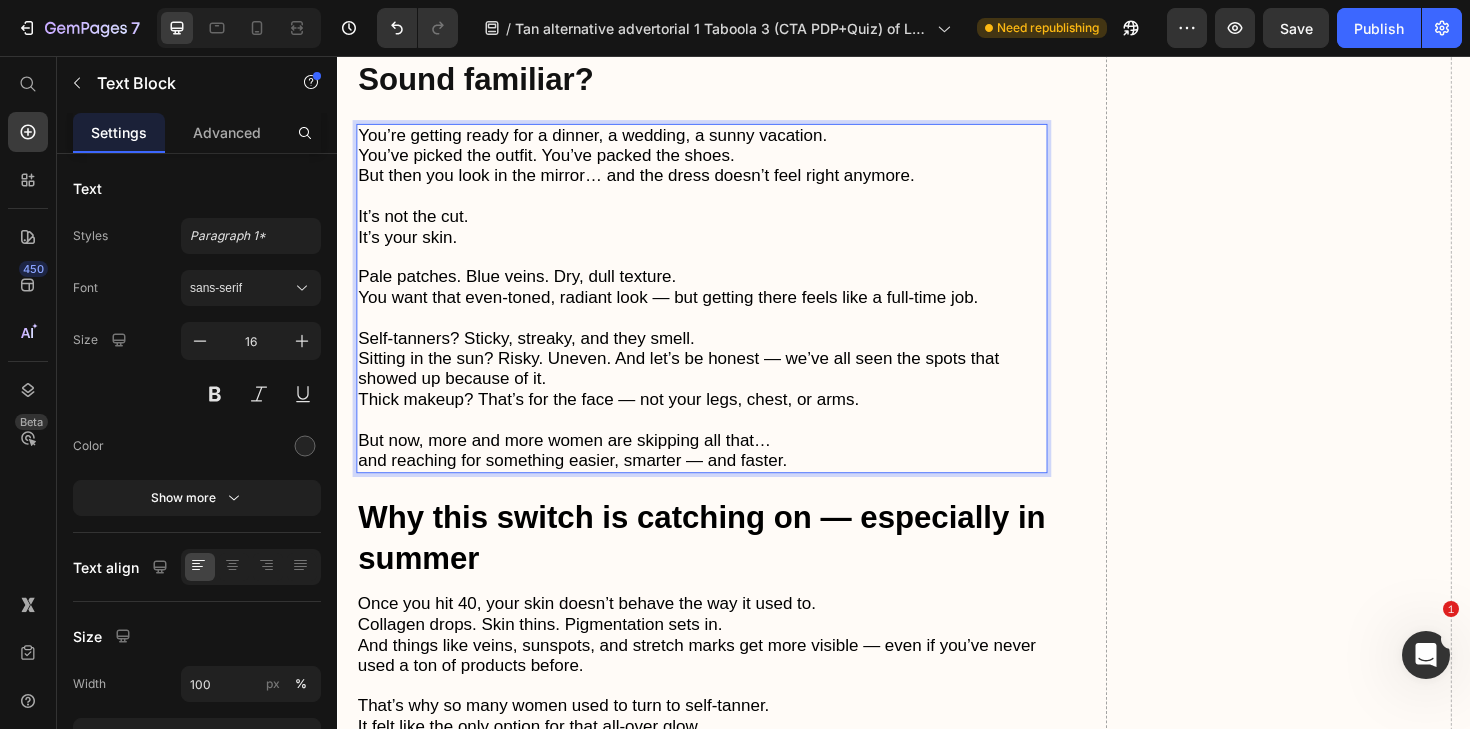 click on "You’ve picked the outfit. You’ve packed the shoes." at bounding box center (558, 161) 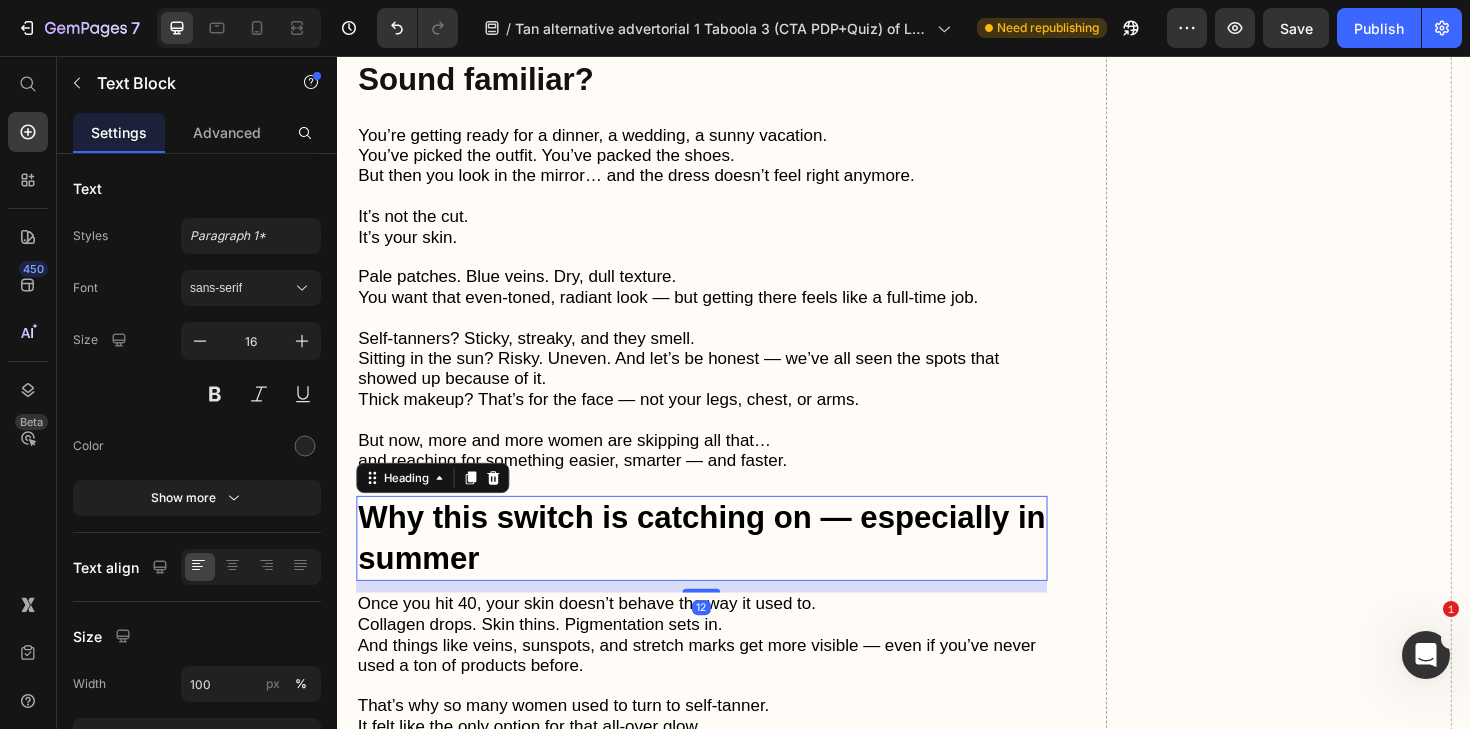 click on "Why this switch is catching on — especially in summer" at bounding box center [723, 566] 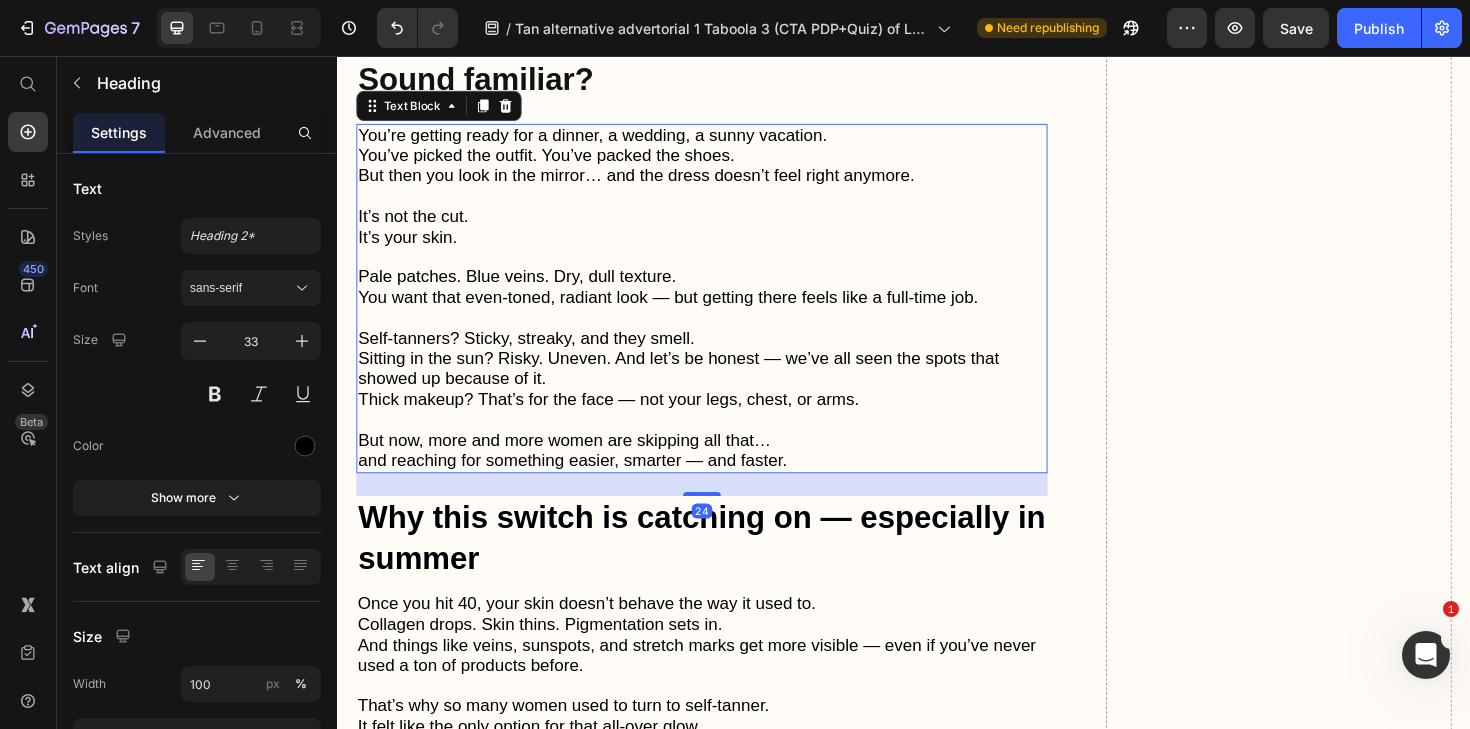 click on "Self-tanners? Sticky, streaky, and they smell. Sitting in the sun? Risky. Uneven. And let’s be honest — we’ve all seen the spots that showed up because of it. Thick makeup? That’s for the face — not your legs, chest, or arms." at bounding box center (723, 388) 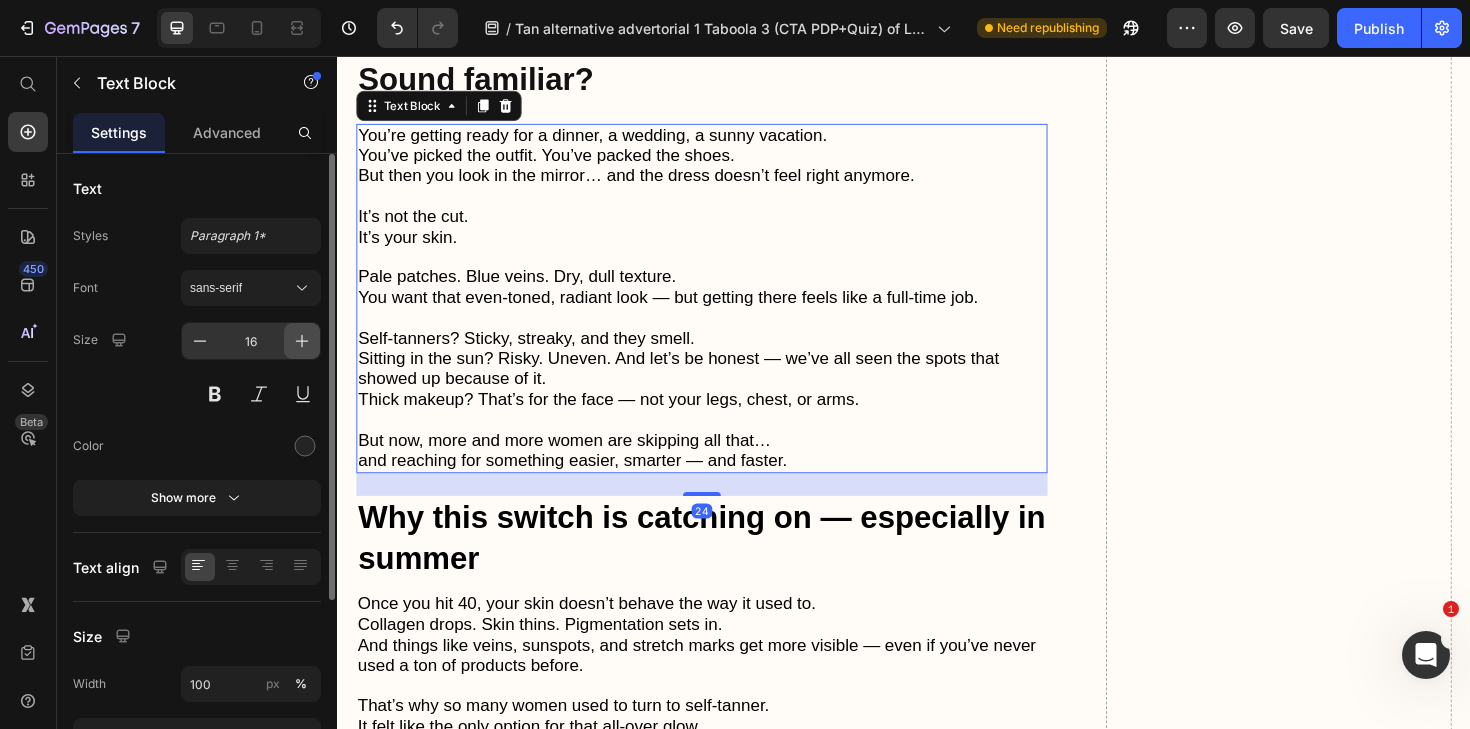 click 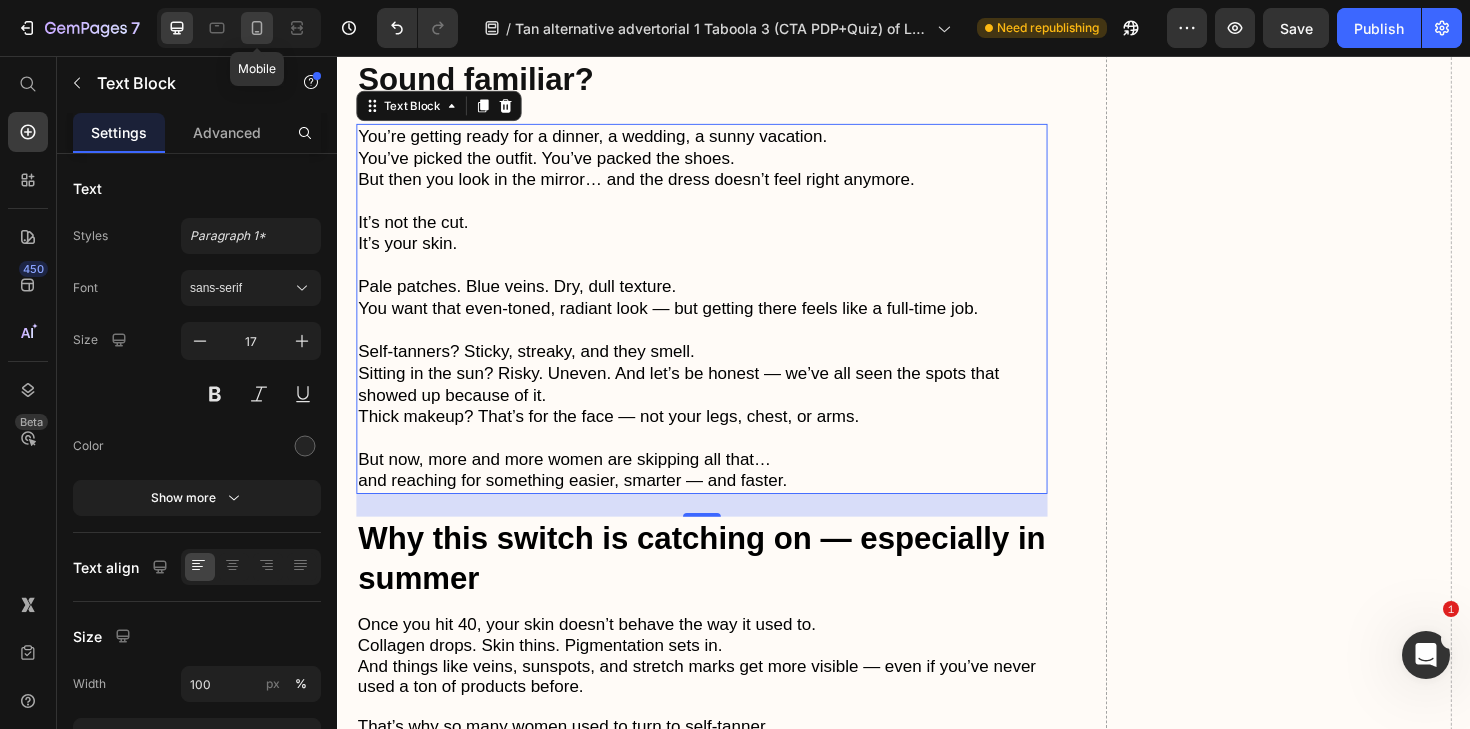 click 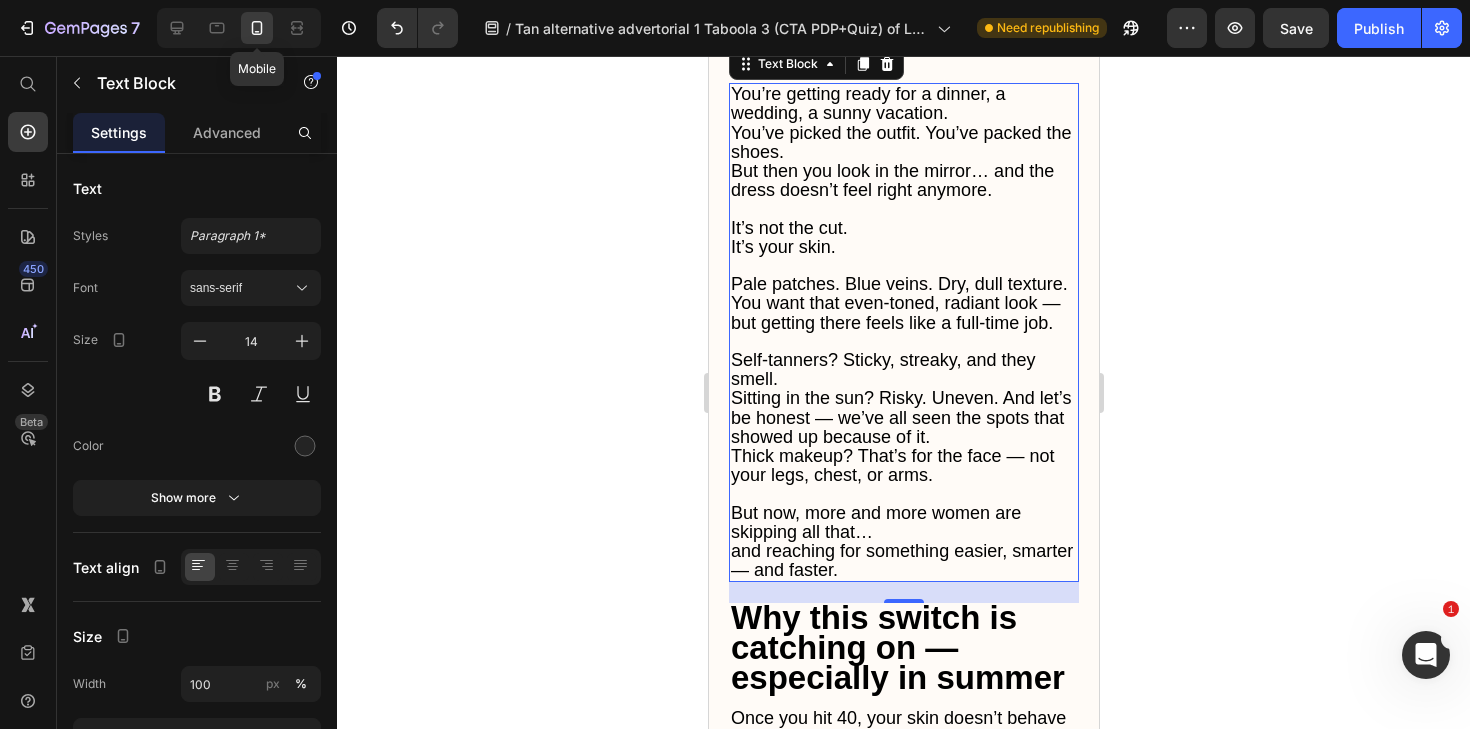 scroll, scrollTop: 725, scrollLeft: 0, axis: vertical 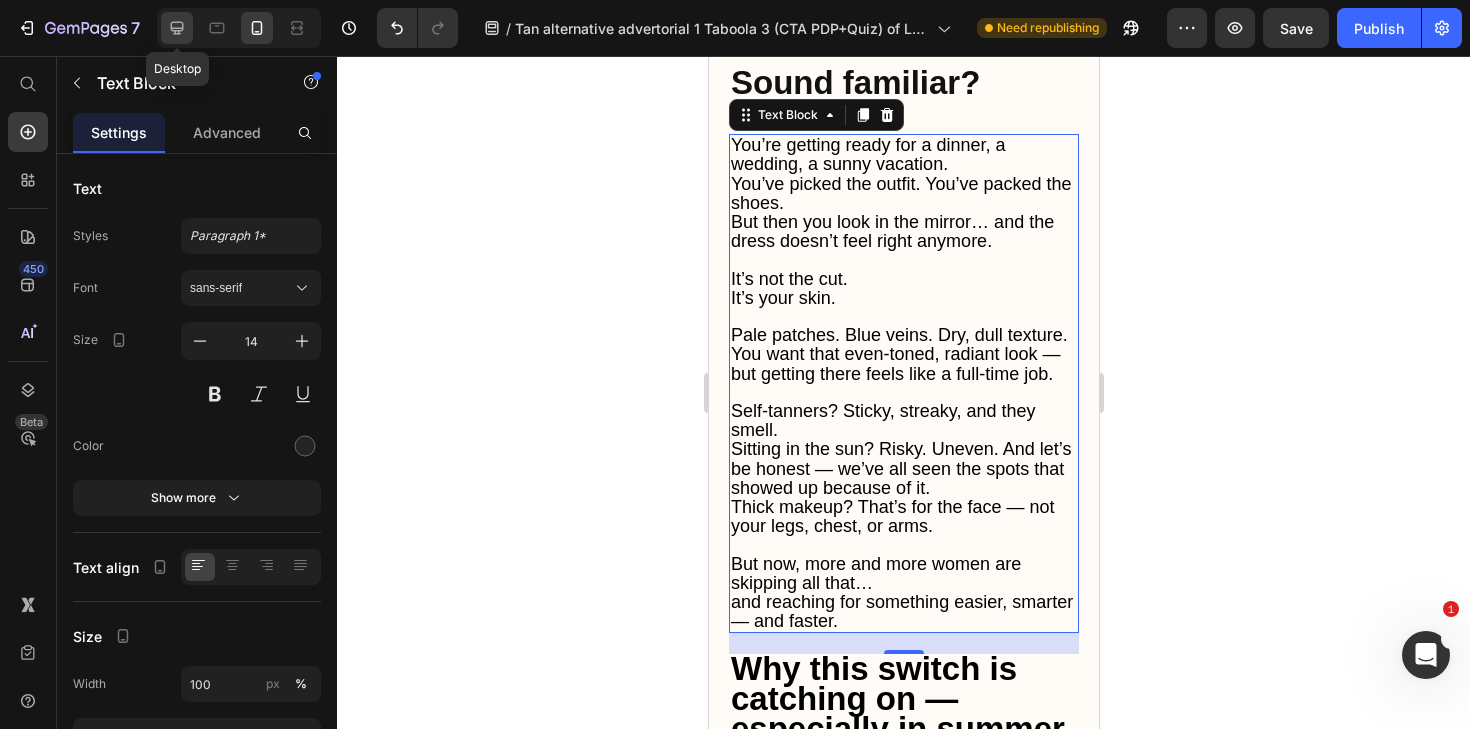 click 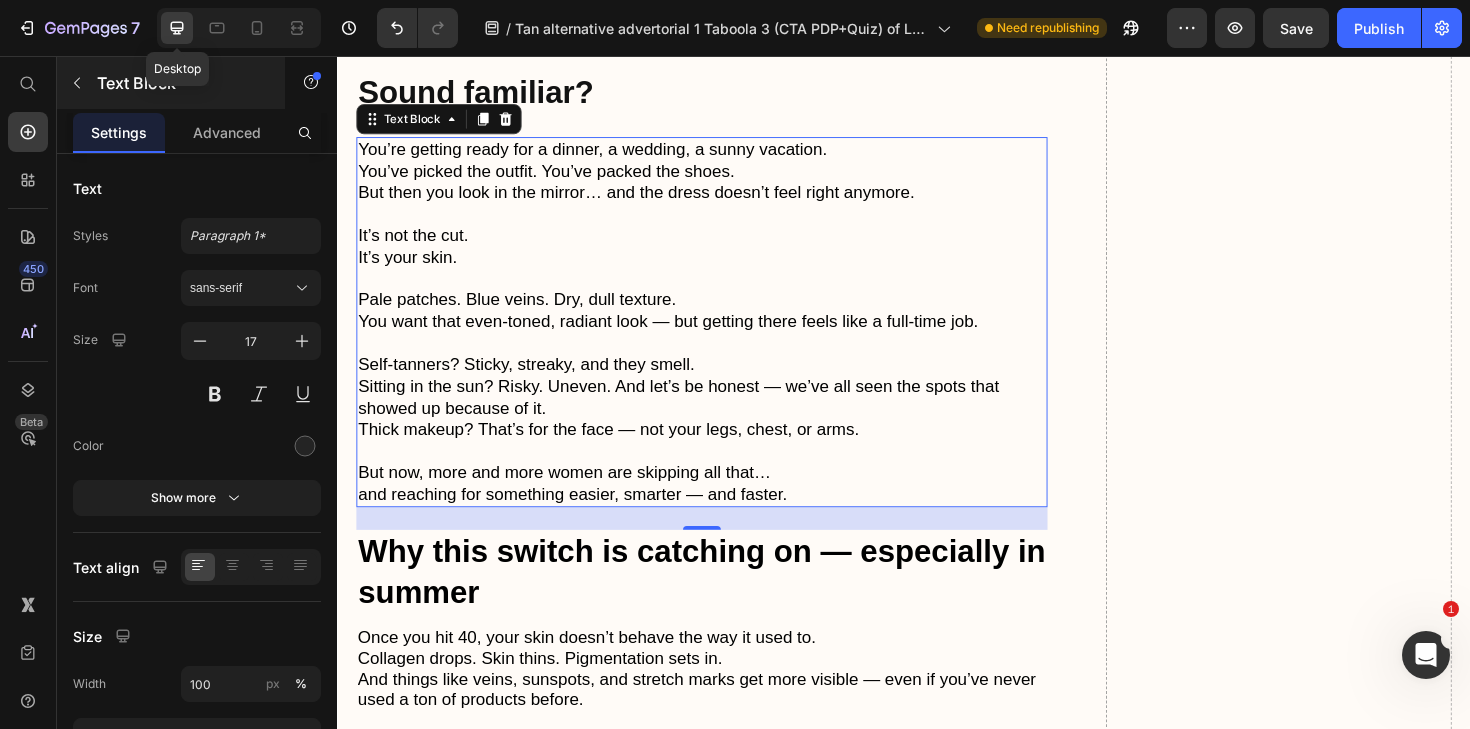 scroll, scrollTop: 641, scrollLeft: 0, axis: vertical 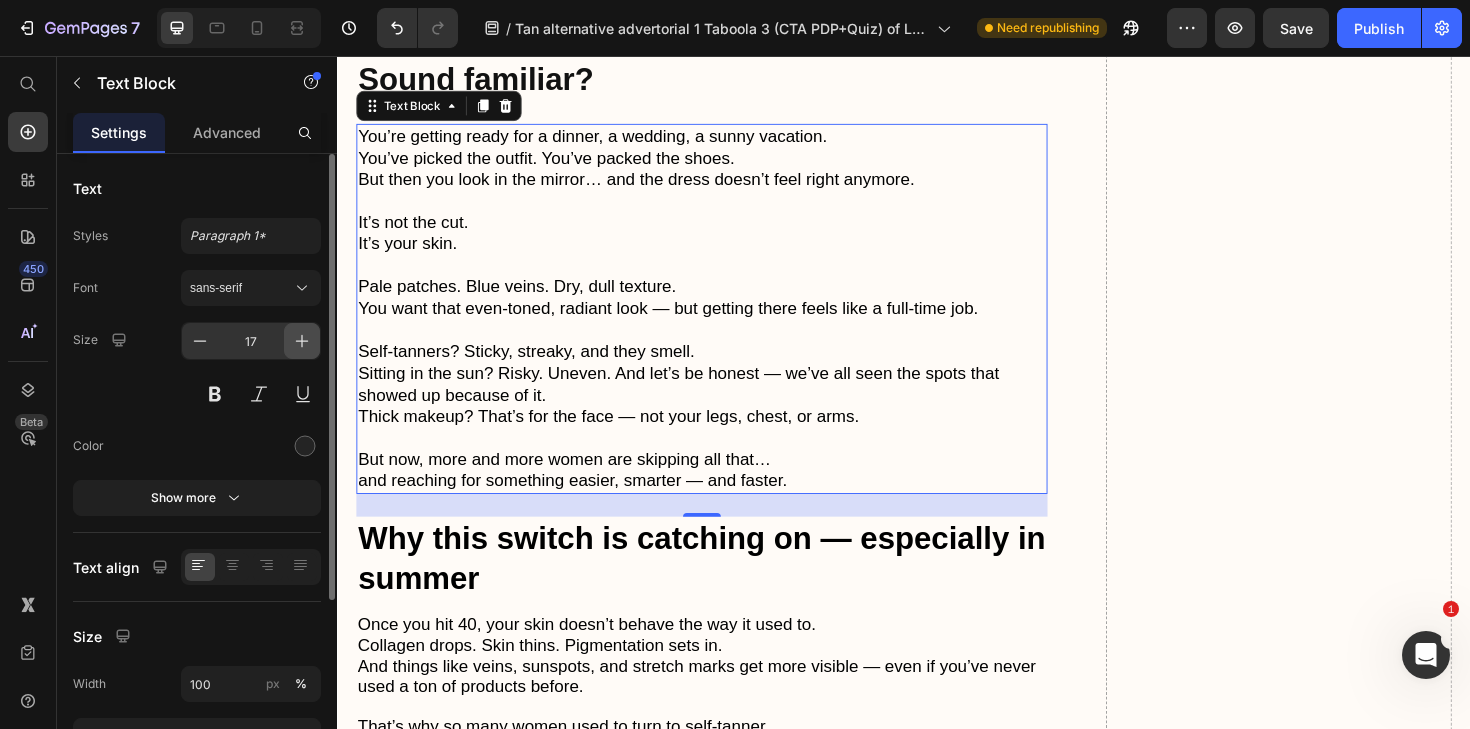 click 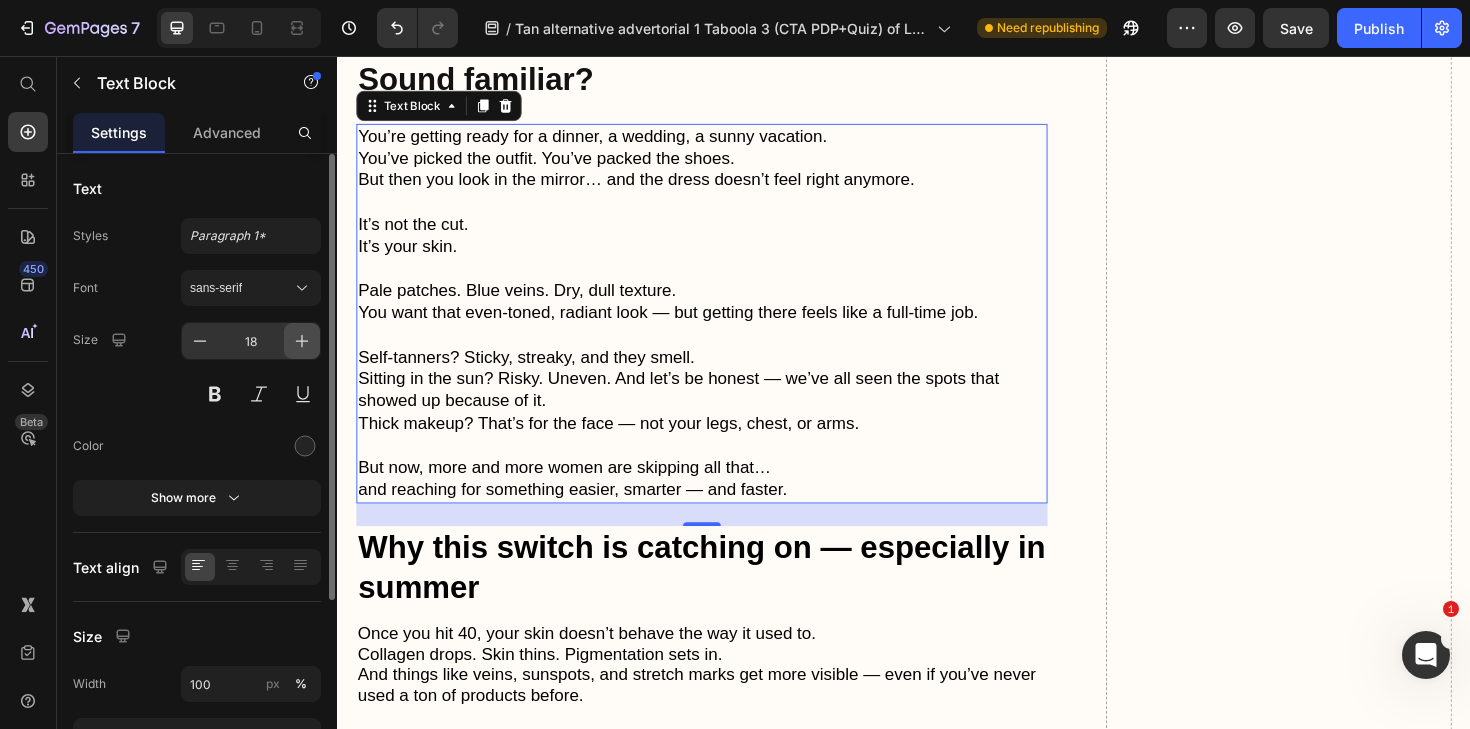 click 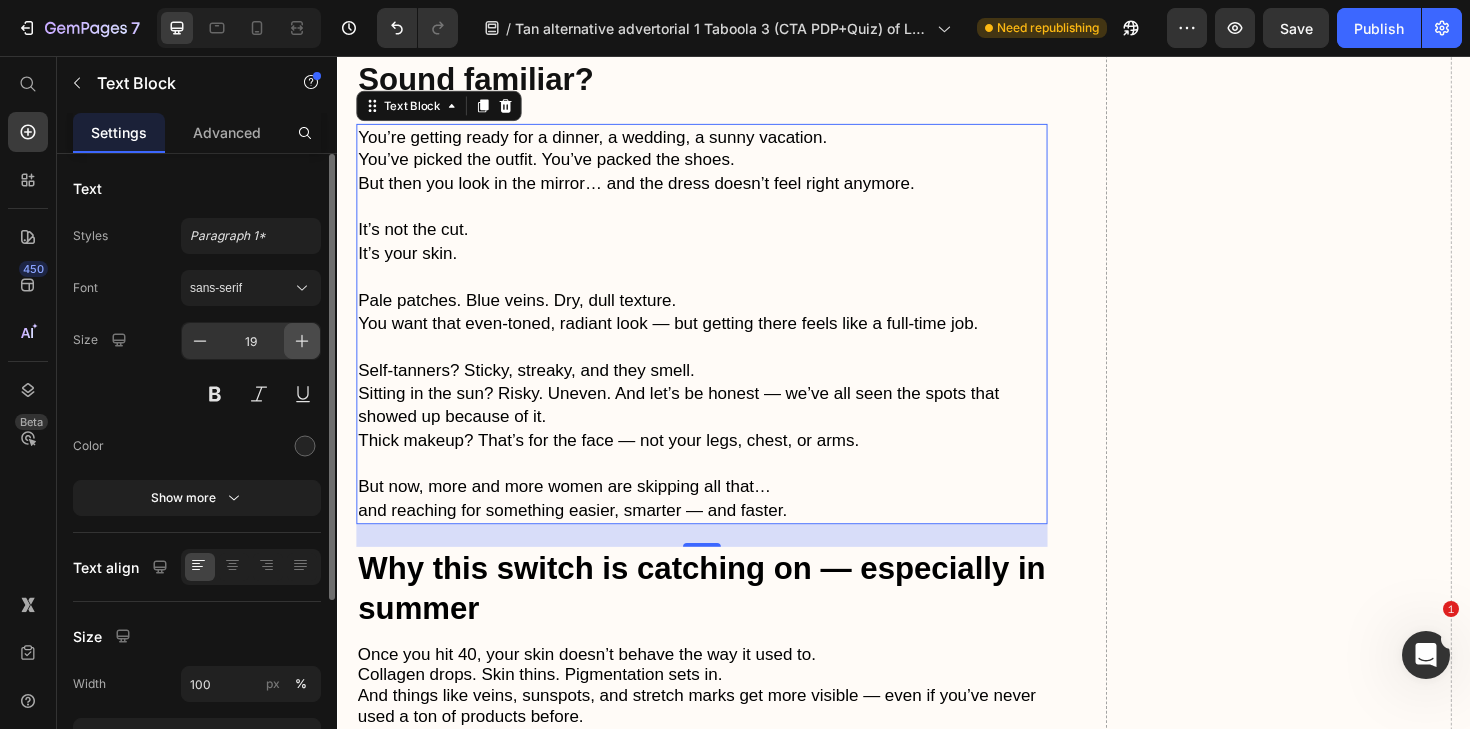 click 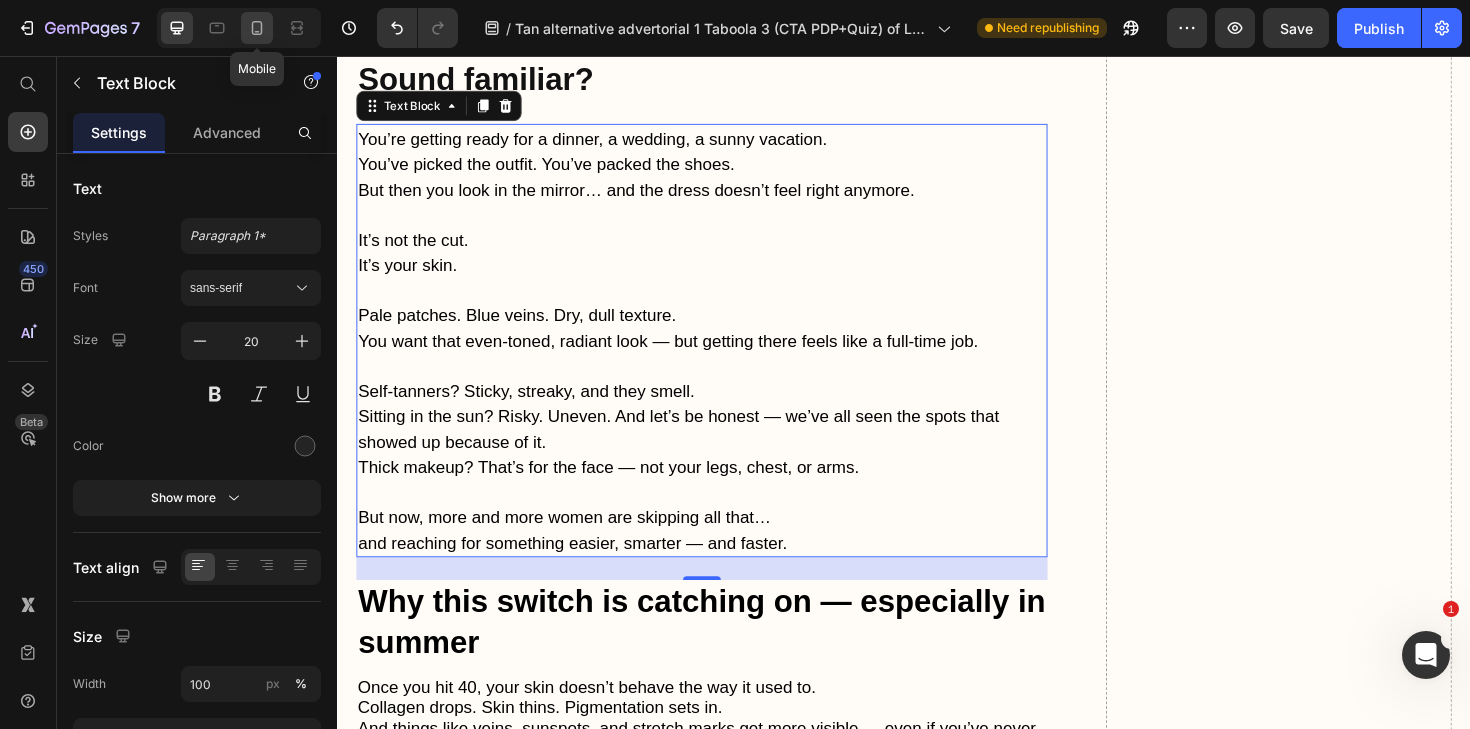 click 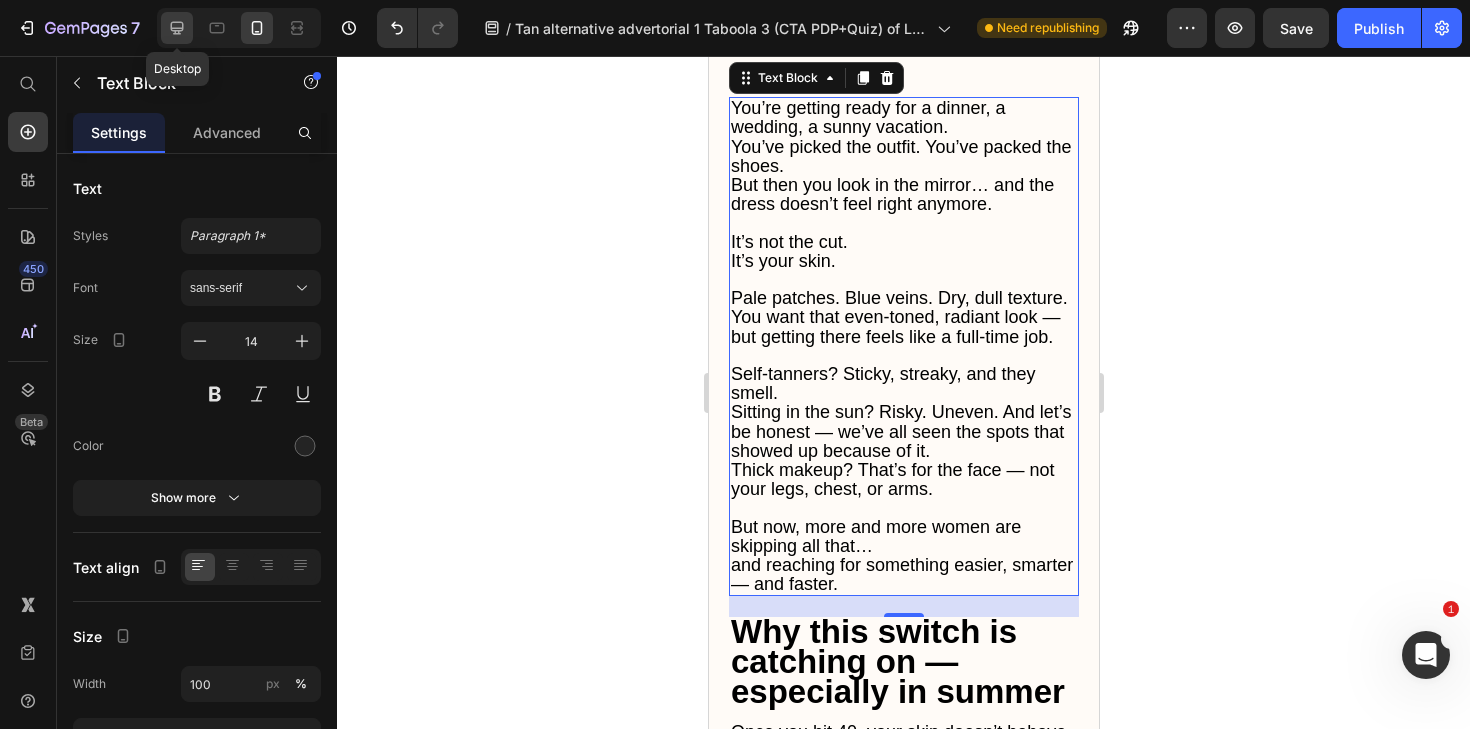scroll, scrollTop: 725, scrollLeft: 0, axis: vertical 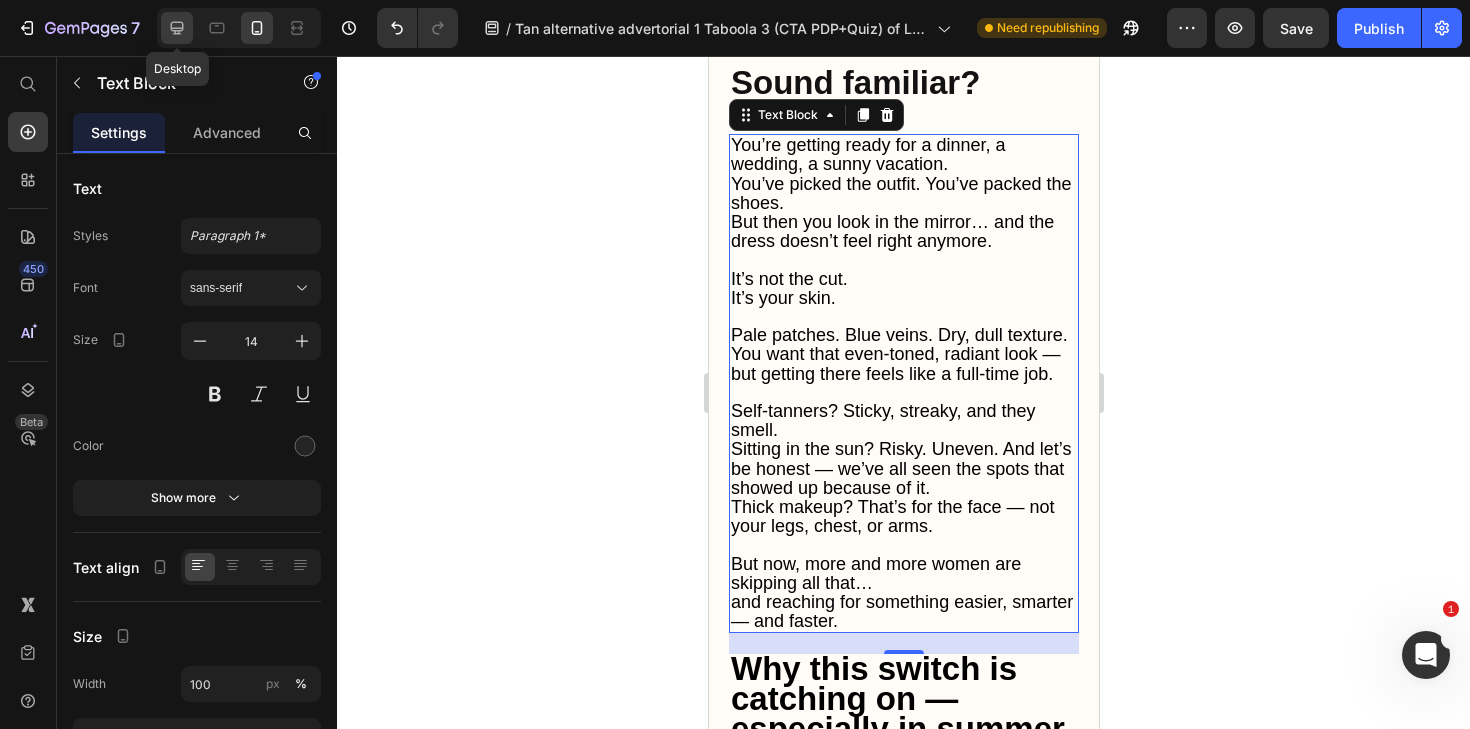 click 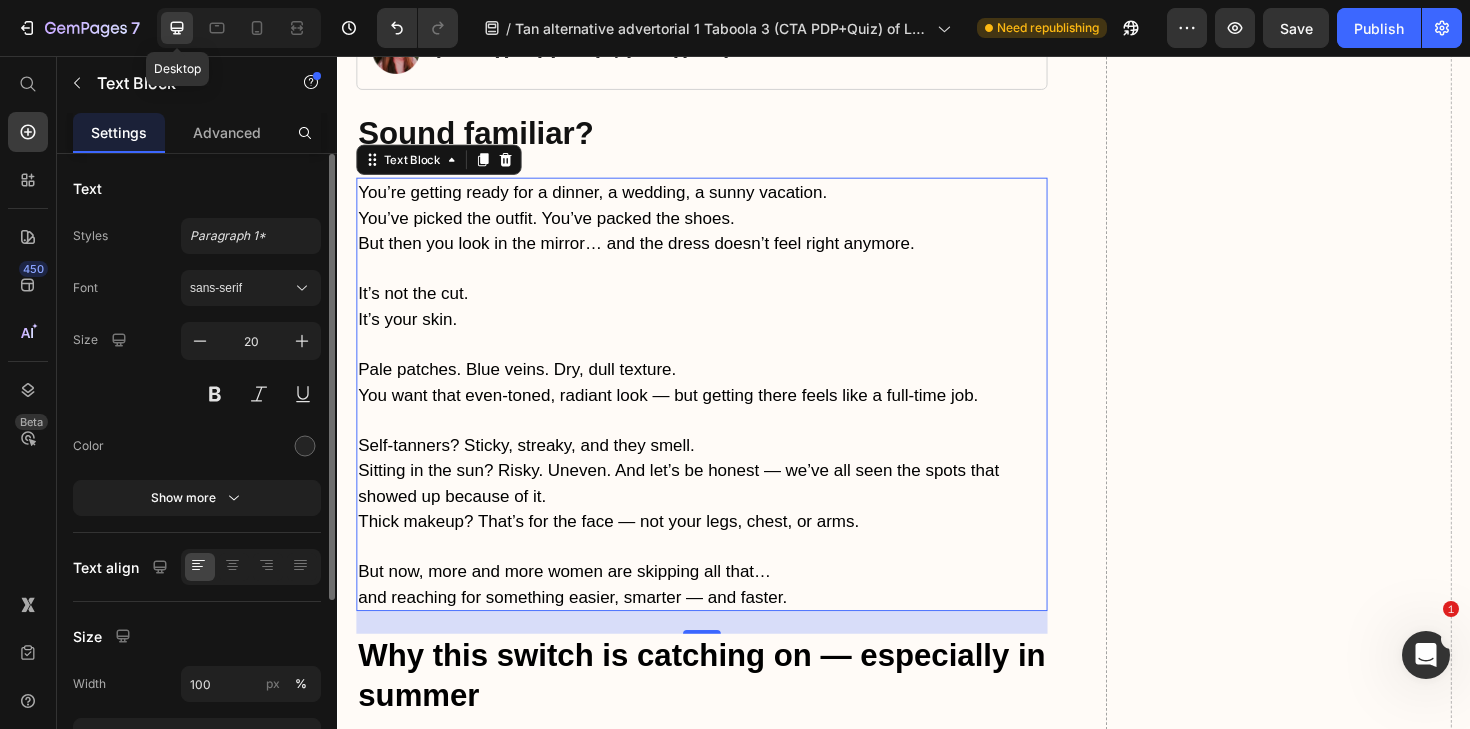 scroll, scrollTop: 641, scrollLeft: 0, axis: vertical 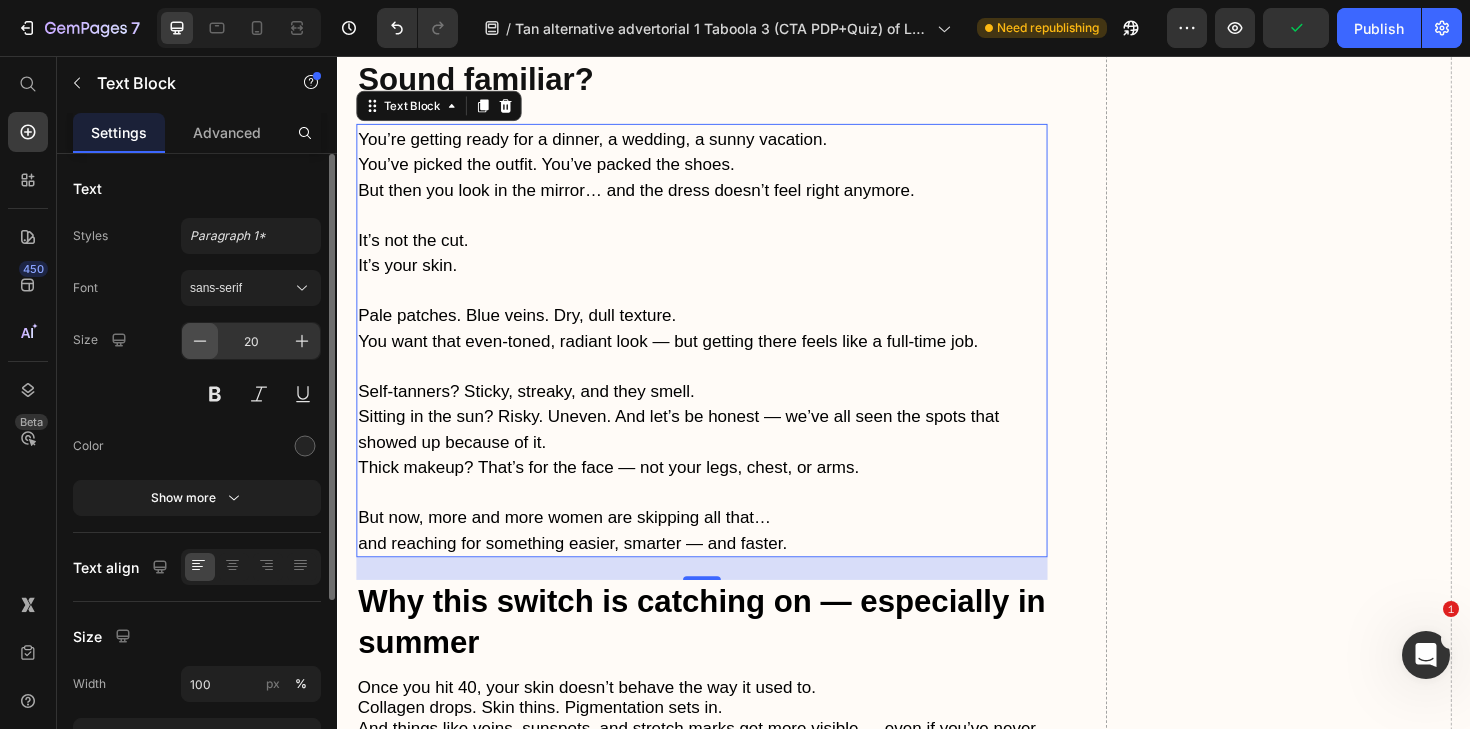 click 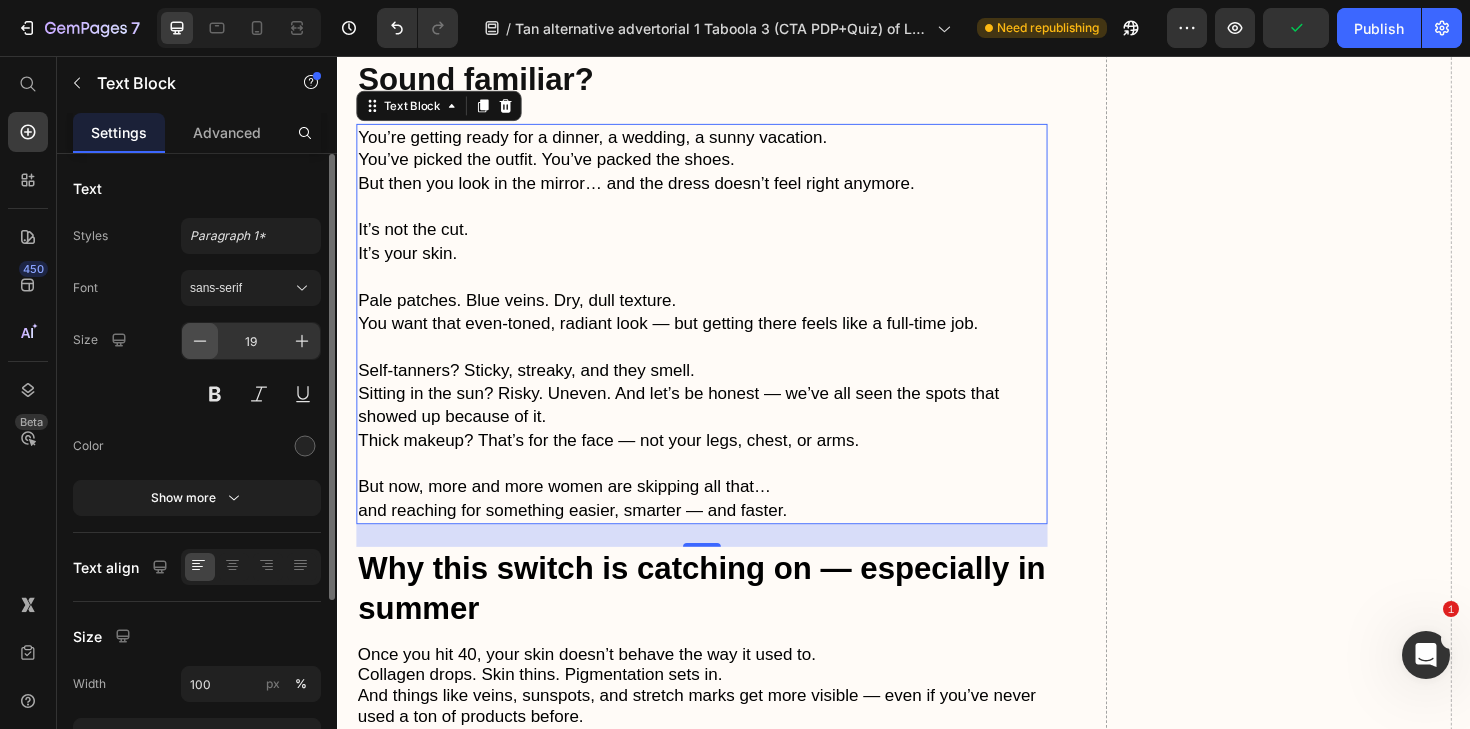 click 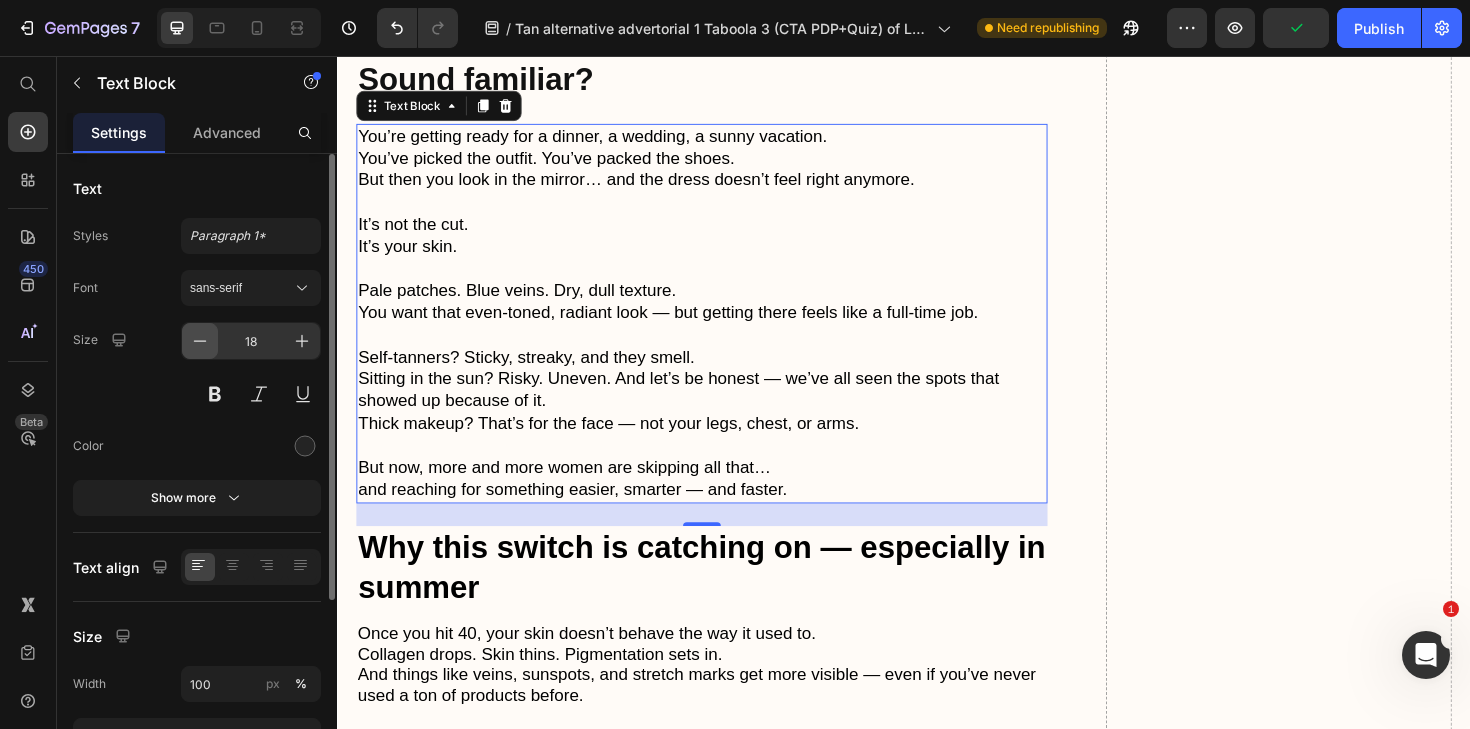 click 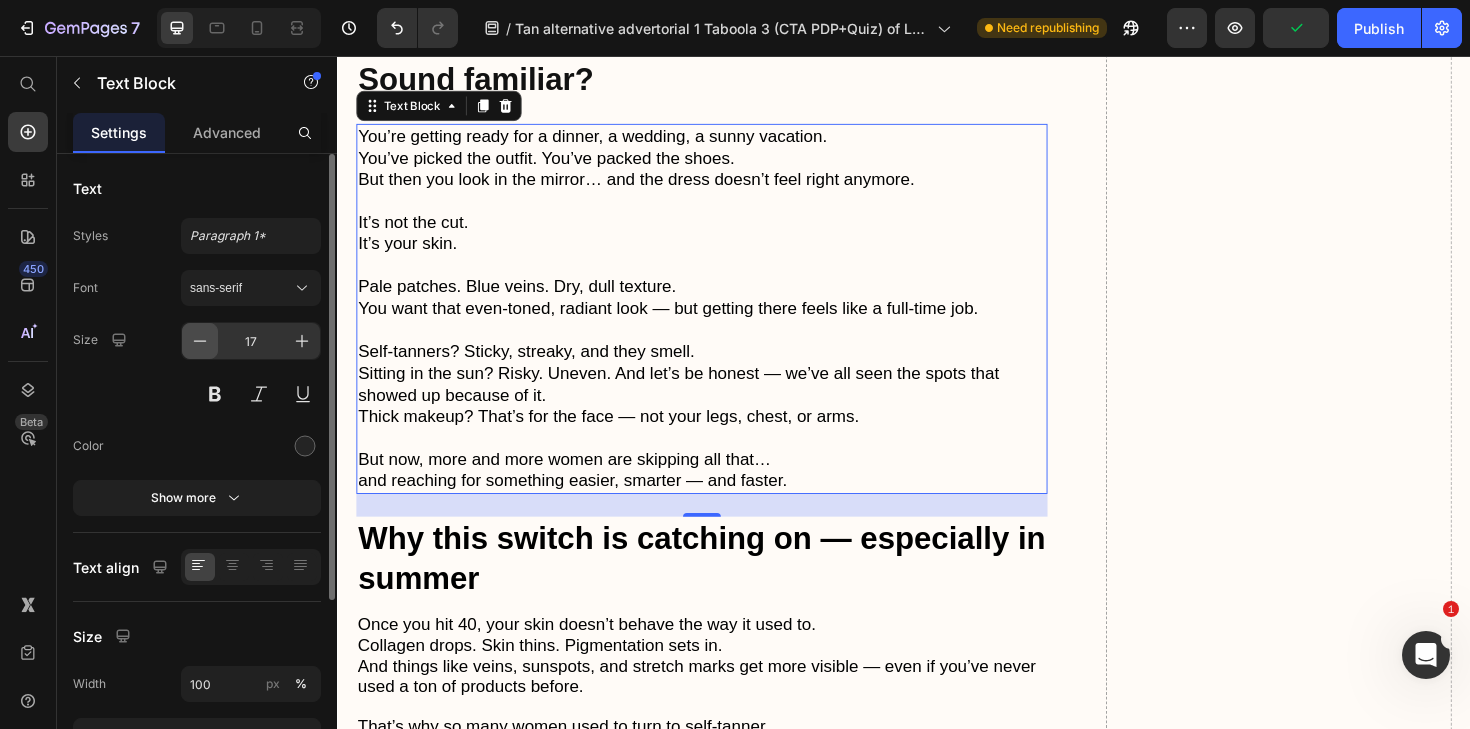 click 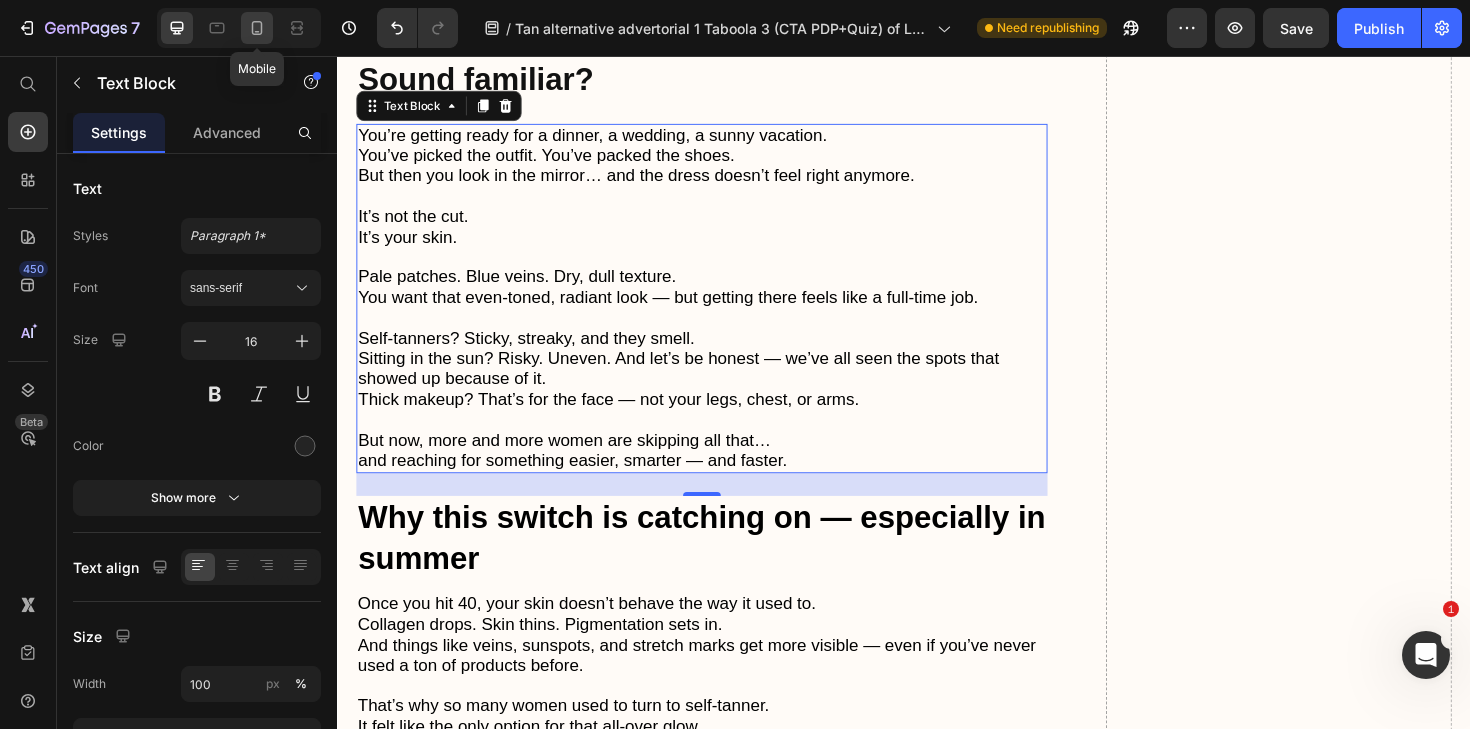click 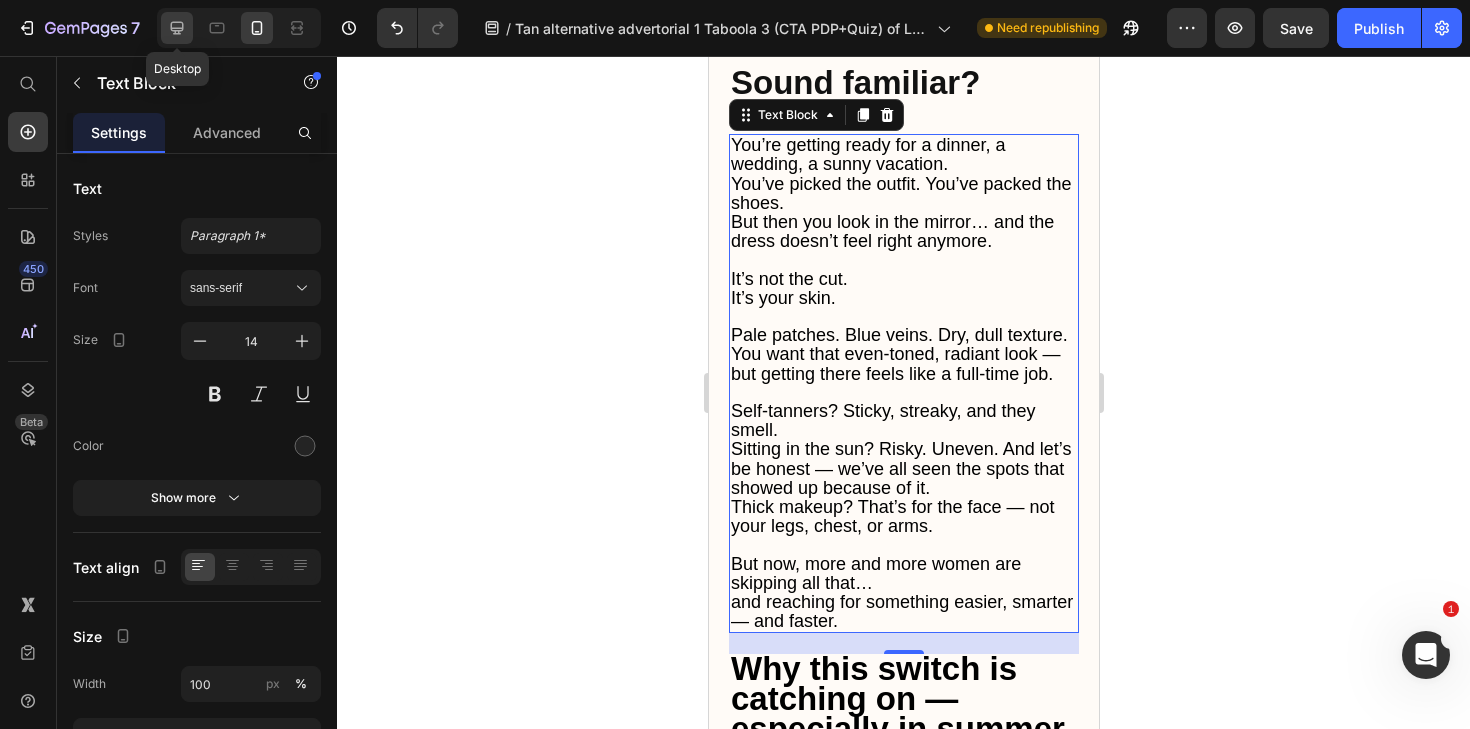 click 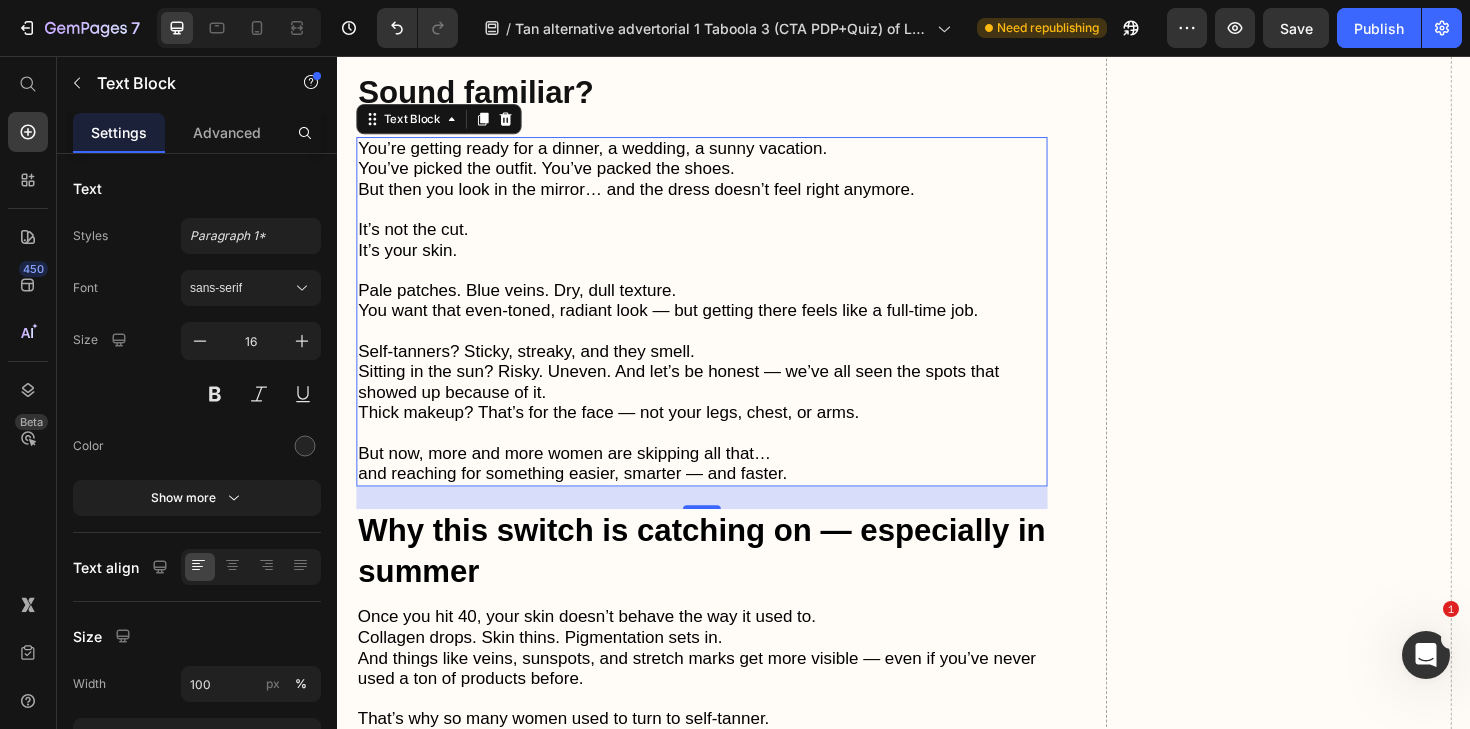scroll, scrollTop: 641, scrollLeft: 0, axis: vertical 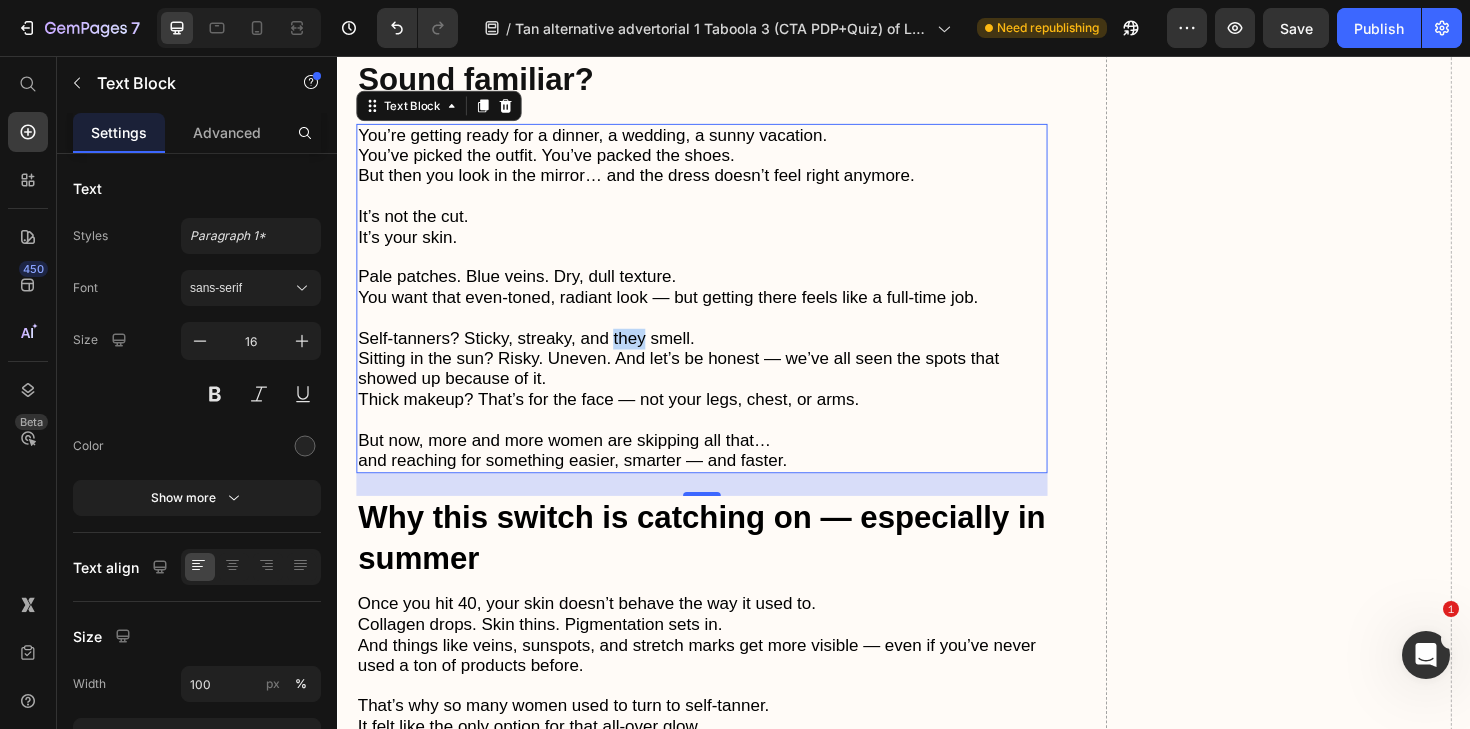 click on "Self-tanners? Sticky, streaky, and they smell." at bounding box center [537, 355] 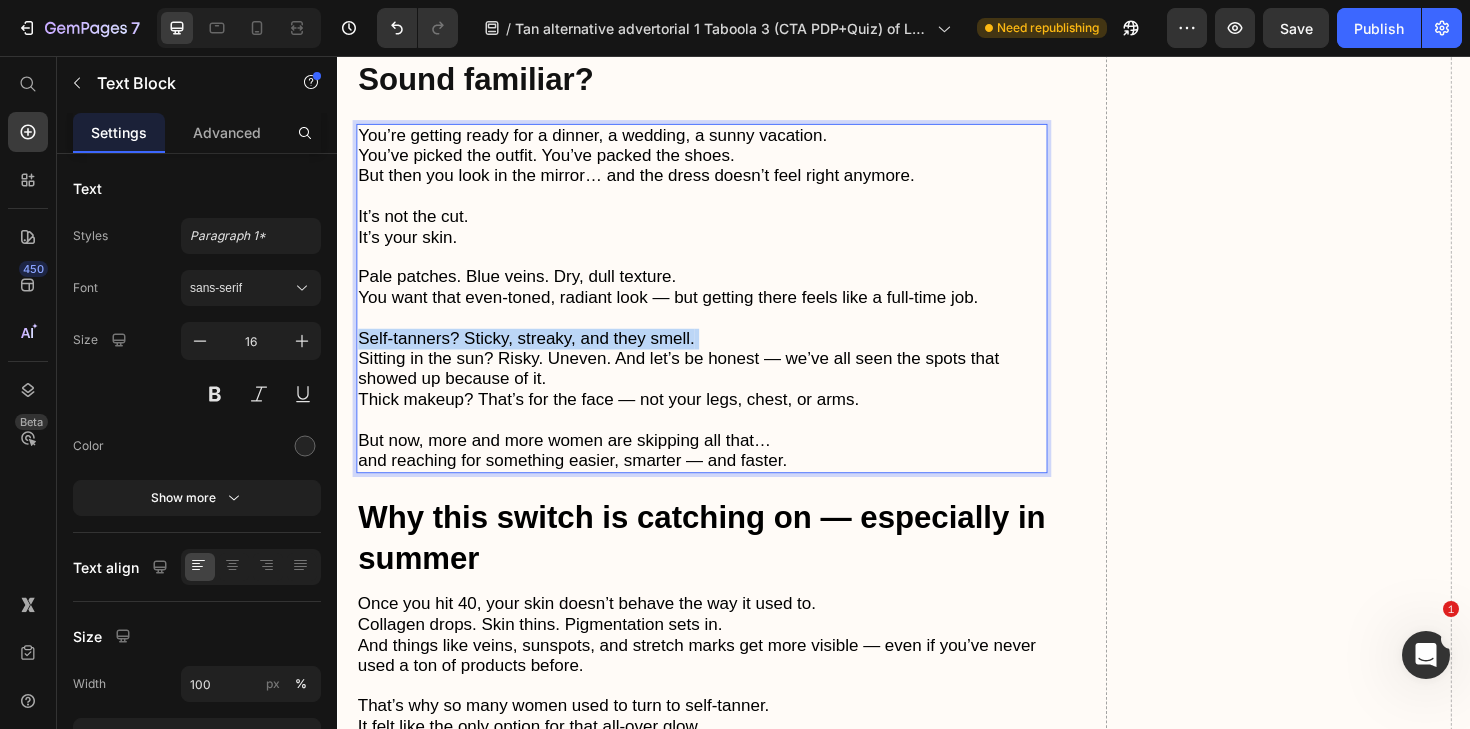 click on "Self-tanners? Sticky, streaky, and they smell." at bounding box center [537, 355] 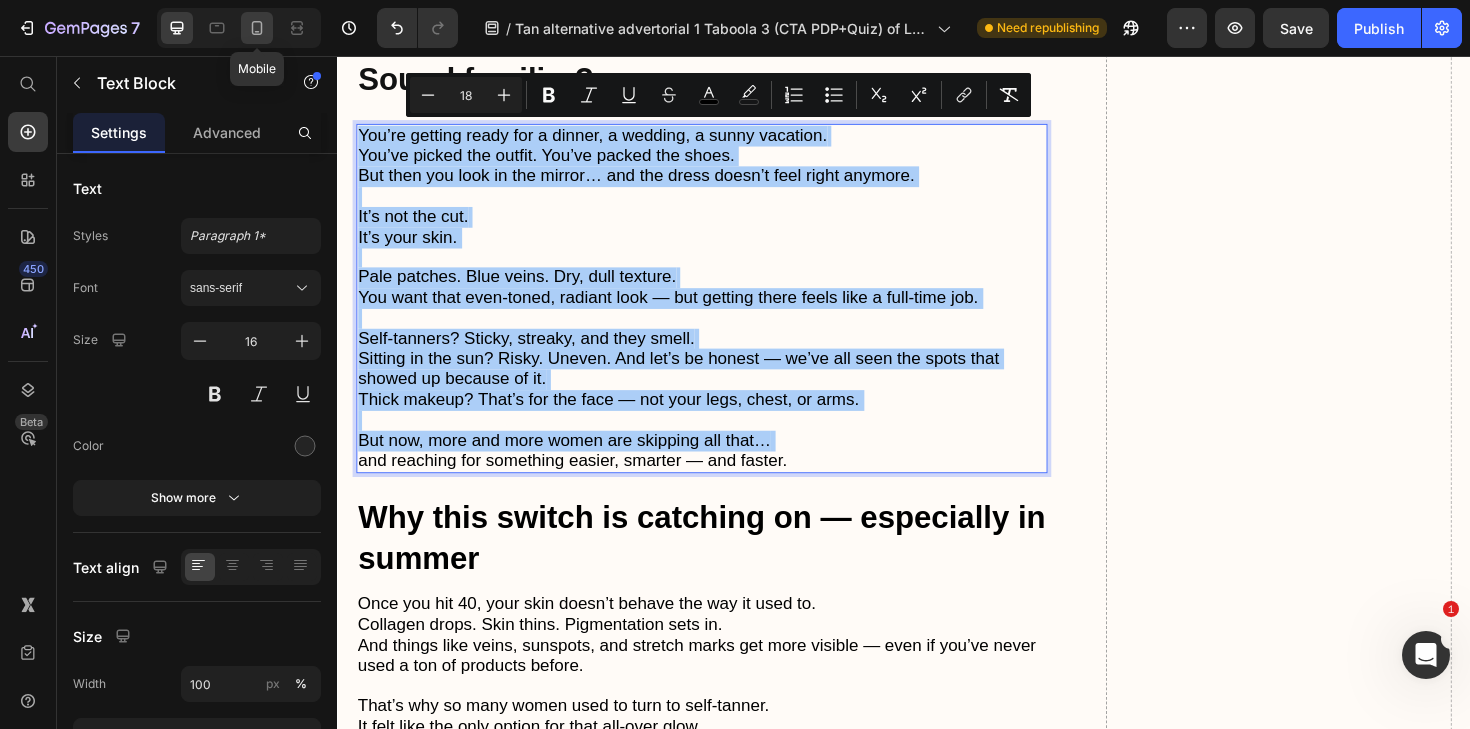 click 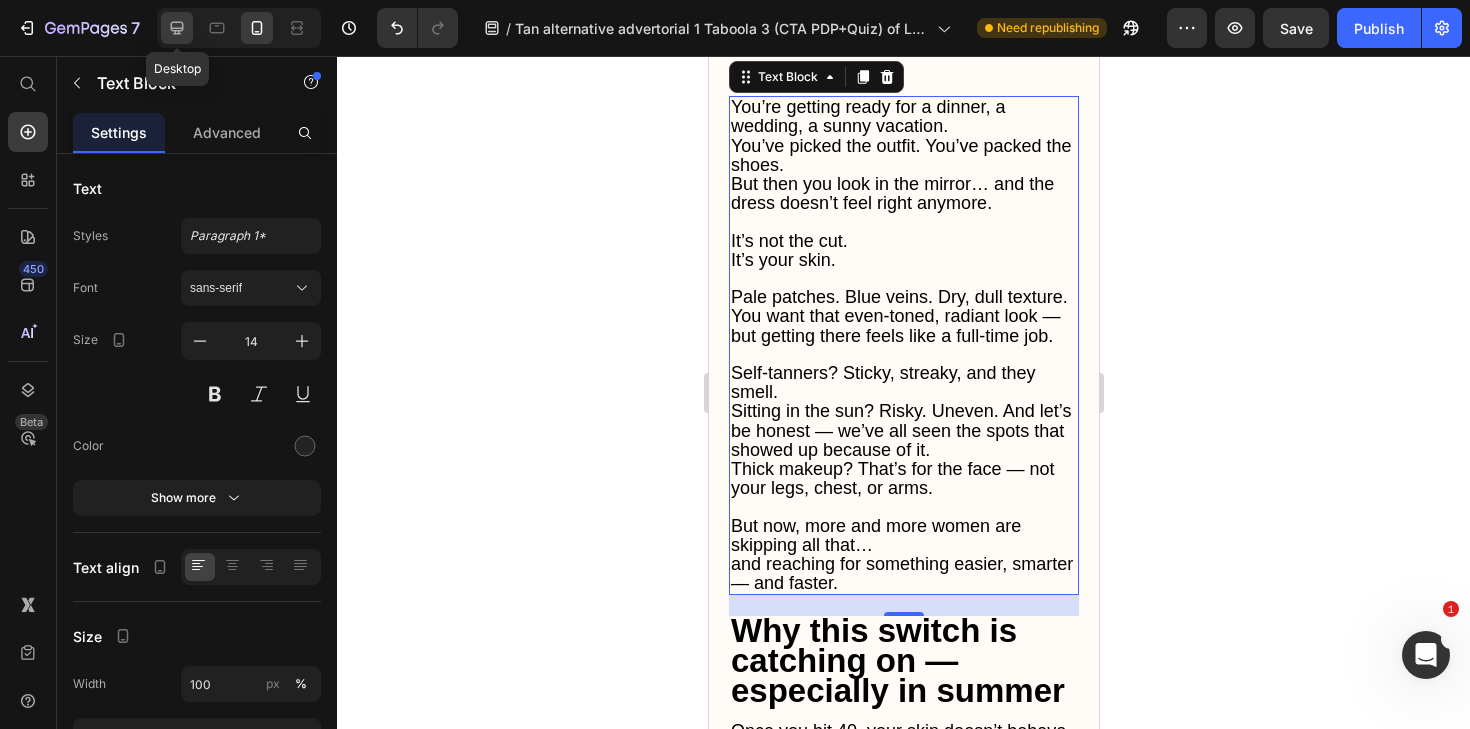 scroll, scrollTop: 725, scrollLeft: 0, axis: vertical 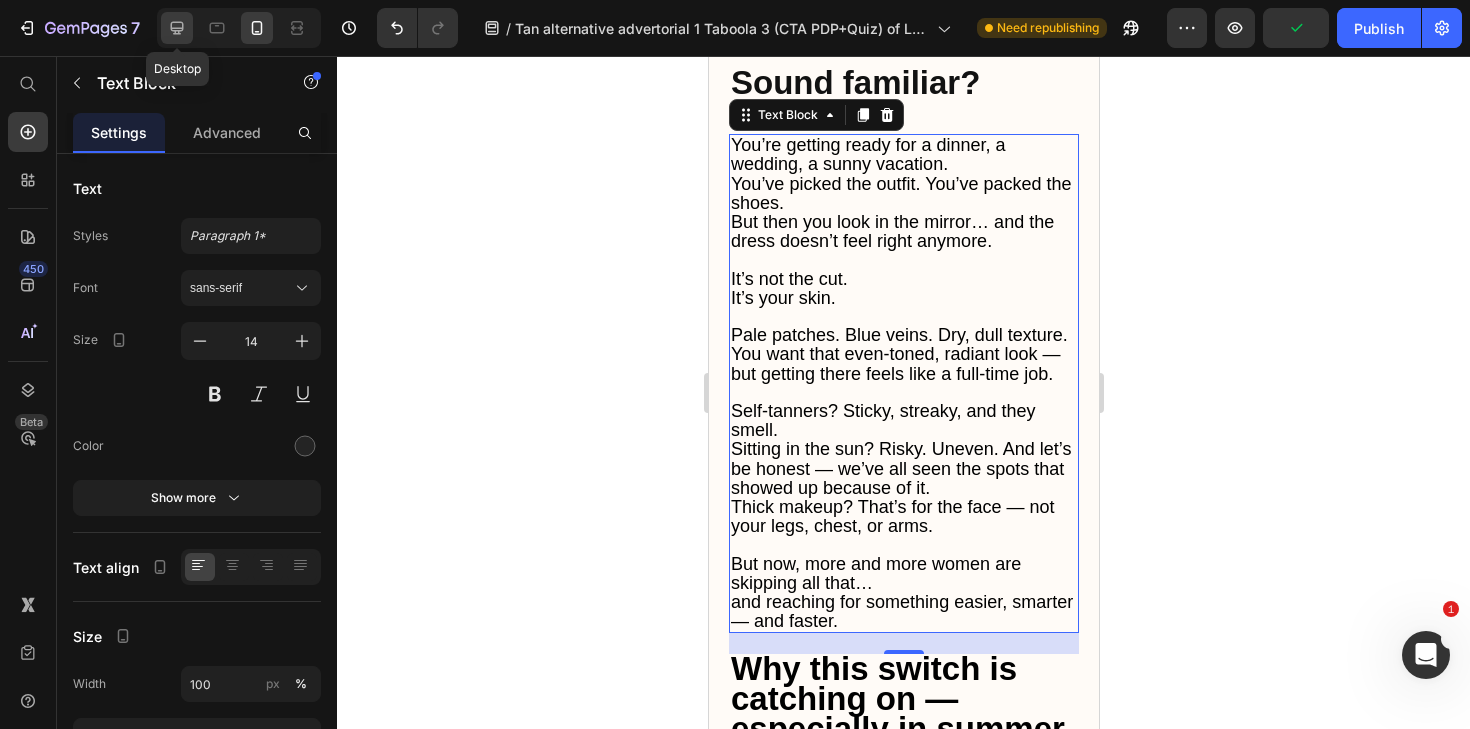click 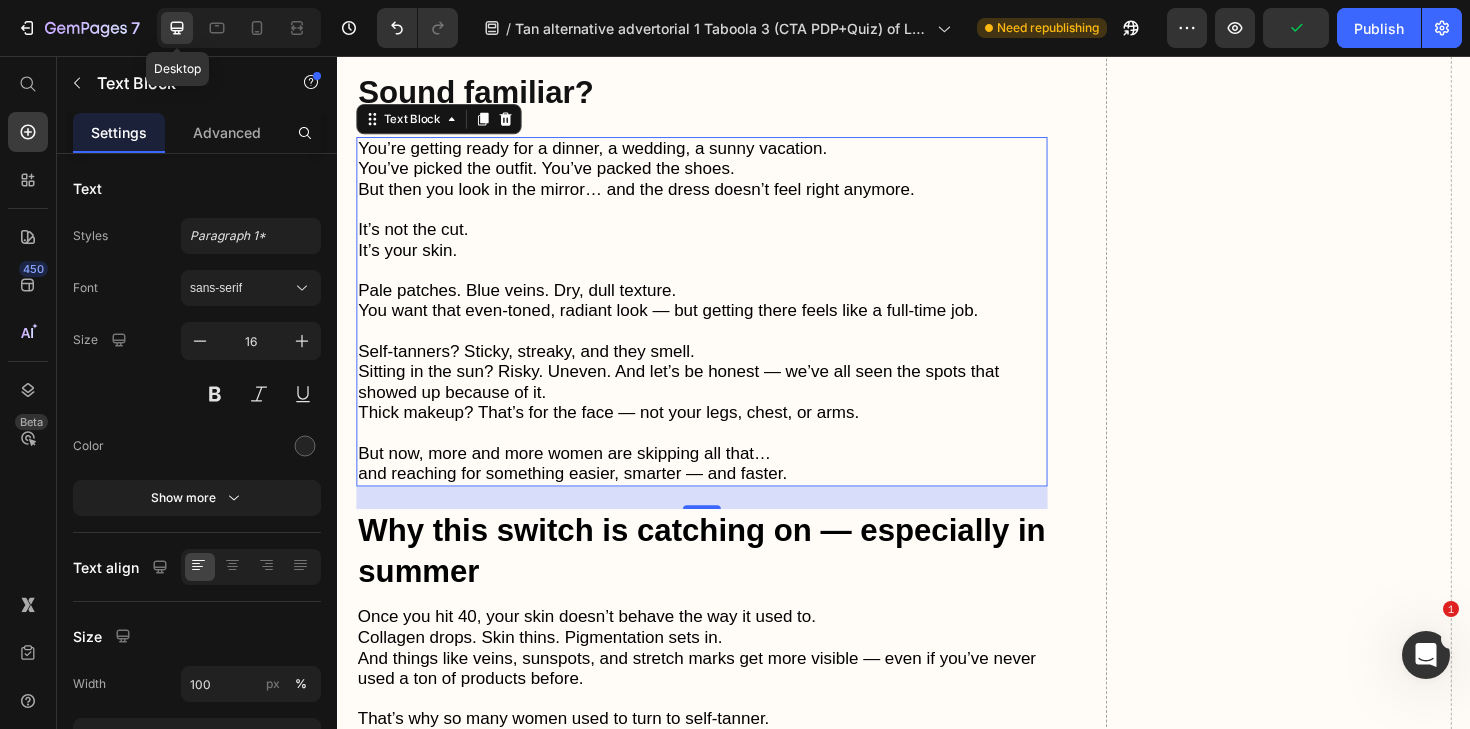 scroll, scrollTop: 641, scrollLeft: 0, axis: vertical 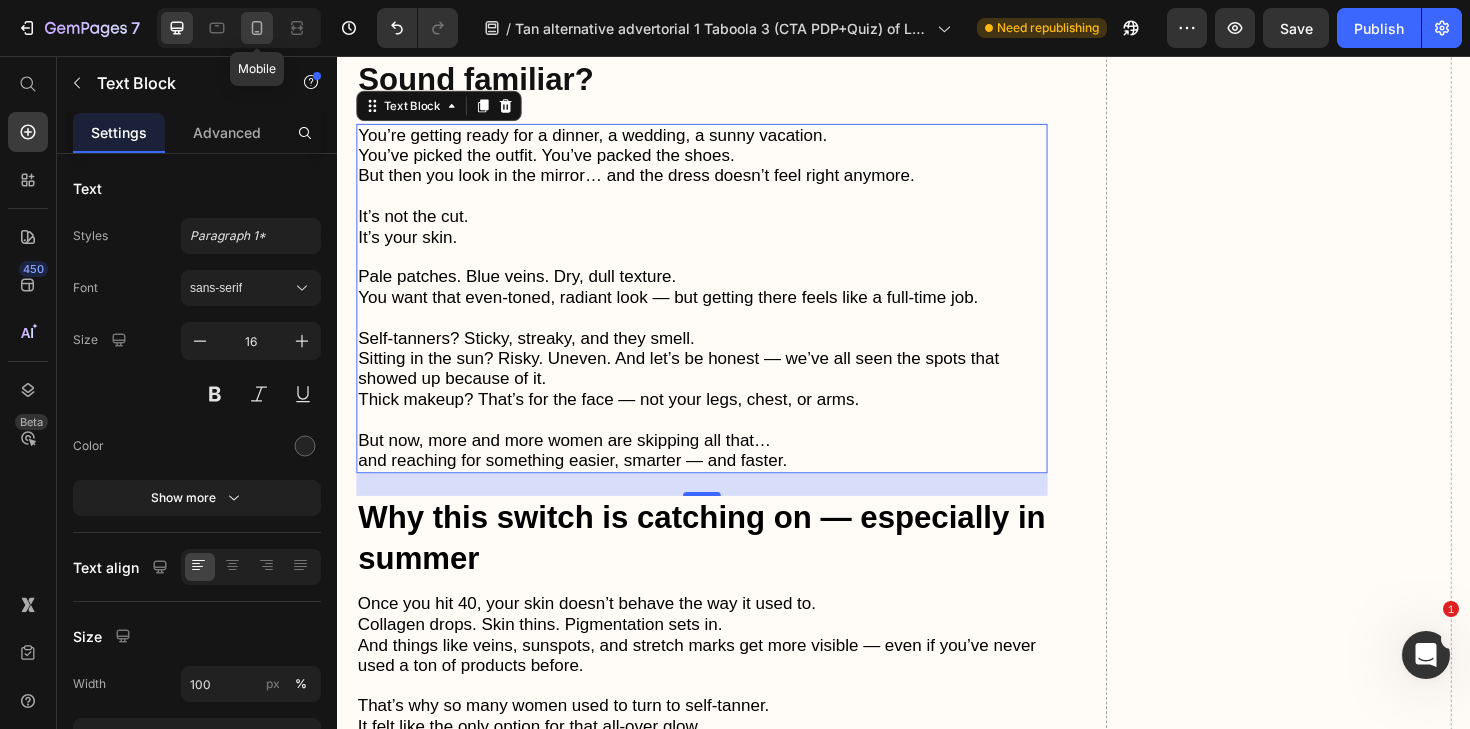 click 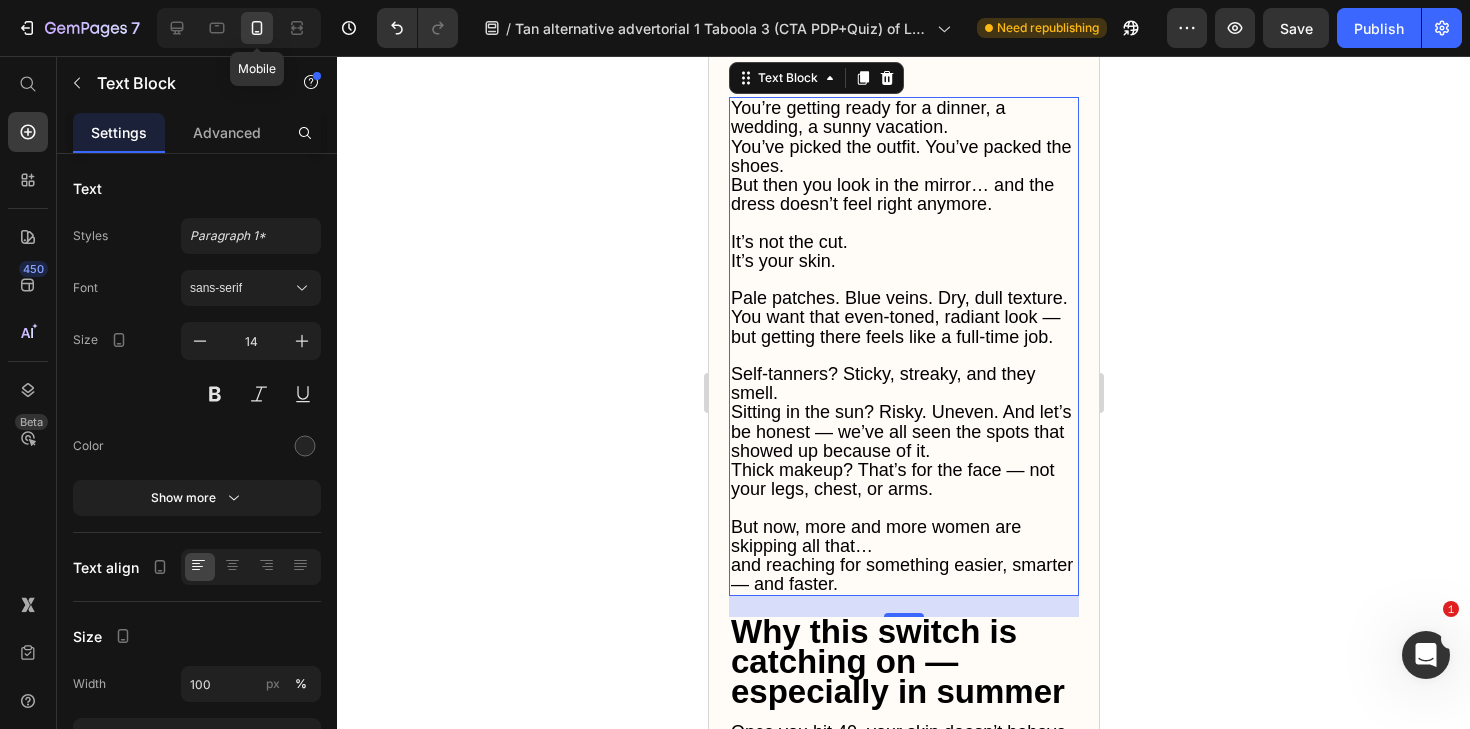 scroll, scrollTop: 725, scrollLeft: 0, axis: vertical 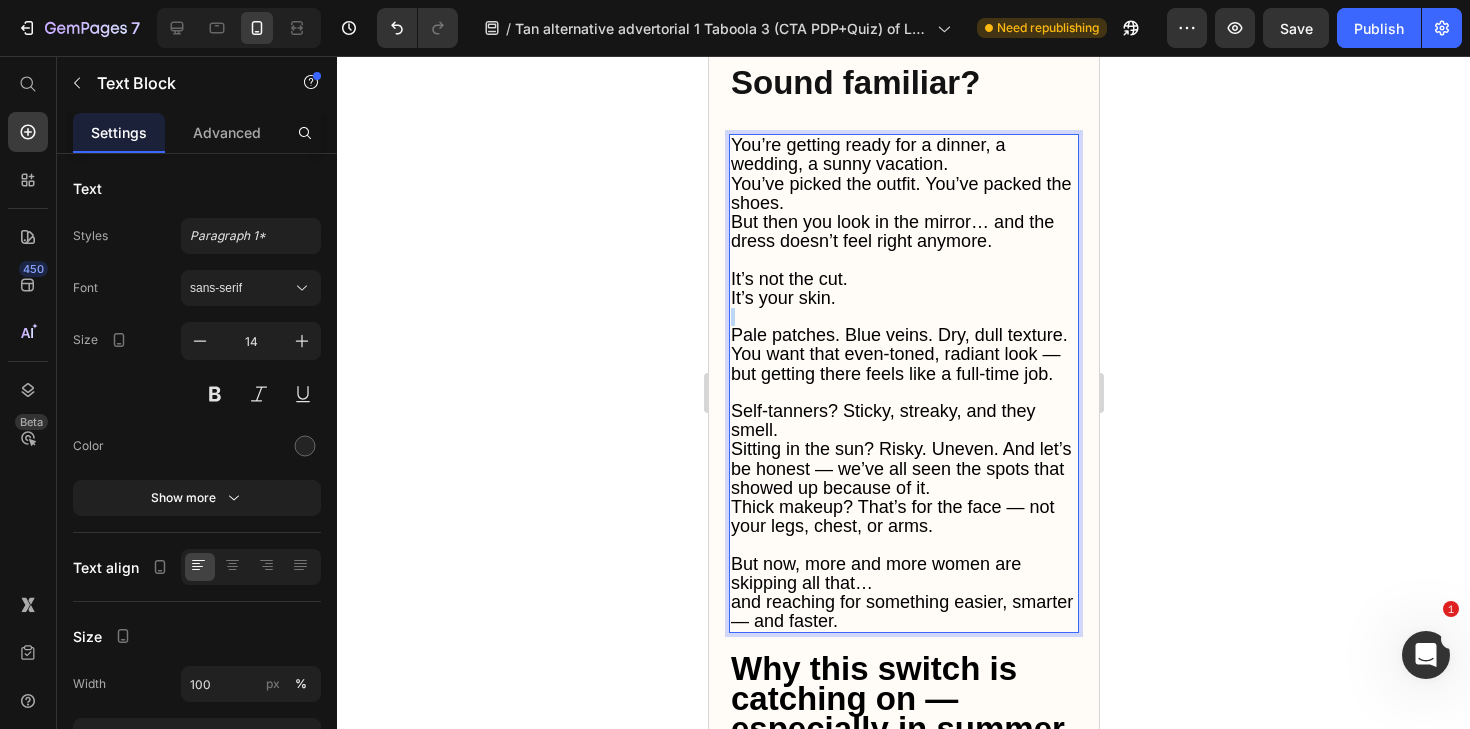 click on "It’s not the cut. It’s your skin." at bounding box center (903, 289) 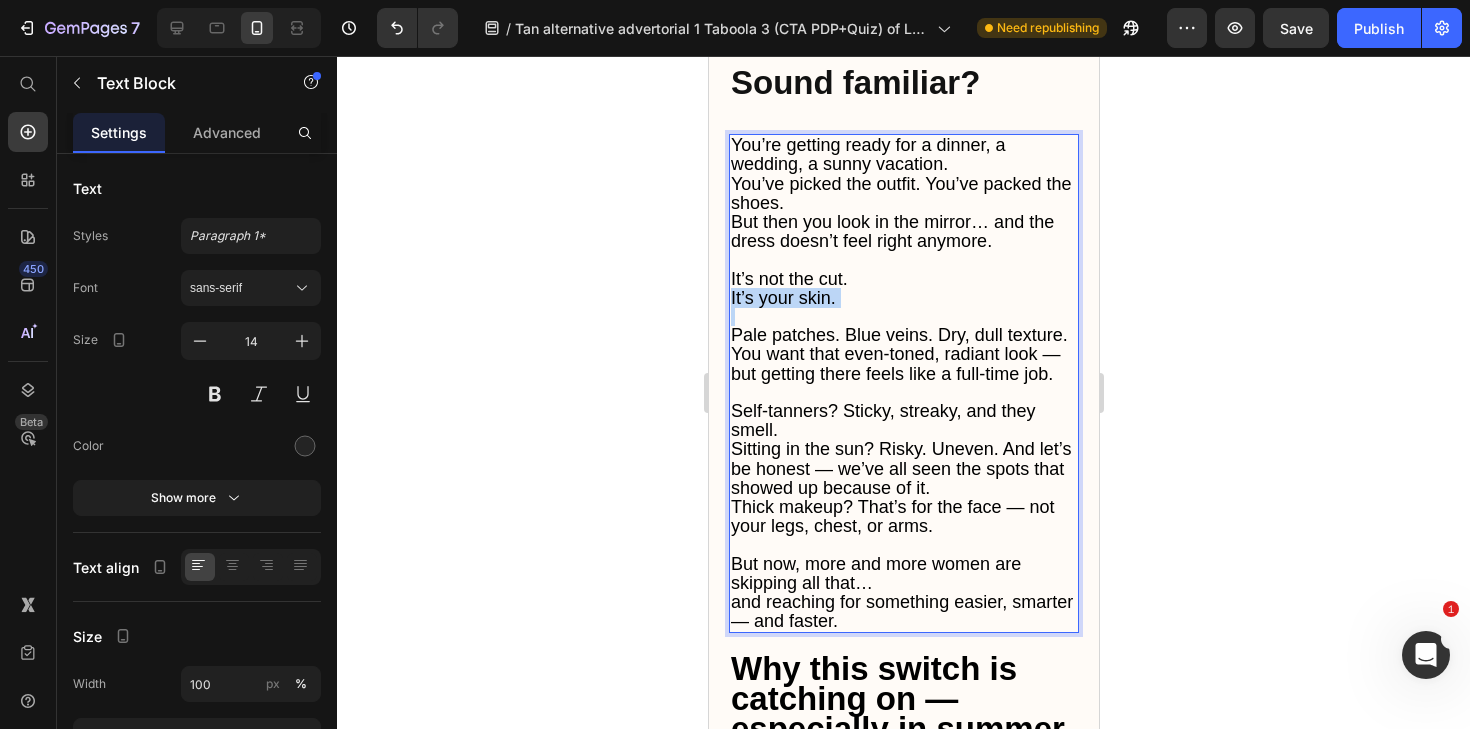 click on "It’s not the cut. It’s your skin." at bounding box center [903, 289] 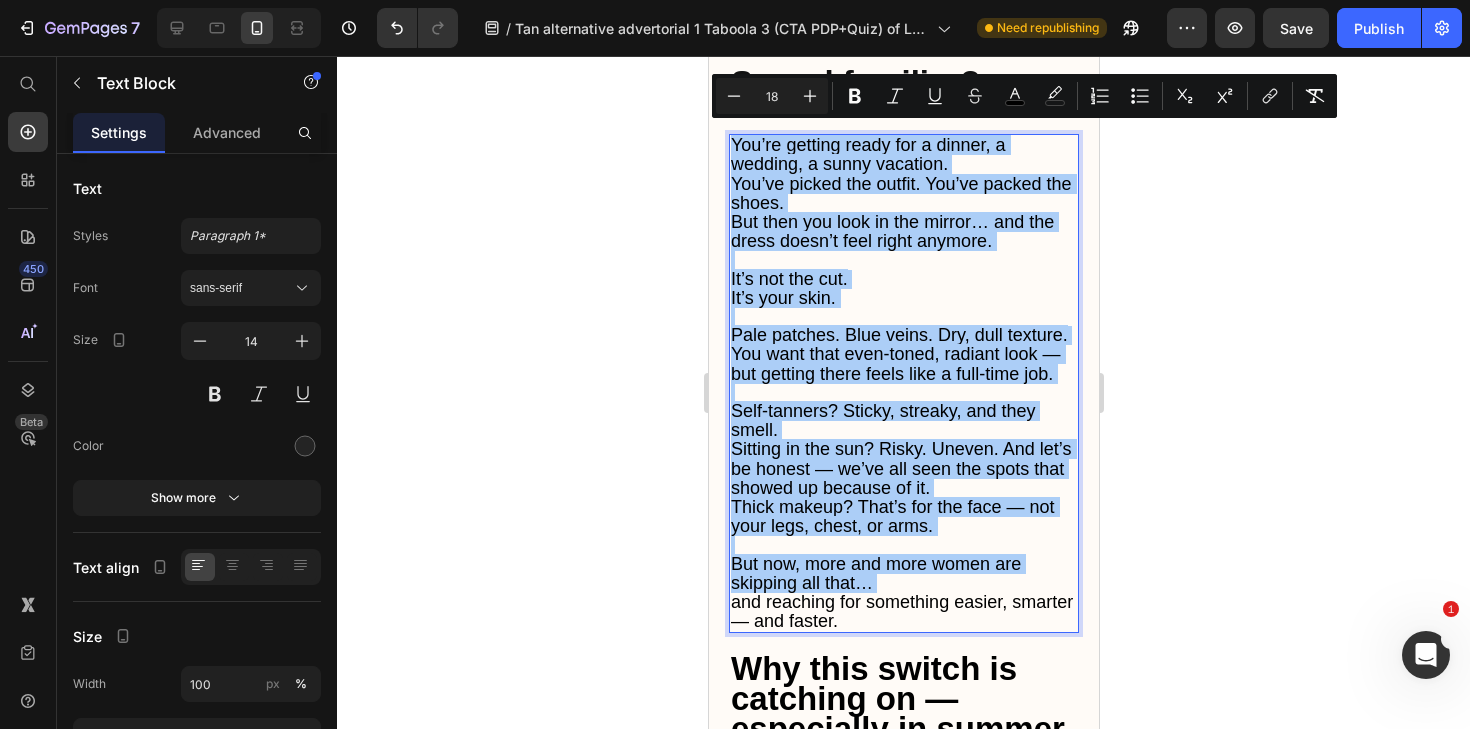 click at bounding box center [239, 28] 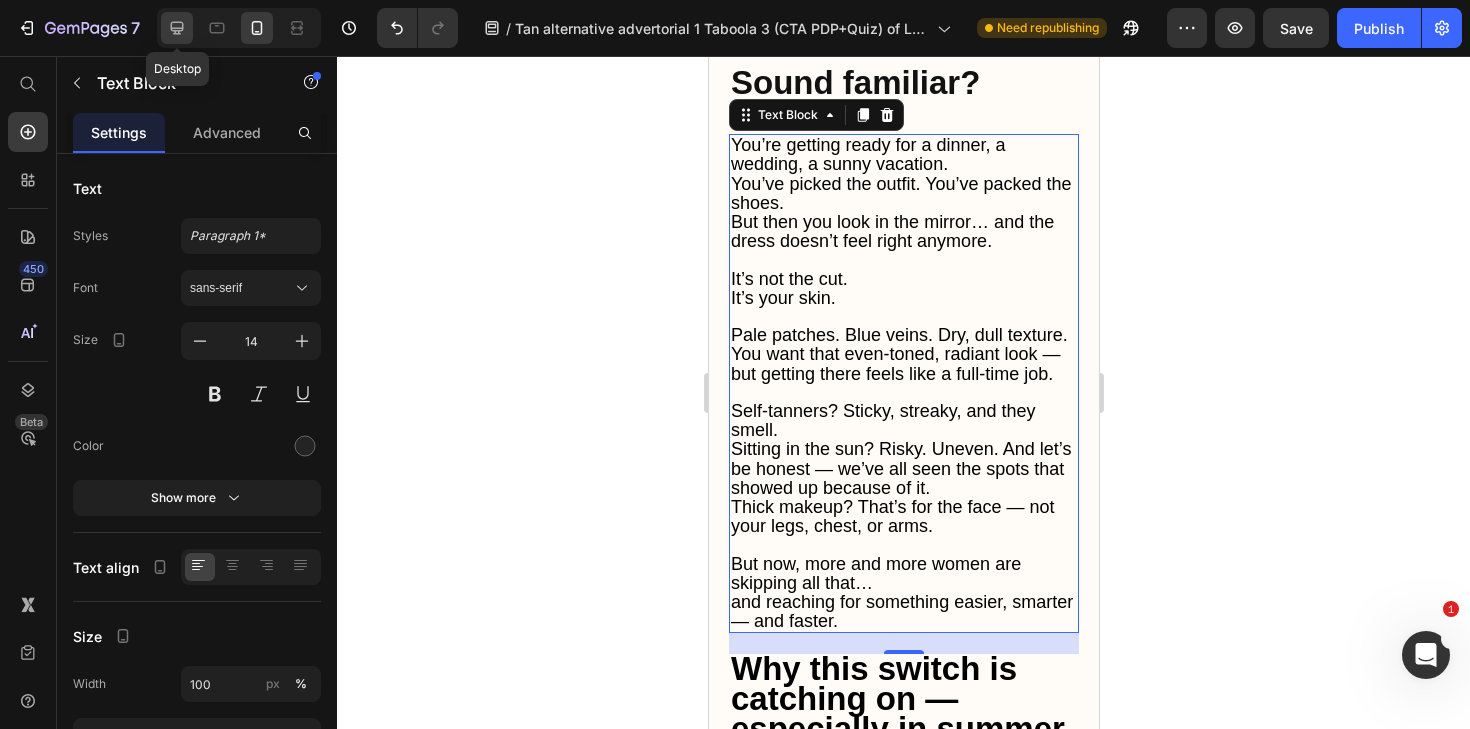 click 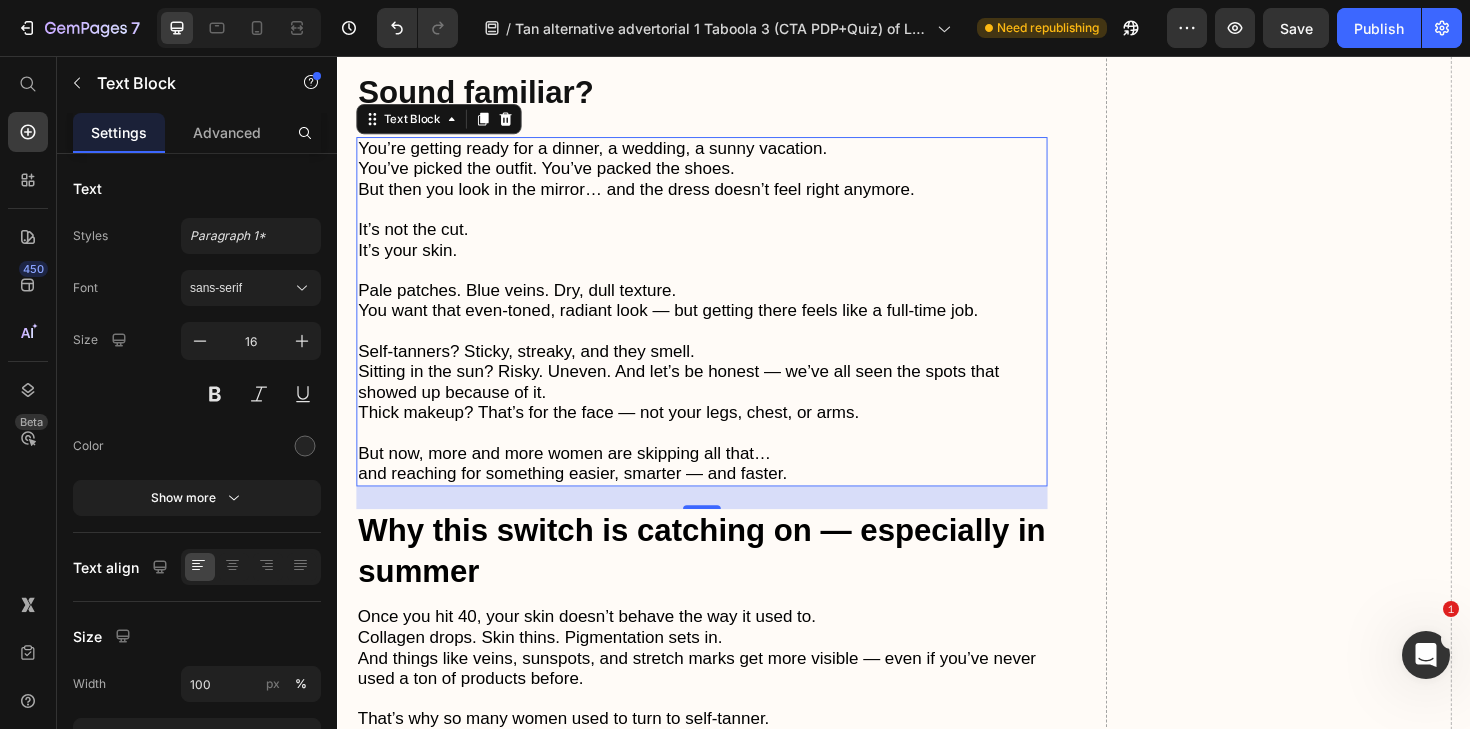 scroll, scrollTop: 641, scrollLeft: 0, axis: vertical 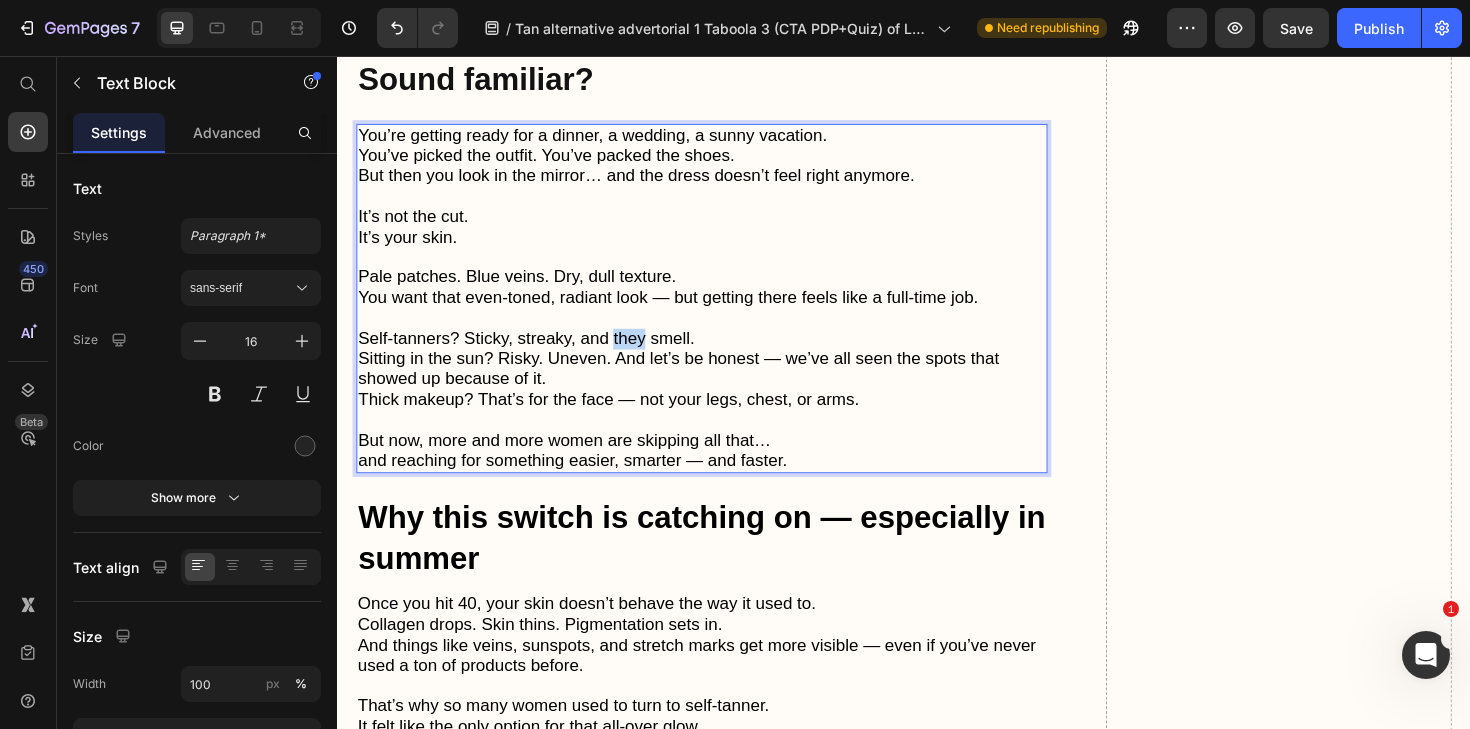 click on "Self-tanners? Sticky, streaky, and they smell." at bounding box center (537, 355) 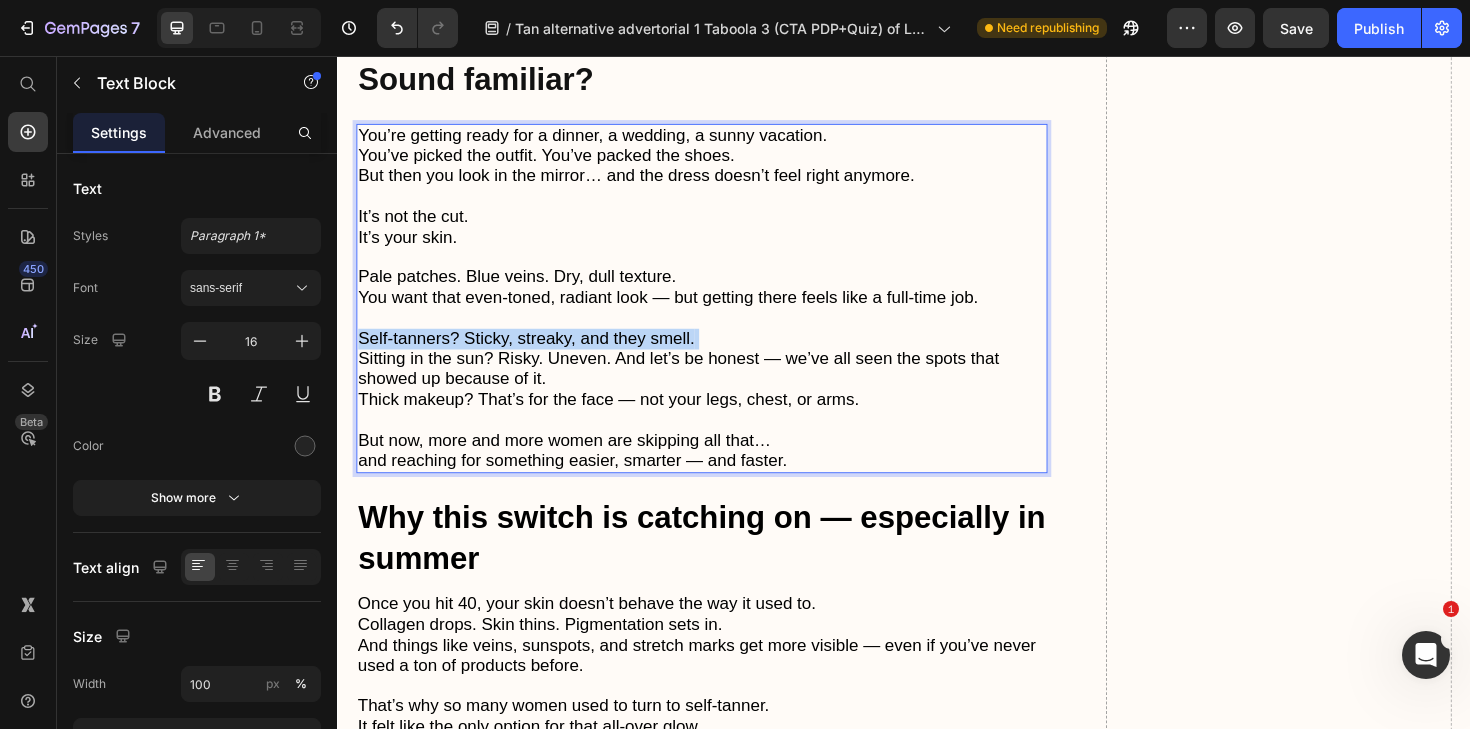 click on "Self-tanners? Sticky, streaky, and they smell." at bounding box center (537, 355) 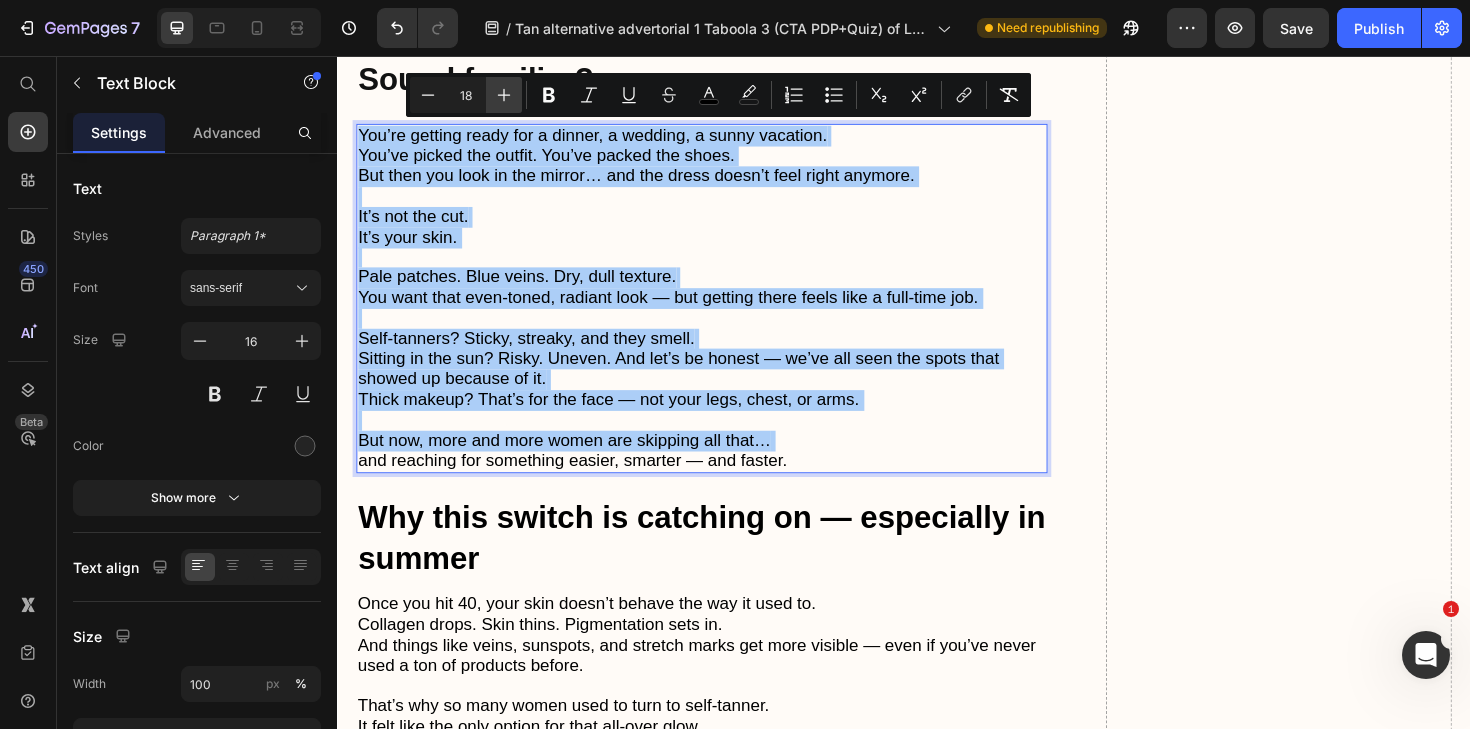 click 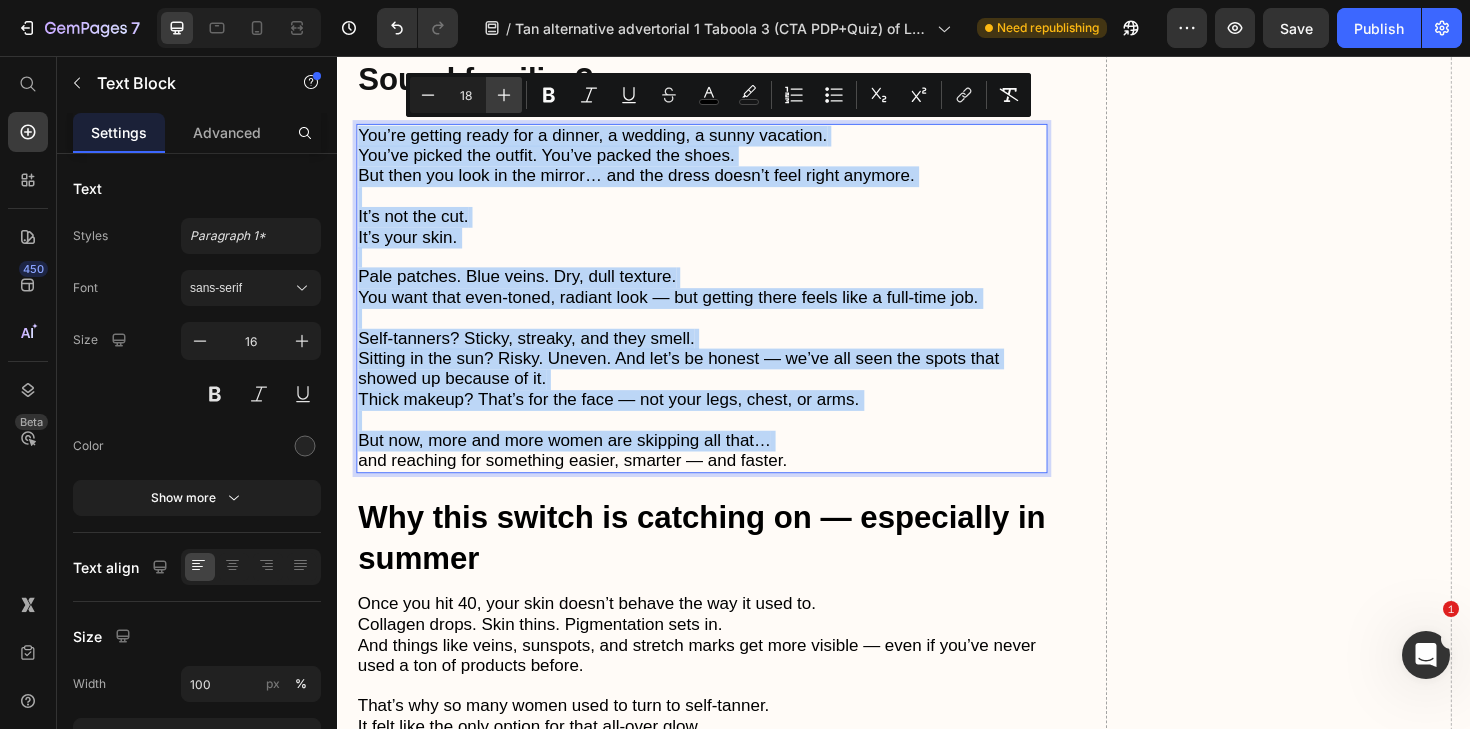 type on "19" 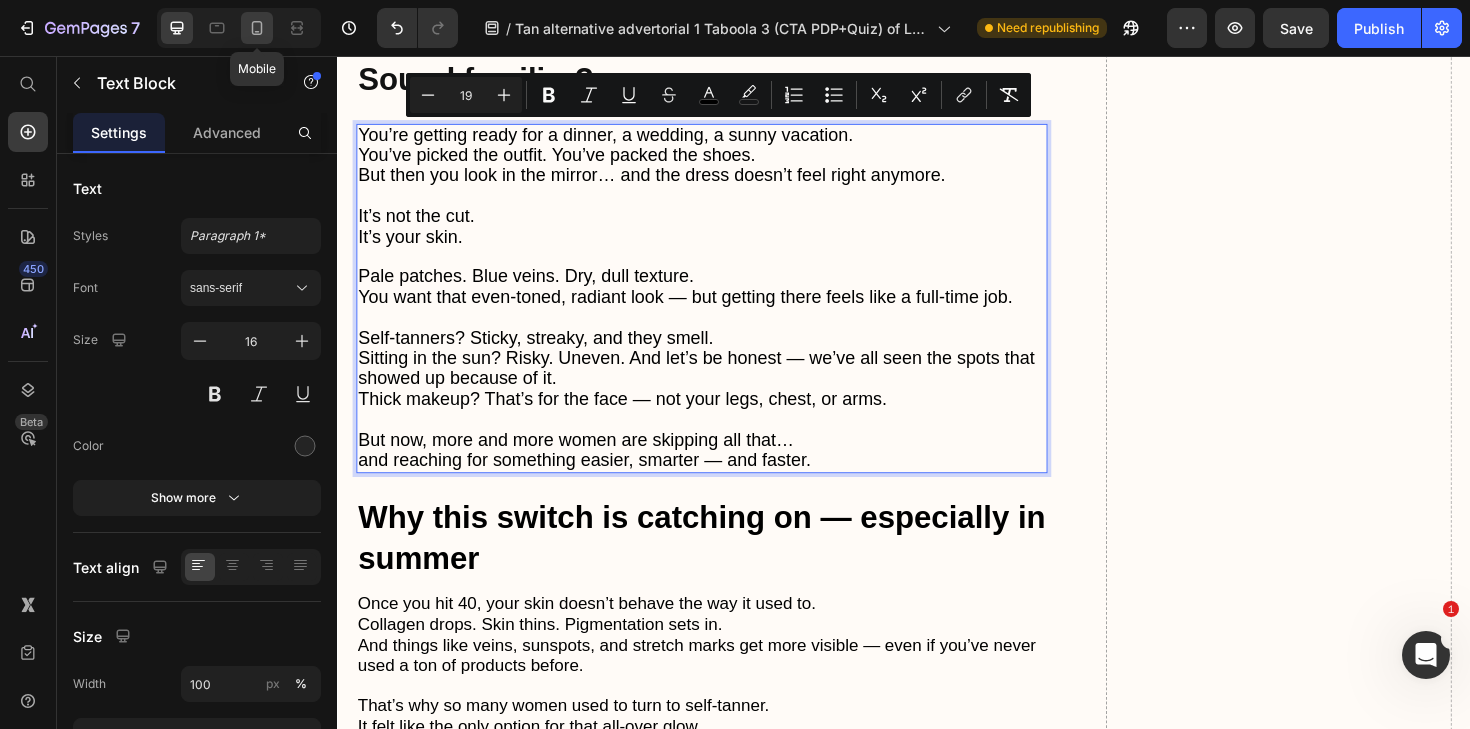 click 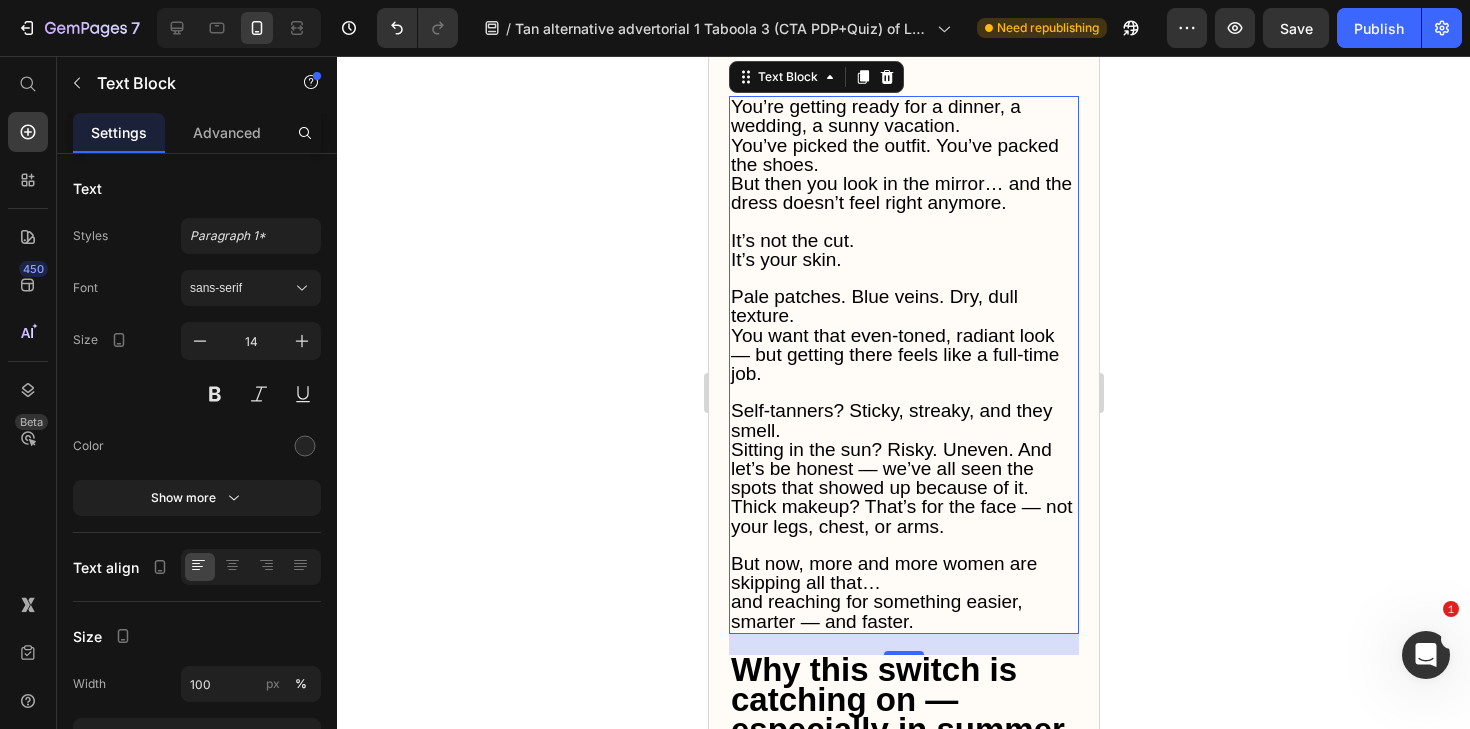 scroll, scrollTop: 725, scrollLeft: 0, axis: vertical 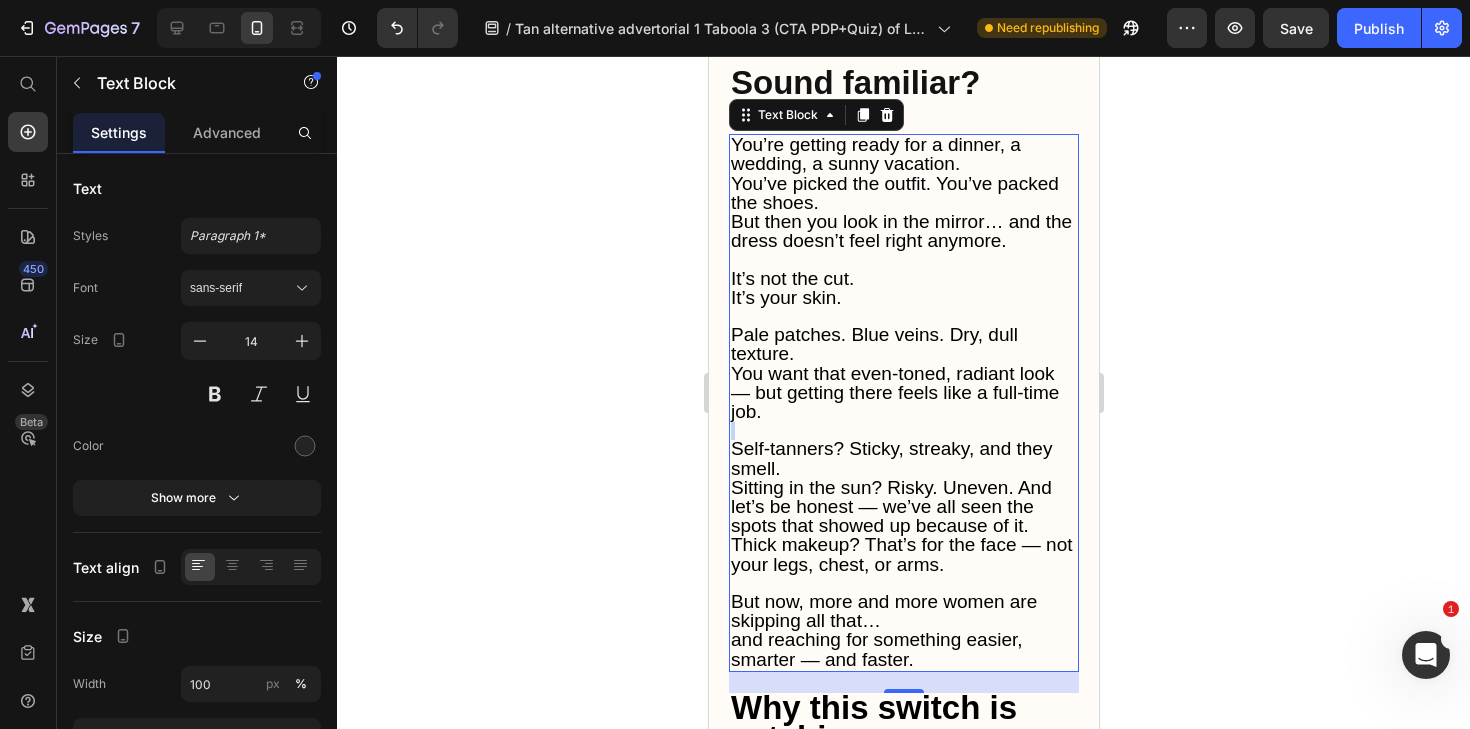 click at bounding box center (903, 431) 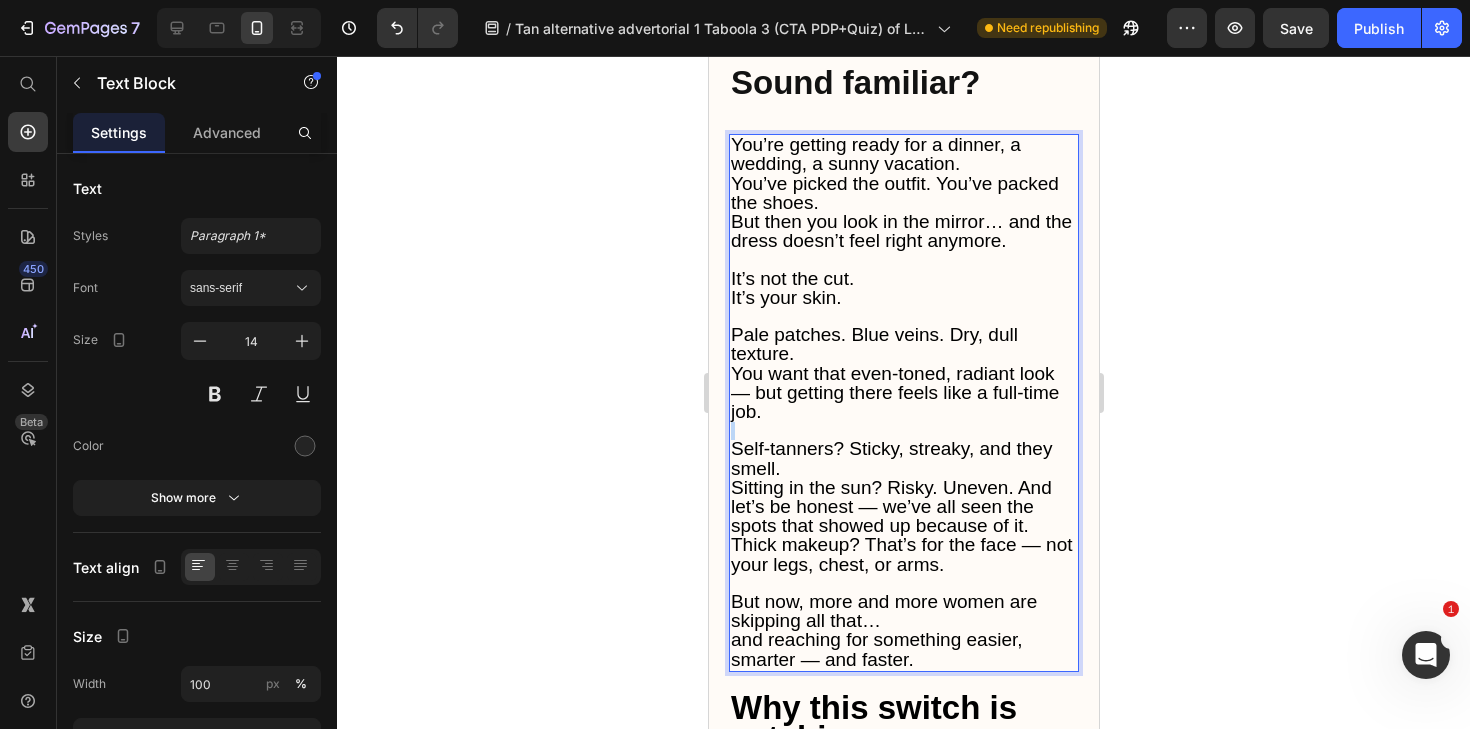 click at bounding box center [903, 431] 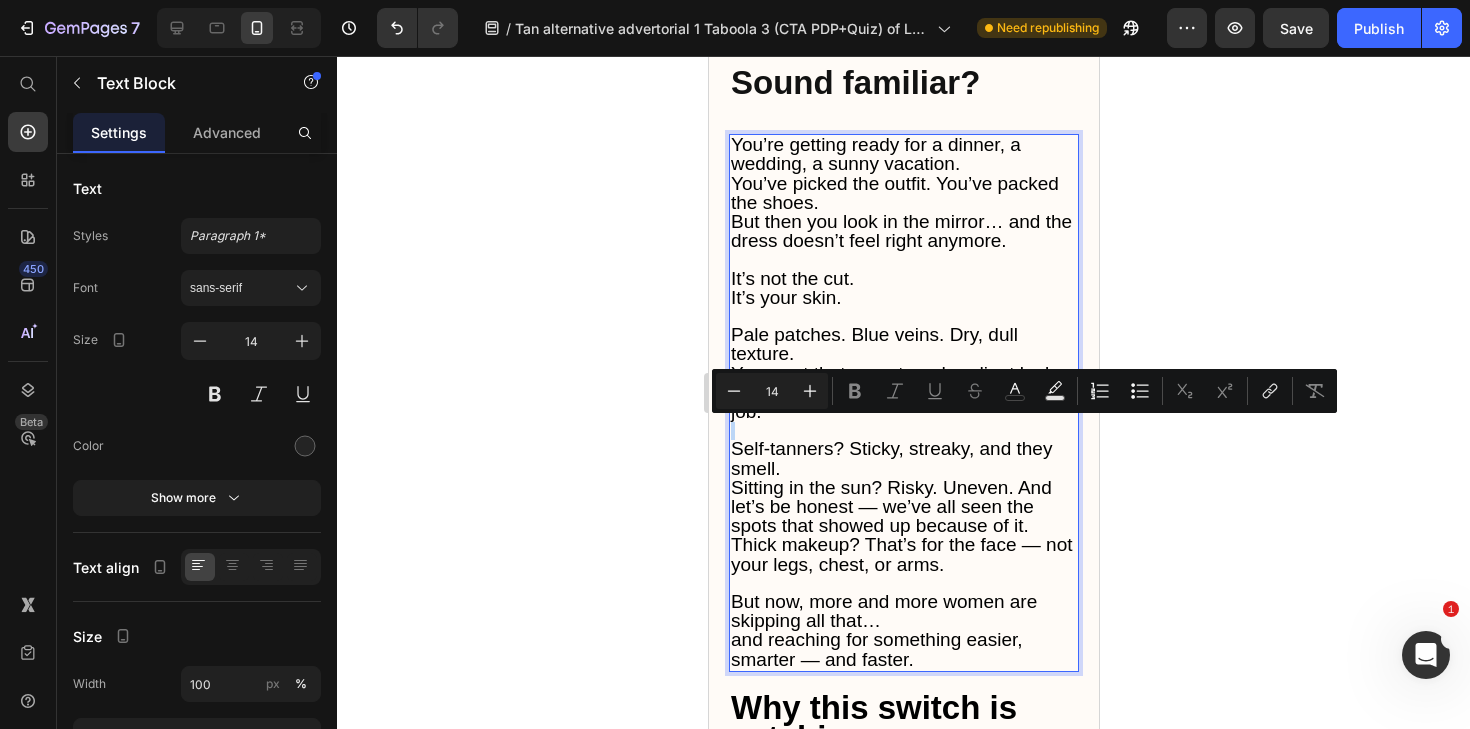 click at bounding box center (903, 431) 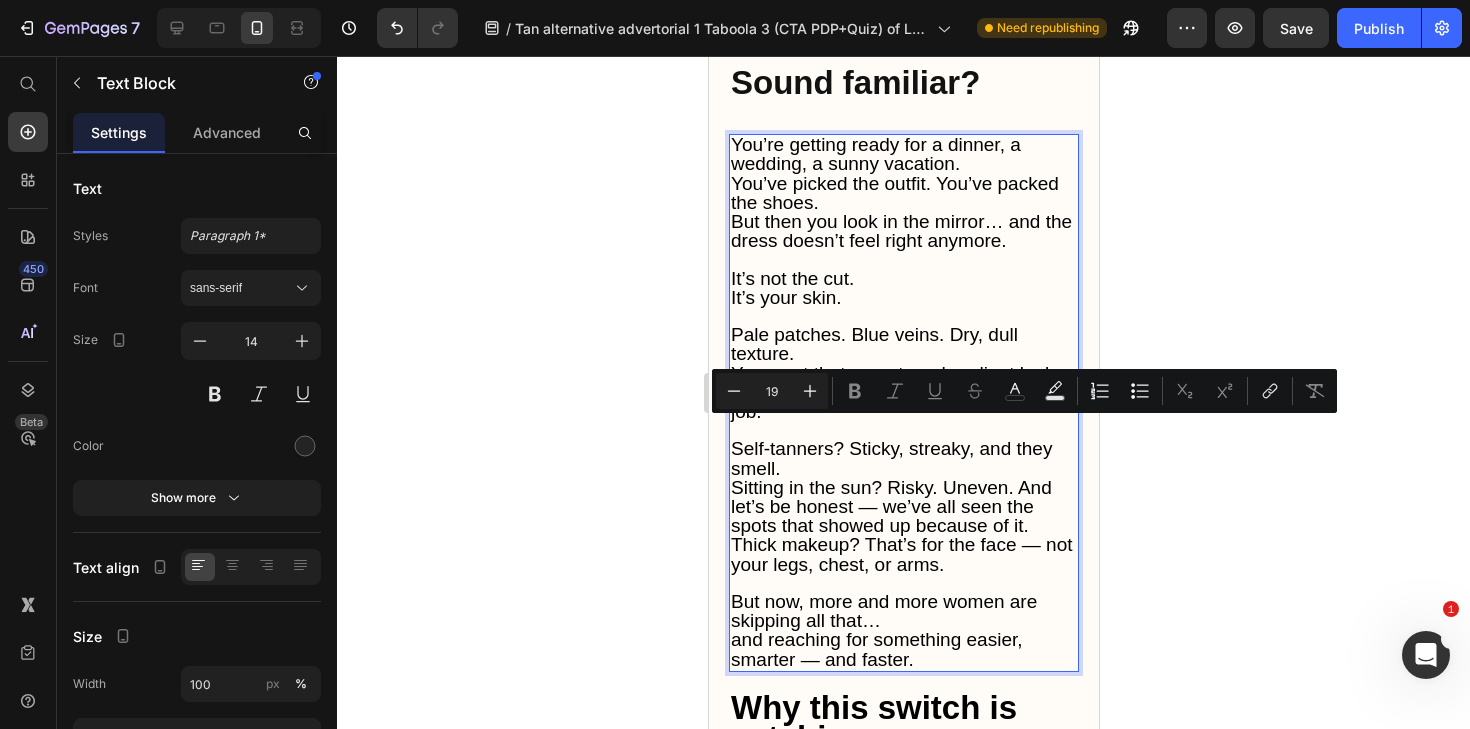 click on "Sitting in the sun? Risky. Uneven. And let’s be honest — we’ve all seen the spots that showed up because of it." at bounding box center (890, 506) 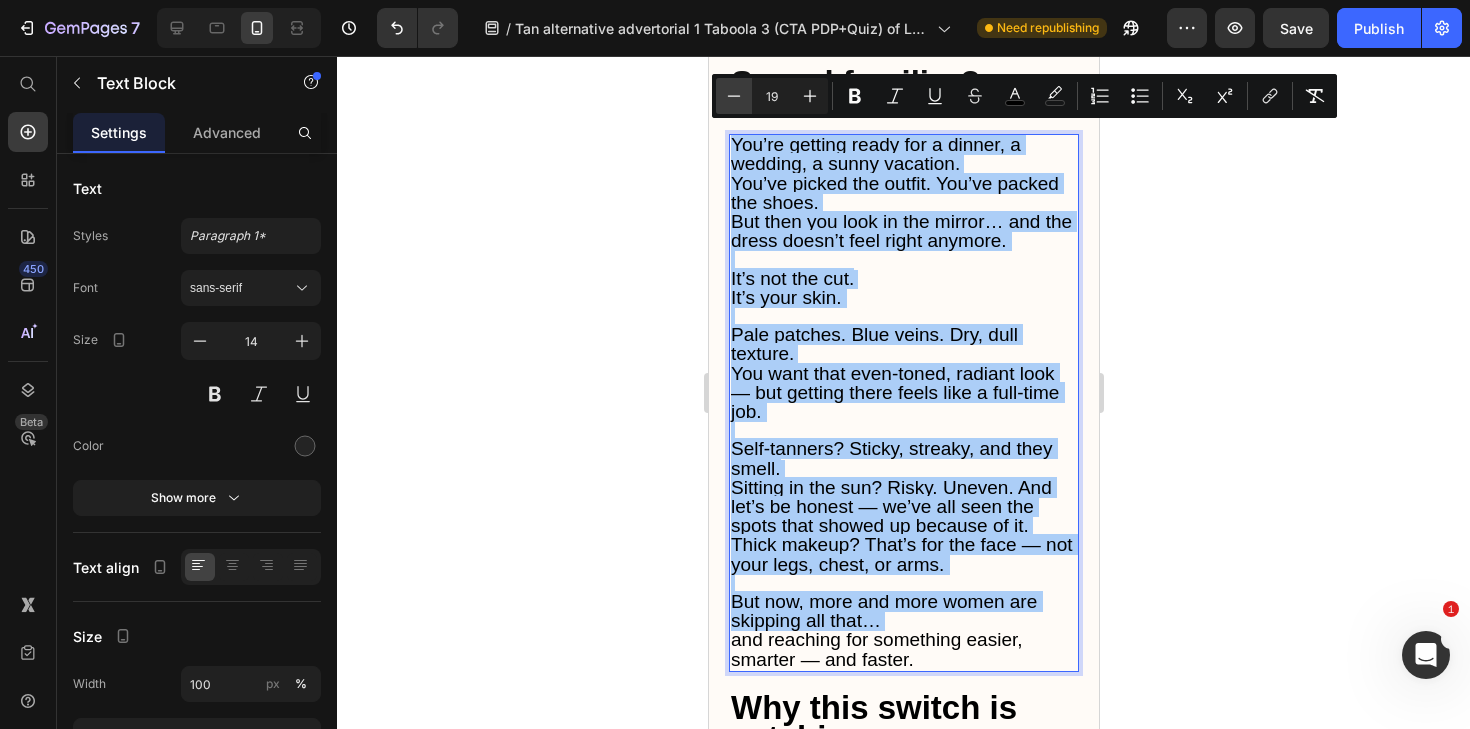click on "Minus" at bounding box center [734, 96] 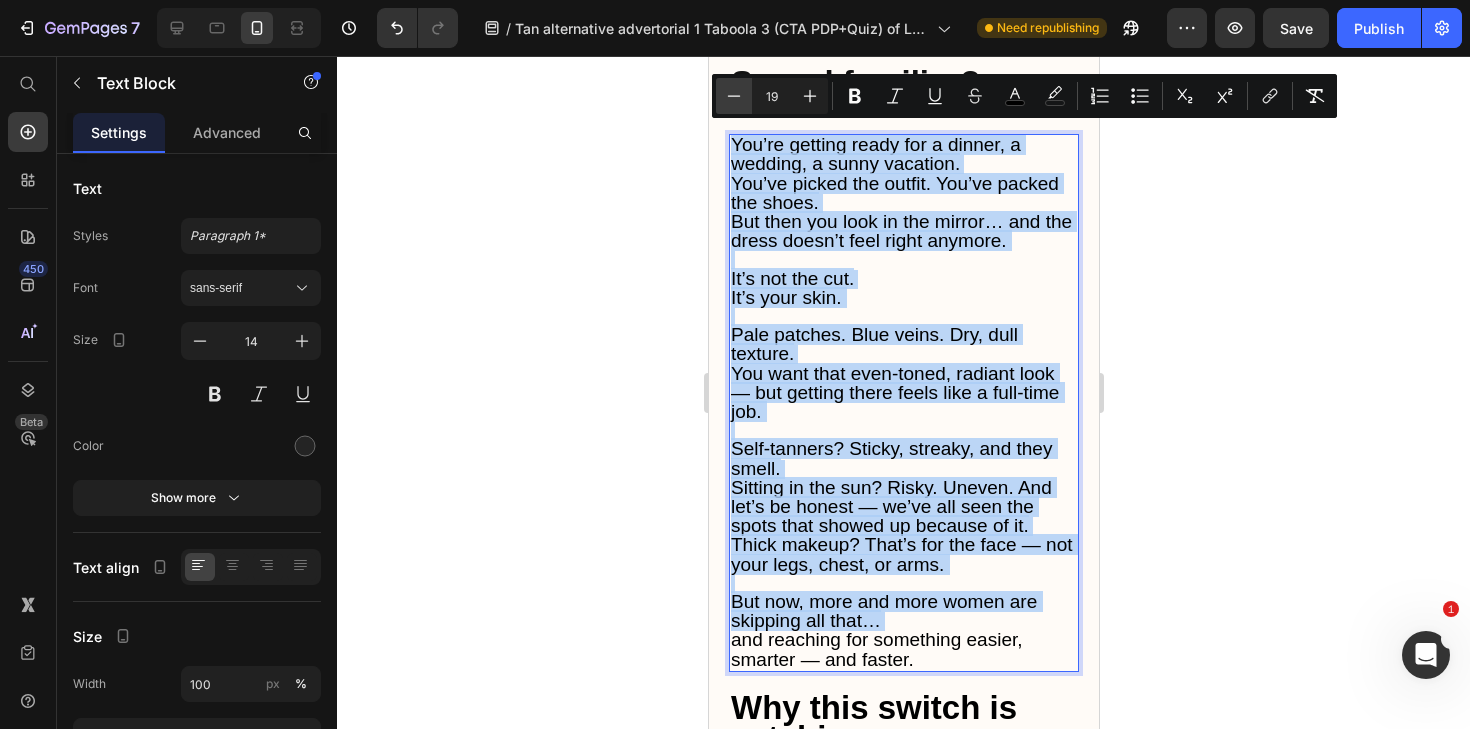 type on "18" 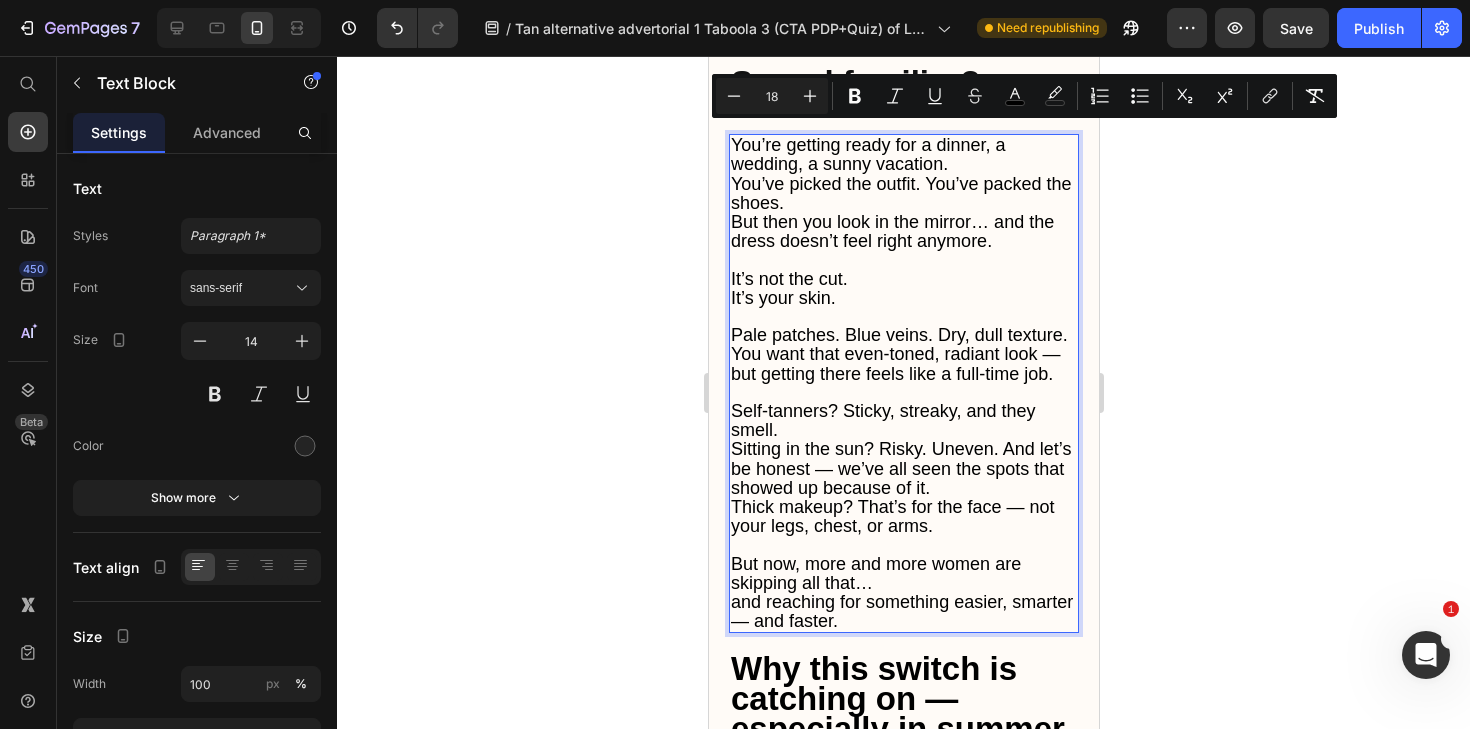 click 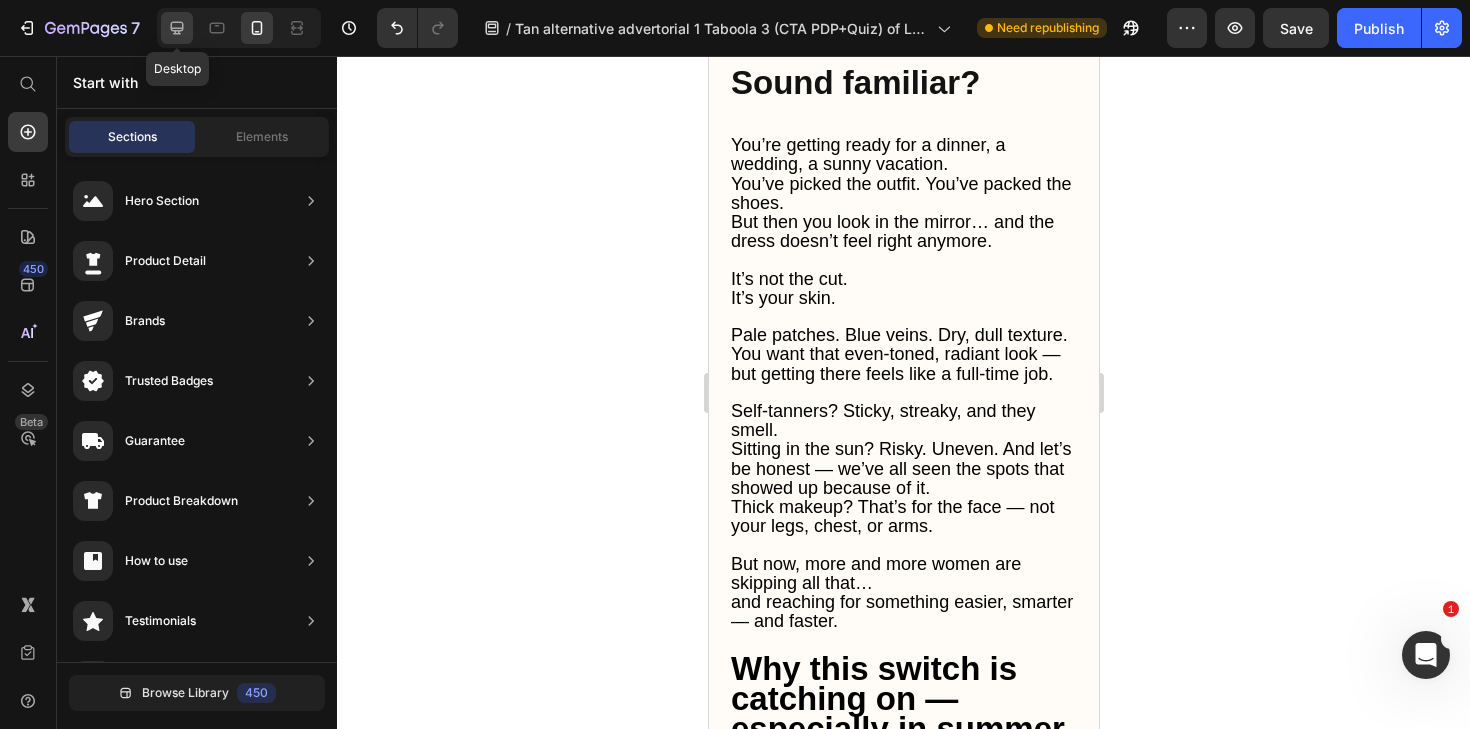 click 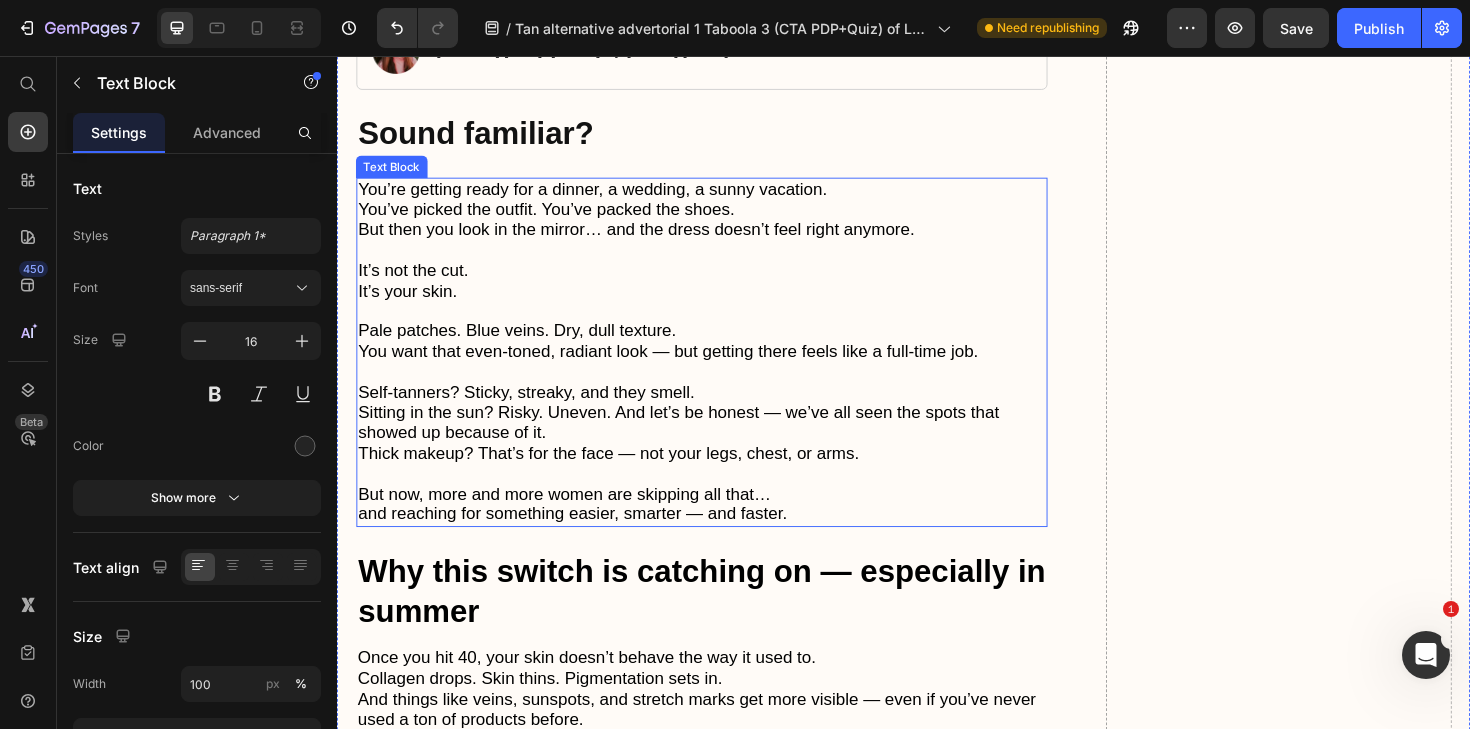 click on "You want that even-toned, radiant look — but getting there feels like a full-time job." at bounding box center (687, 369) 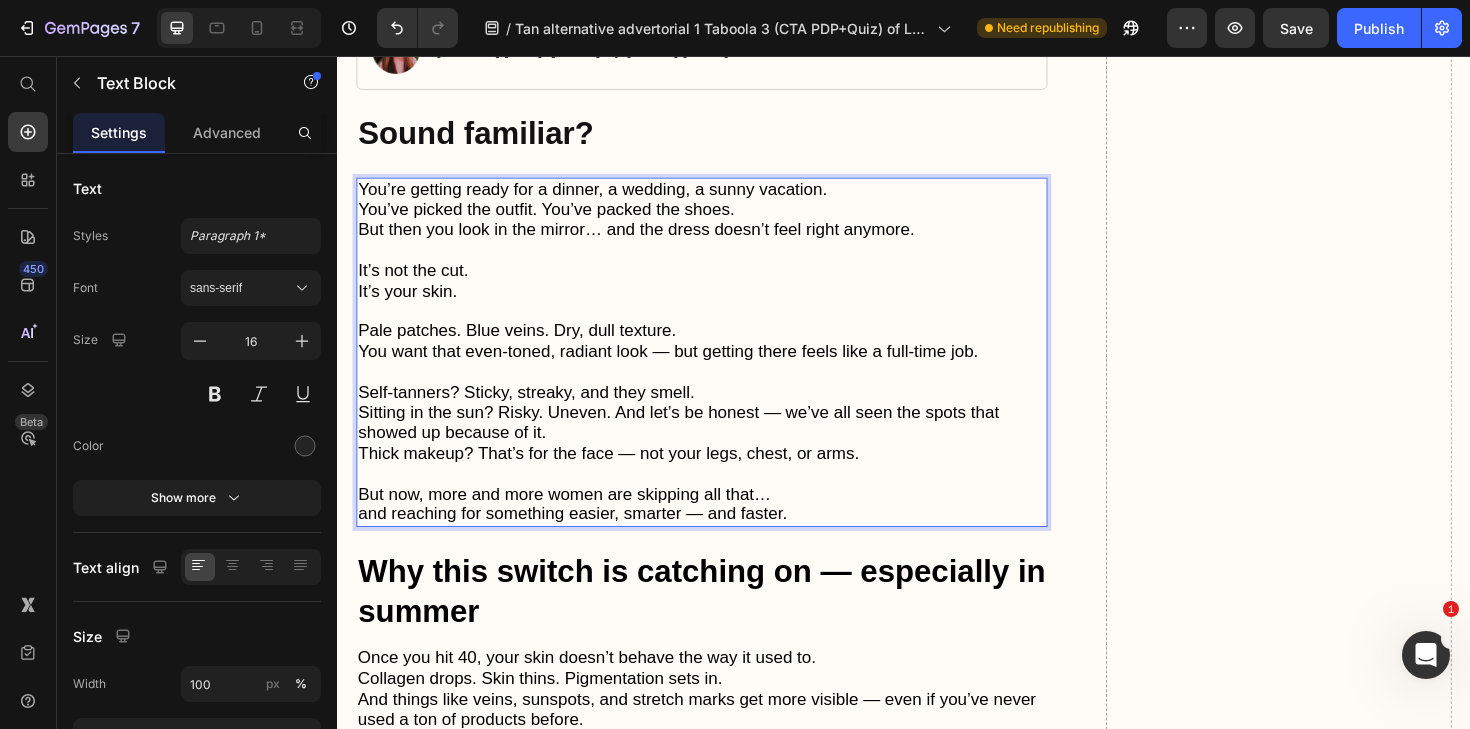 click on "You want that even-toned, radiant look — but getting there feels like a full-time job." at bounding box center (687, 369) 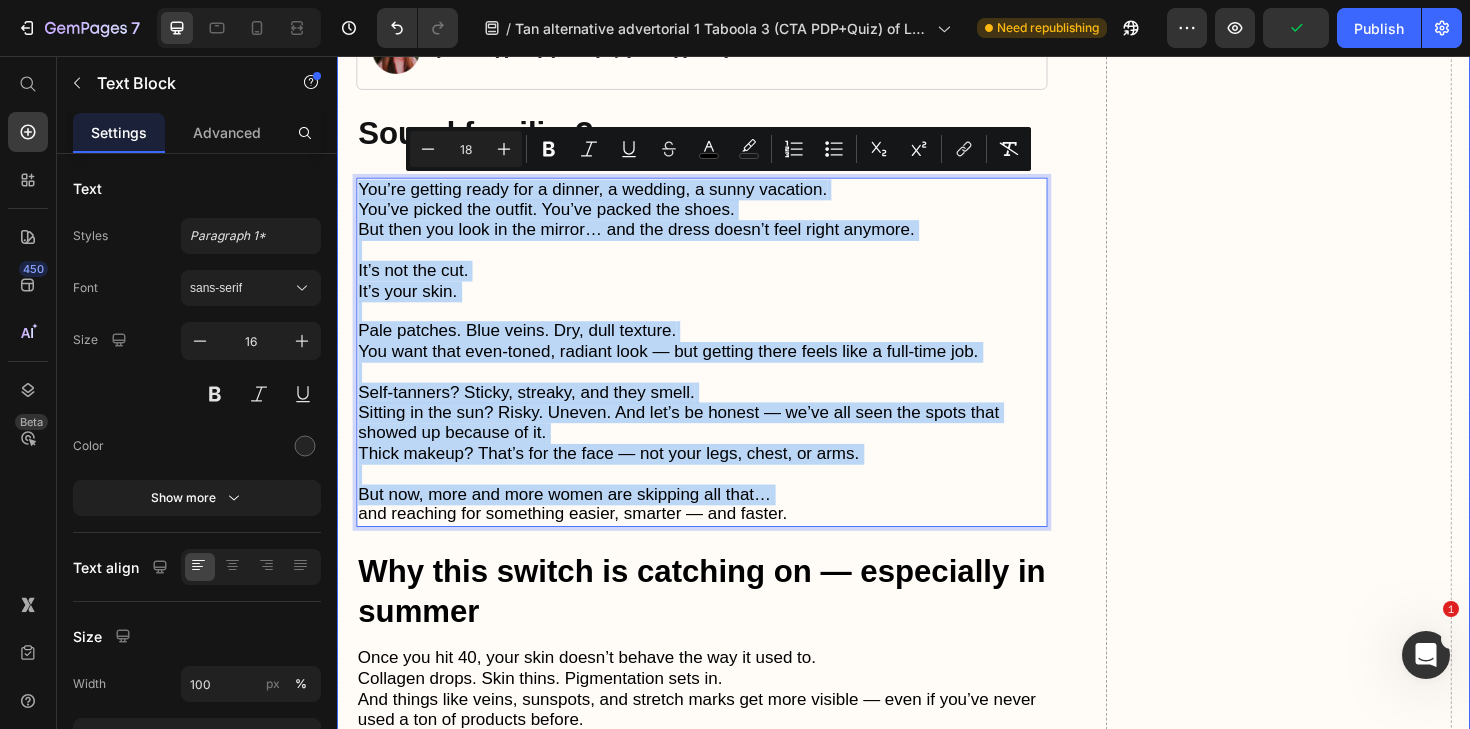 click on "Drop element here" at bounding box center (1334, 1628) 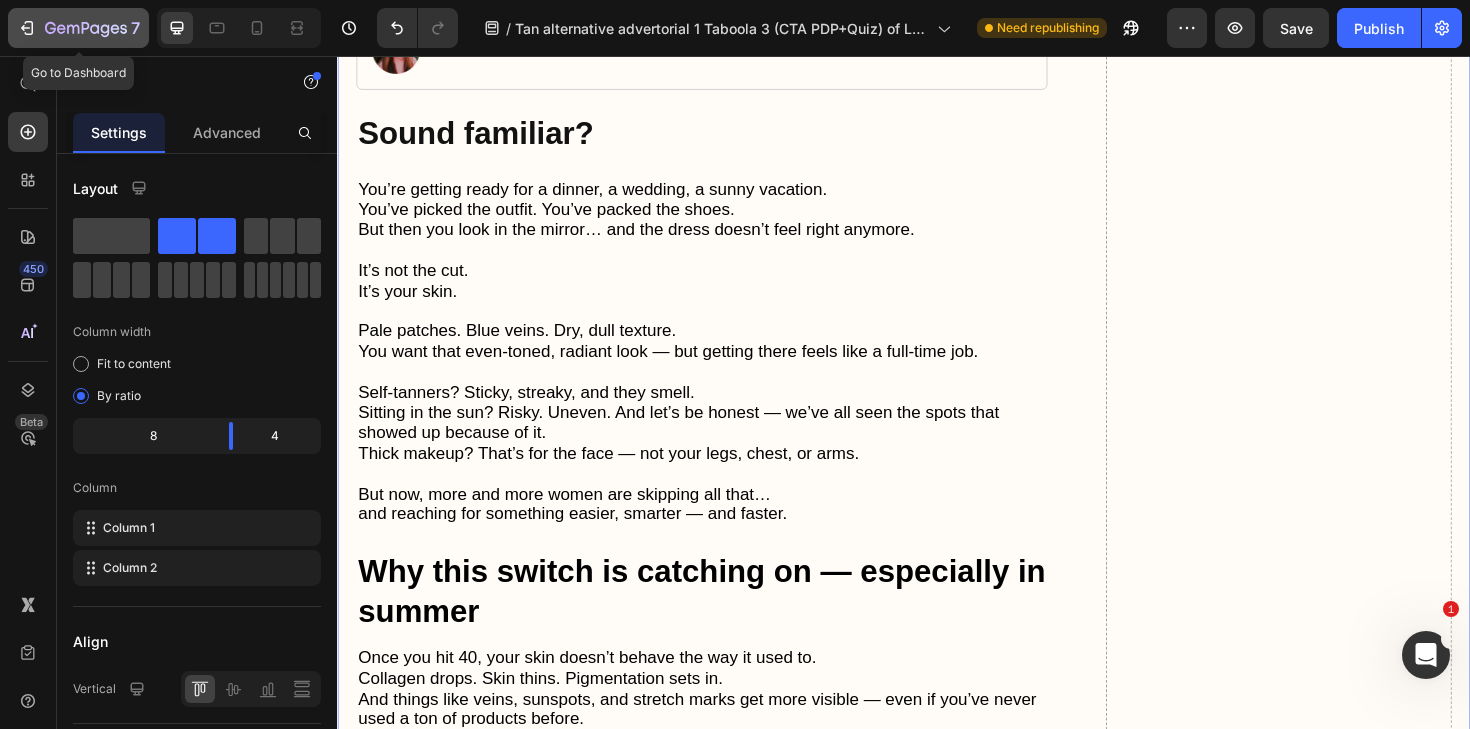 click 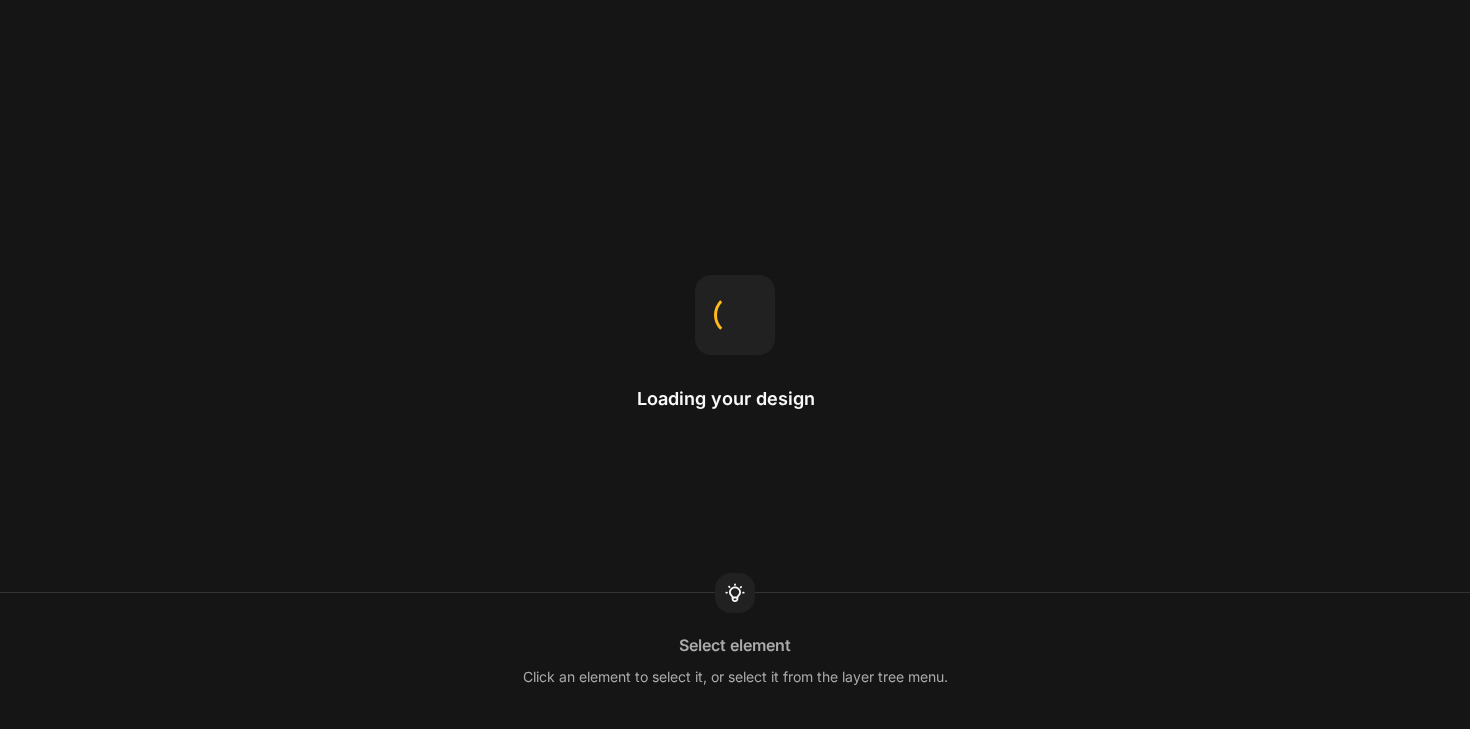scroll, scrollTop: 0, scrollLeft: 0, axis: both 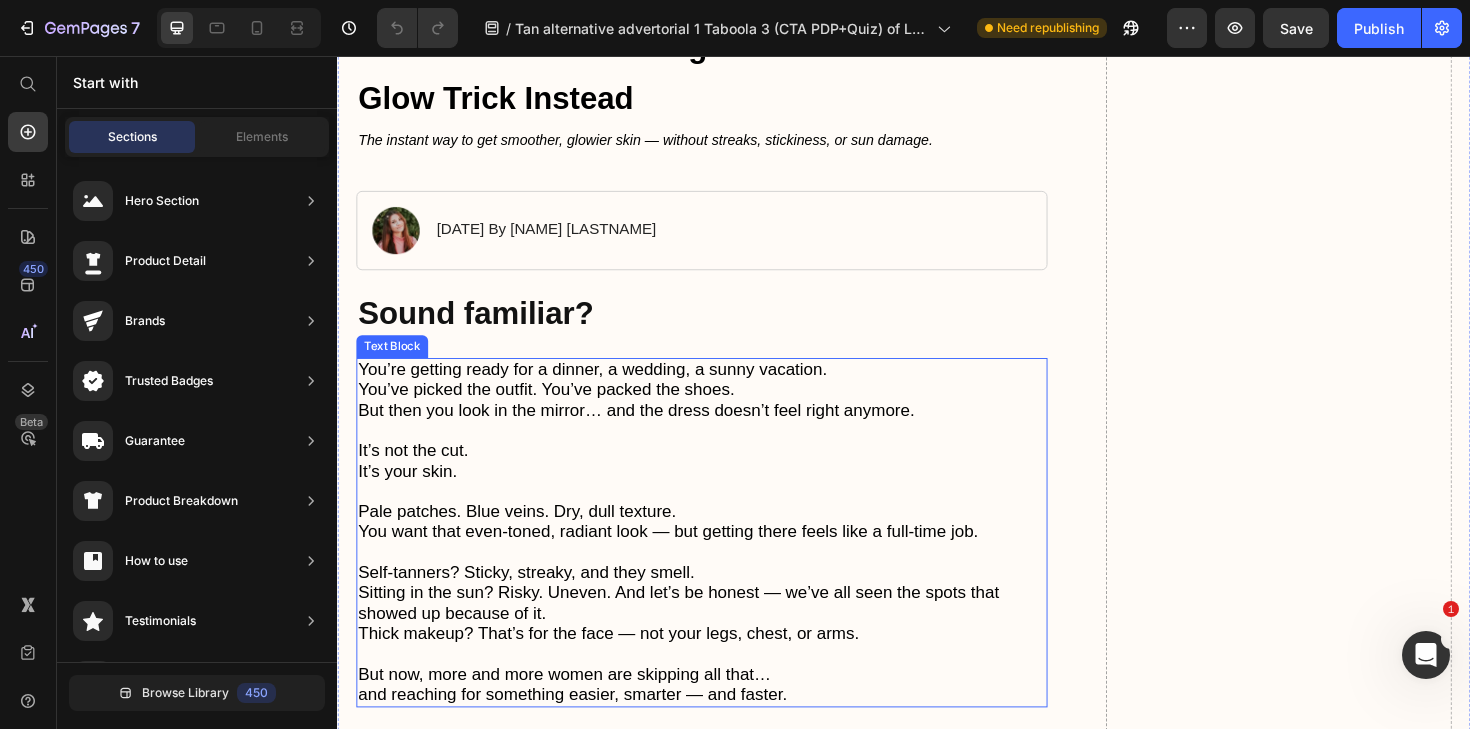 click on "But then you look in the mirror… and the dress doesn’t feel right anymore." at bounding box center (653, 431) 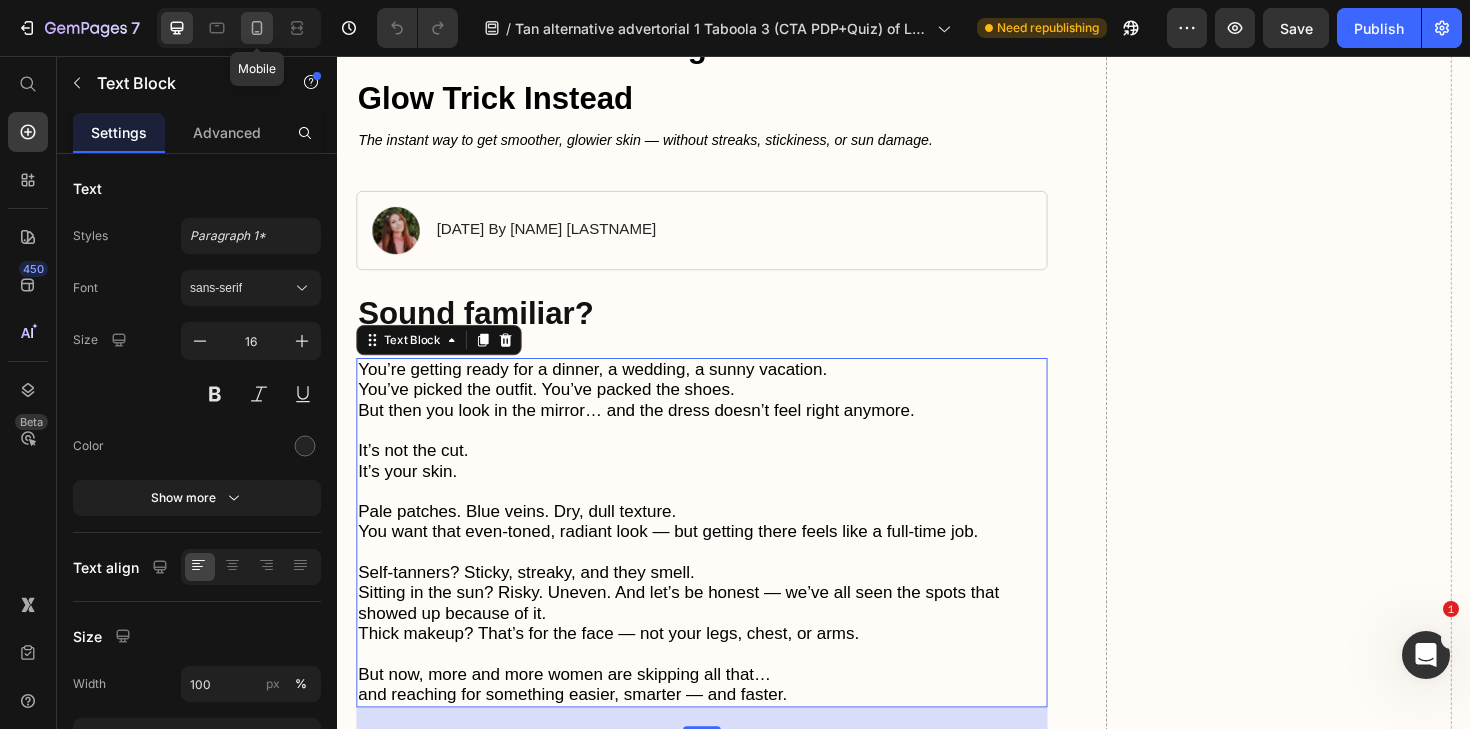 click 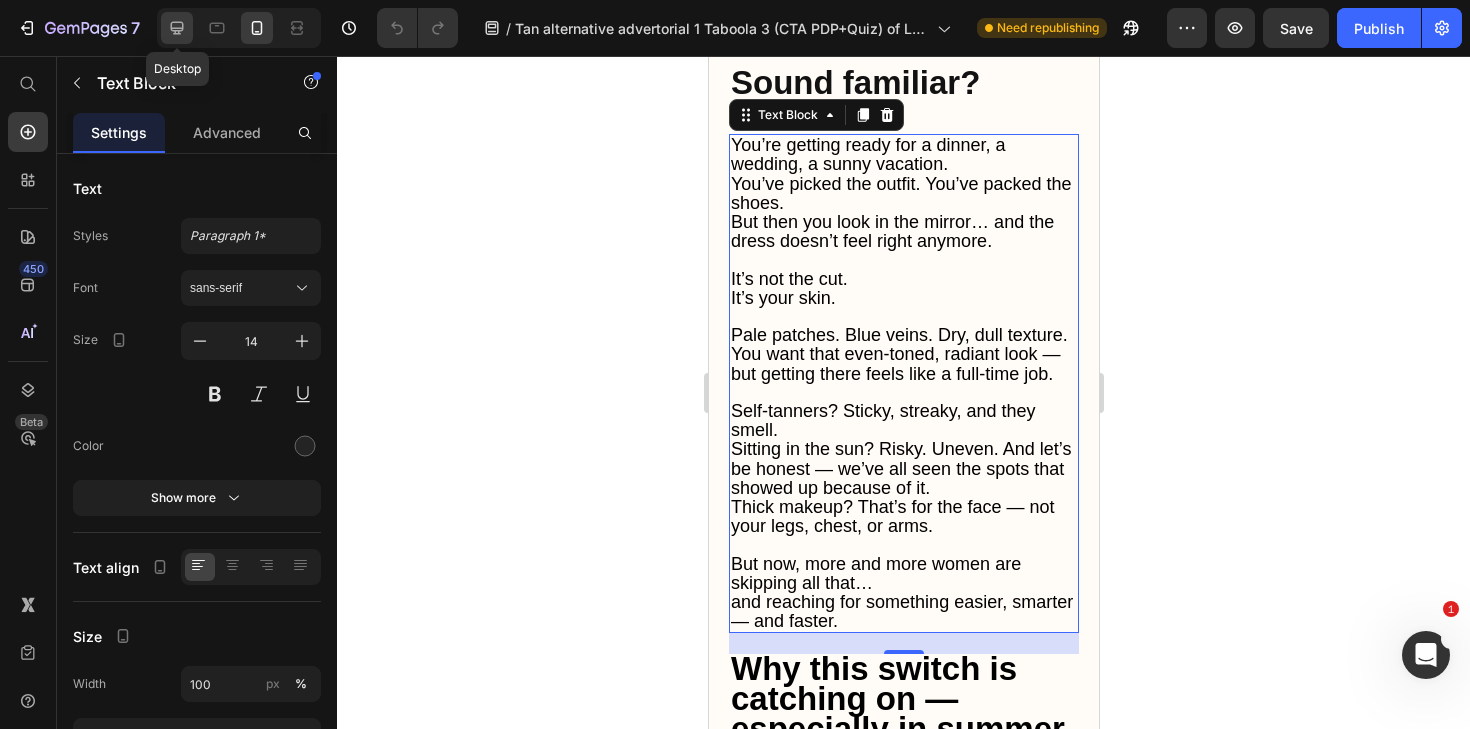 click 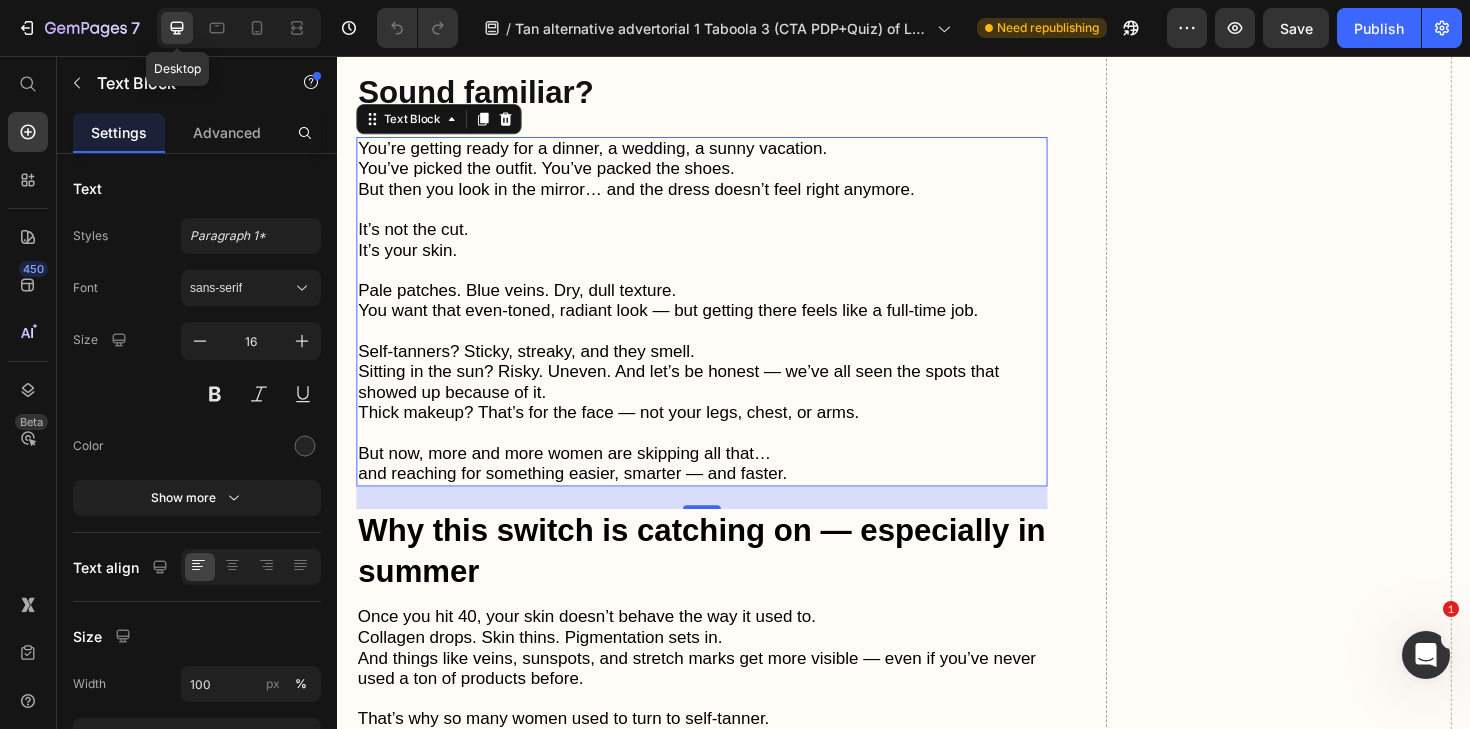 scroll, scrollTop: 641, scrollLeft: 0, axis: vertical 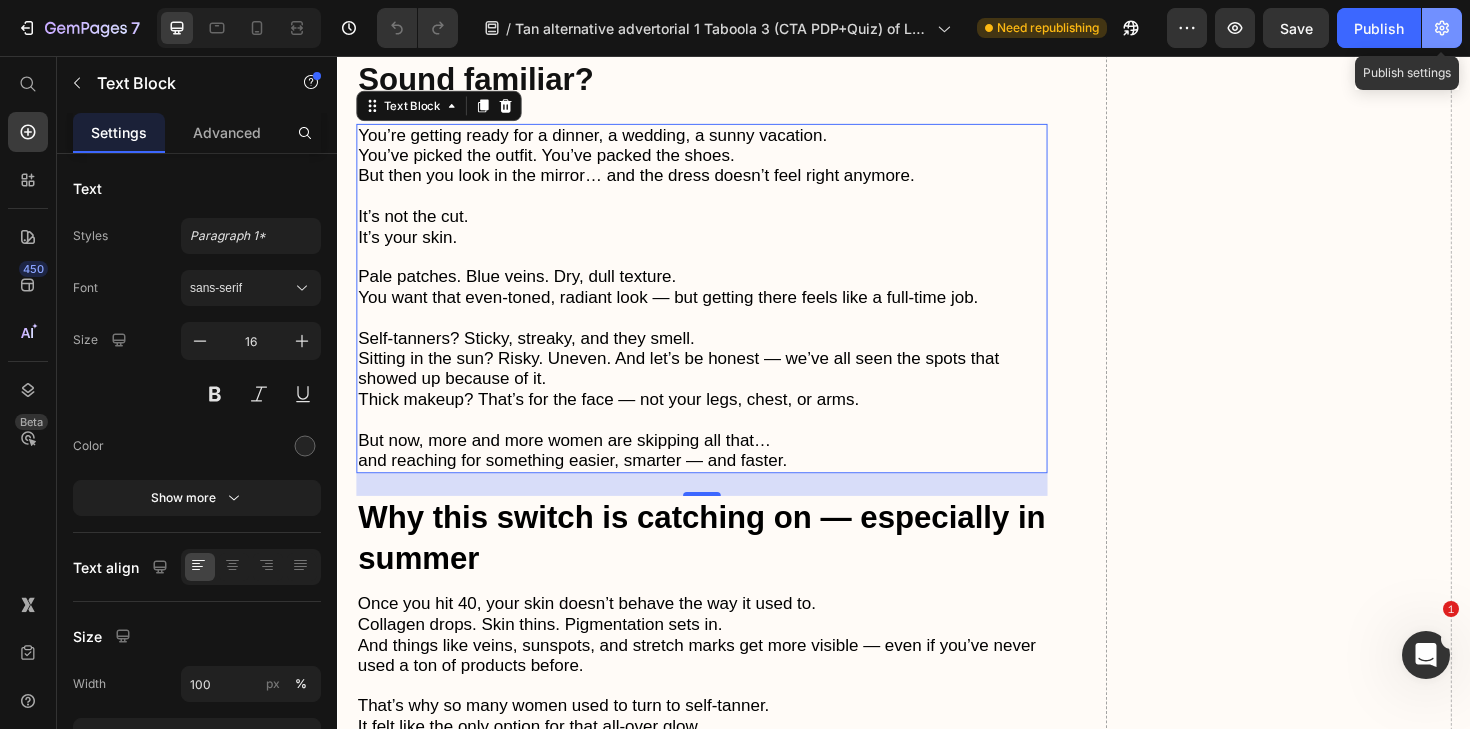click 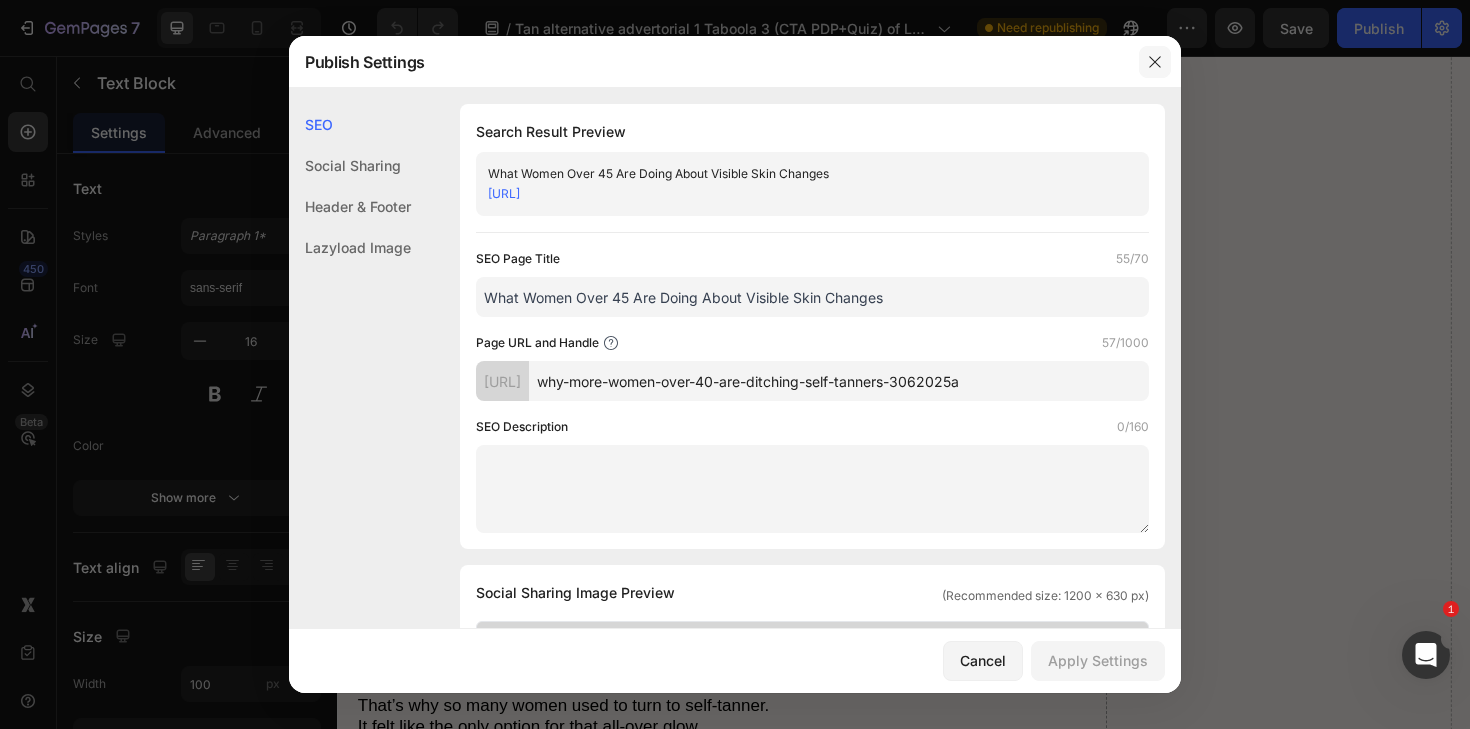 click 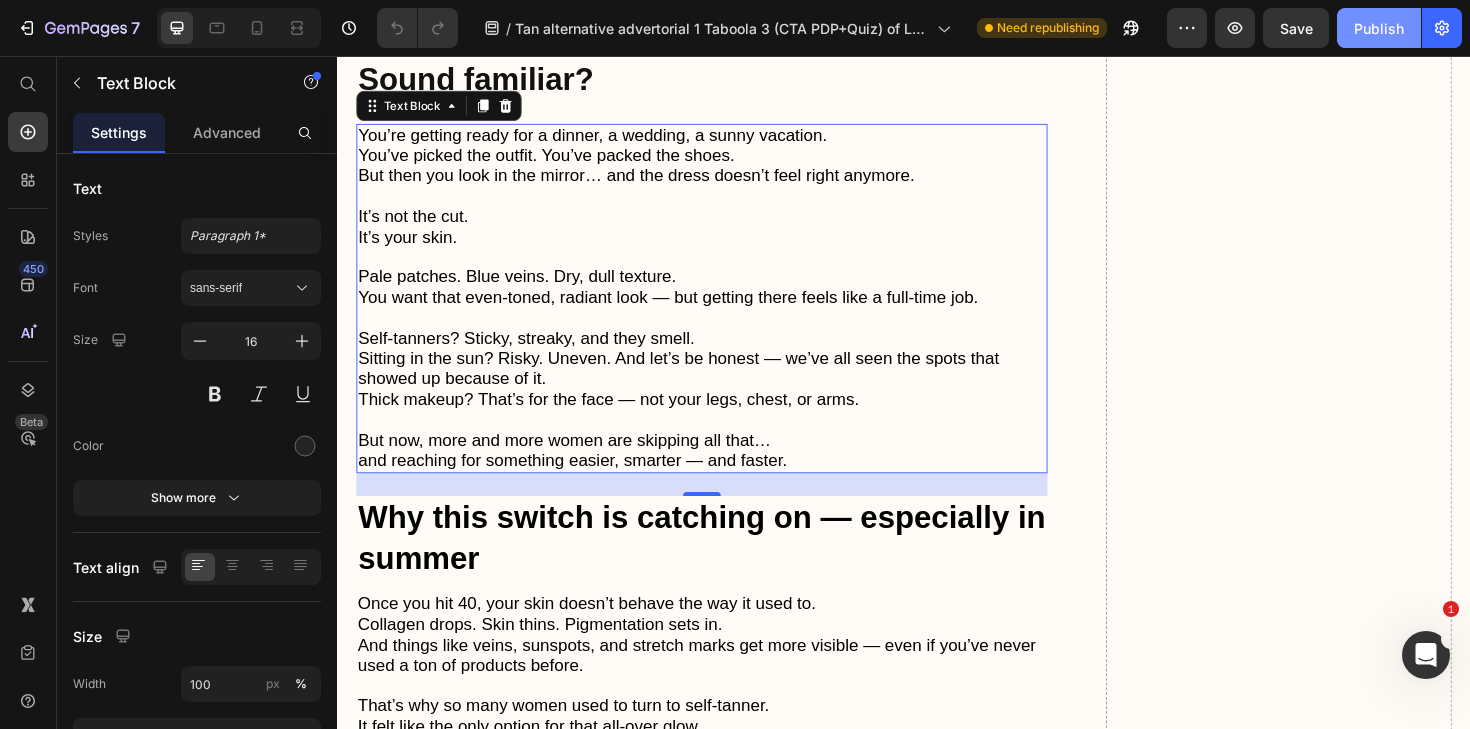 click on "Publish" at bounding box center (1379, 28) 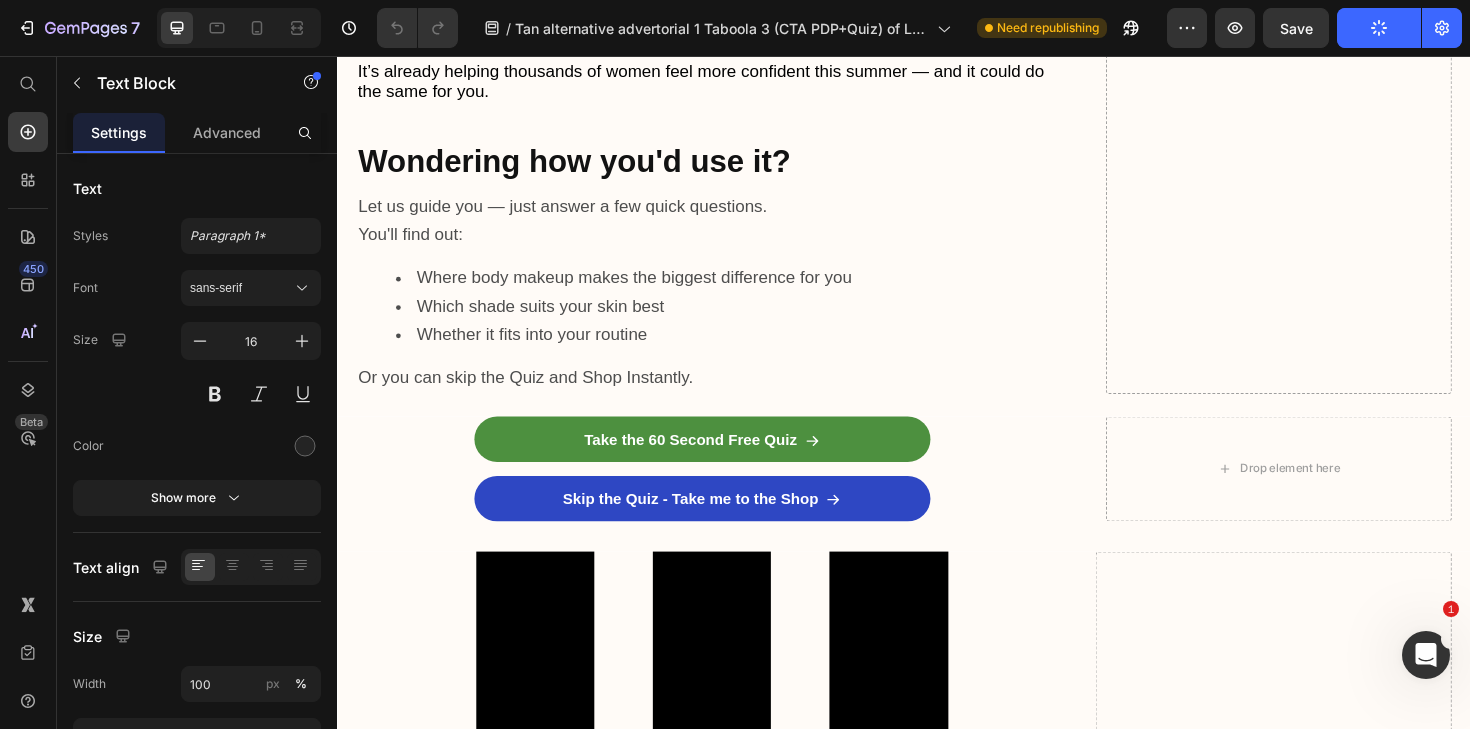 scroll, scrollTop: 3954, scrollLeft: 0, axis: vertical 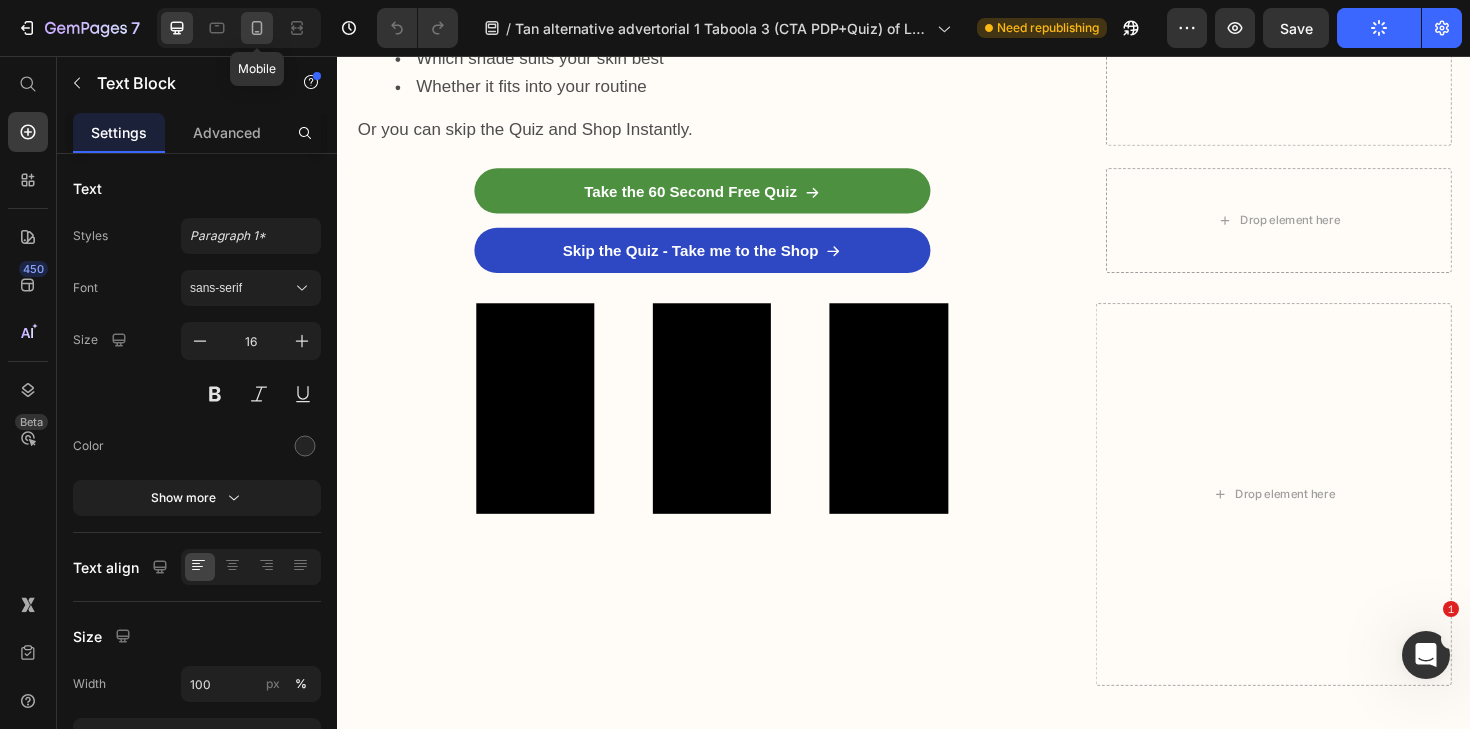click 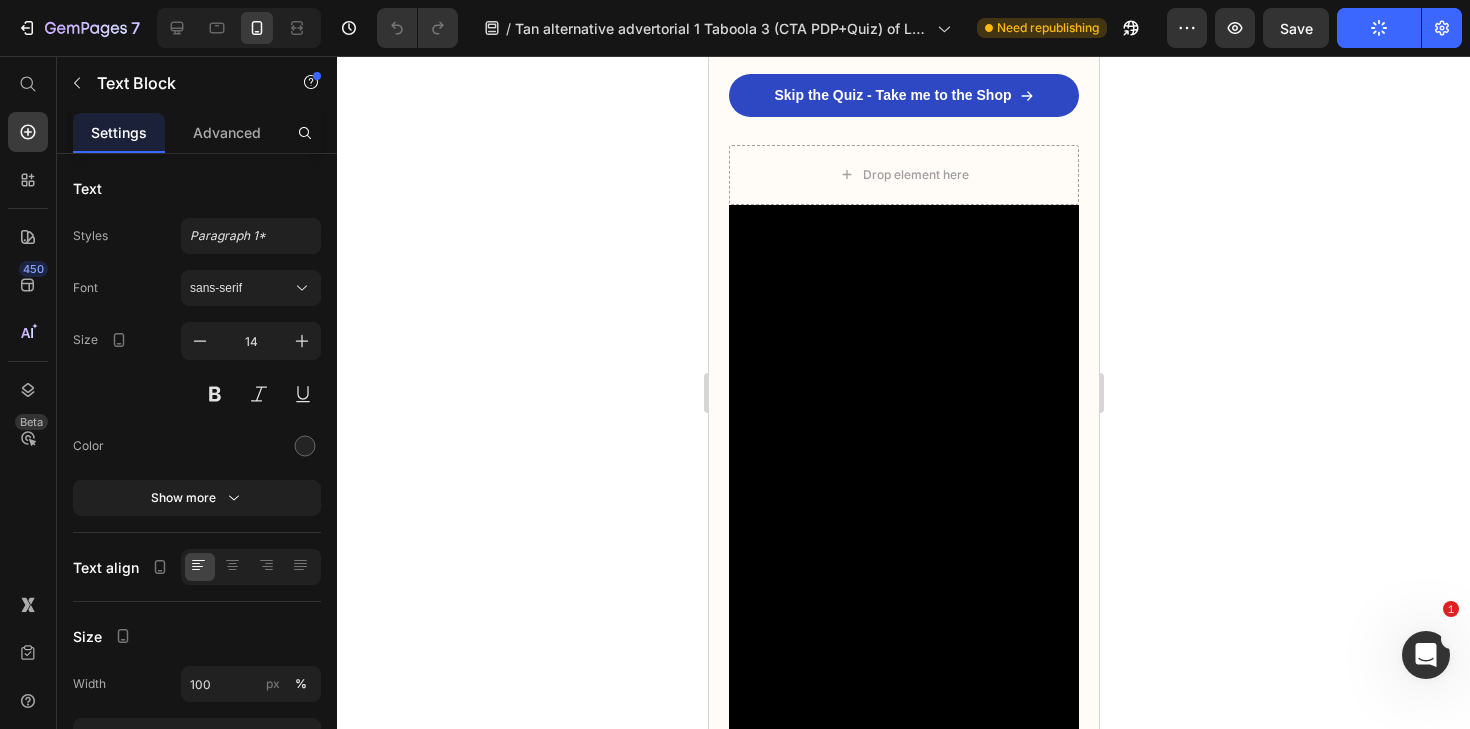 scroll, scrollTop: 4434, scrollLeft: 0, axis: vertical 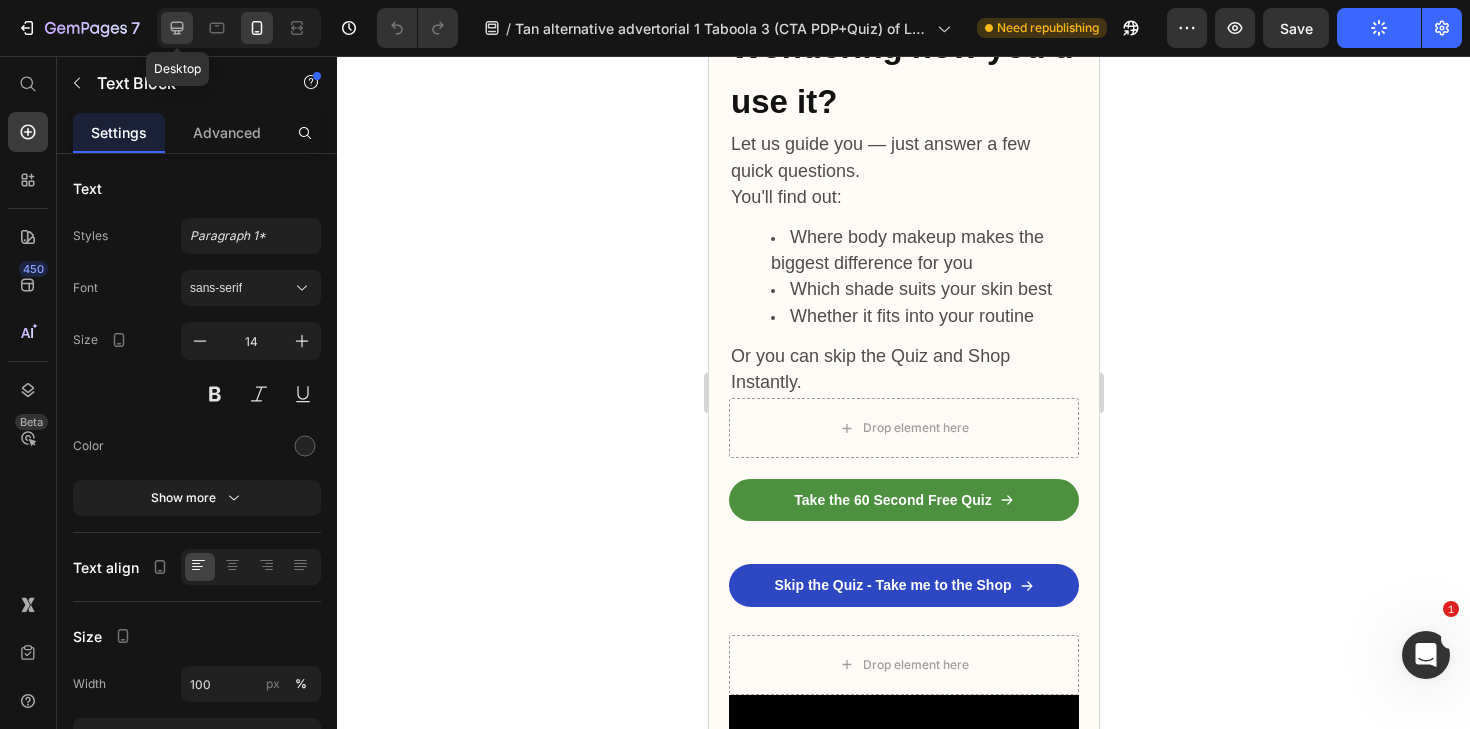 click 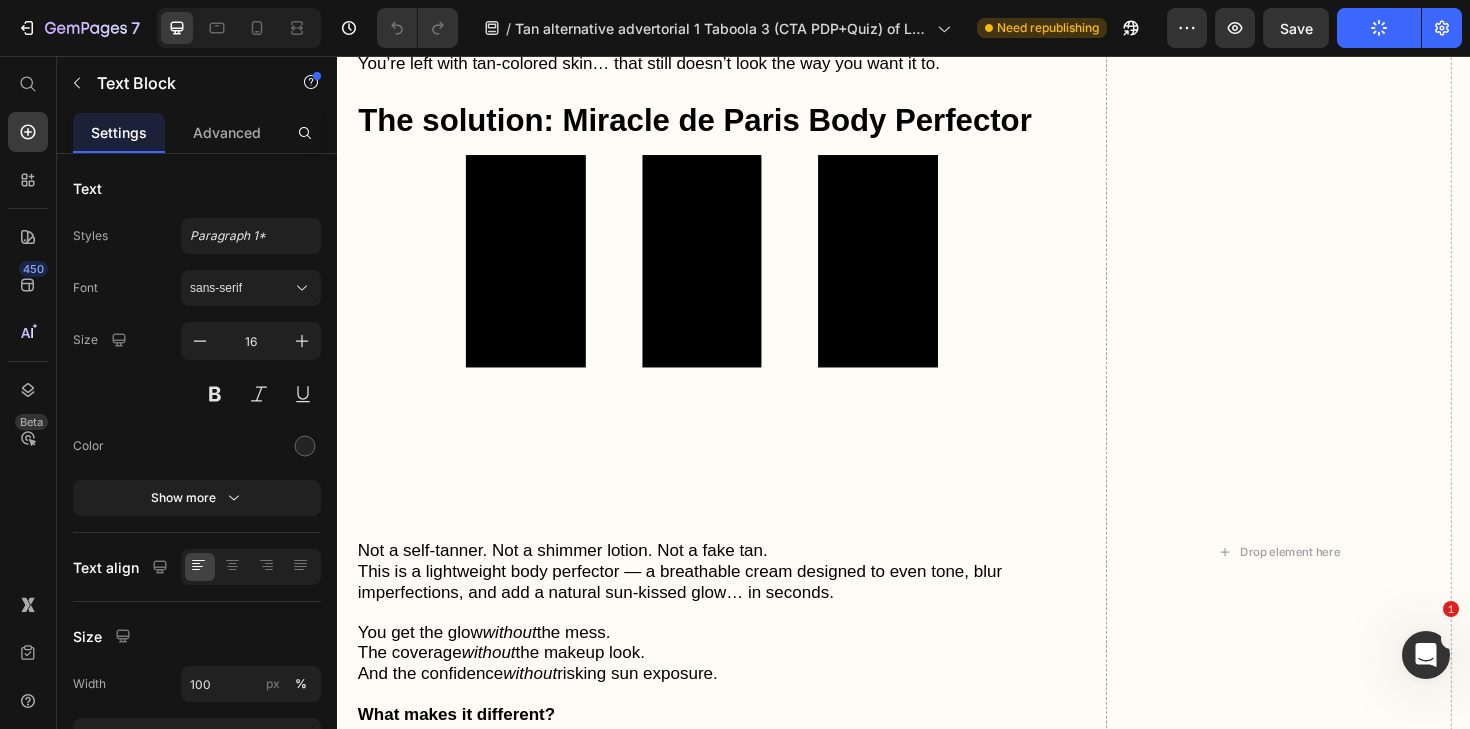 scroll, scrollTop: 641, scrollLeft: 0, axis: vertical 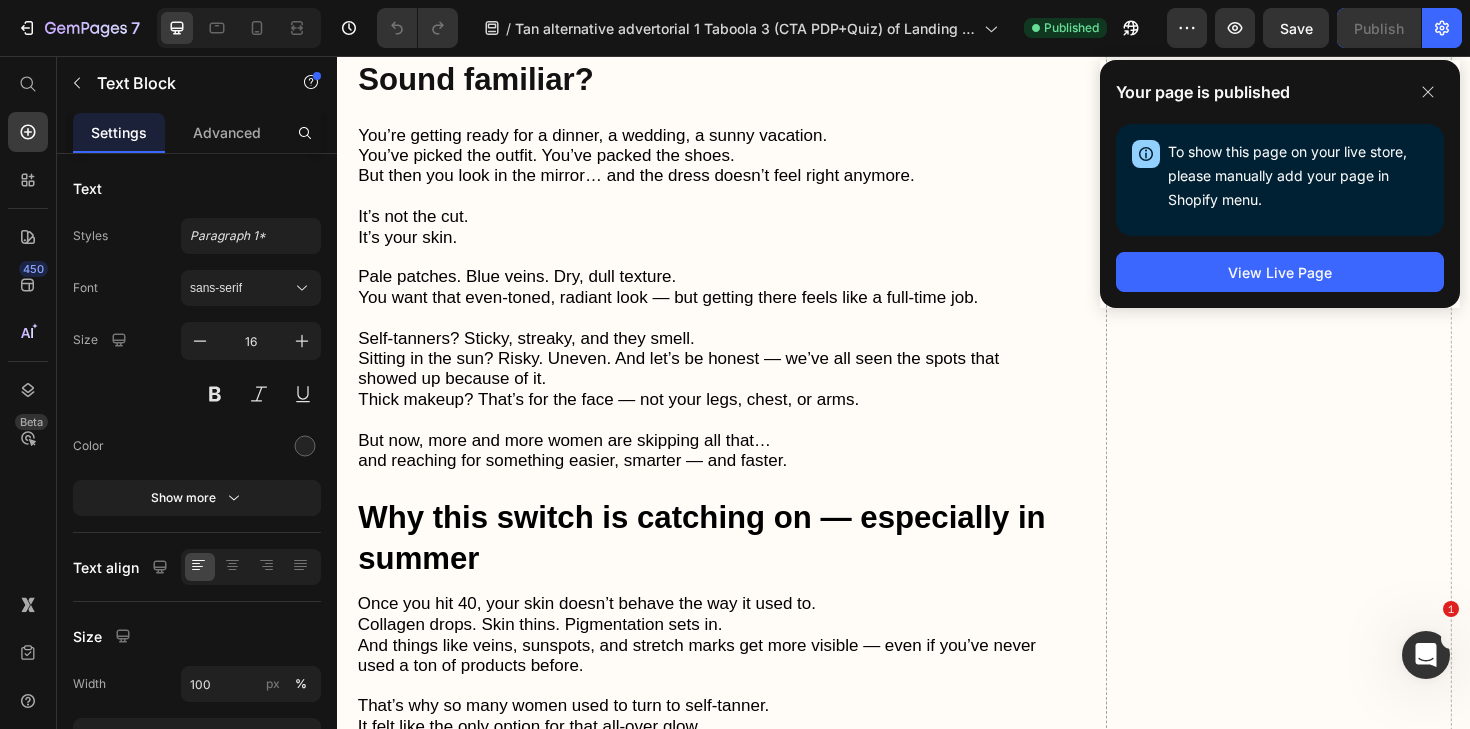 click 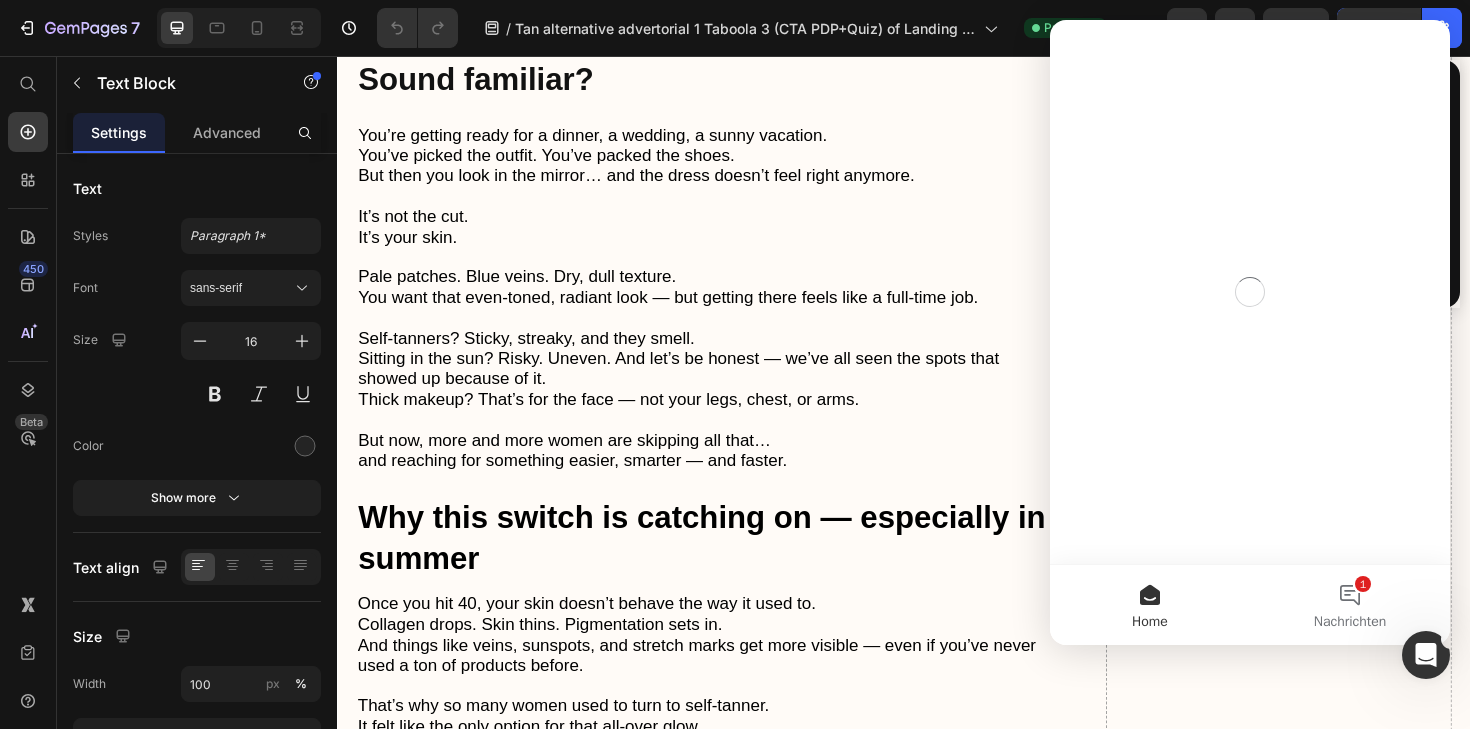 scroll, scrollTop: 0, scrollLeft: 0, axis: both 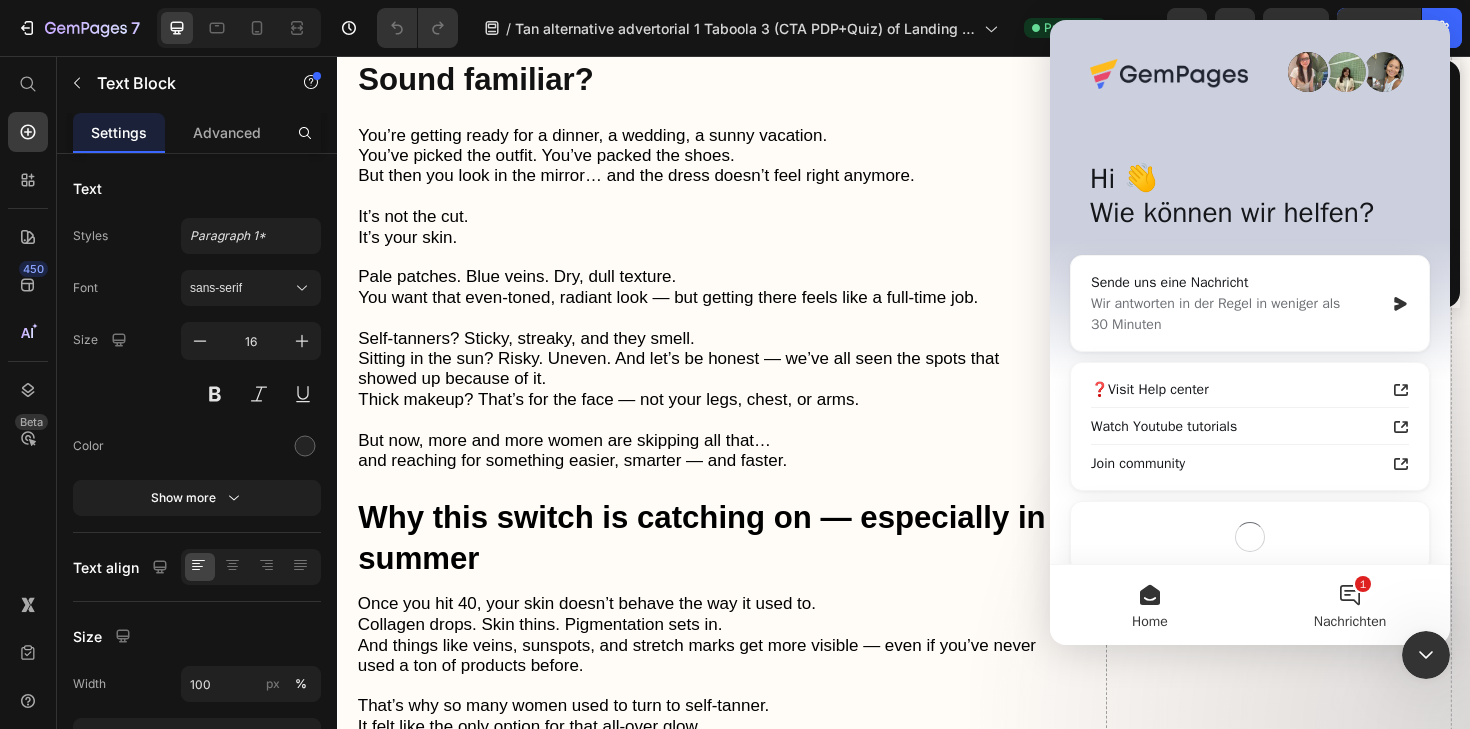 click on "1 Nachrichten" at bounding box center [1350, 605] 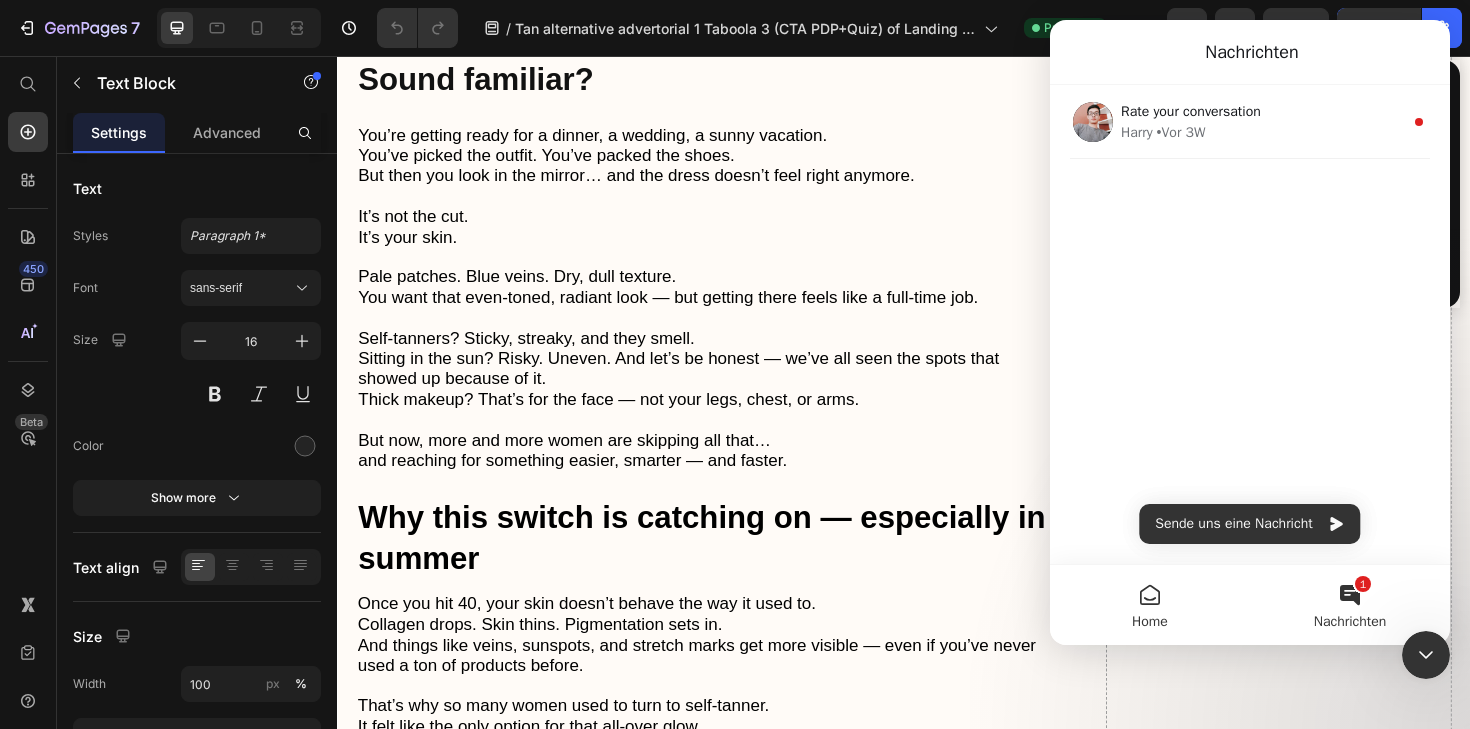 click on "Home" at bounding box center (1150, 605) 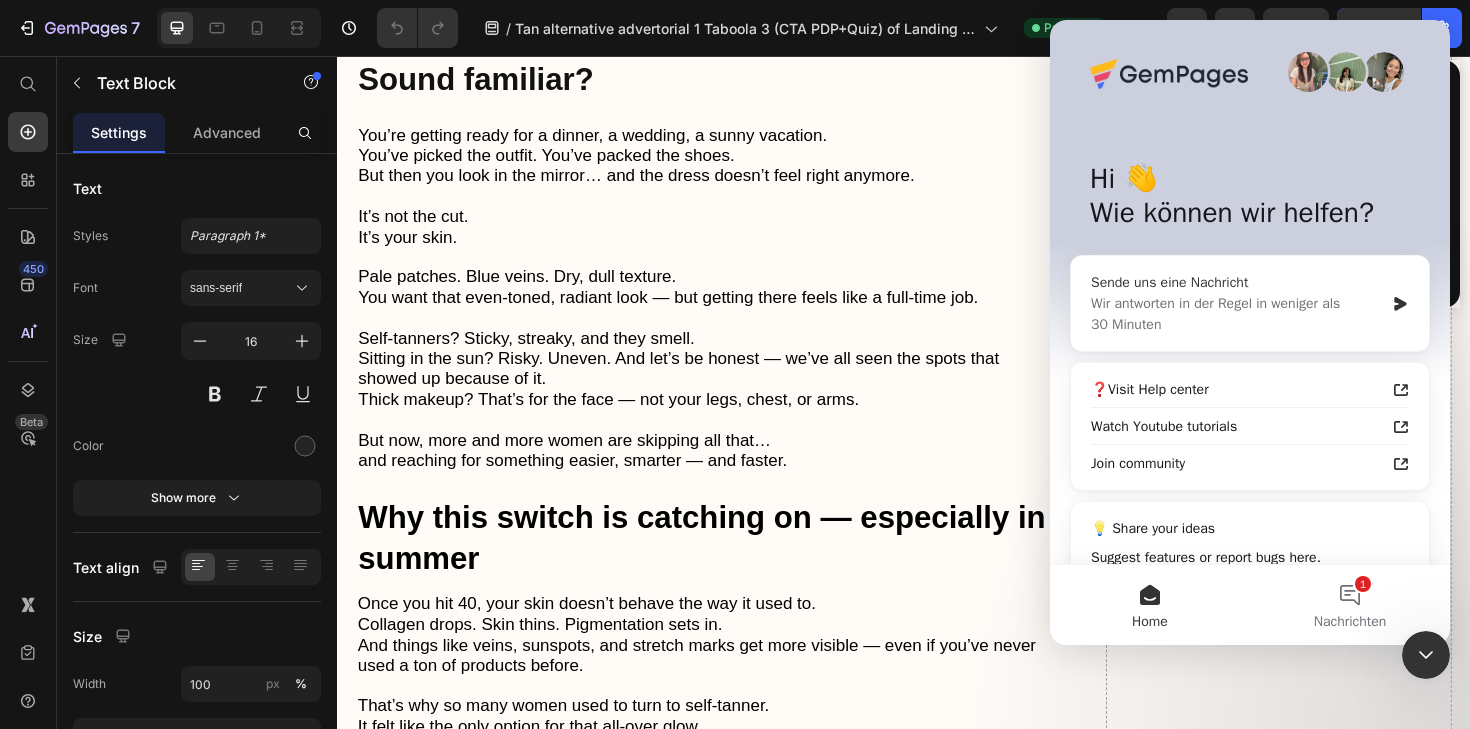 click on "Sende uns eine Nachricht" at bounding box center (1237, 282) 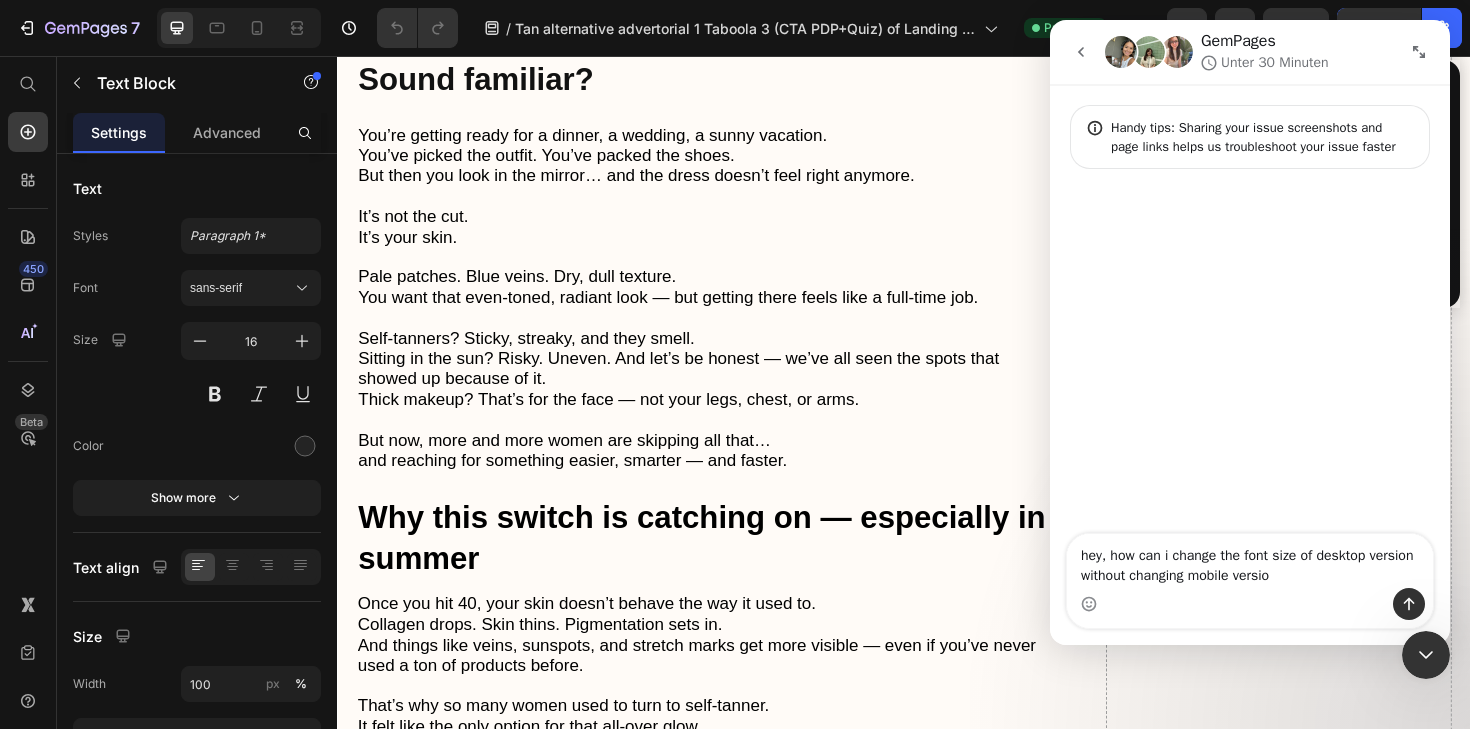 type on "hey, how can i change the font size of desktop version without changing mobile version" 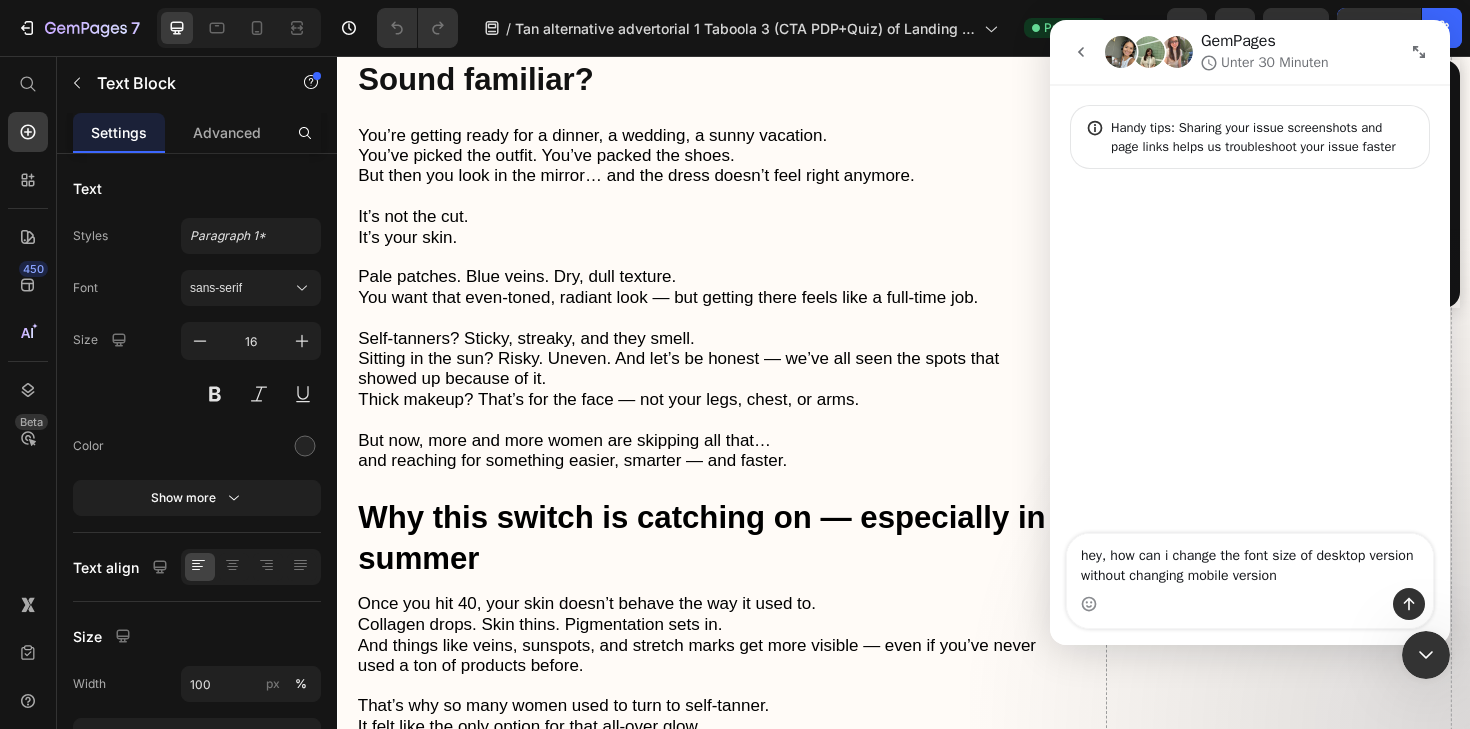 type 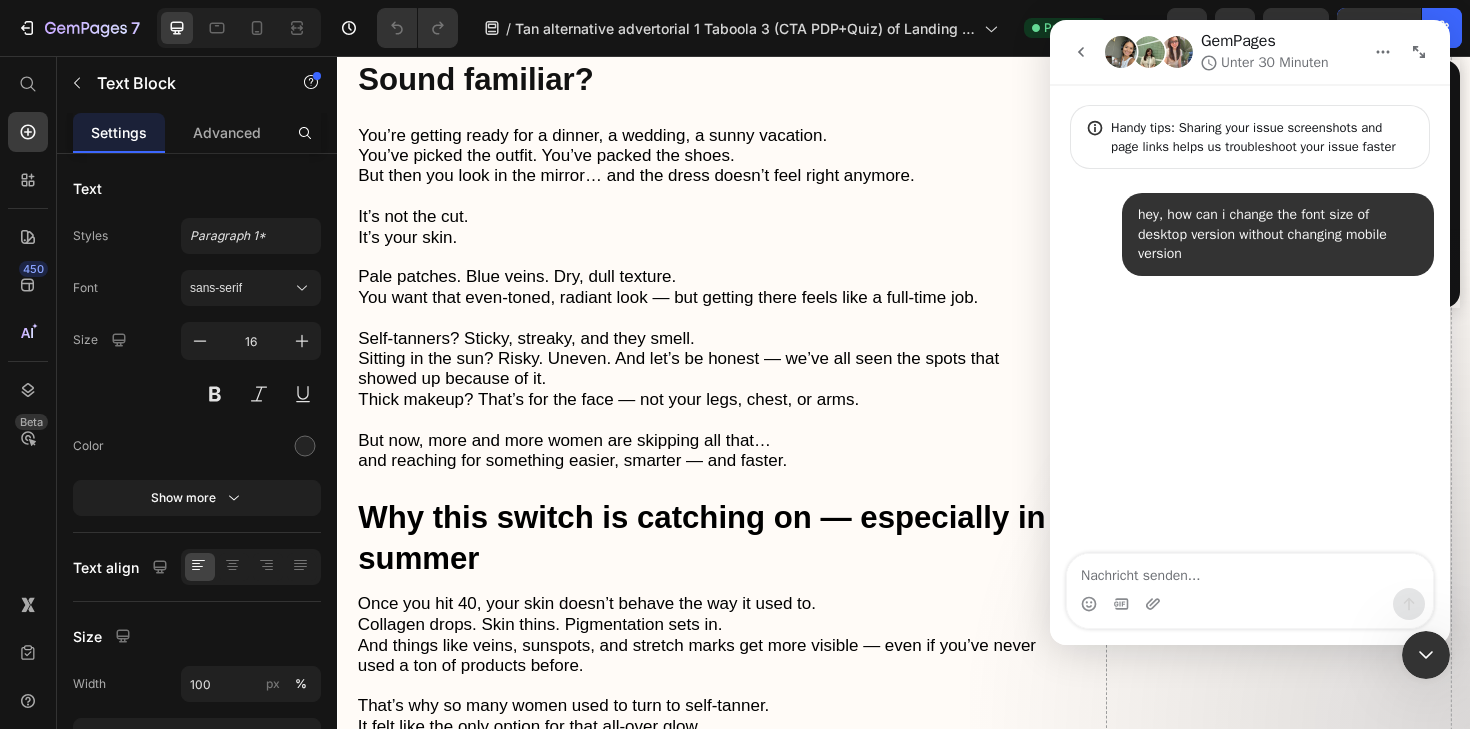 click at bounding box center (1426, 655) 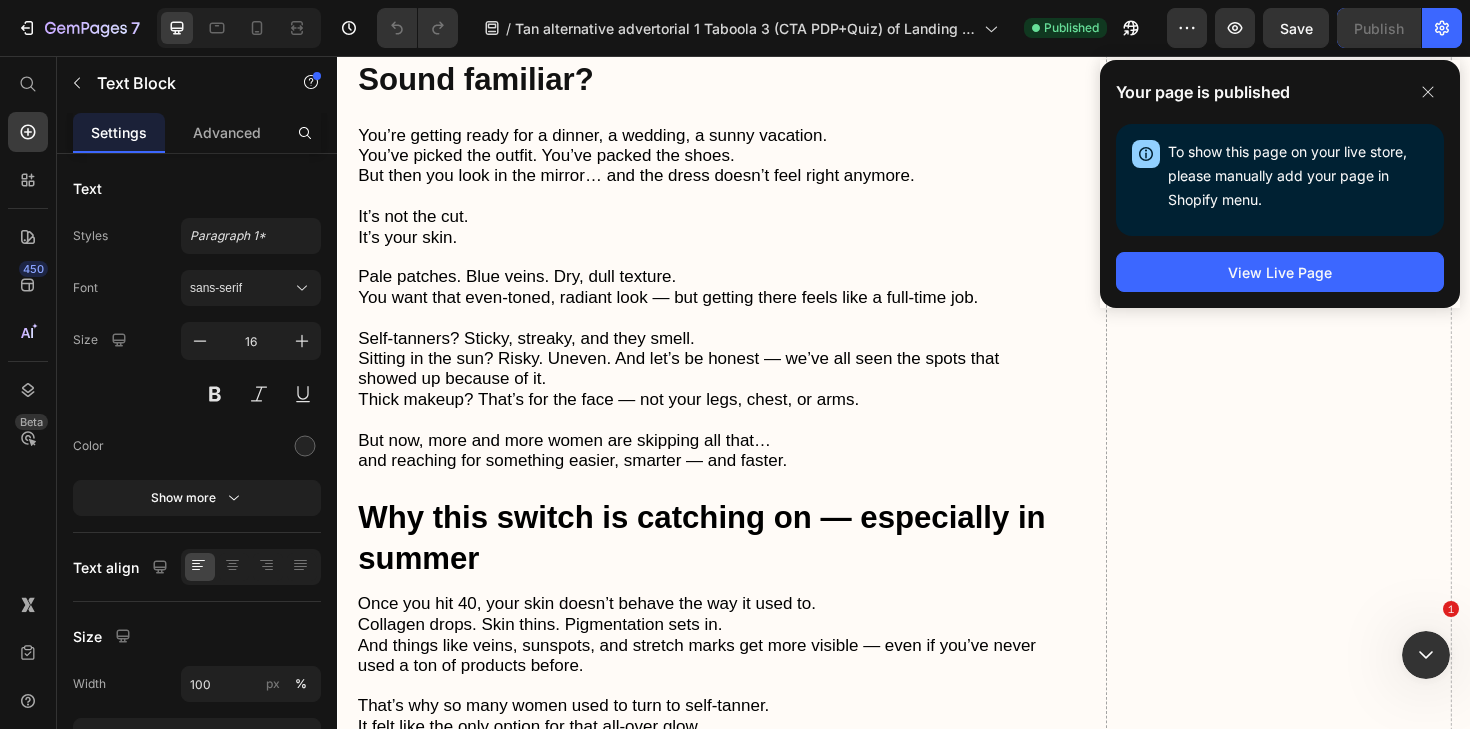 scroll, scrollTop: 0, scrollLeft: 0, axis: both 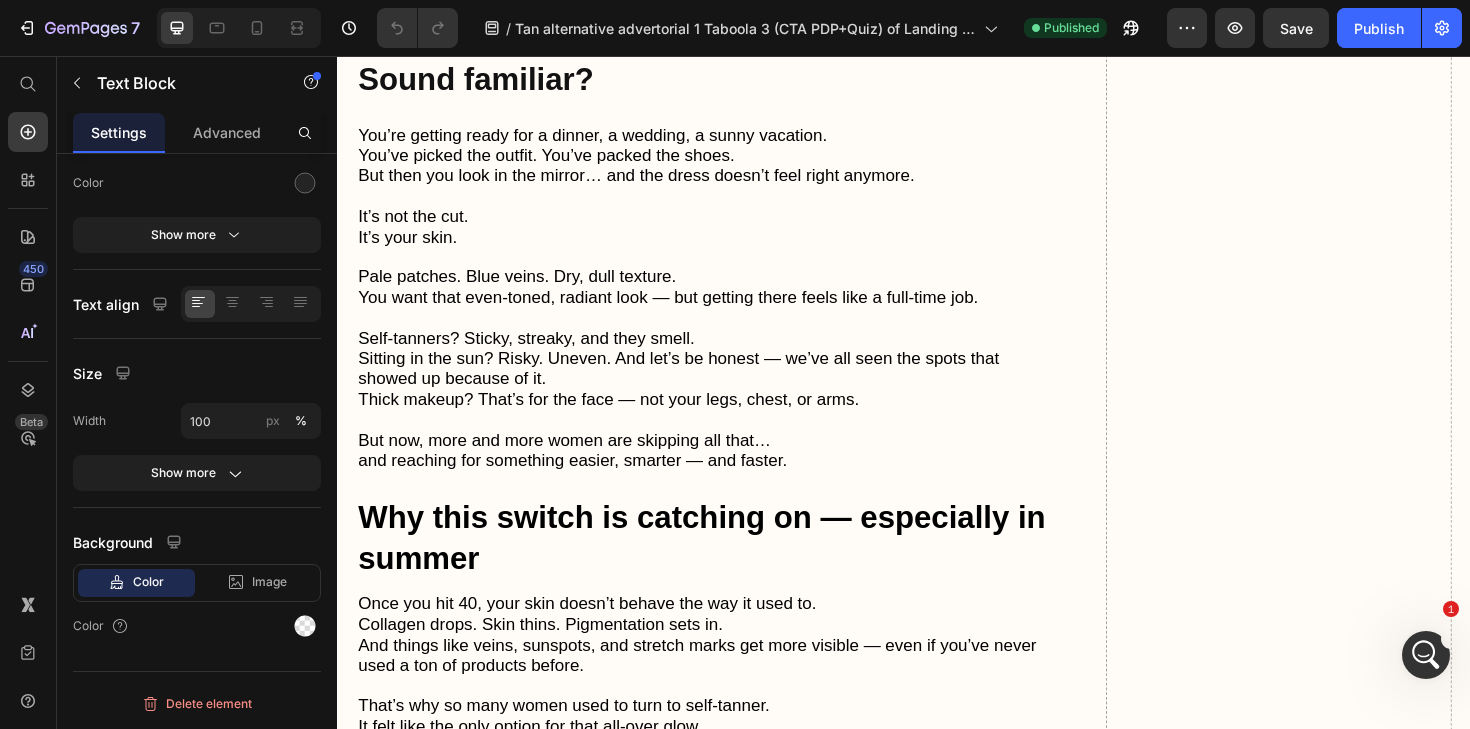 click on "Sitting in the sun? Risky. Uneven. And let’s be honest — we’ve all seen the spots that showed up because of it." at bounding box center (698, 387) 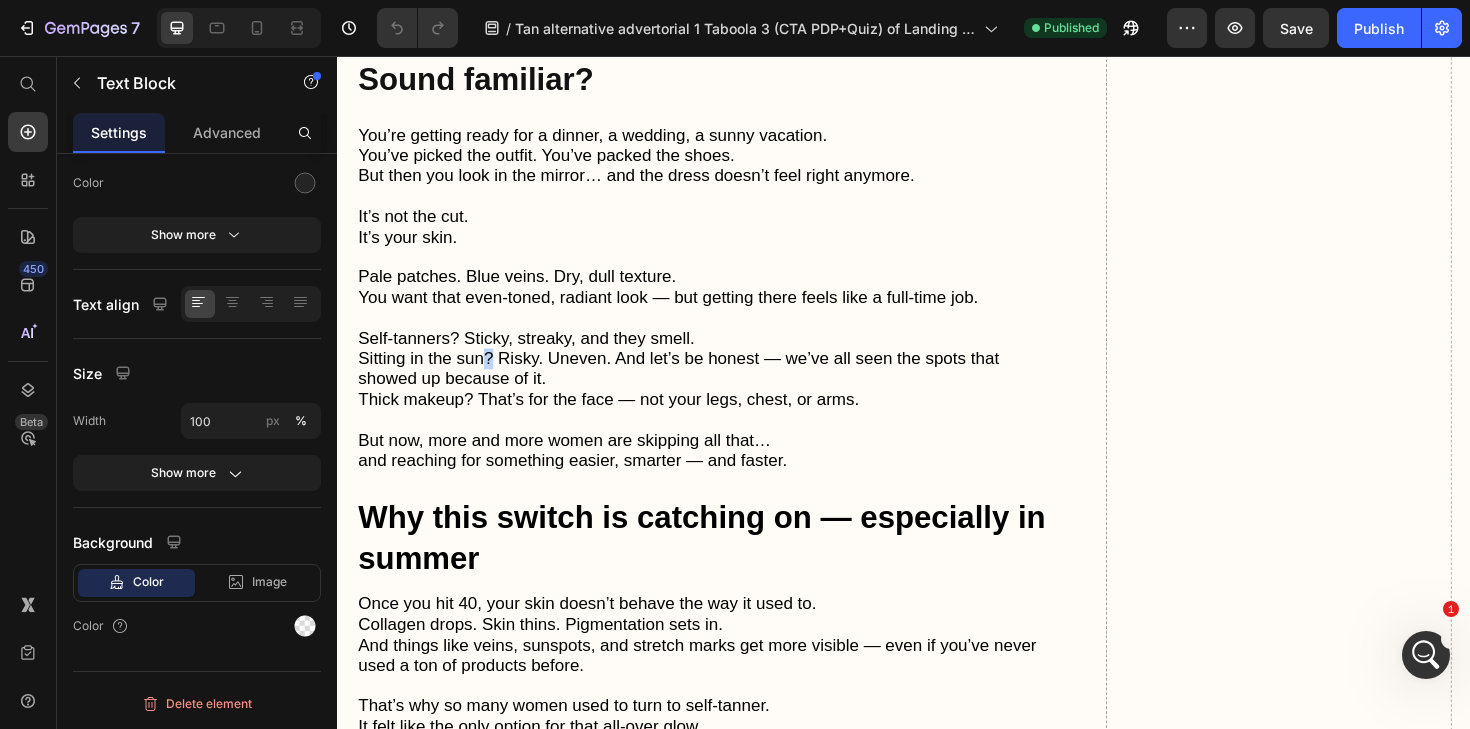 click on "Sitting in the sun? Risky. Uneven. And let’s be honest — we’ve all seen the spots that showed up because of it." at bounding box center [698, 387] 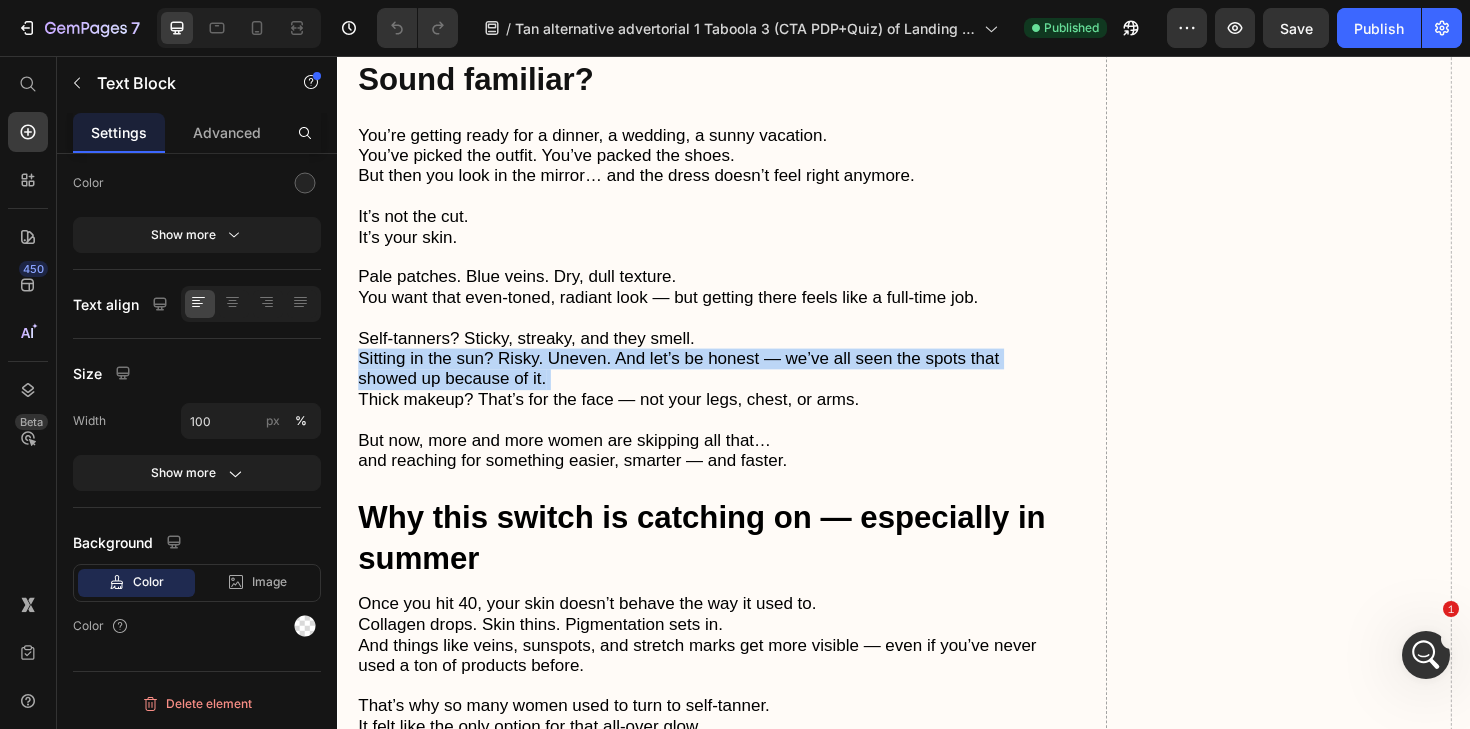 click on "Sitting in the sun? Risky. Uneven. And let’s be honest — we’ve all seen the spots that showed up because of it." at bounding box center (698, 387) 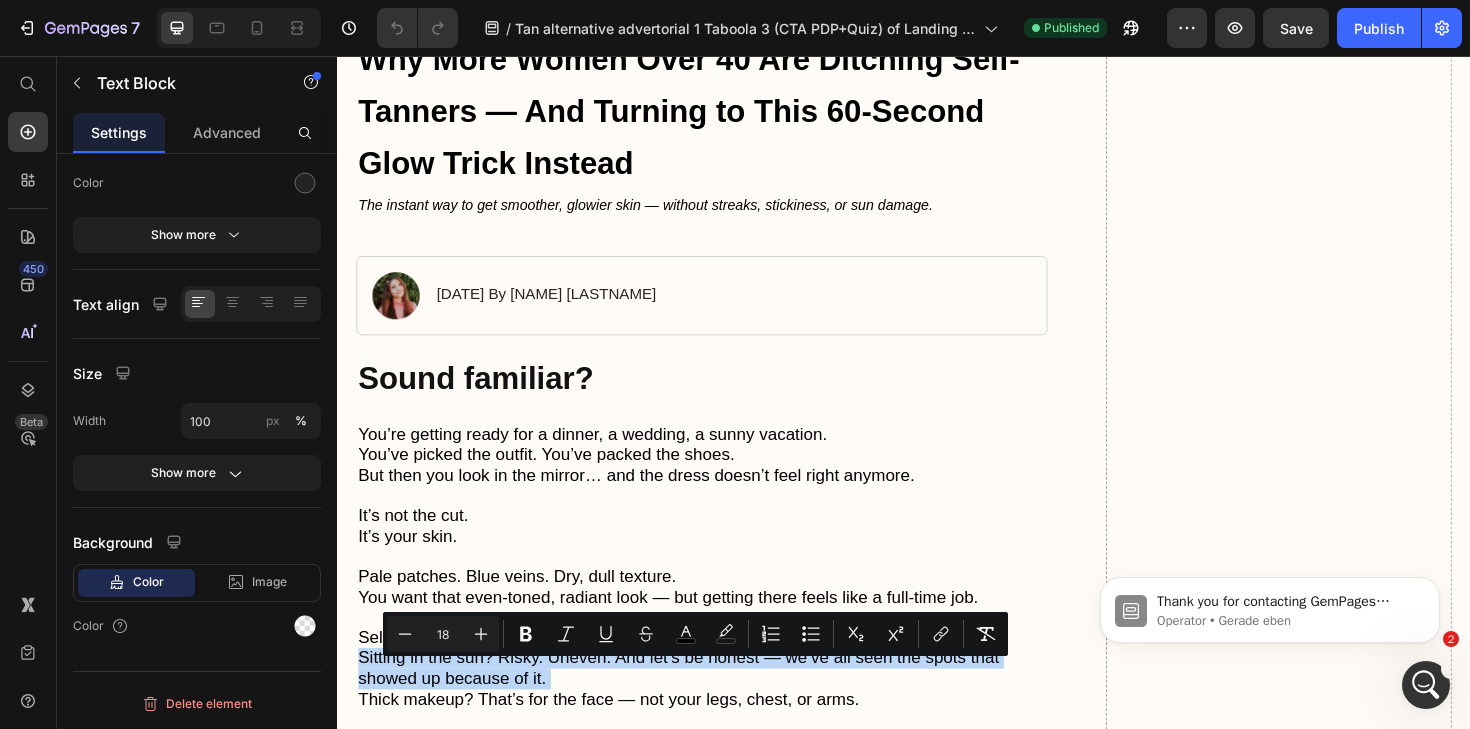 scroll, scrollTop: 203, scrollLeft: 0, axis: vertical 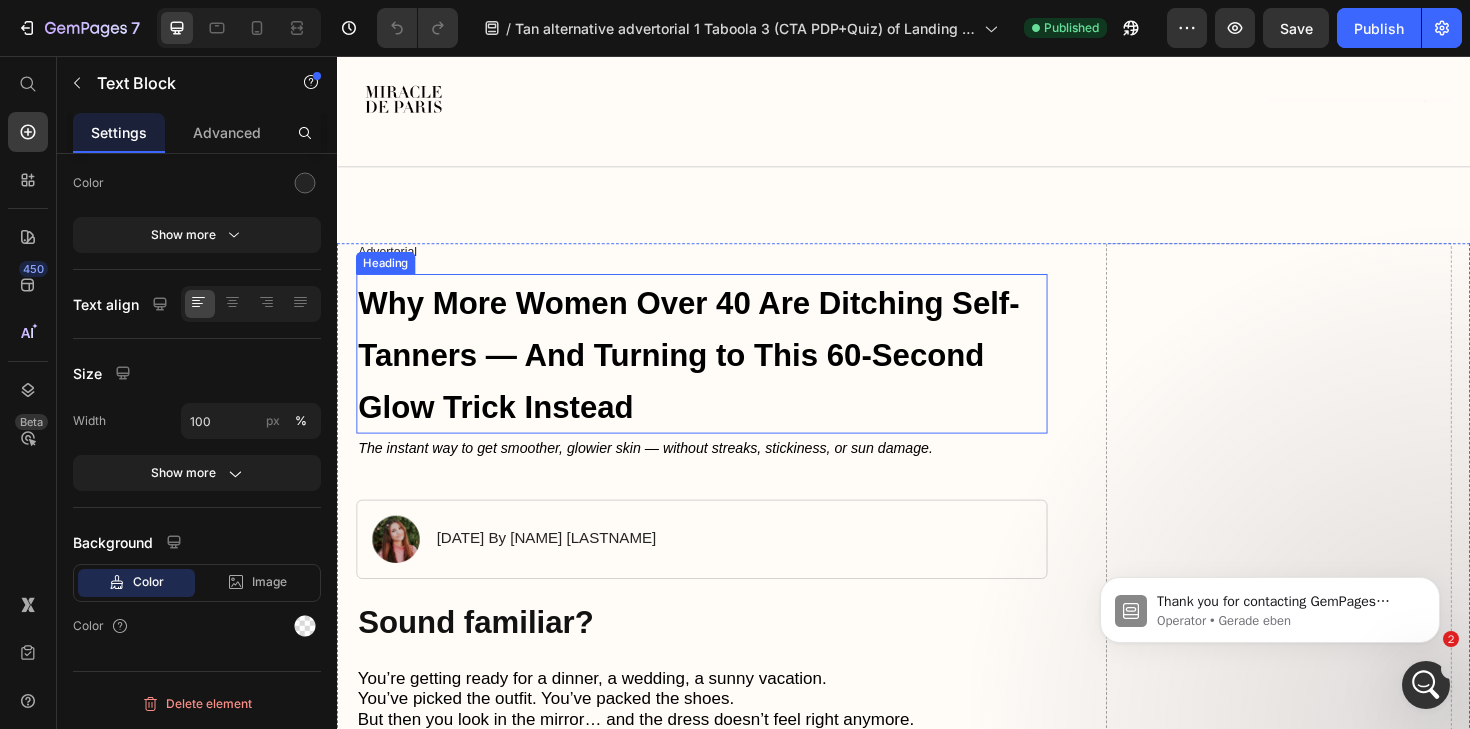 click on "Why More Women Over 40 Are Ditching Self-Tanners — And Turning to This 60-Second Glow Trick Instead" at bounding box center [709, 372] 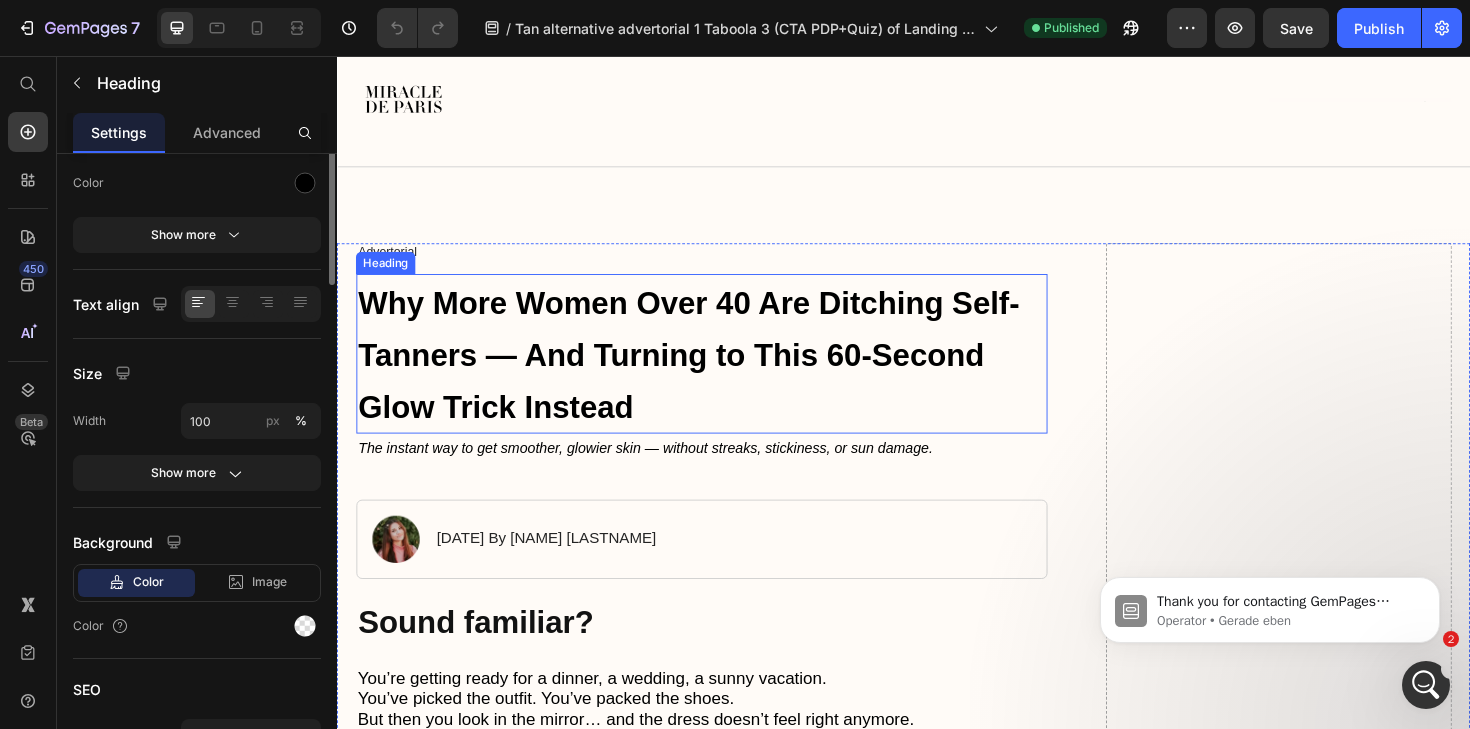 scroll, scrollTop: 0, scrollLeft: 0, axis: both 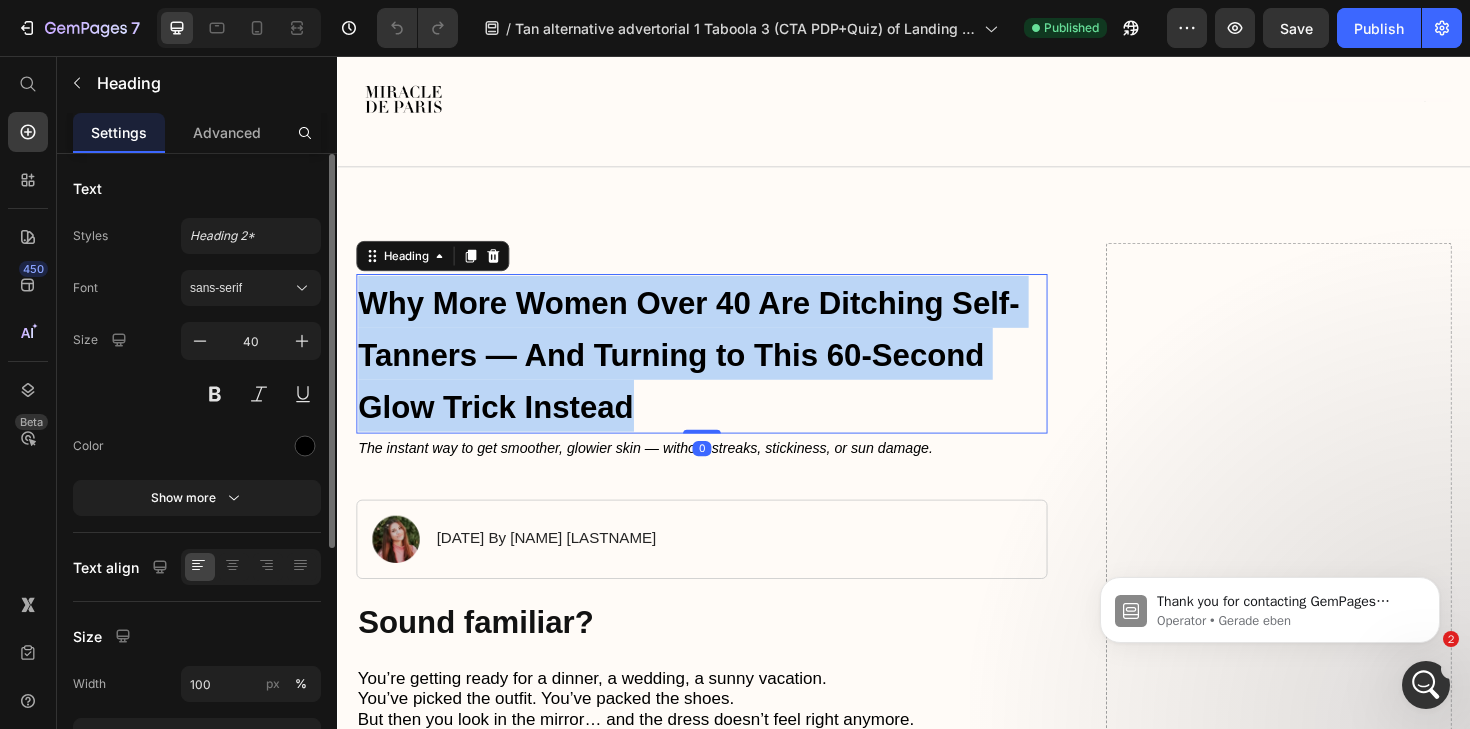 click on "Why More Women Over 40 Are Ditching Self-Tanners — And Turning to This 60-Second Glow Trick Instead" at bounding box center [709, 372] 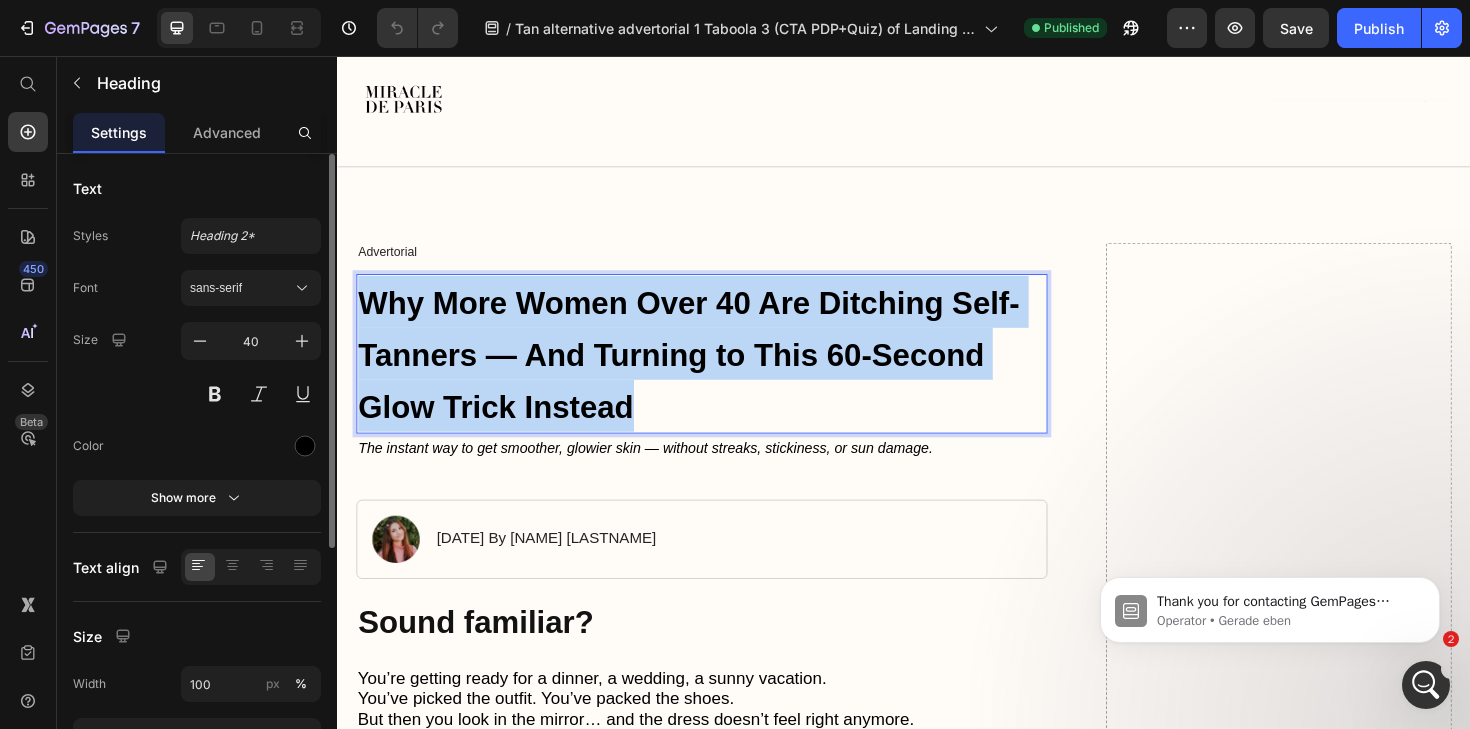 click on "Why More Women Over 40 Are Ditching Self-Tanners — And Turning to This 60-Second Glow Trick Instead" at bounding box center (709, 372) 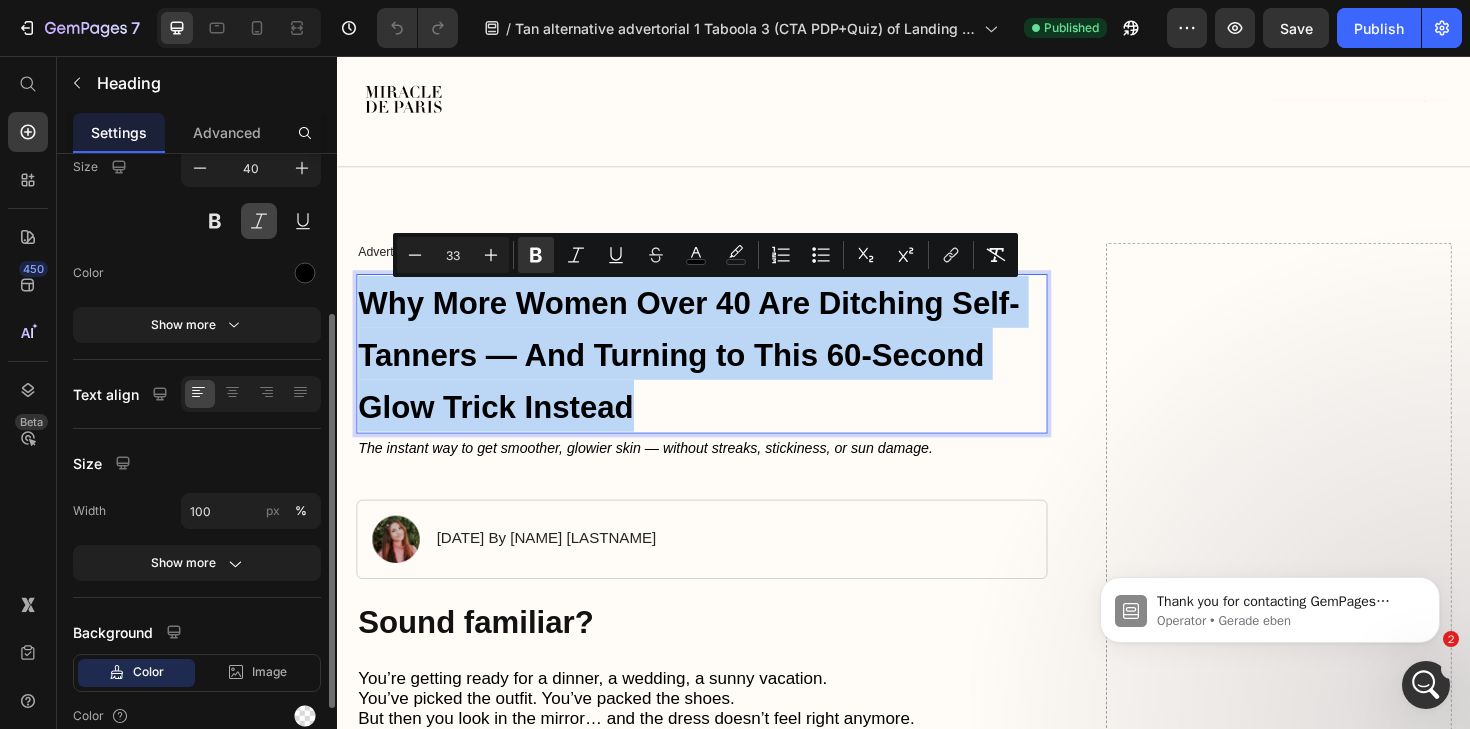 scroll, scrollTop: 215, scrollLeft: 0, axis: vertical 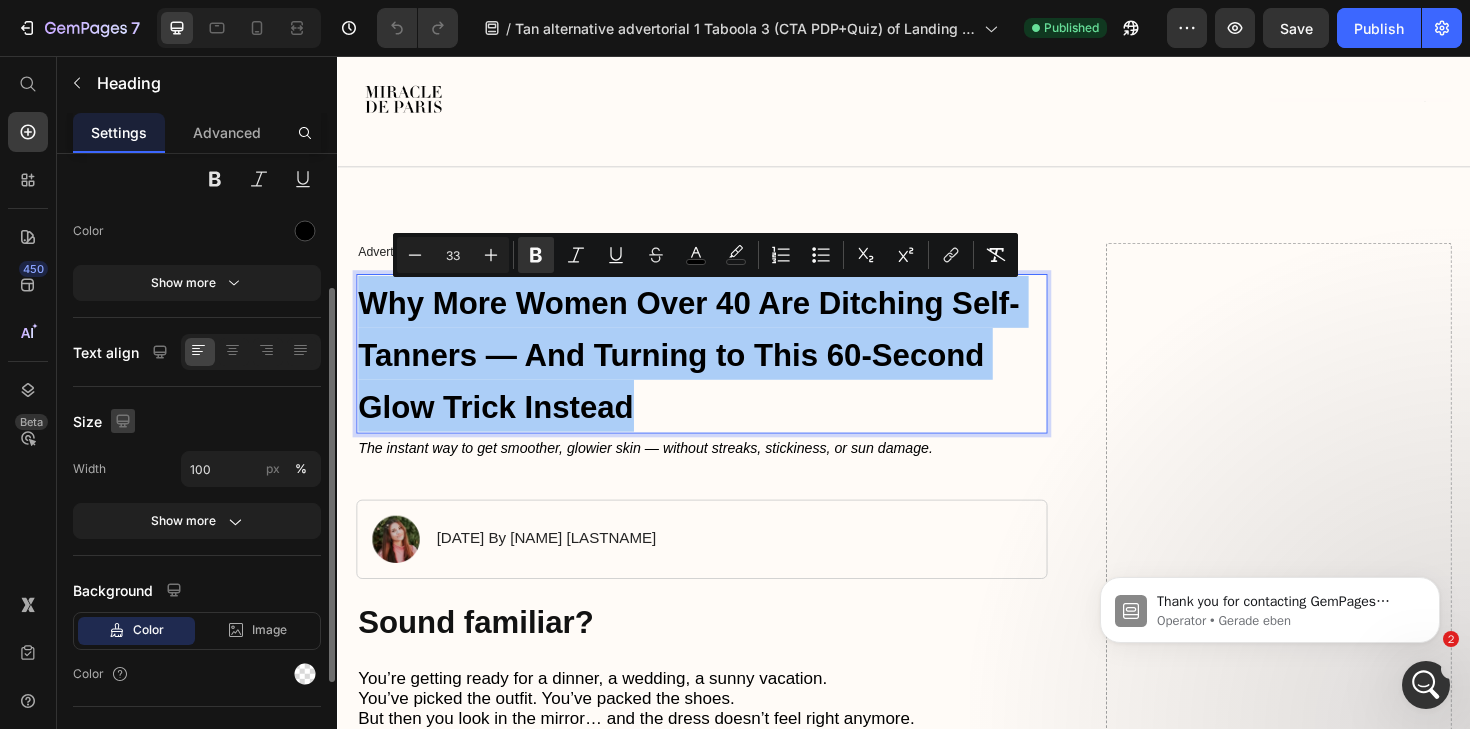 click 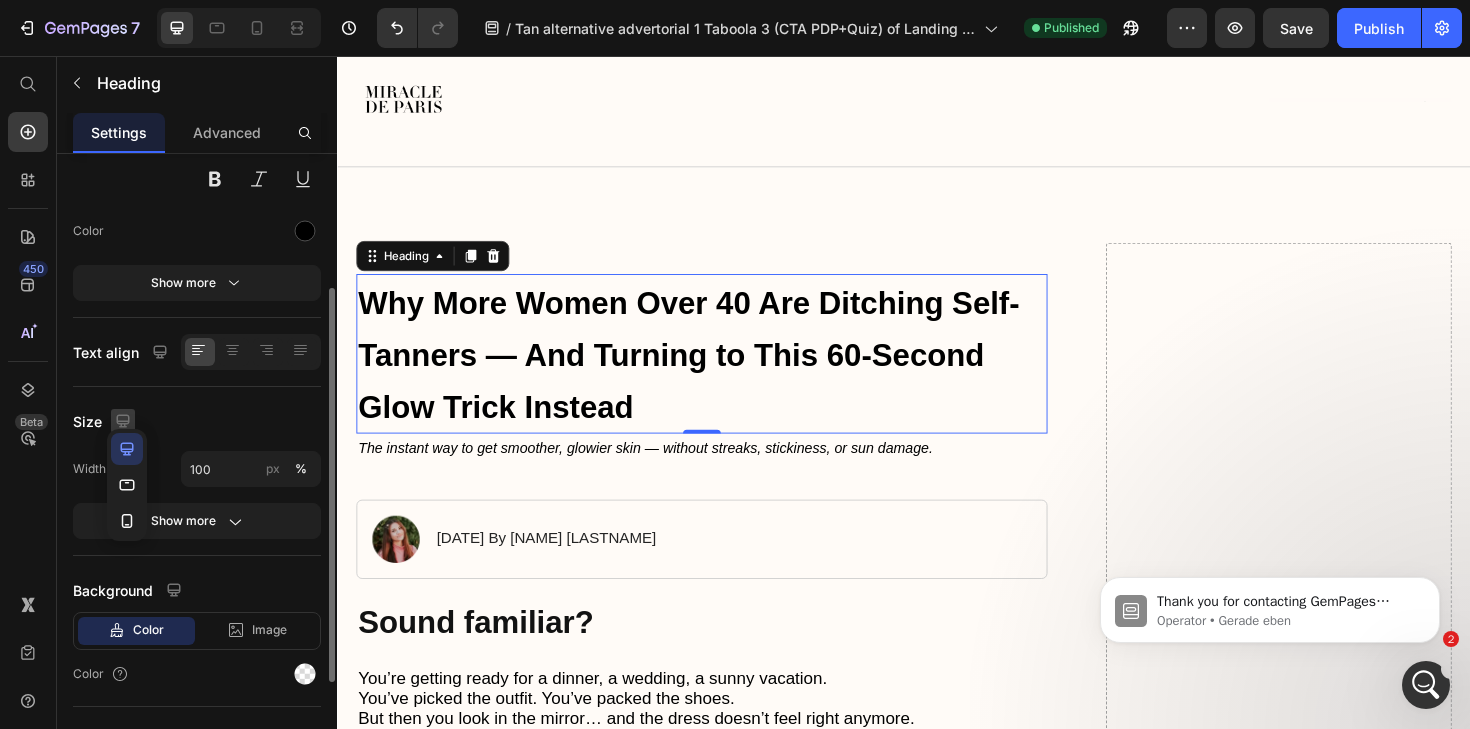 click 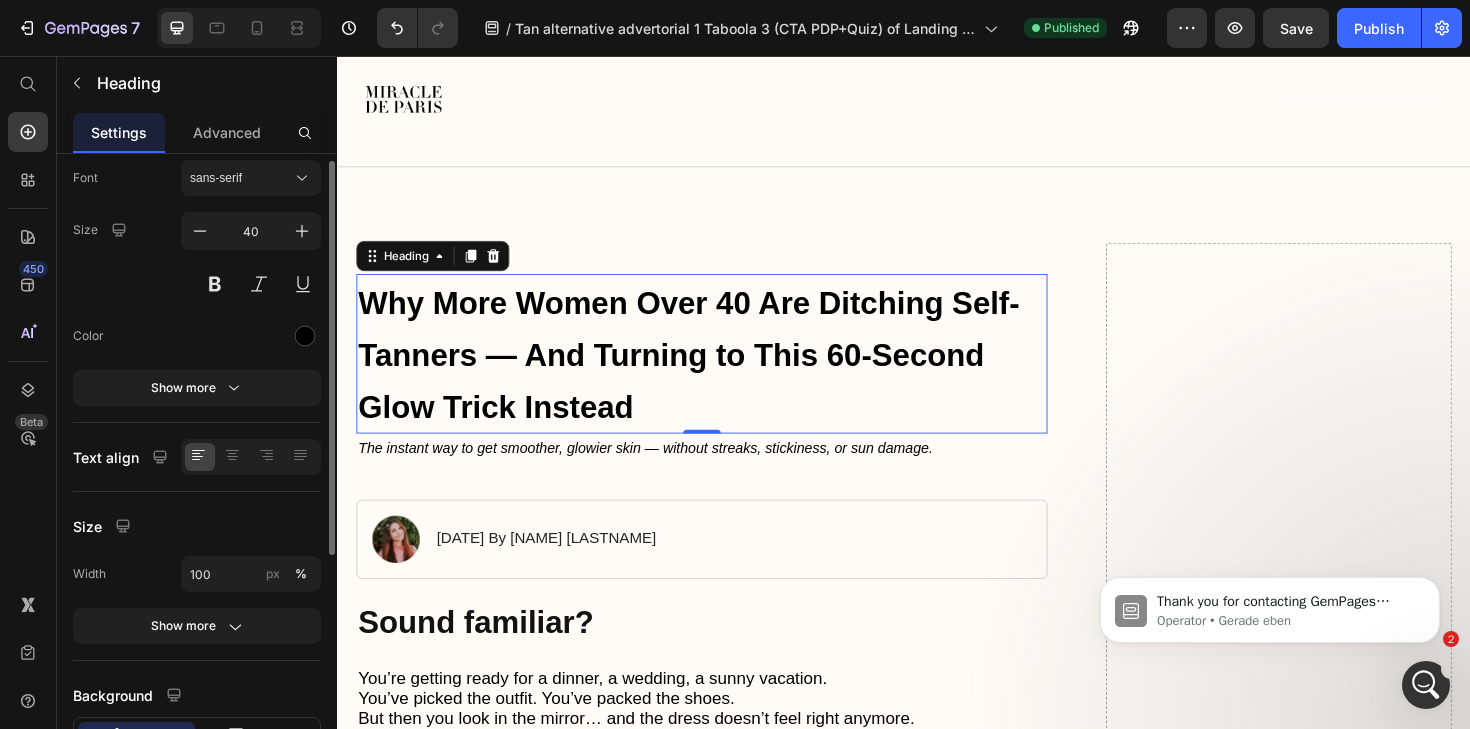 scroll, scrollTop: 0, scrollLeft: 0, axis: both 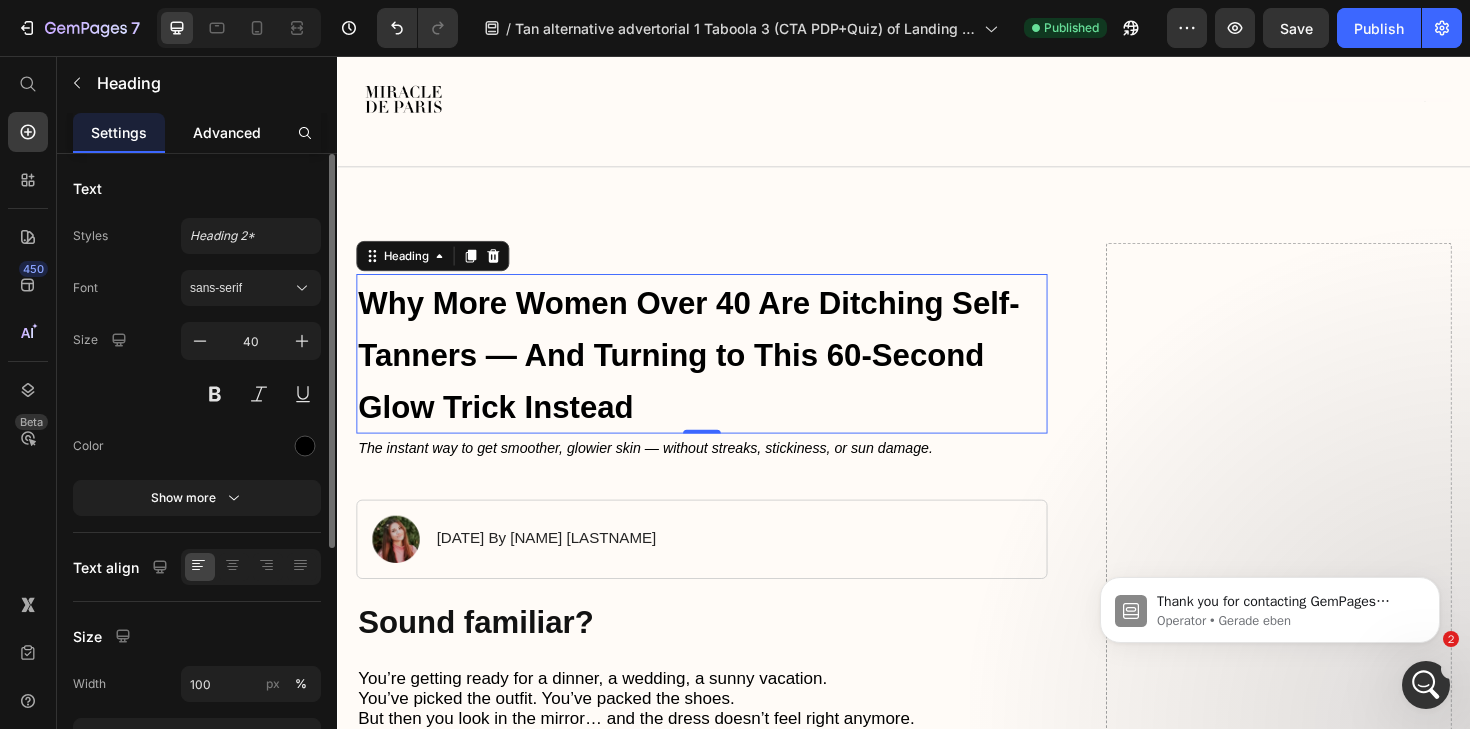 click on "Advanced" at bounding box center (227, 132) 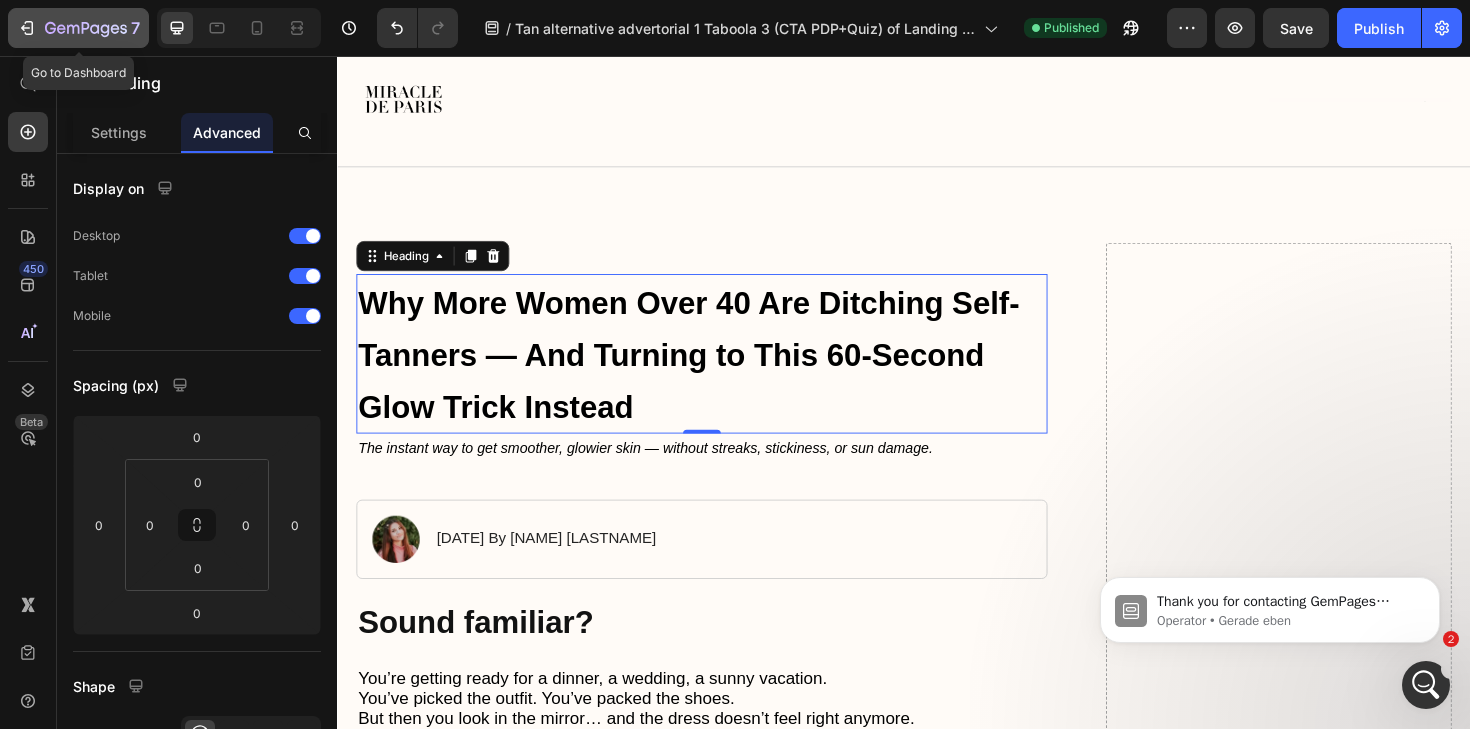click 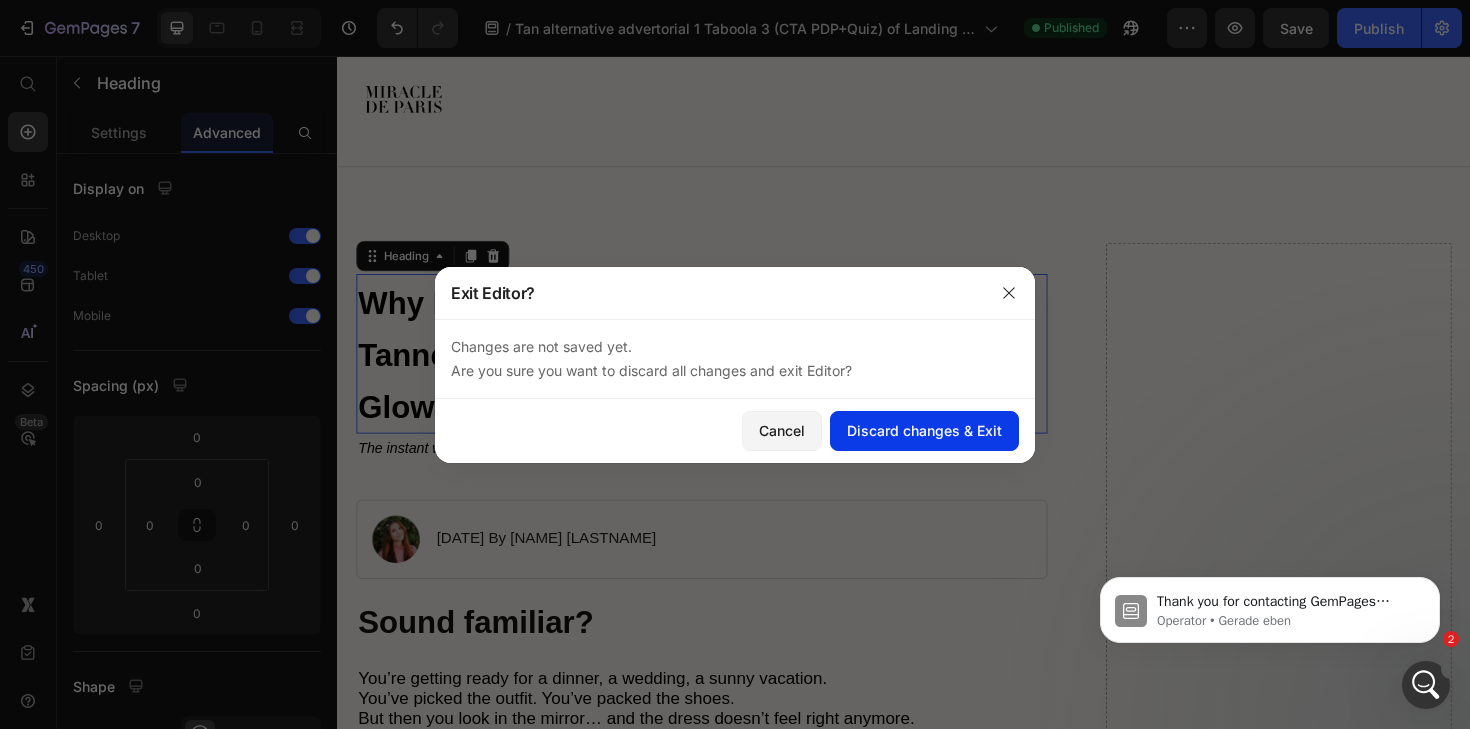 click on "Discard changes & Exit" at bounding box center [924, 430] 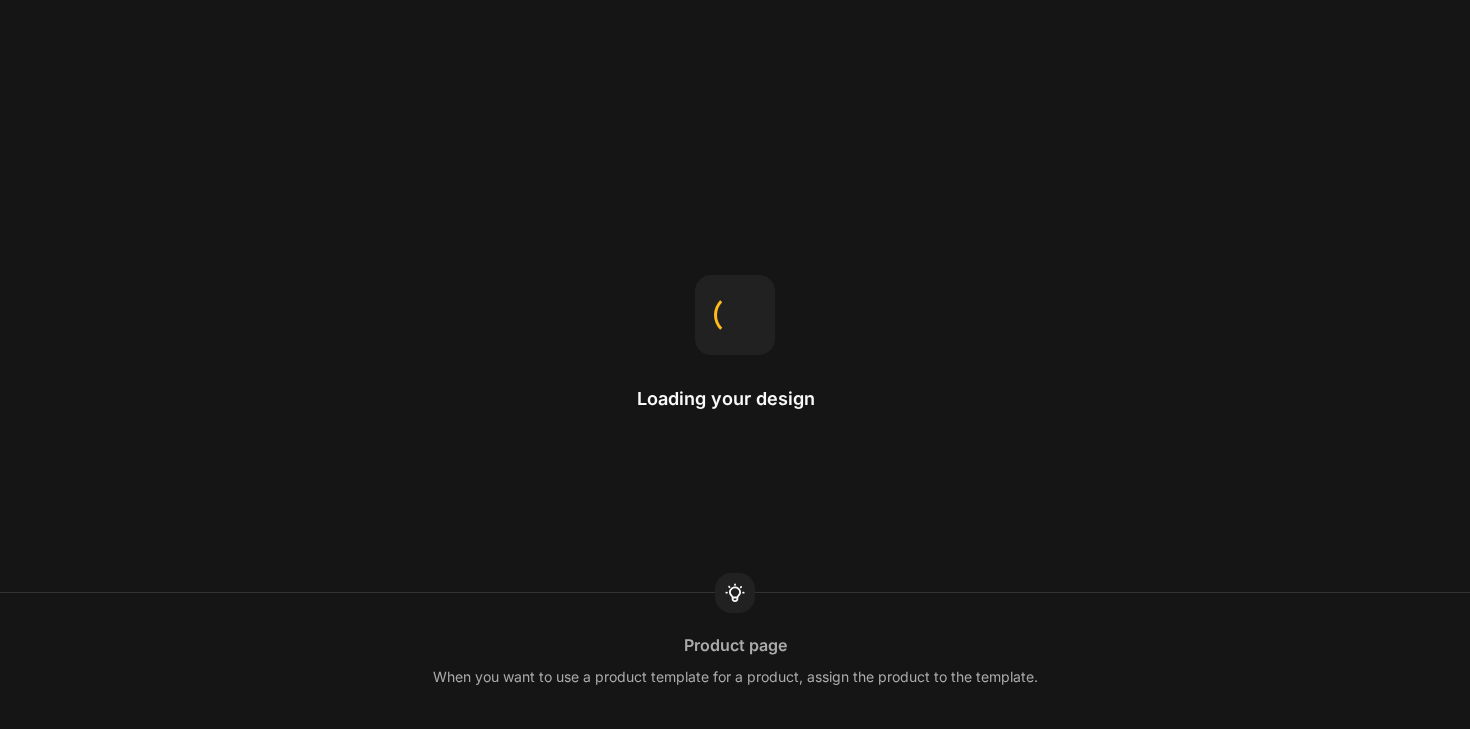 scroll, scrollTop: 0, scrollLeft: 0, axis: both 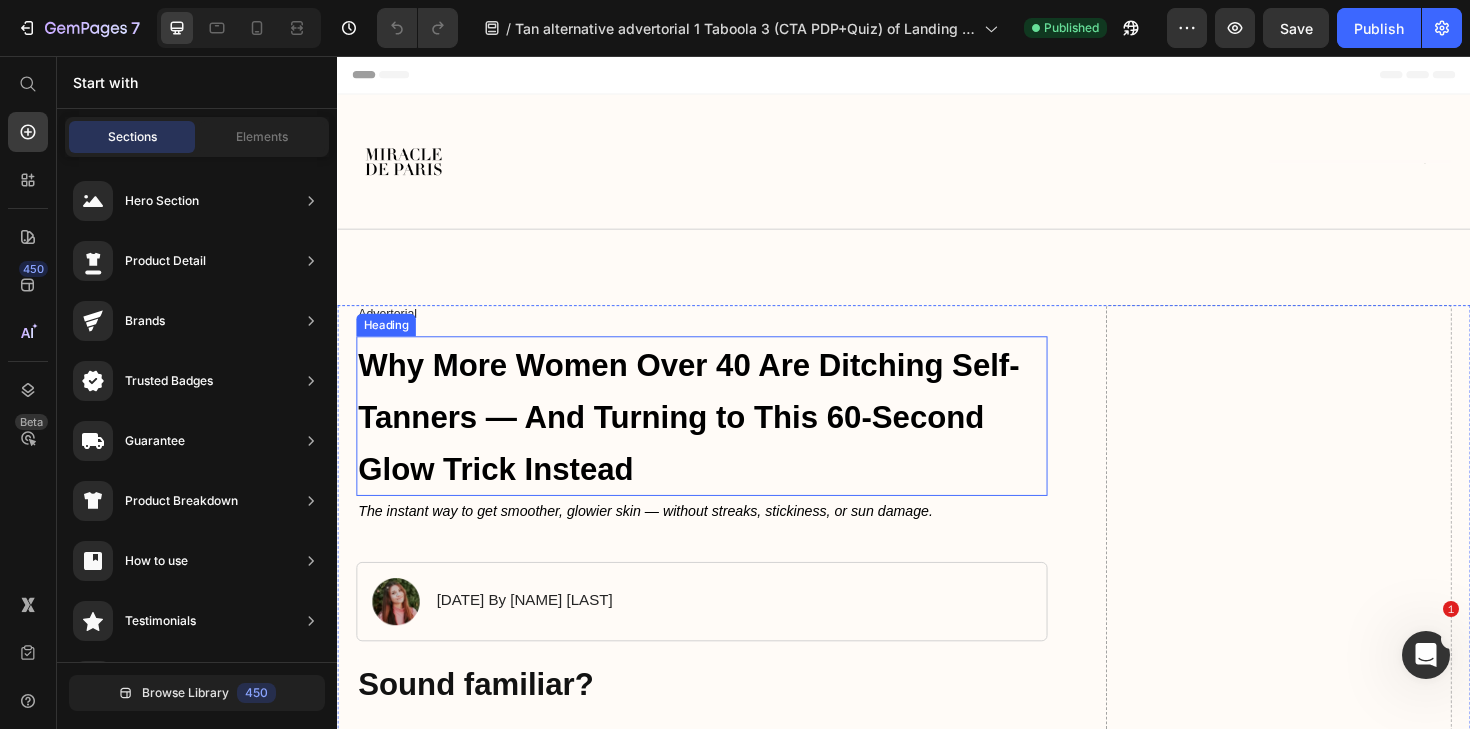 click on "Why More Women Over 40 Are Ditching Self-Tanners — And Turning to This 60-Second Glow Trick Instead" at bounding box center (709, 438) 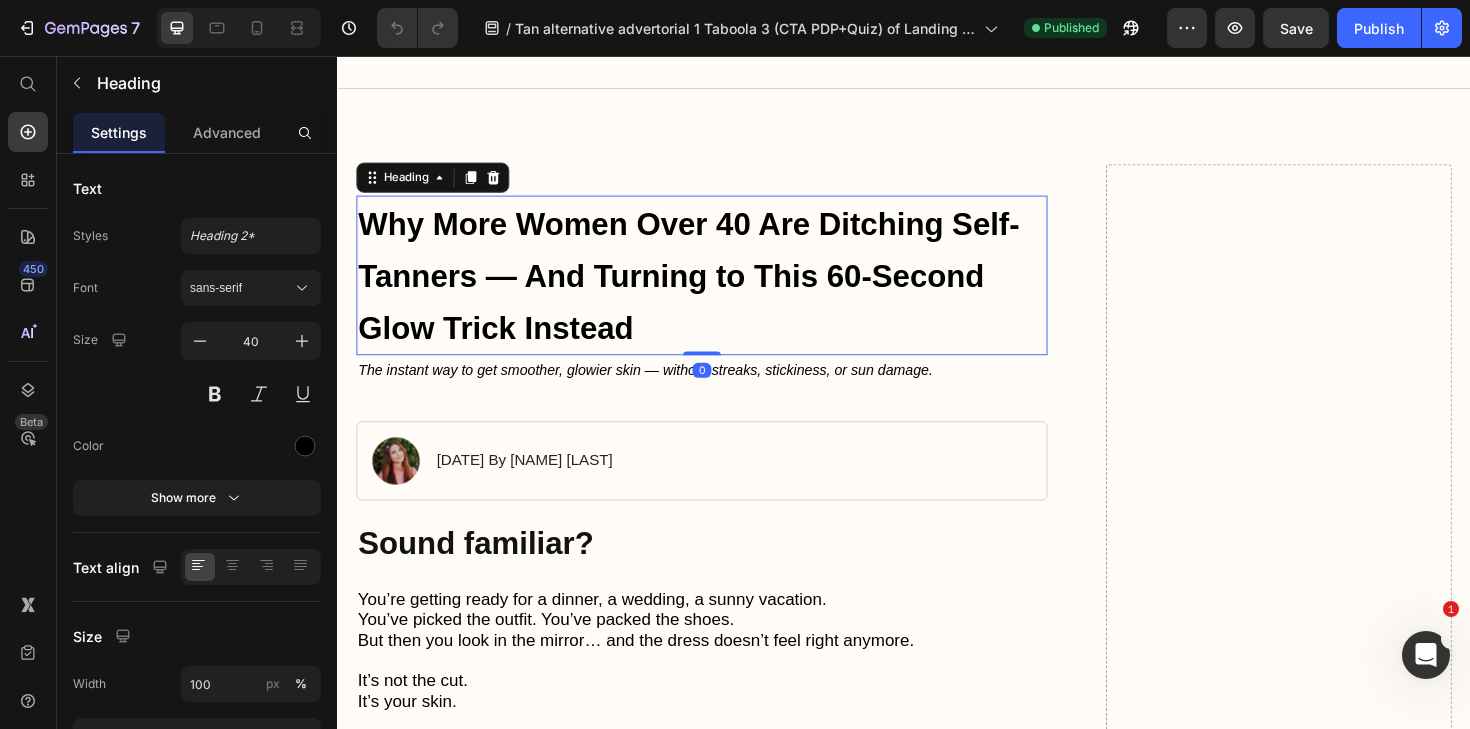 scroll, scrollTop: 310, scrollLeft: 0, axis: vertical 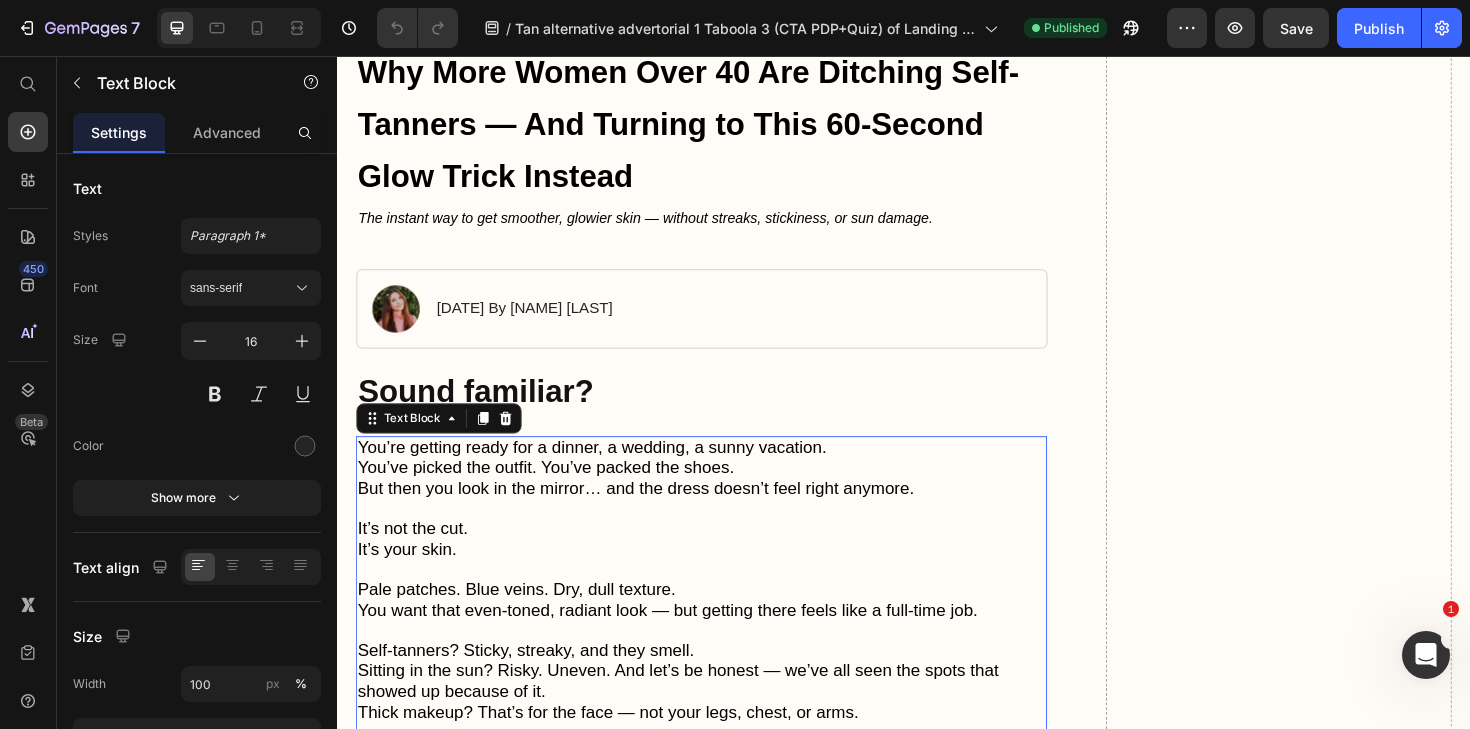 click on "You’ve picked the outfit. You’ve packed the shoes." at bounding box center [558, 492] 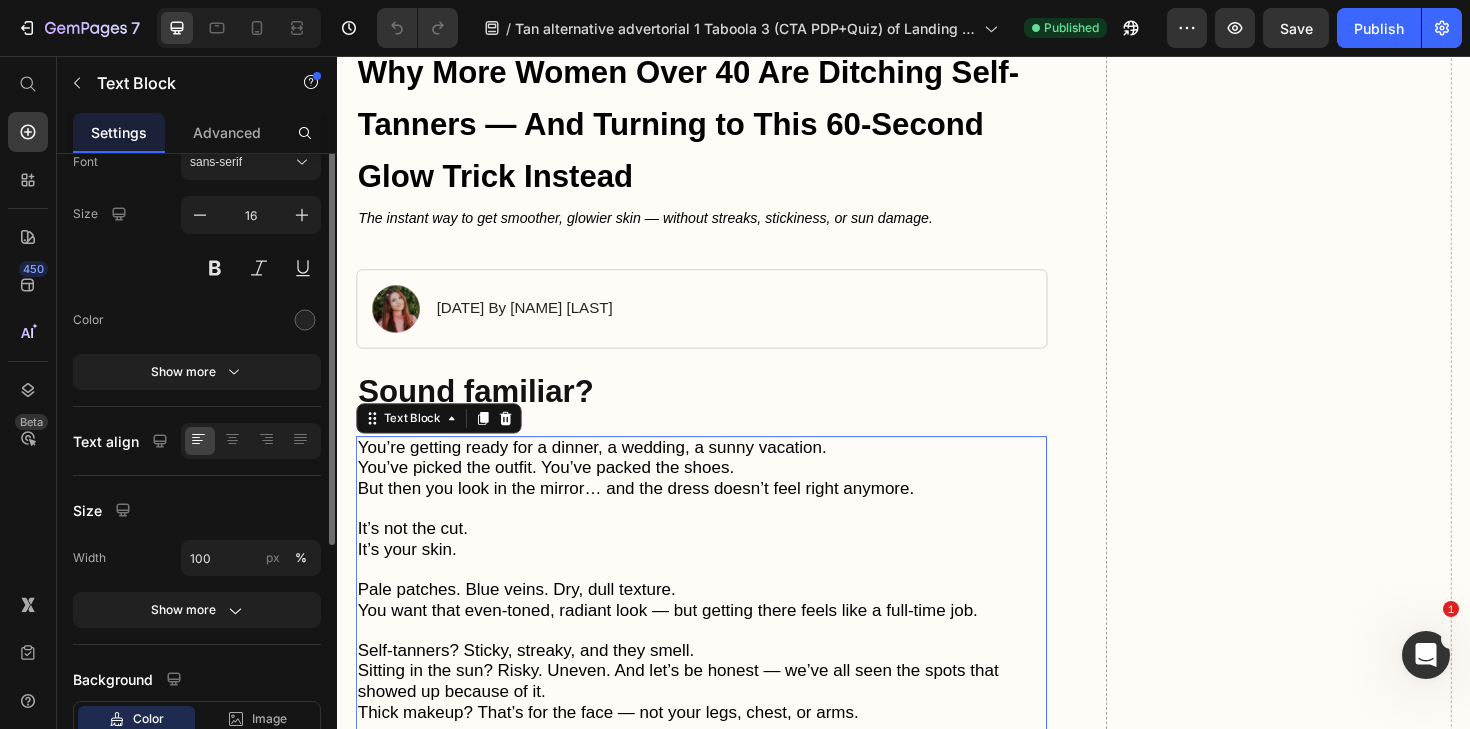 scroll, scrollTop: 247, scrollLeft: 0, axis: vertical 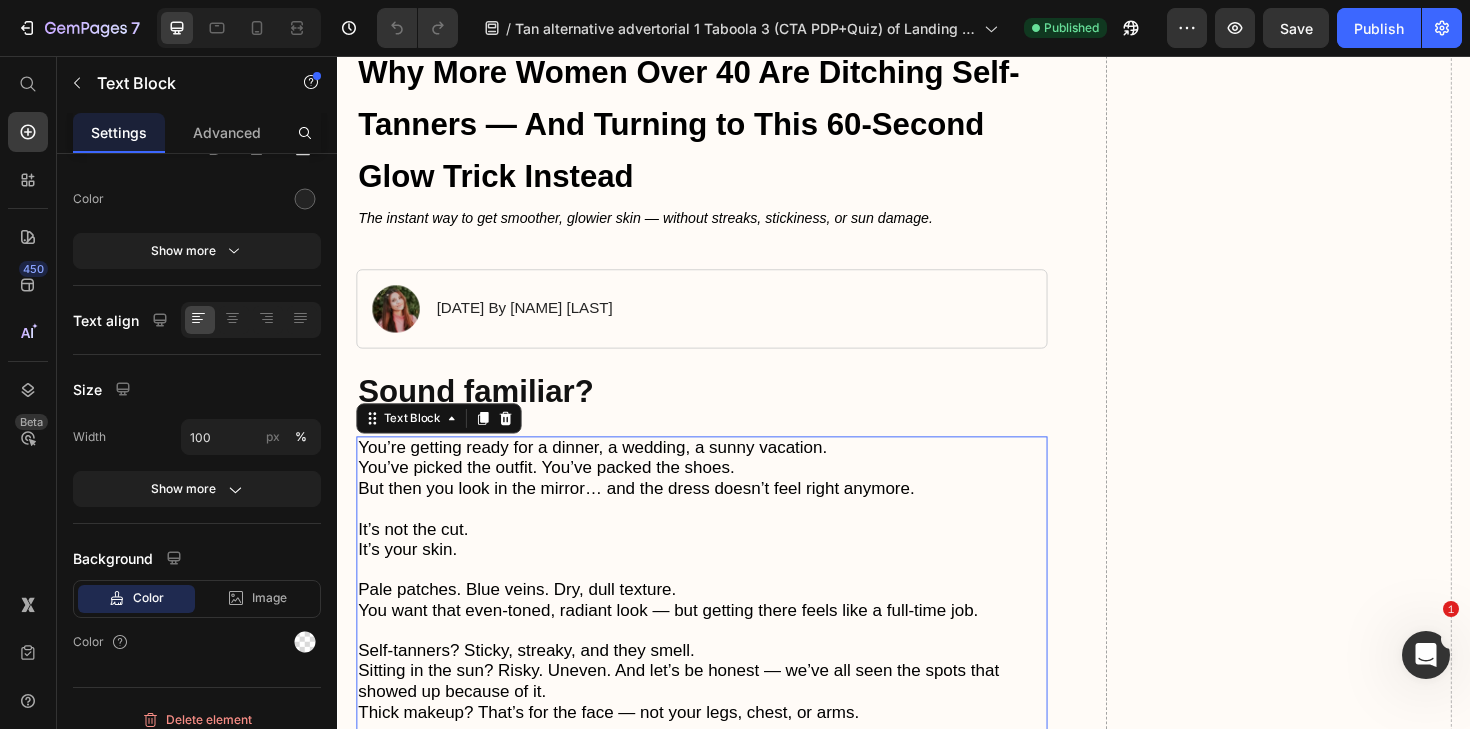 click 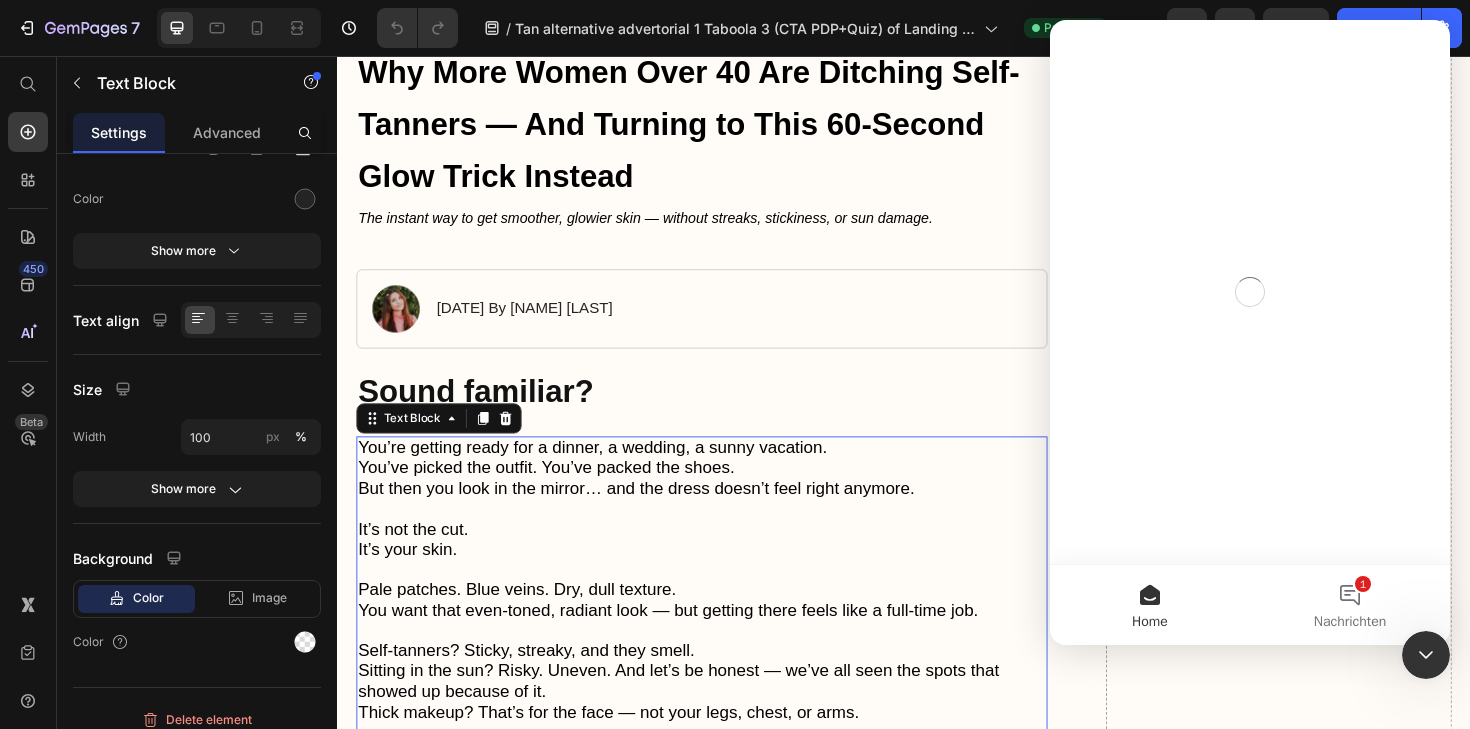 scroll, scrollTop: 0, scrollLeft: 0, axis: both 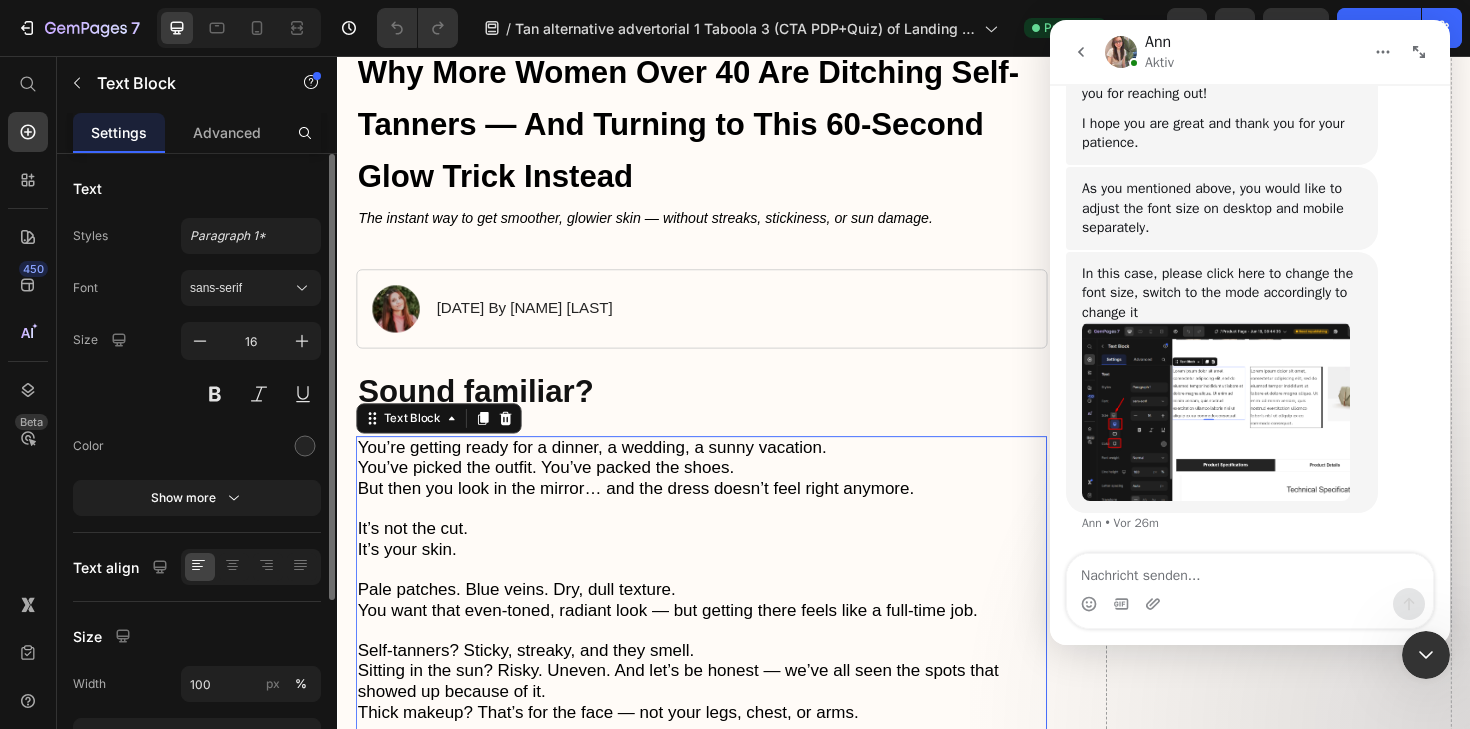 click on "Size 16" at bounding box center [197, 367] 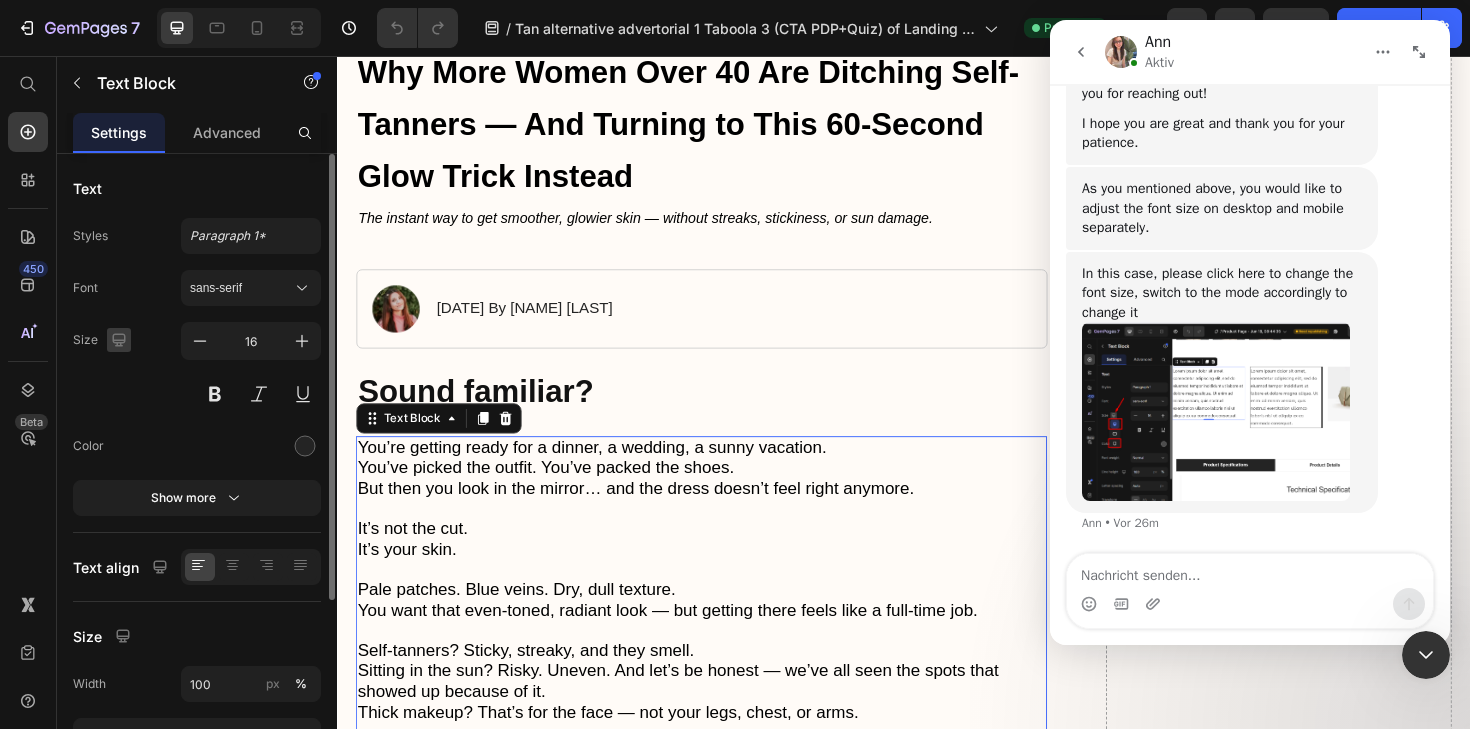 click at bounding box center [119, 340] 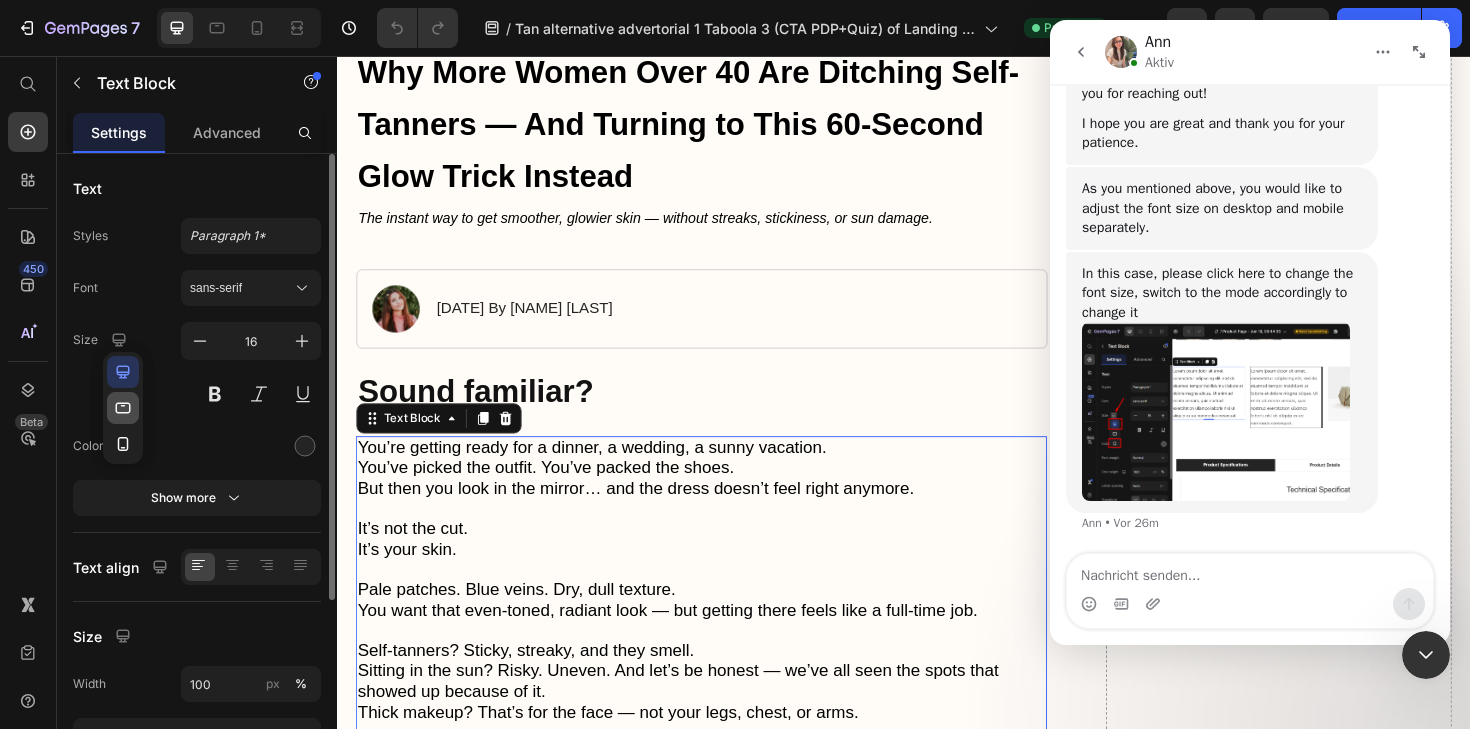 click 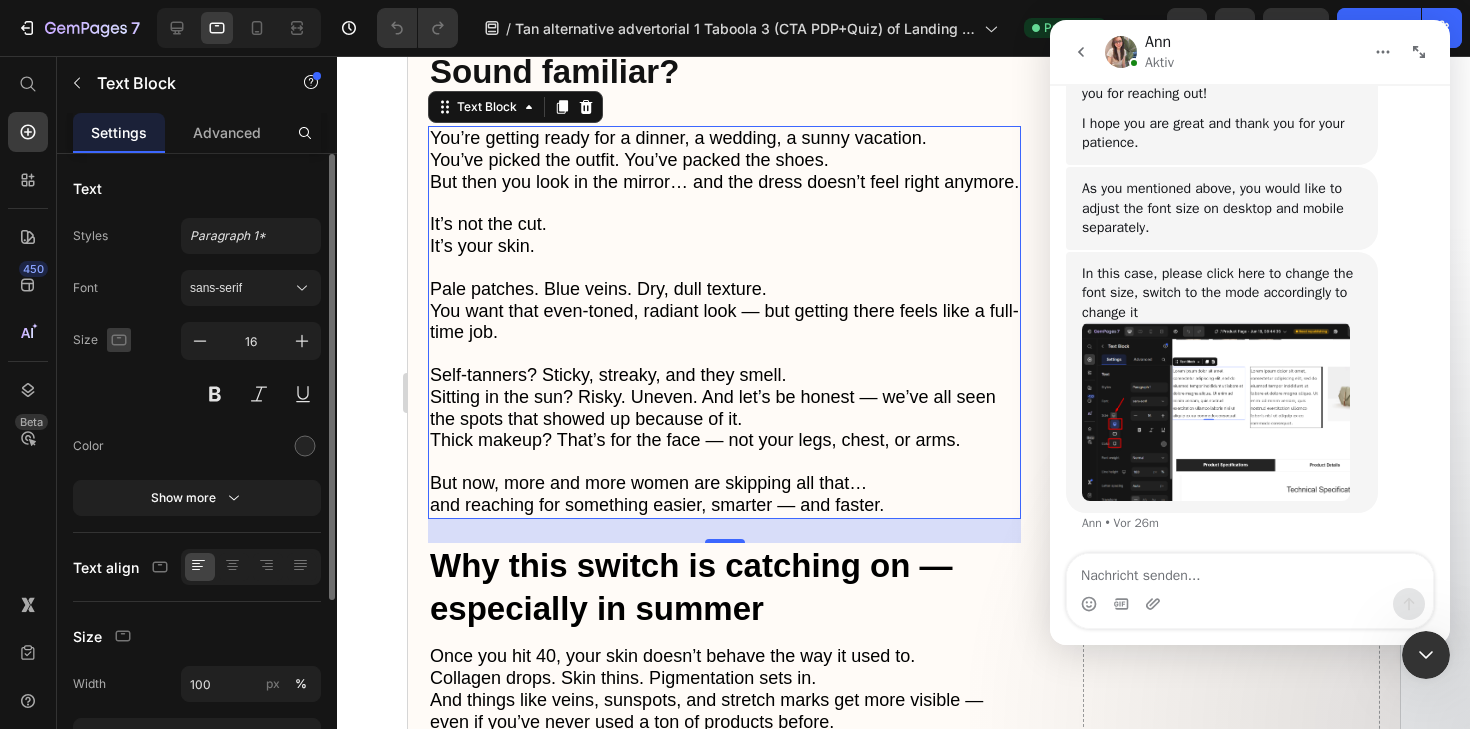 scroll, scrollTop: 717, scrollLeft: 0, axis: vertical 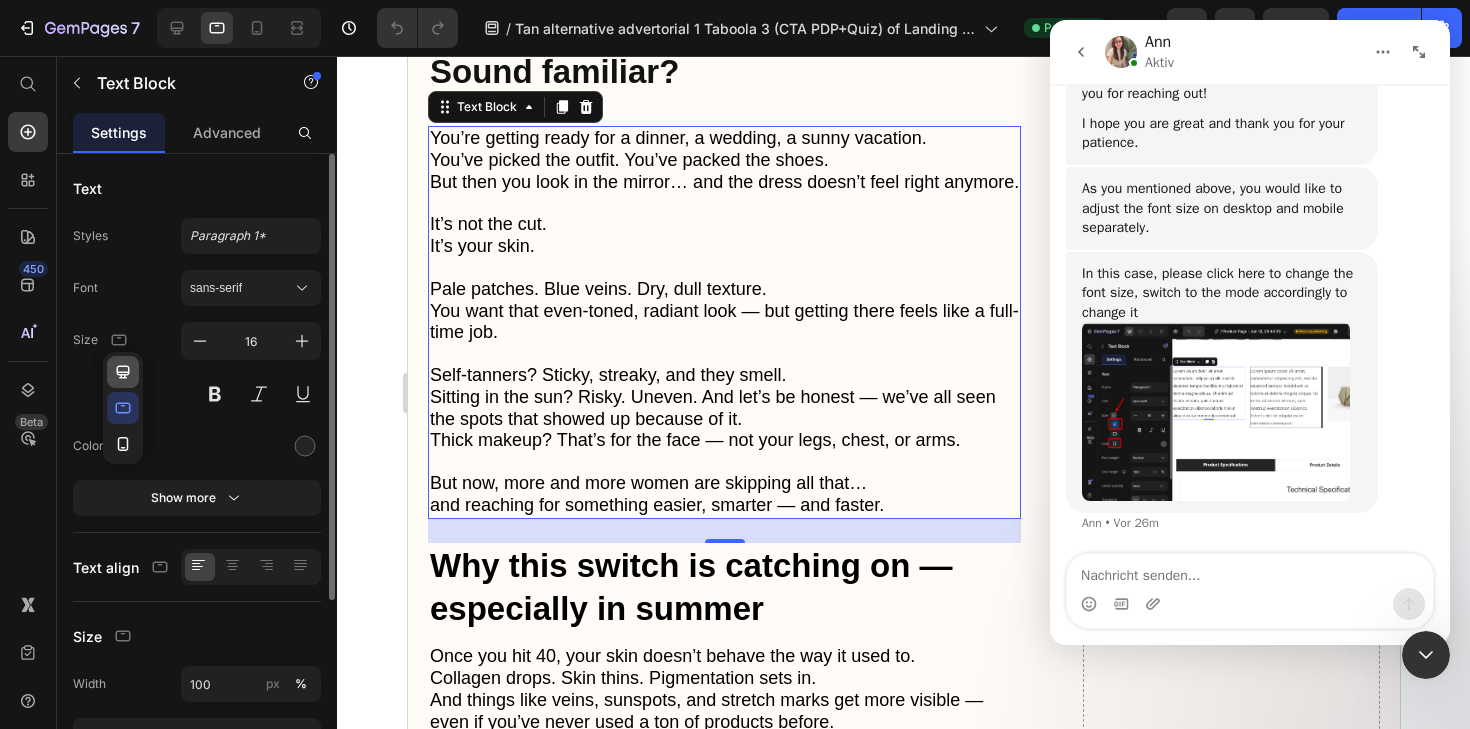 click 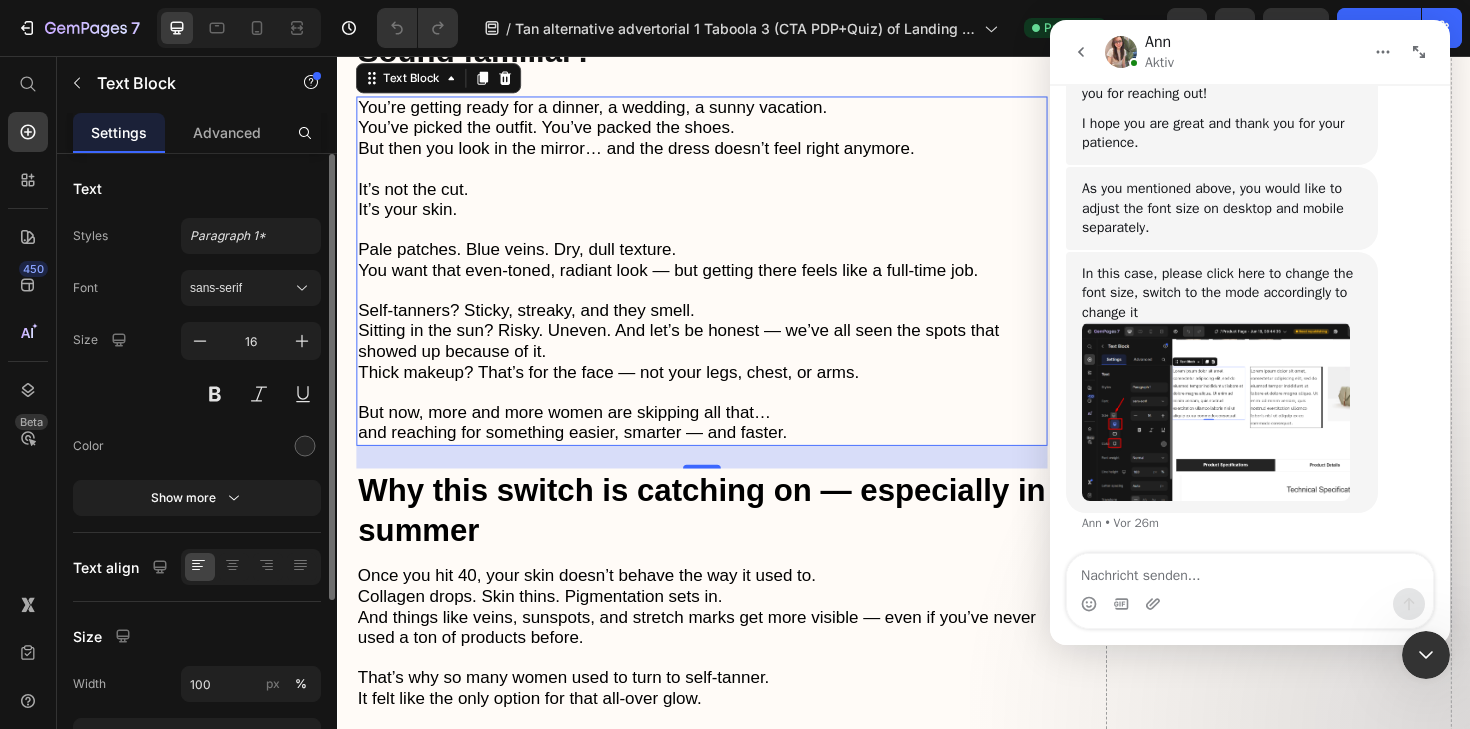 scroll, scrollTop: 641, scrollLeft: 0, axis: vertical 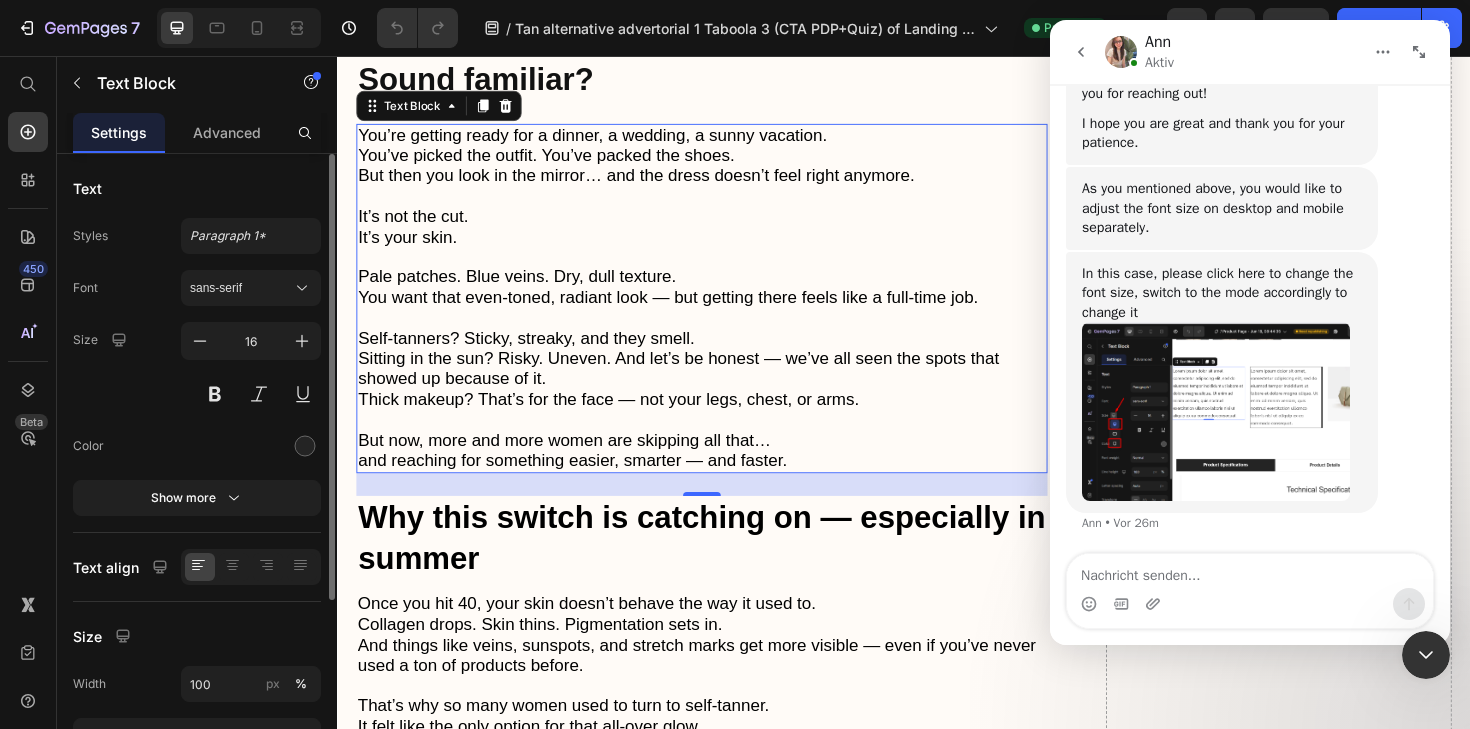 click at bounding box center (723, 269) 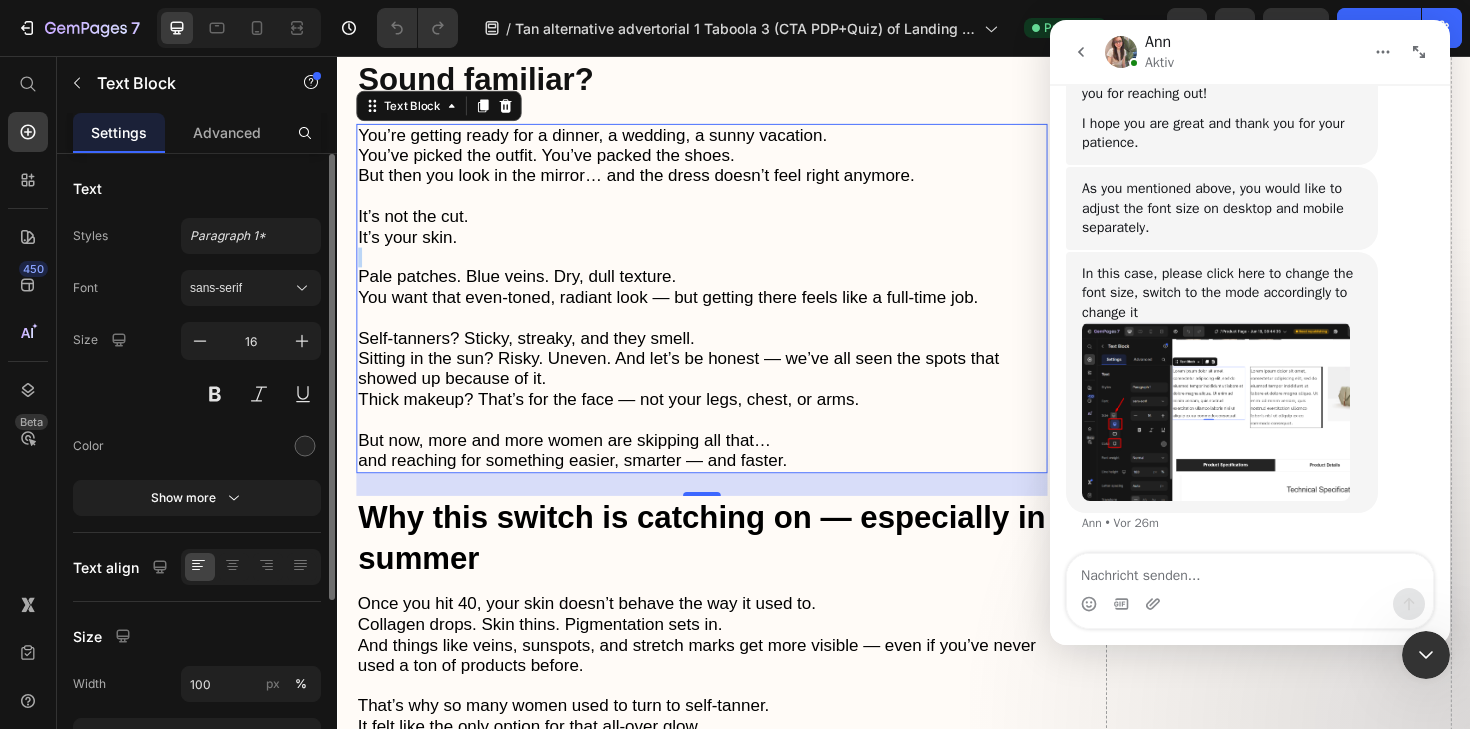 click at bounding box center (723, 269) 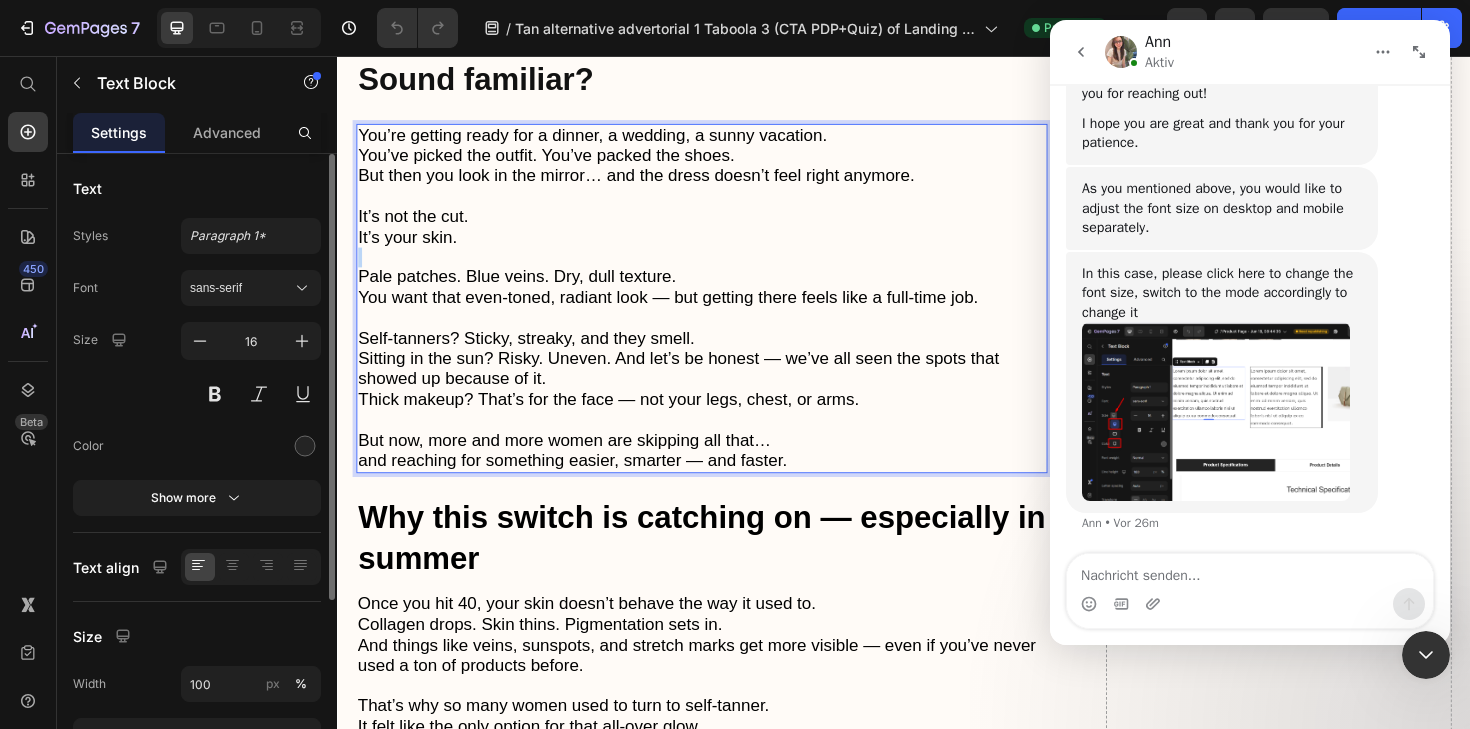 click at bounding box center (723, 269) 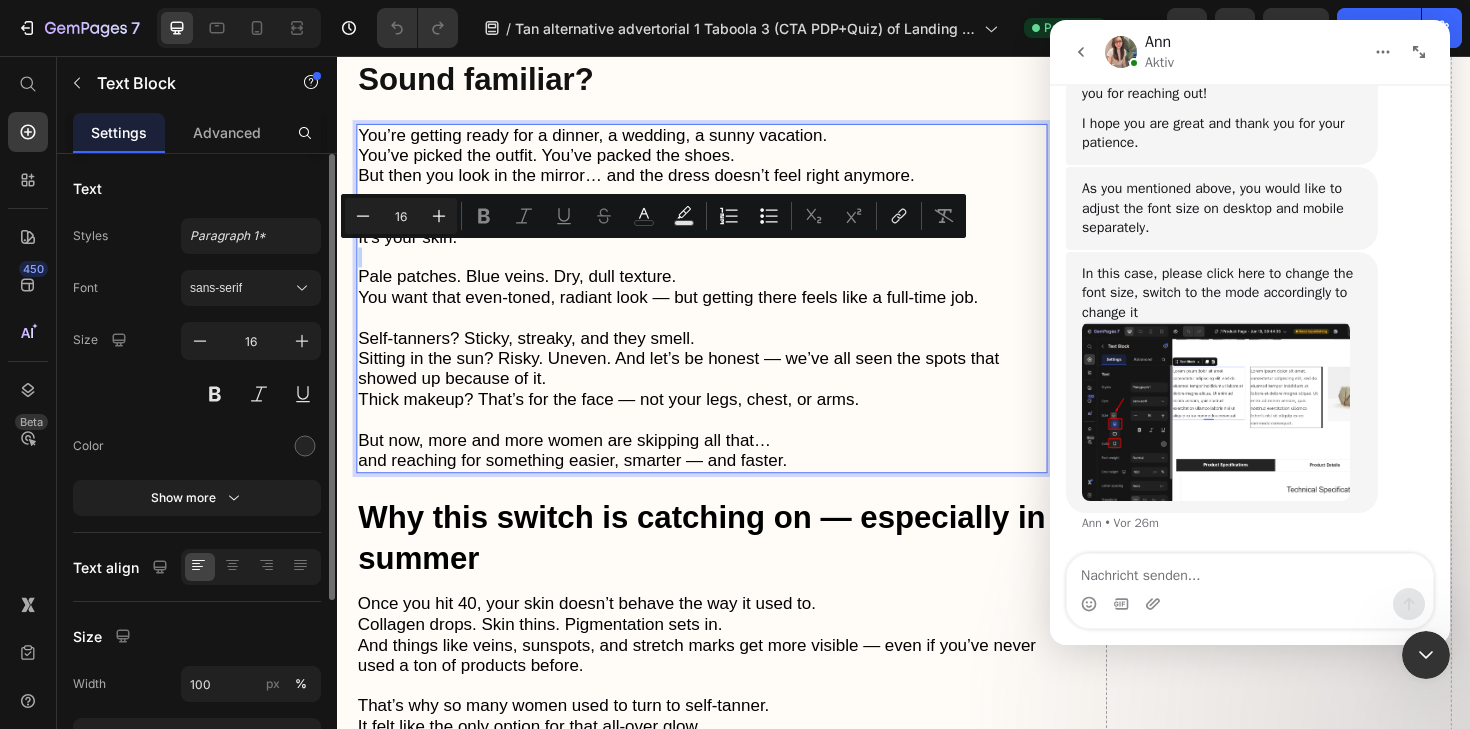 click at bounding box center [723, 269] 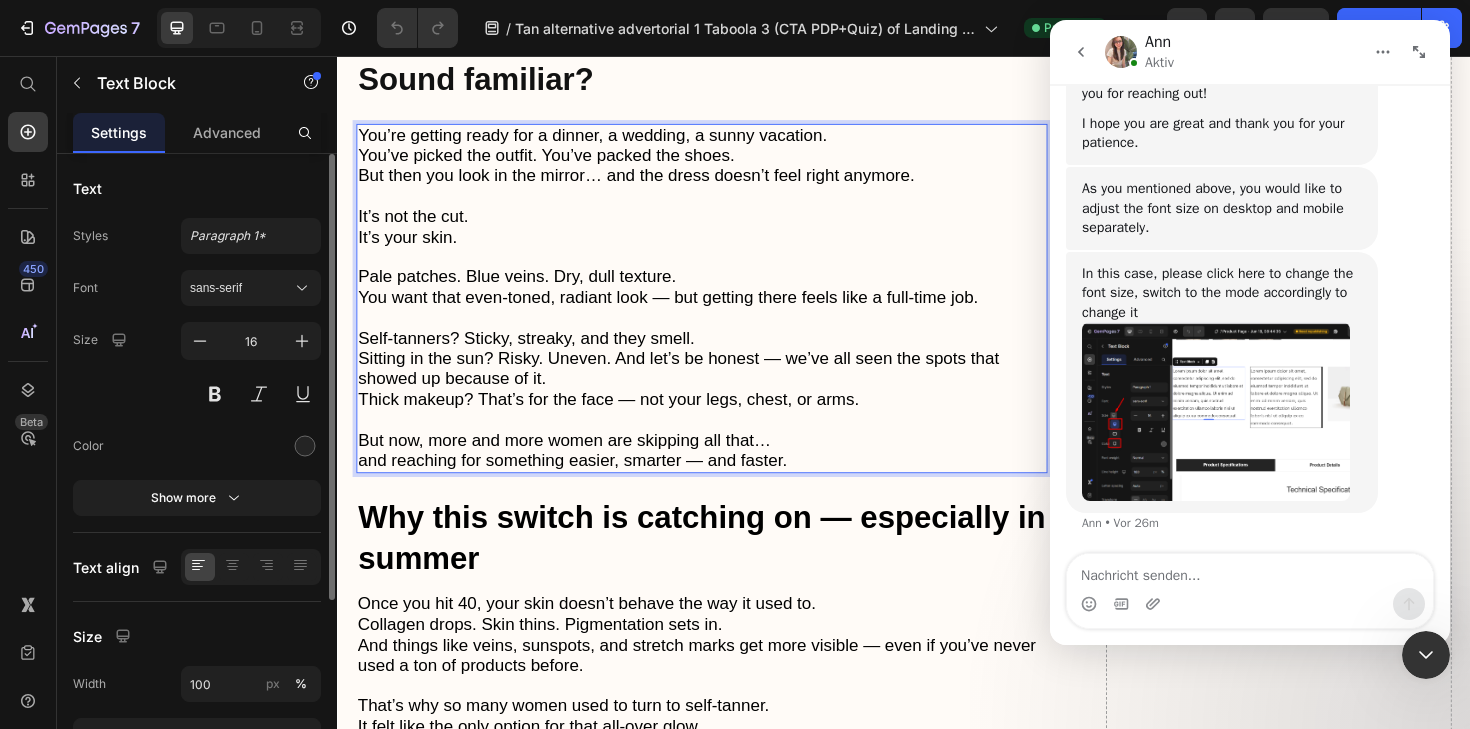 click on "Pale patches. Blue veins. Dry, dull texture." at bounding box center (527, 290) 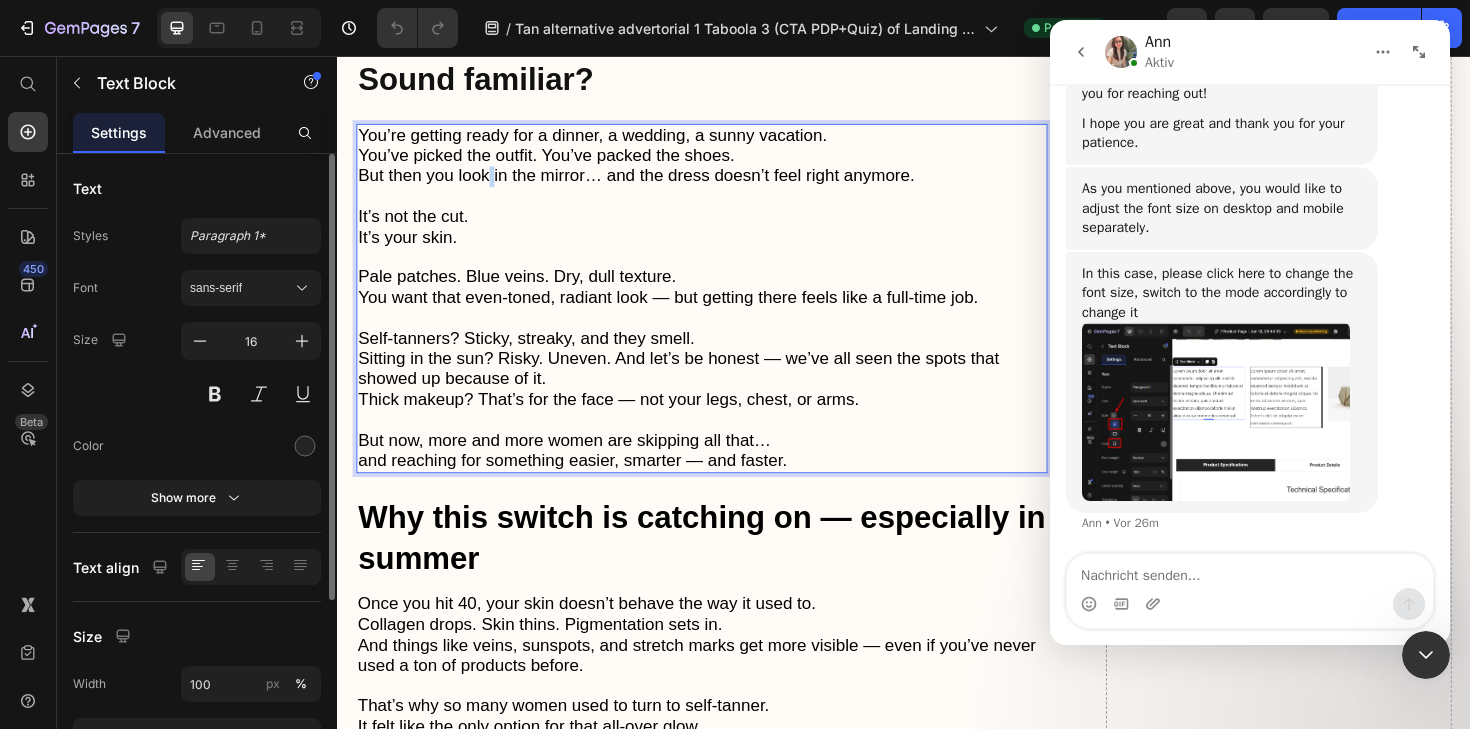 click on "But then you look in the mirror… and the dress doesn’t feel right anymore." at bounding box center [653, 183] 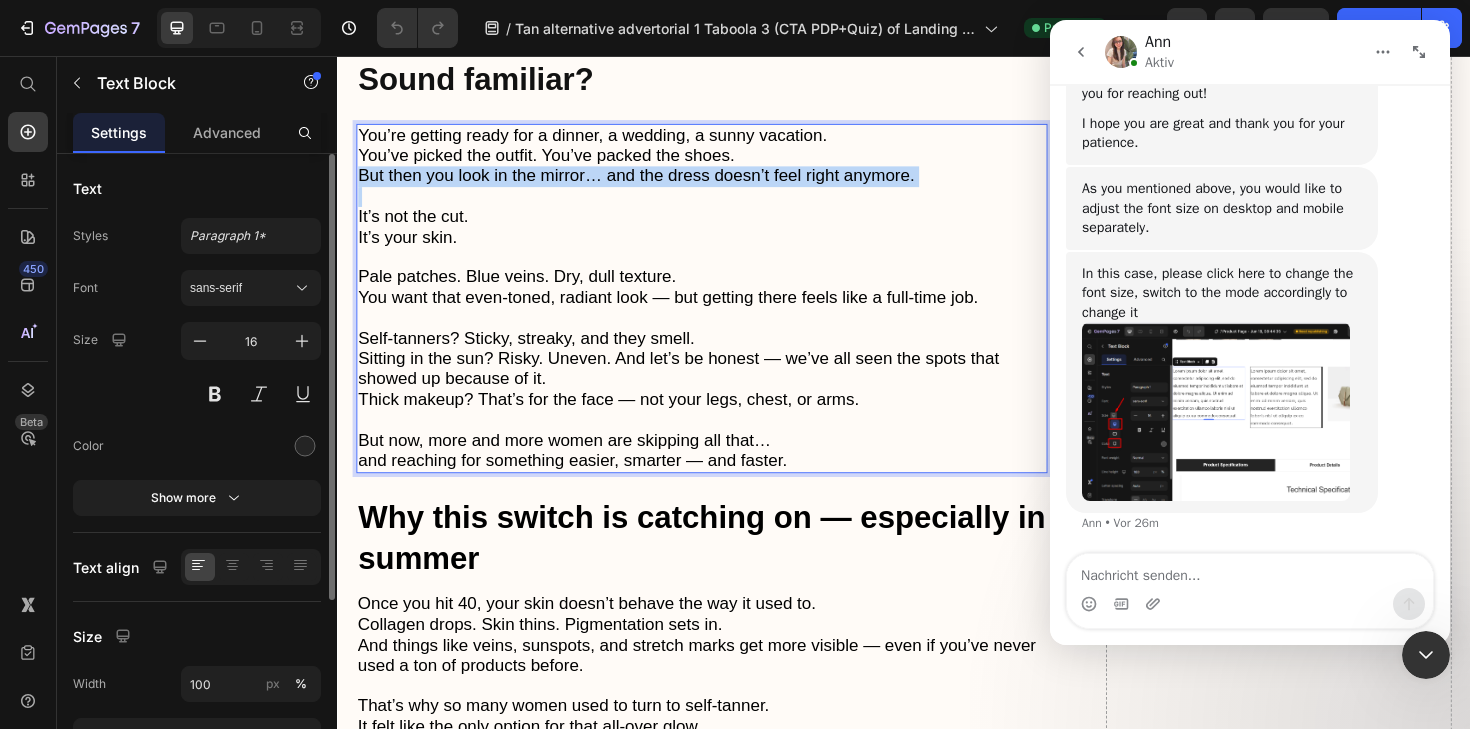 click on "But then you look in the mirror… and the dress doesn’t feel right anymore." at bounding box center (653, 183) 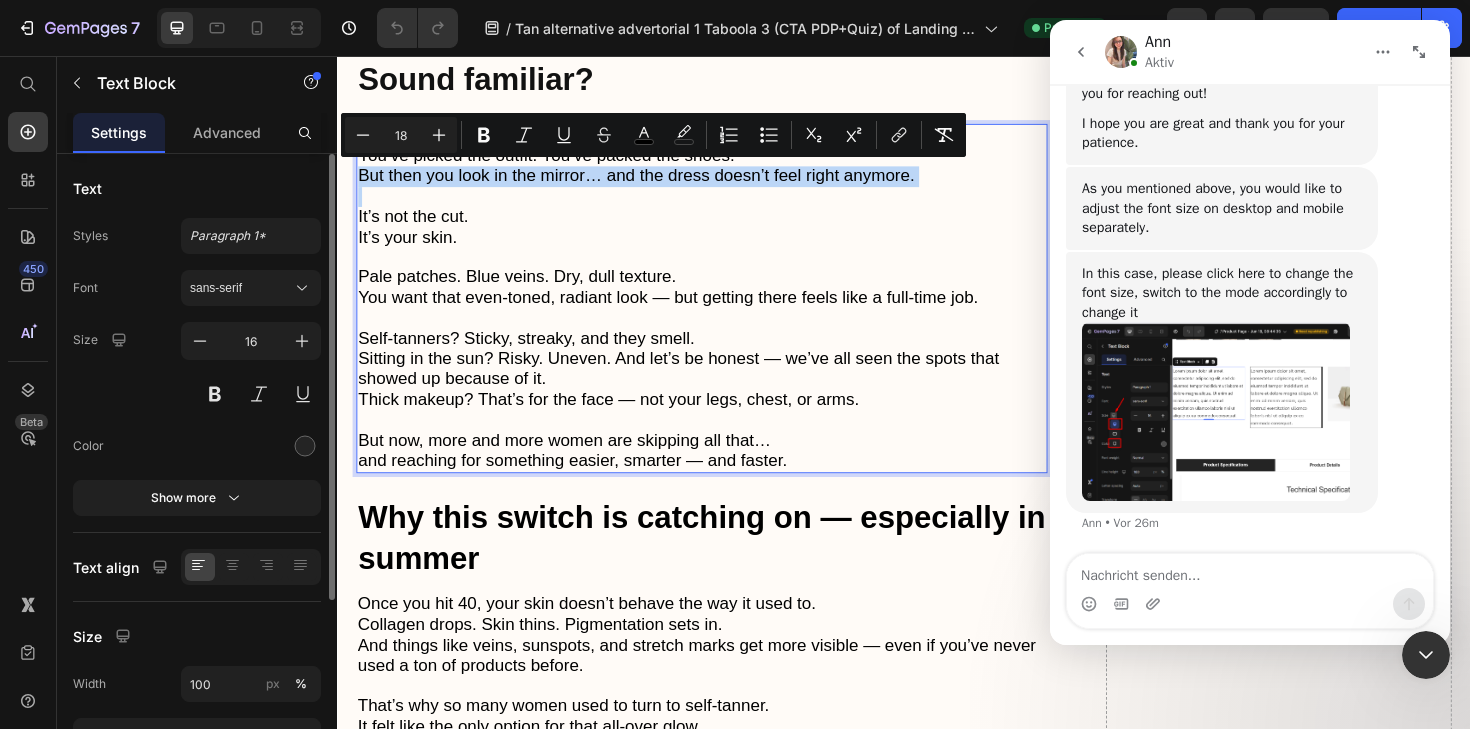 click on "But then you look in the mirror… and the dress doesn’t feel right anymore." at bounding box center [653, 183] 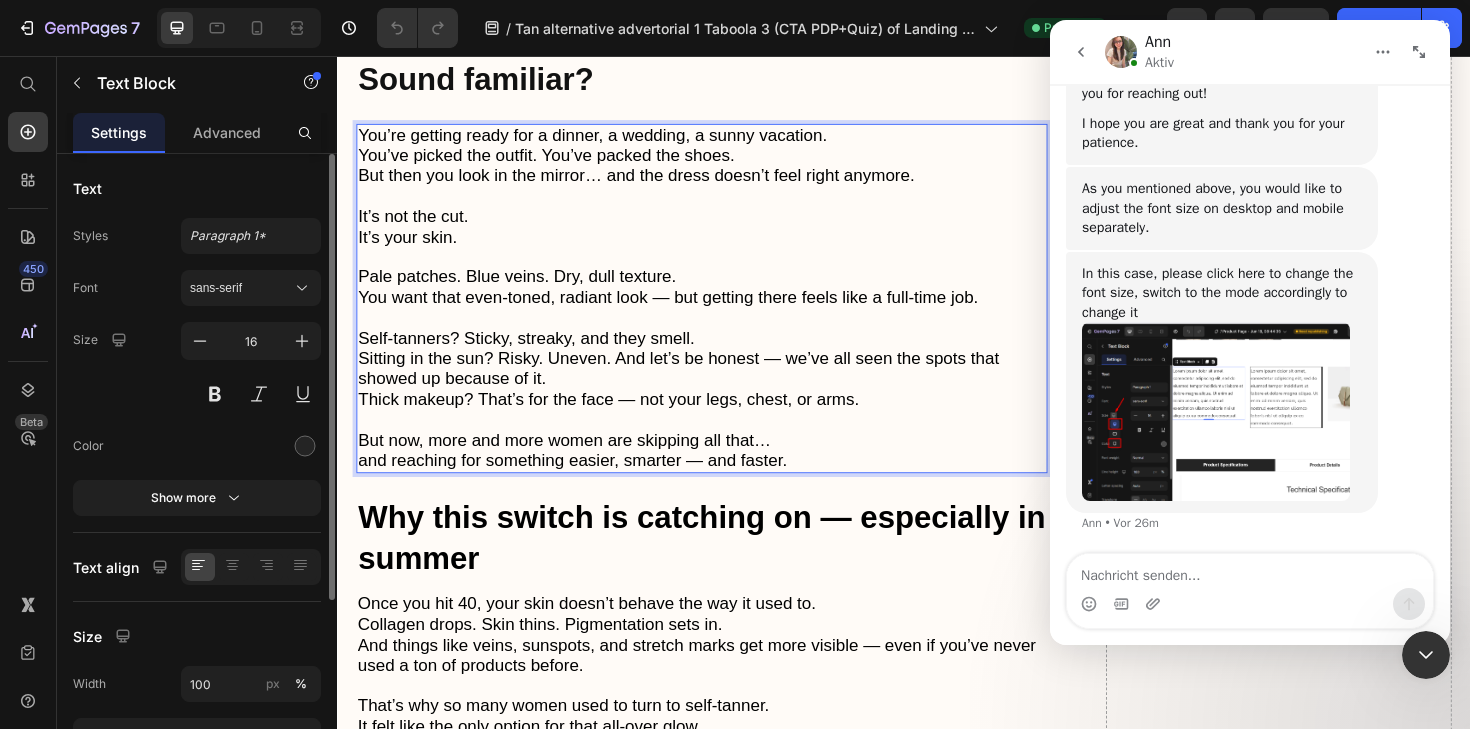 click on "It’s not the cut. It’s your skin." at bounding box center (723, 238) 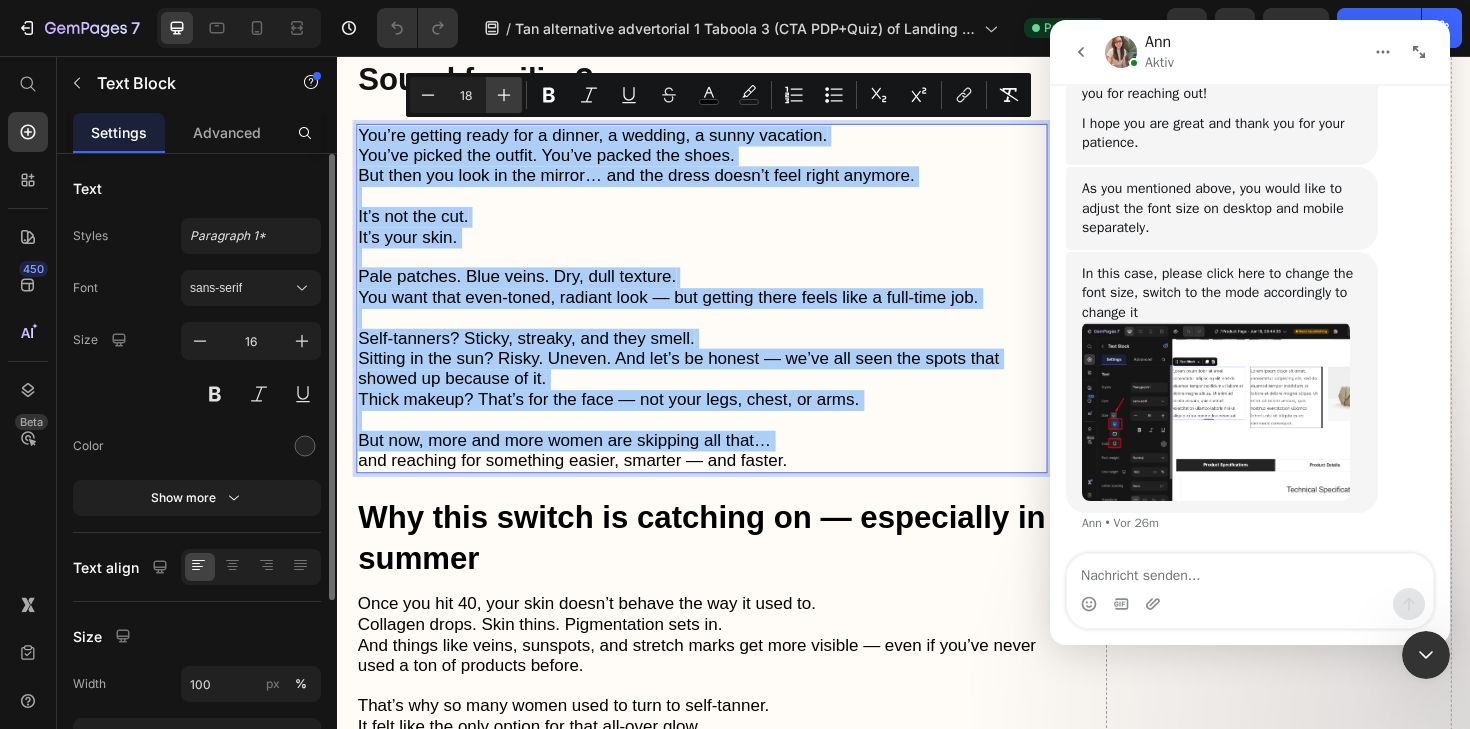 click 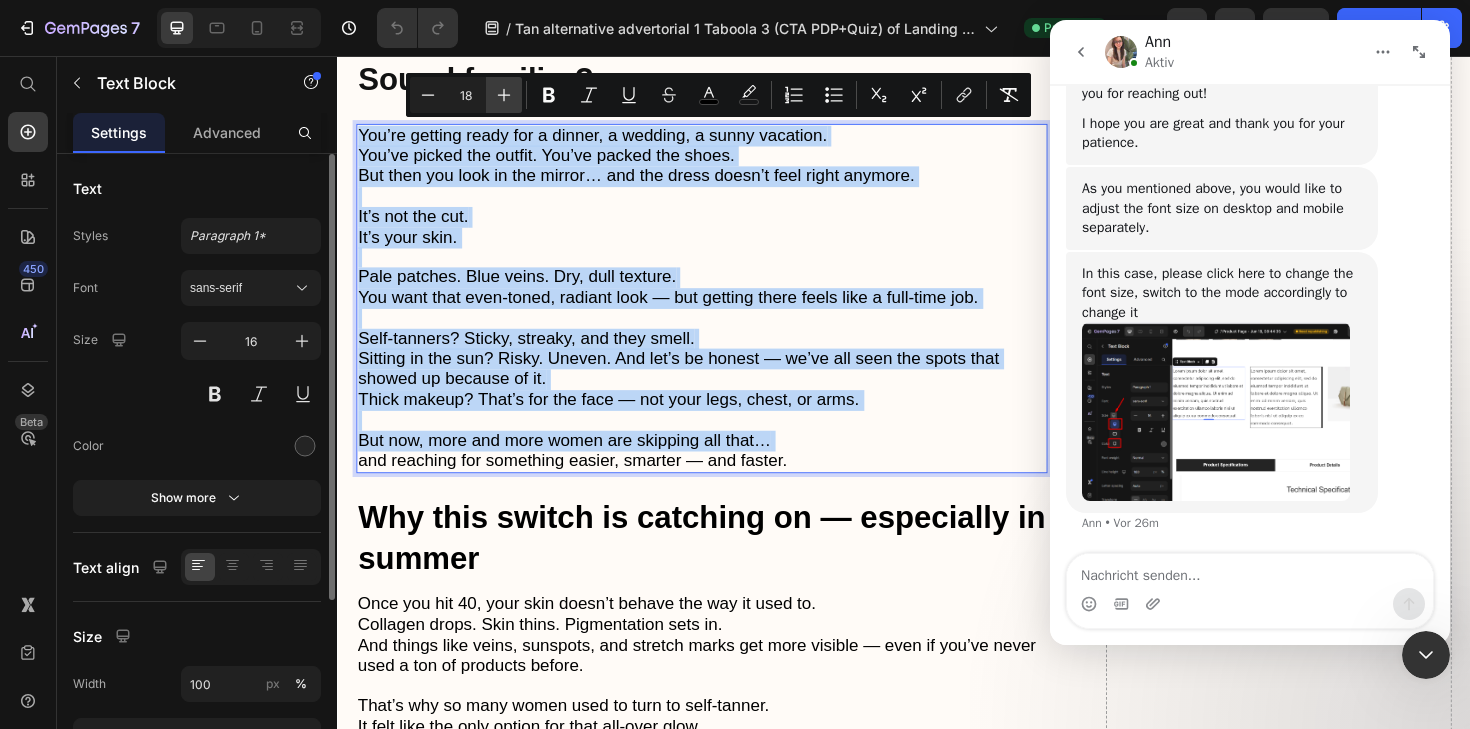type on "19" 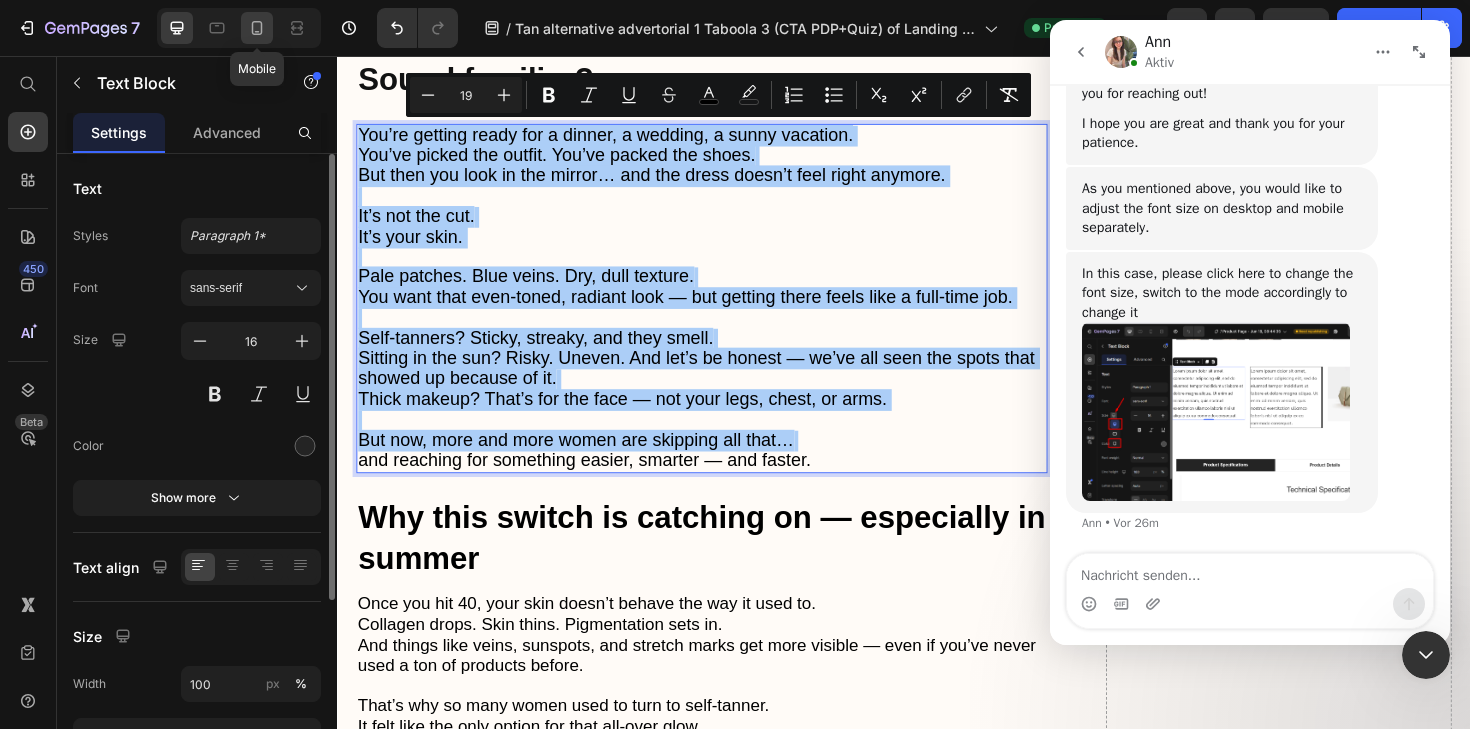 click 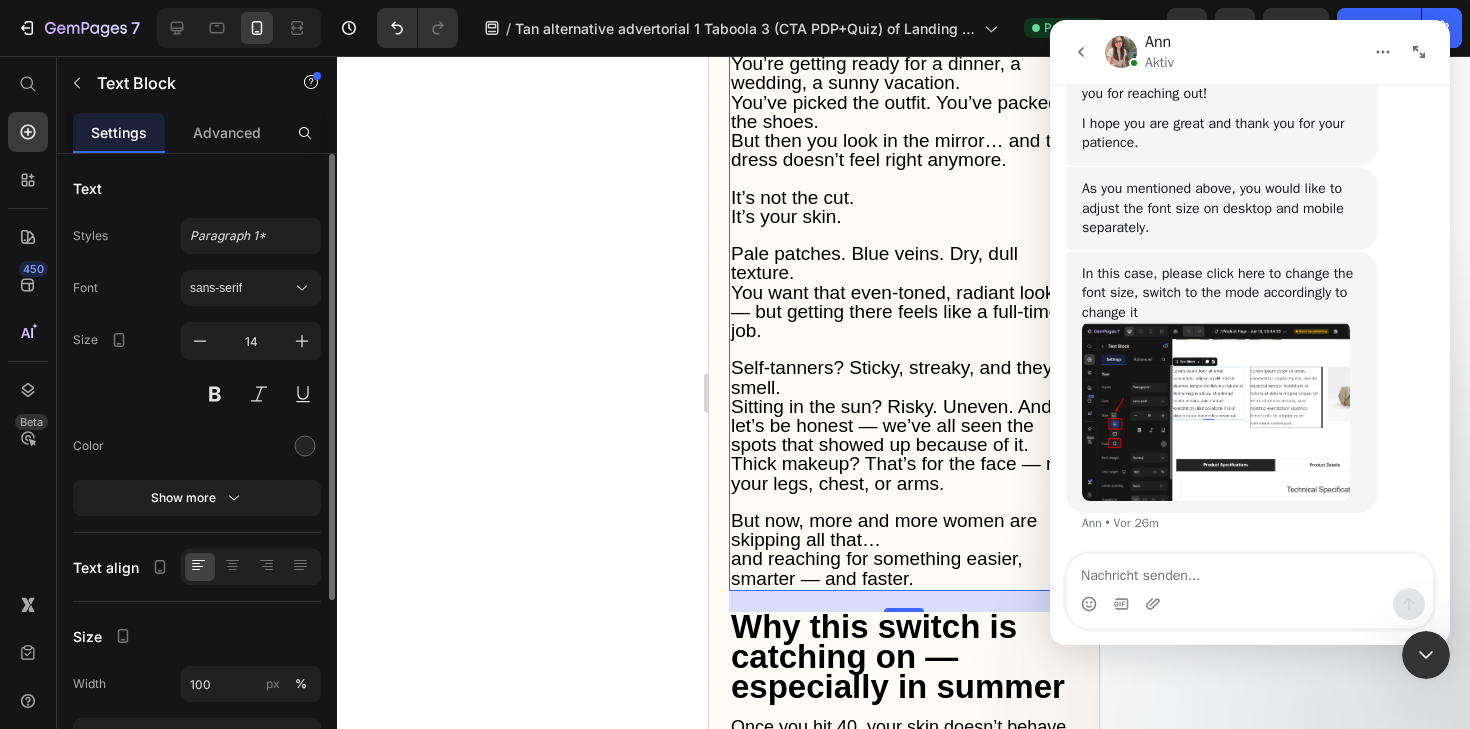 scroll, scrollTop: 725, scrollLeft: 0, axis: vertical 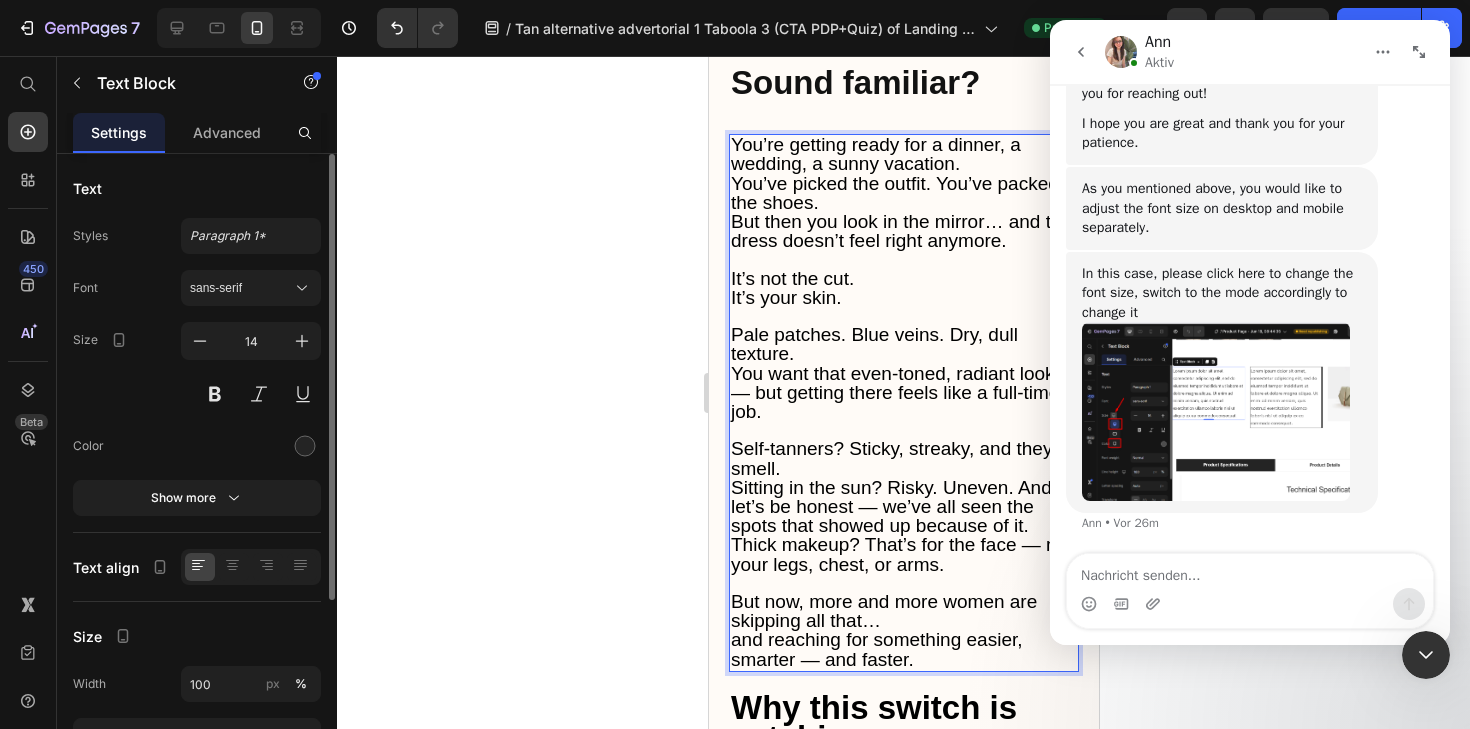 click on "Self-tanners? Sticky, streaky, and they smell." at bounding box center (890, 458) 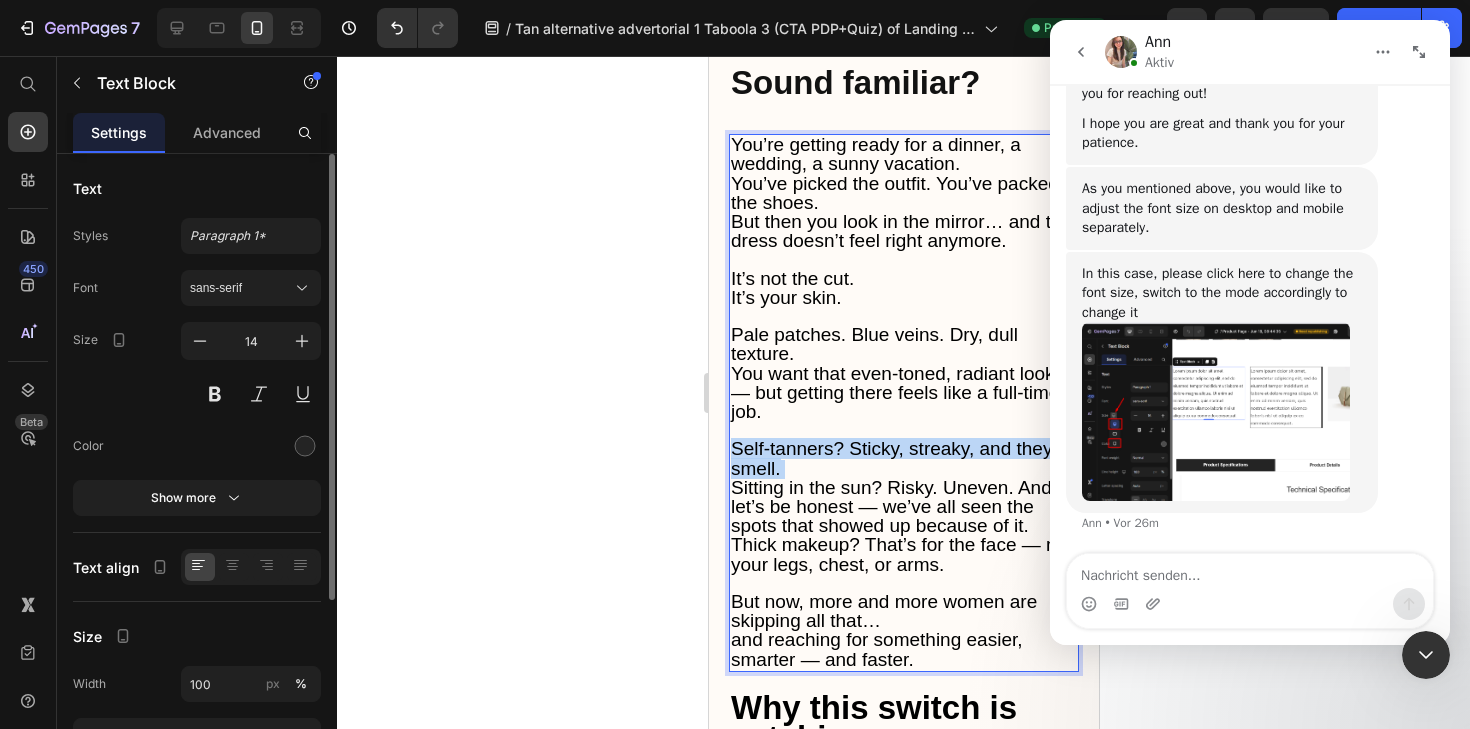 click on "Self-tanners? Sticky, streaky, and they smell." at bounding box center (890, 458) 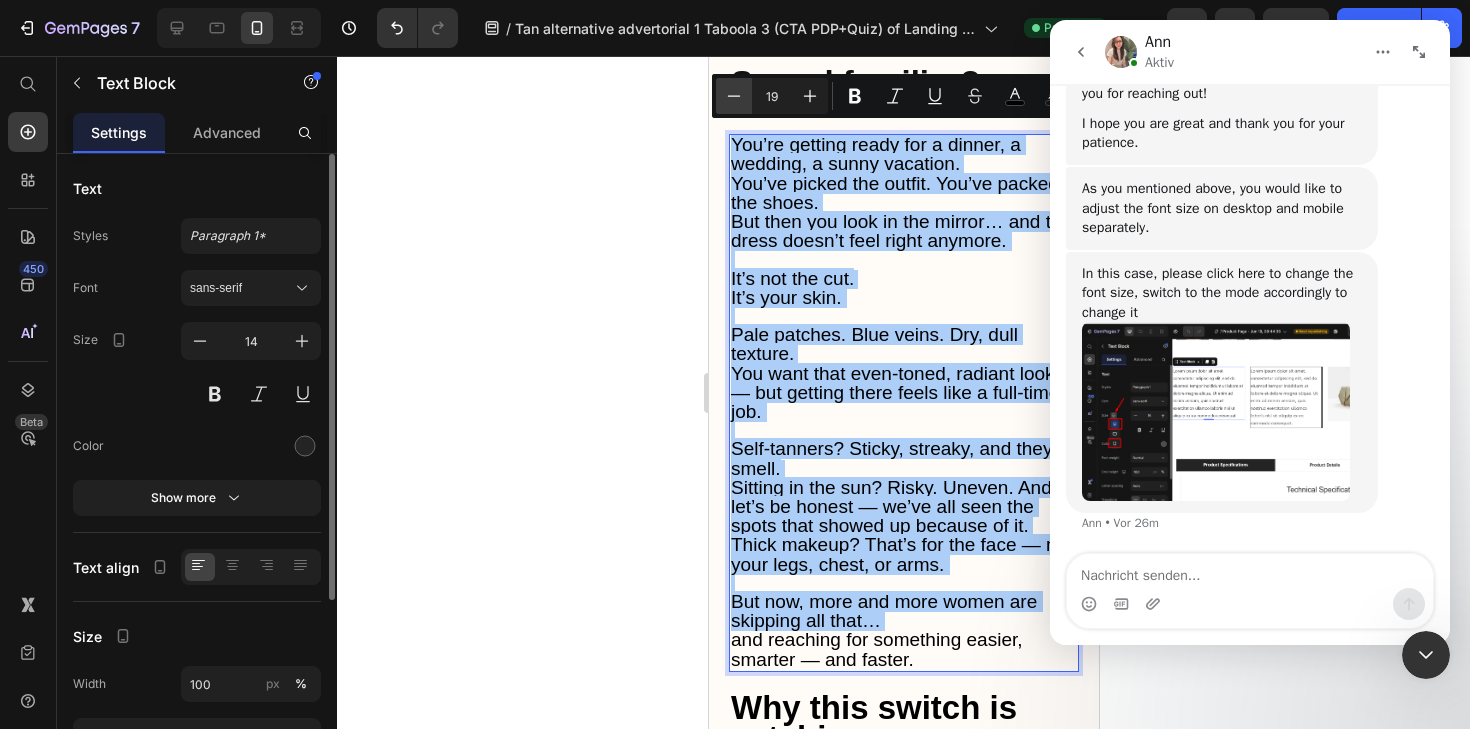 click 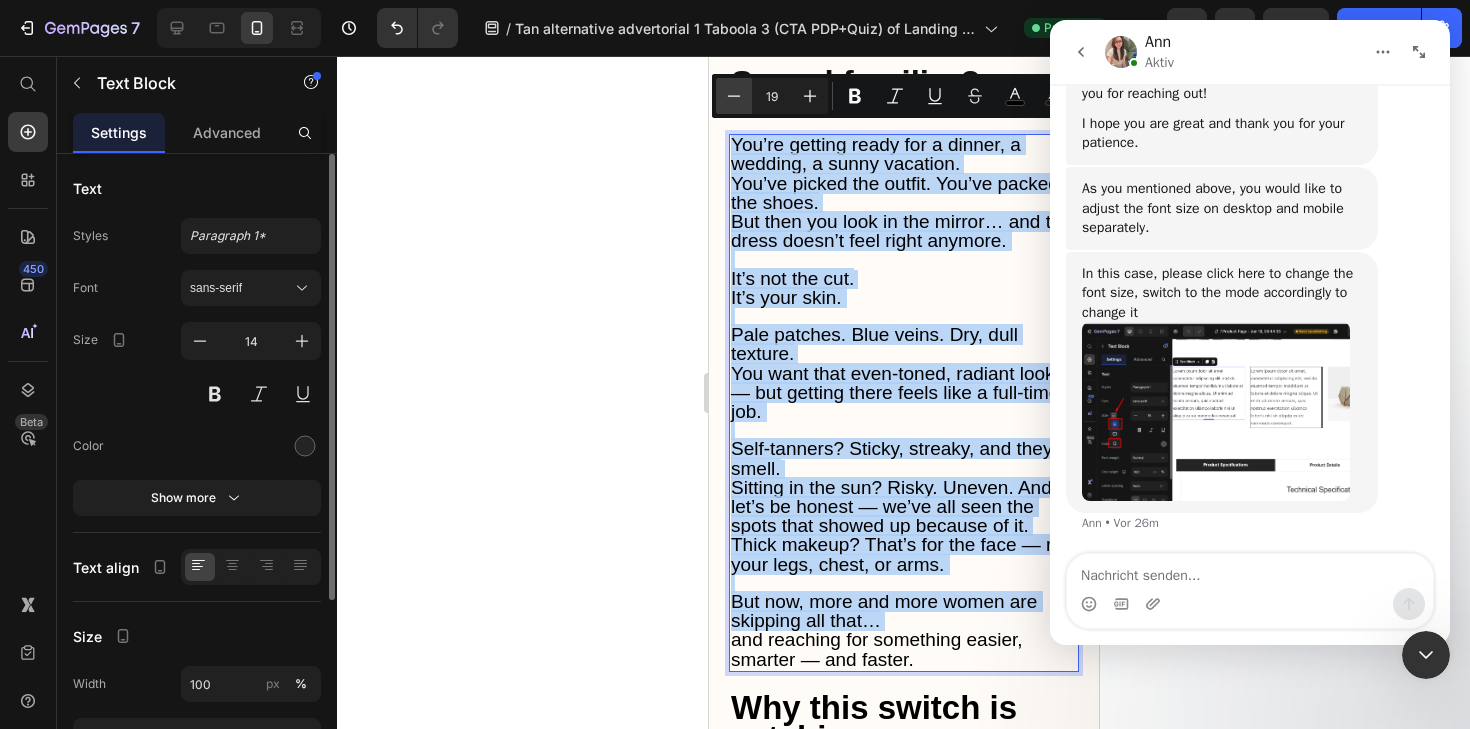 type on "18" 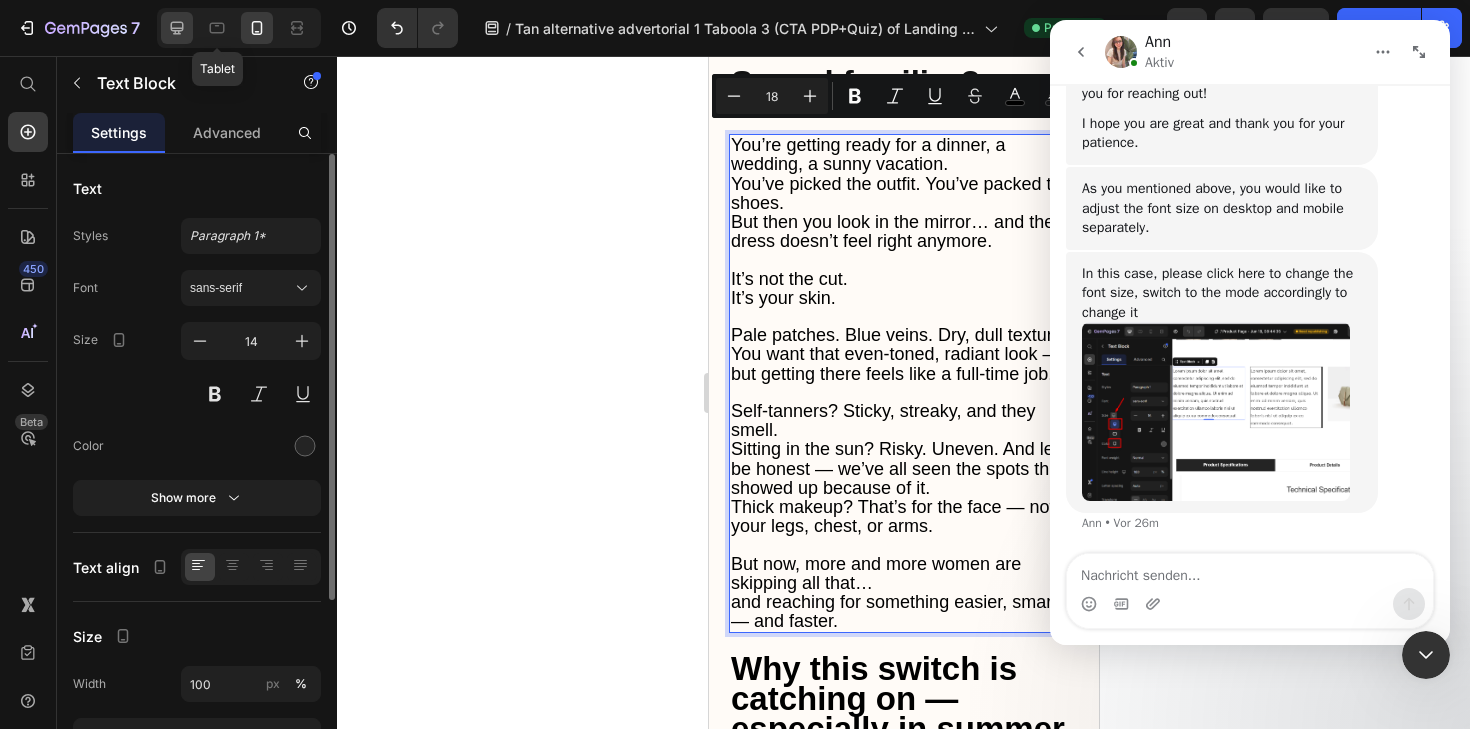 click 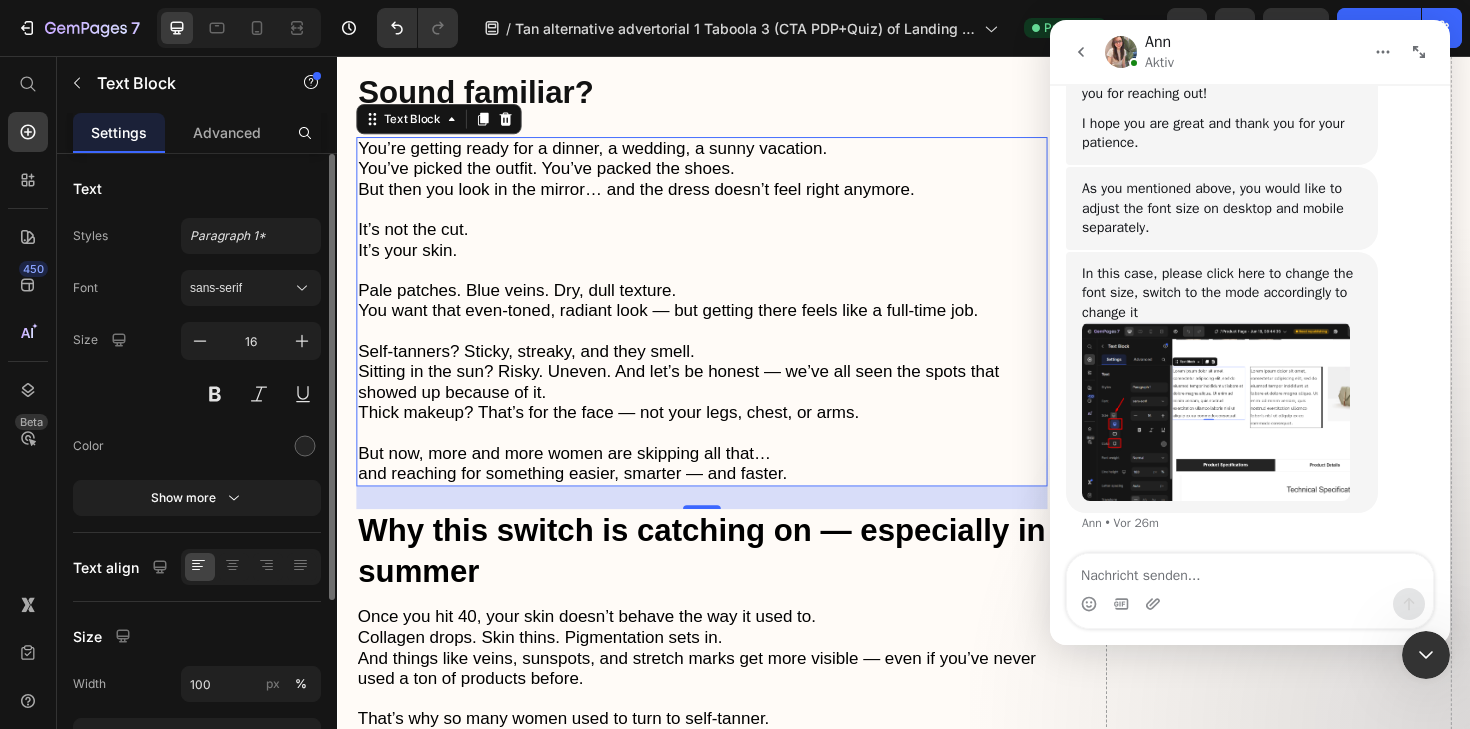 scroll, scrollTop: 641, scrollLeft: 0, axis: vertical 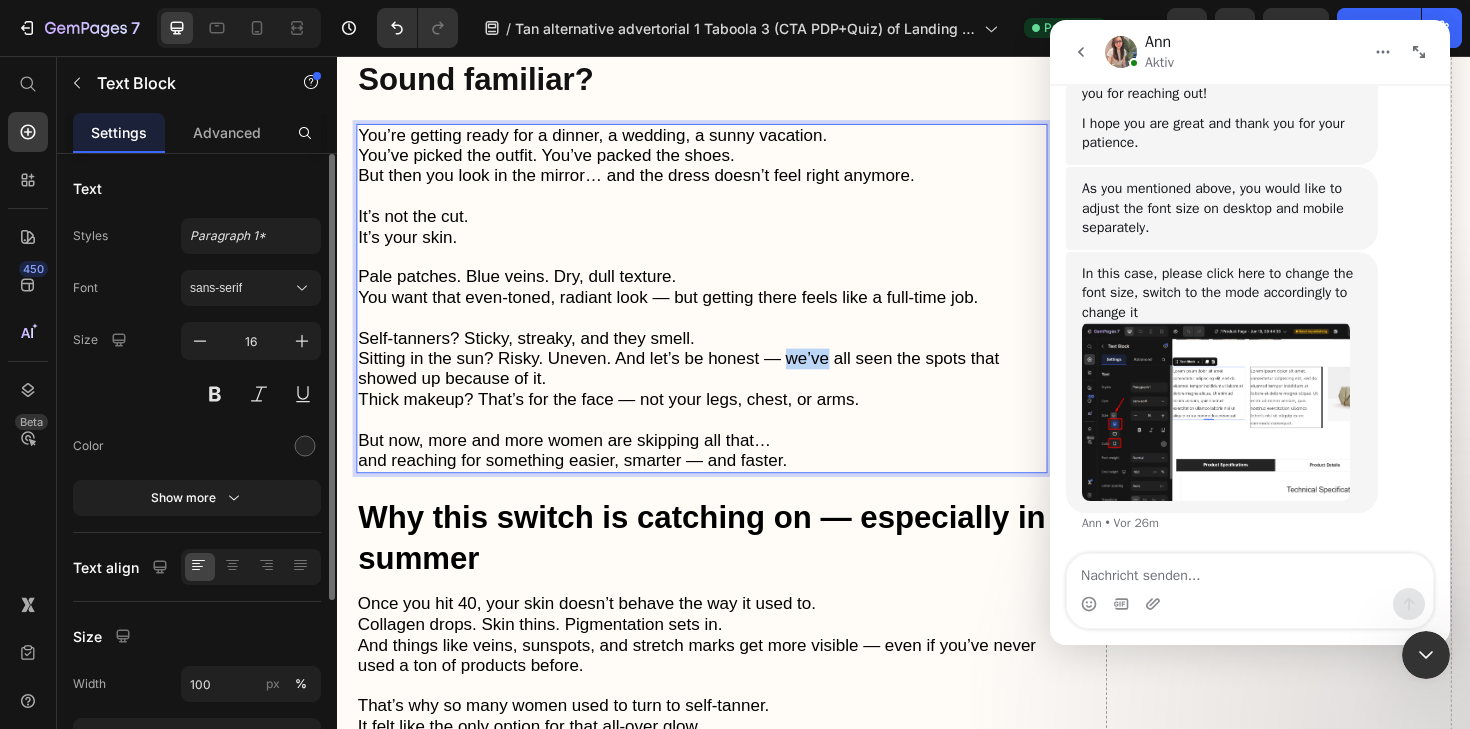 click on "Sitting in the sun? Risky. Uneven. And let’s be honest — we’ve all seen the spots that showed up because of it." at bounding box center [698, 387] 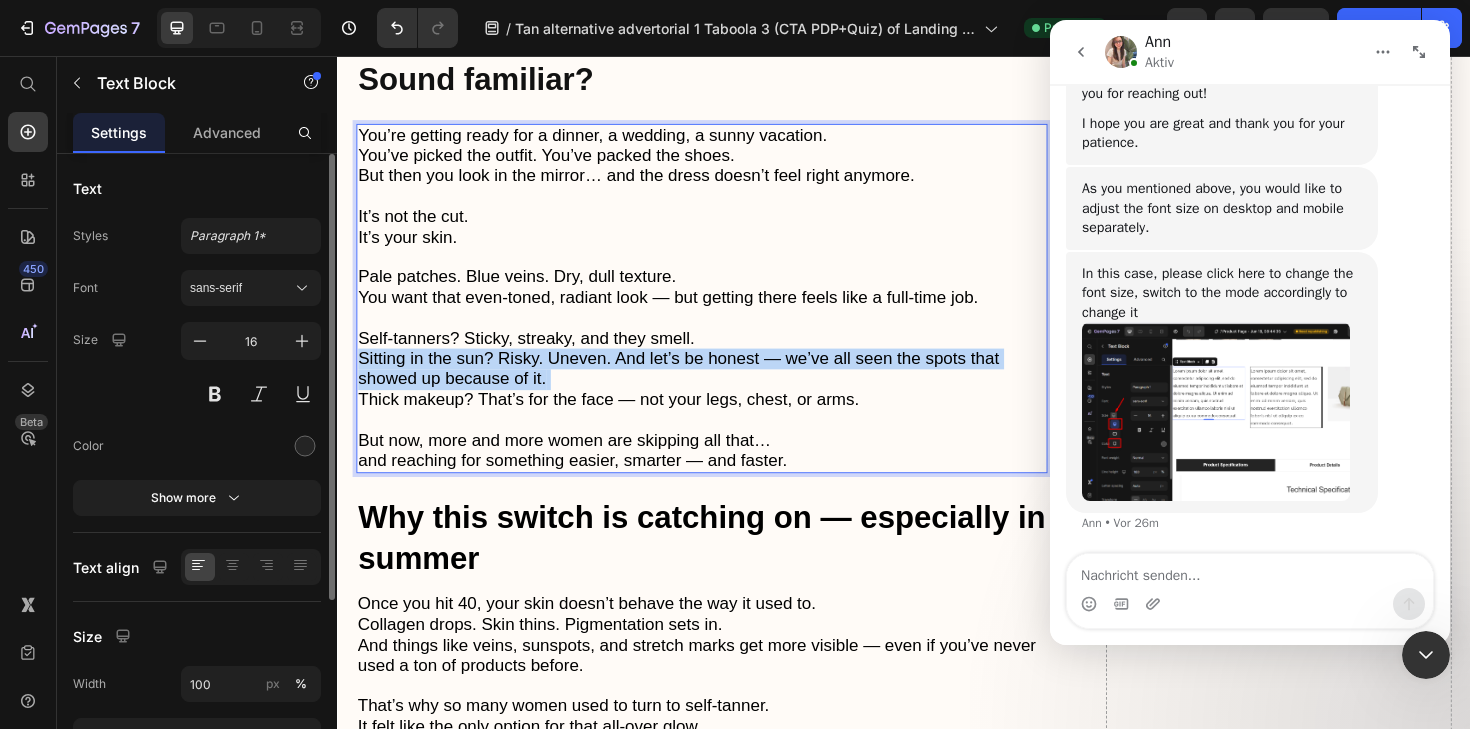 click on "Sitting in the sun? Risky. Uneven. And let’s be honest — we’ve all seen the spots that showed up because of it." at bounding box center (698, 387) 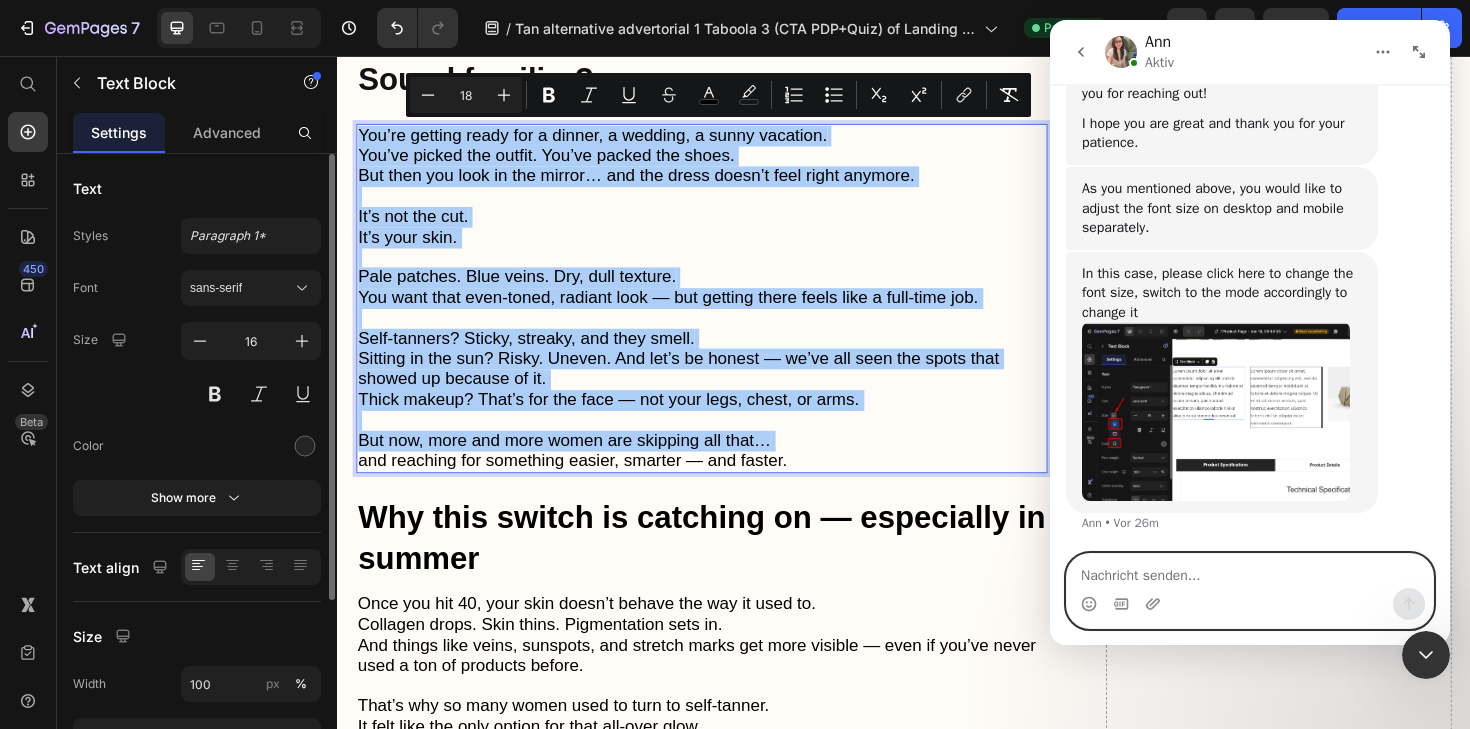 click at bounding box center (1250, 571) 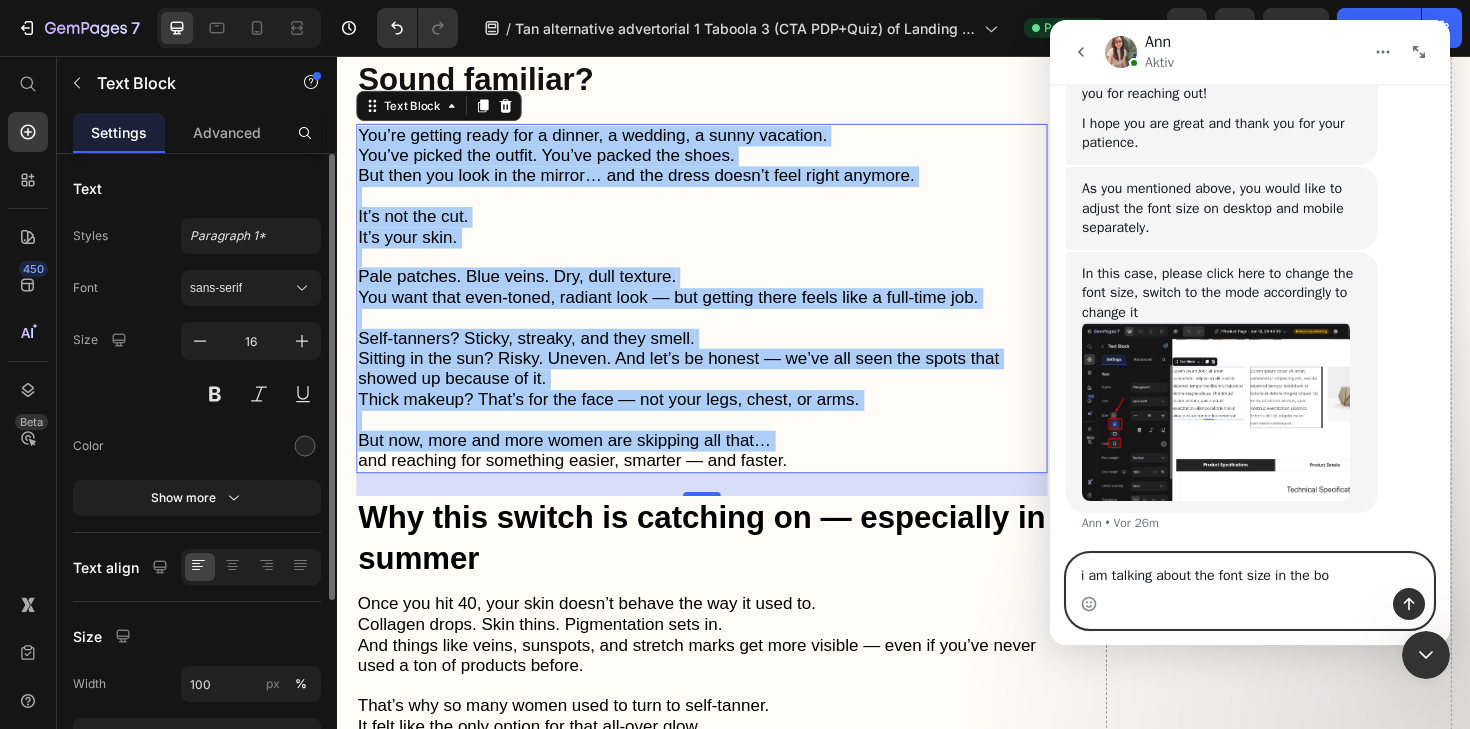 type on "i am talking about the font size in the box" 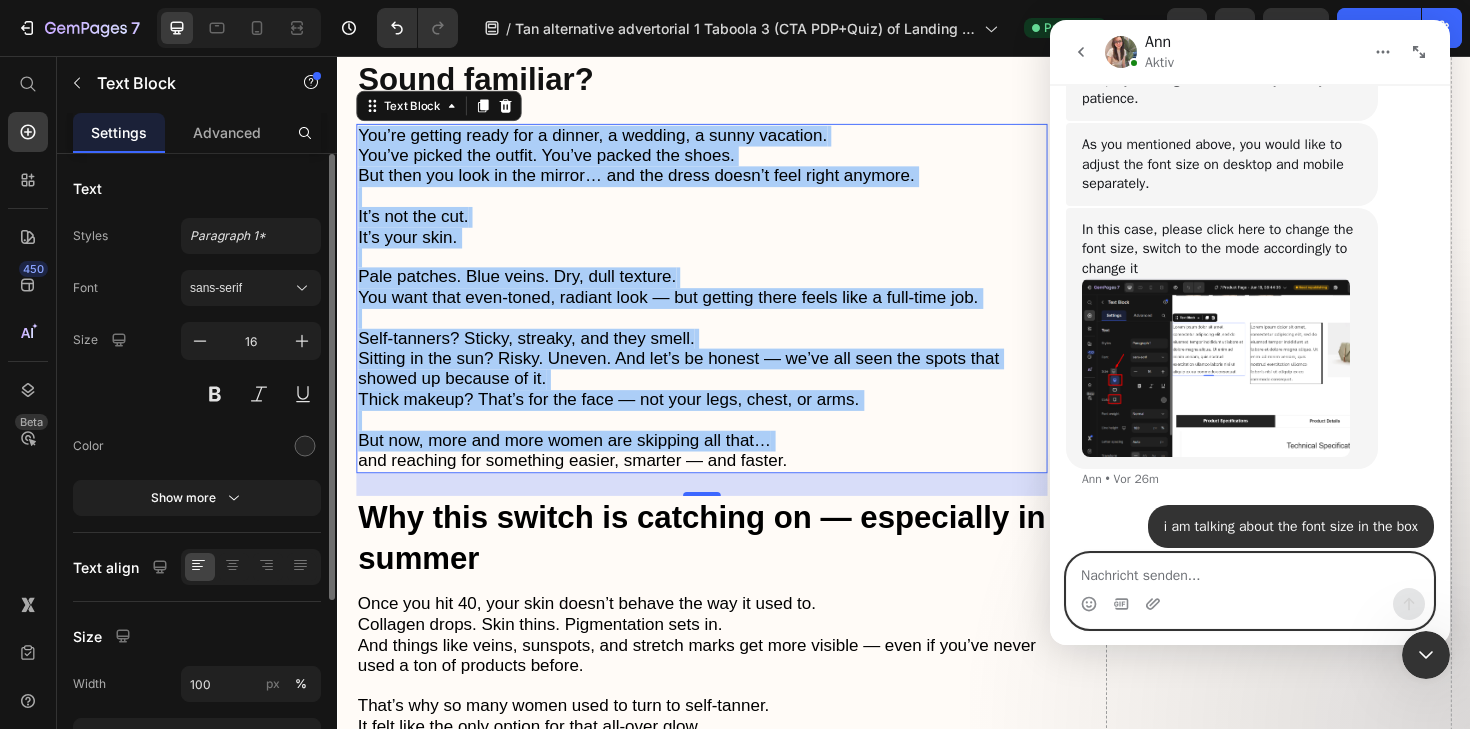 scroll, scrollTop: 536, scrollLeft: 0, axis: vertical 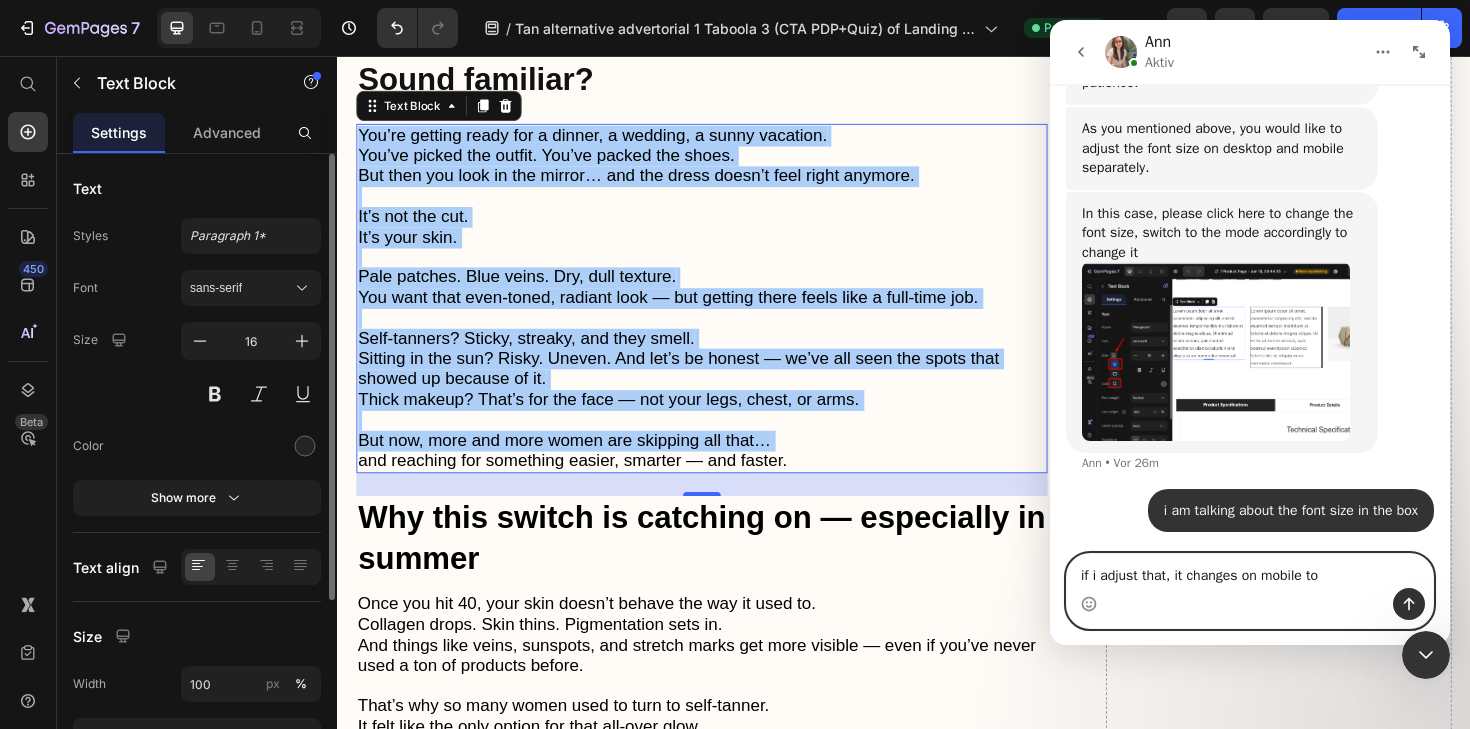 type on "if i adjust that, it changes on mobile too" 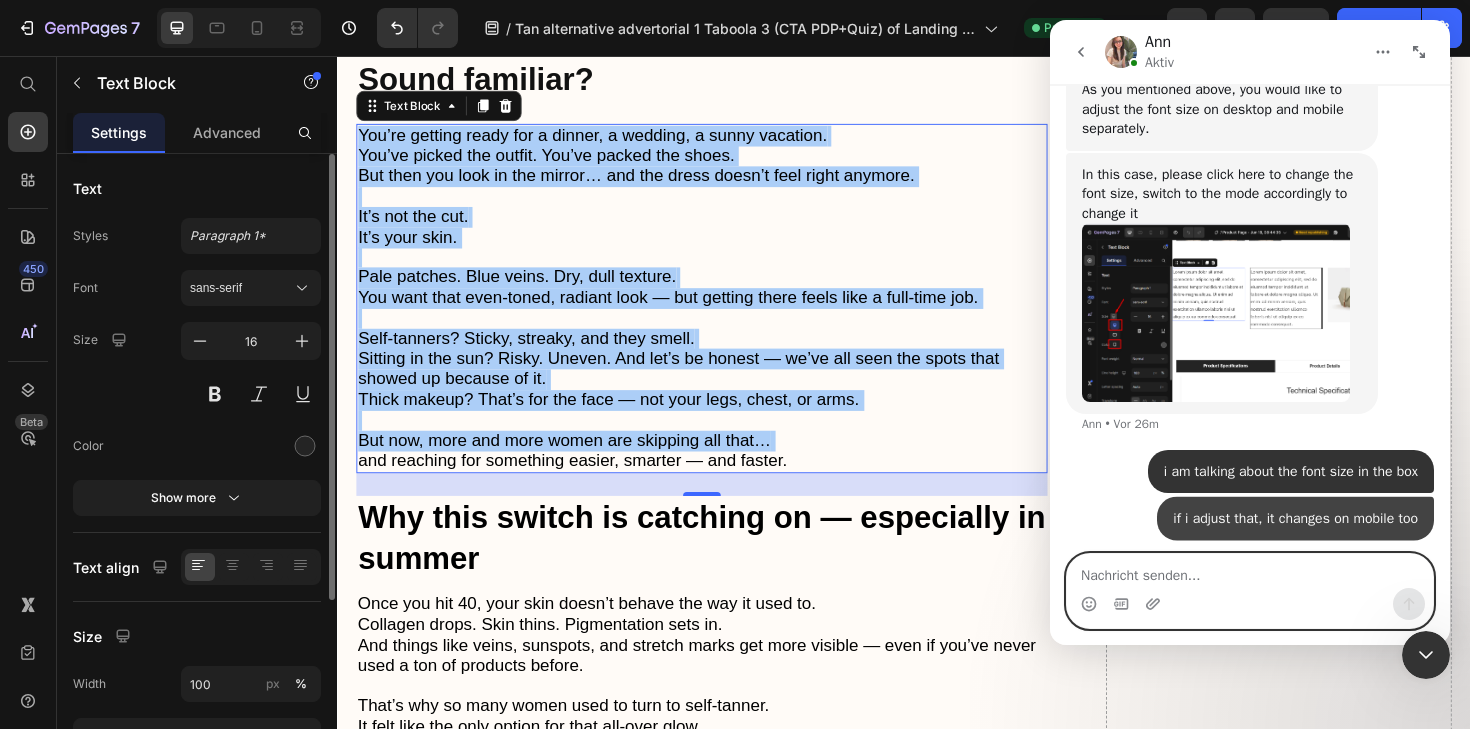 scroll, scrollTop: 582, scrollLeft: 0, axis: vertical 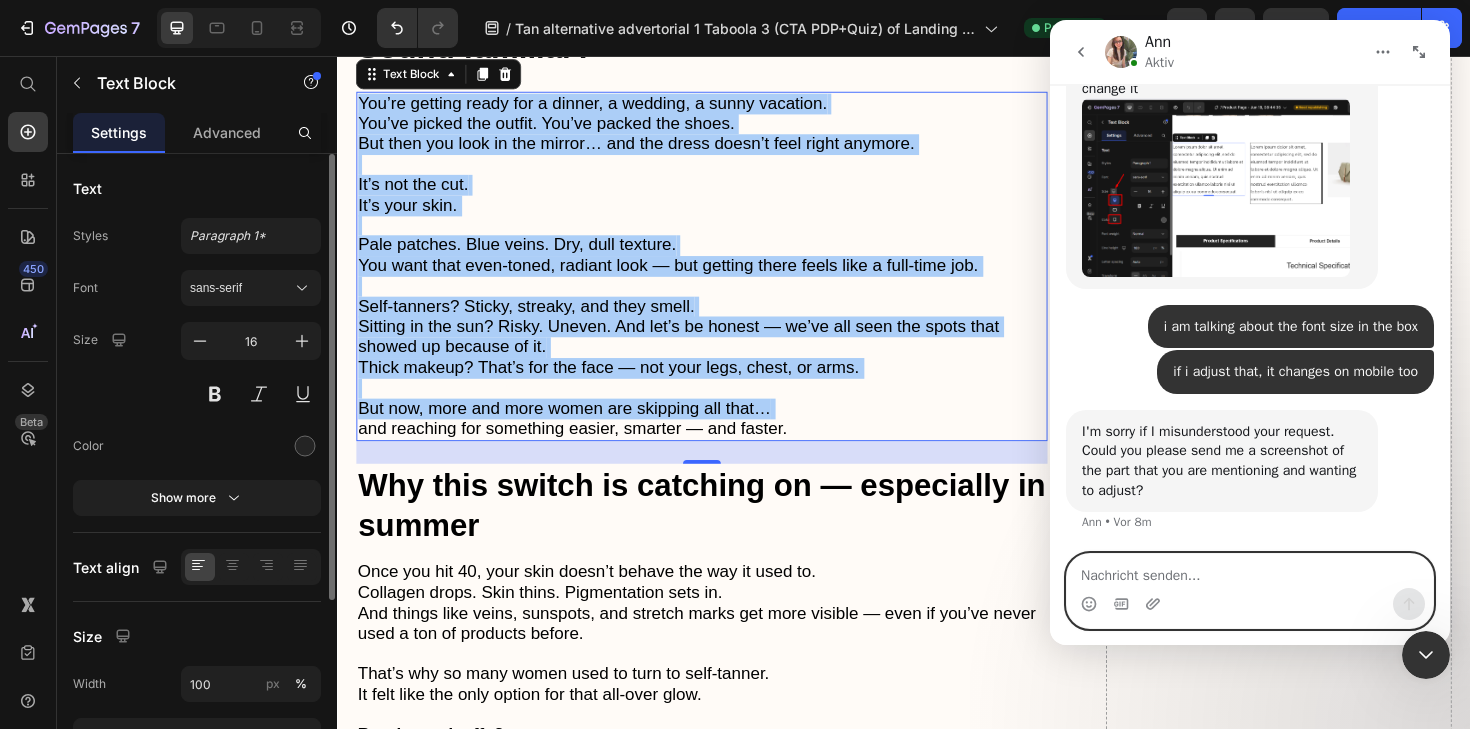 click at bounding box center (1250, 571) 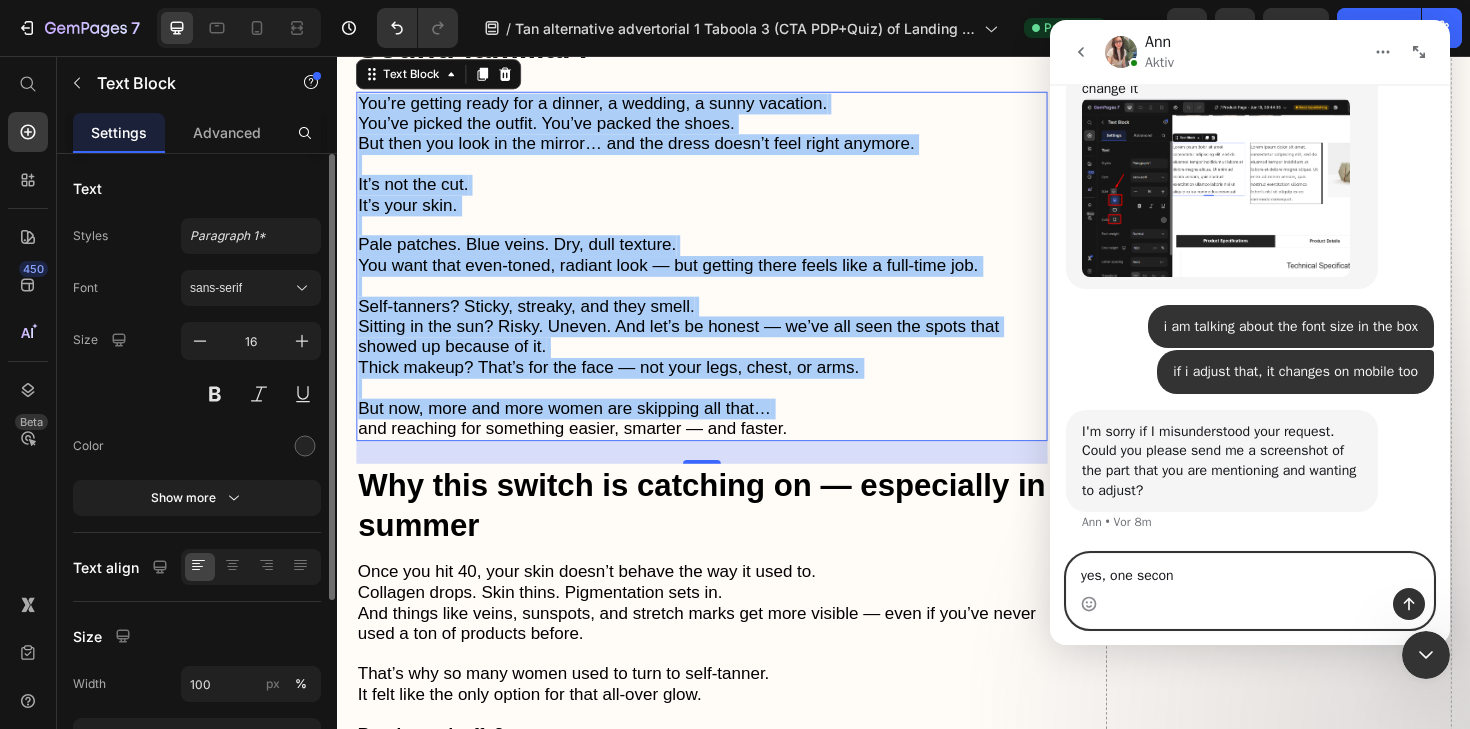 type on "yes, one second" 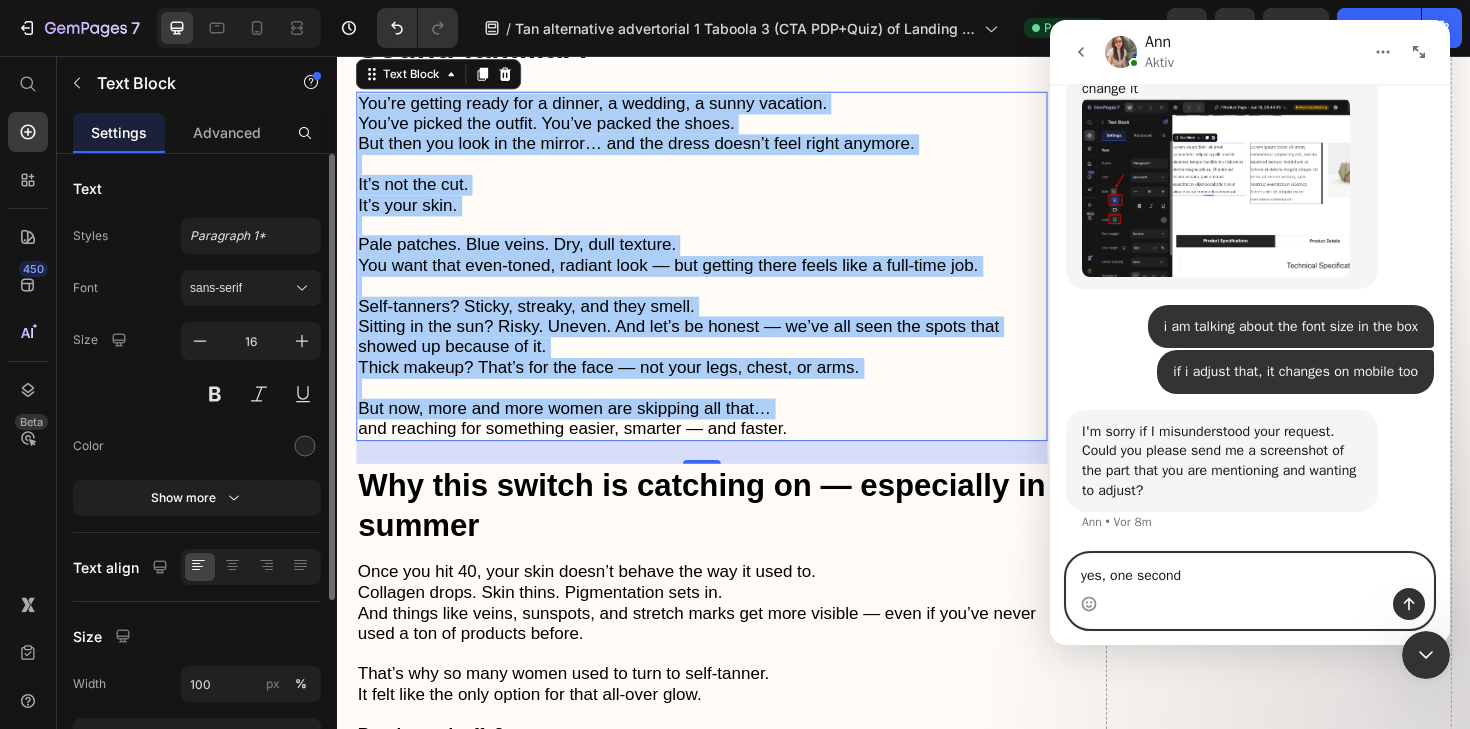 type 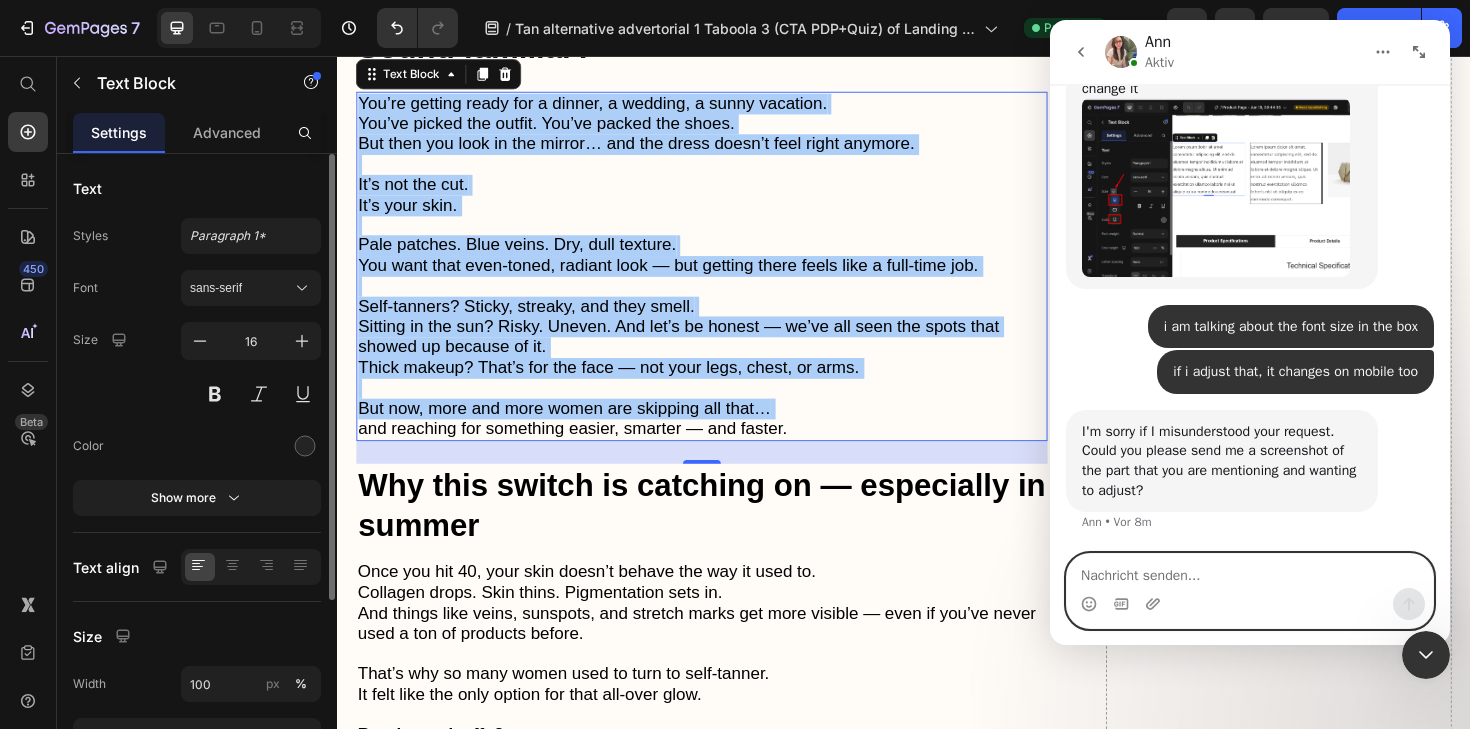 scroll, scrollTop: 760, scrollLeft: 0, axis: vertical 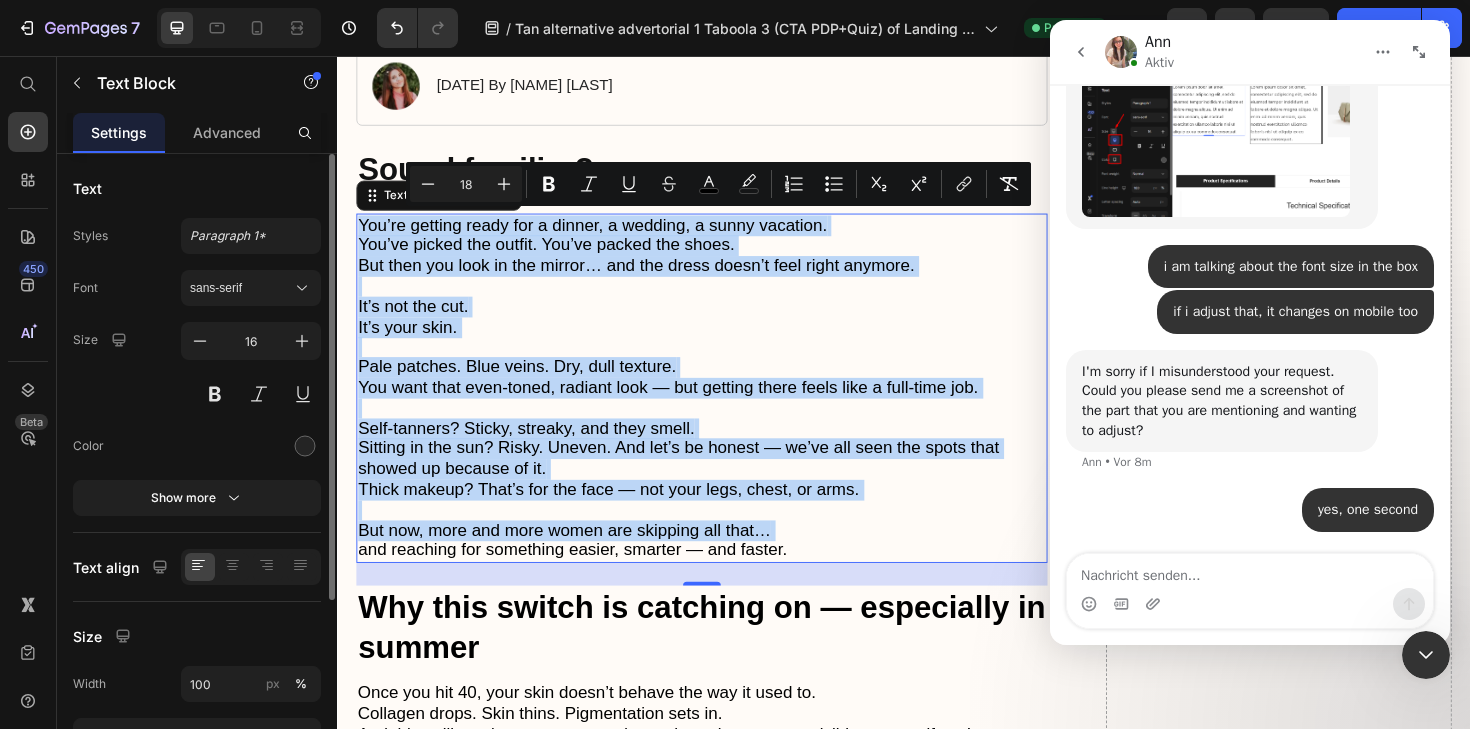 click at bounding box center [723, 429] 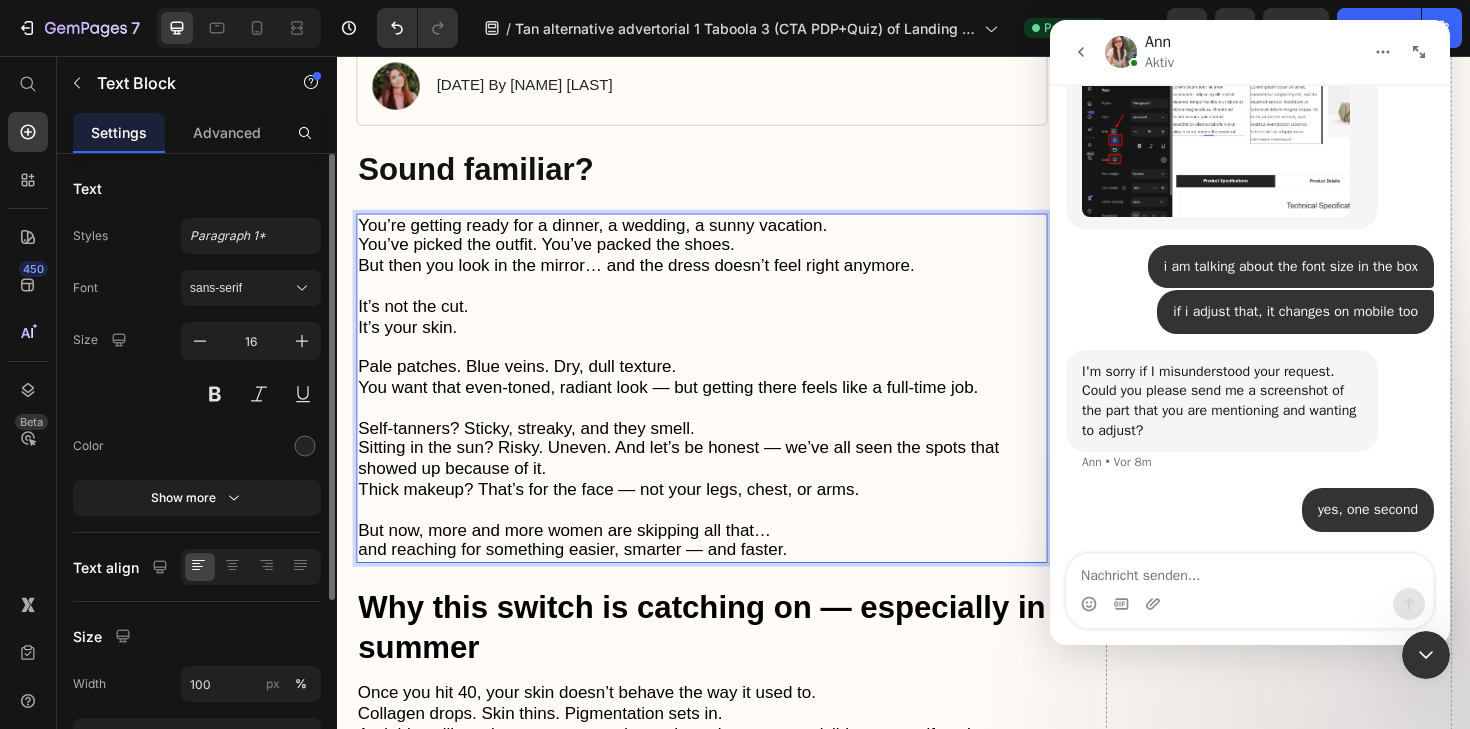 click at bounding box center (723, 429) 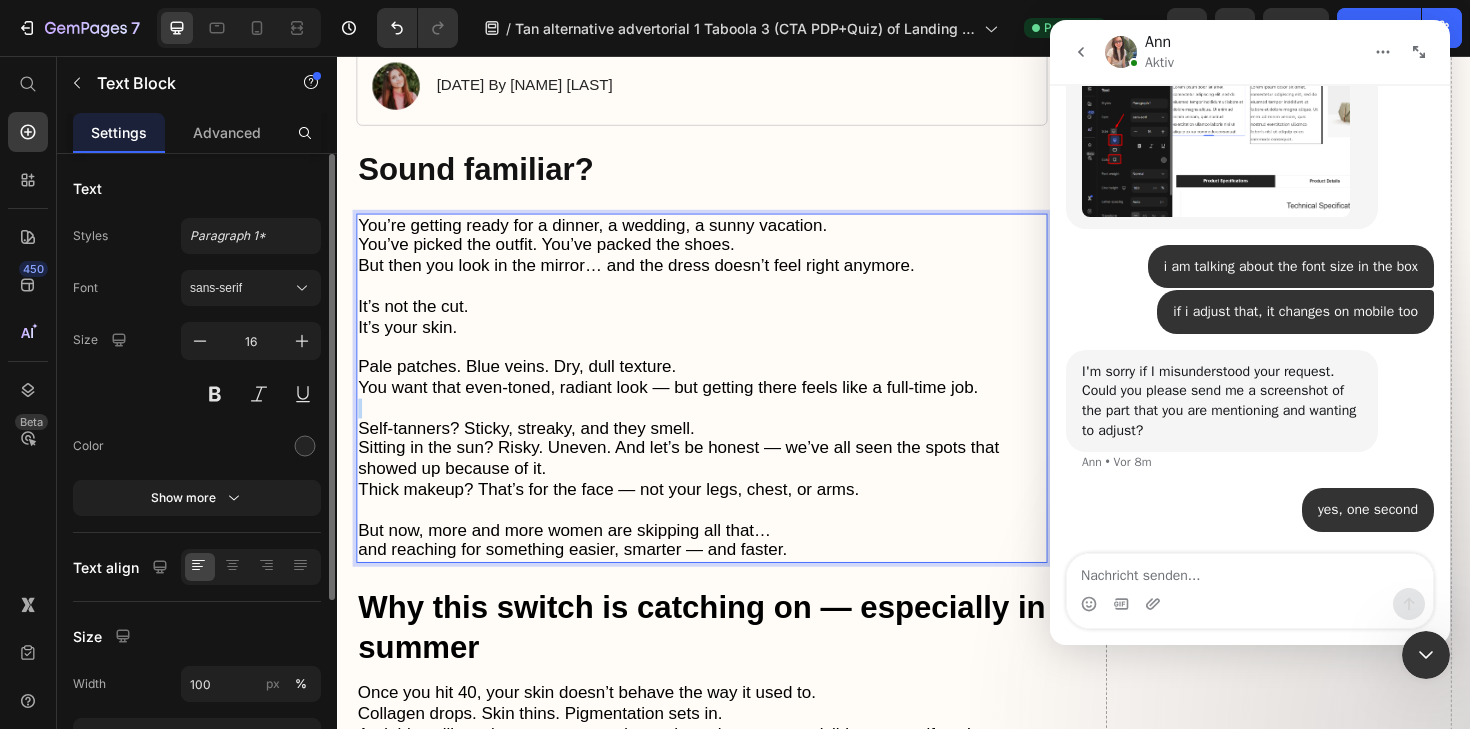 click at bounding box center [723, 429] 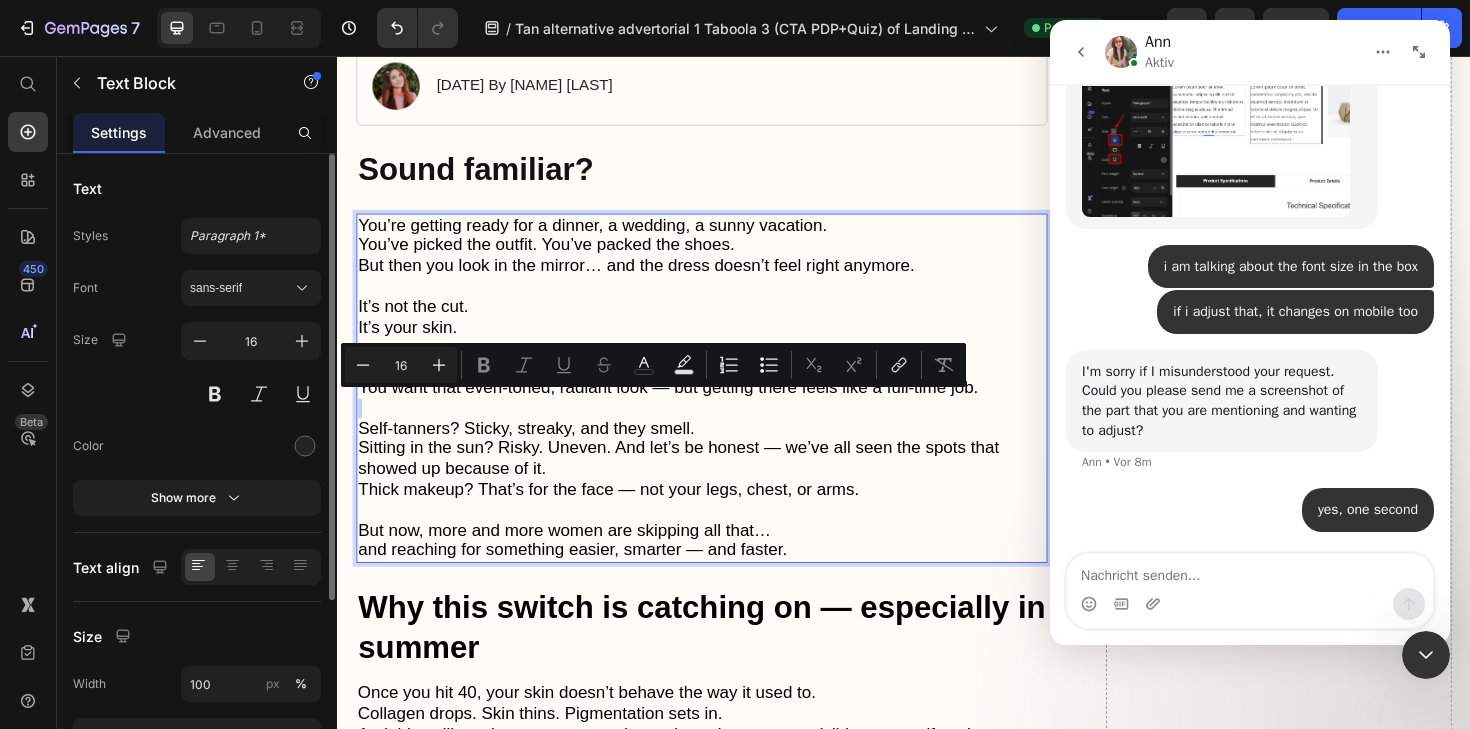click at bounding box center (723, 429) 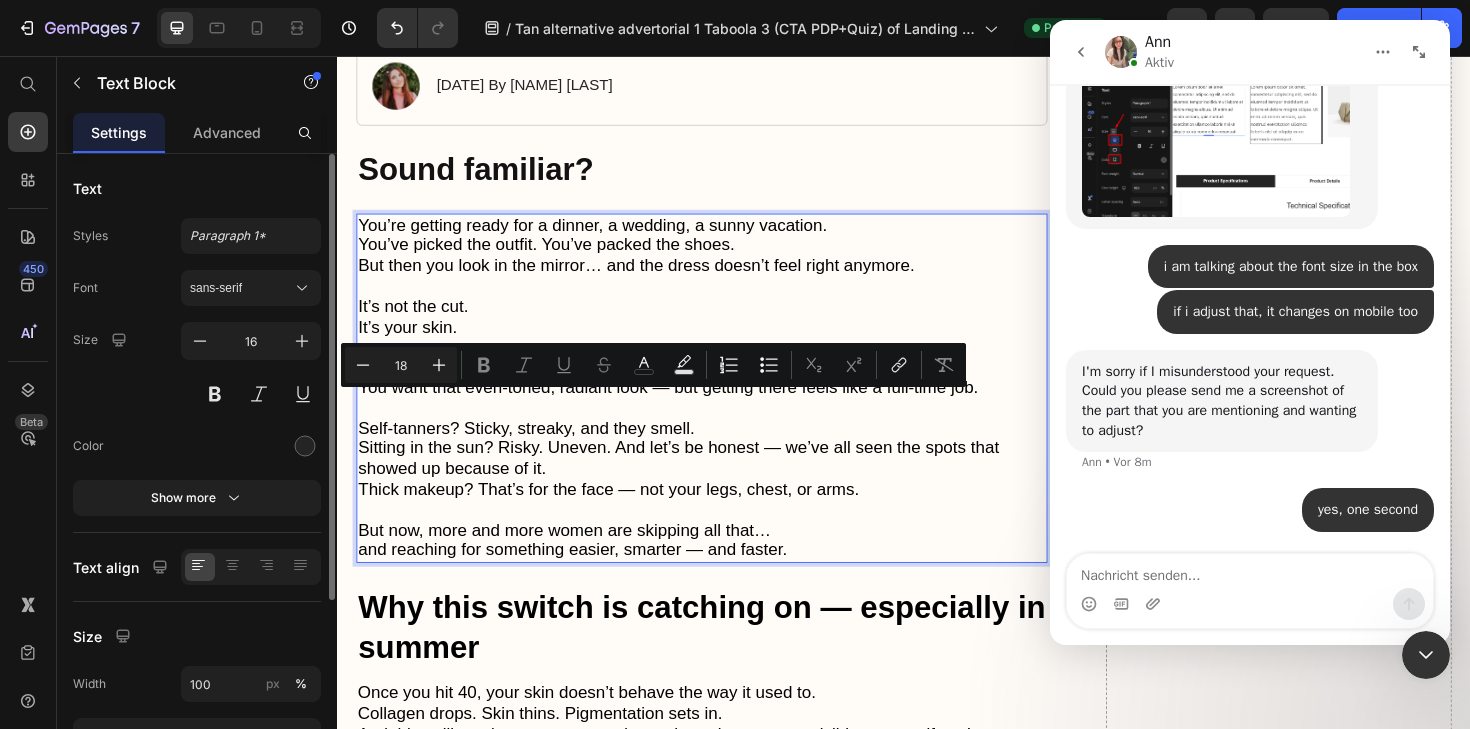 click on "Self-tanners? Sticky, streaky, and they smell. Sitting in the sun? Risky. Uneven. And let’s be honest — we’ve all seen the spots that showed up because of it. Thick makeup? That’s for the face — not your legs, chest, or arms." at bounding box center [723, 483] 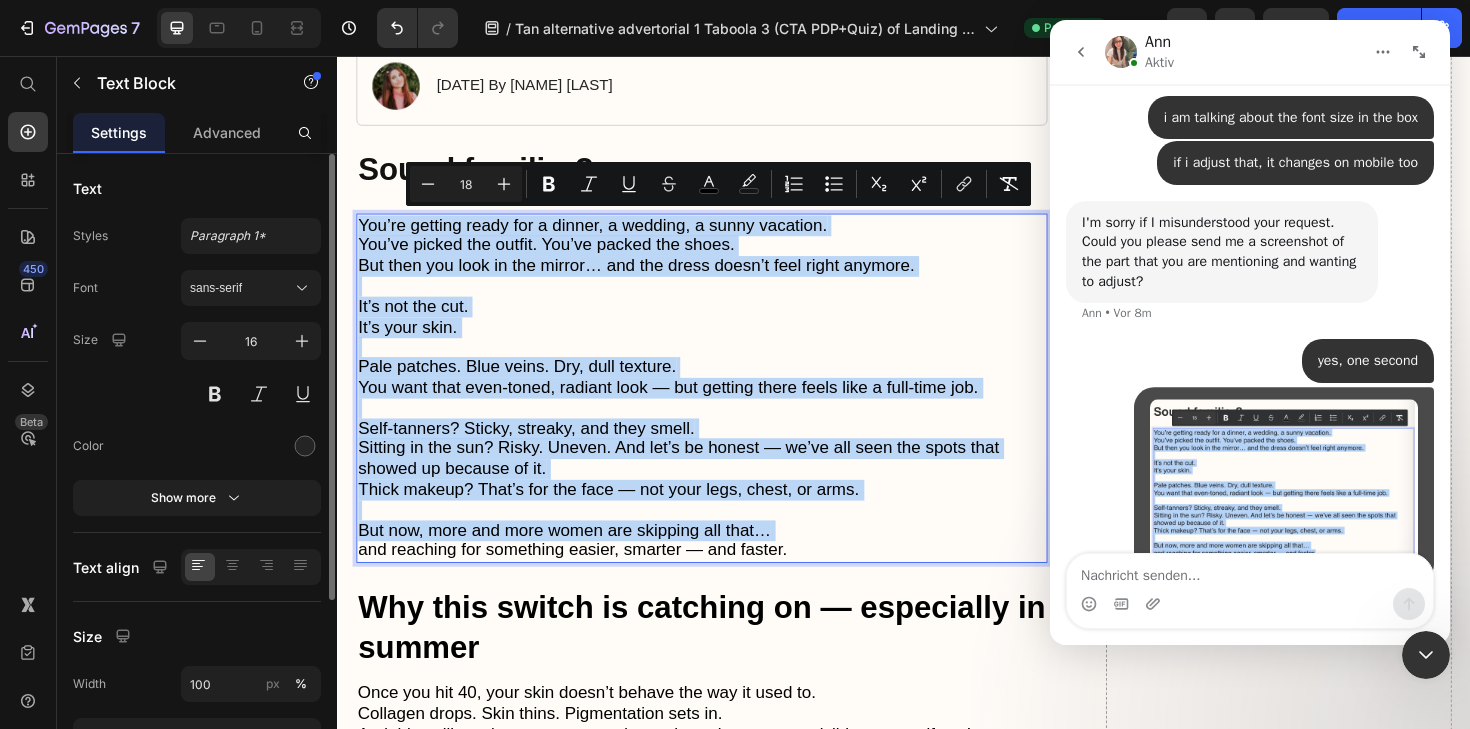 scroll, scrollTop: 959, scrollLeft: 0, axis: vertical 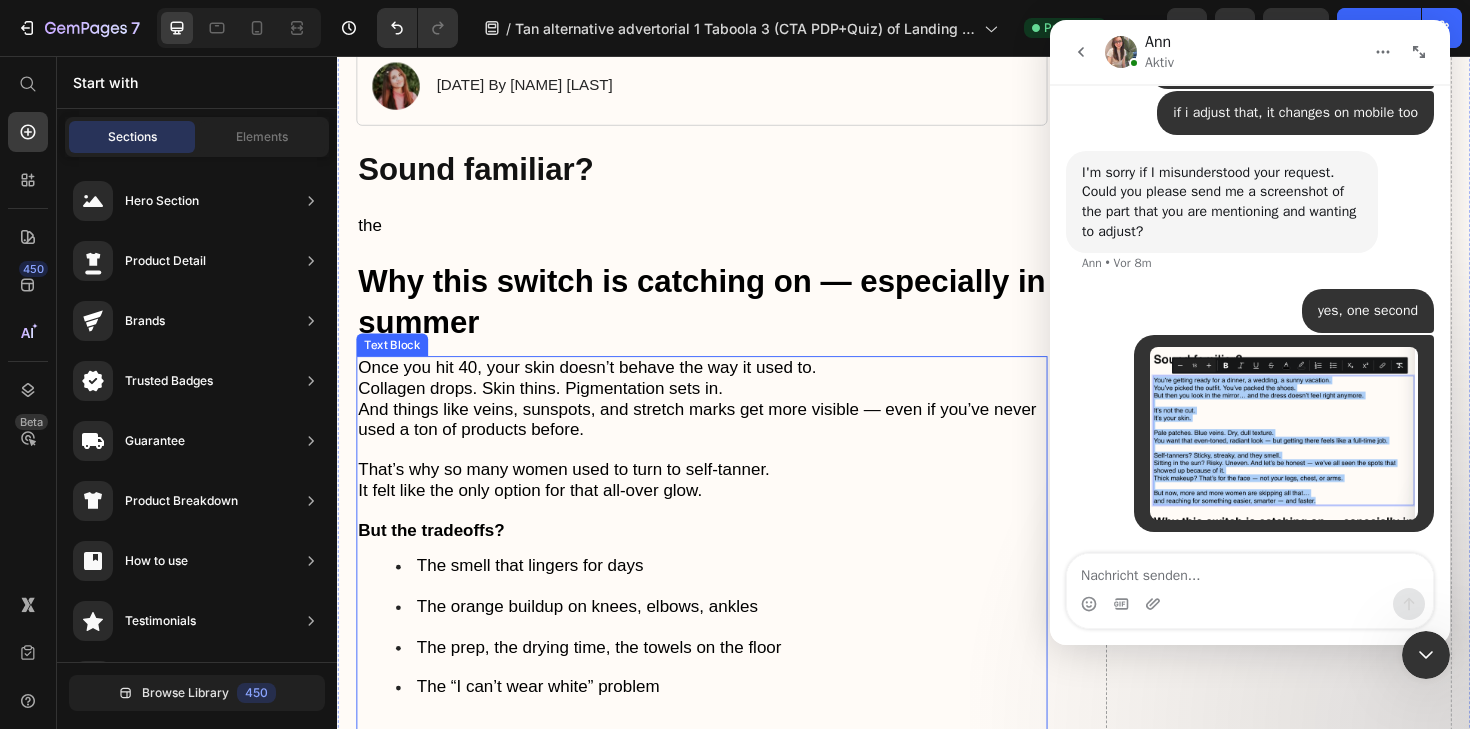 click on "Once you hit 40, your skin doesn’t behave the way it used to. Collagen drops. Skin thins. Pigmentation sets in. And things like veins, sunspots, and stretch marks get more visible — even if you’ve never used a ton of products before.   That’s why so many women used to turn to self-tanner. It felt like the only option for that all-over glow.   But the tradeoffs? The smell that lingers for days   The orange buildup on knees, elbows, ankles   The prep, the drying time, the towels on the floor   The “I can’t wear white” problem   And worse — it doesn’t even hide the things that matter: veins, texture, or pigmentation. You’re left with tan-colored skin… that still doesn’t look the way you want it to." at bounding box center [723, 596] 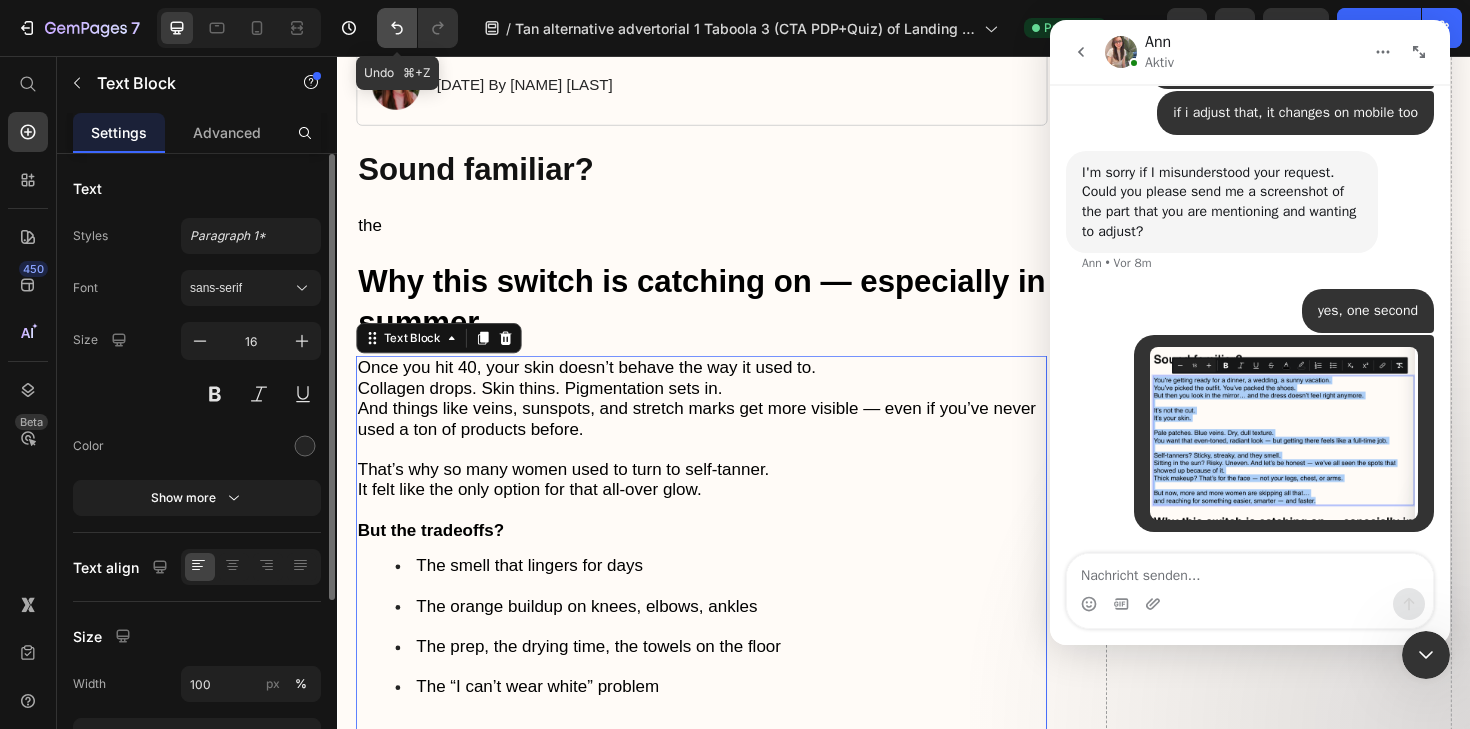 click 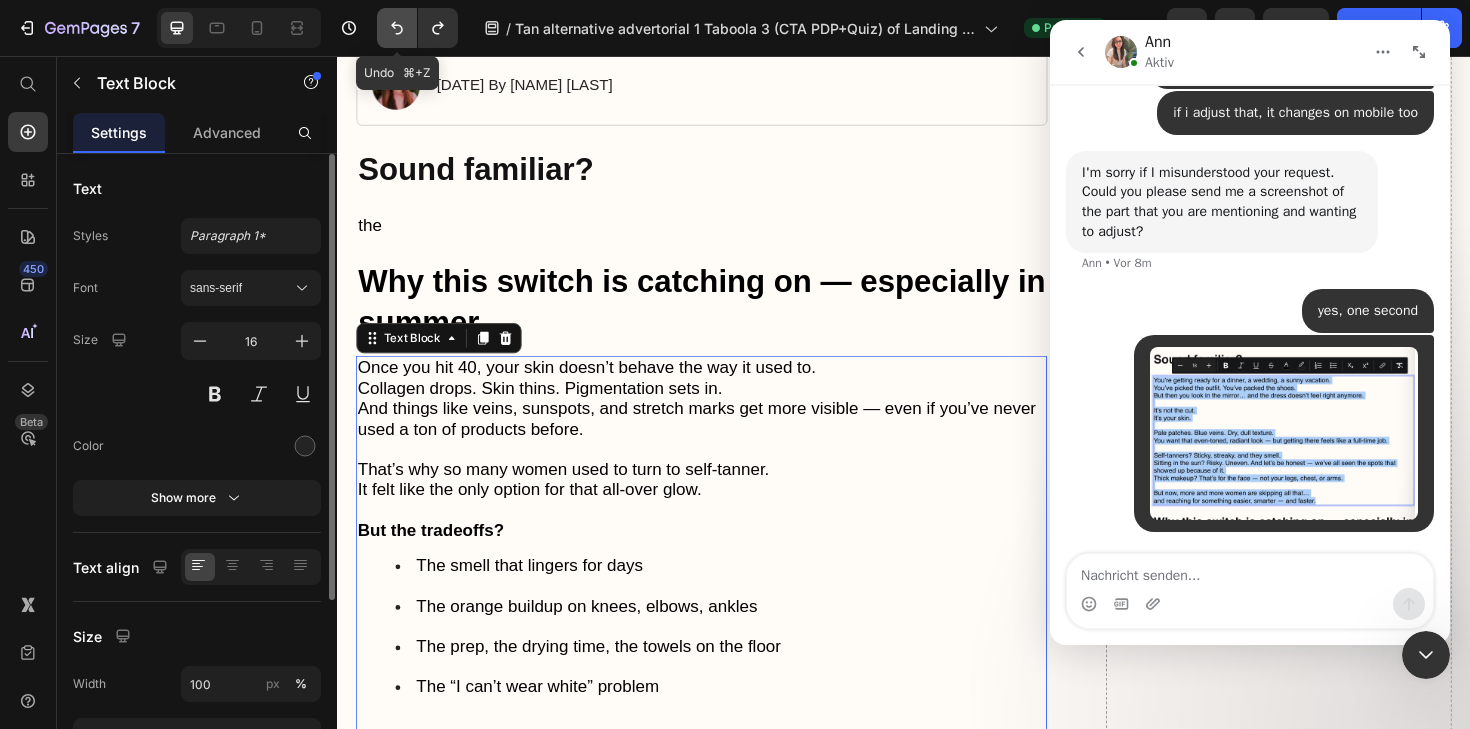 click 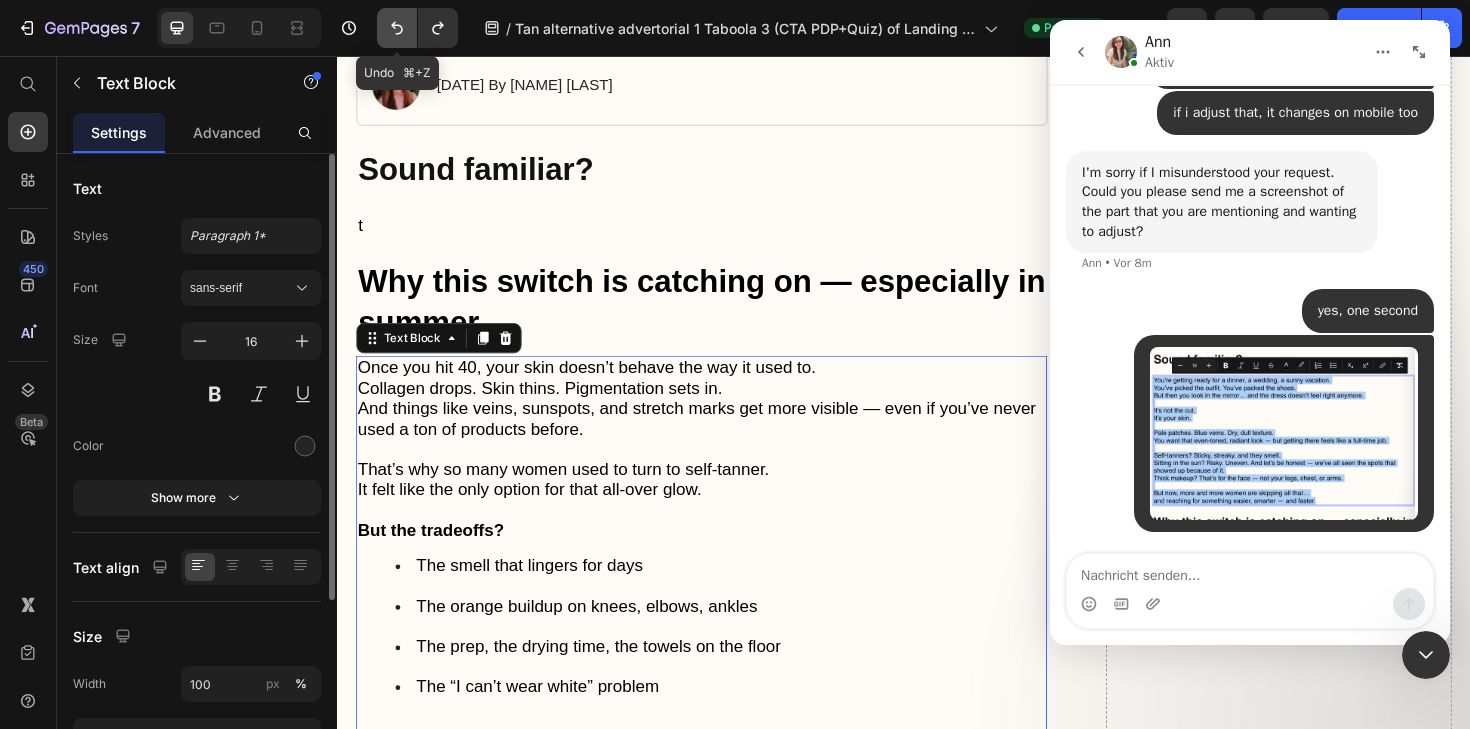 click 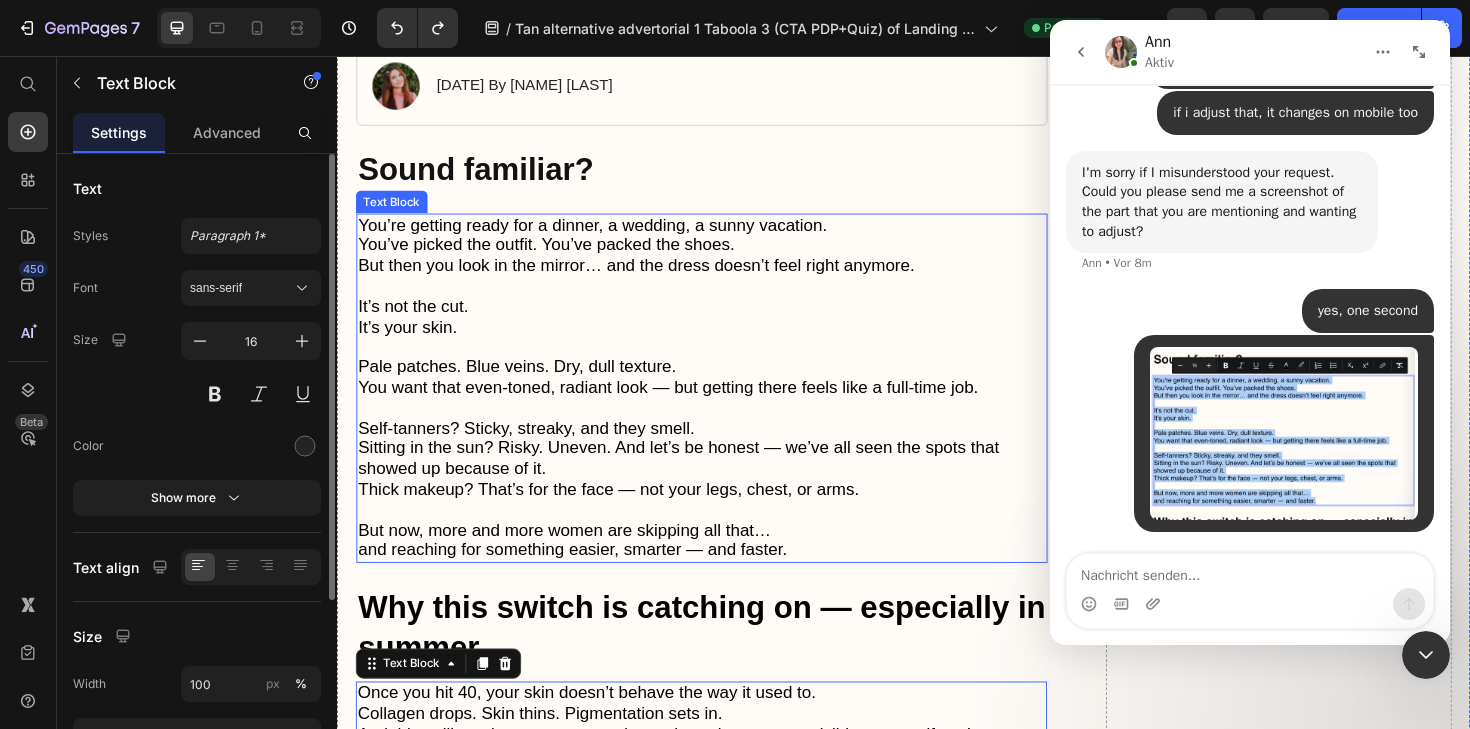 click at bounding box center [723, 364] 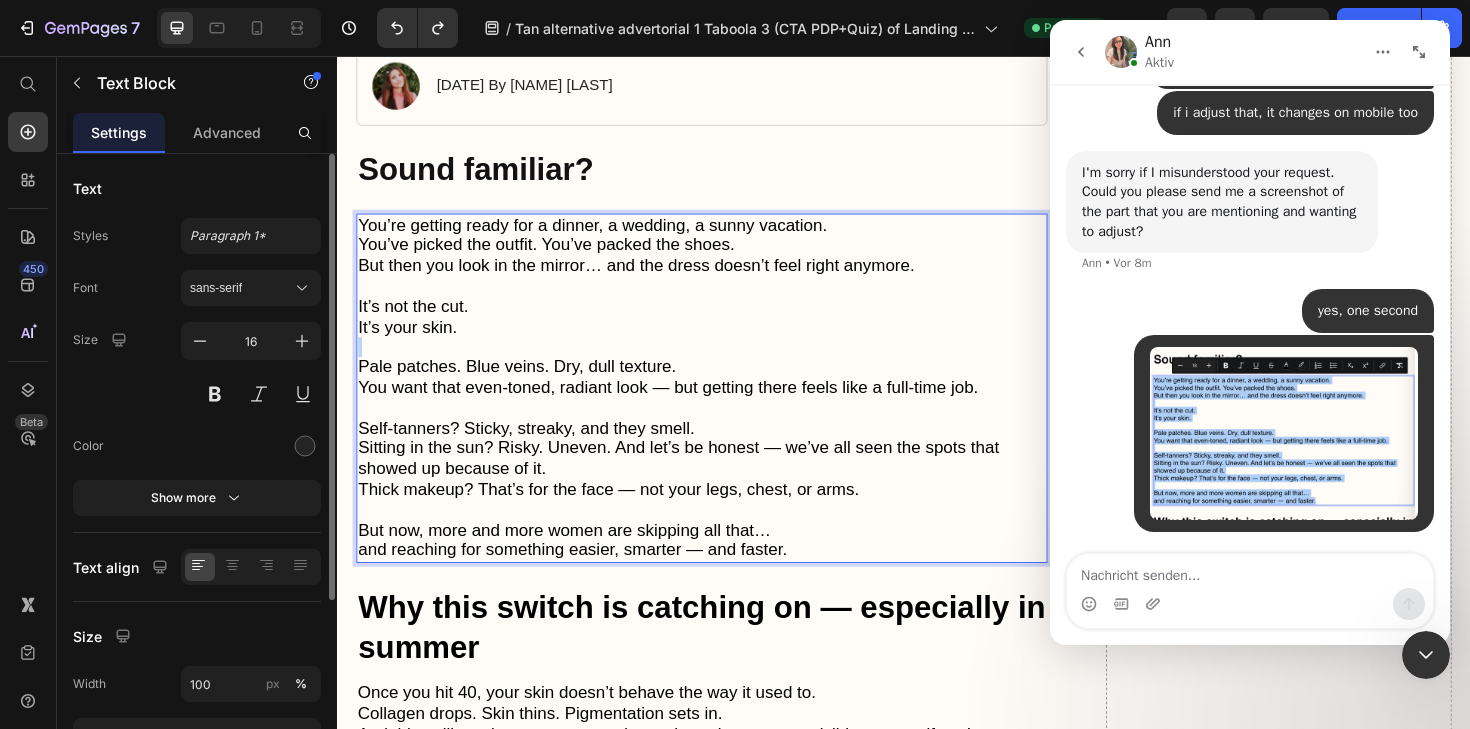 click at bounding box center (723, 364) 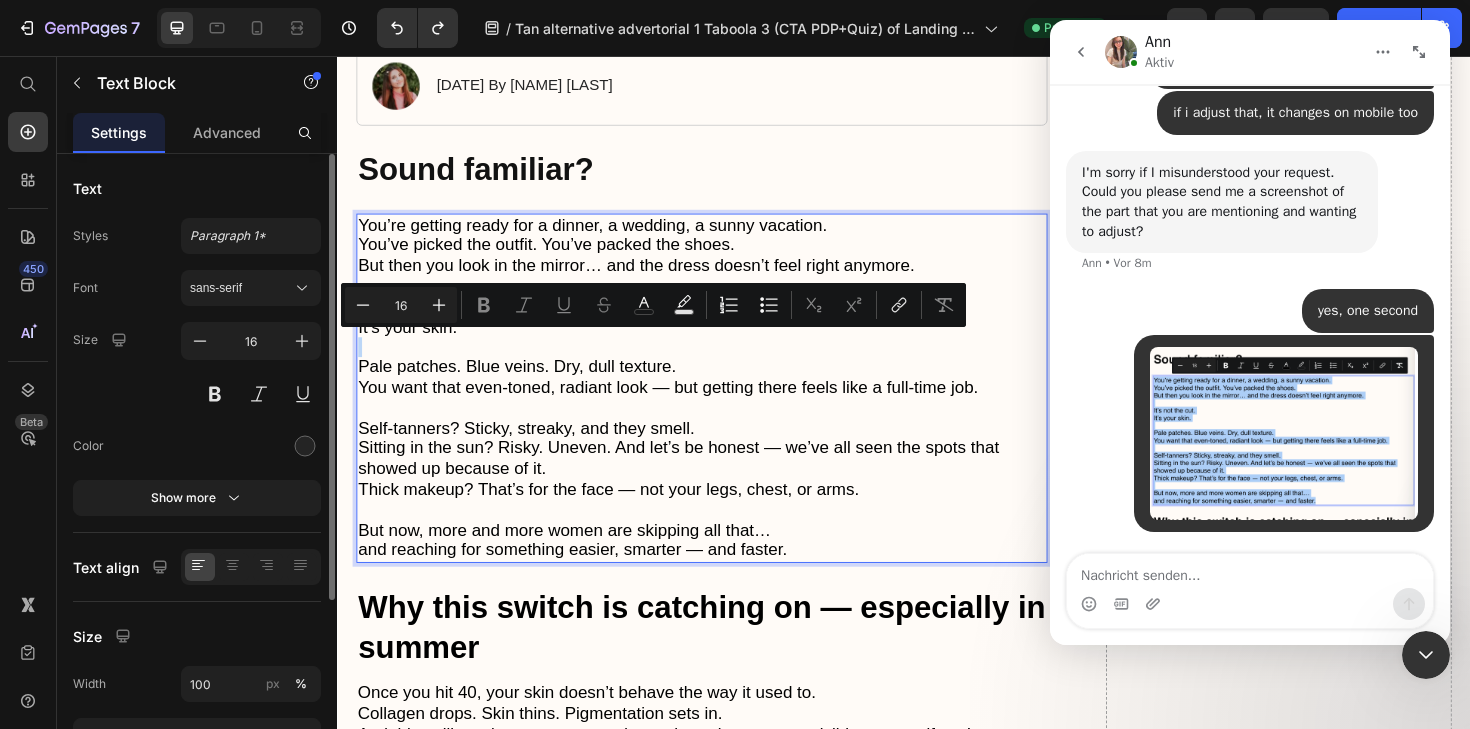 click at bounding box center (723, 364) 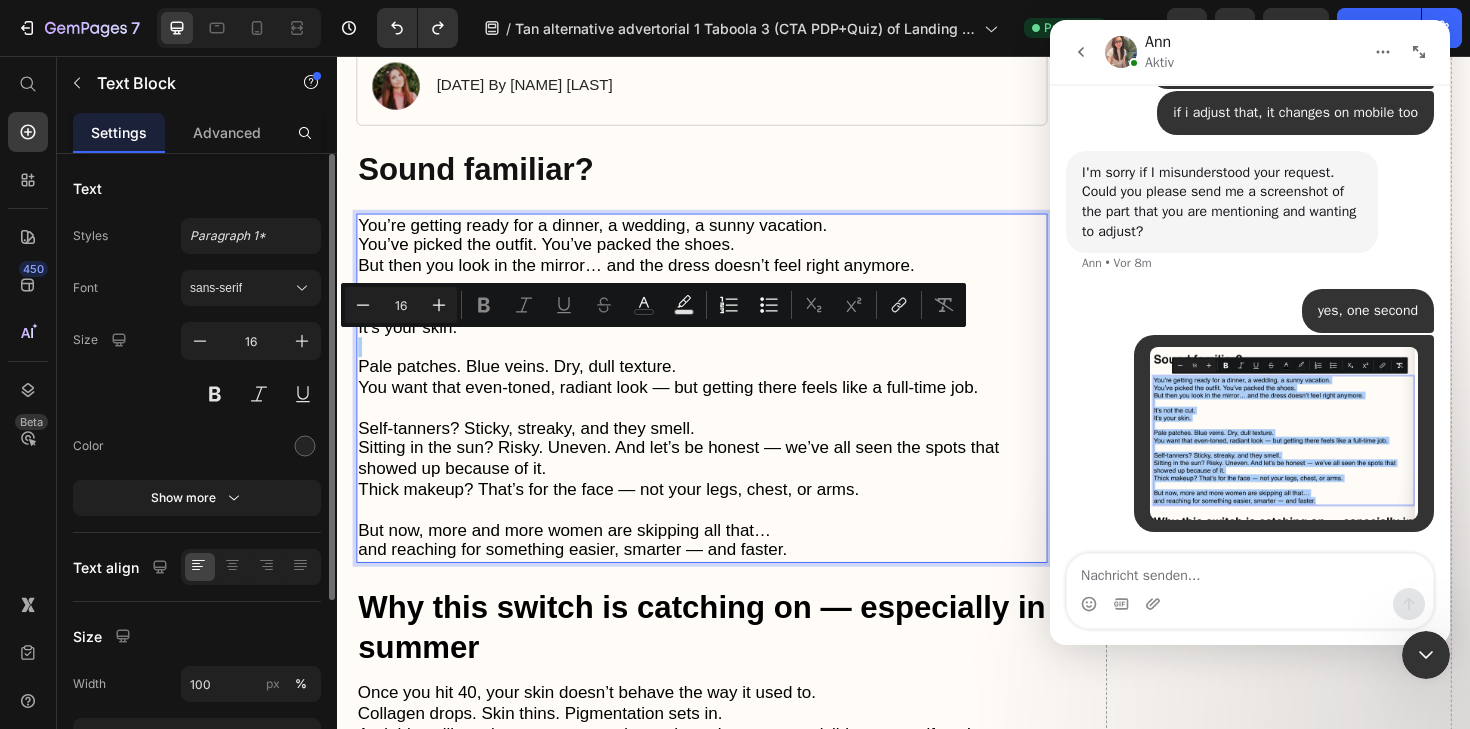 click at bounding box center (1426, 655) 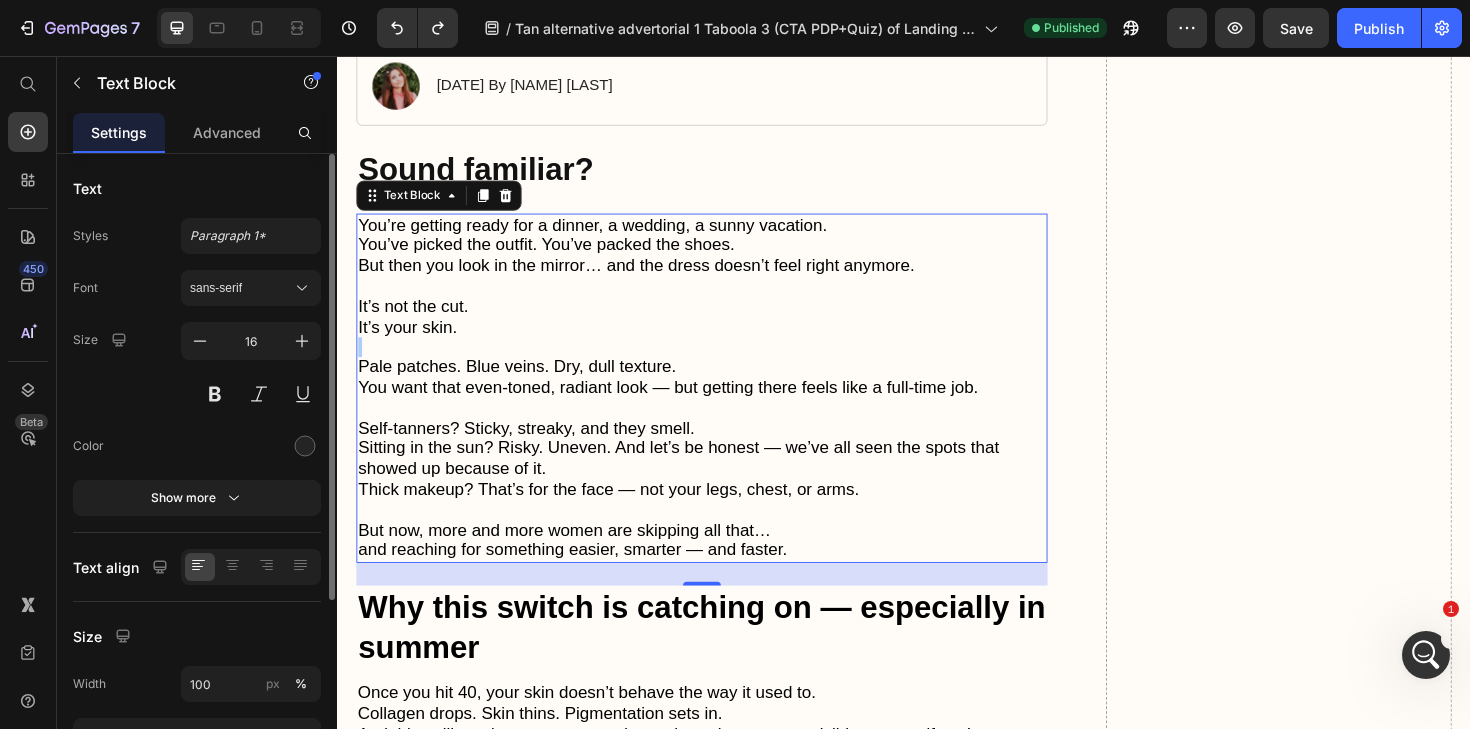 scroll, scrollTop: 0, scrollLeft: 0, axis: both 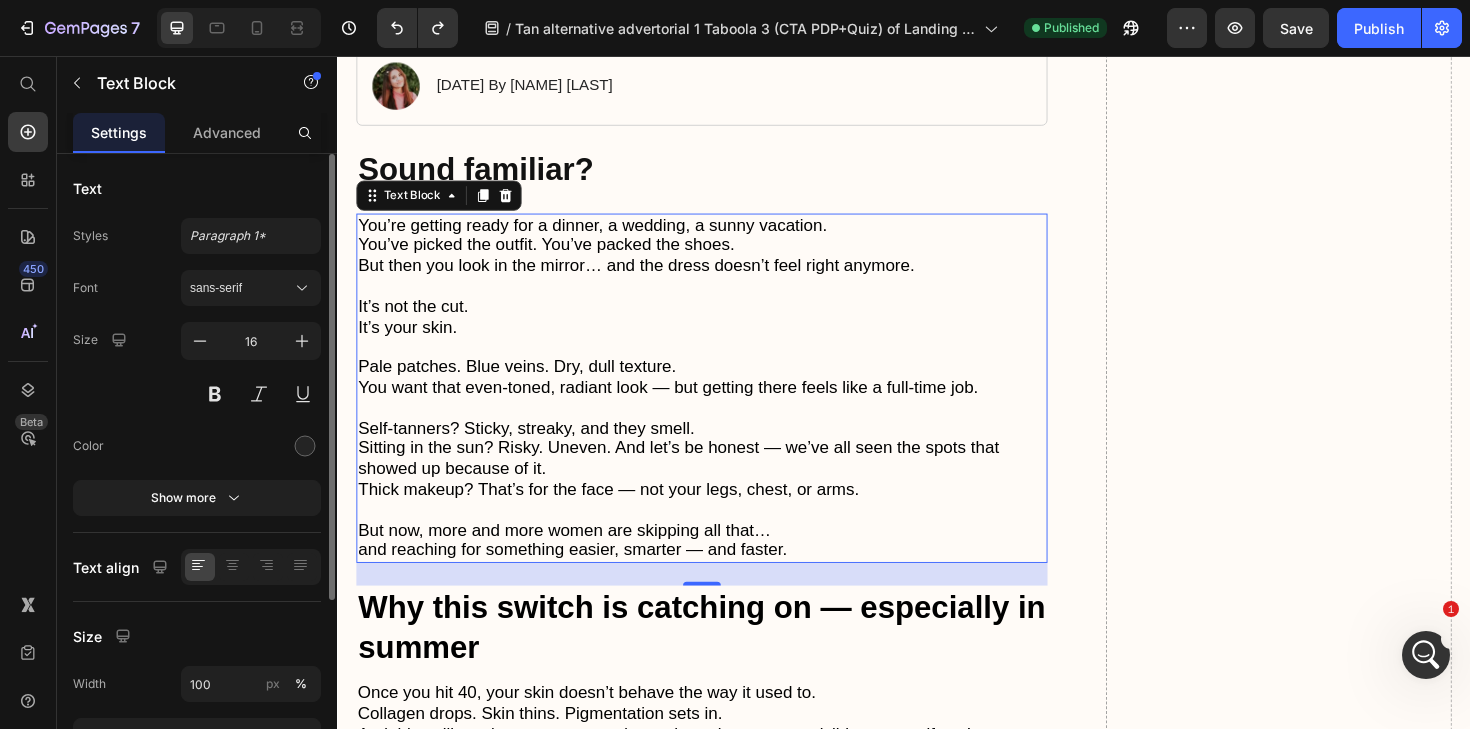 click on "Sitting in the sun? Risky. Uneven. And let’s be honest — we’ve all seen the spots that showed up because of it." at bounding box center [698, 482] 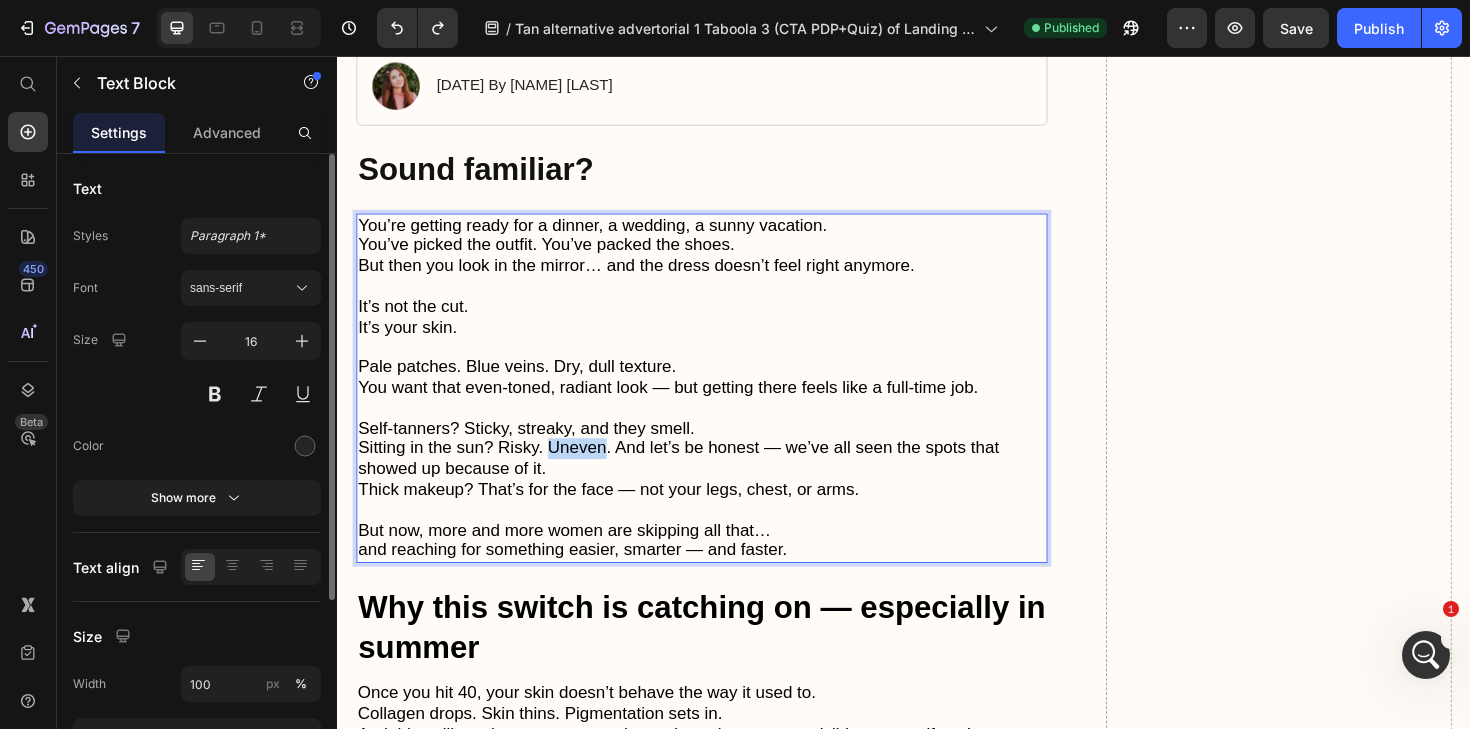 click on "Sitting in the sun? Risky. Uneven. And let’s be honest — we’ve all seen the spots that showed up because of it." at bounding box center (698, 482) 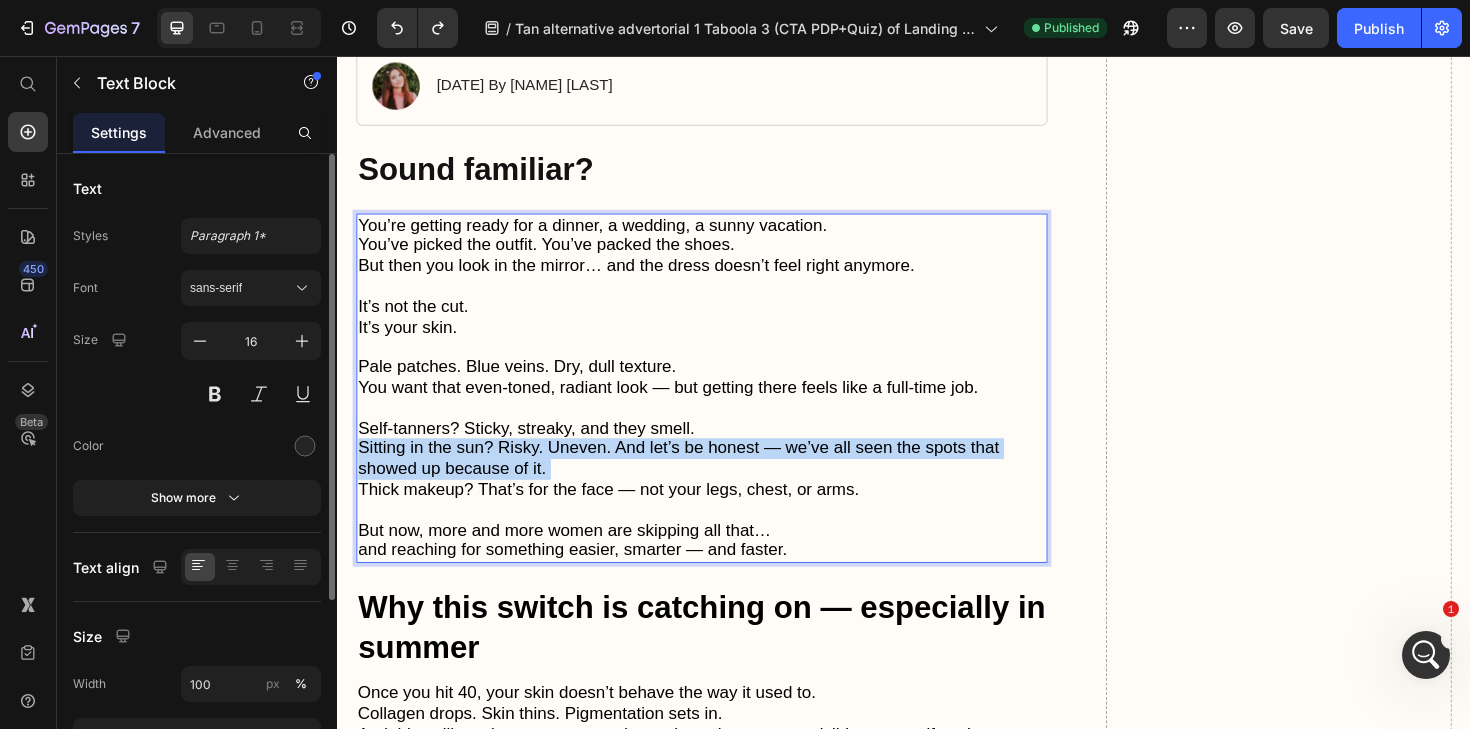 click on "Sitting in the sun? Risky. Uneven. And let’s be honest — we’ve all seen the spots that showed up because of it." at bounding box center [698, 482] 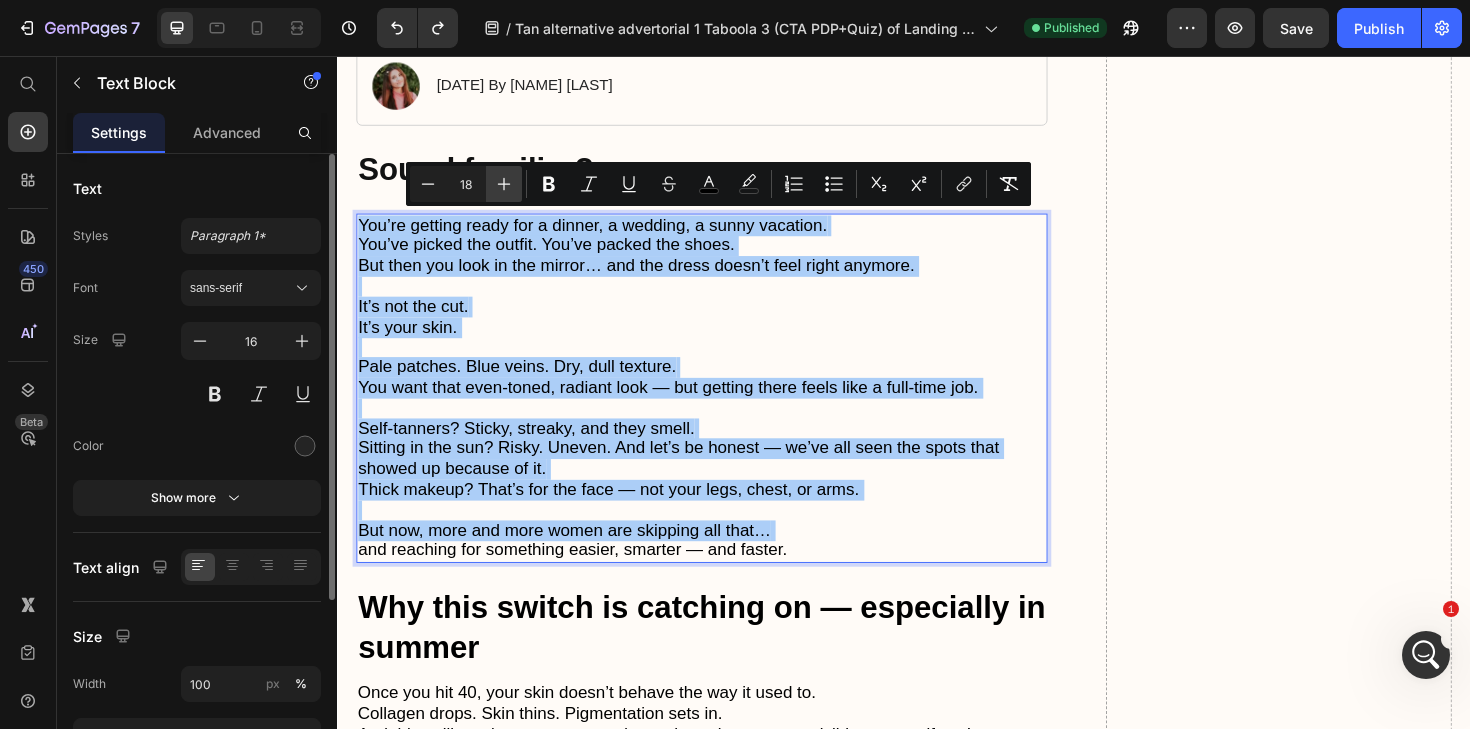 click 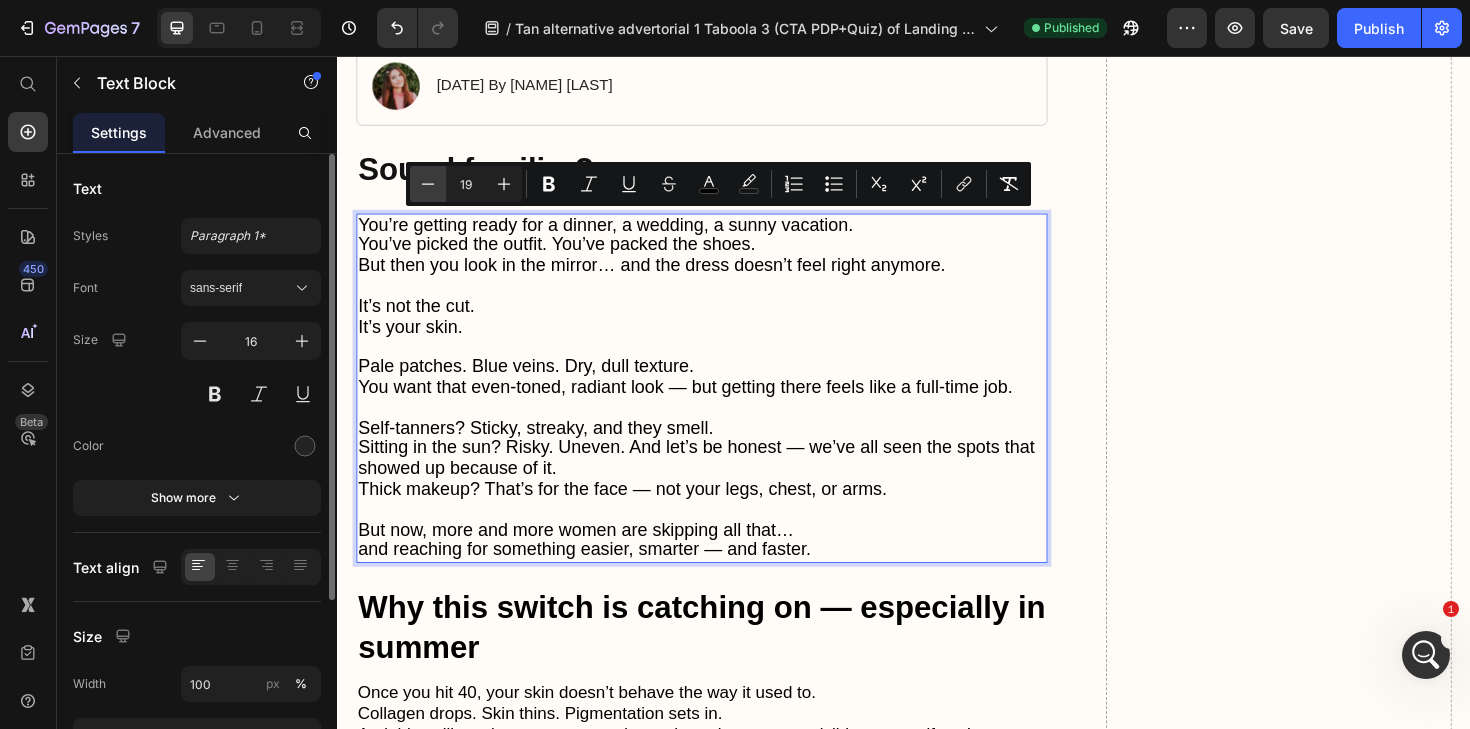 click 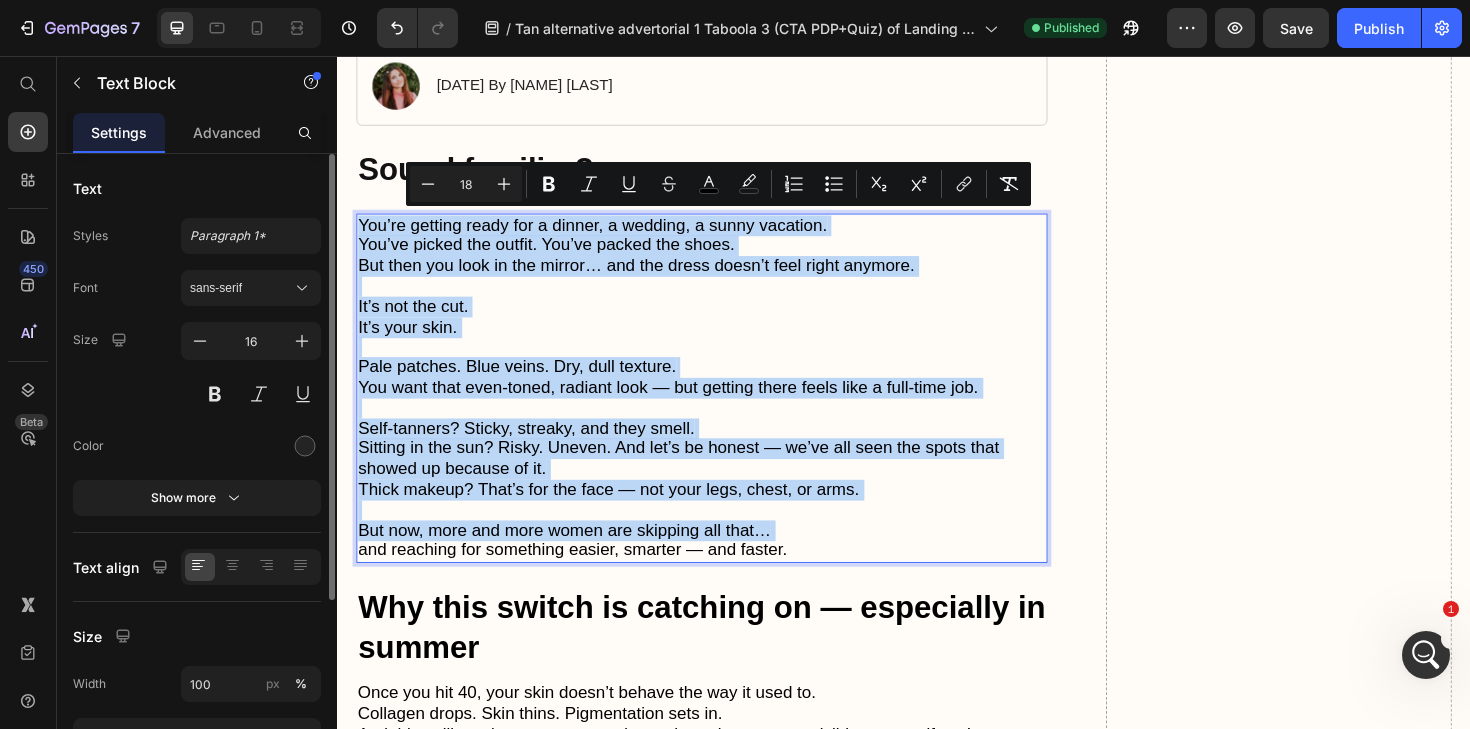 click at bounding box center (723, 537) 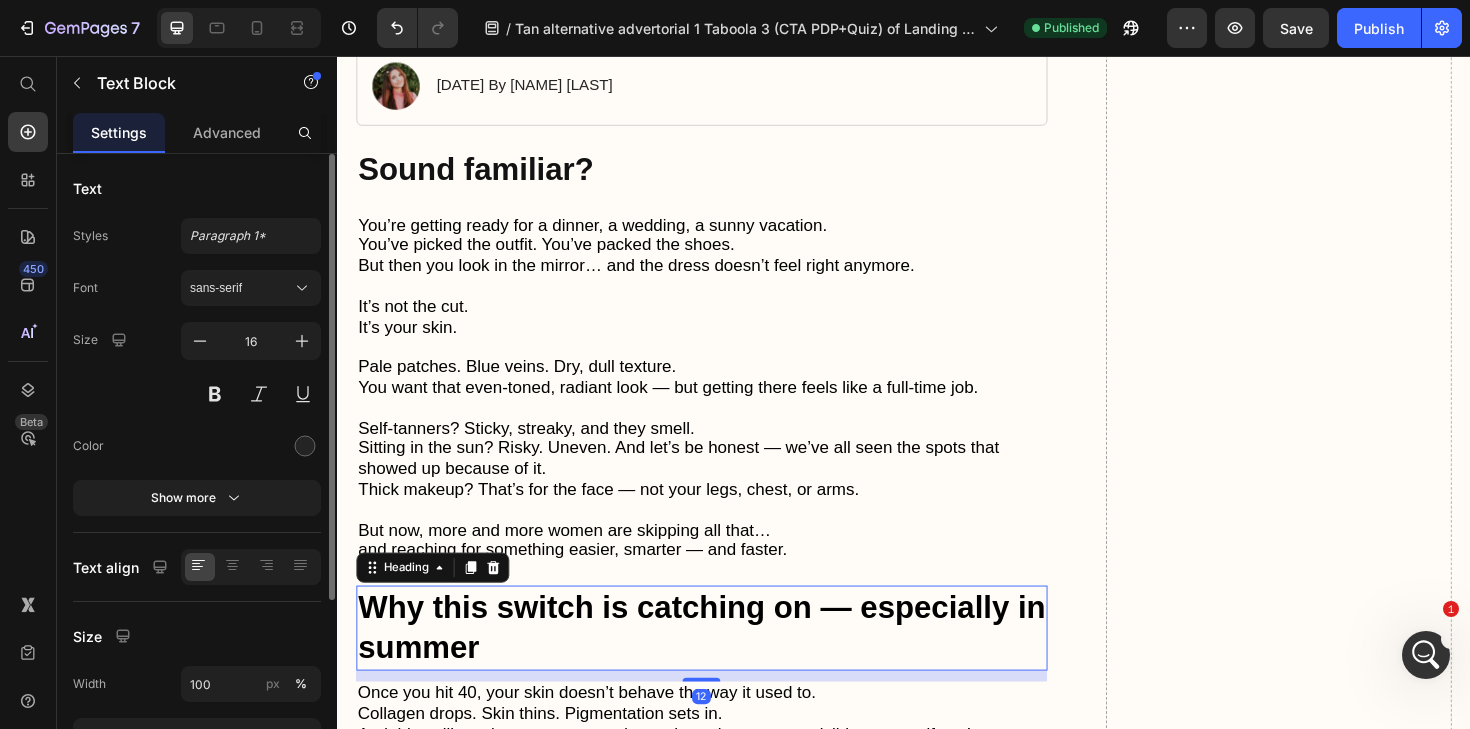 click on "Why this switch is catching on — especially in summer" at bounding box center [723, 662] 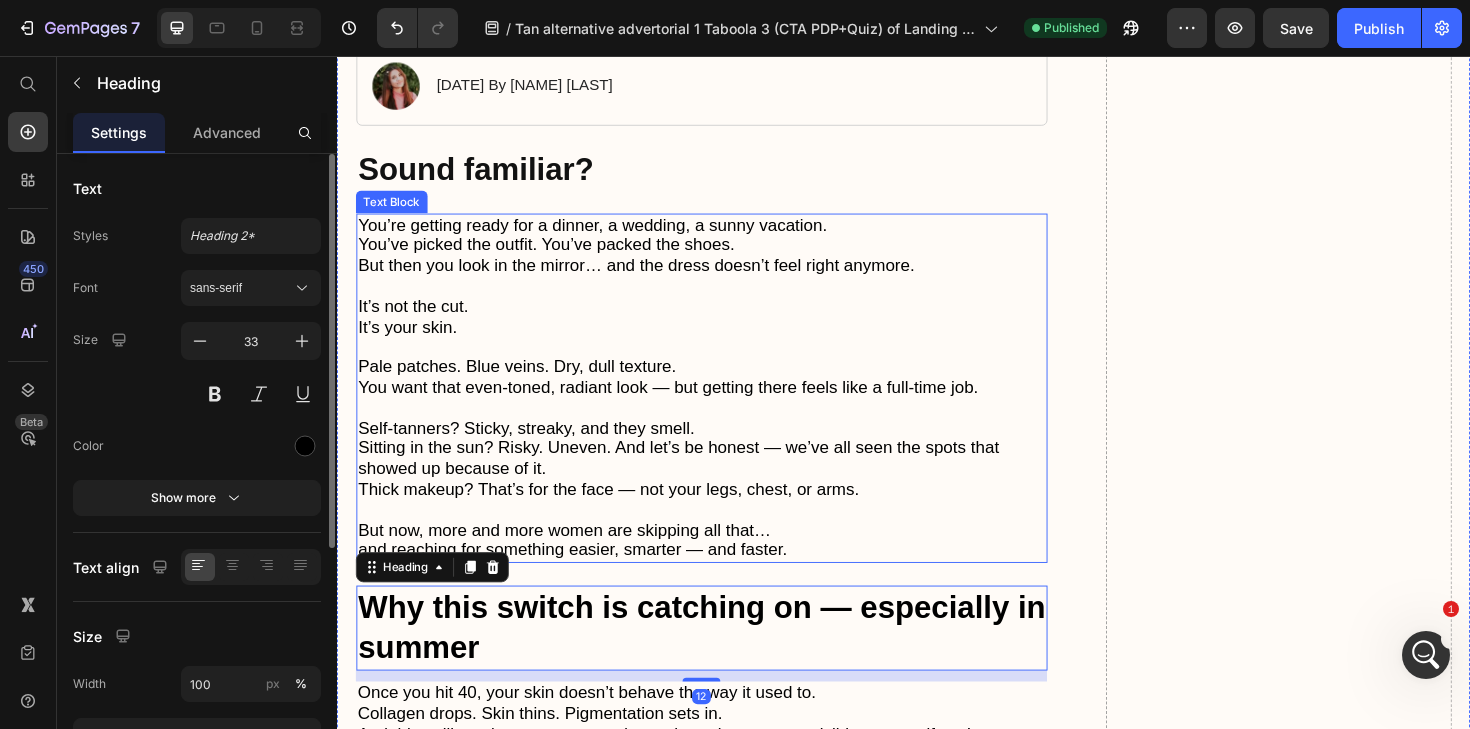 click on "Self-tanners? Sticky, streaky, and they smell. Sitting in the sun? Risky. Uneven. And let’s be honest — we’ve all seen the spots that showed up because of it. Thick makeup? That’s for the face — not your legs, chest, or arms." at bounding box center (723, 483) 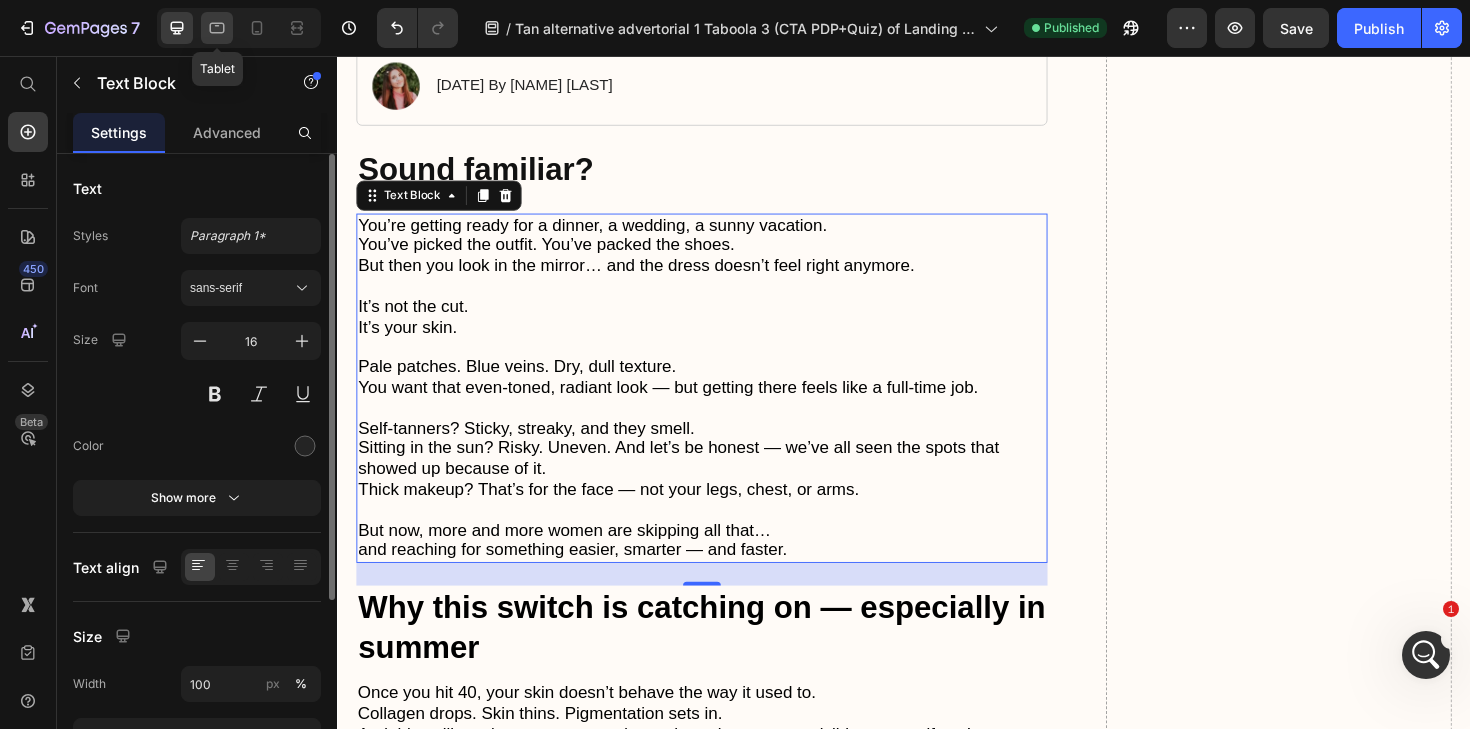 click 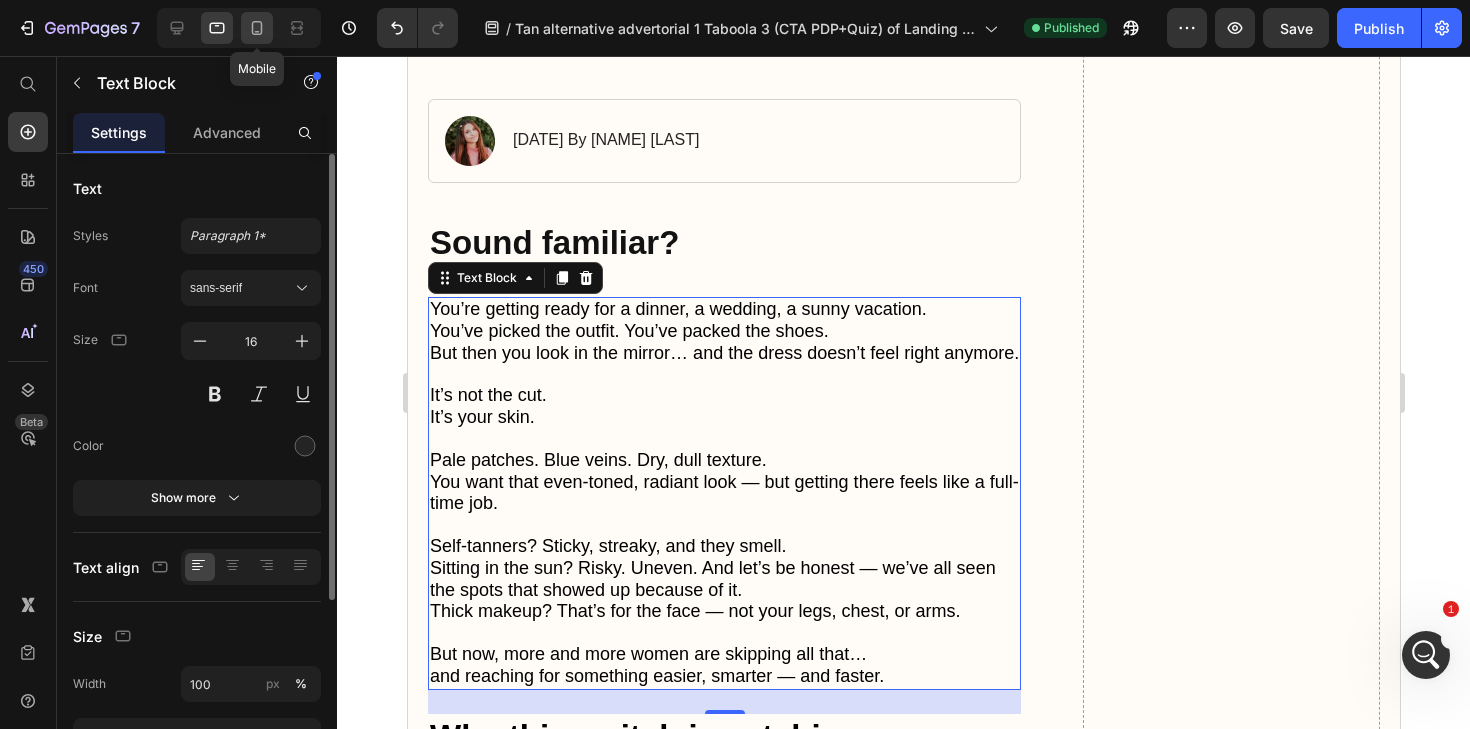 click 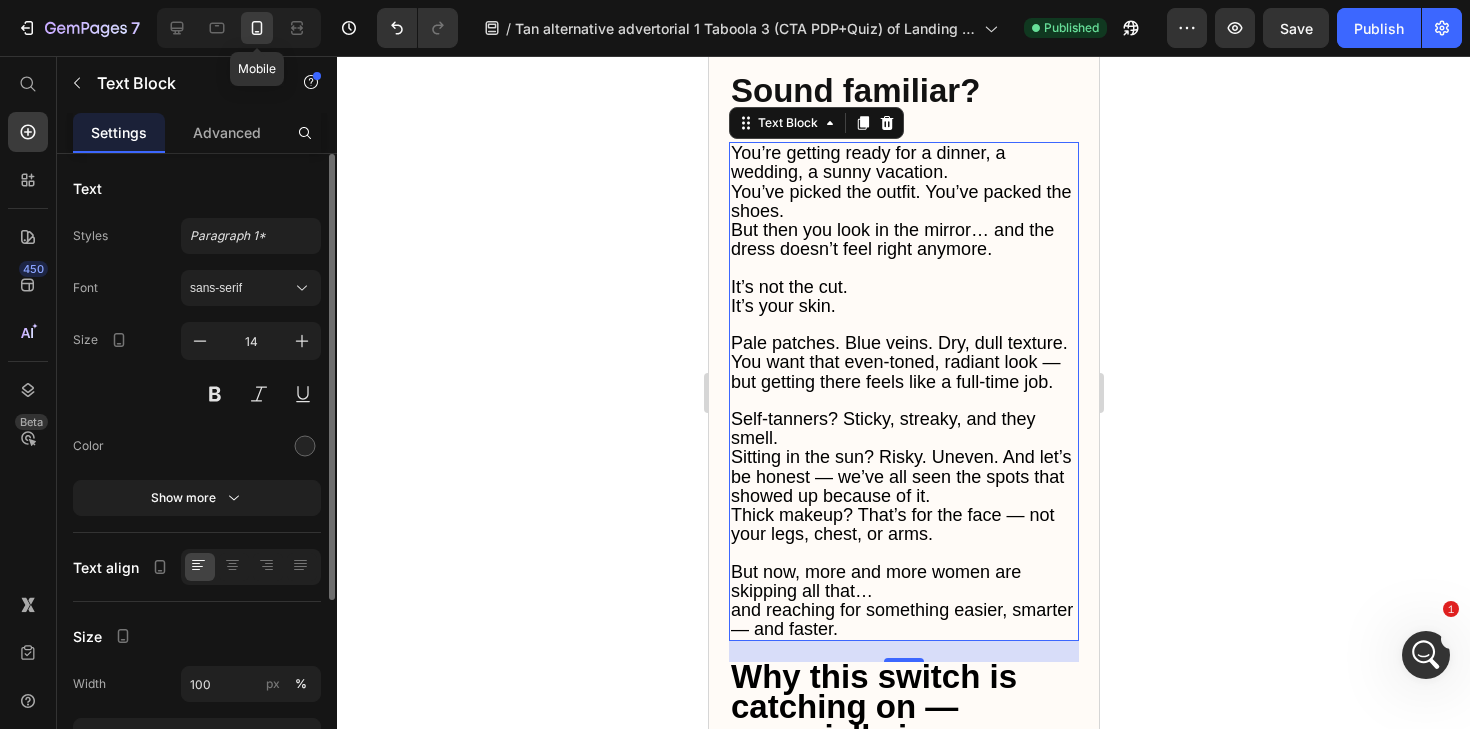 scroll, scrollTop: 725, scrollLeft: 0, axis: vertical 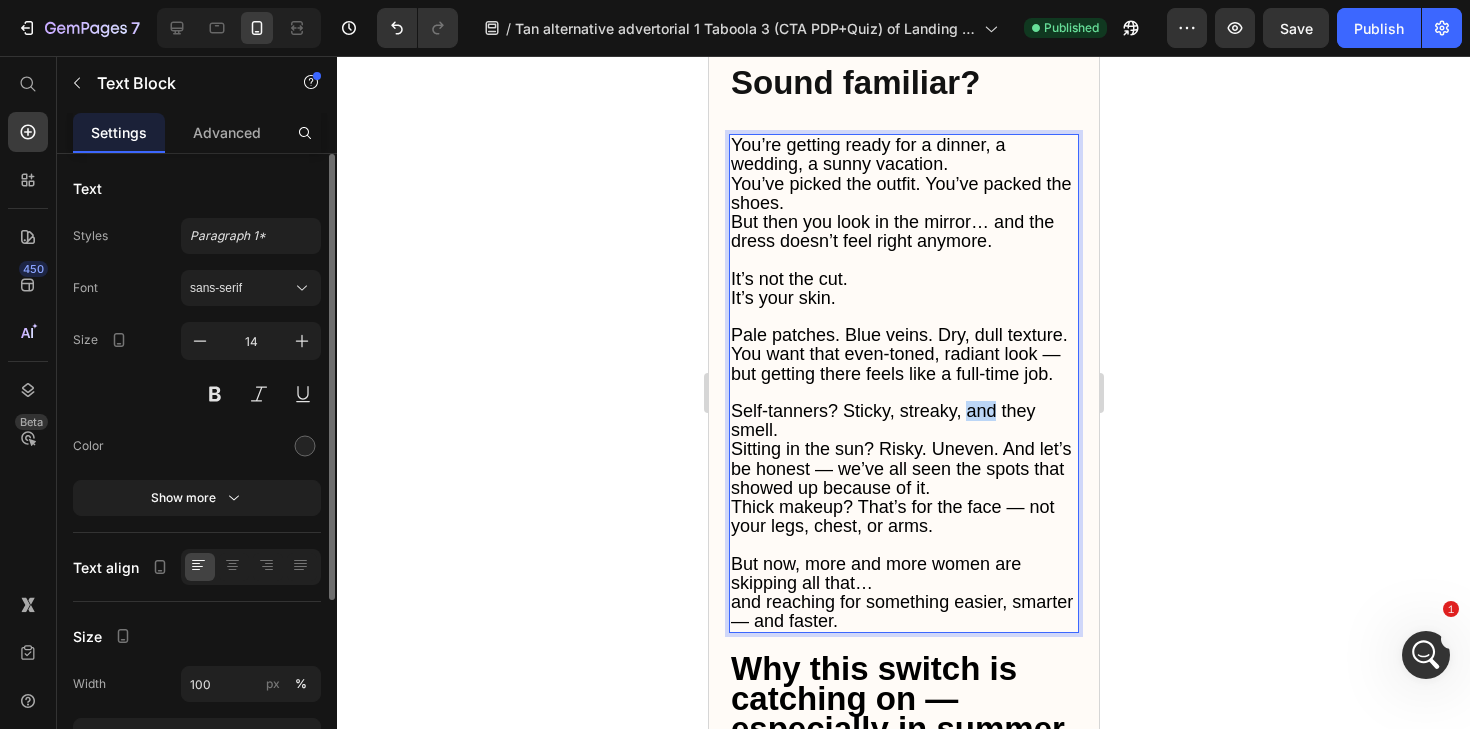click on "Self-tanners? Sticky, streaky, and they smell." at bounding box center [882, 420] 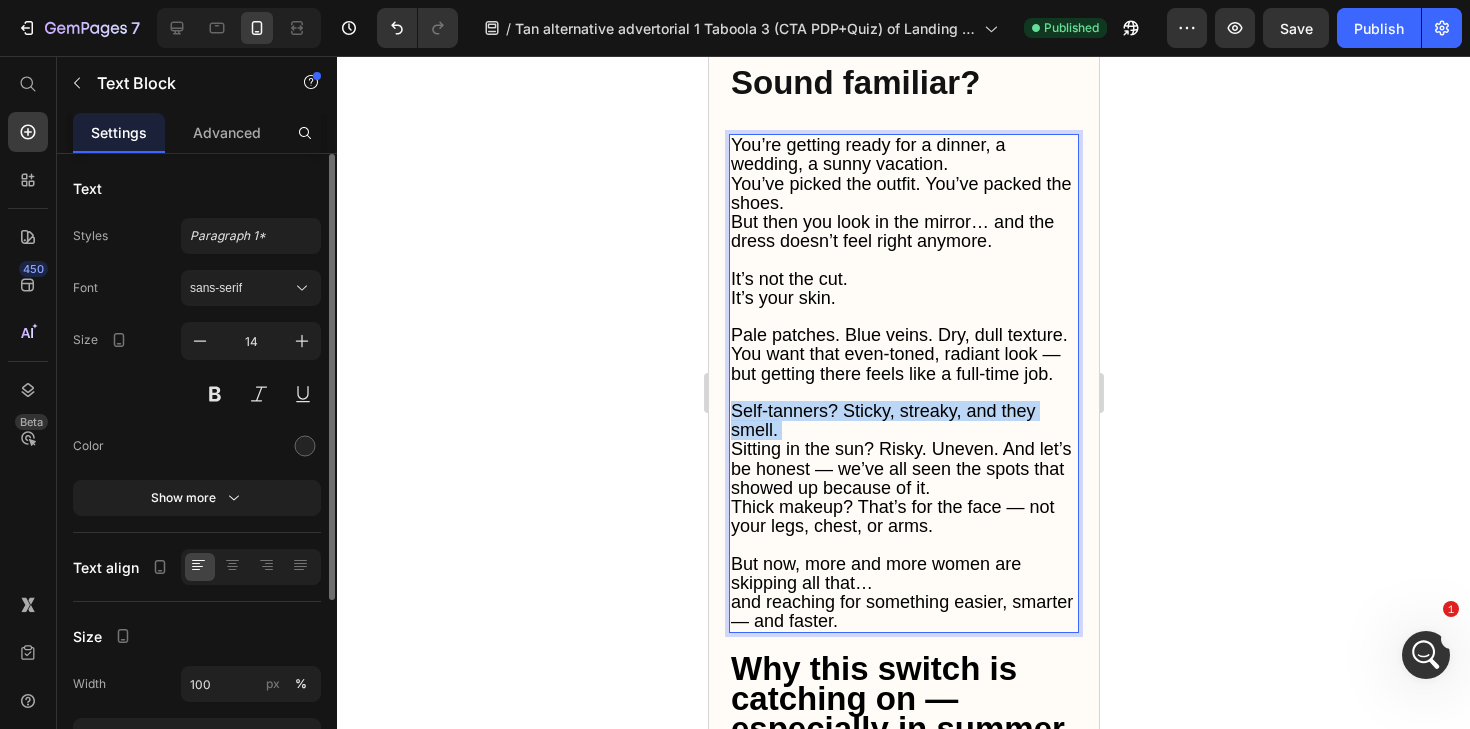 click on "Self-tanners? Sticky, streaky, and they smell." at bounding box center [882, 420] 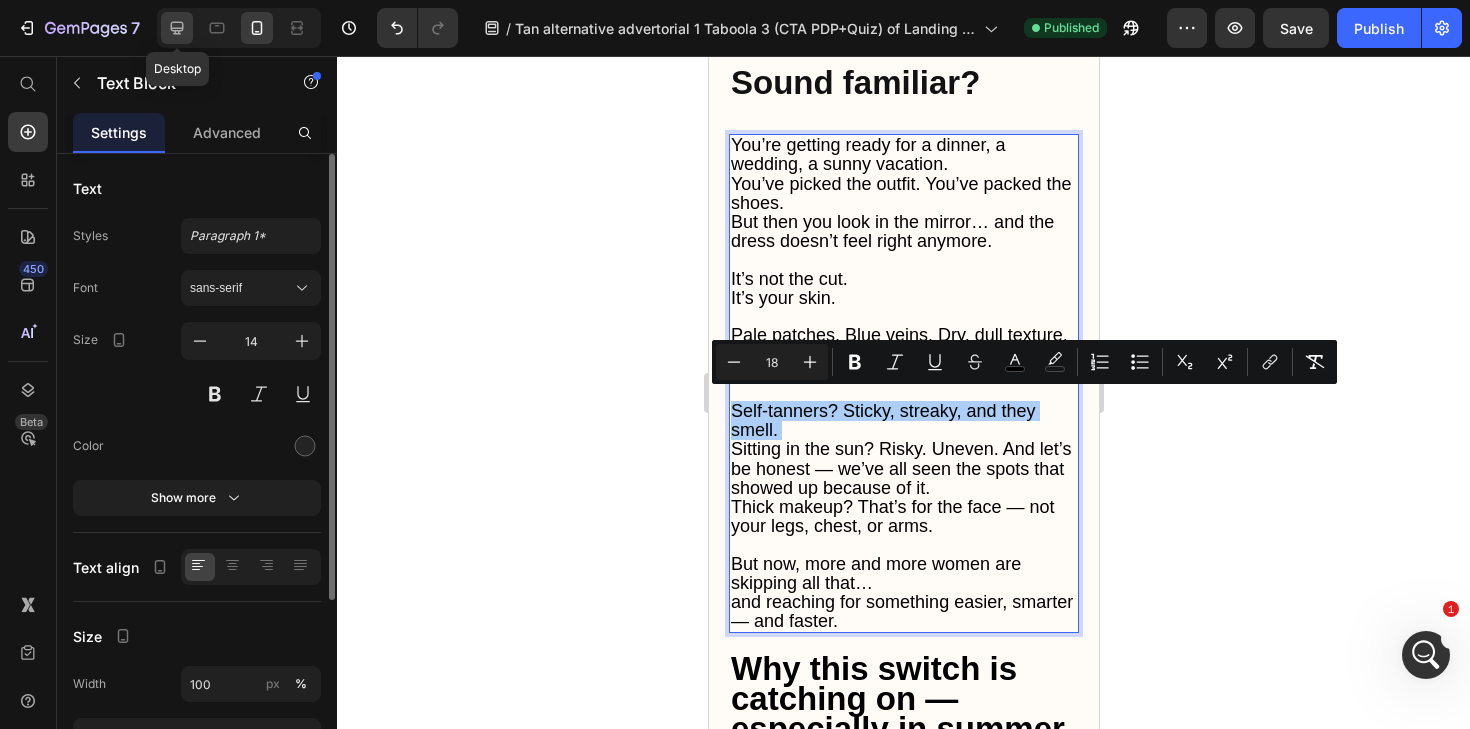 click 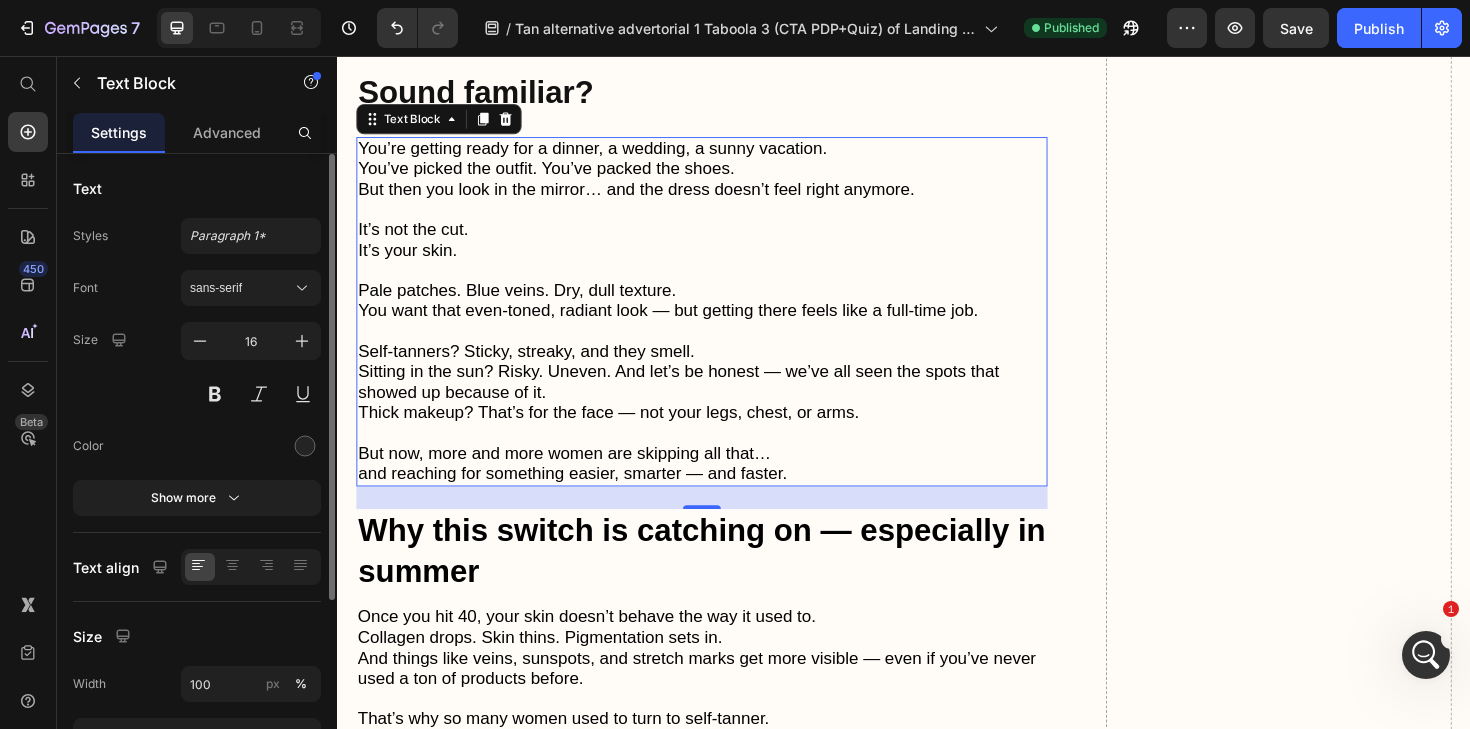 scroll, scrollTop: 641, scrollLeft: 0, axis: vertical 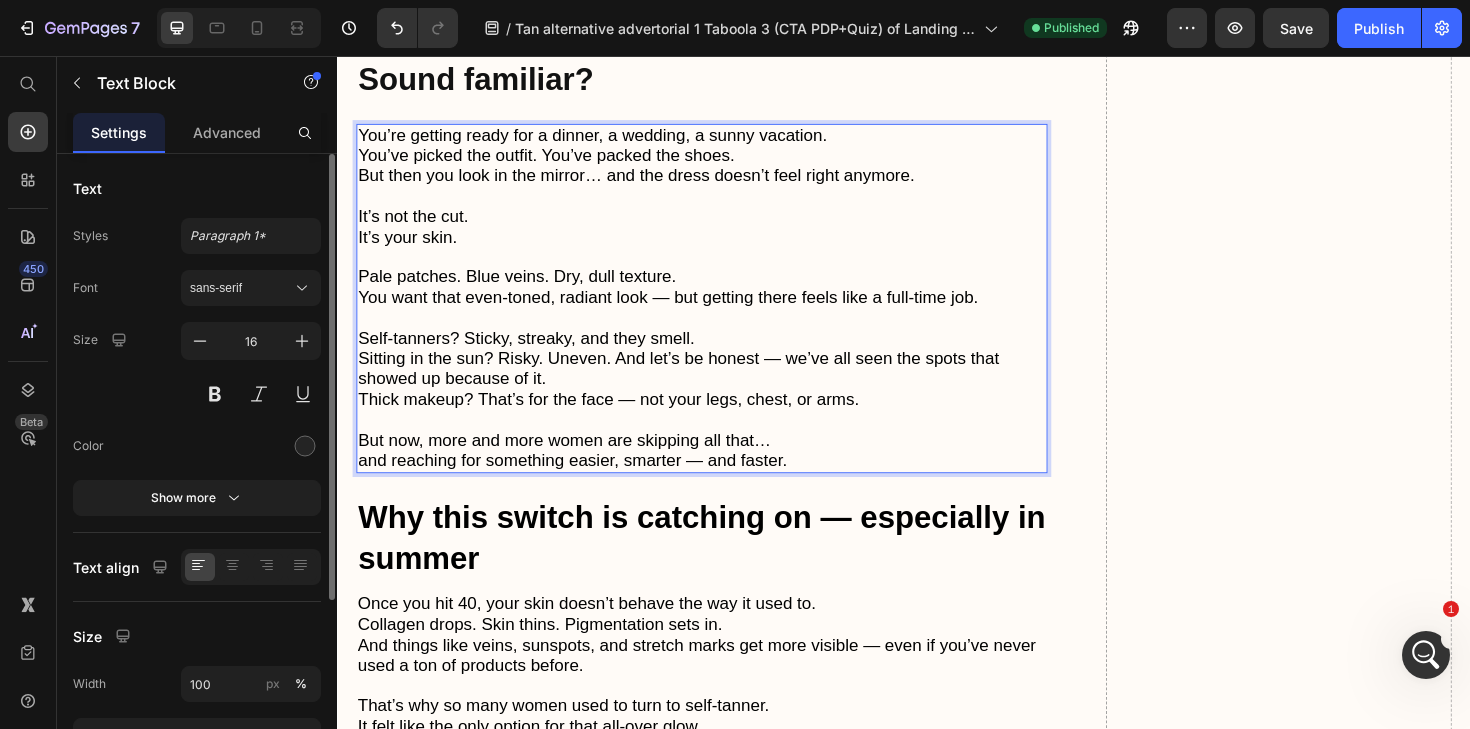 click on "Sitting in the sun? Risky. Uneven. And let’s be honest — we’ve all seen the spots that showed up because of it." at bounding box center [698, 387] 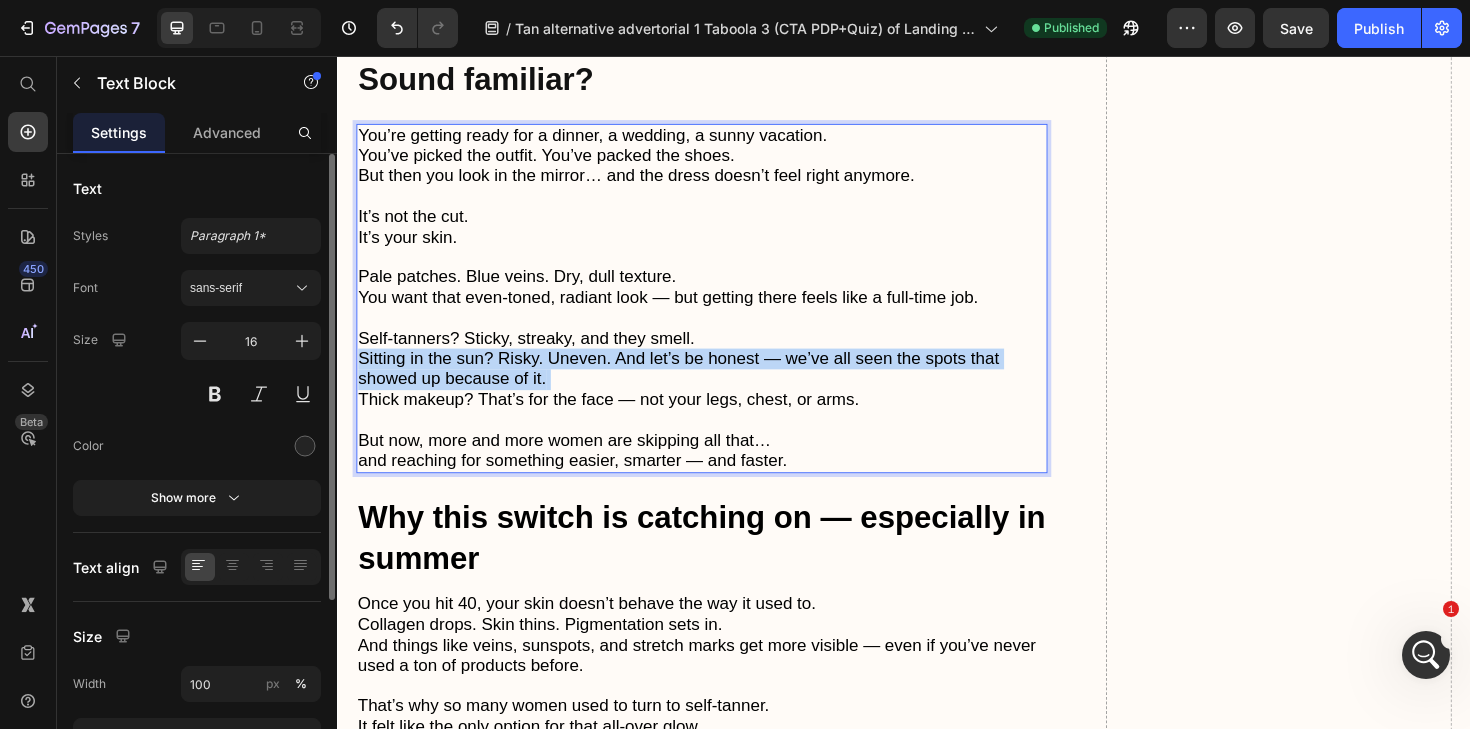 click on "Sitting in the sun? Risky. Uneven. And let’s be honest — we’ve all seen the spots that showed up because of it." at bounding box center (698, 387) 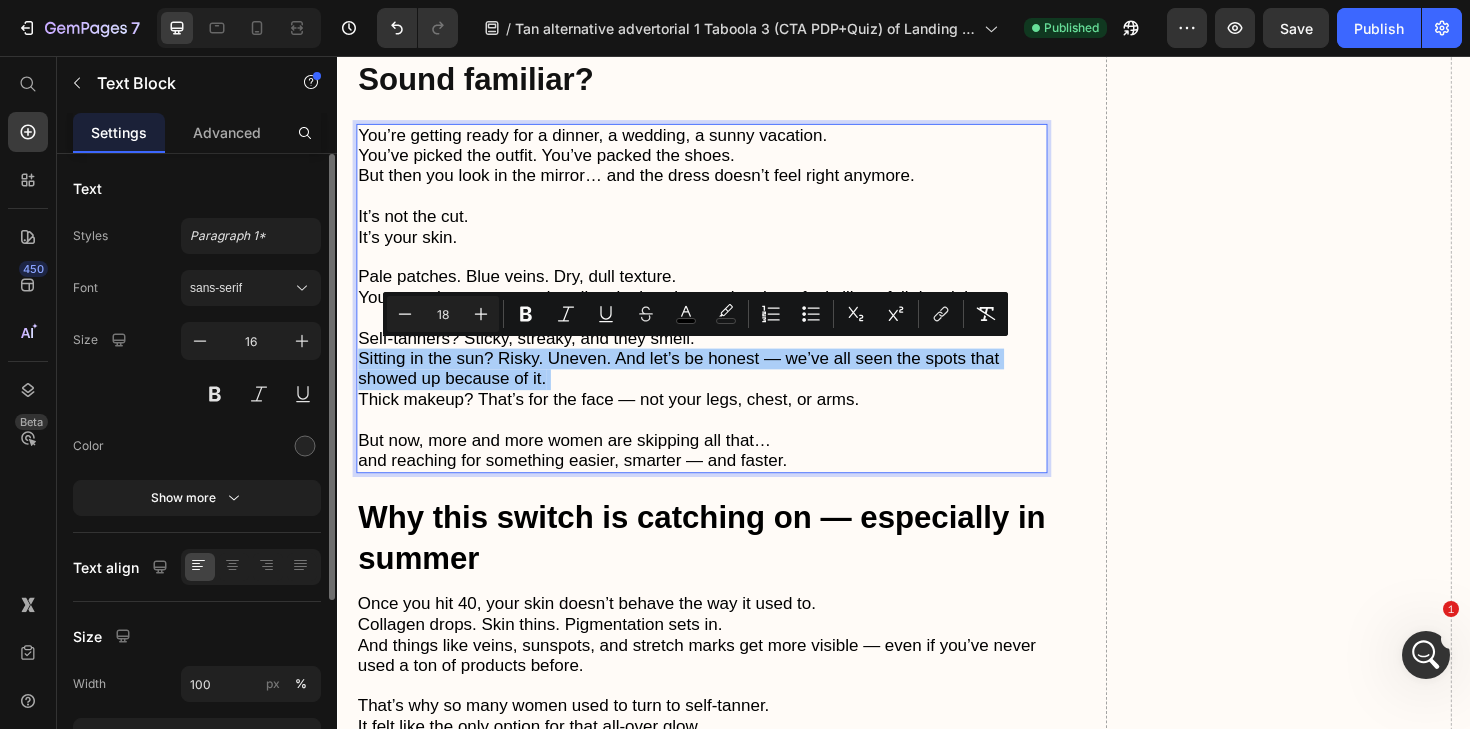 click 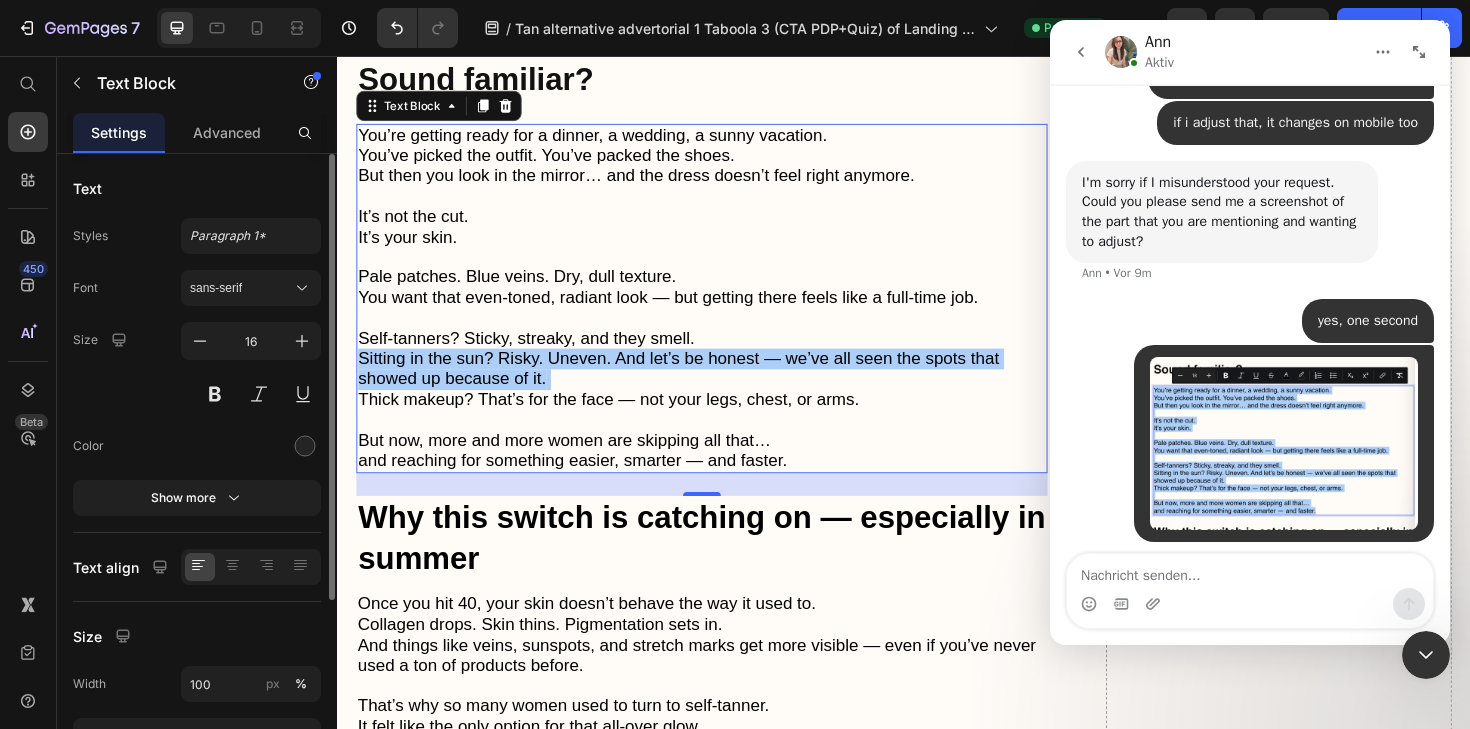 scroll, scrollTop: 959, scrollLeft: 0, axis: vertical 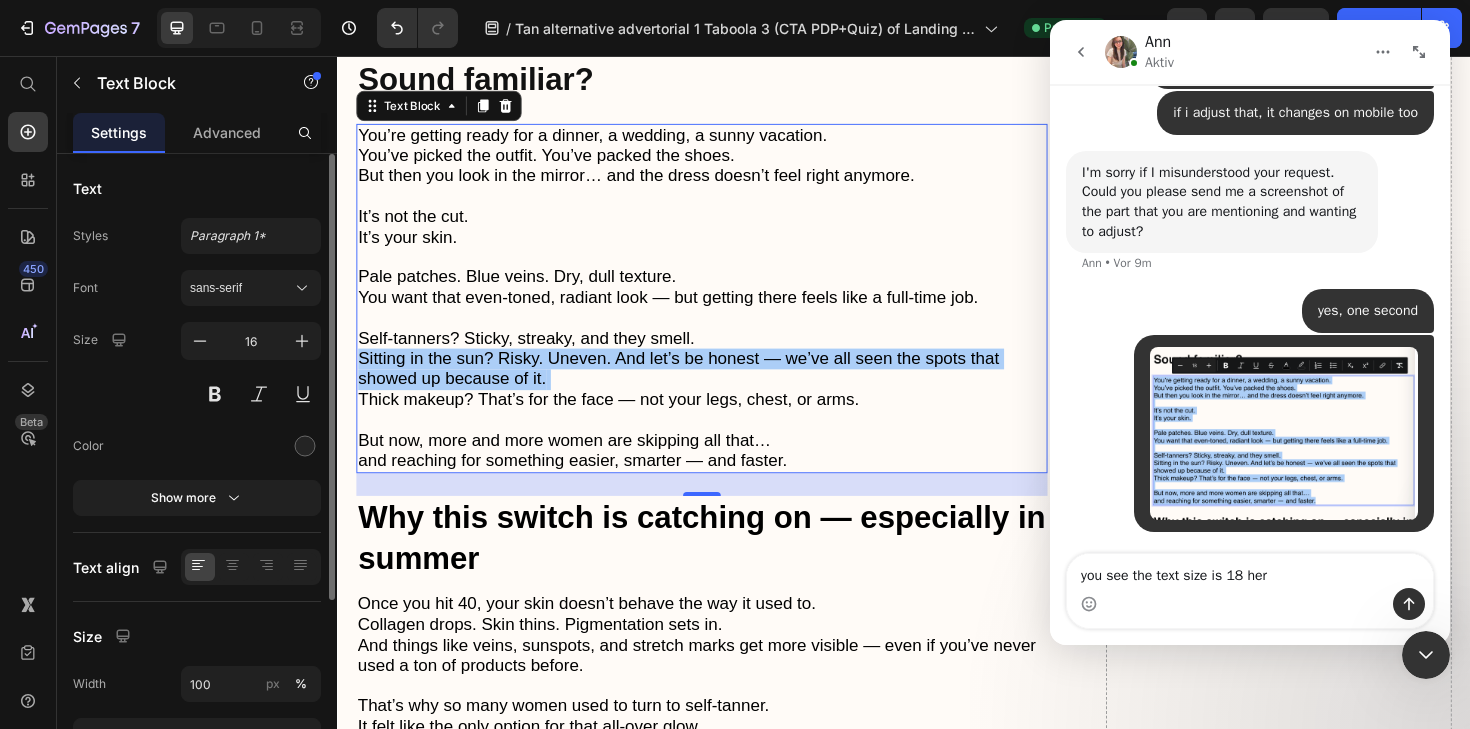 type on "you see the text size is 18 here" 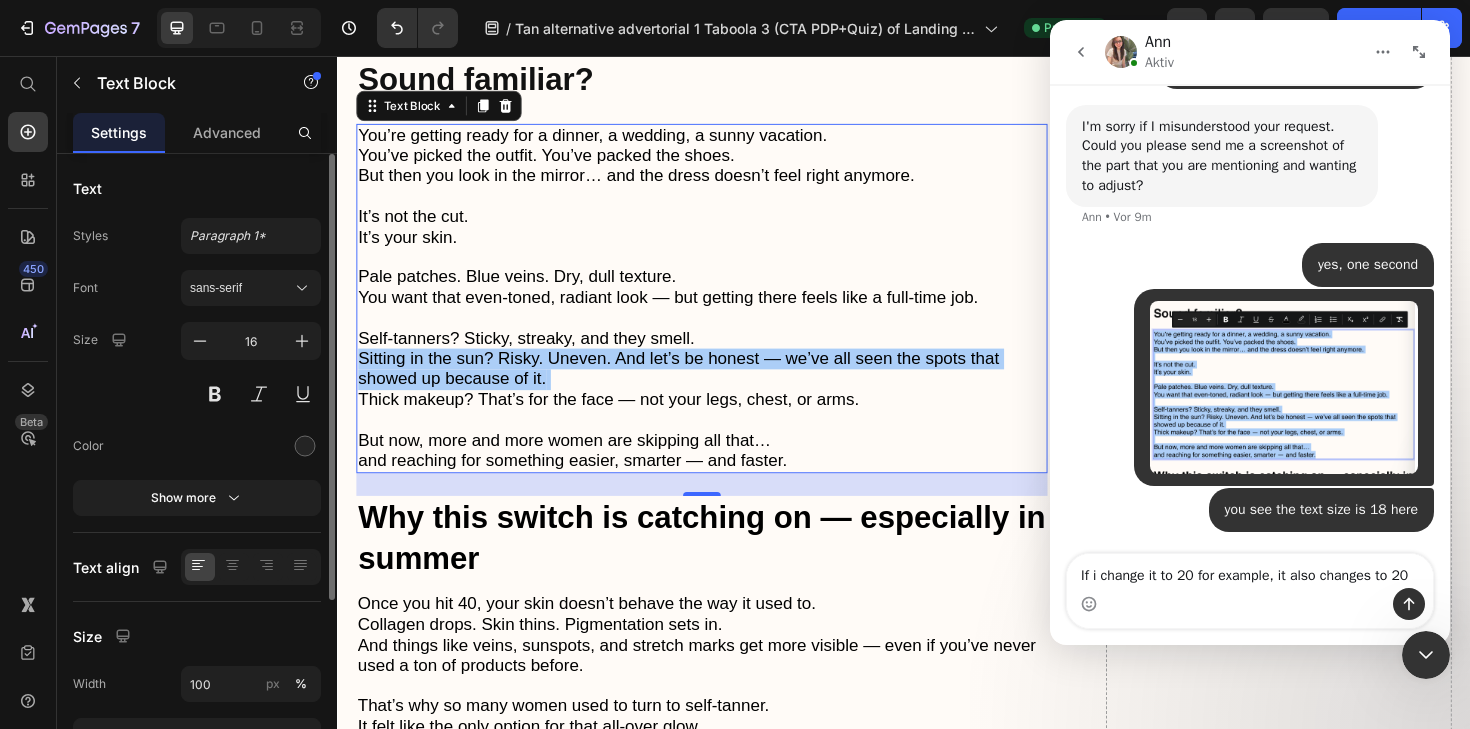 scroll, scrollTop: 1025, scrollLeft: 0, axis: vertical 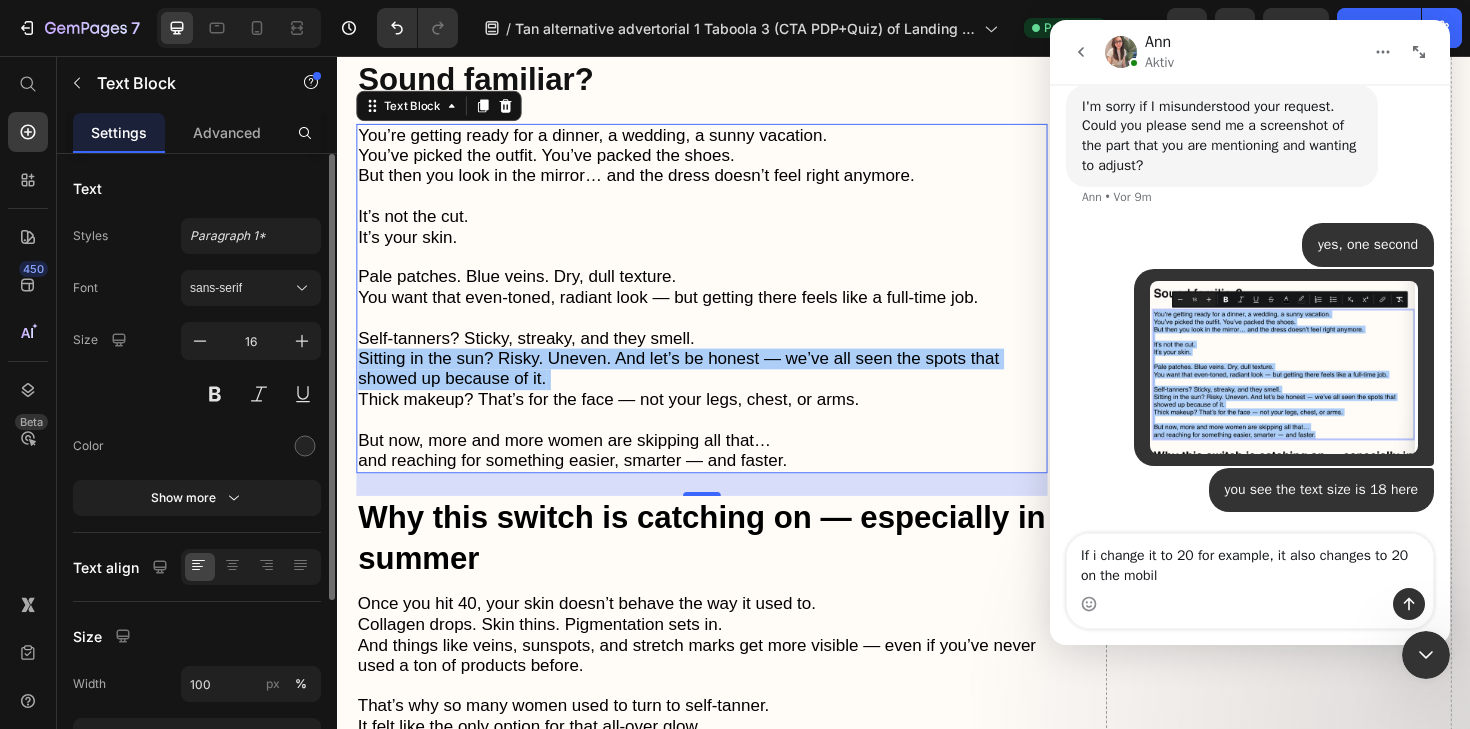 type on "If i change it to 20 for example, it also changes to 20 on the mobile" 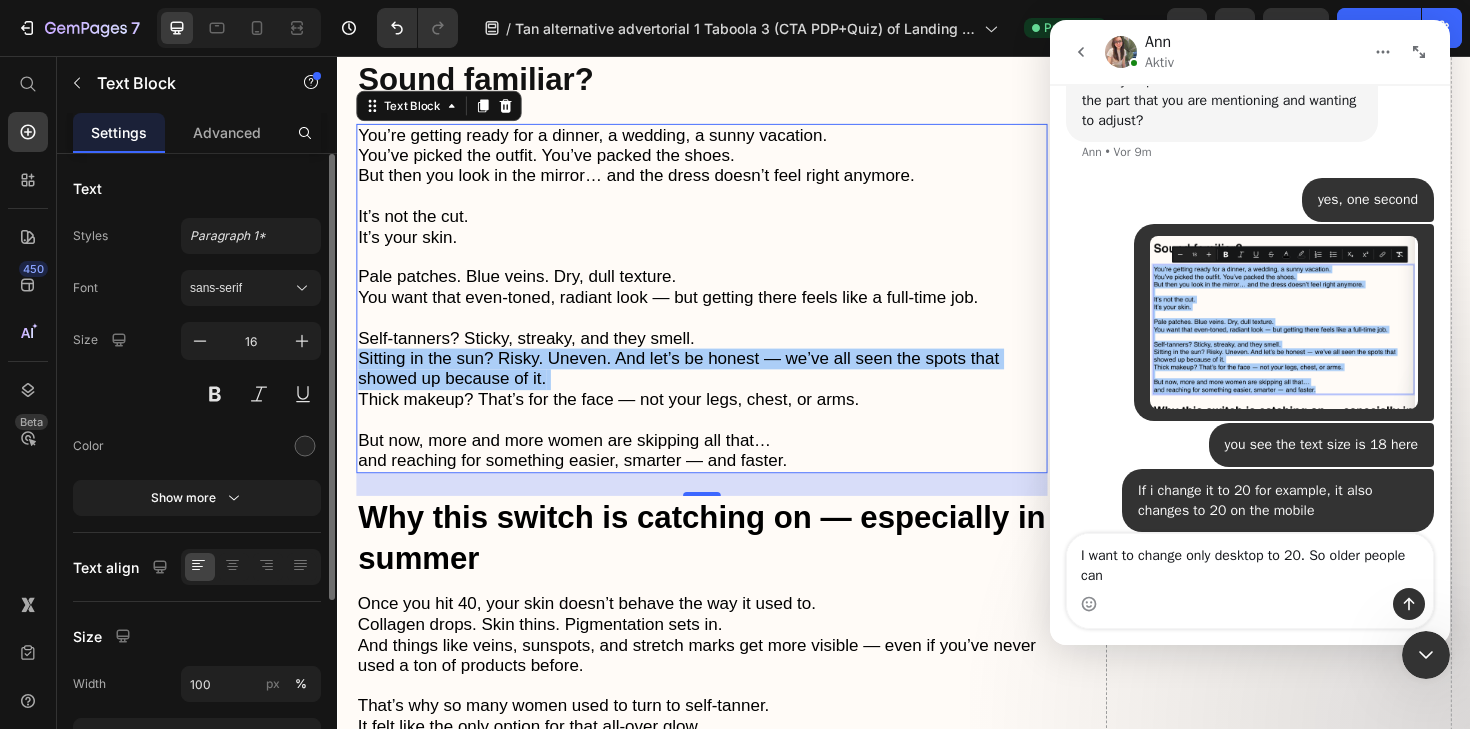 scroll, scrollTop: 1090, scrollLeft: 0, axis: vertical 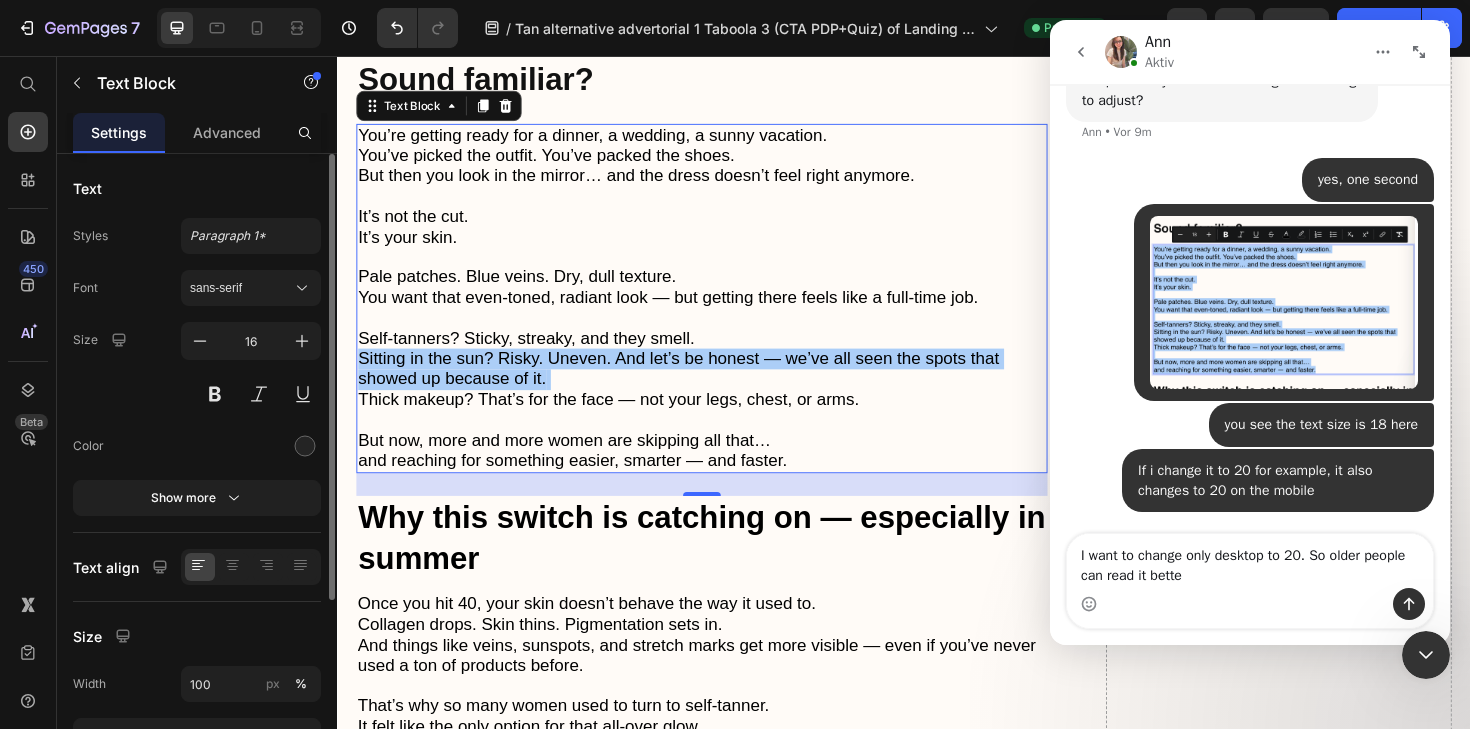 type on "I want to change only desktop to 20. So older people can read it better" 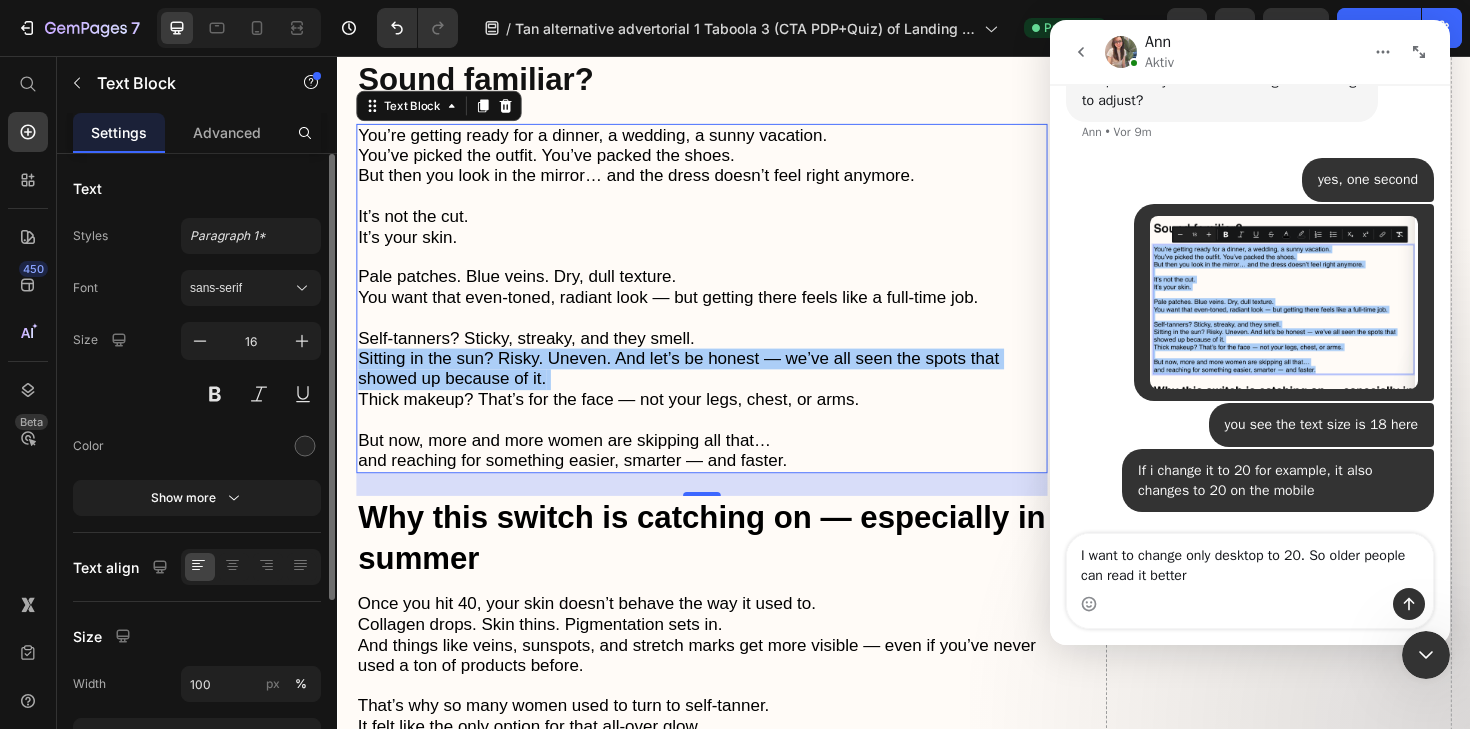 type 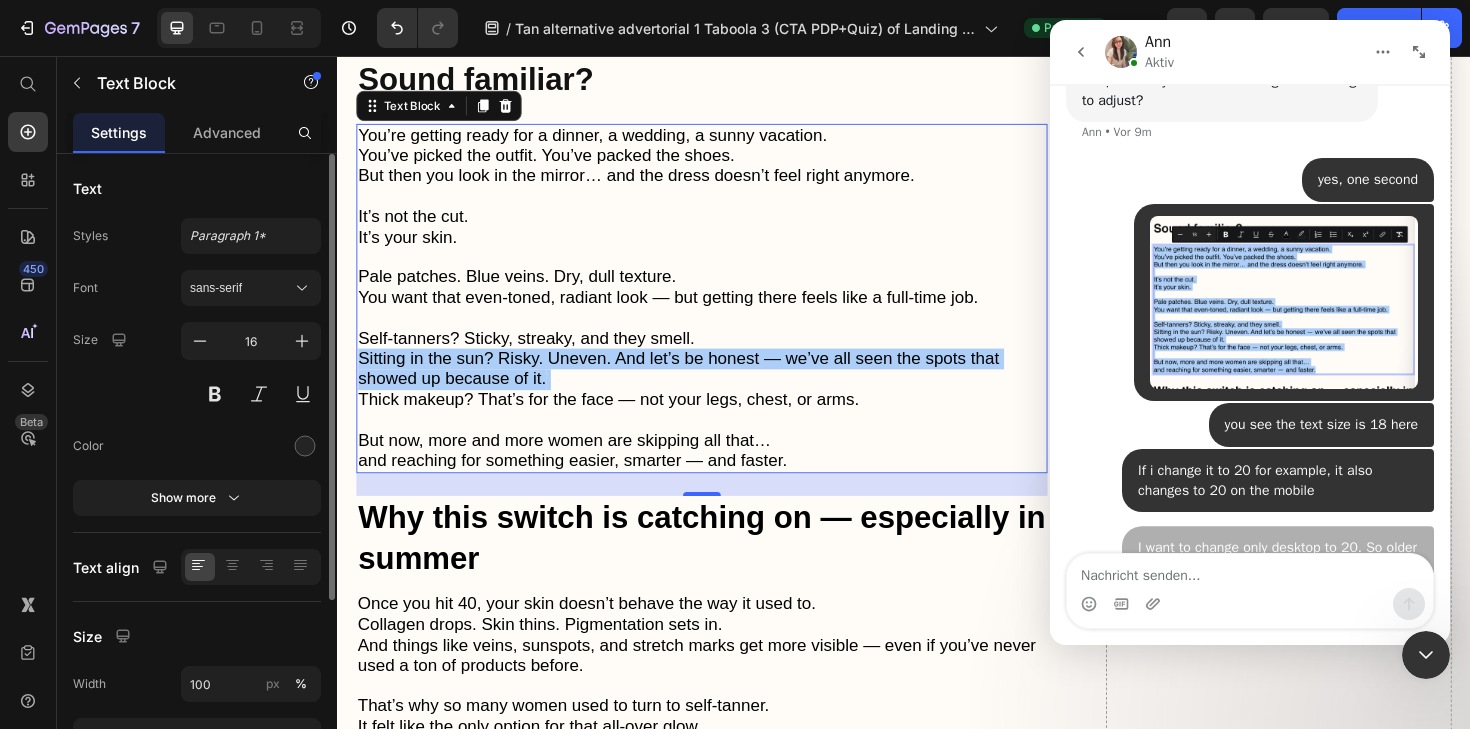 scroll, scrollTop: 1135, scrollLeft: 0, axis: vertical 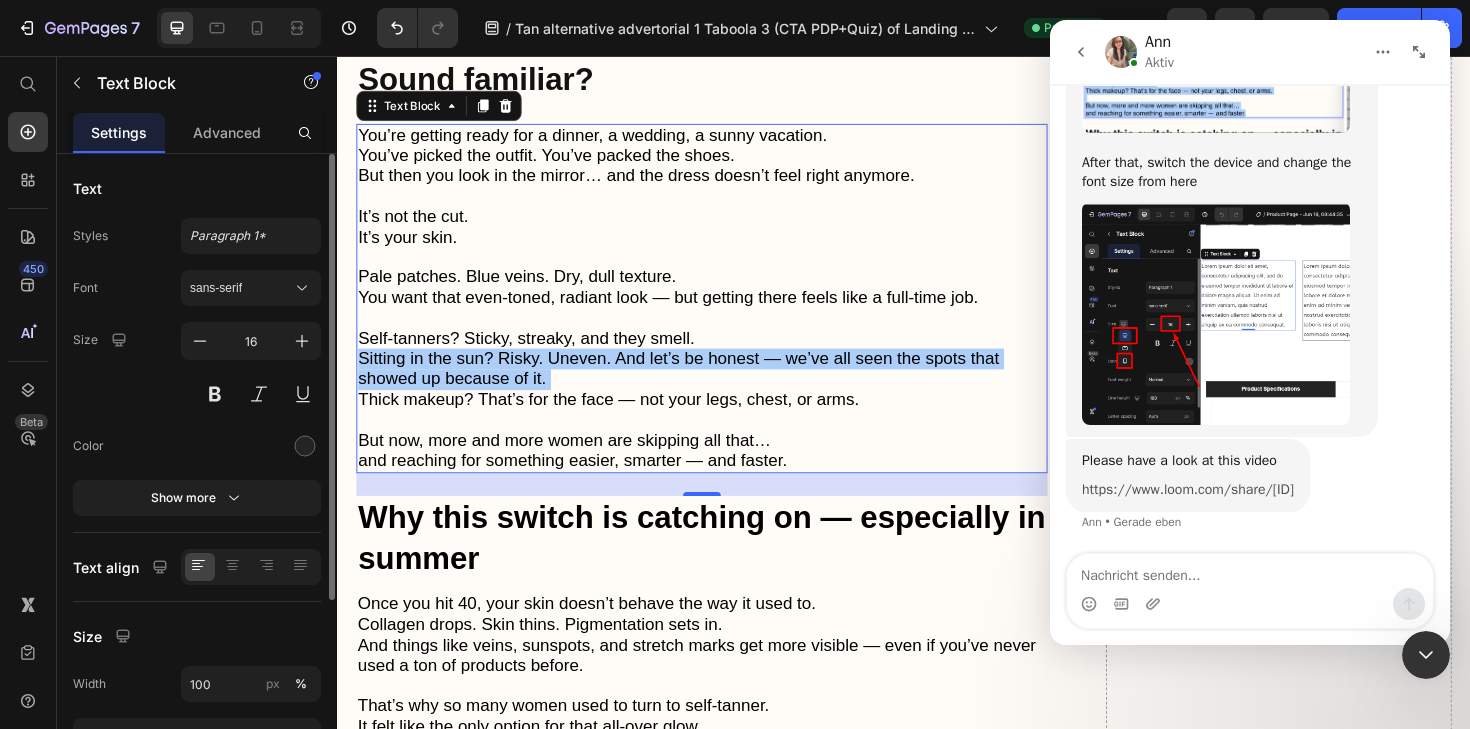 click on "https://www.loom.com/share/5c4da3c2624c4fef872ae5f014333db9" at bounding box center (1188, 489) 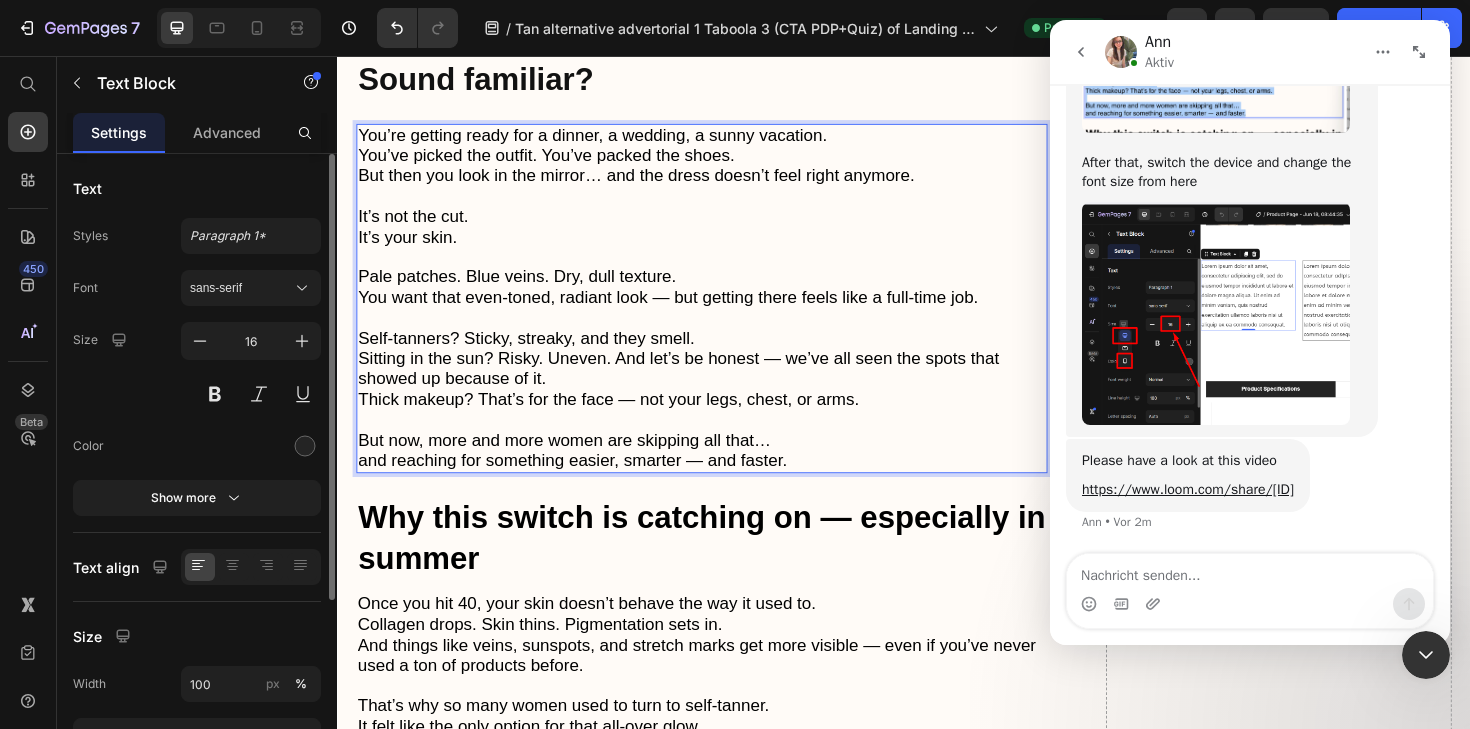 click on "Self-tanners? Sticky, streaky, and they smell." at bounding box center (537, 355) 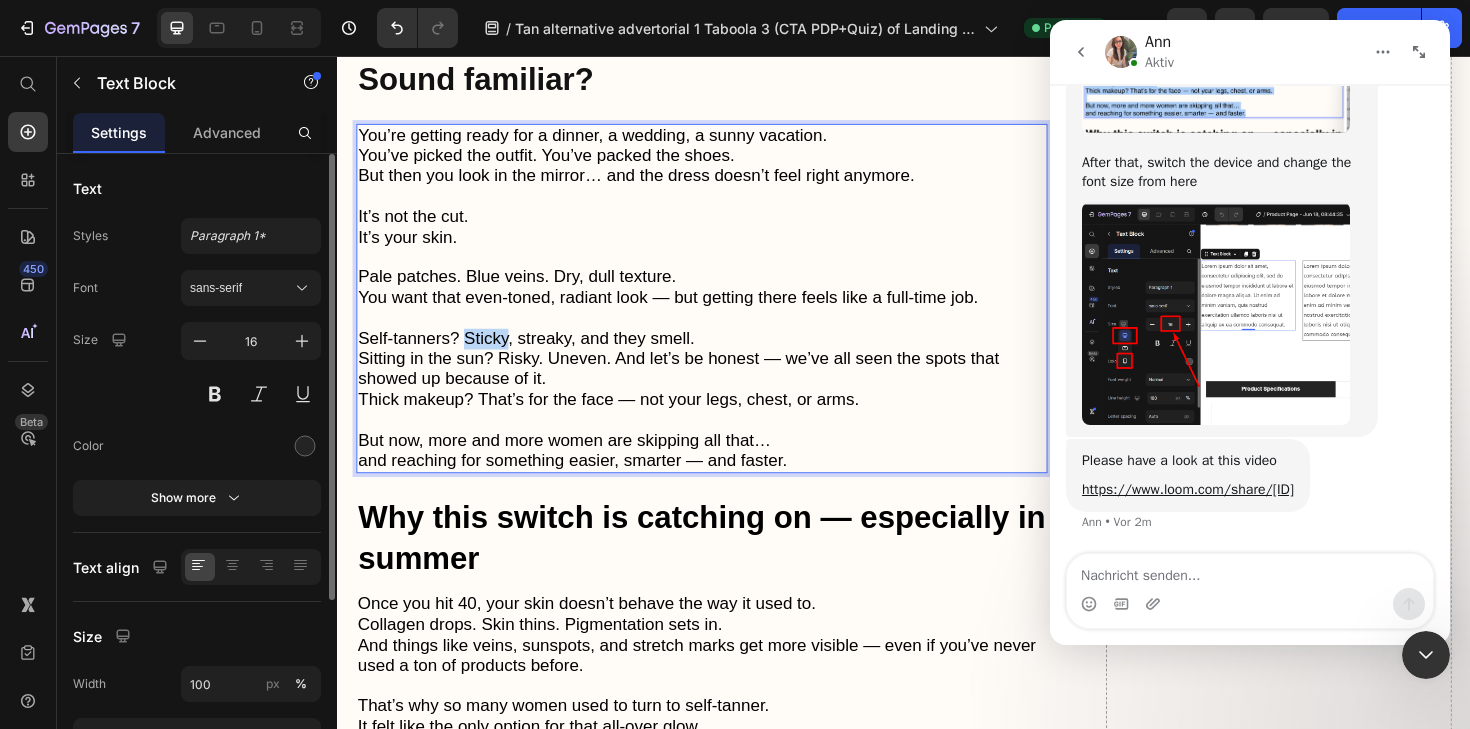 click on "Self-tanners? Sticky, streaky, and they smell." at bounding box center [537, 355] 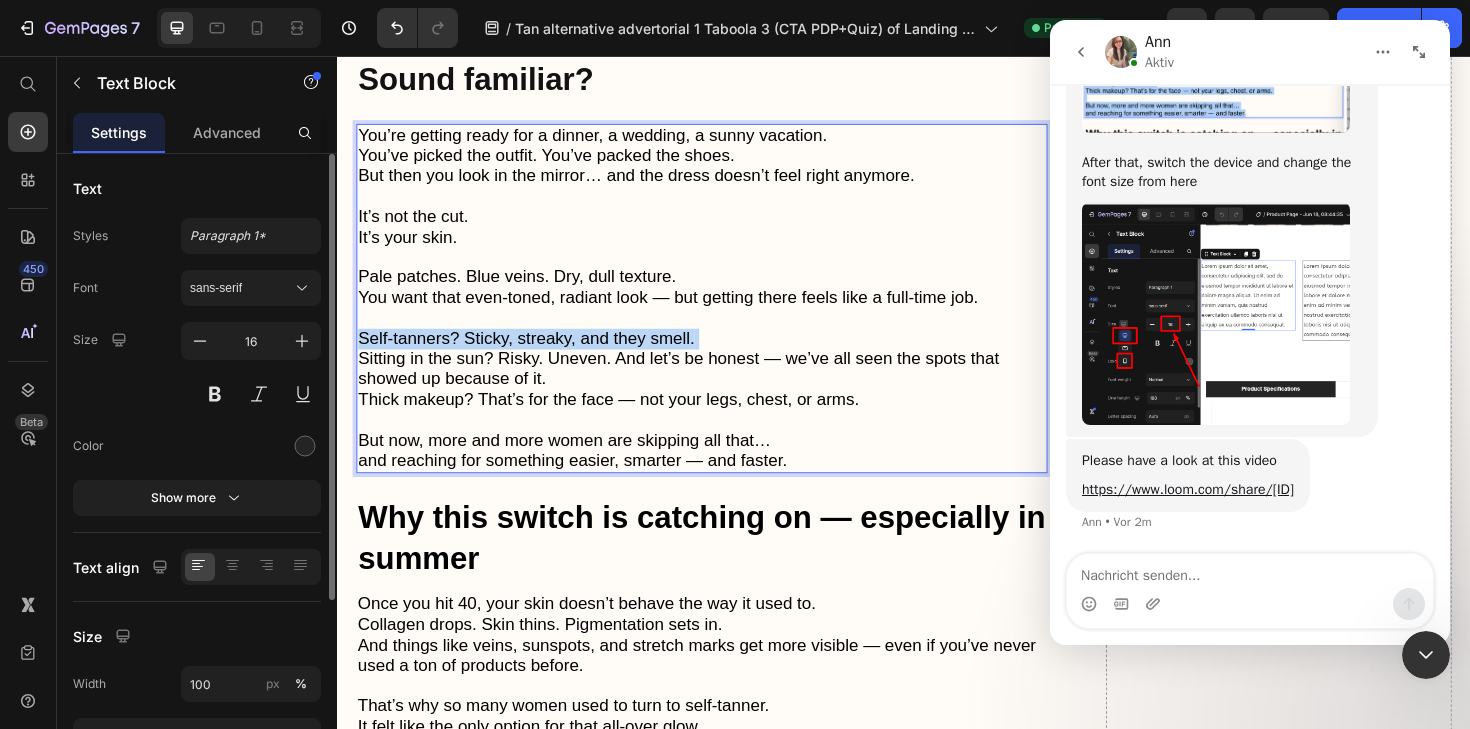 click on "Self-tanners? Sticky, streaky, and they smell." at bounding box center (537, 355) 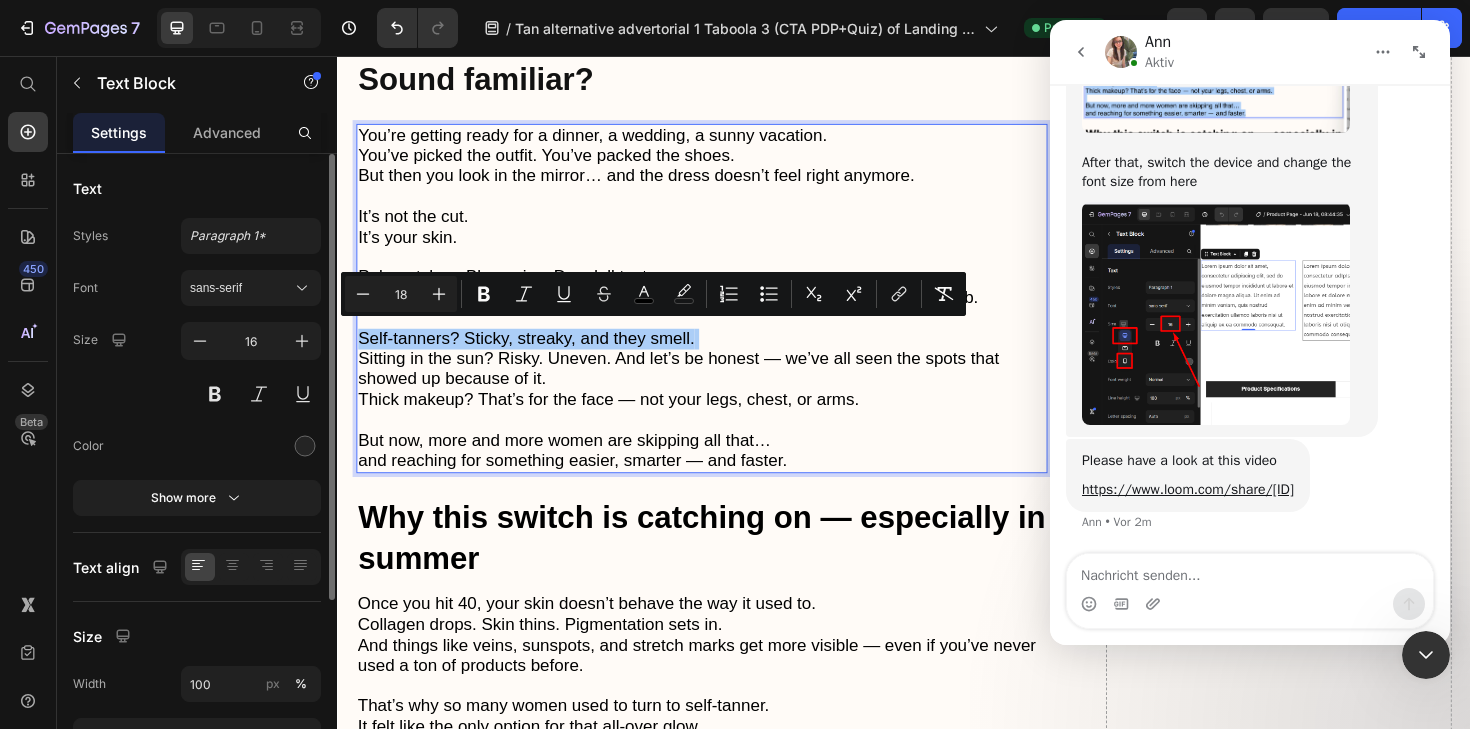 click 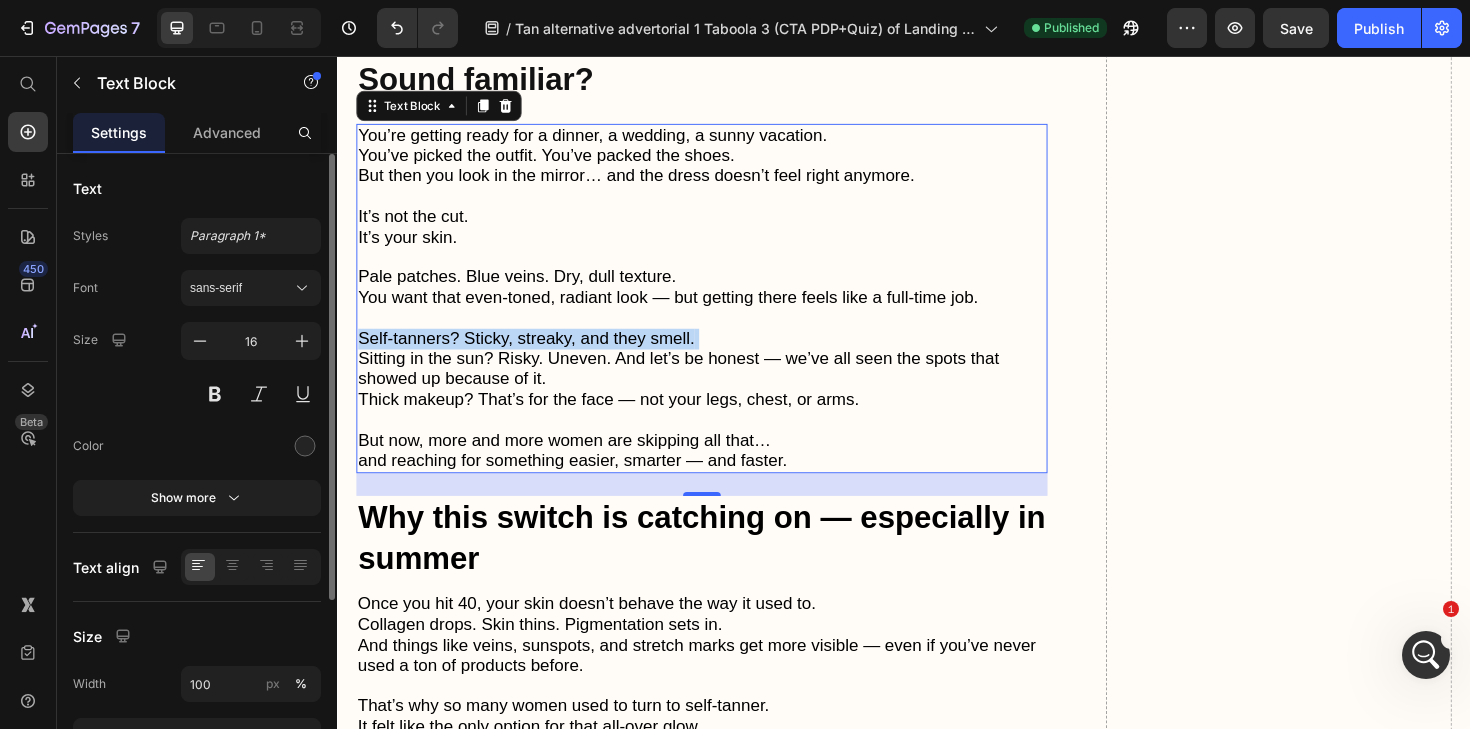 click on "Self-tanners? Sticky, streaky, and they smell." at bounding box center (537, 355) 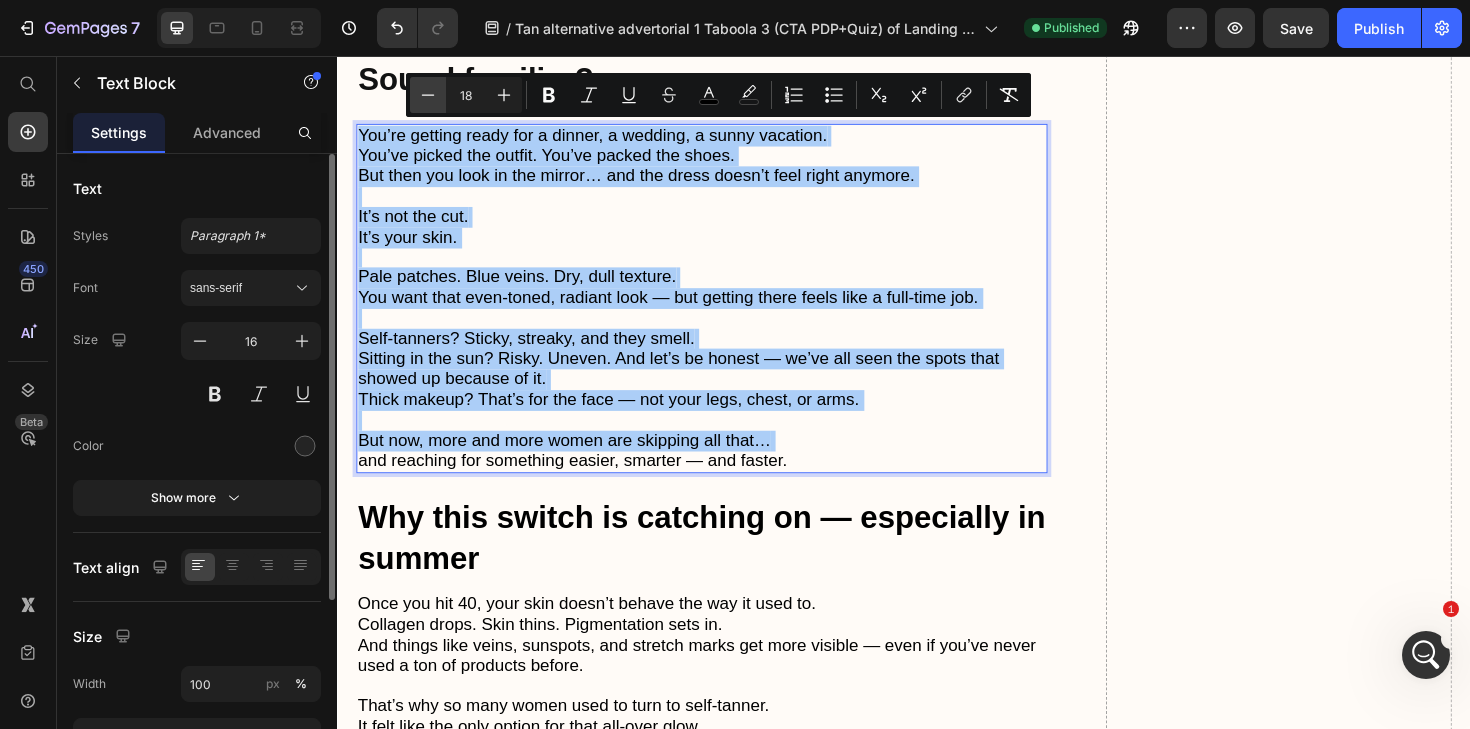 click on "Minus" at bounding box center [428, 95] 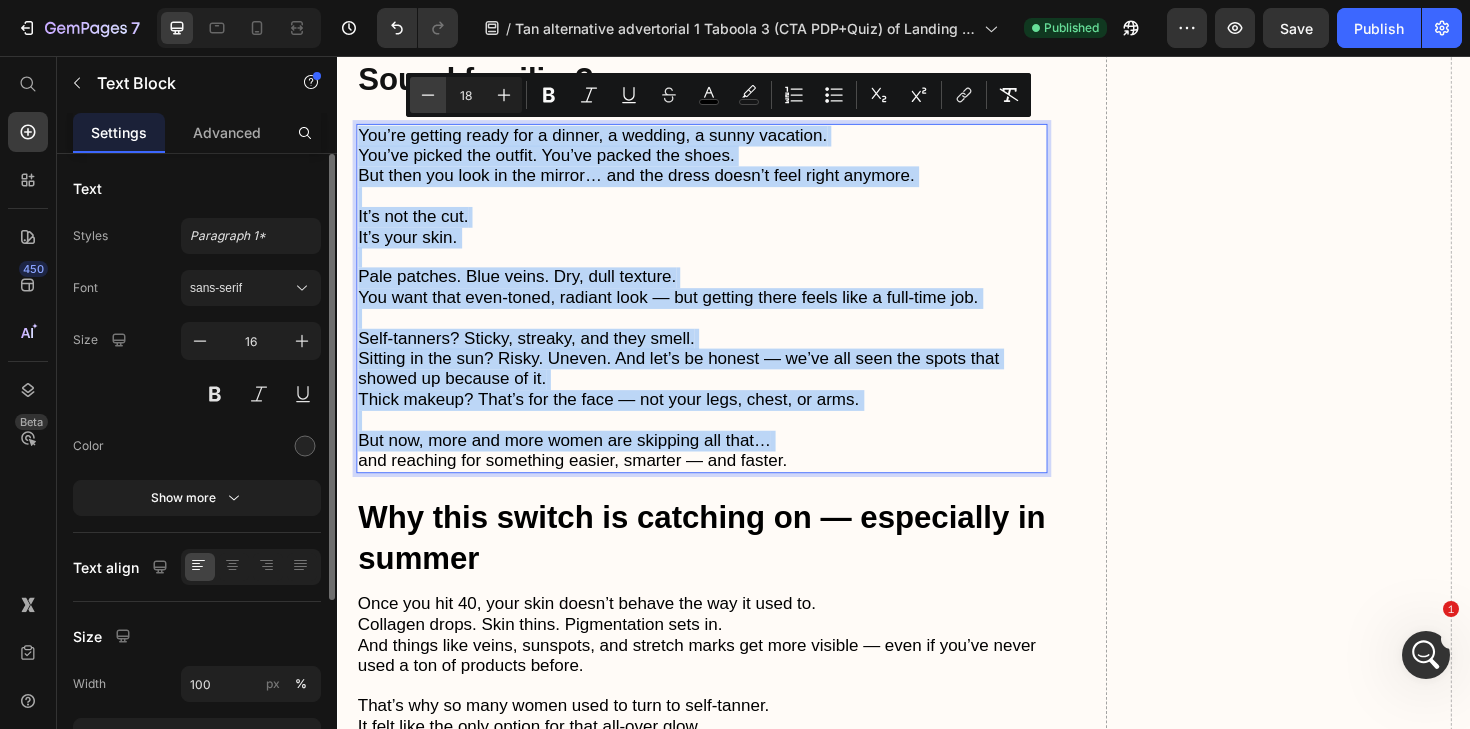 type on "17" 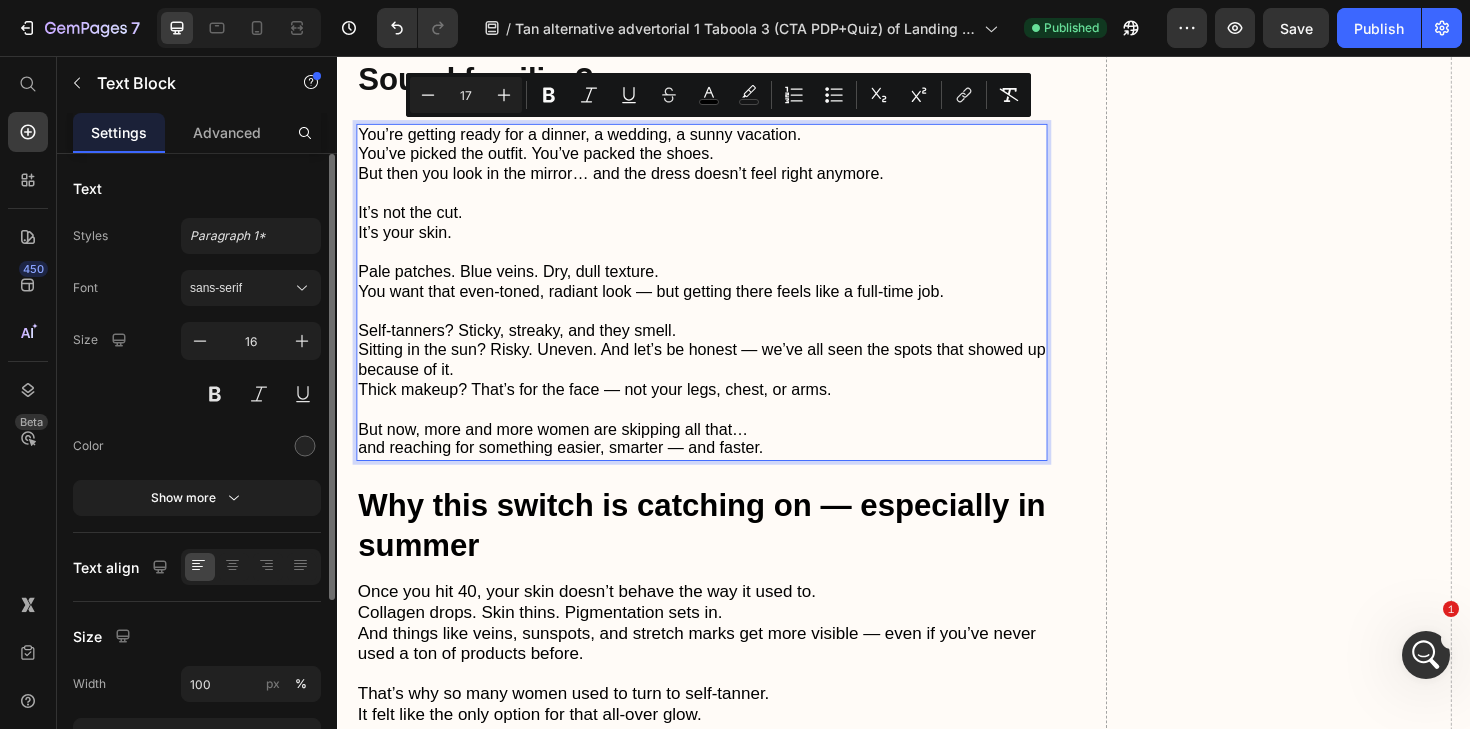 click on "Size" at bounding box center (102, 340) 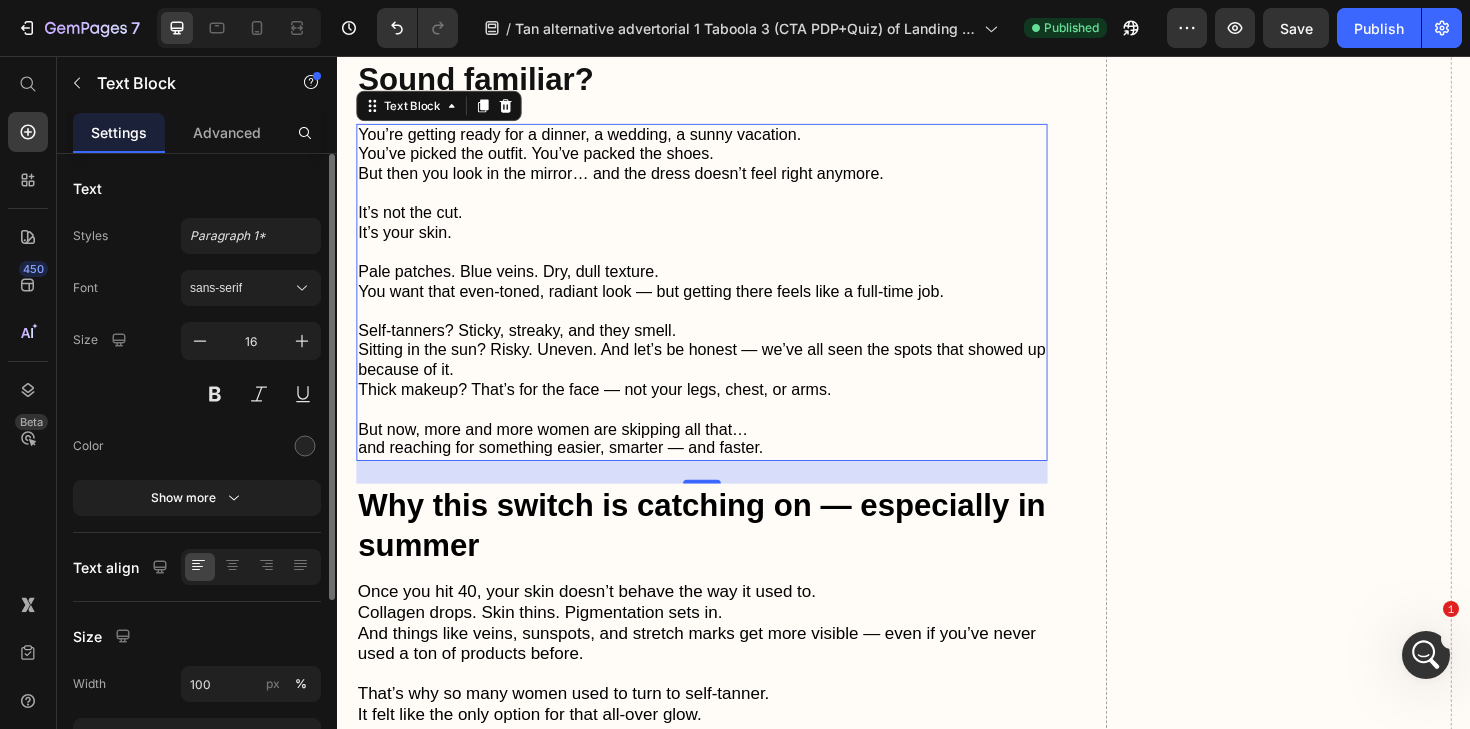 click on "Size" at bounding box center [102, 340] 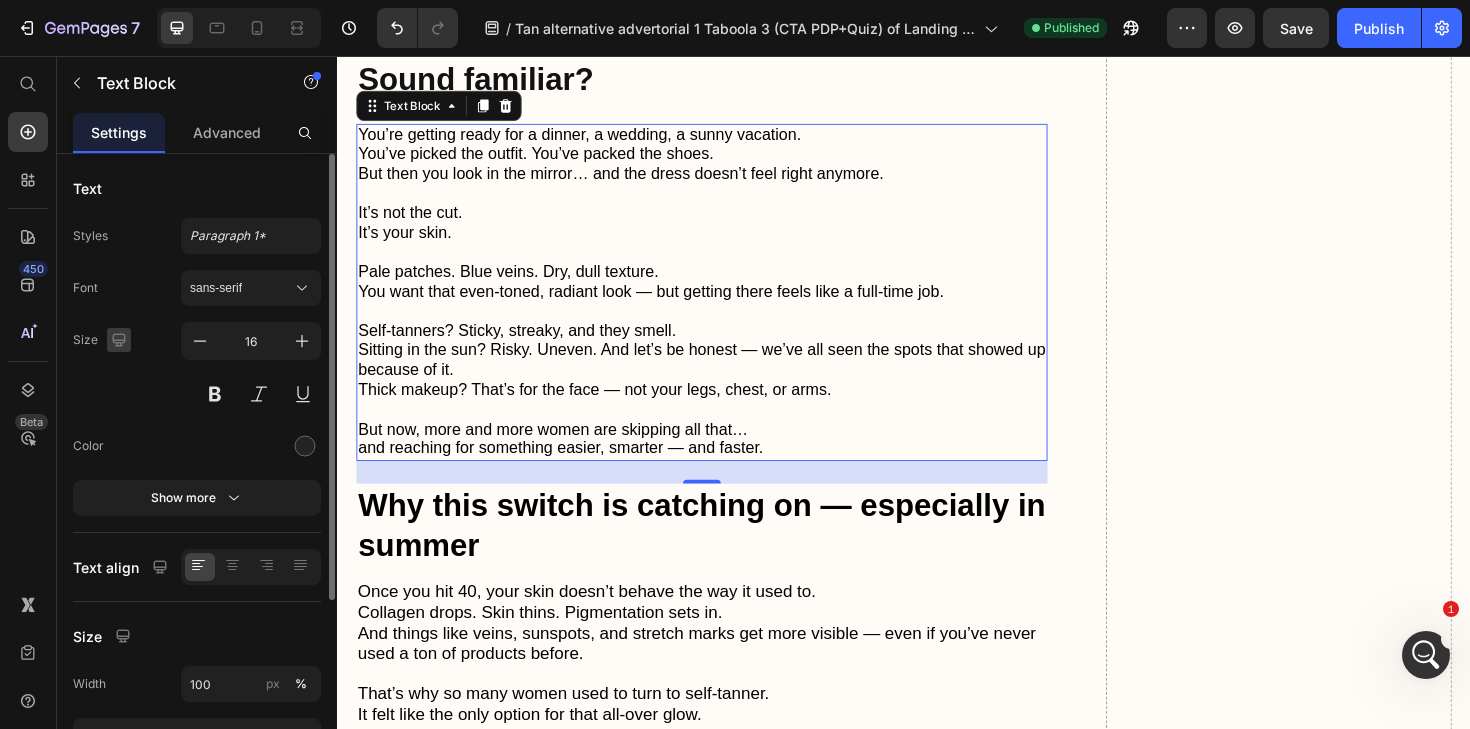 click at bounding box center [119, 340] 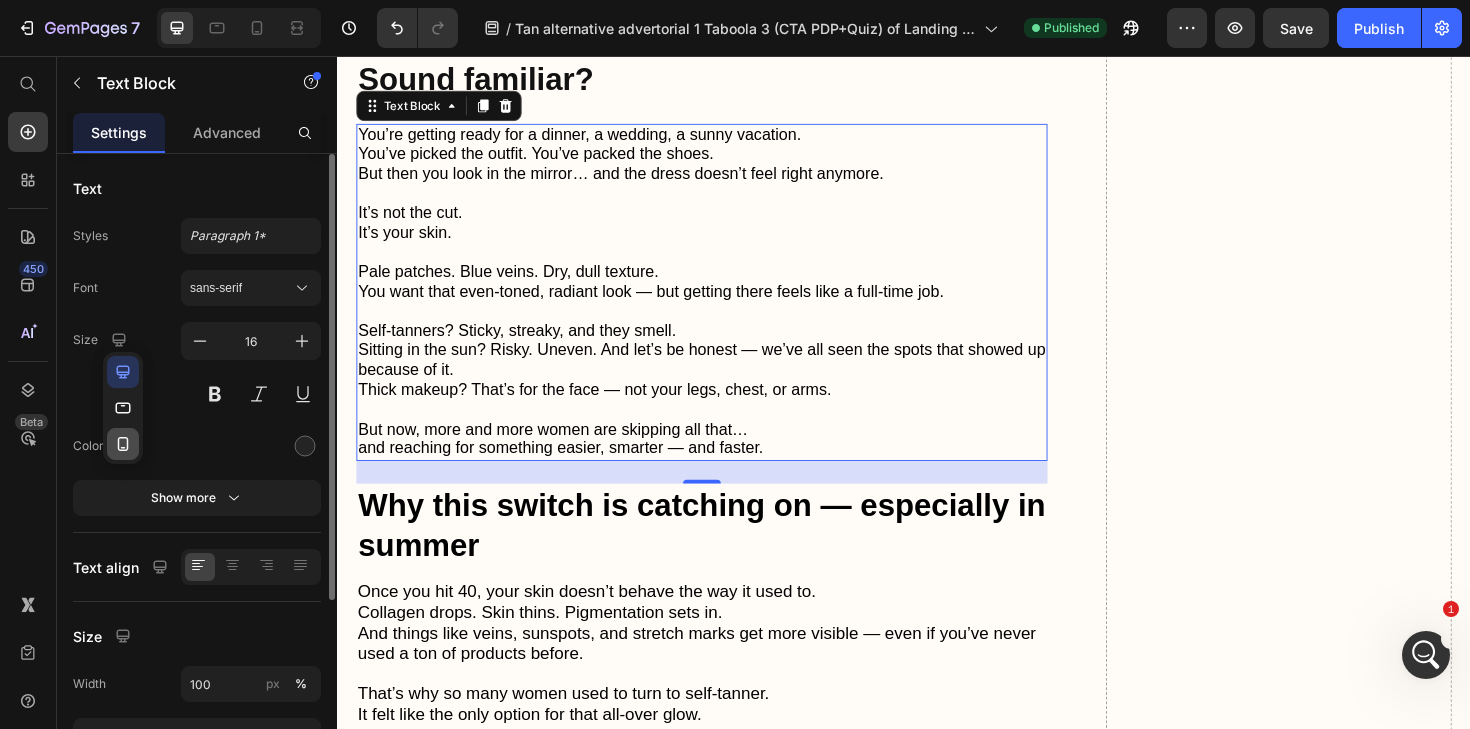 click 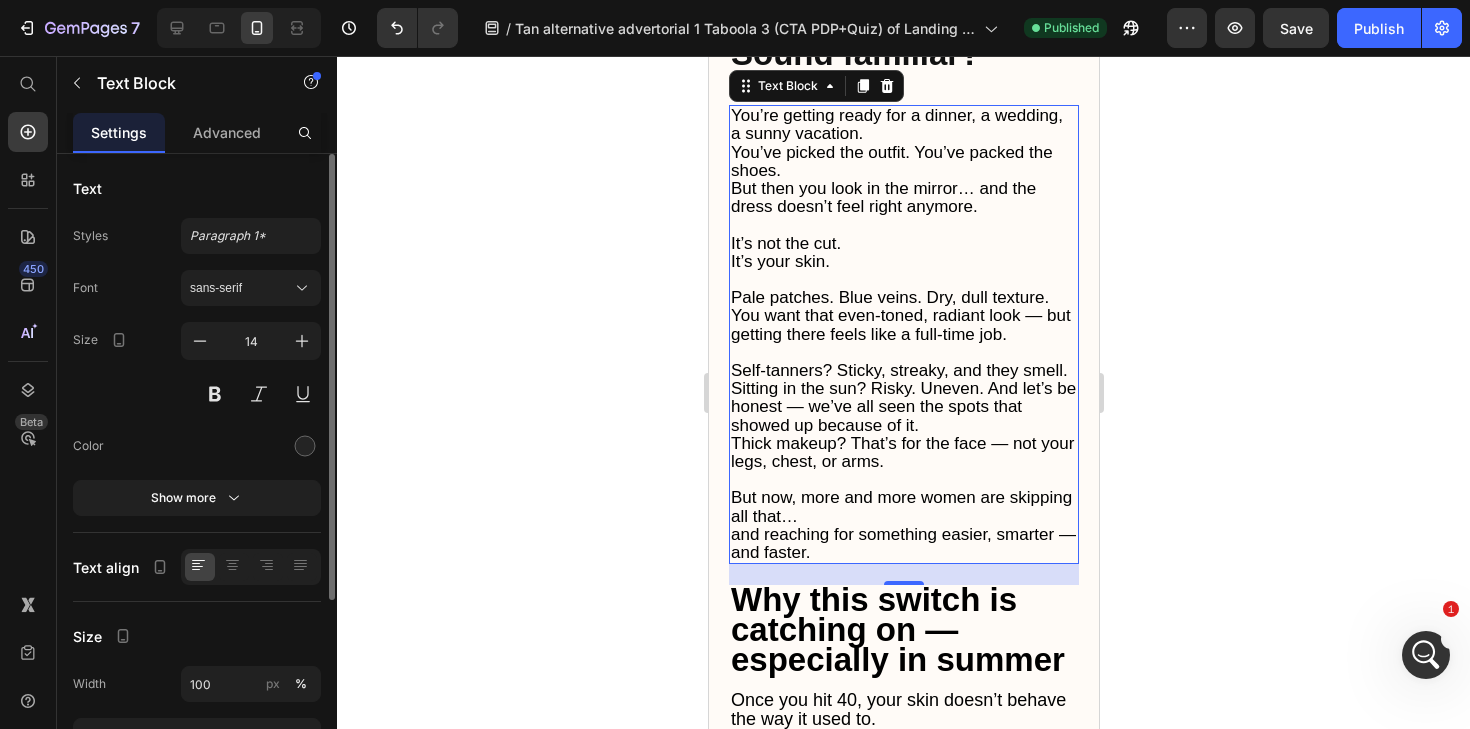 scroll, scrollTop: 725, scrollLeft: 0, axis: vertical 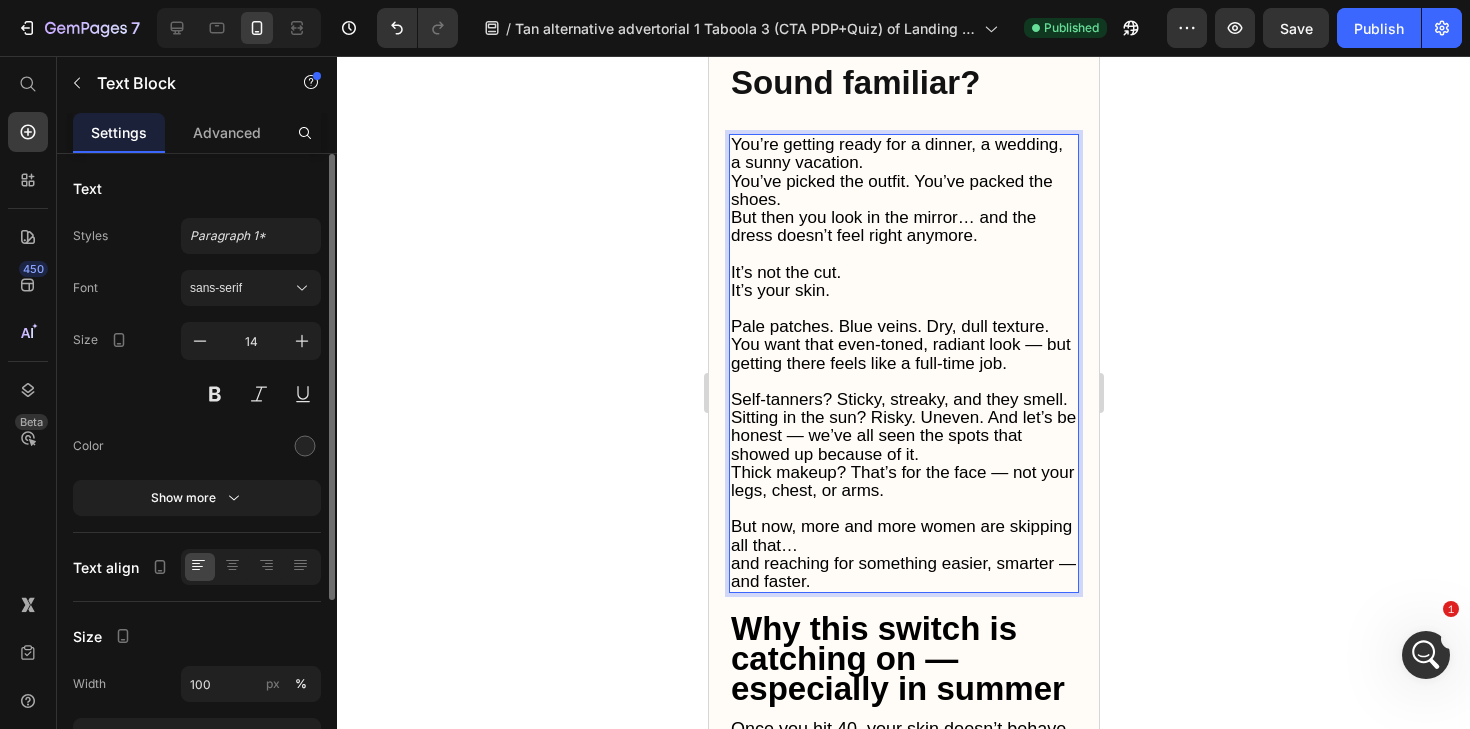 click on "You want that even-toned, radiant look — but getting there feels like a full-time job." at bounding box center [900, 353] 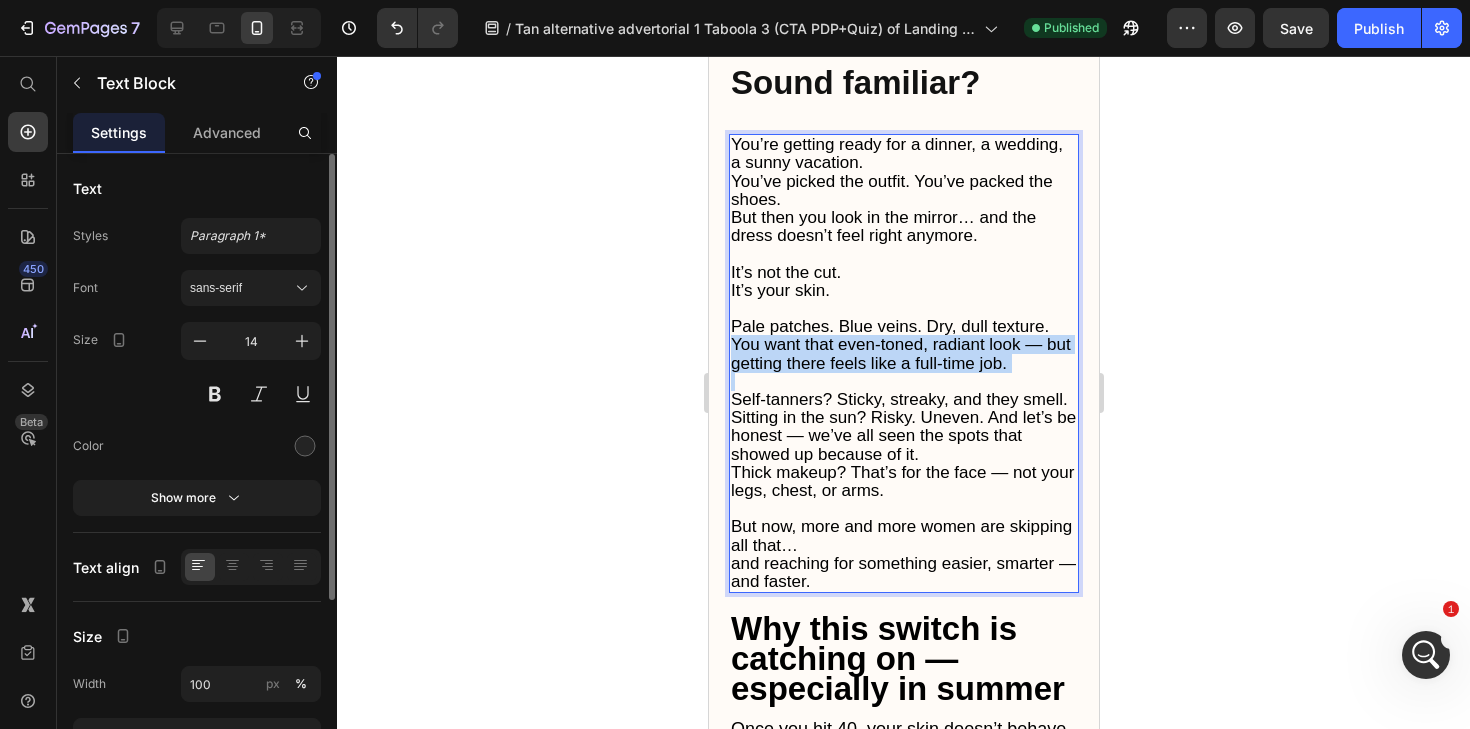 click on "You want that even-toned, radiant look — but getting there feels like a full-time job." at bounding box center (900, 353) 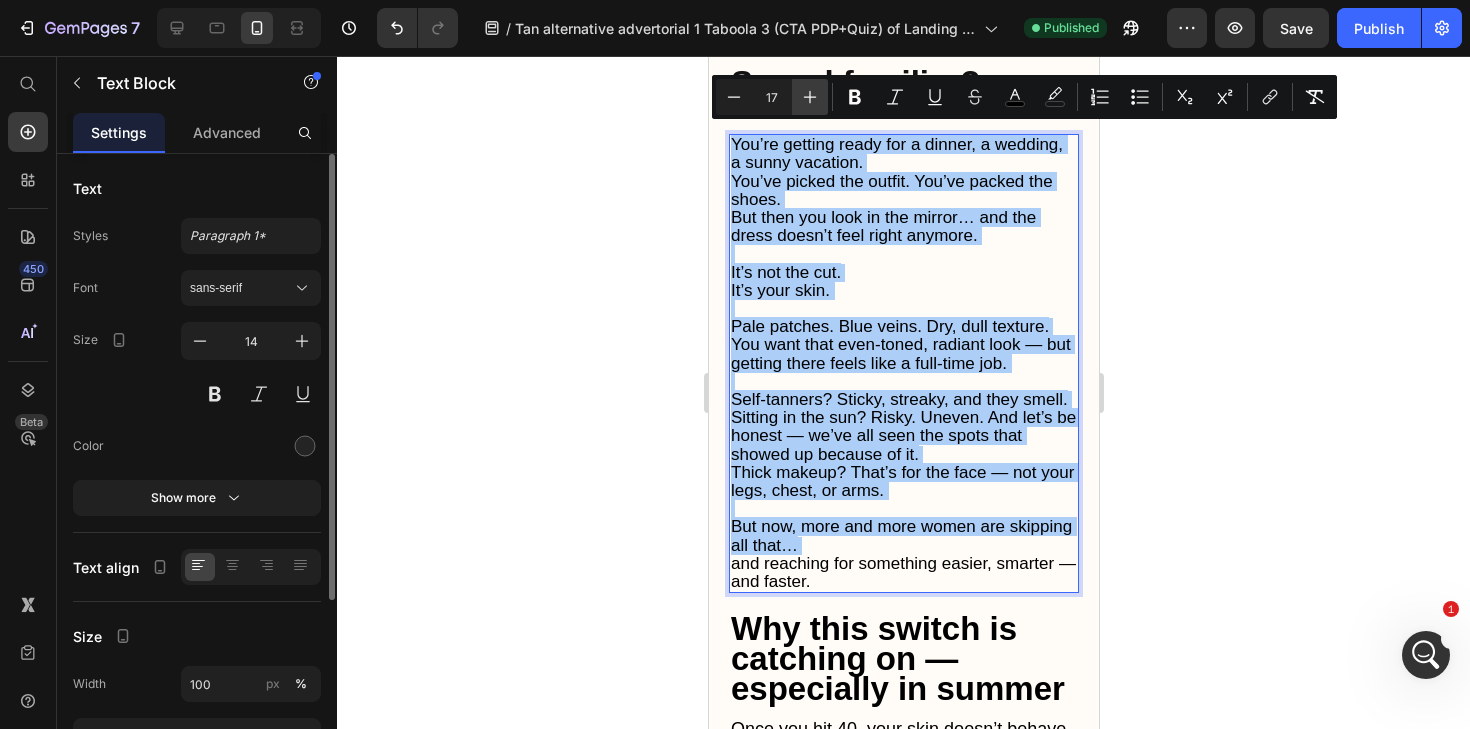 click 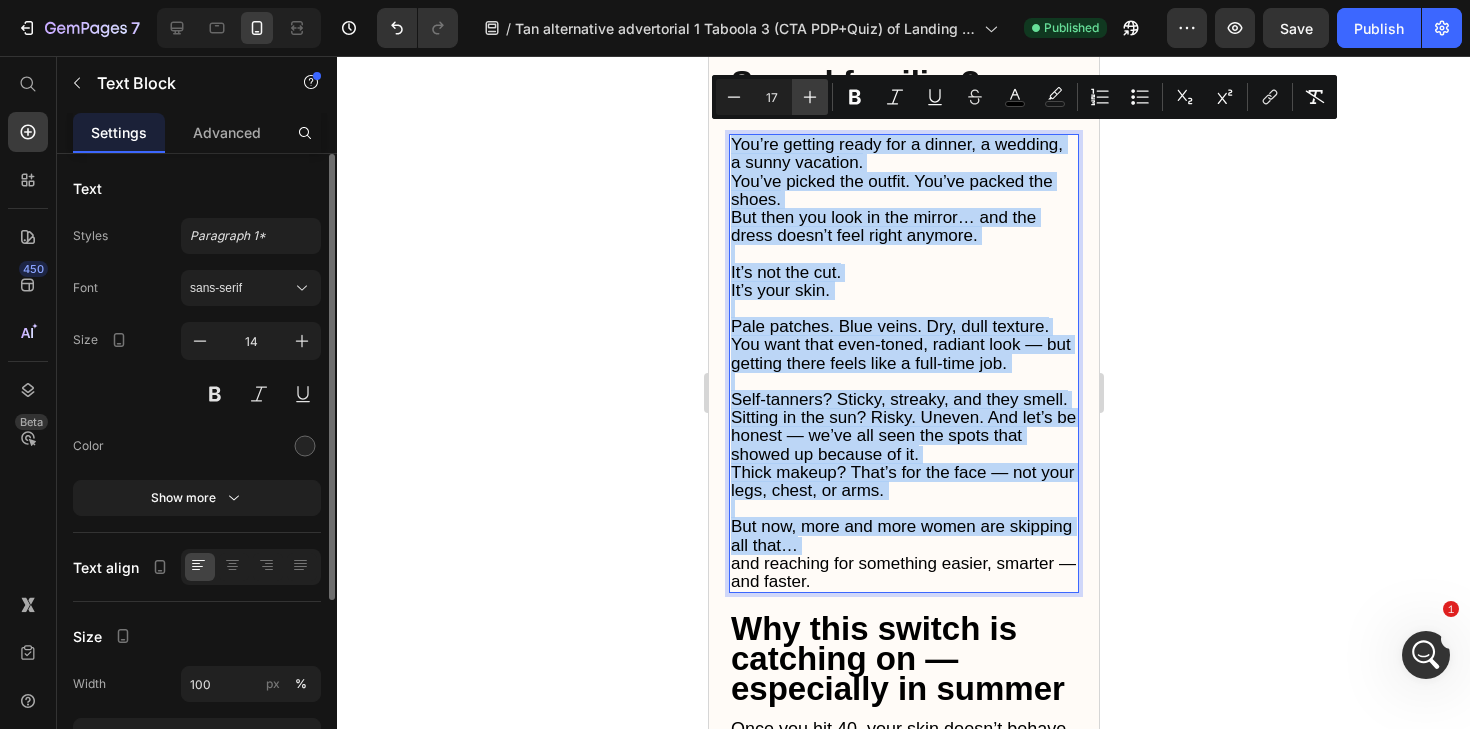 type on "18" 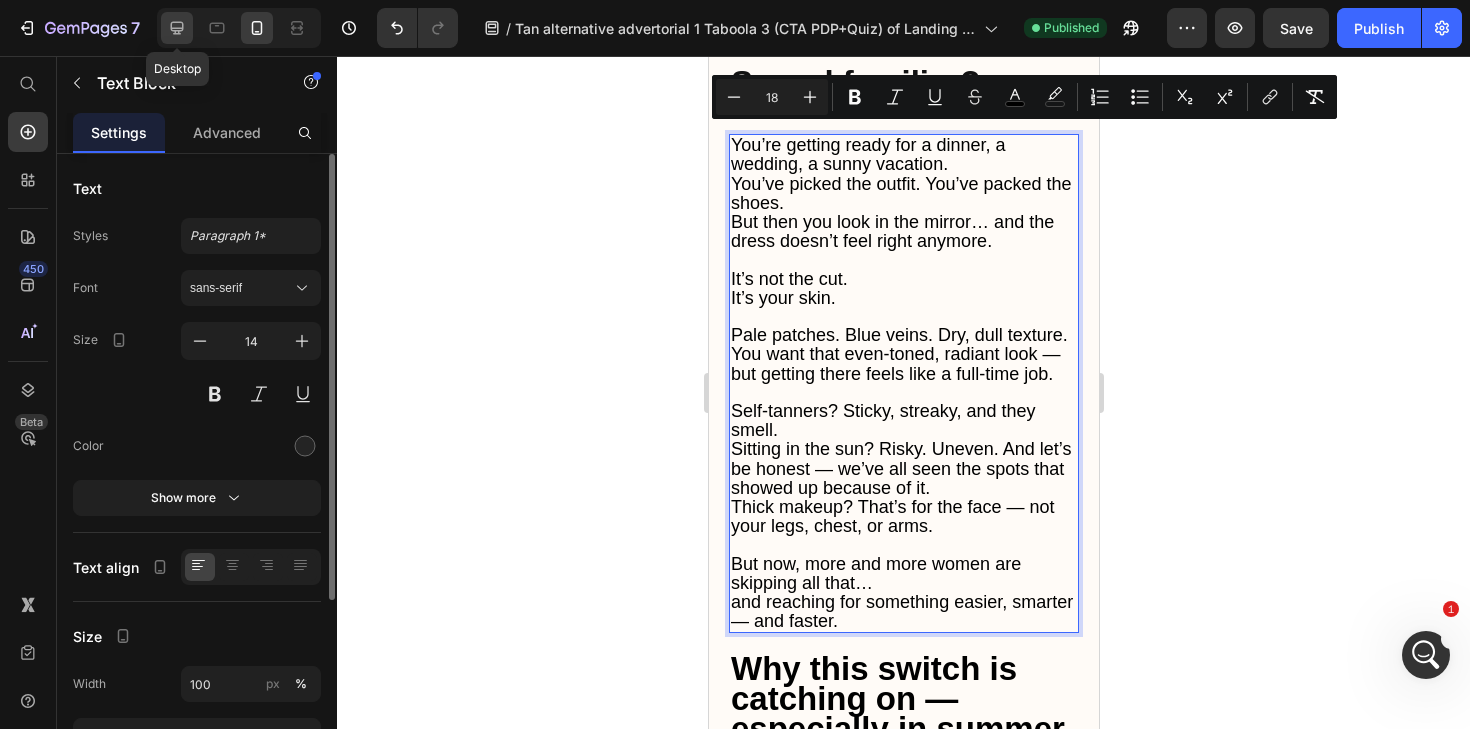 click 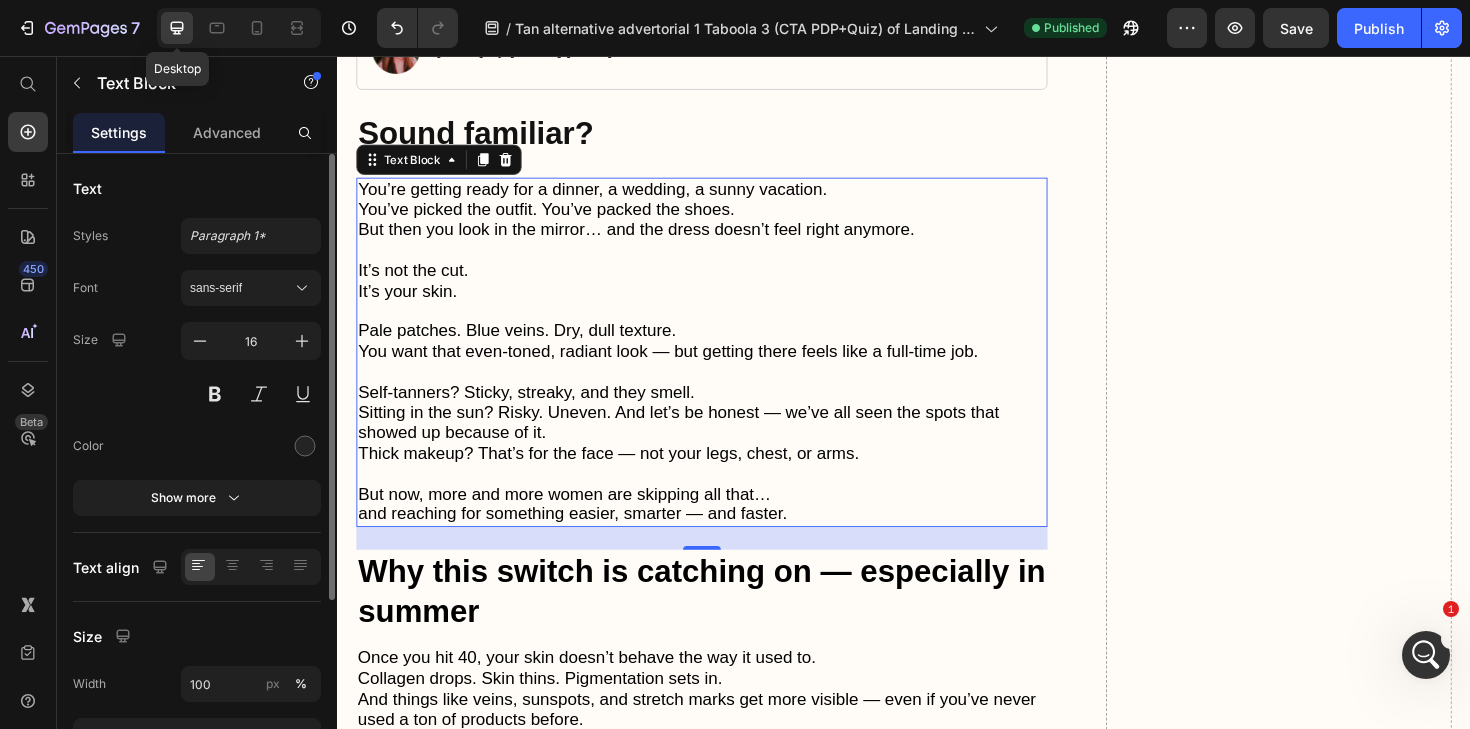 scroll, scrollTop: 641, scrollLeft: 0, axis: vertical 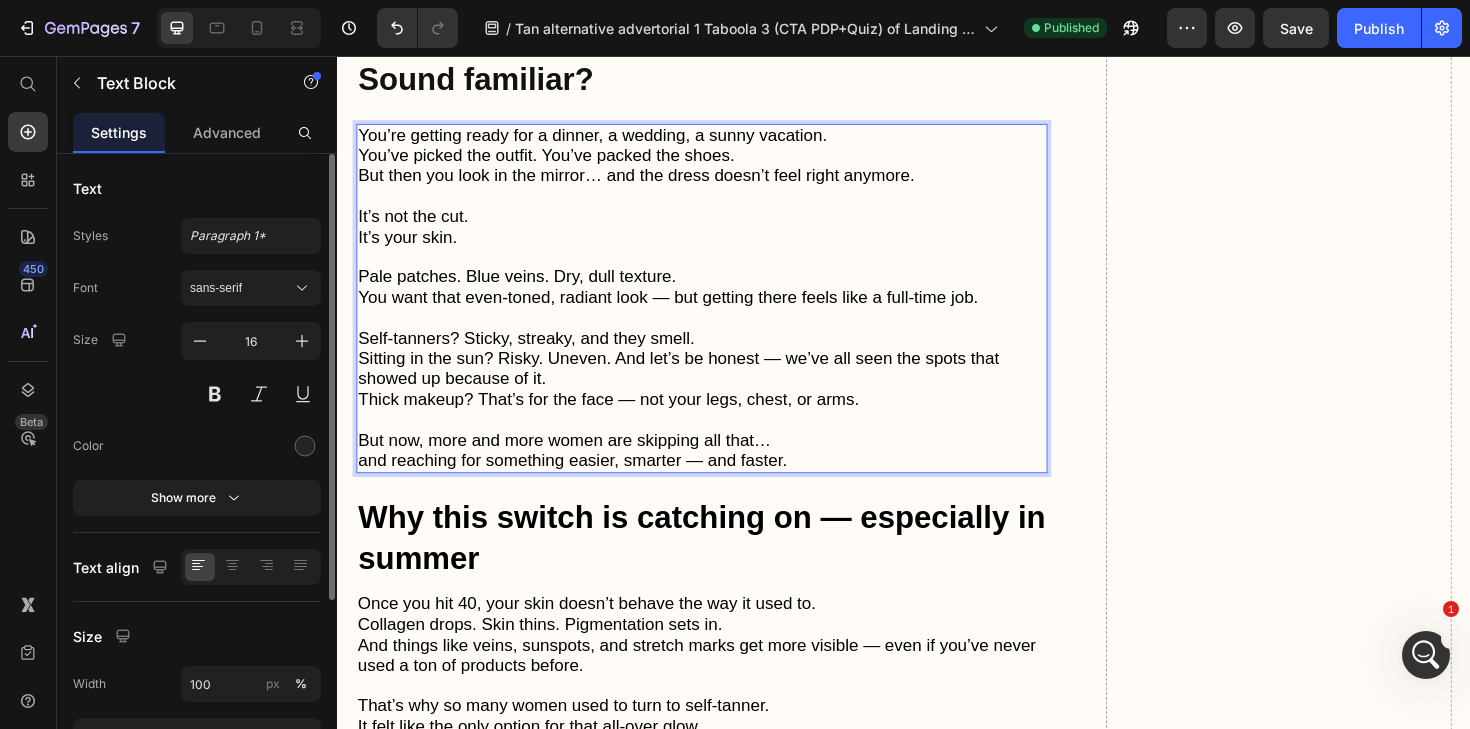 click at bounding box center [723, 442] 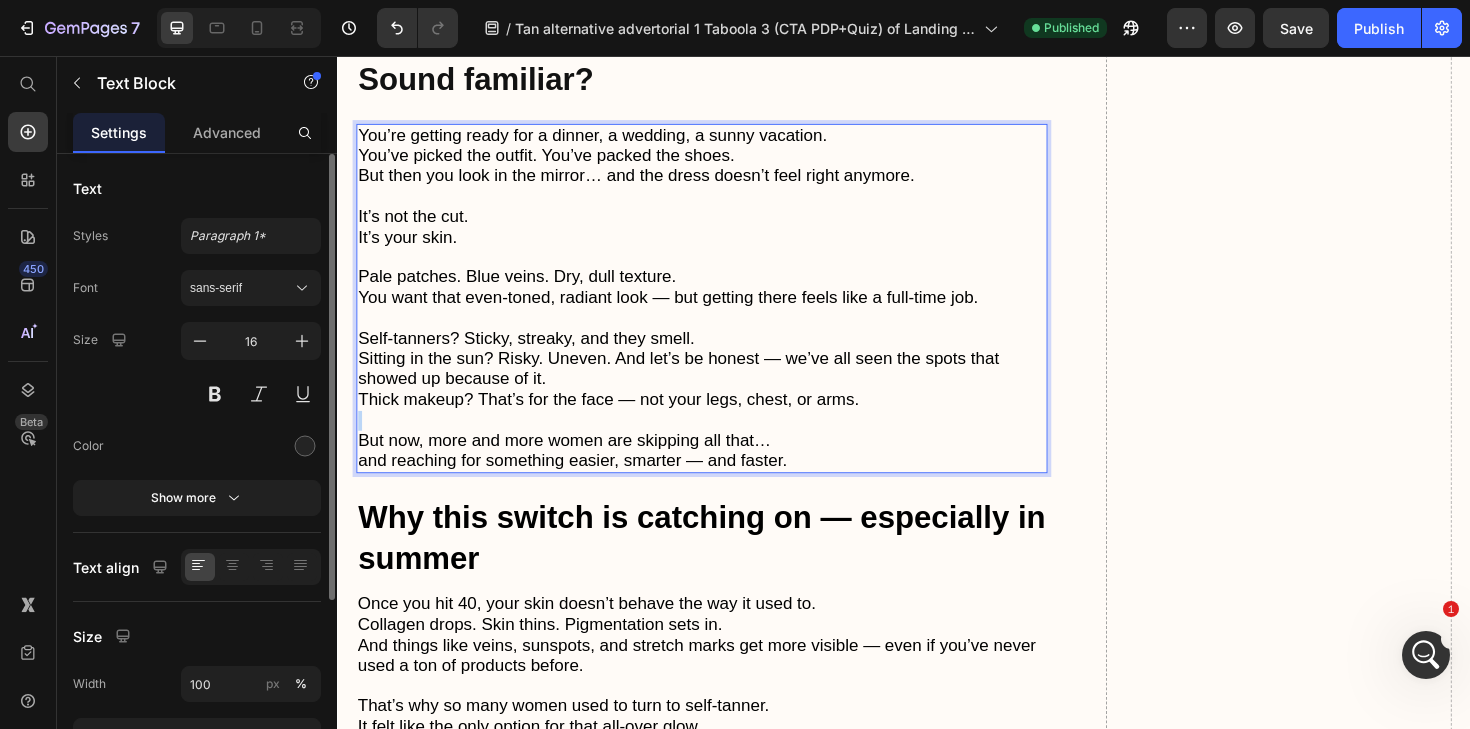 click at bounding box center [723, 442] 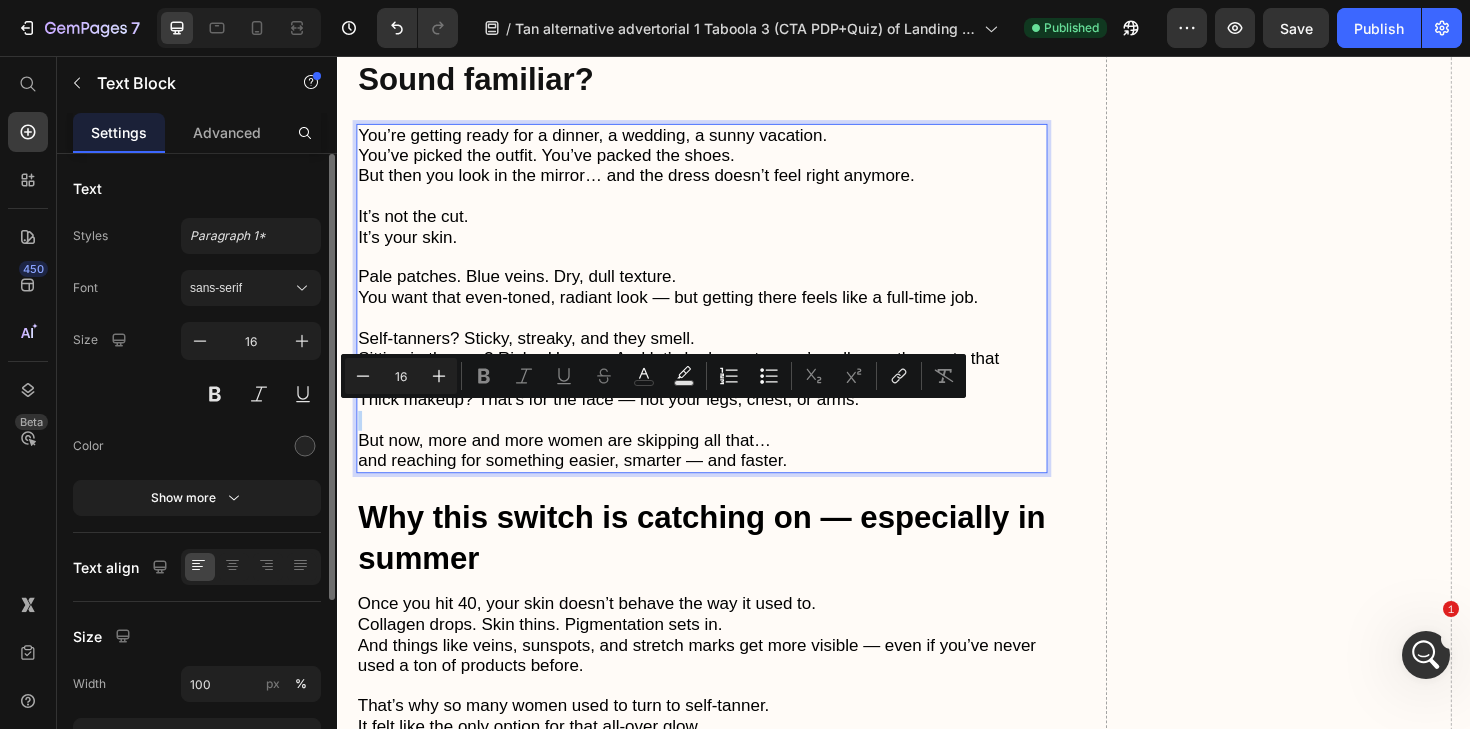 click at bounding box center [723, 442] 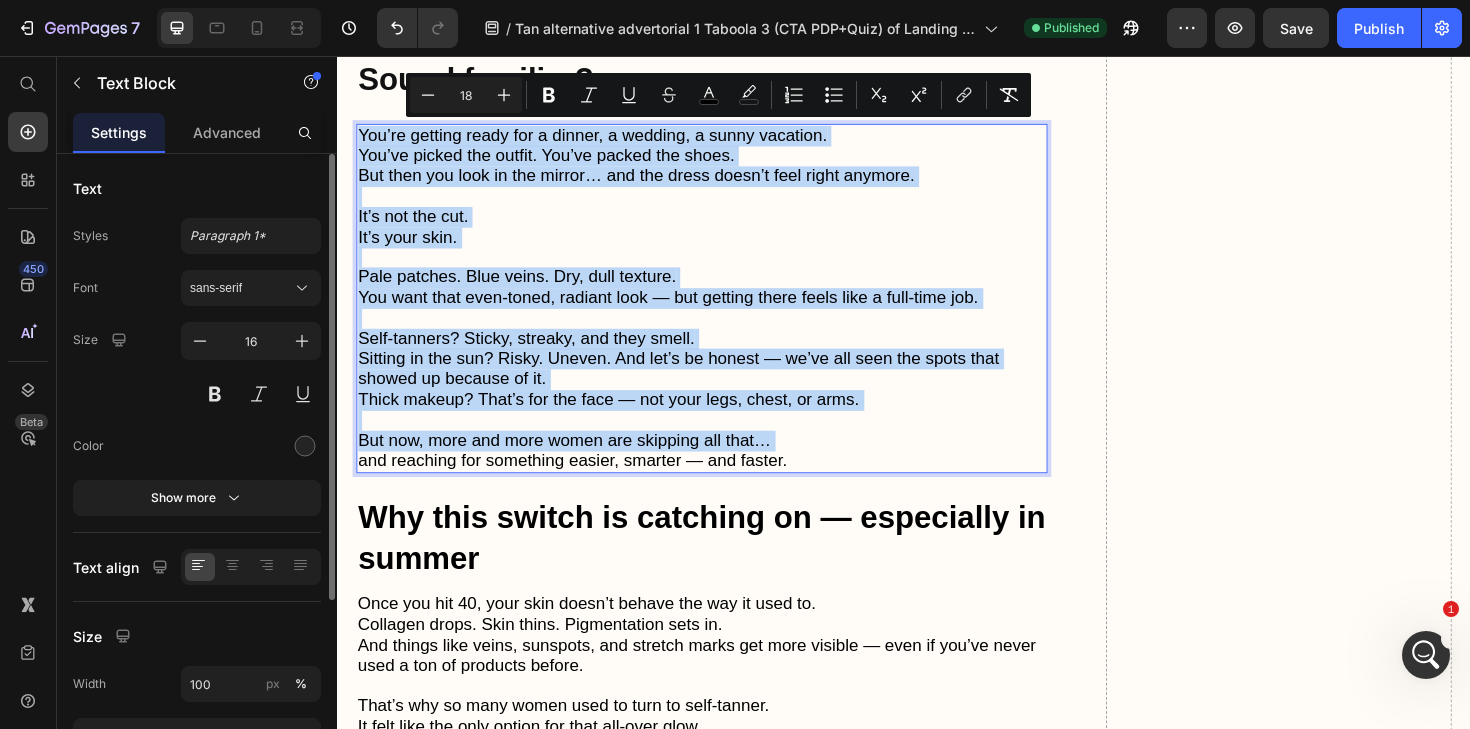 click on "Pale patches. Blue veins. Dry, dull texture." at bounding box center (527, 290) 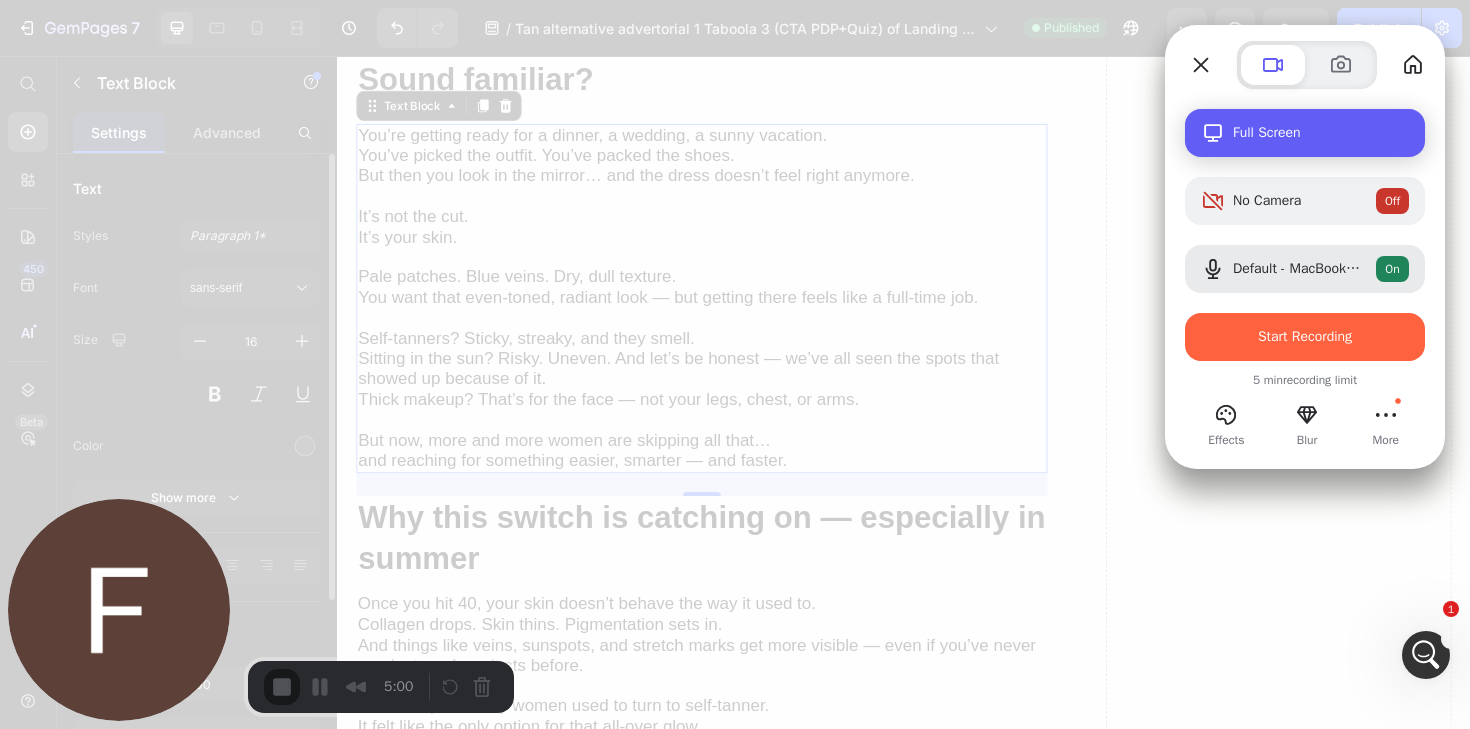 click on "Full Screen" at bounding box center [1321, 133] 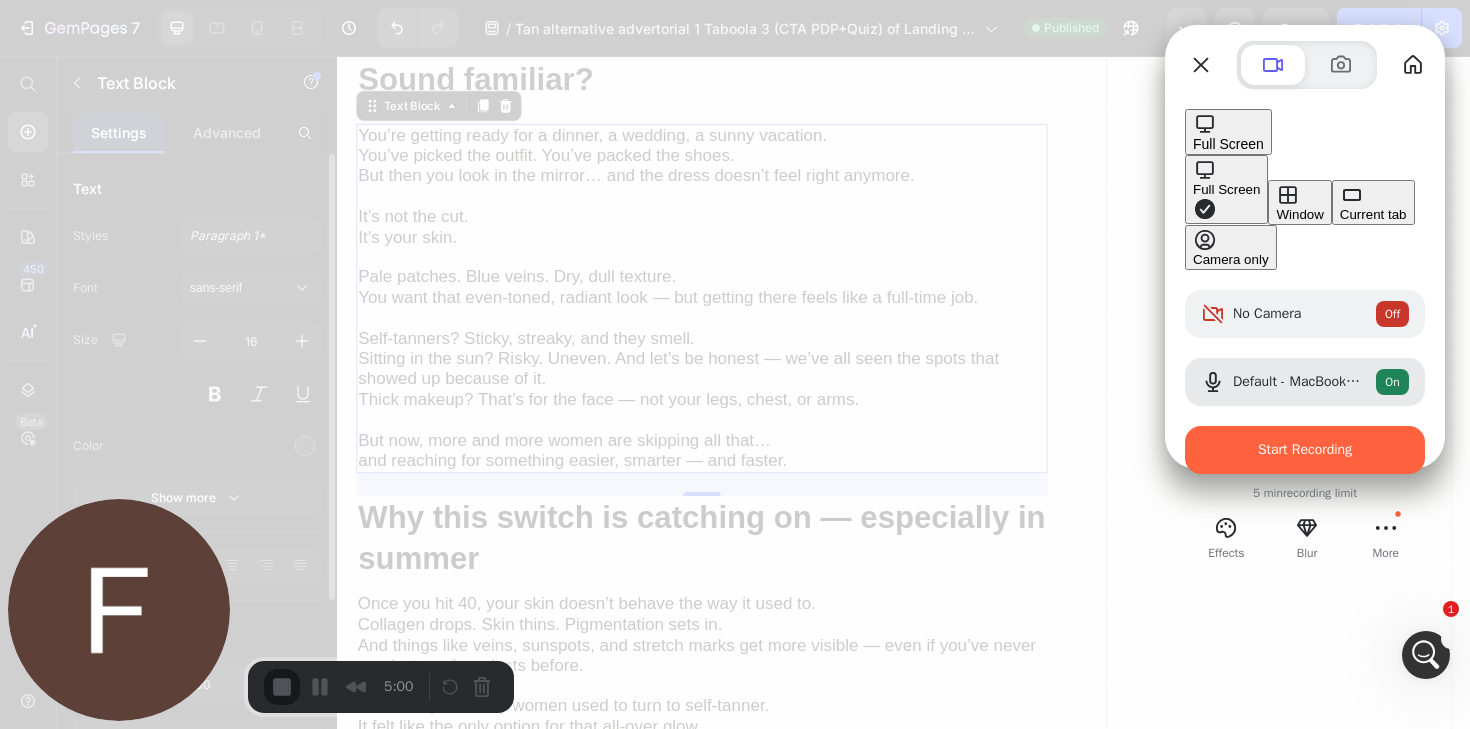 drag, startPoint x: 1076, startPoint y: 174, endPoint x: 1068, endPoint y: 217, distance: 43.737854 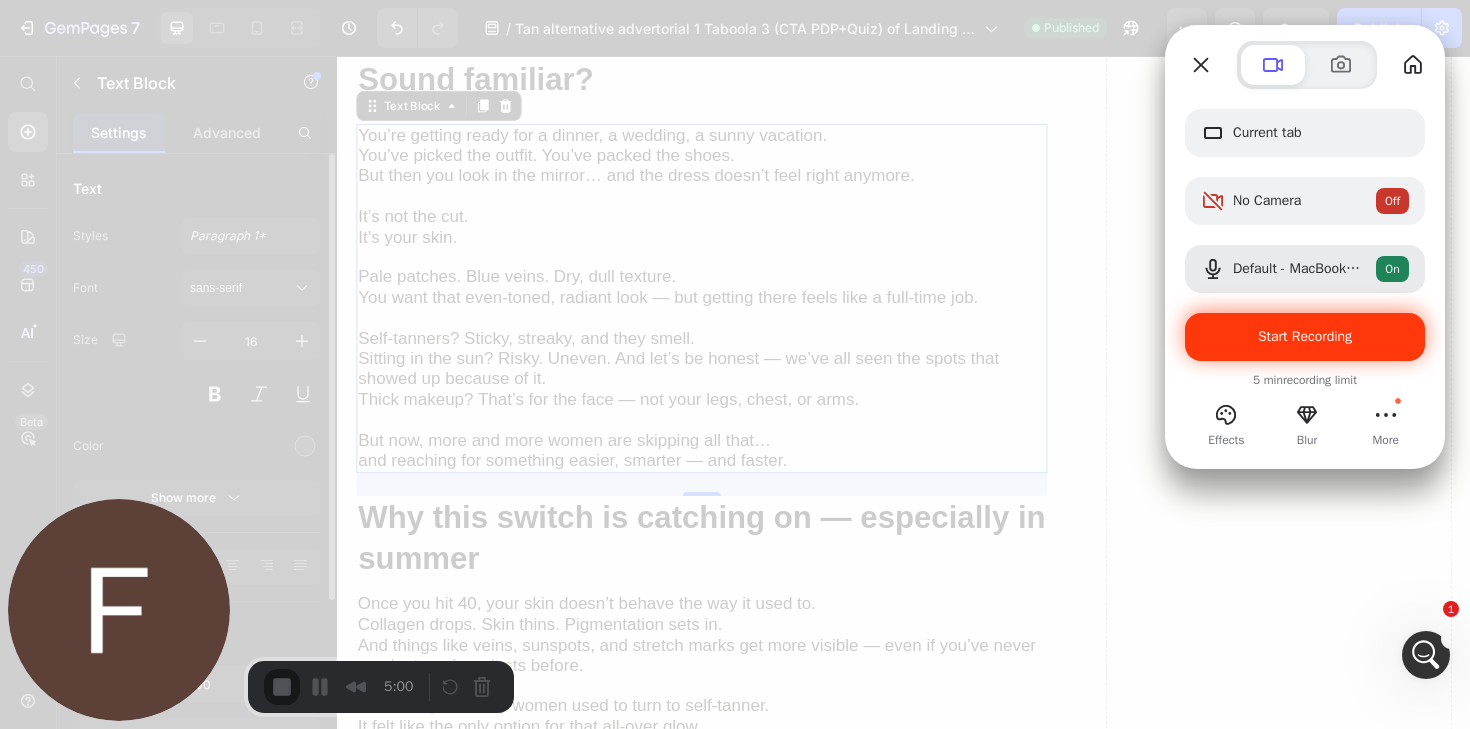 click on "Start Recording" at bounding box center [1305, 336] 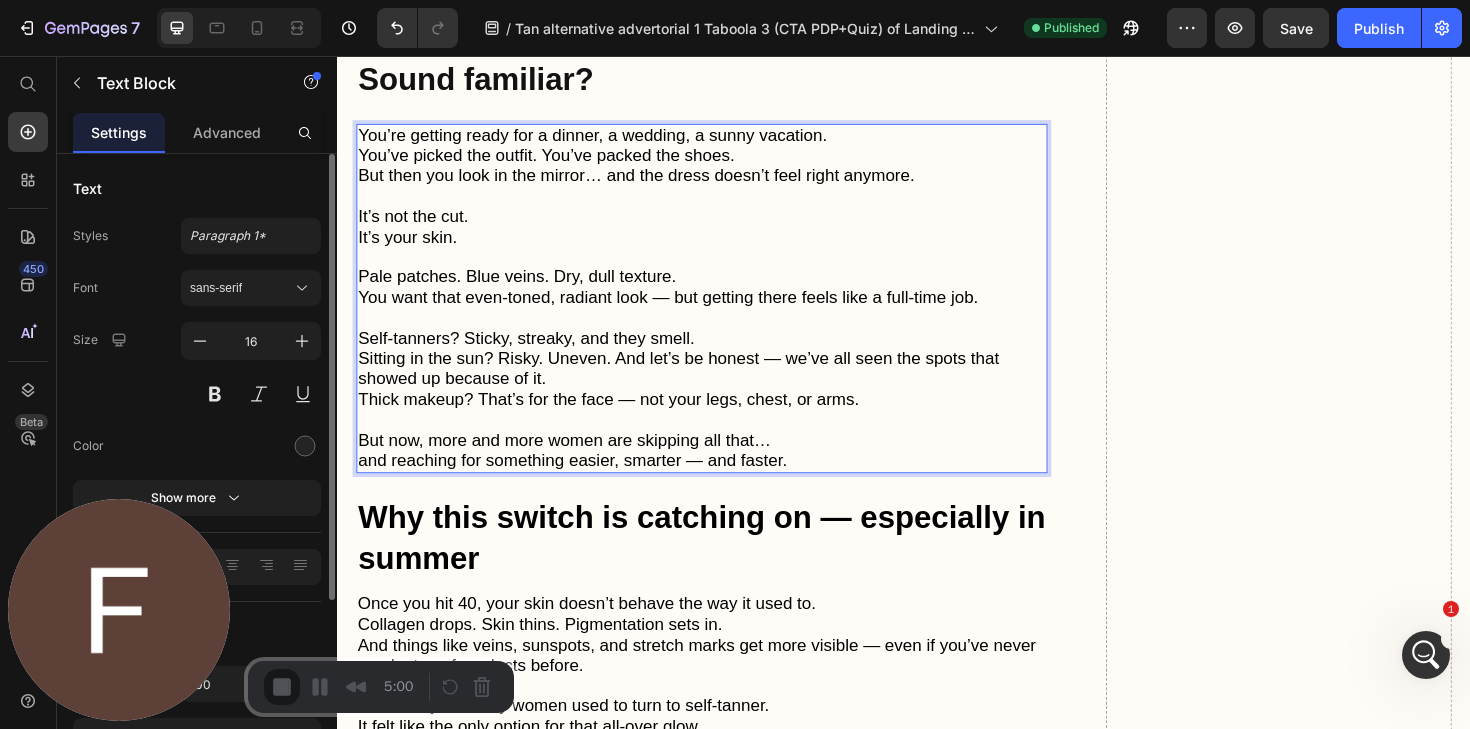 click on "You want that even-toned, radiant look — but getting there feels like a full-time job." at bounding box center (687, 312) 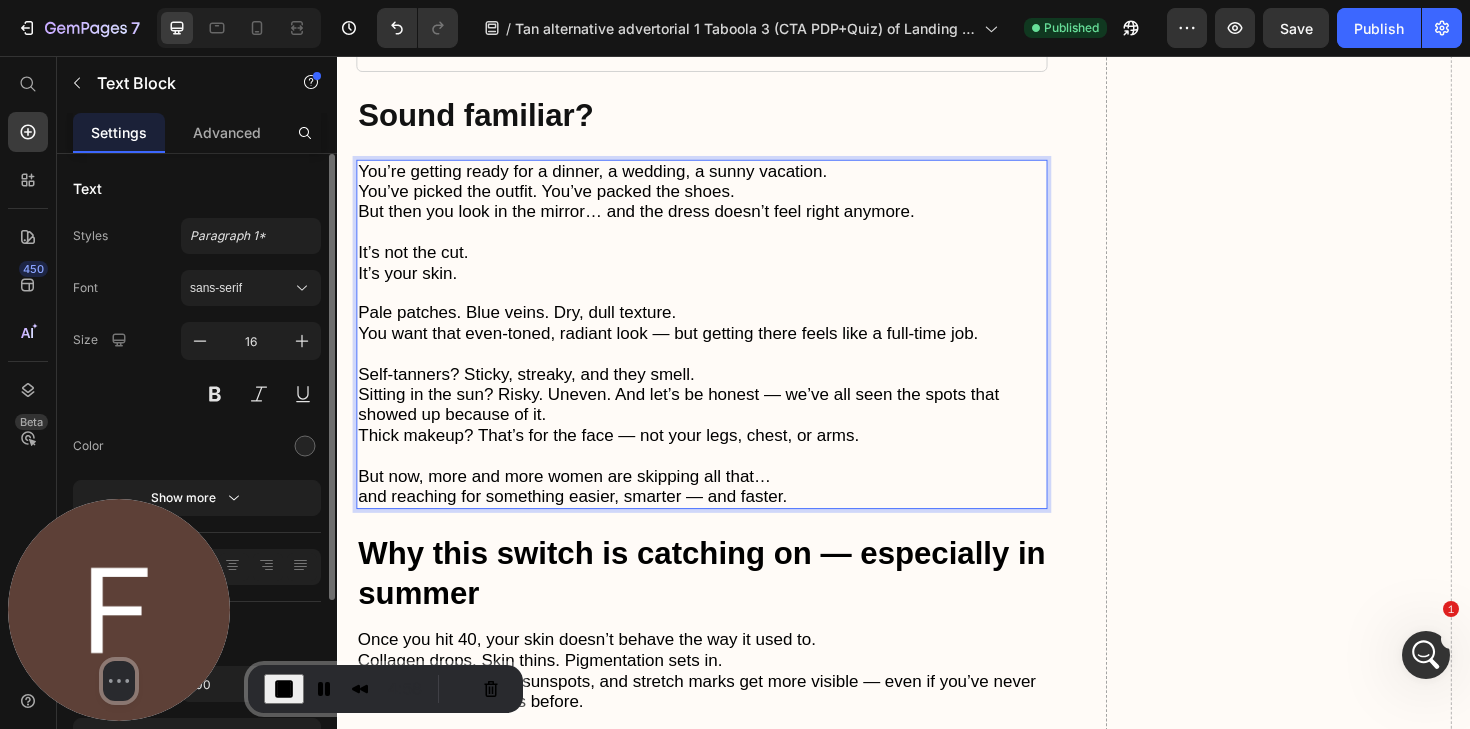 scroll, scrollTop: 606, scrollLeft: 0, axis: vertical 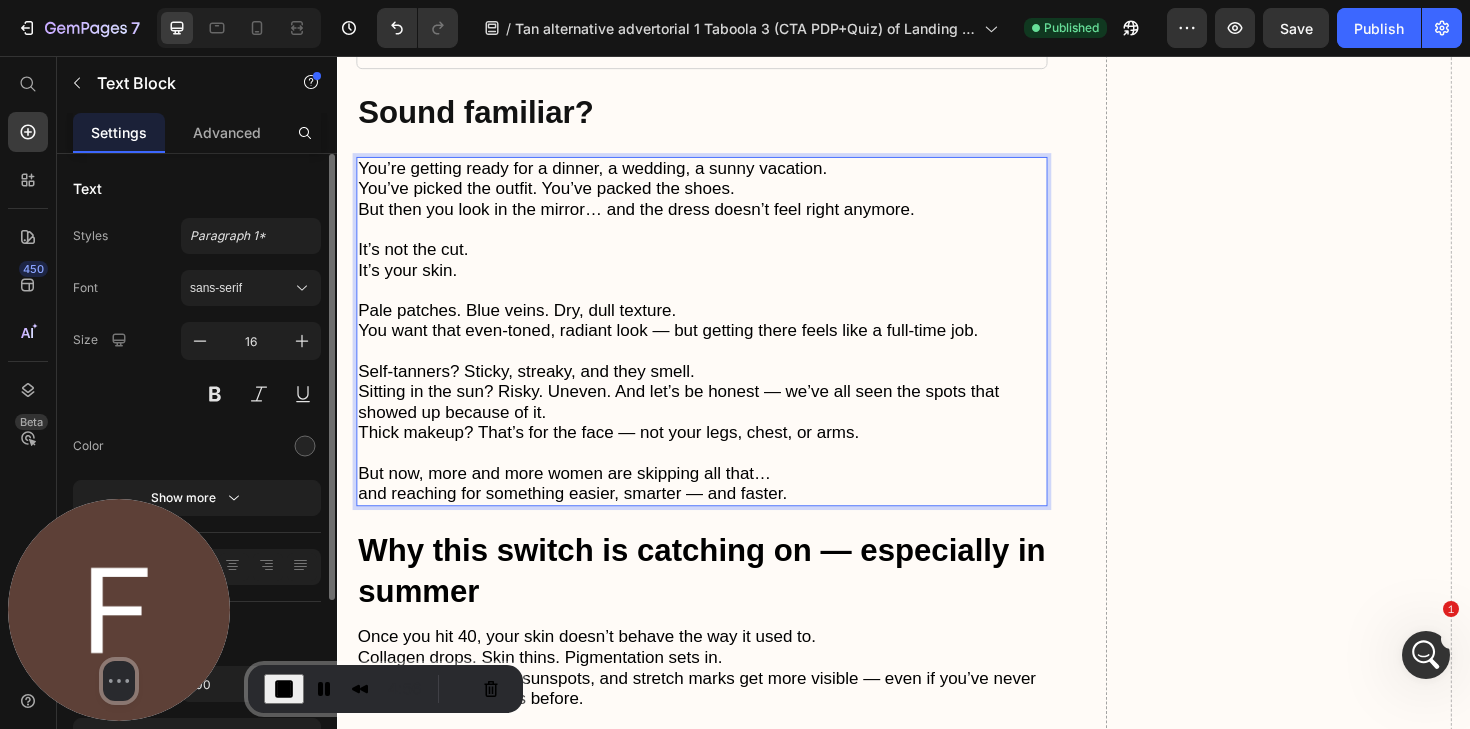 click on "You want that even-toned, radiant look — but getting there feels like a full-time job." at bounding box center (687, 347) 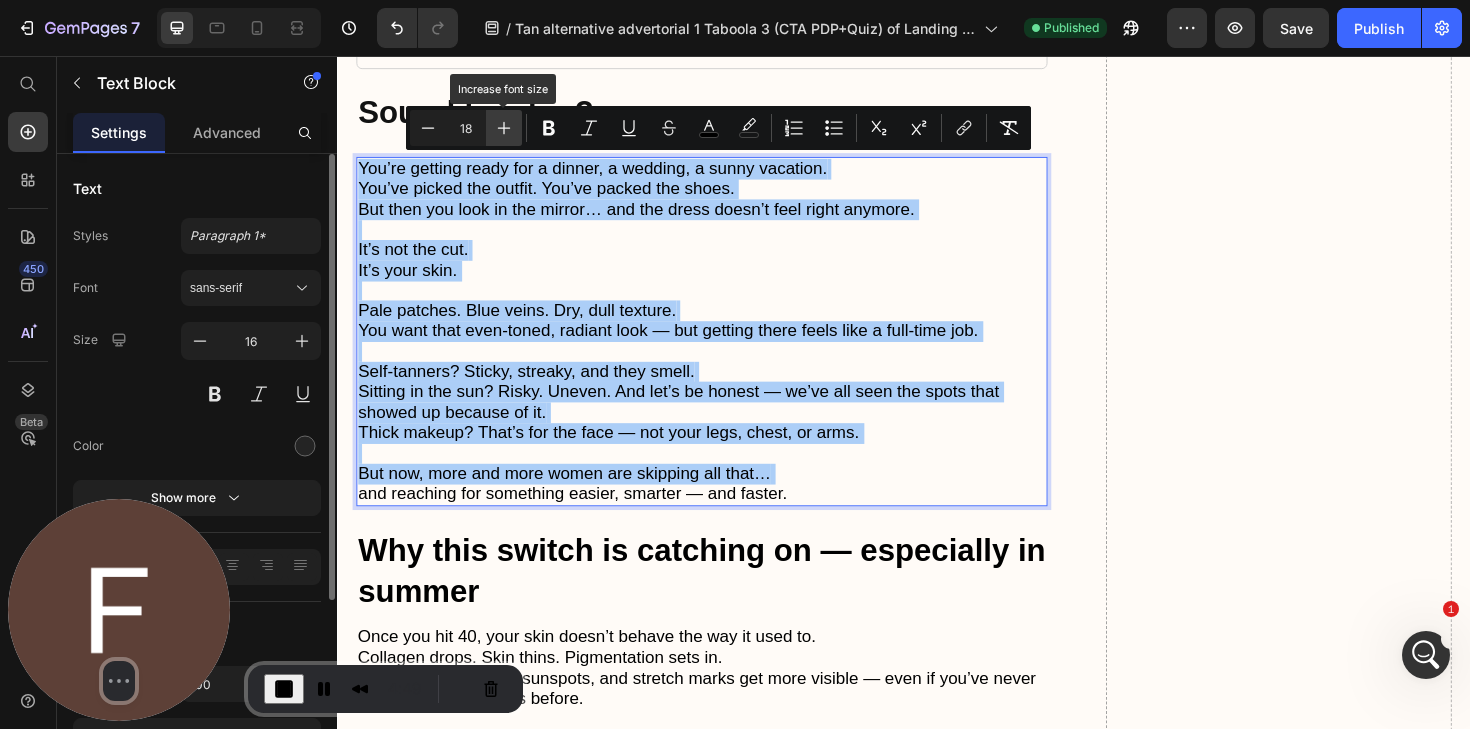 click 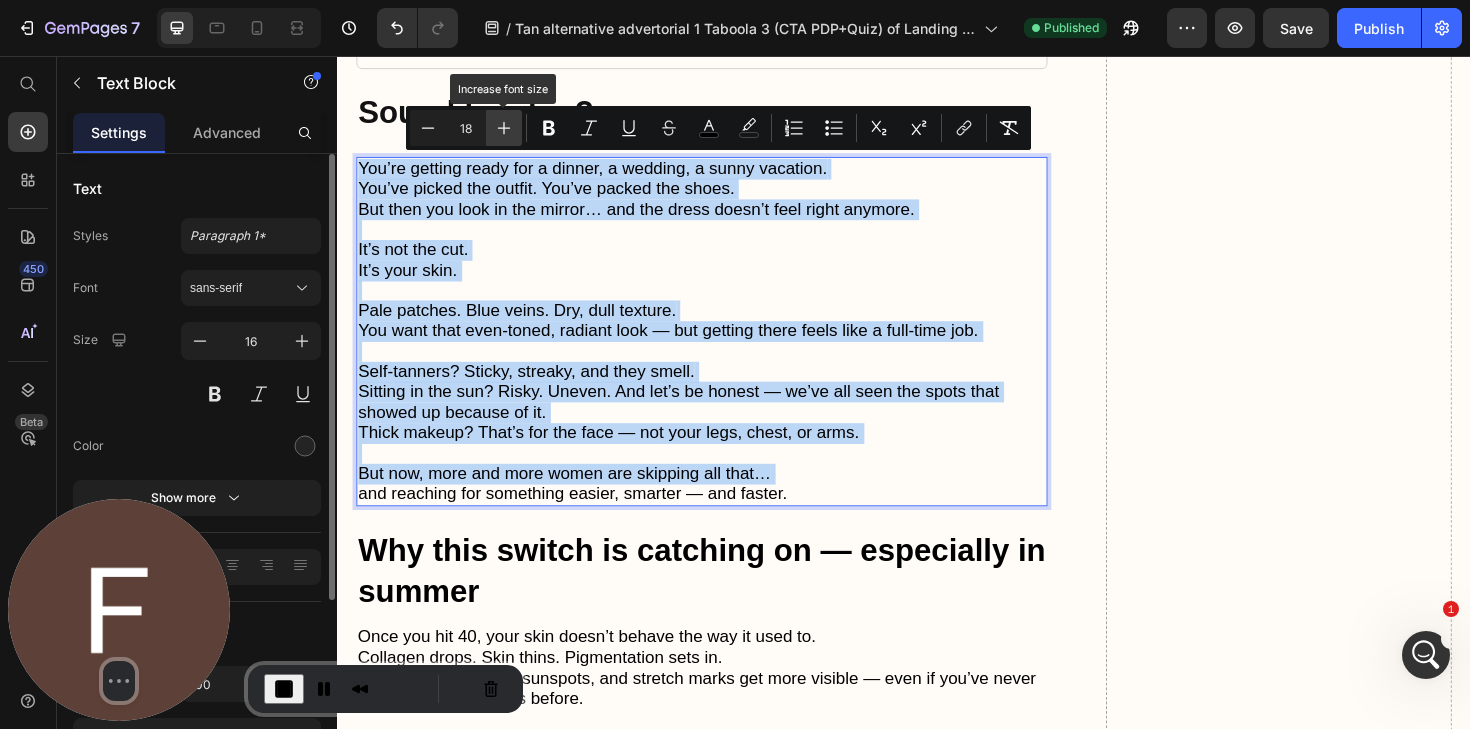type on "19" 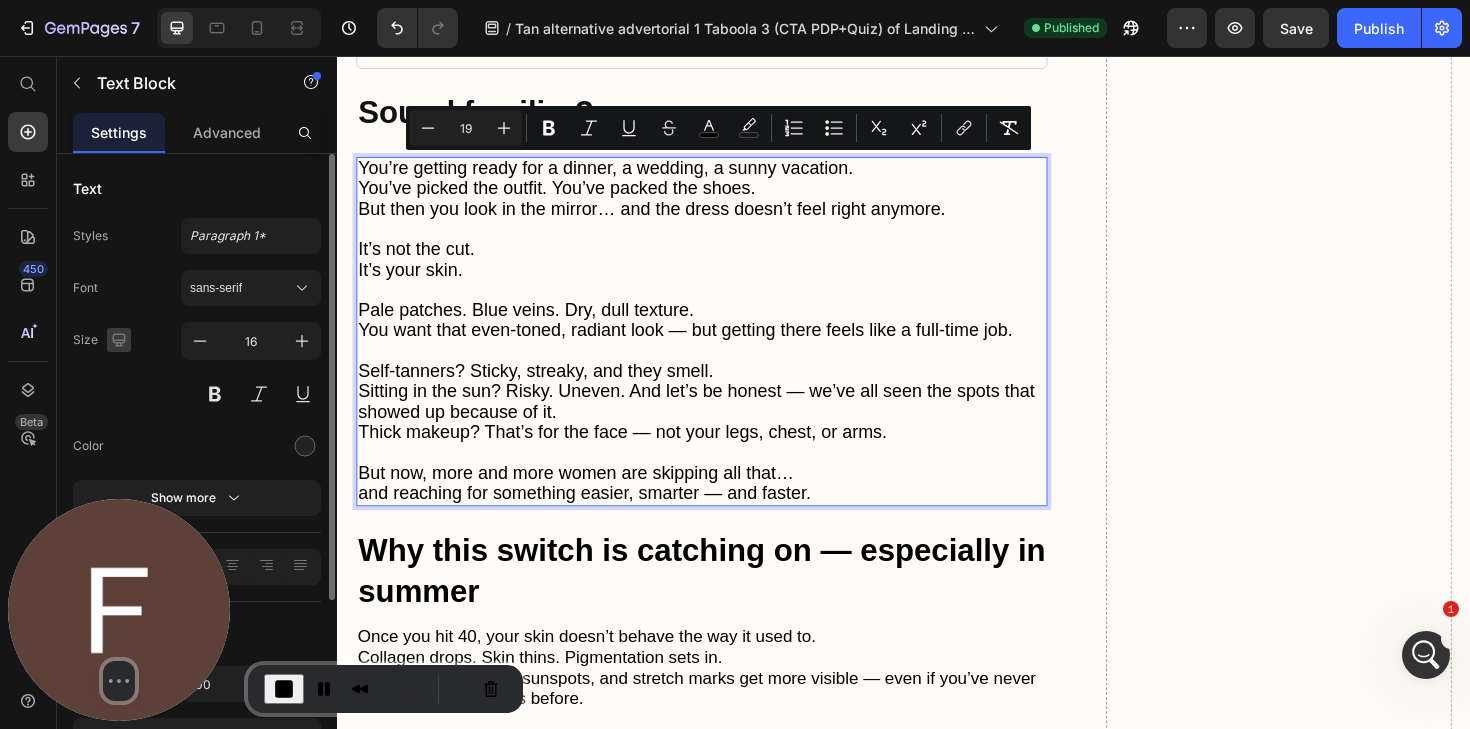 click 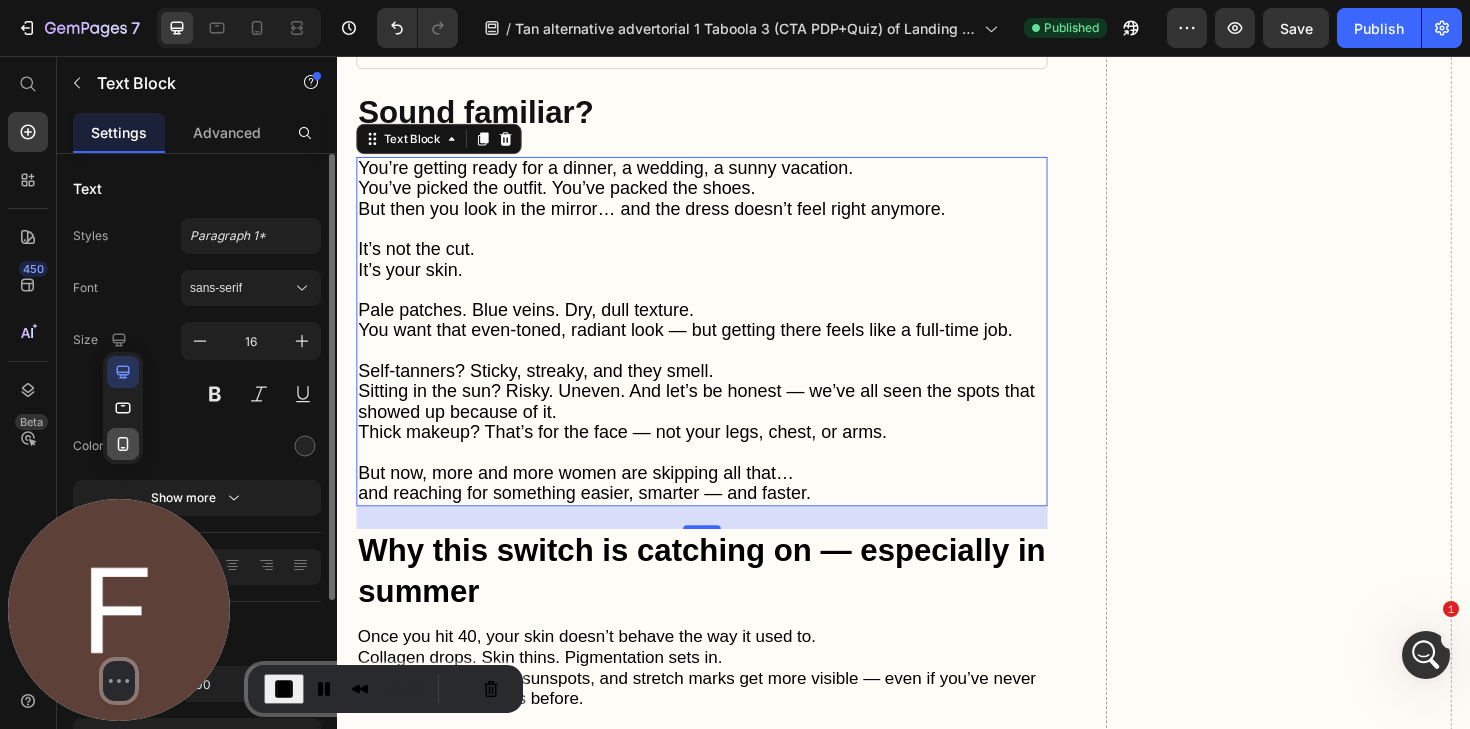 click 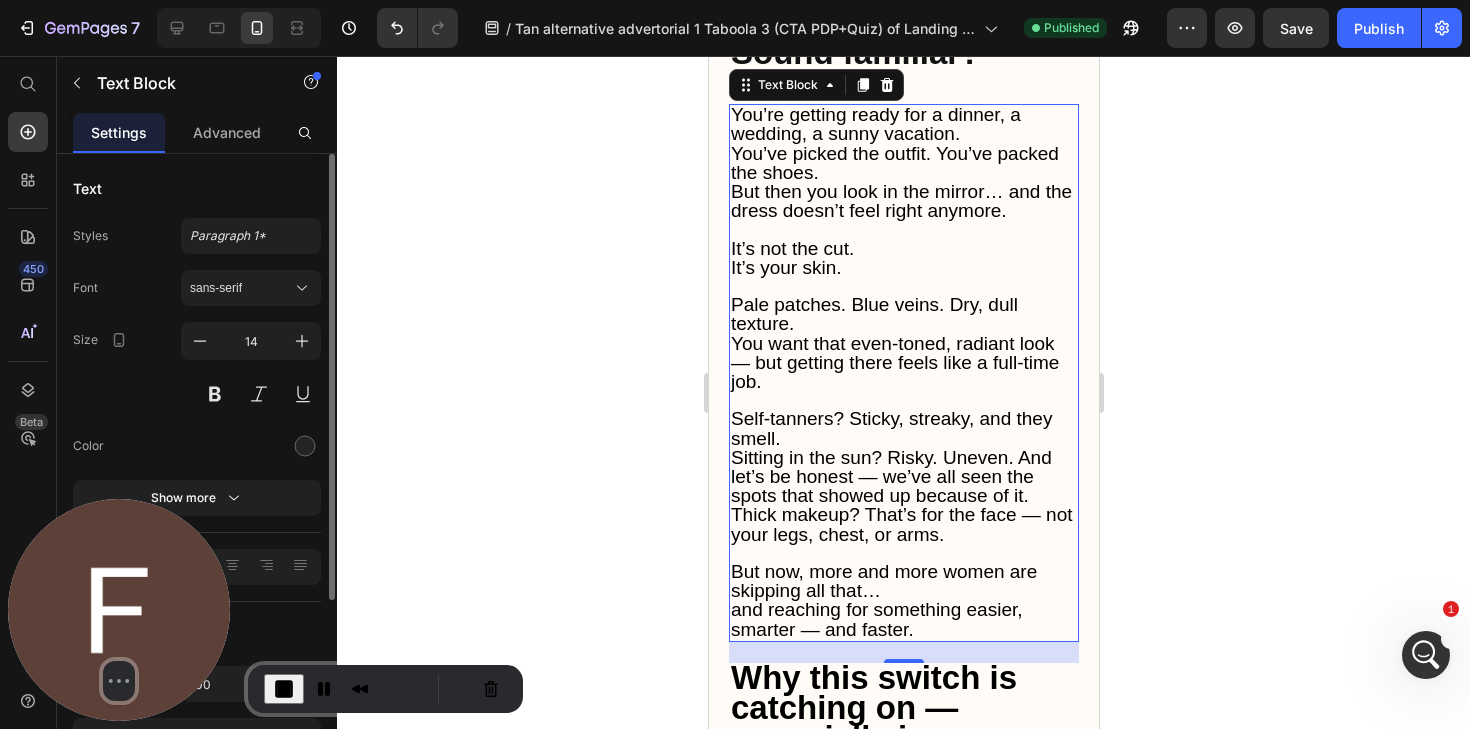 scroll, scrollTop: 725, scrollLeft: 0, axis: vertical 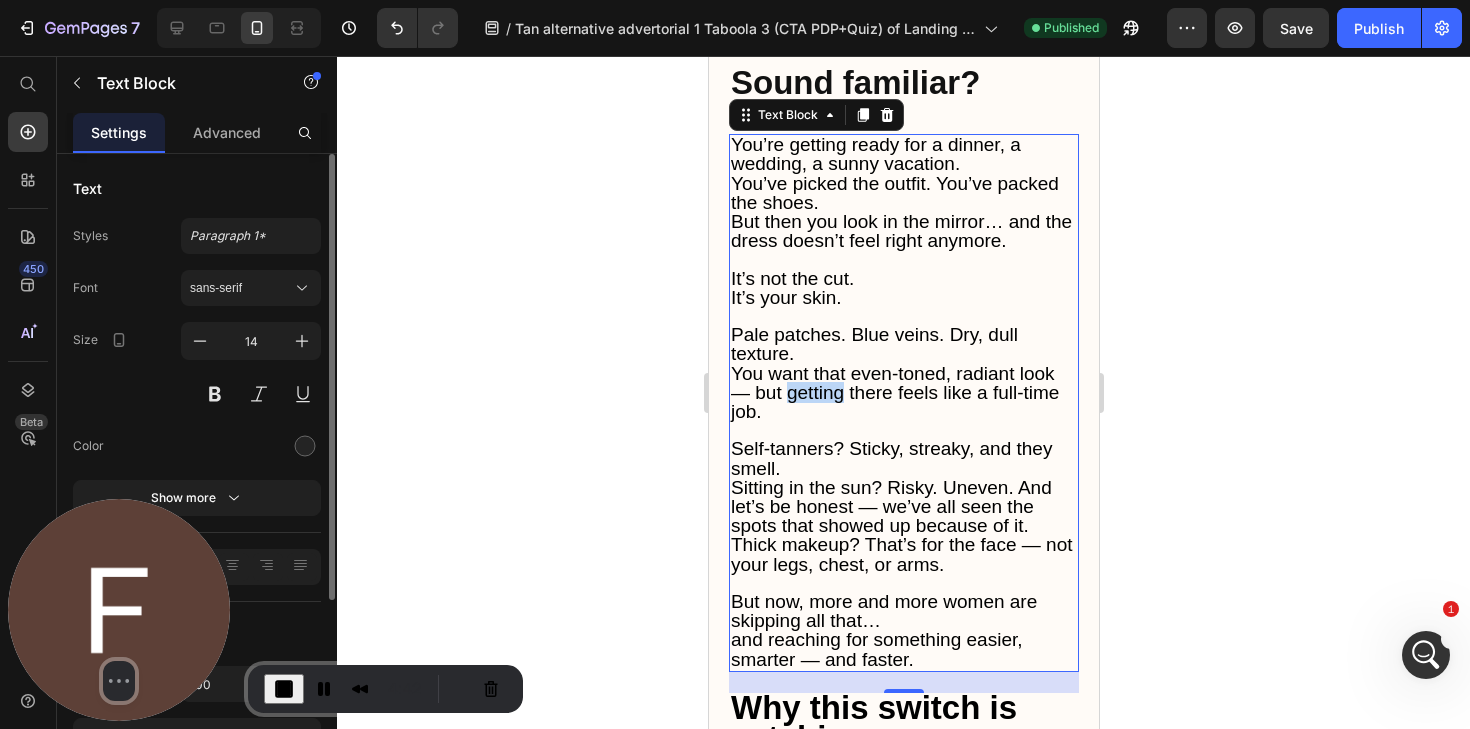 click on "You want that even-toned, radiant look — but getting there feels like a full-time job." at bounding box center [894, 392] 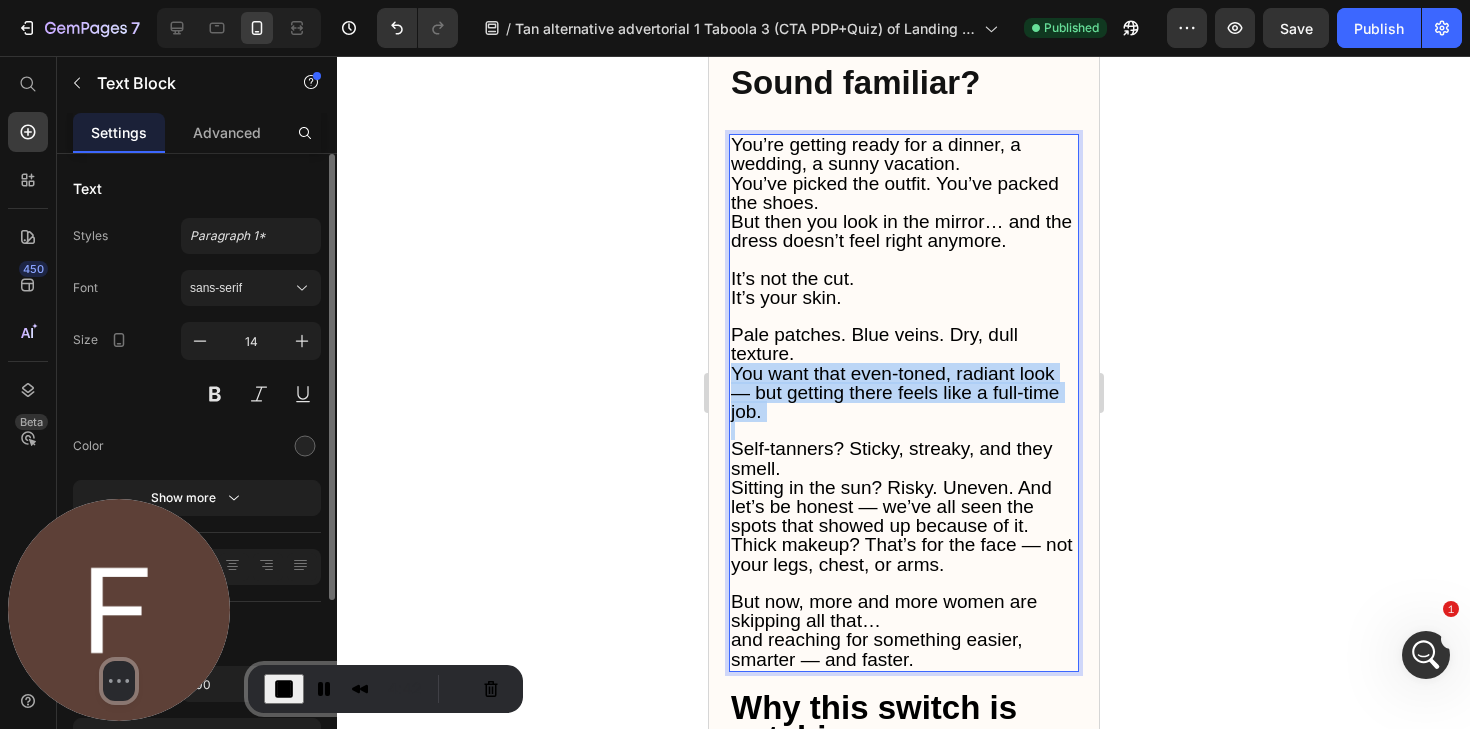 click on "You want that even-toned, radiant look — but getting there feels like a full-time job." at bounding box center [894, 392] 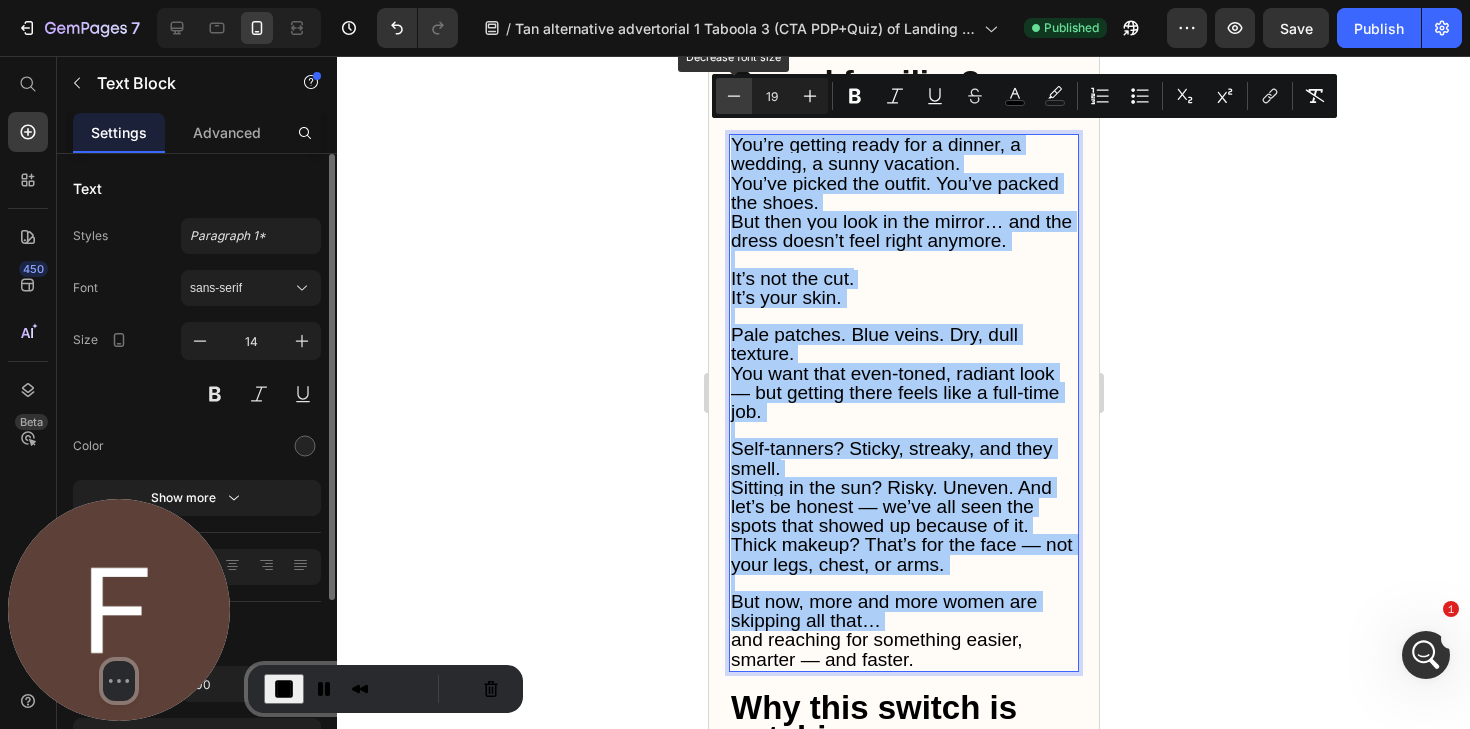 click 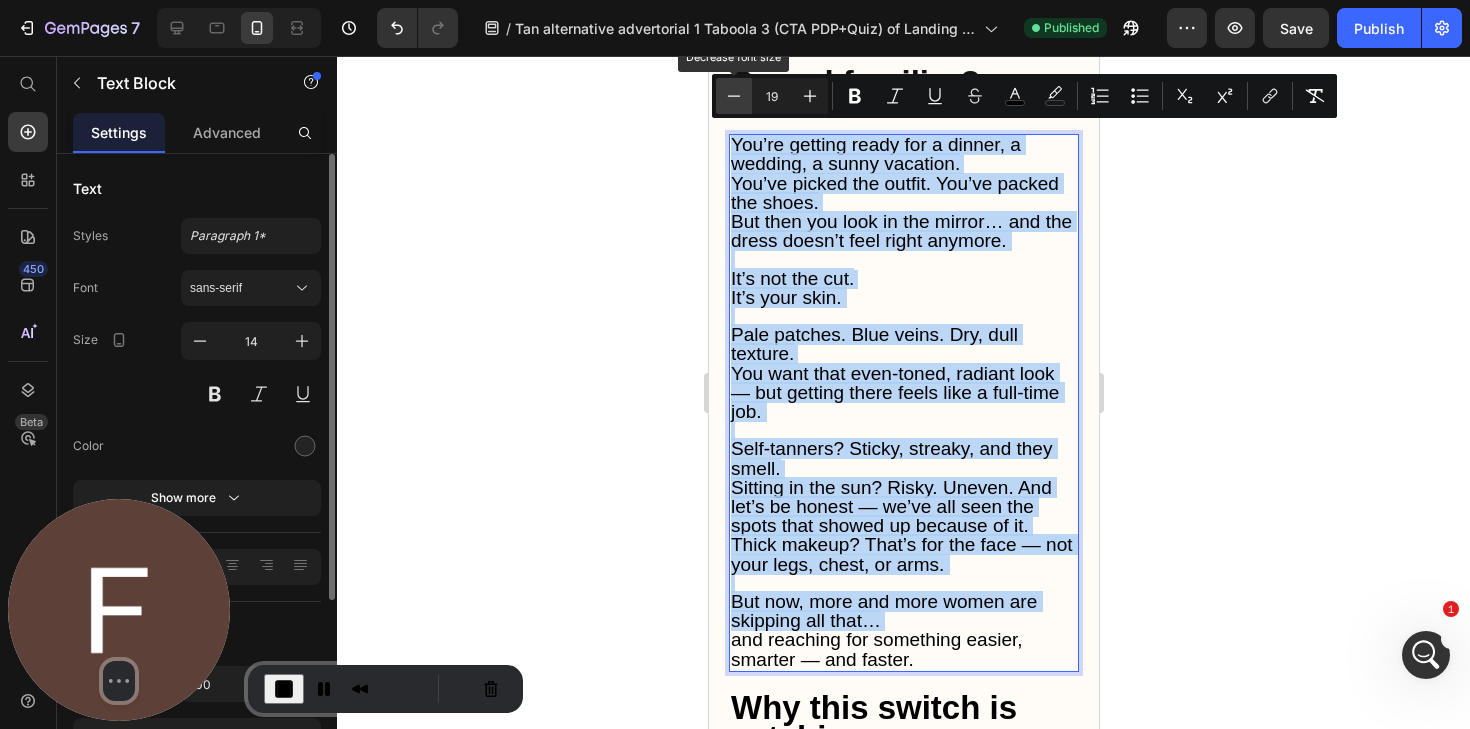 type on "18" 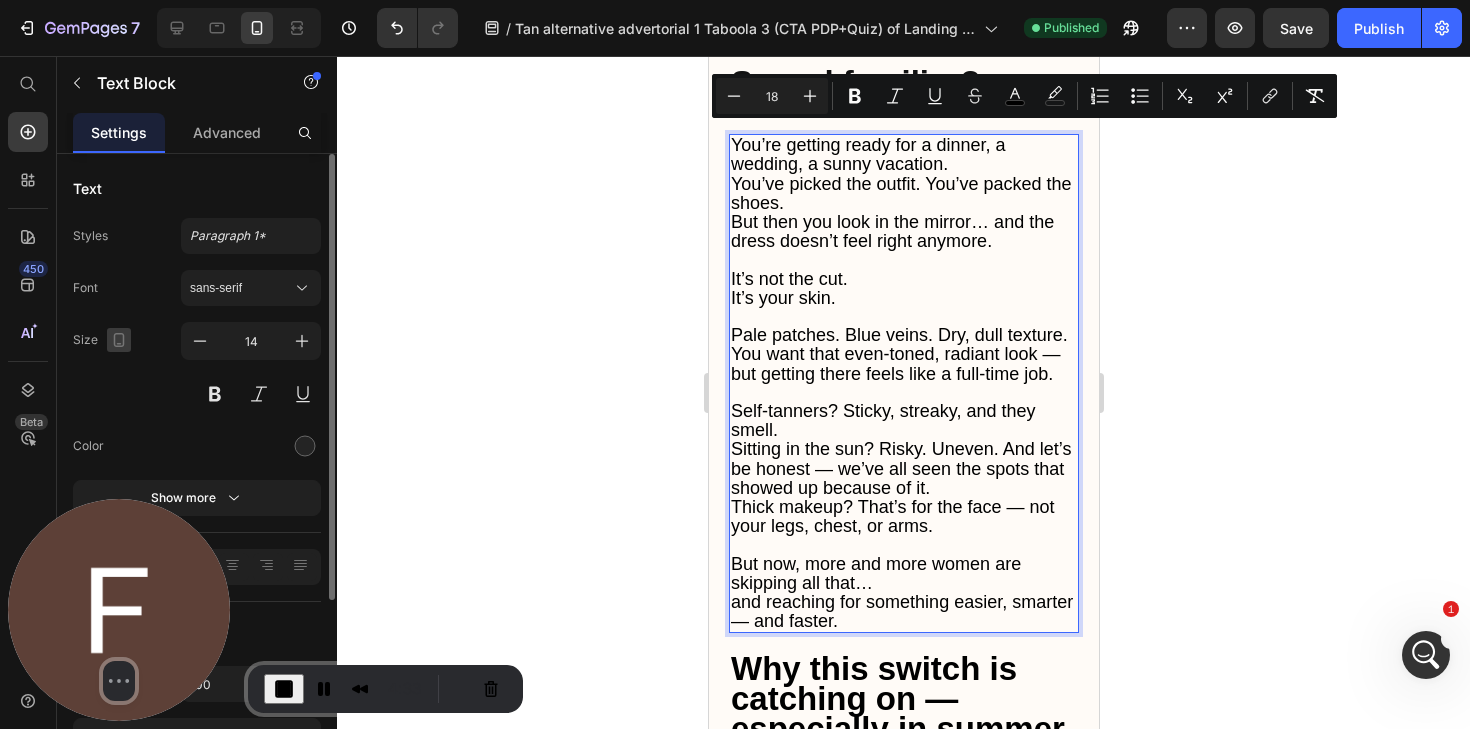 click 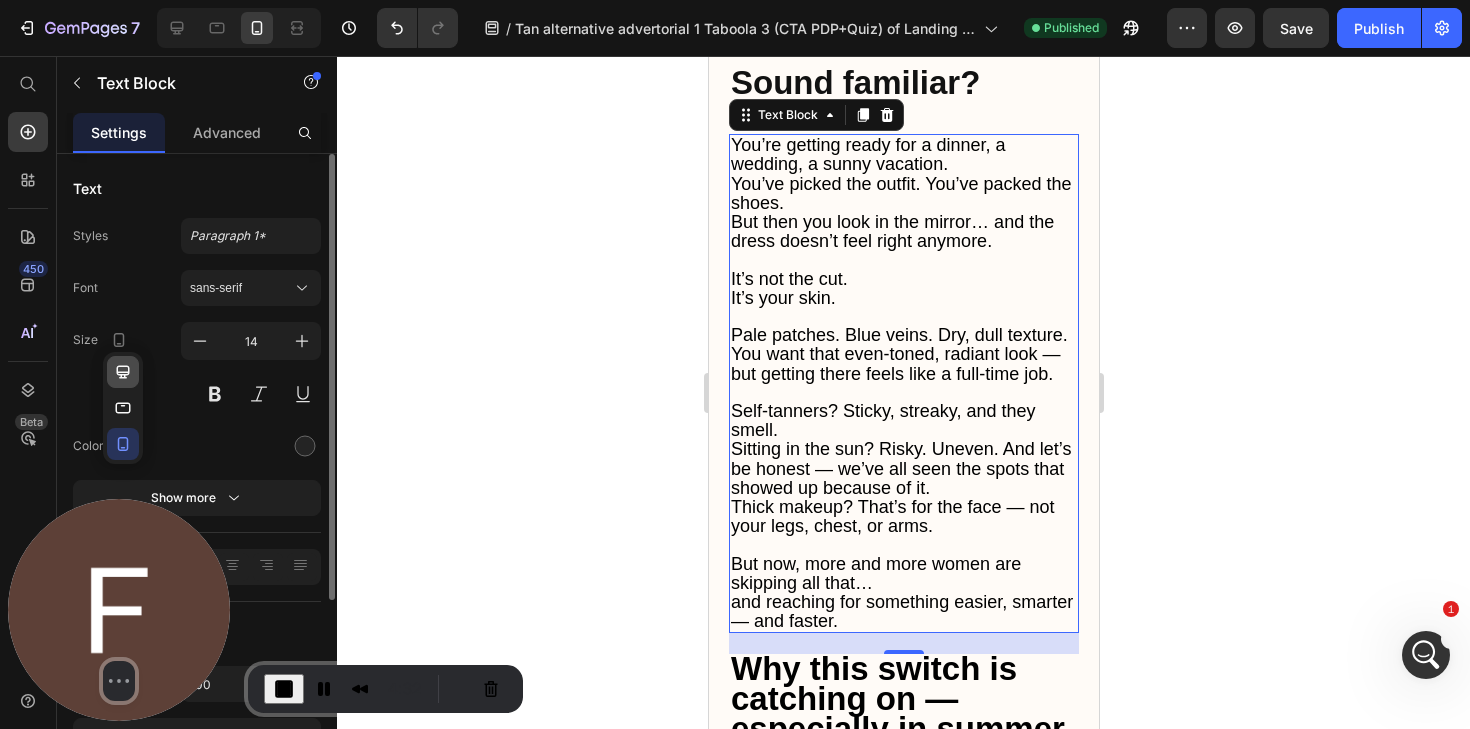 click 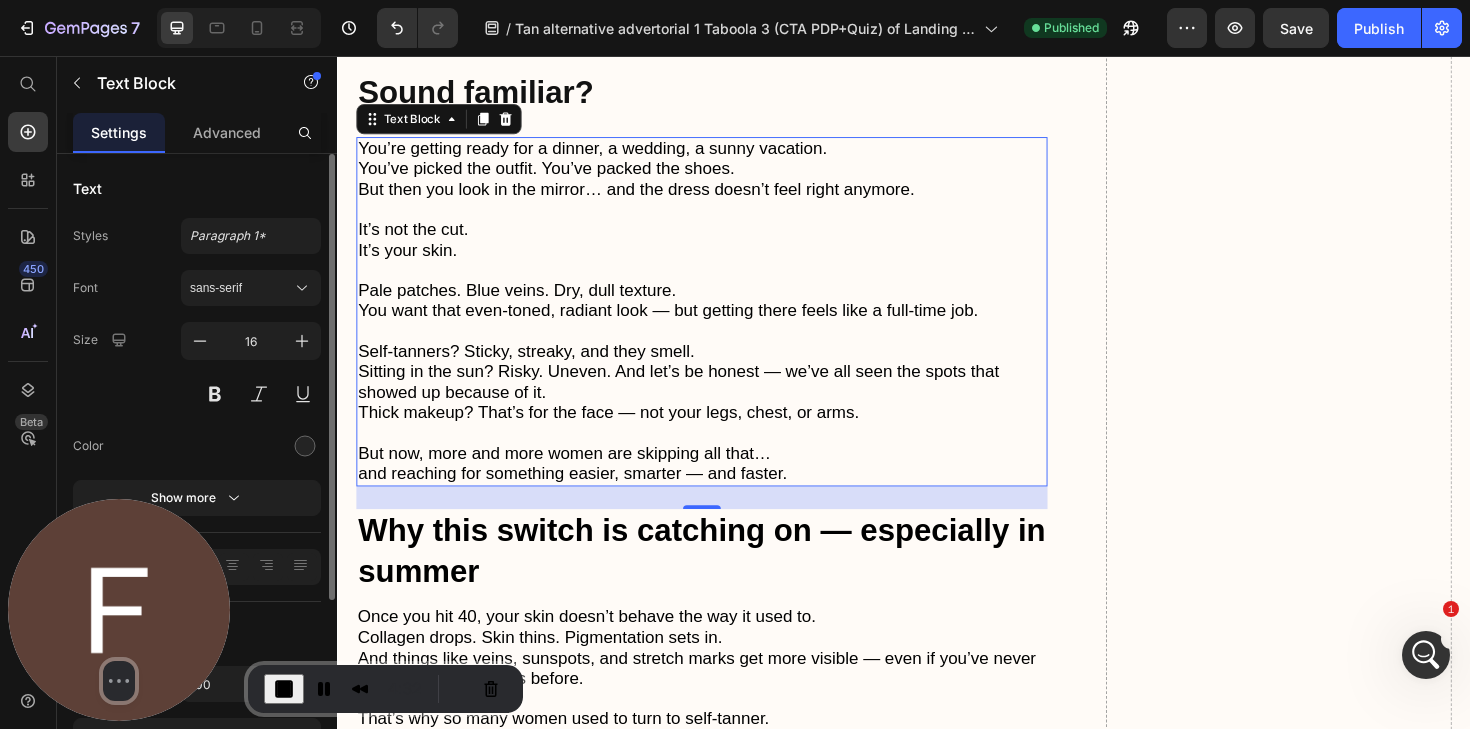 scroll, scrollTop: 641, scrollLeft: 0, axis: vertical 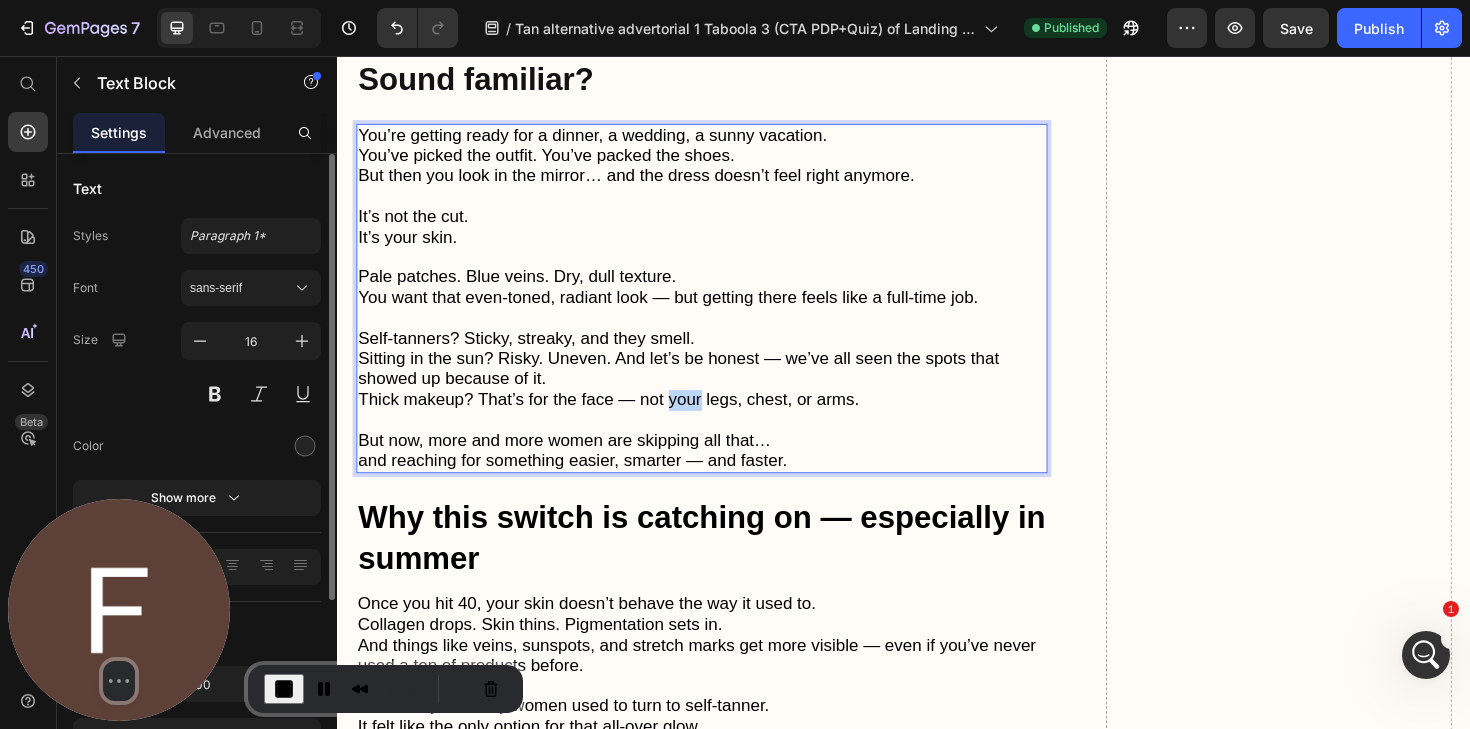 click on "Thick makeup? That’s for the face — not your legs, chest, or arms." at bounding box center [624, 420] 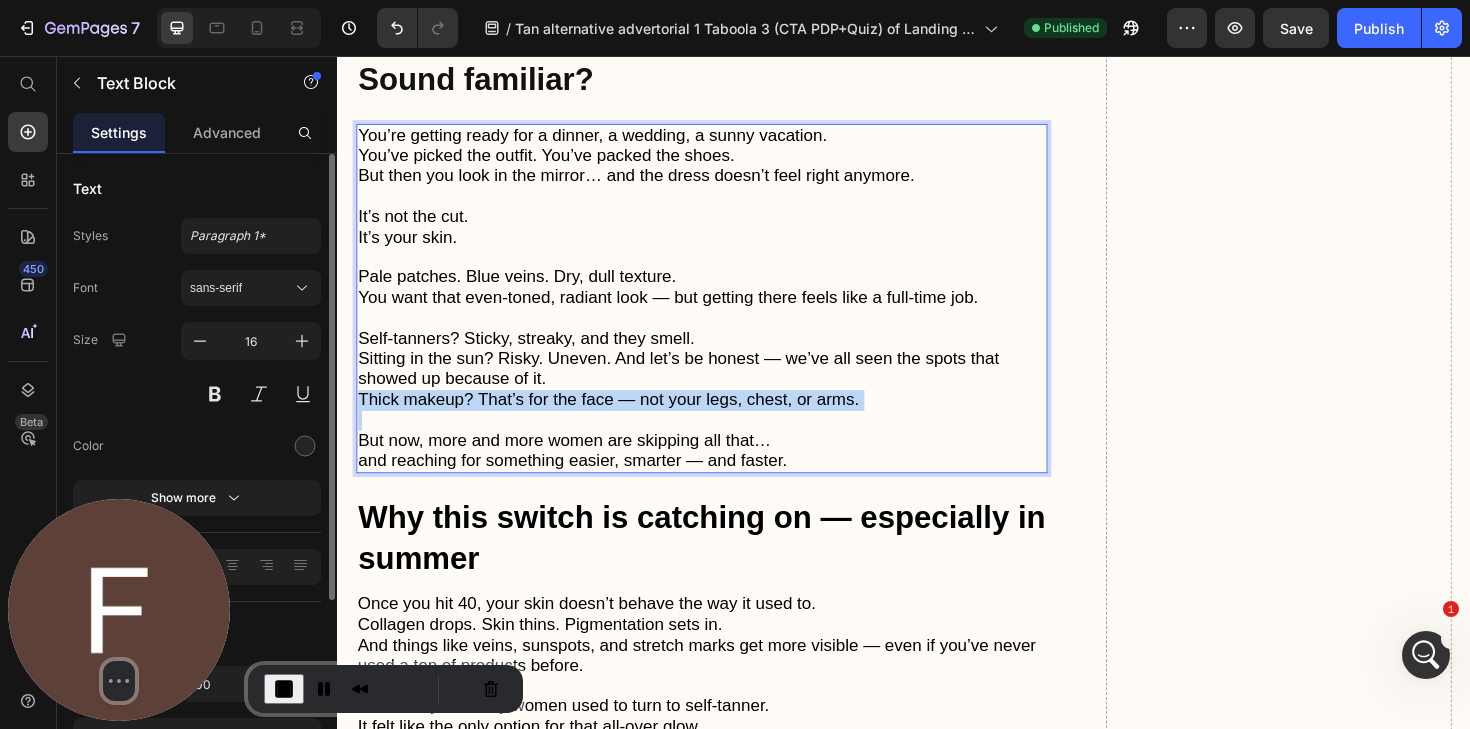 click on "Thick makeup? That’s for the face — not your legs, chest, or arms." at bounding box center [624, 420] 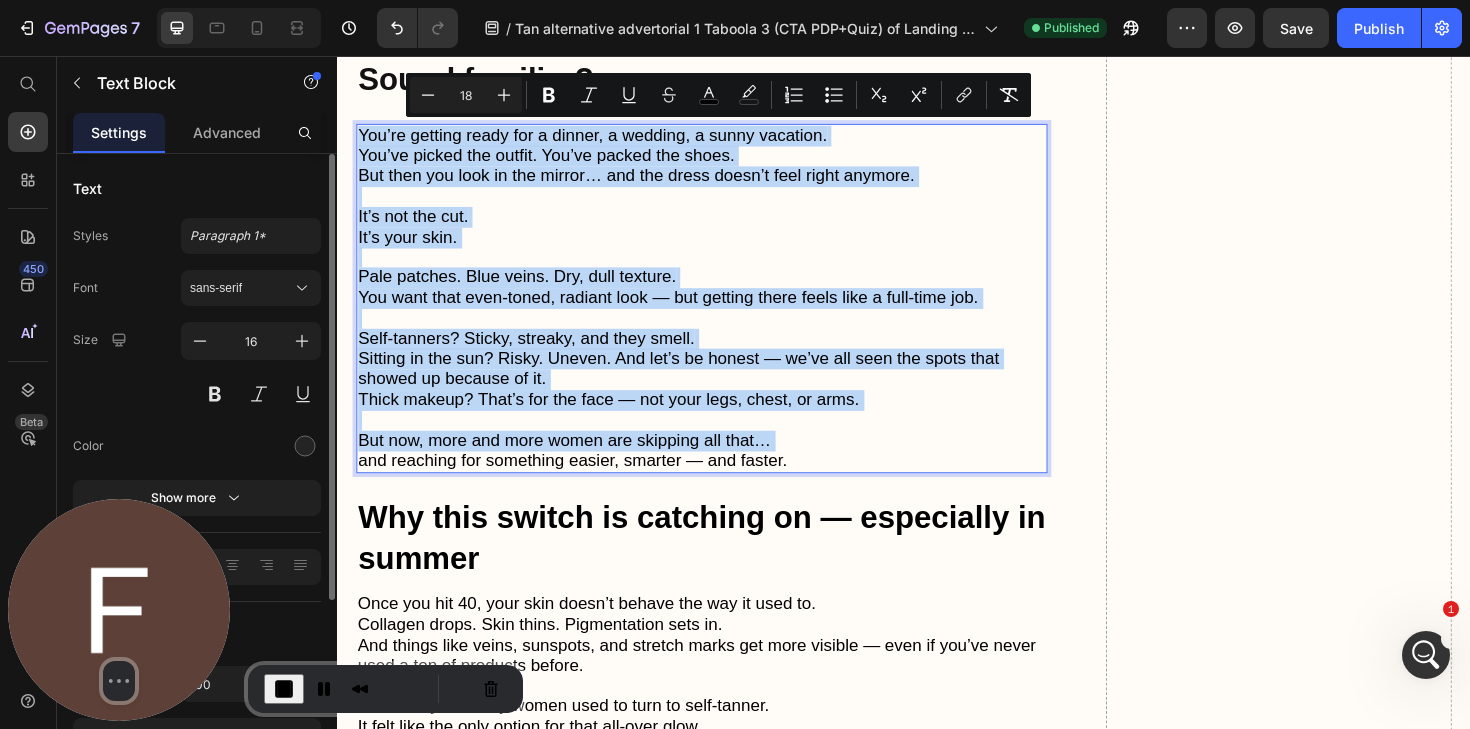 click at bounding box center (723, 334) 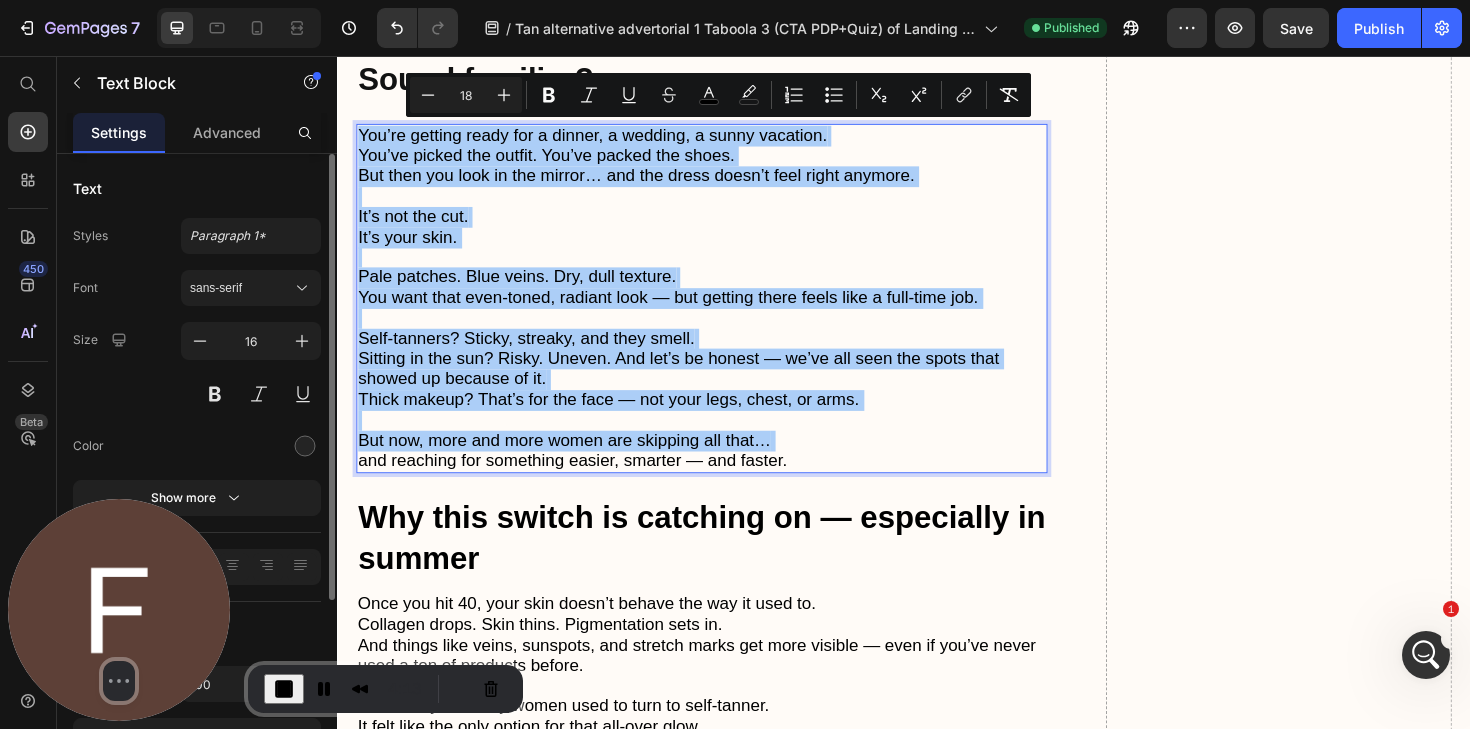 click at bounding box center (284, 689) 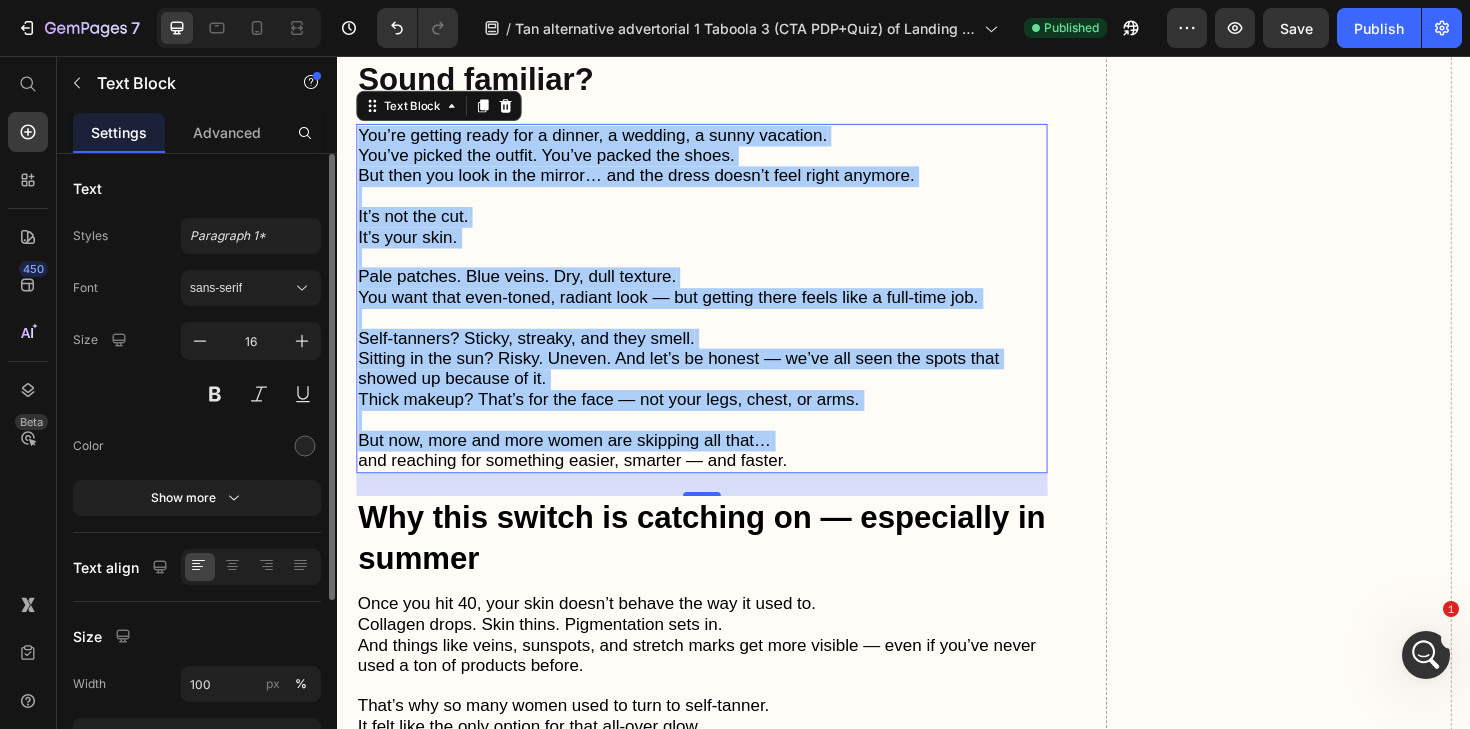 click 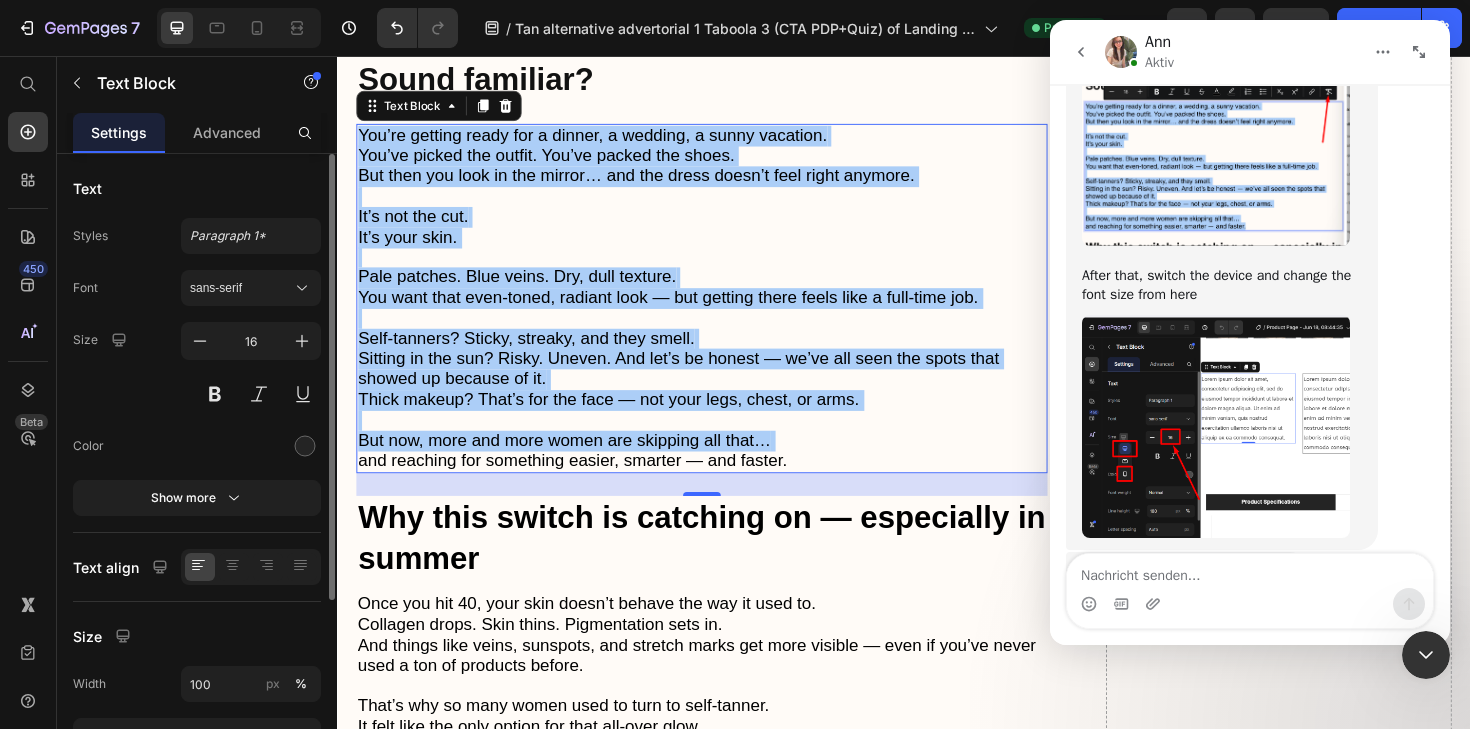 click at bounding box center [1250, 604] 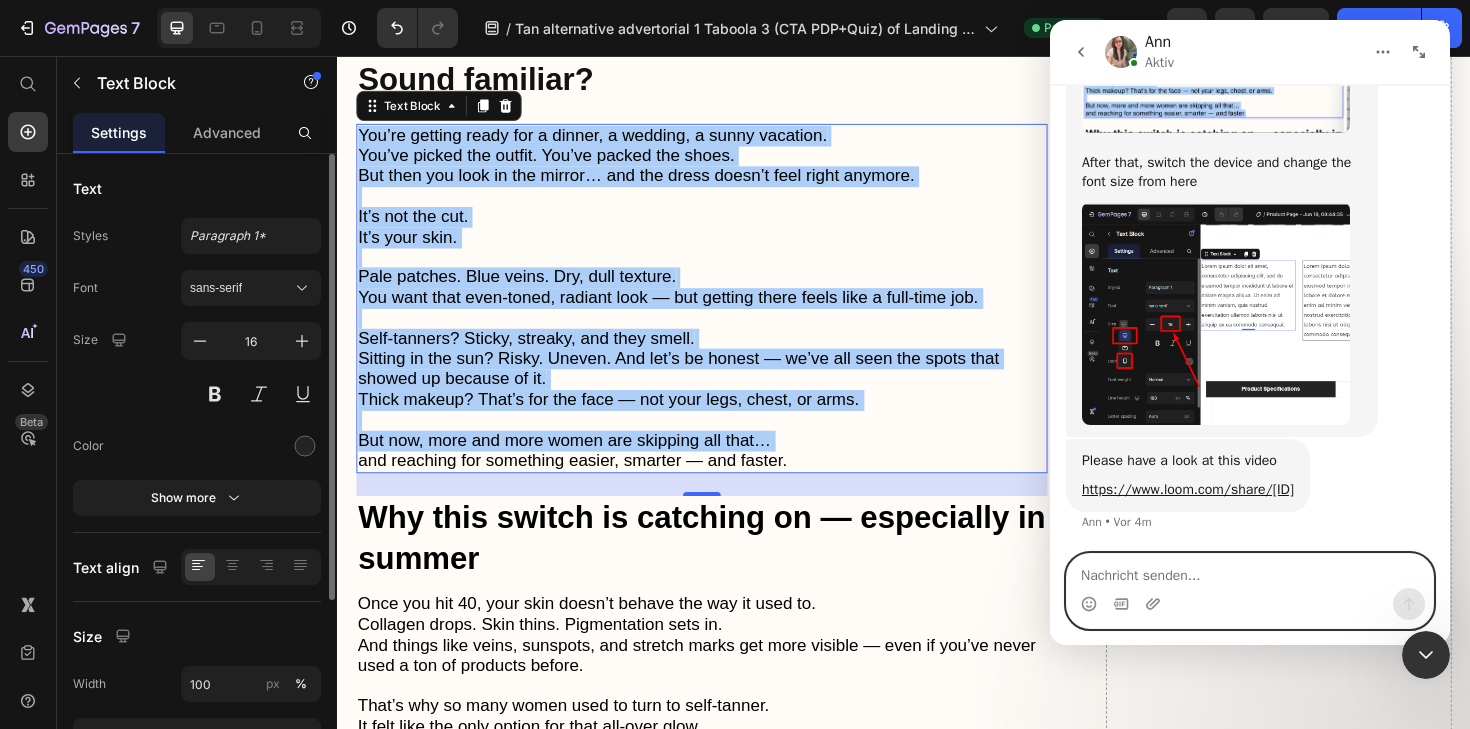 click at bounding box center [1250, 571] 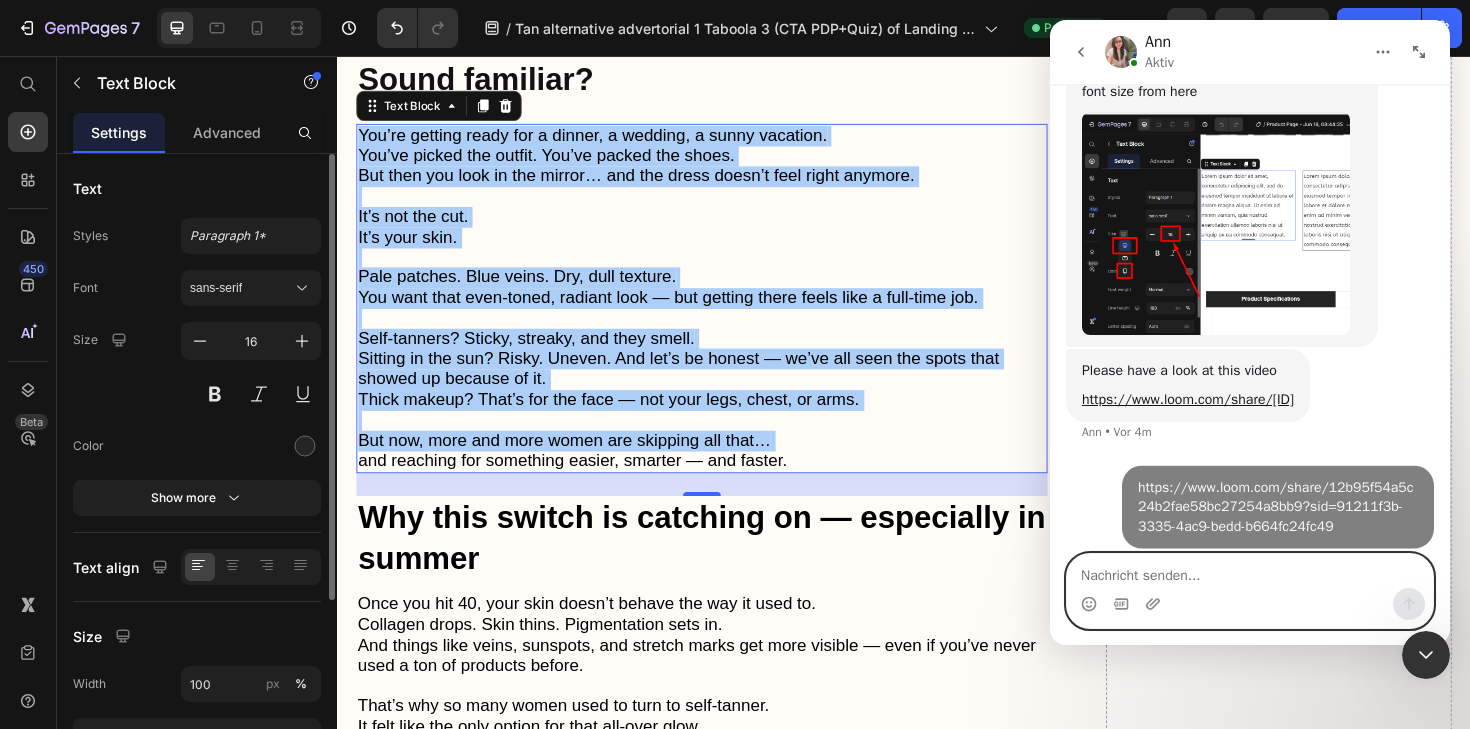 scroll, scrollTop: 1949, scrollLeft: 0, axis: vertical 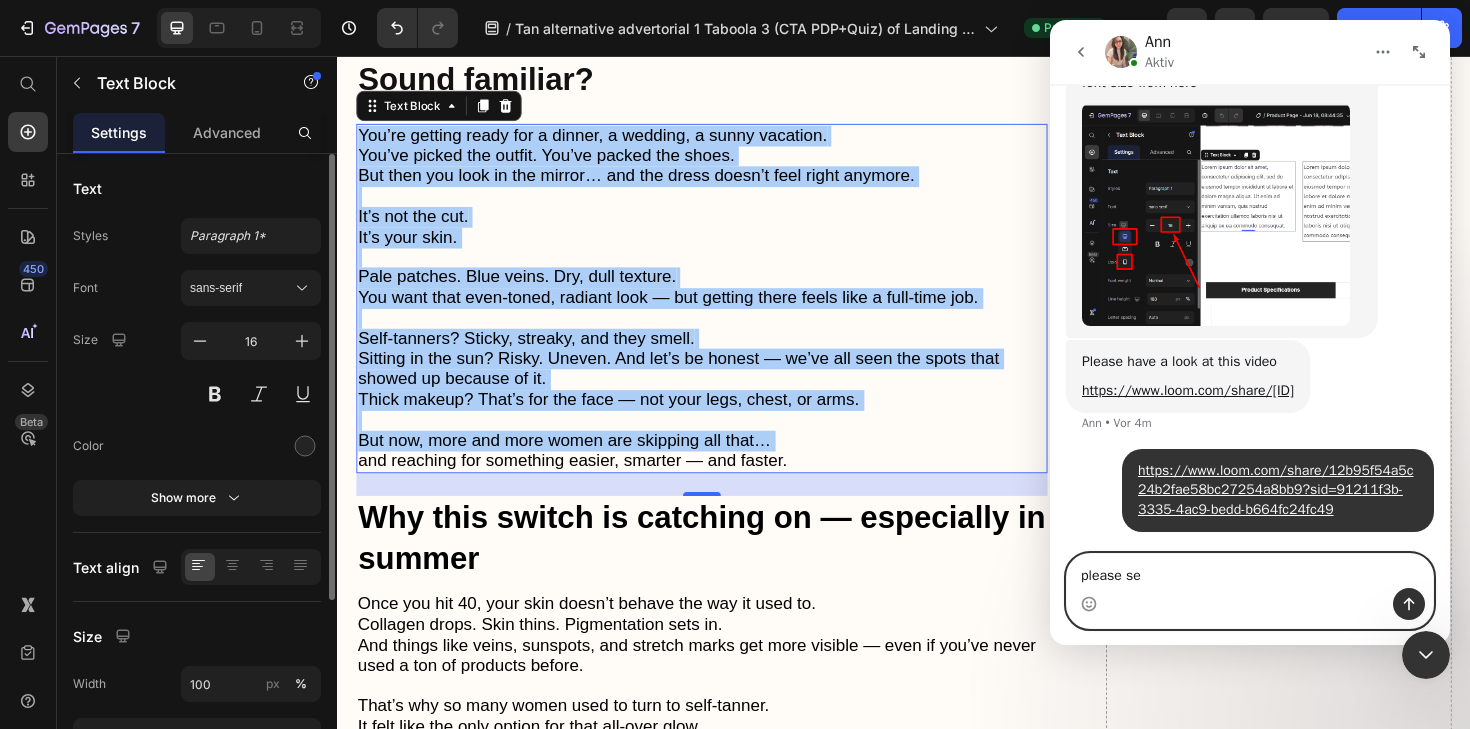 type on "please see" 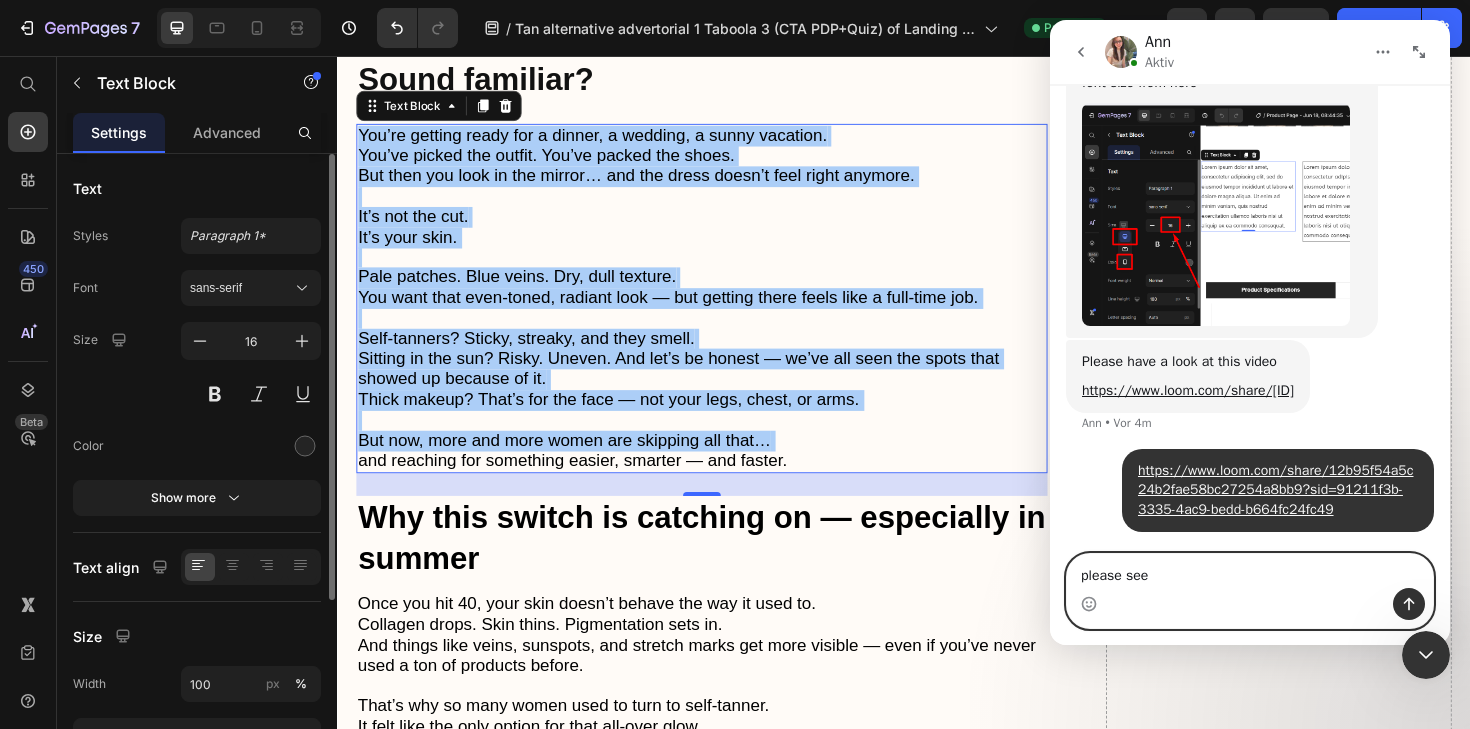 type 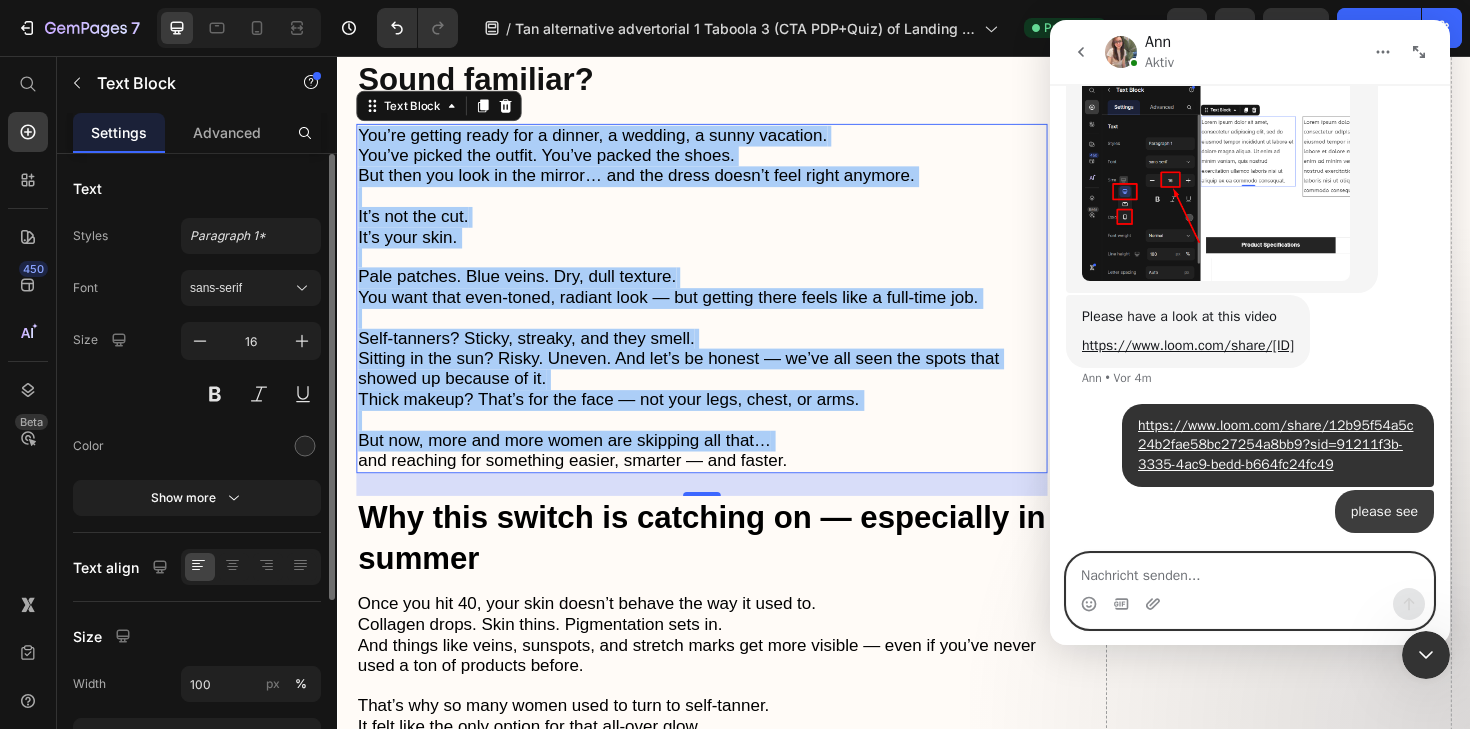 scroll, scrollTop: 1995, scrollLeft: 0, axis: vertical 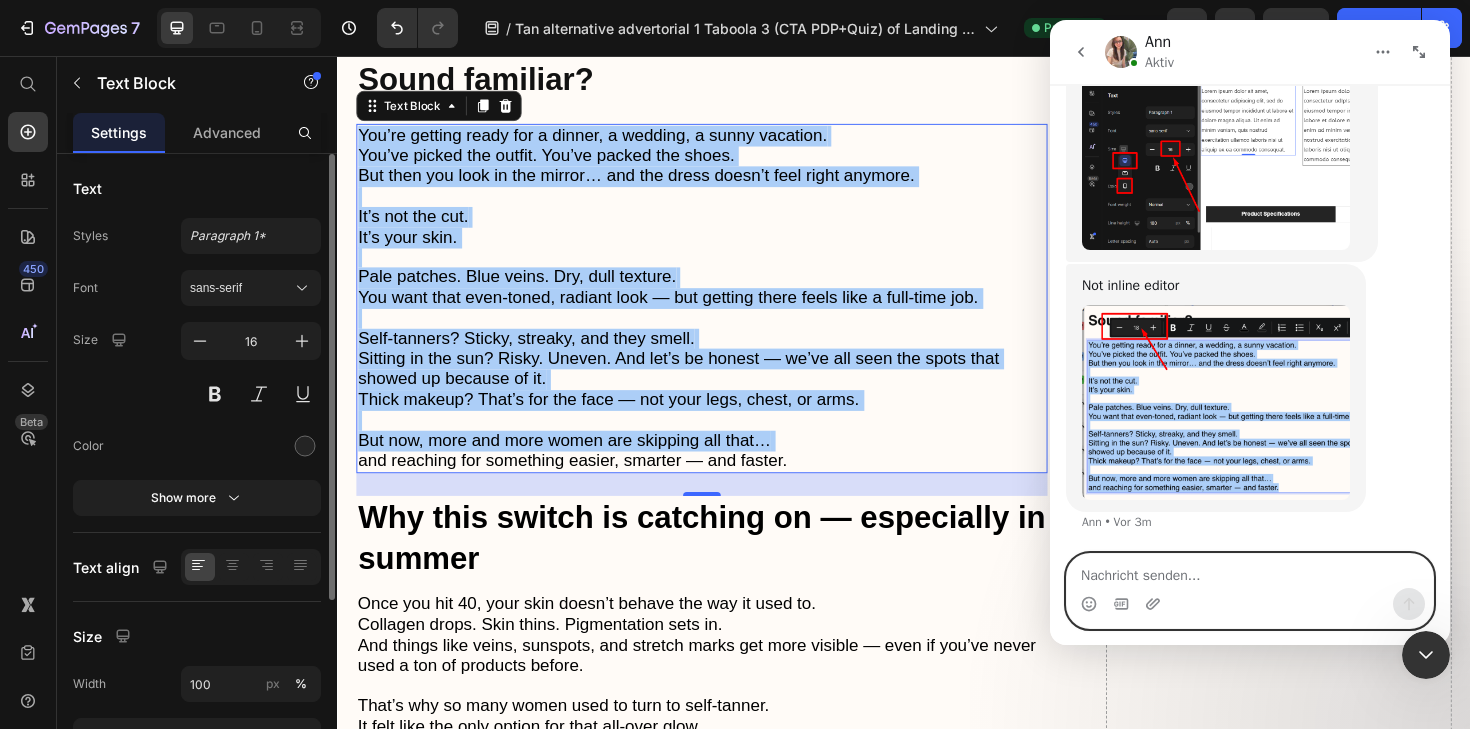 click at bounding box center [1250, 571] 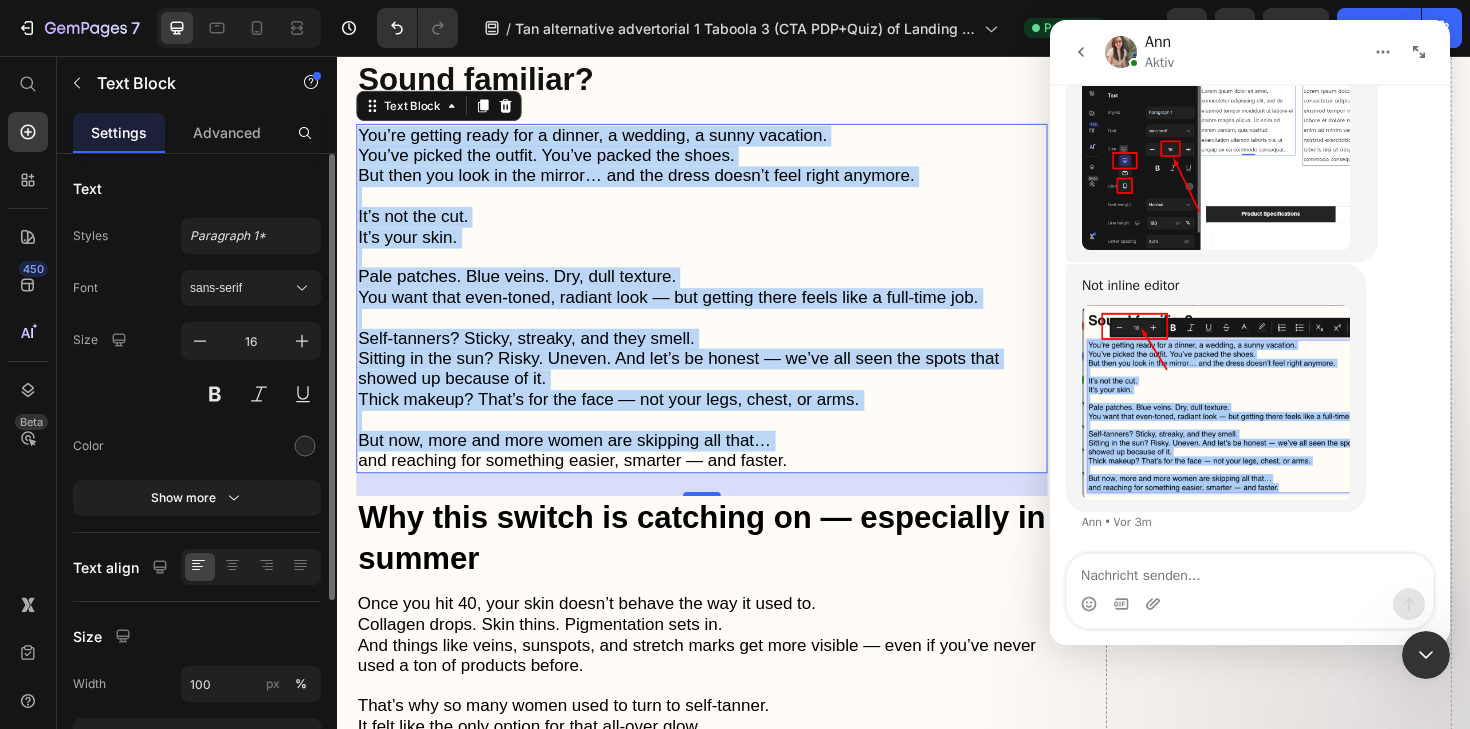 click on "You want that even-toned, radiant look — but getting there feels like a full-time job." at bounding box center (687, 312) 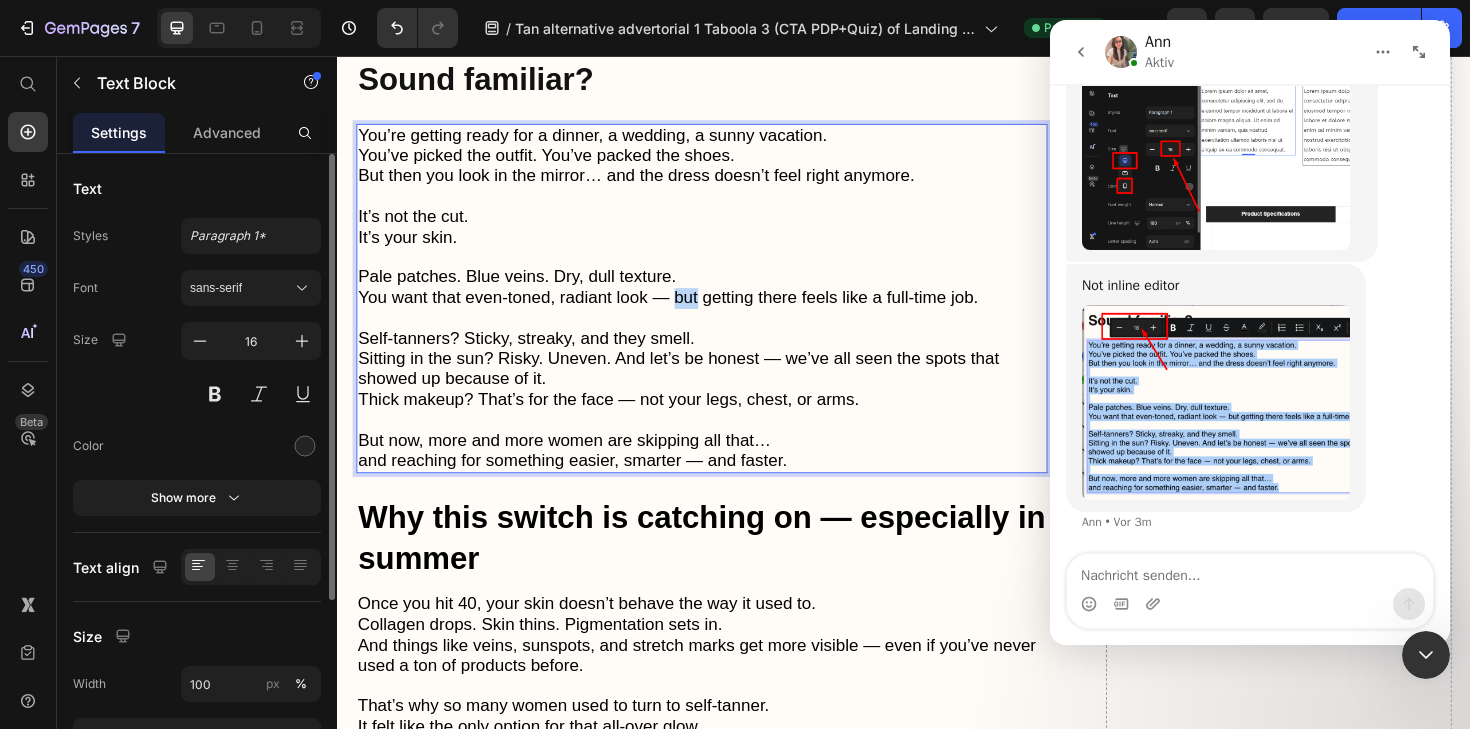 click on "You want that even-toned, radiant look — but getting there feels like a full-time job." at bounding box center [687, 312] 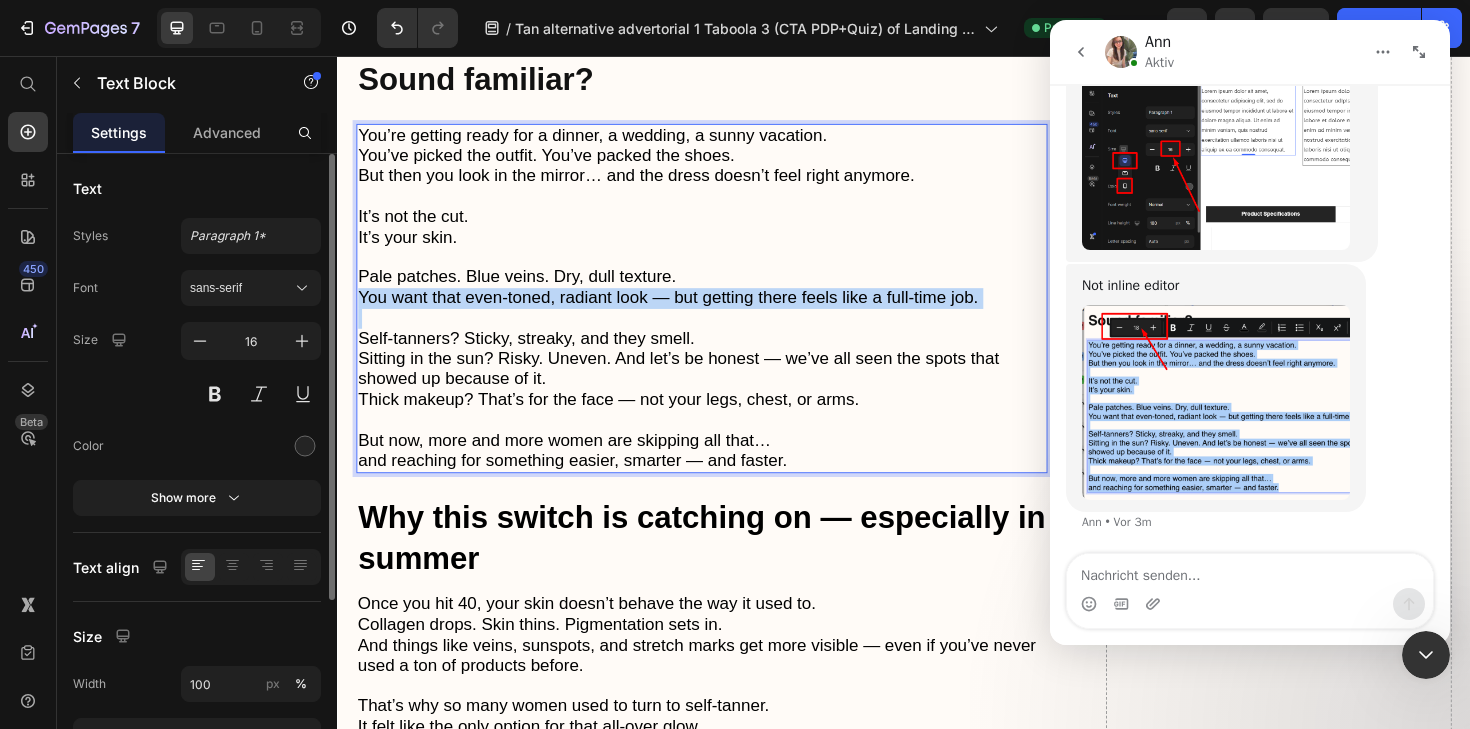 click on "You want that even-toned, radiant look — but getting there feels like a full-time job." at bounding box center [687, 312] 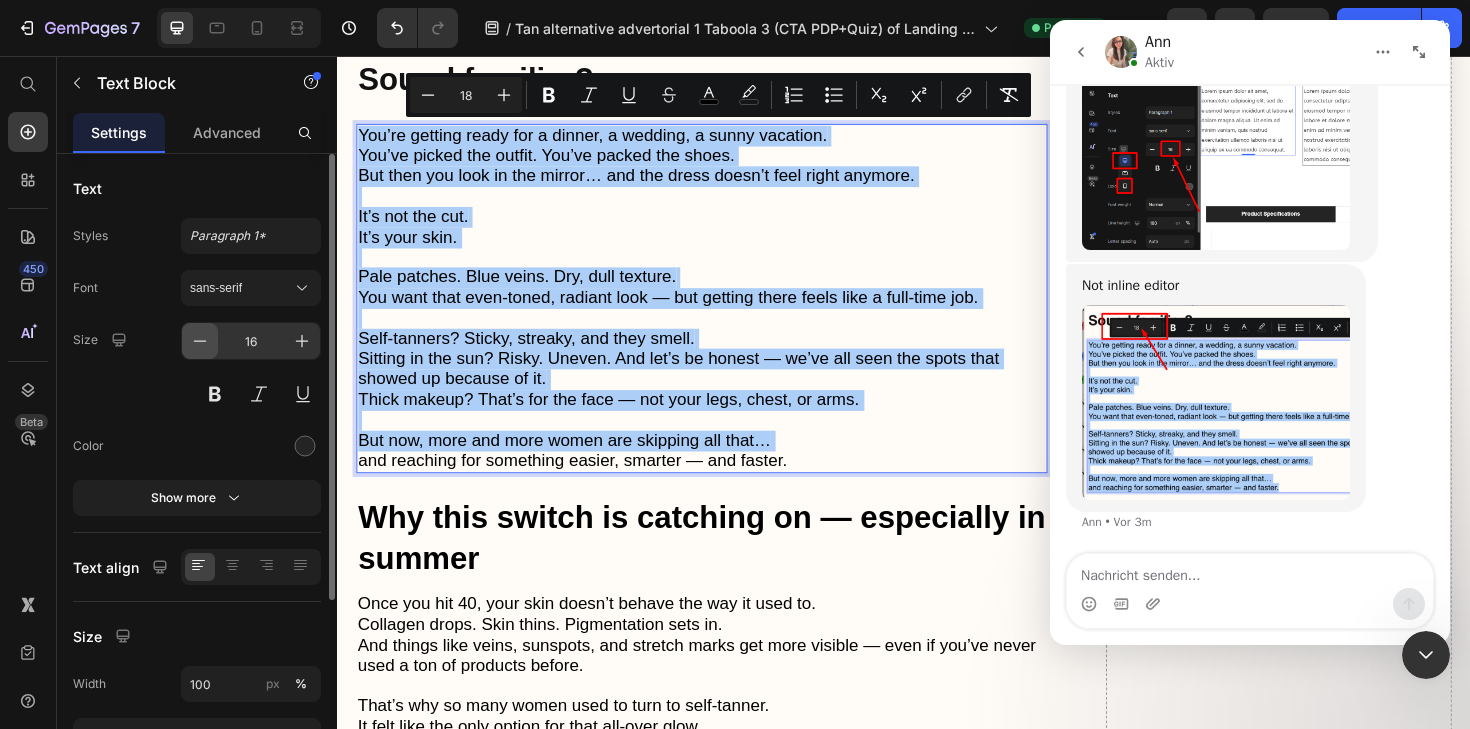 click 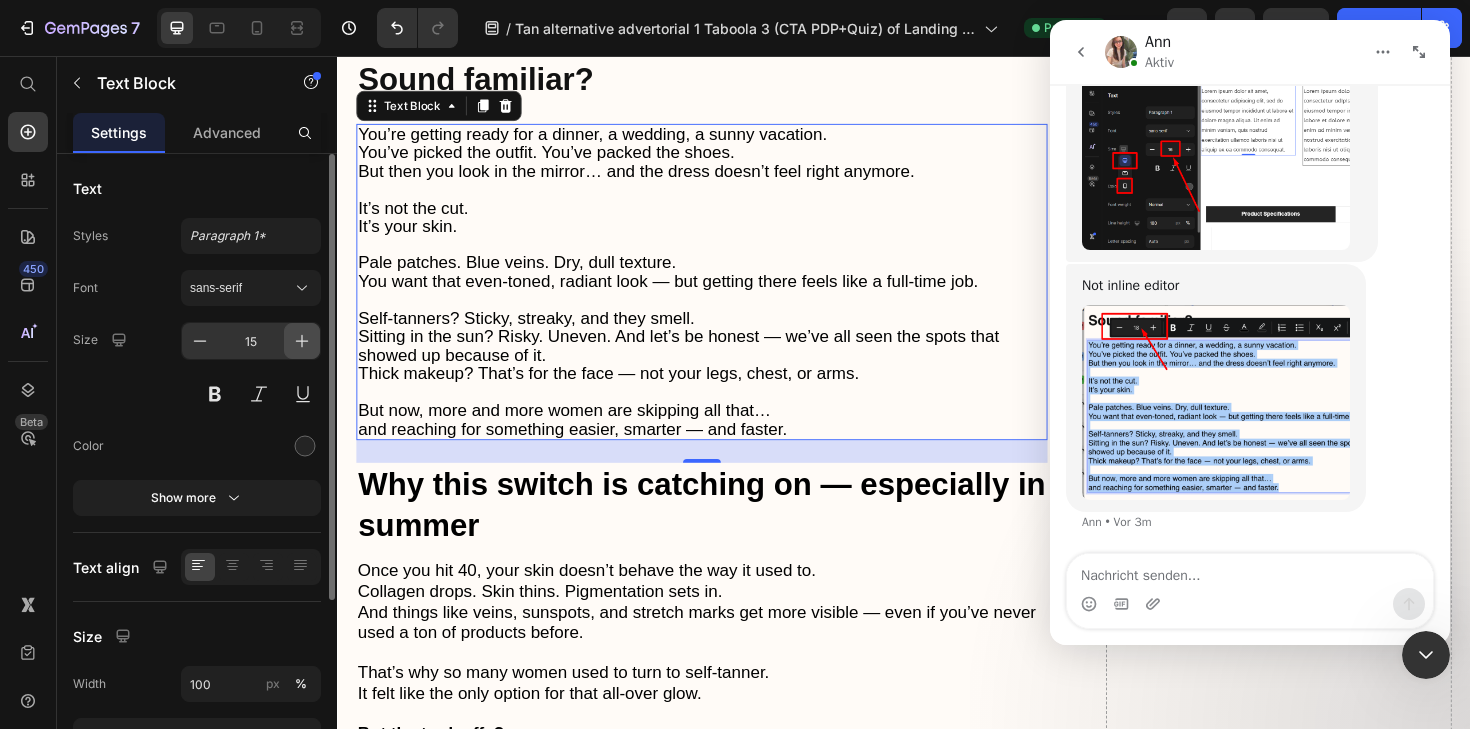click 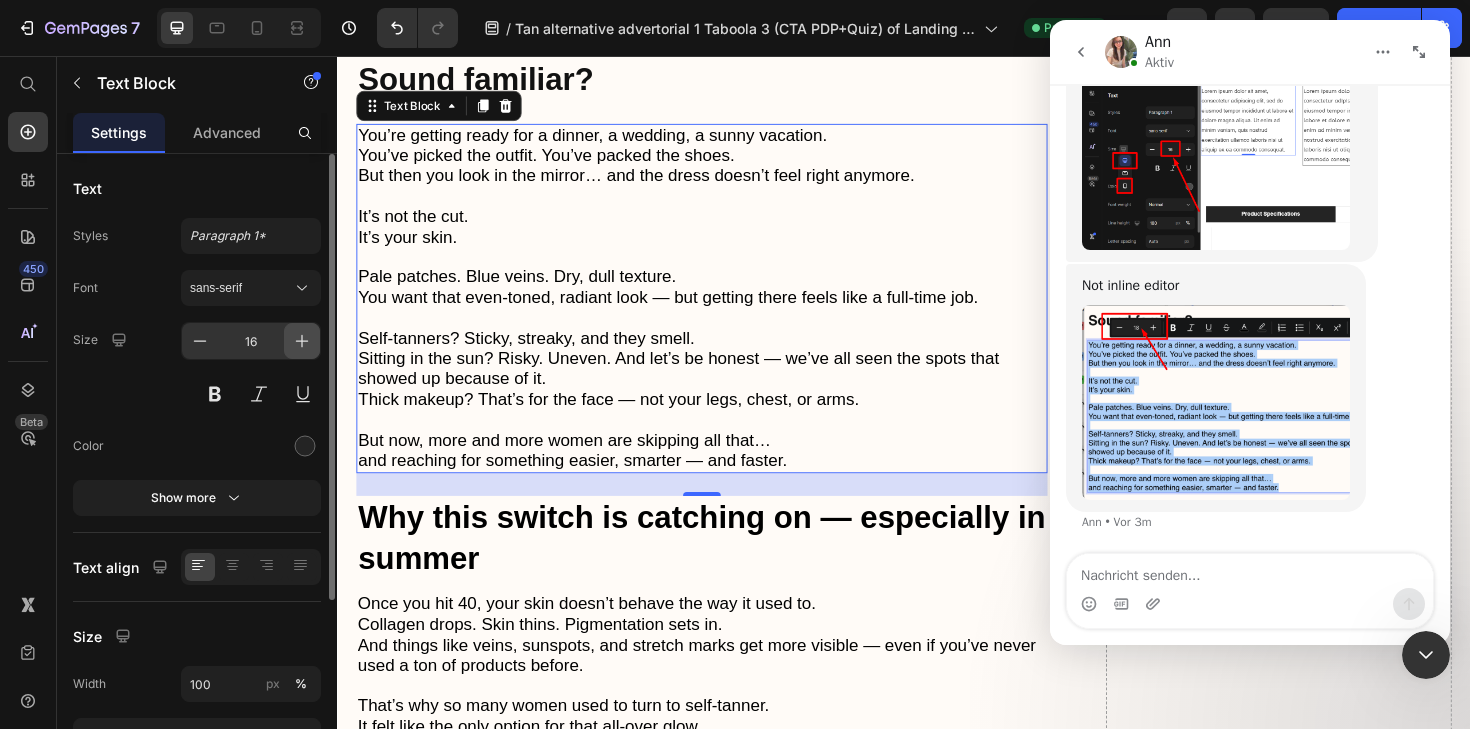 click 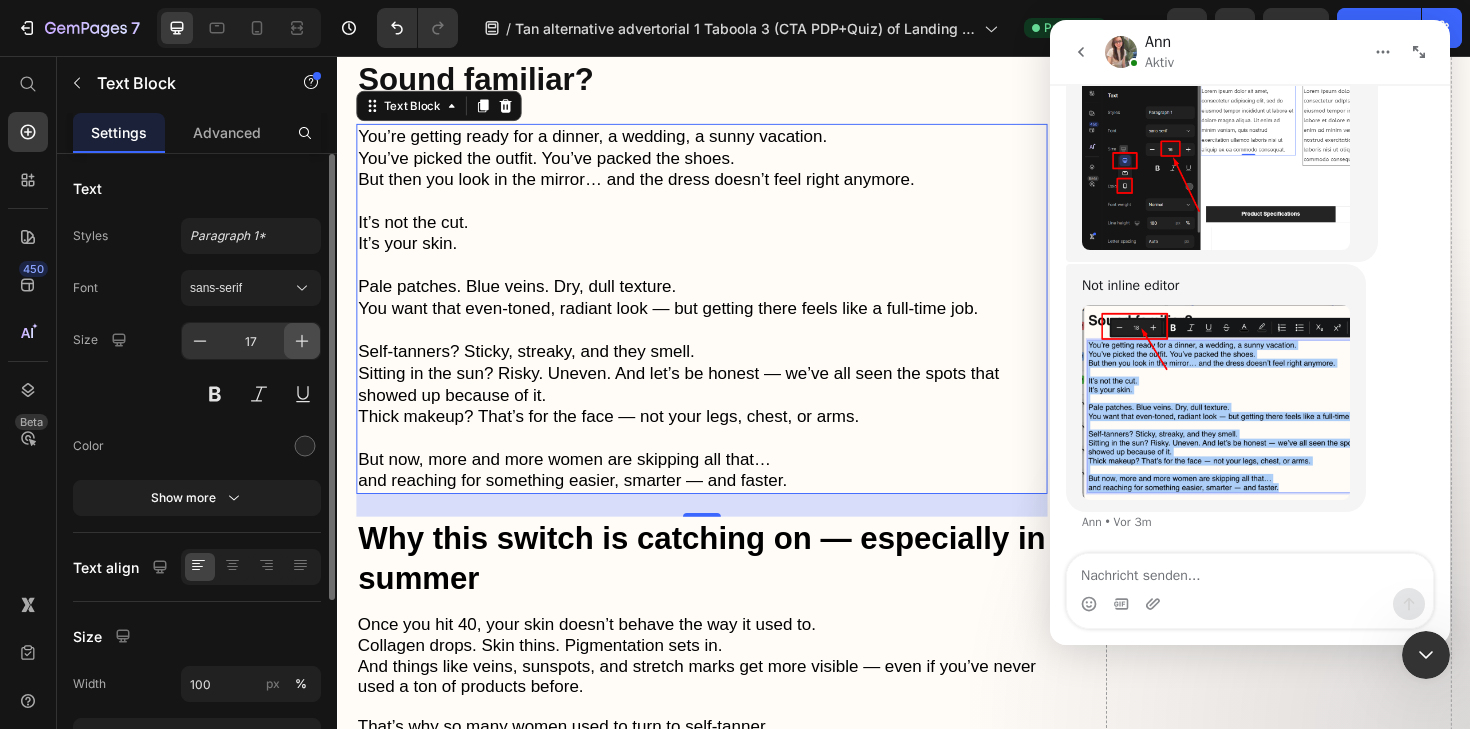 click 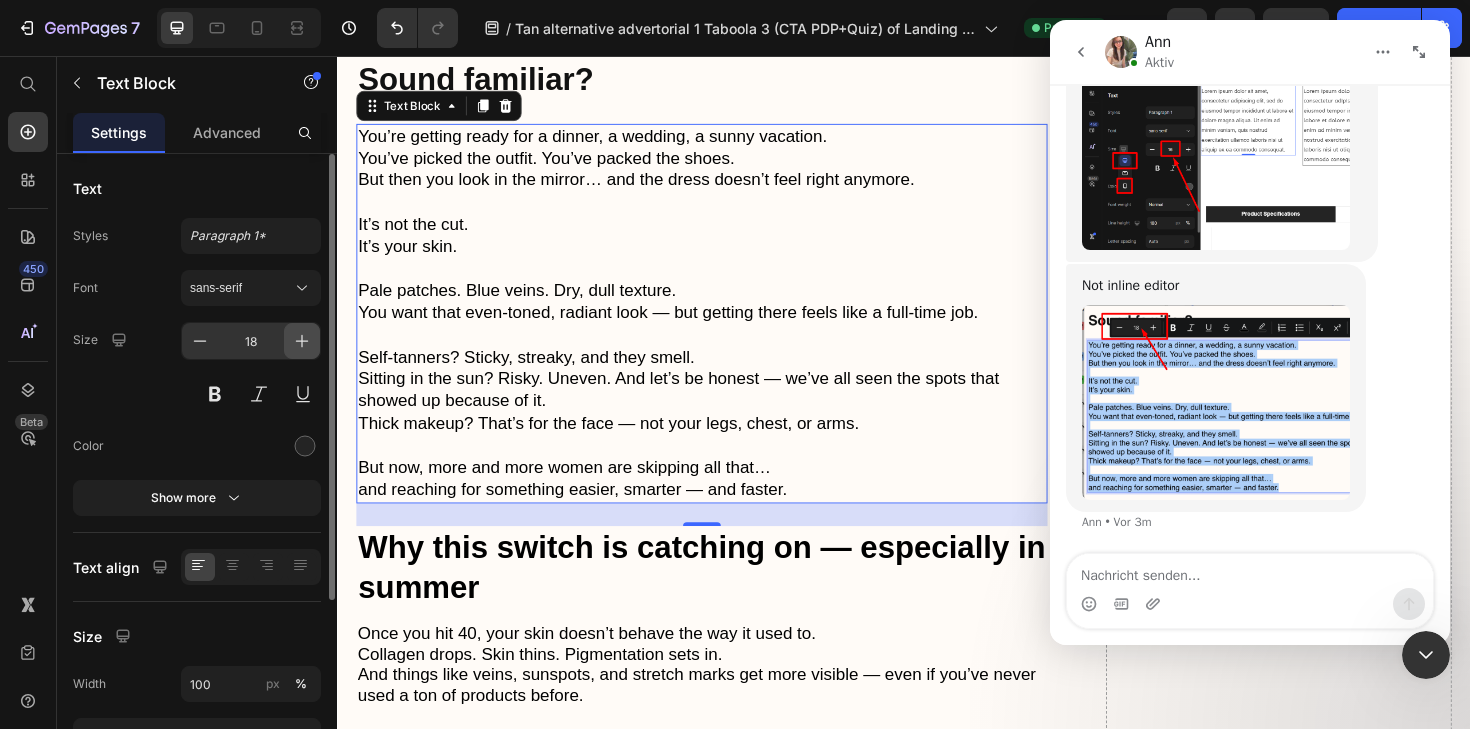 click 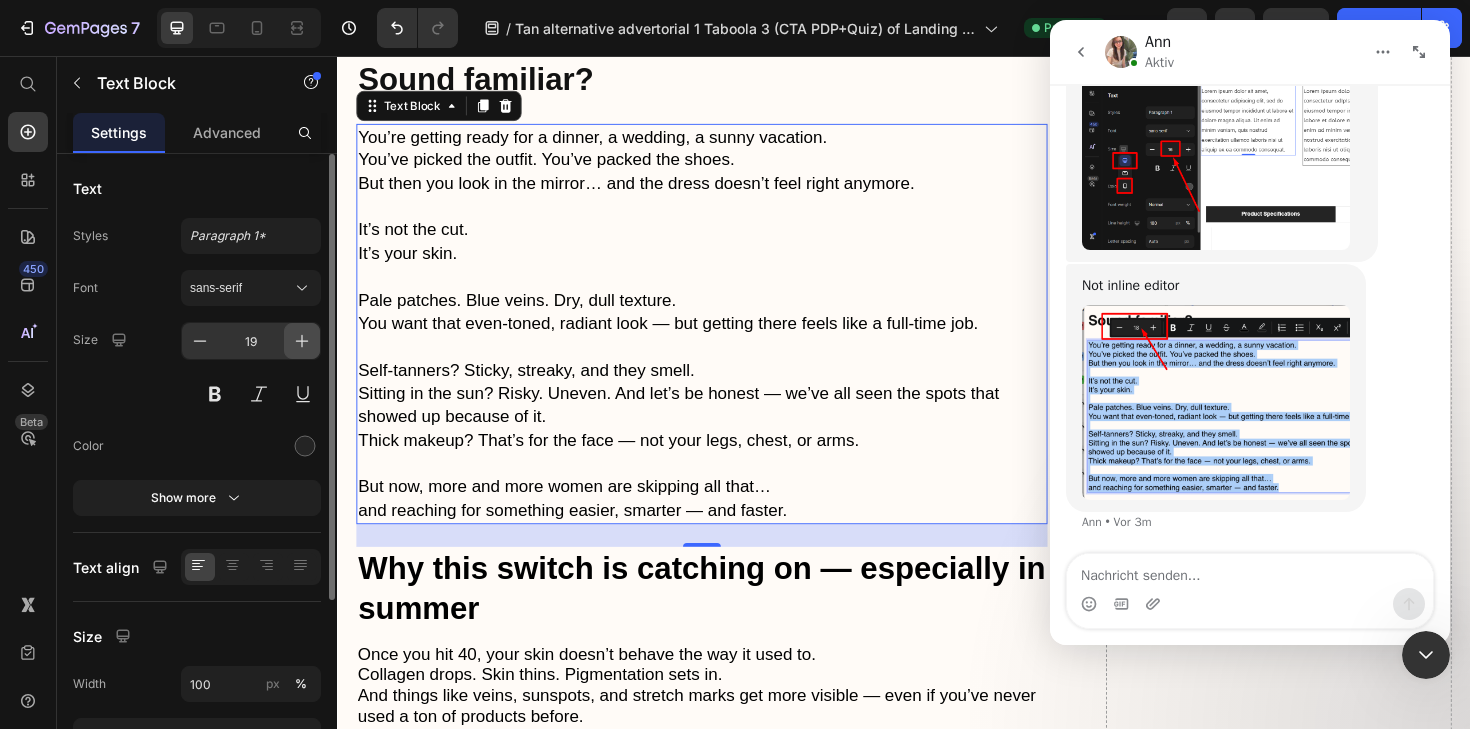 click 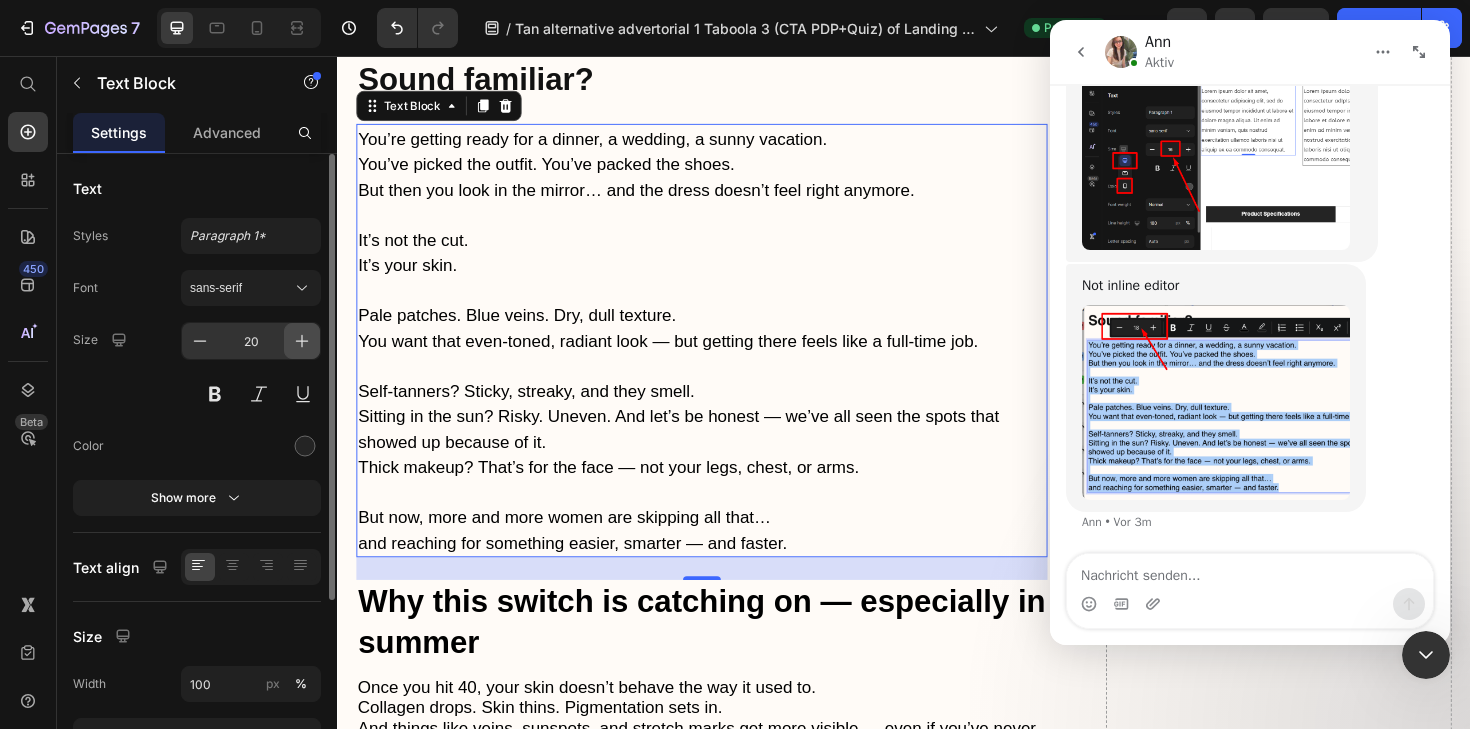 click 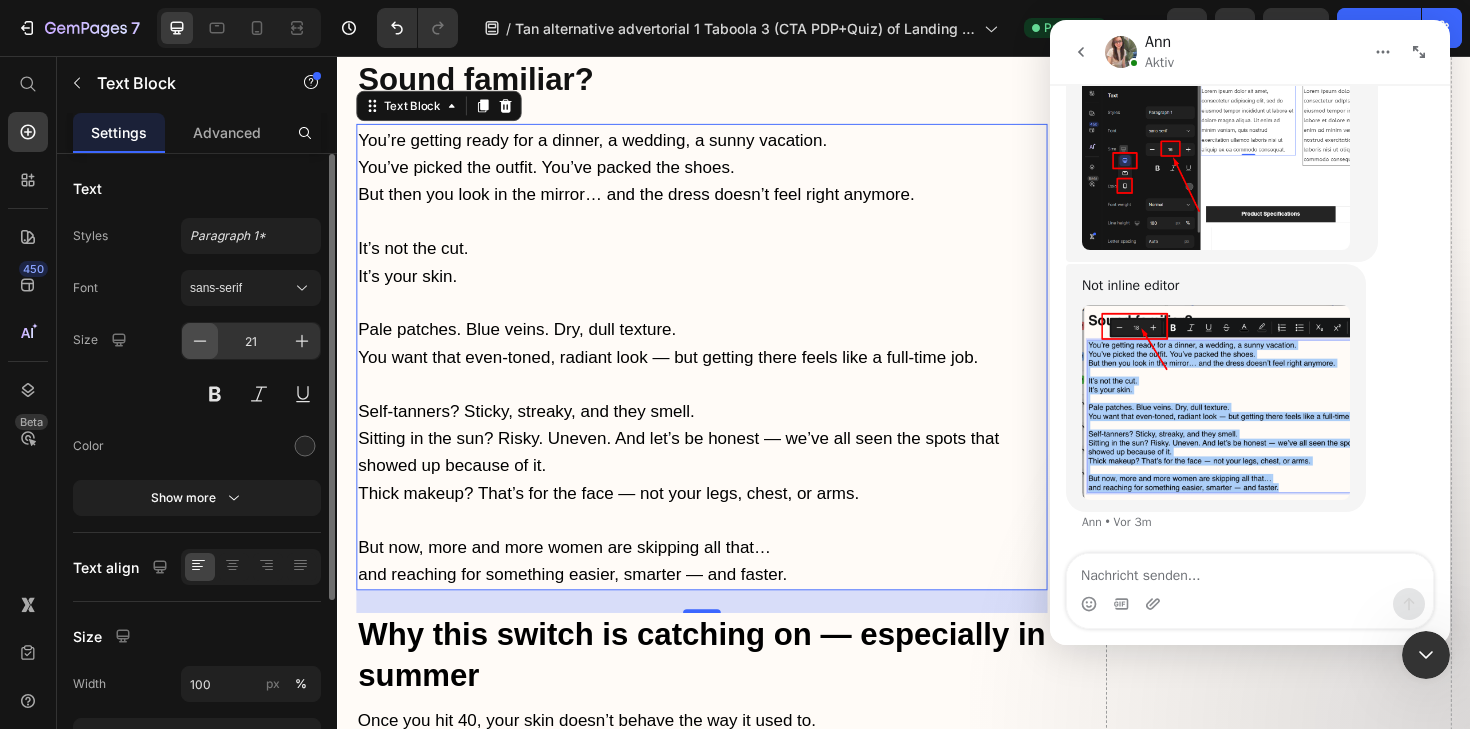 click 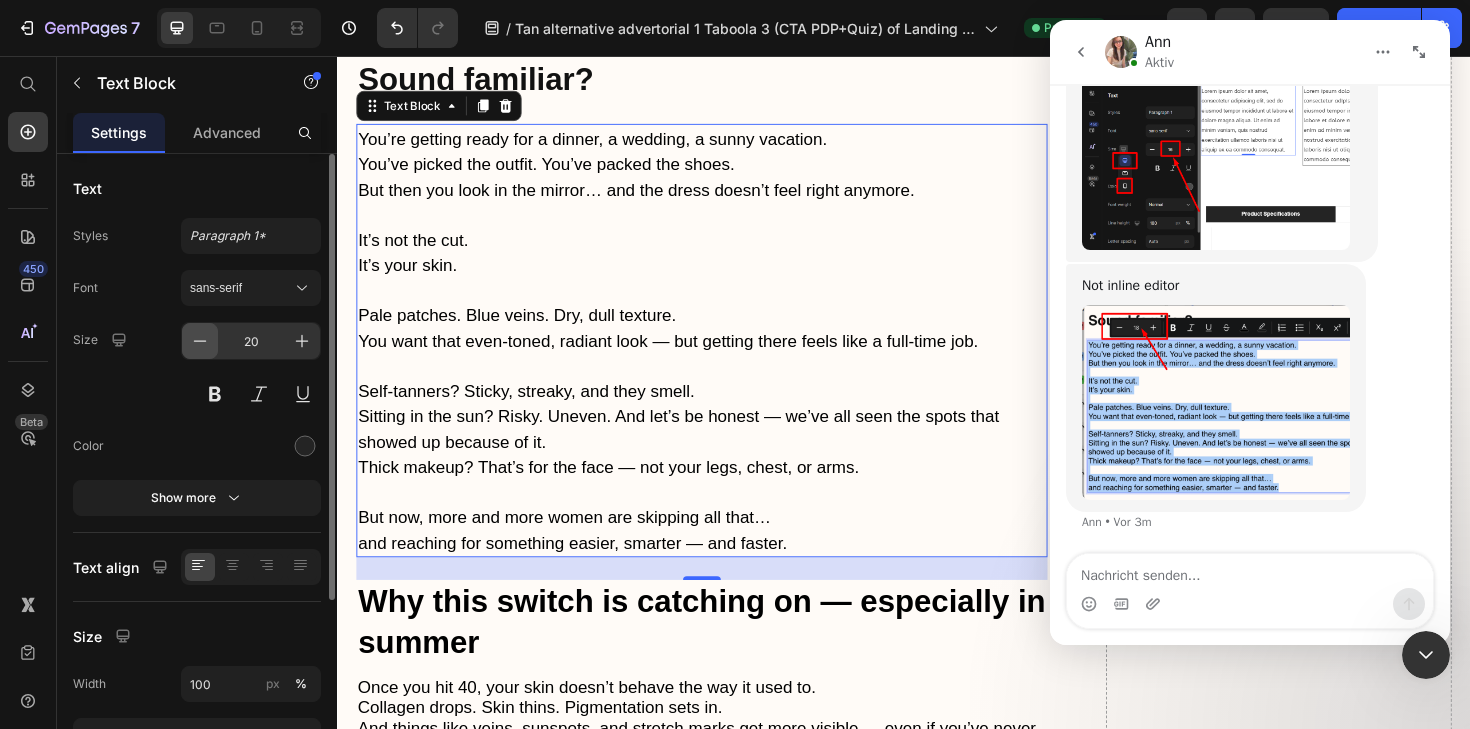 click 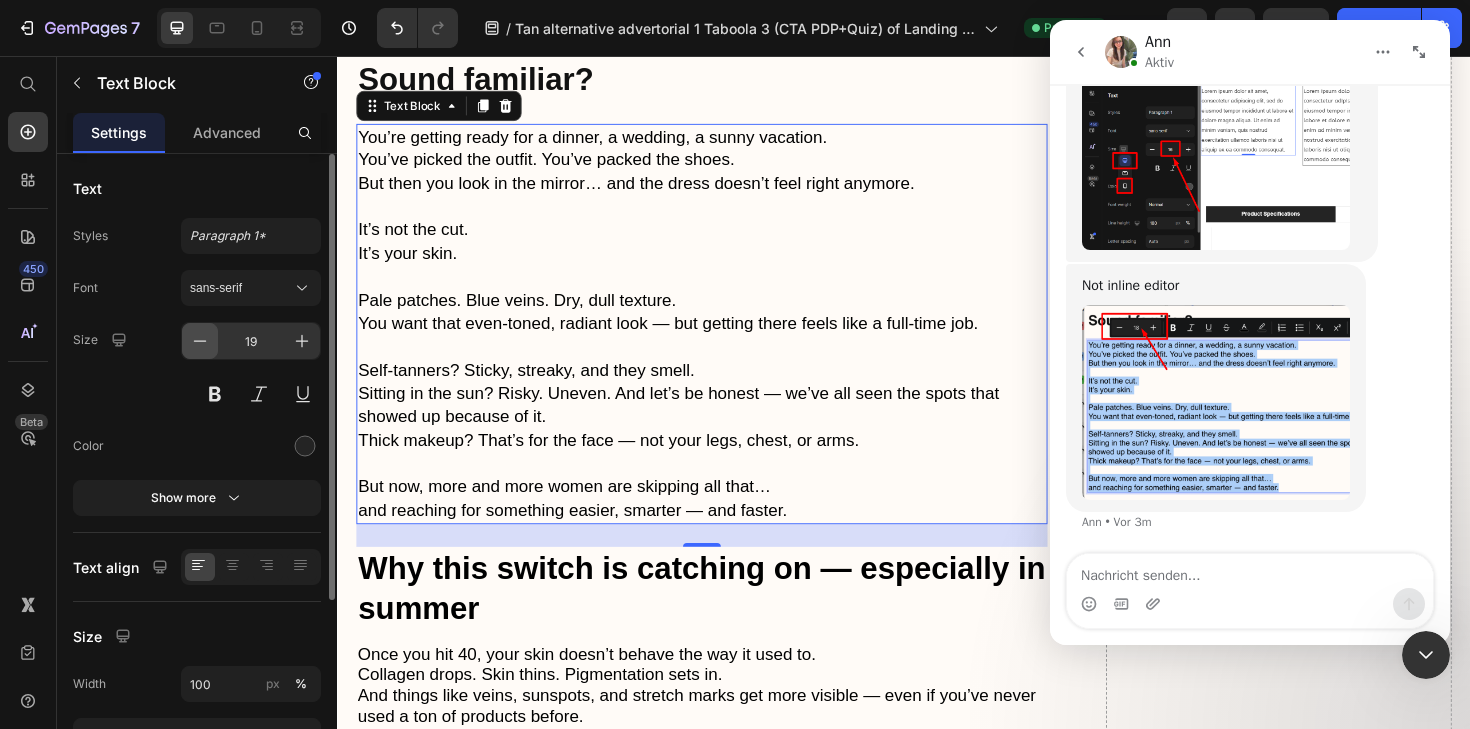 click 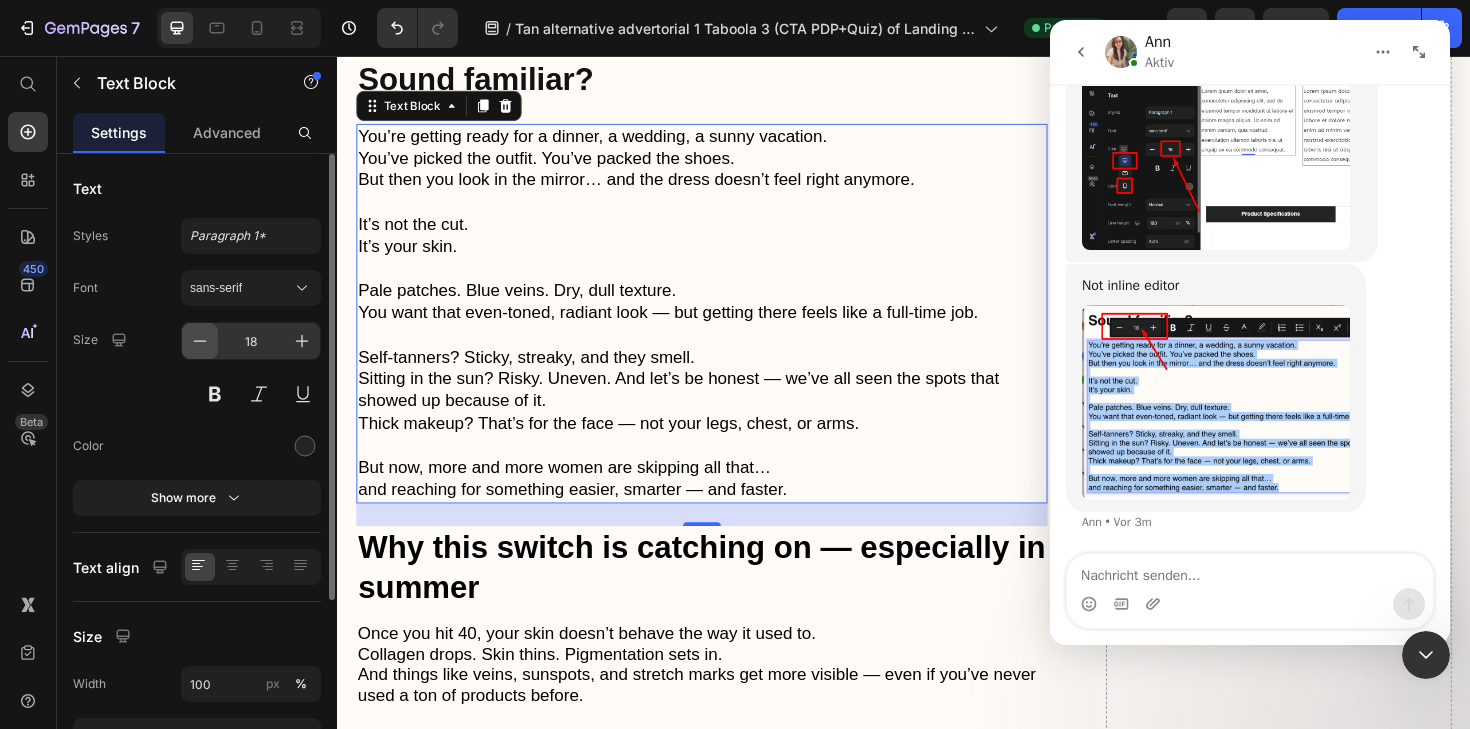 click 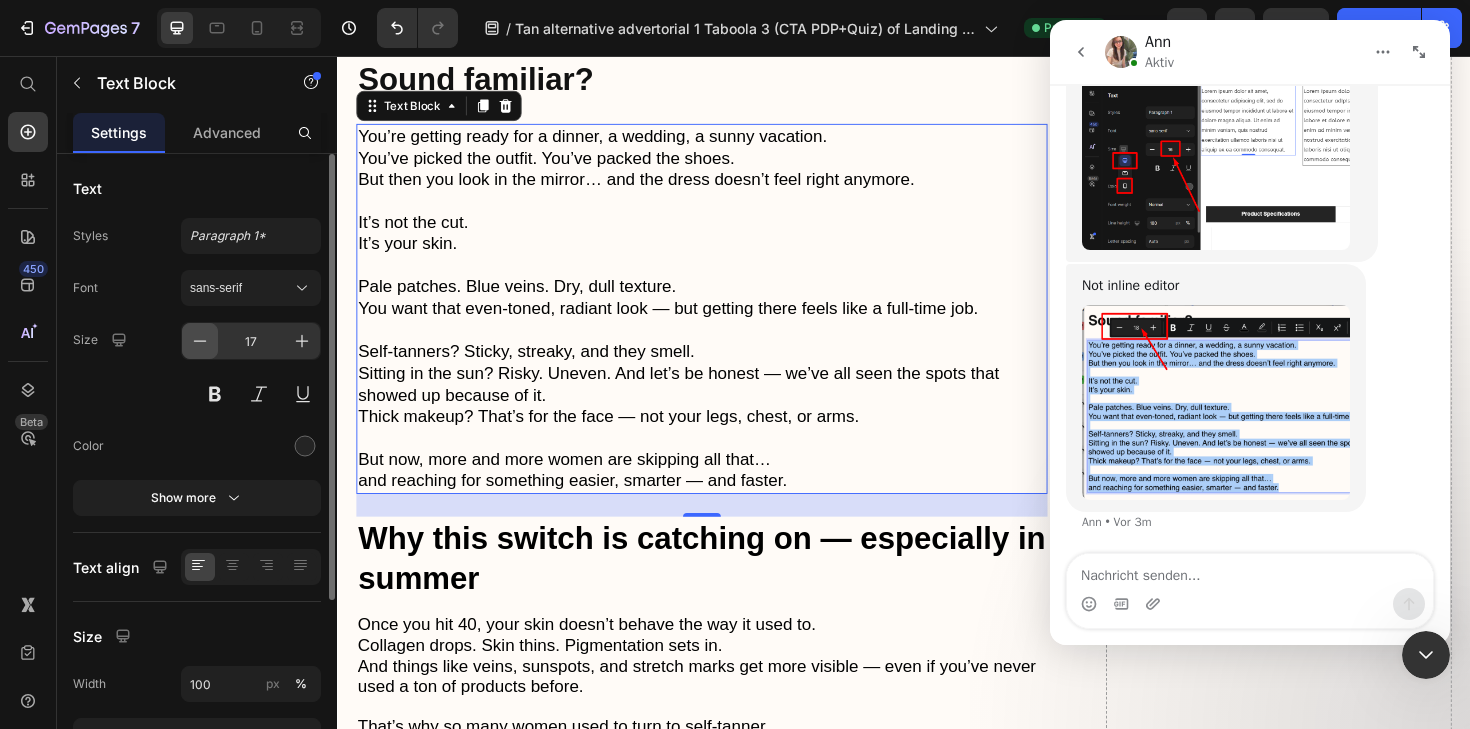 click 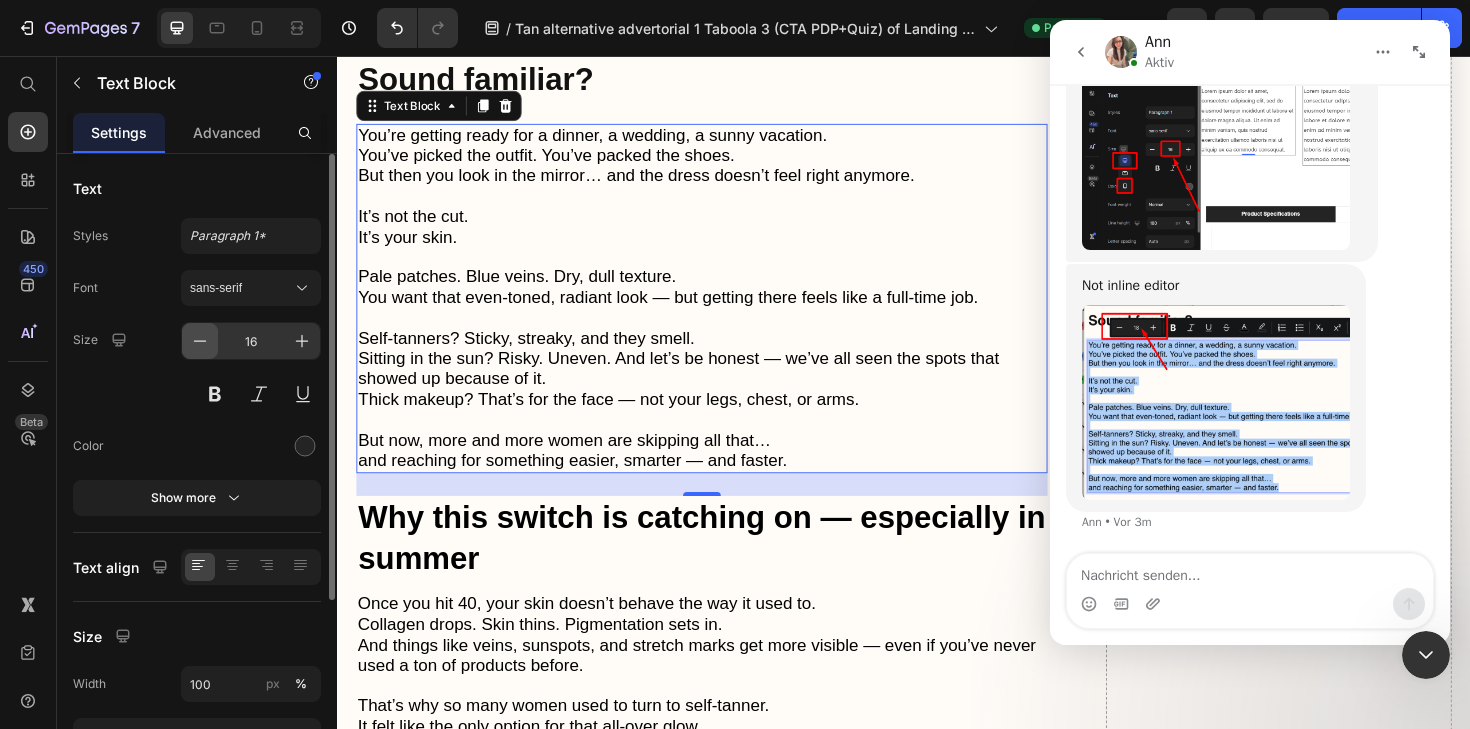 click 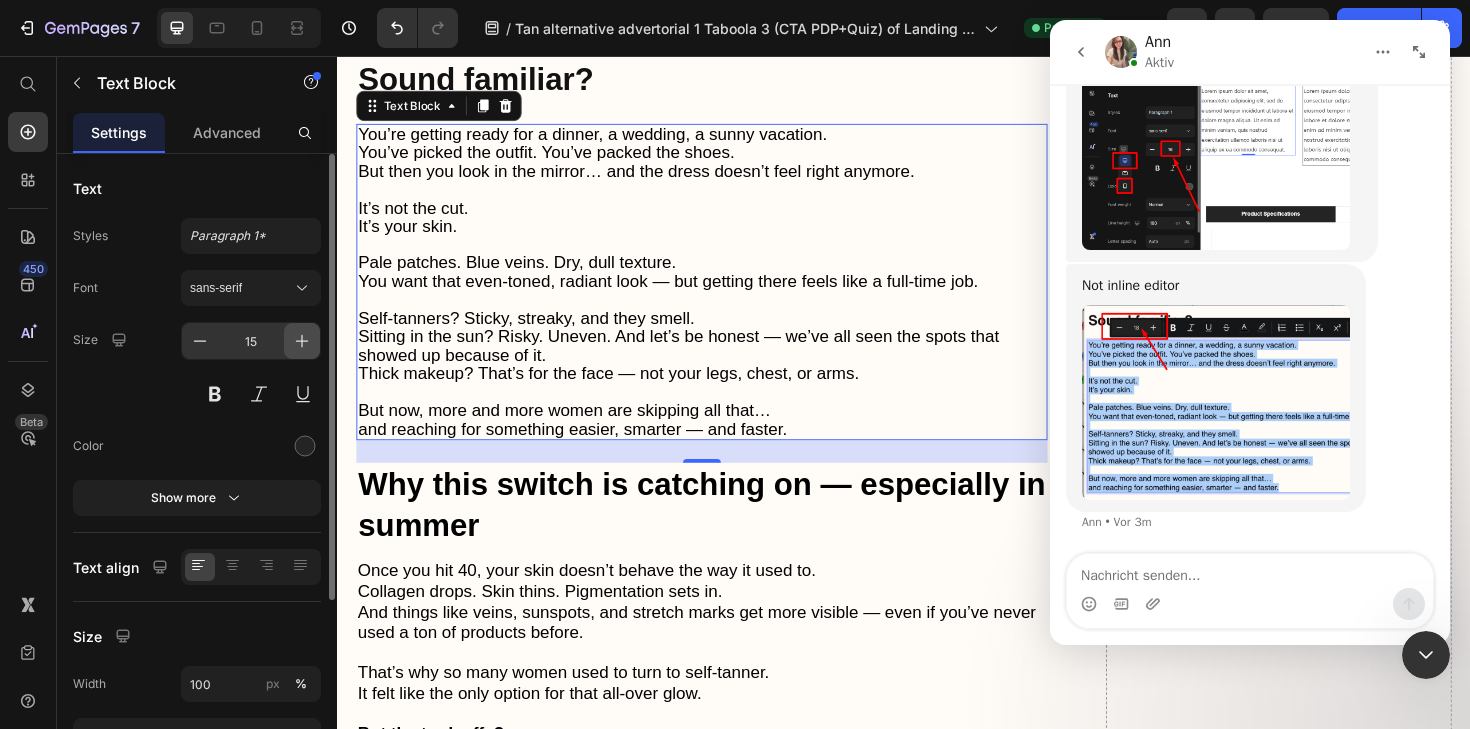 click 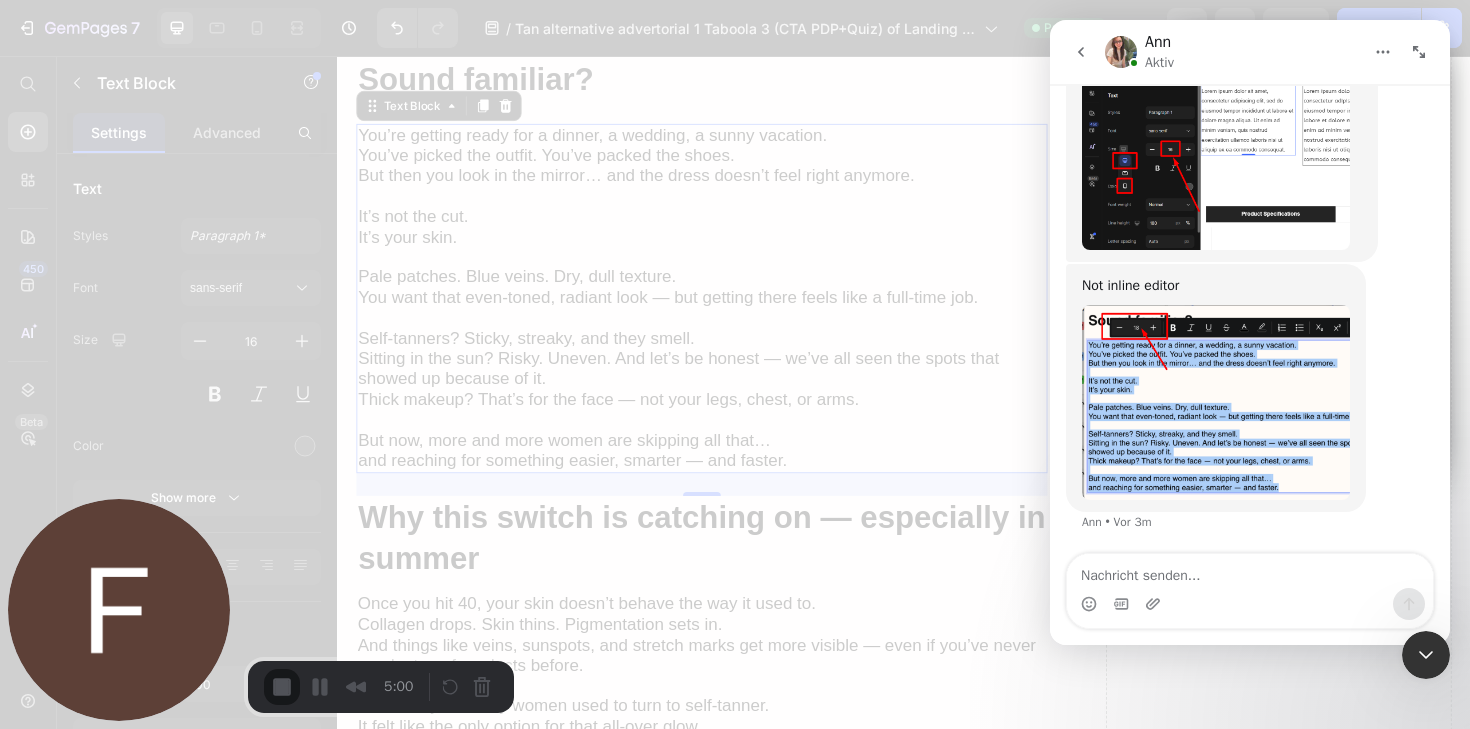click 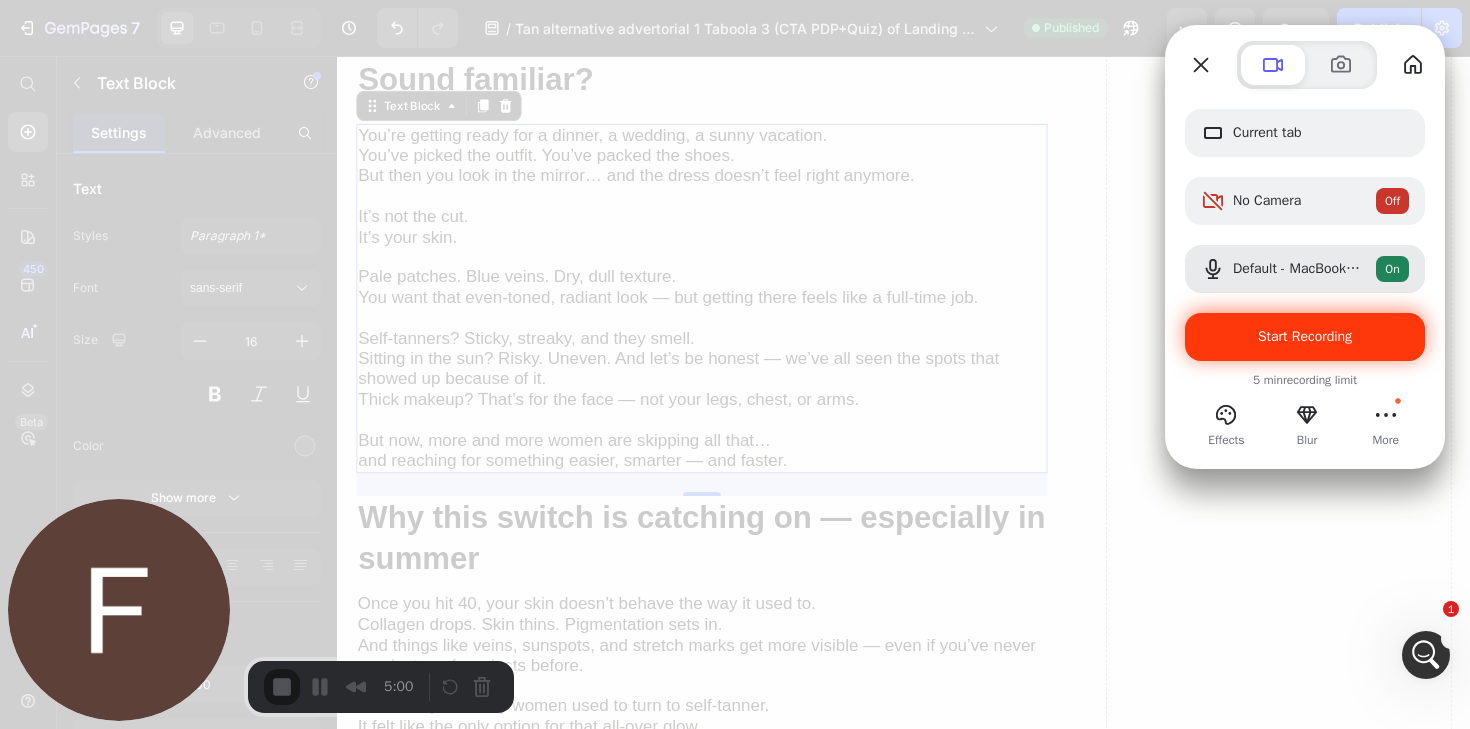 click on "Start Recording" at bounding box center [1305, 336] 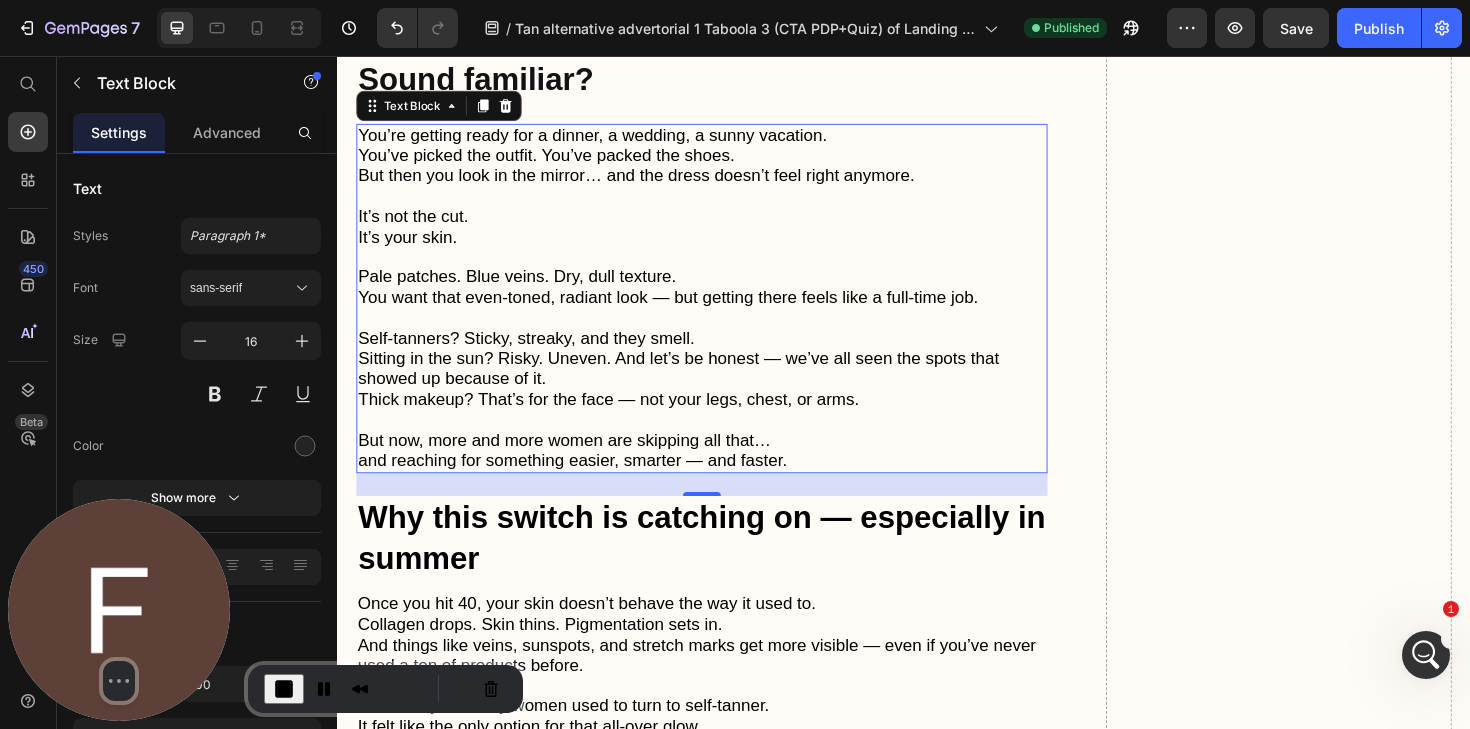 click on "Self-tanners? Sticky, streaky, and they smell. Sitting in the sun? Risky. Uneven. And let’s be honest — we’ve all seen the spots that showed up because of it. Thick makeup? That’s for the face — not your legs, chest, or arms." at bounding box center (723, 388) 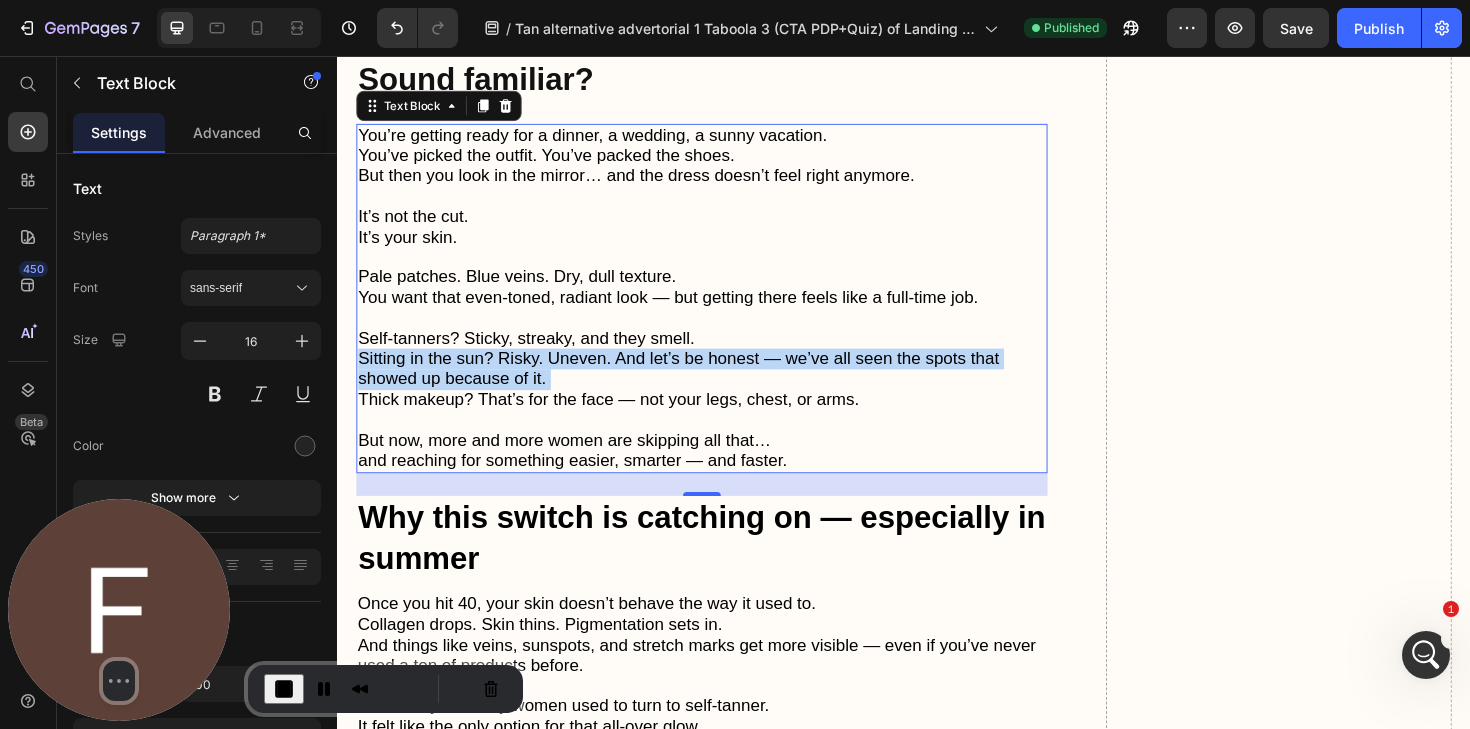 click on "Self-tanners? Sticky, streaky, and they smell. Sitting in the sun? Risky. Uneven. And let’s be honest — we’ve all seen the spots that showed up because of it. Thick makeup? That’s for the face — not your legs, chest, or arms." at bounding box center (723, 388) 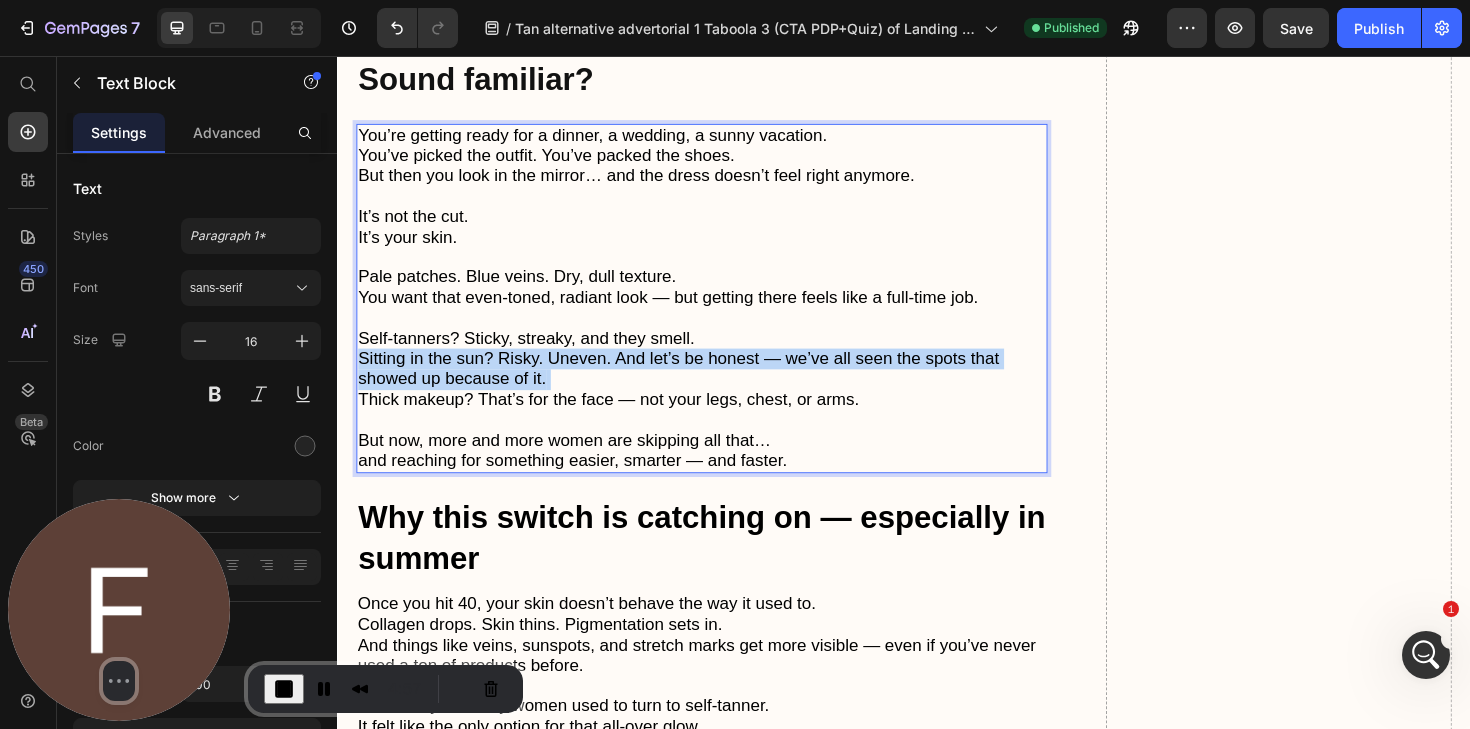 click on "Self-tanners? Sticky, streaky, and they smell. Sitting in the sun? Risky. Uneven. And let’s be honest — we’ve all seen the spots that showed up because of it. Thick makeup? That’s for the face — not your legs, chest, or arms." at bounding box center (723, 388) 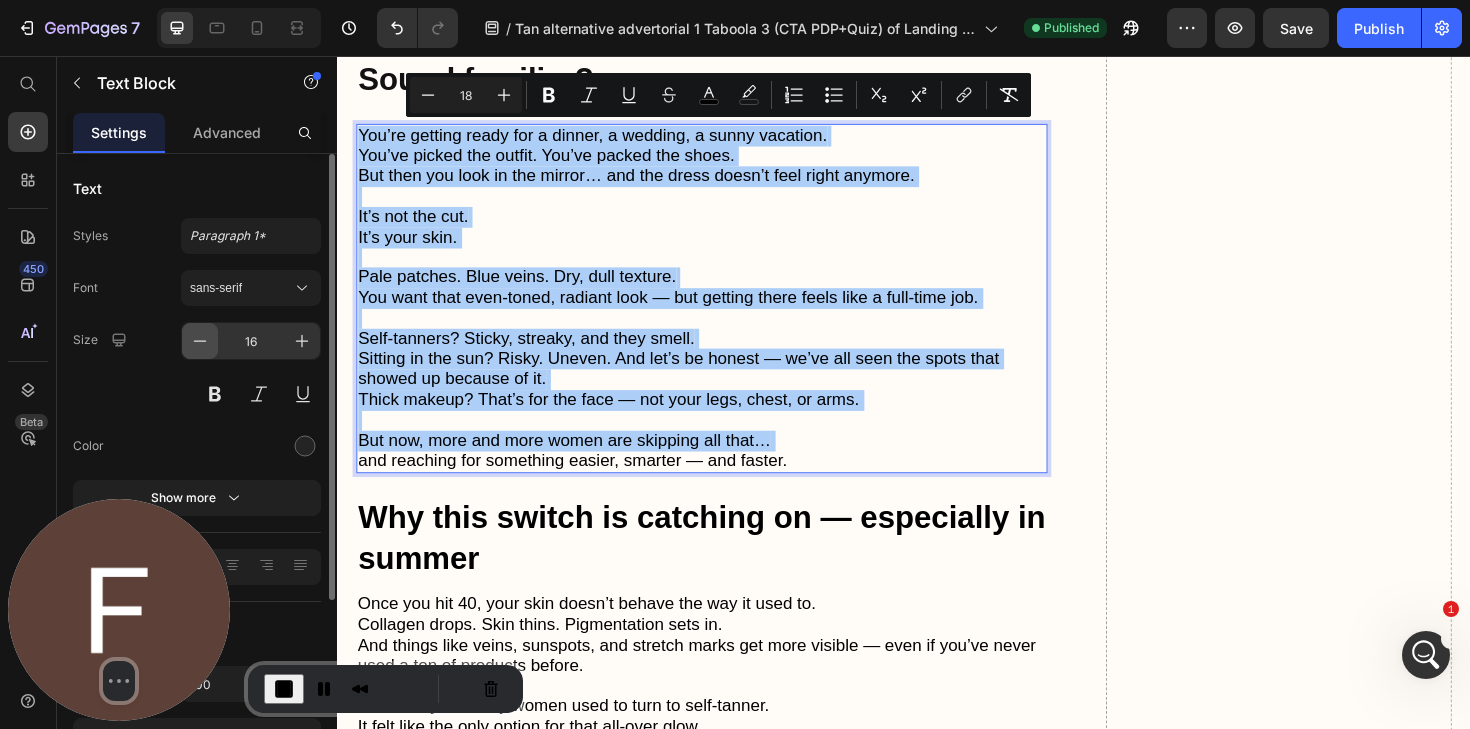 click at bounding box center [200, 341] 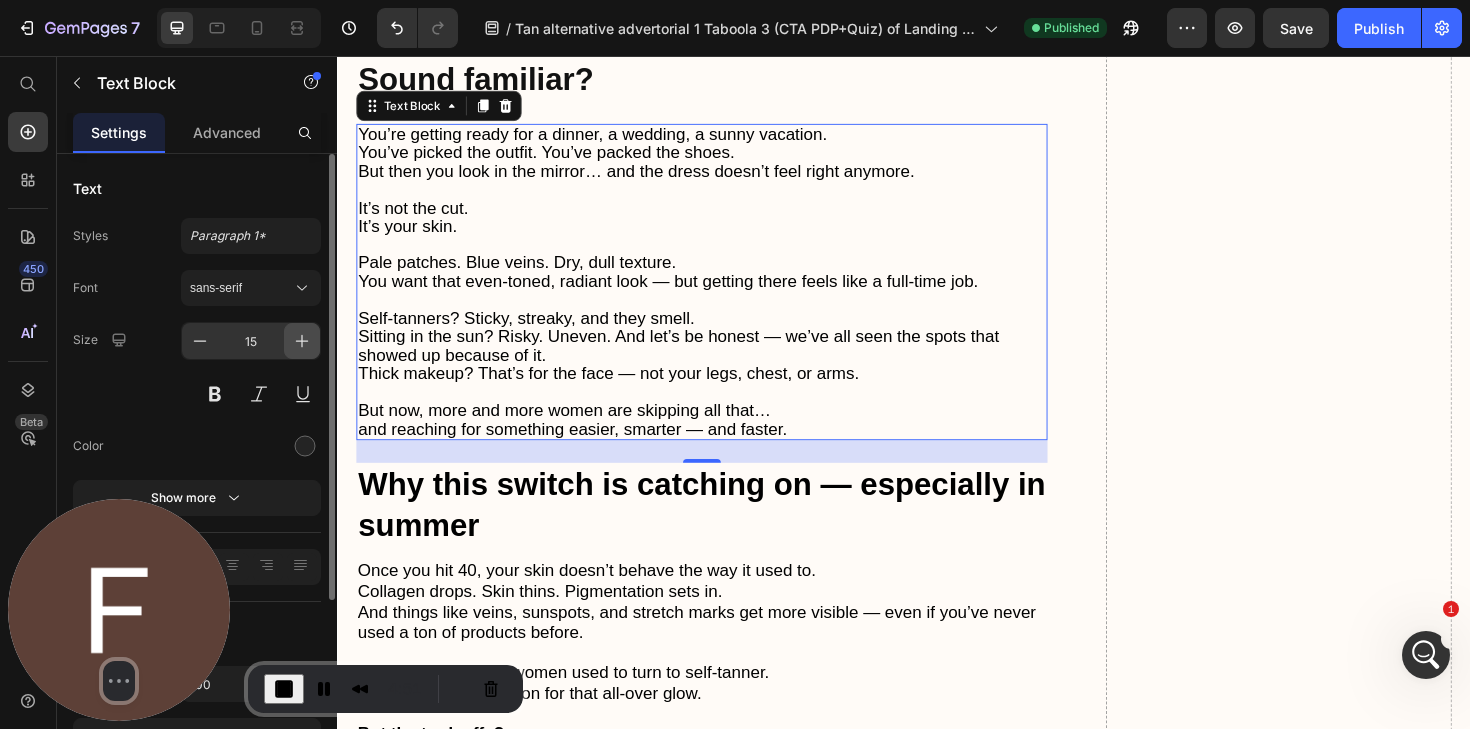 click 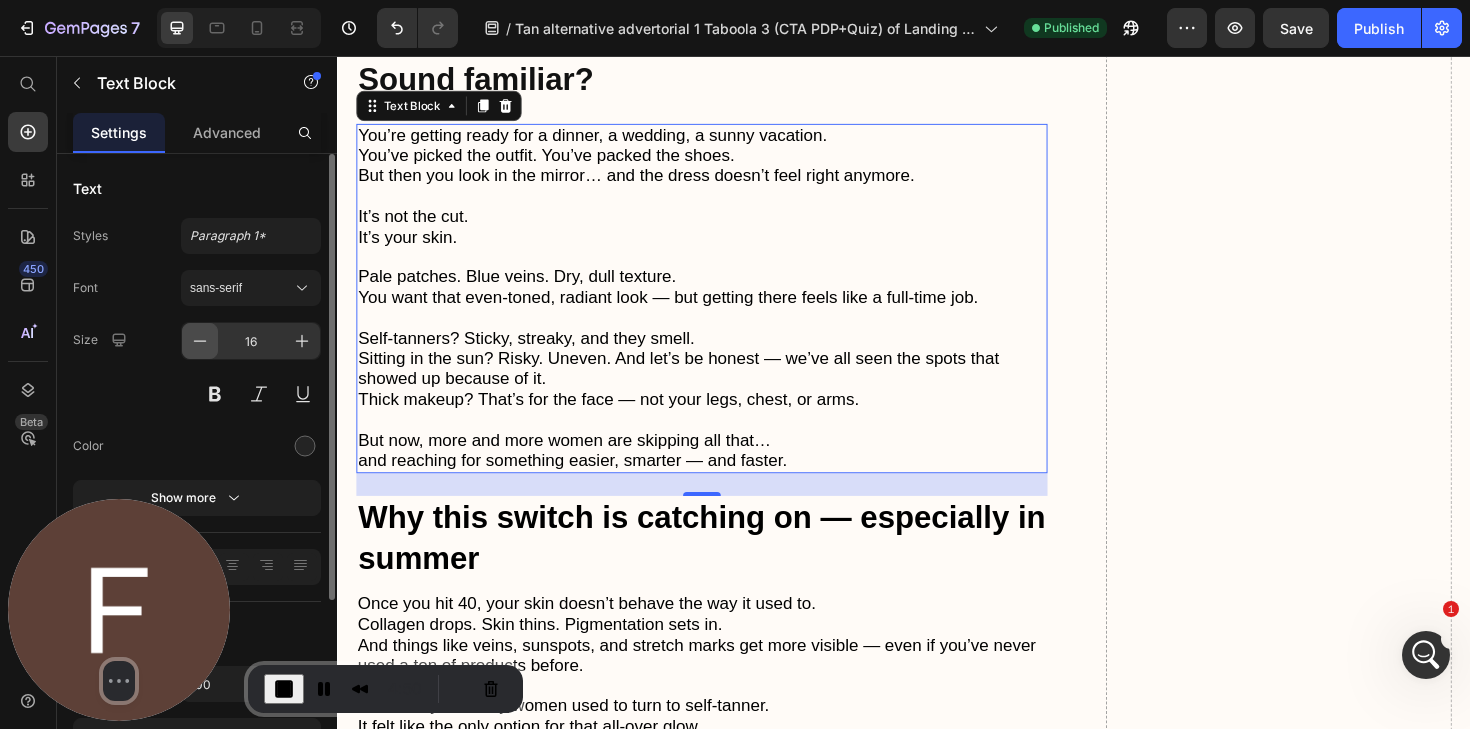 click 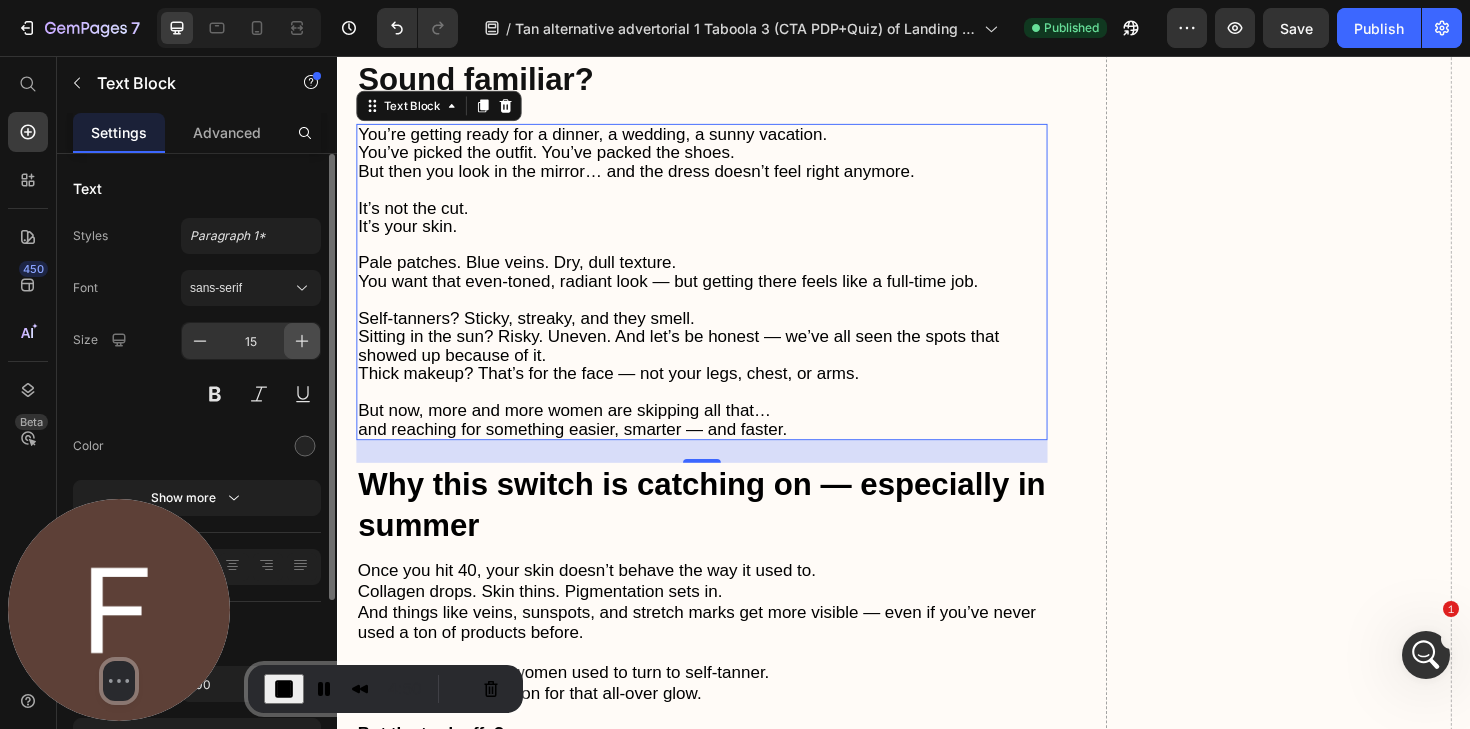 click at bounding box center (302, 341) 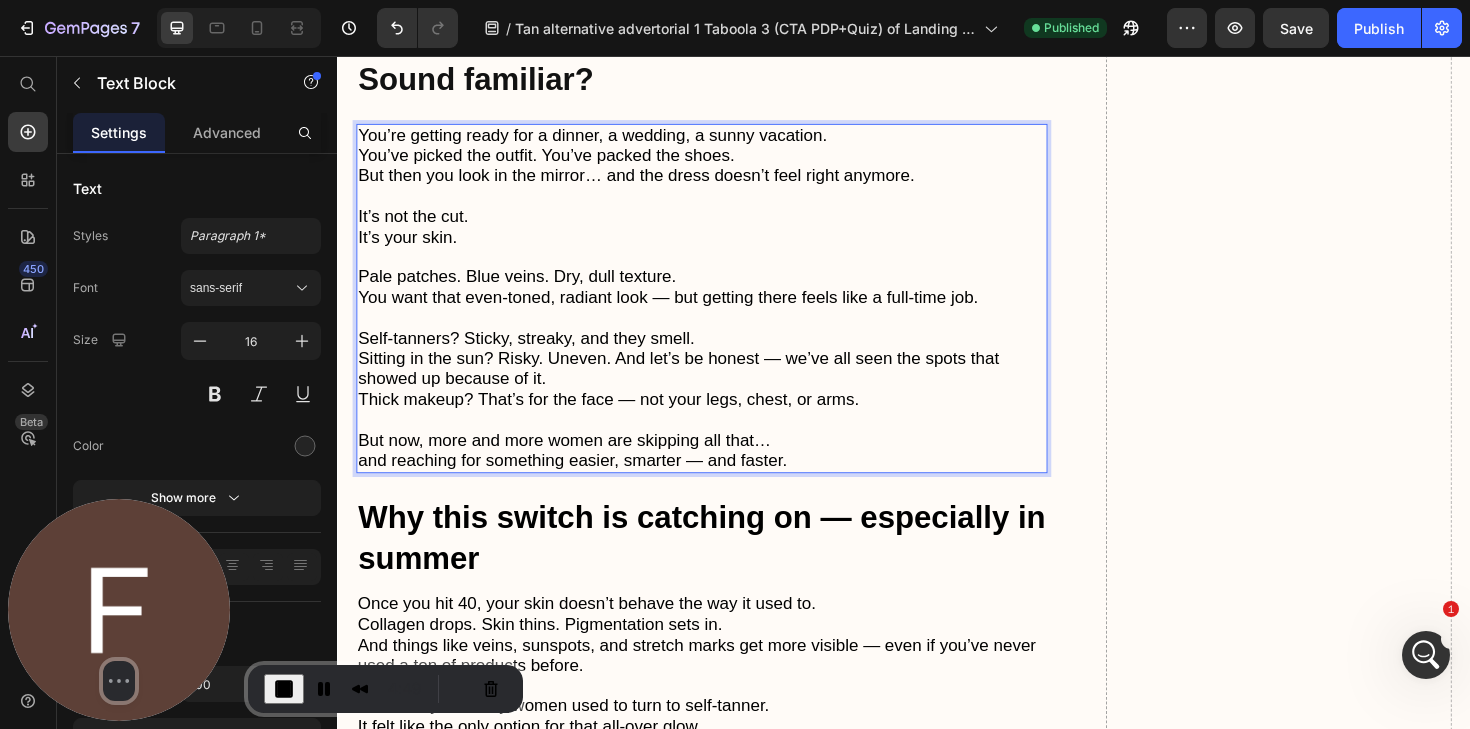 click on "Self-tanners? Sticky, streaky, and they smell." at bounding box center [537, 355] 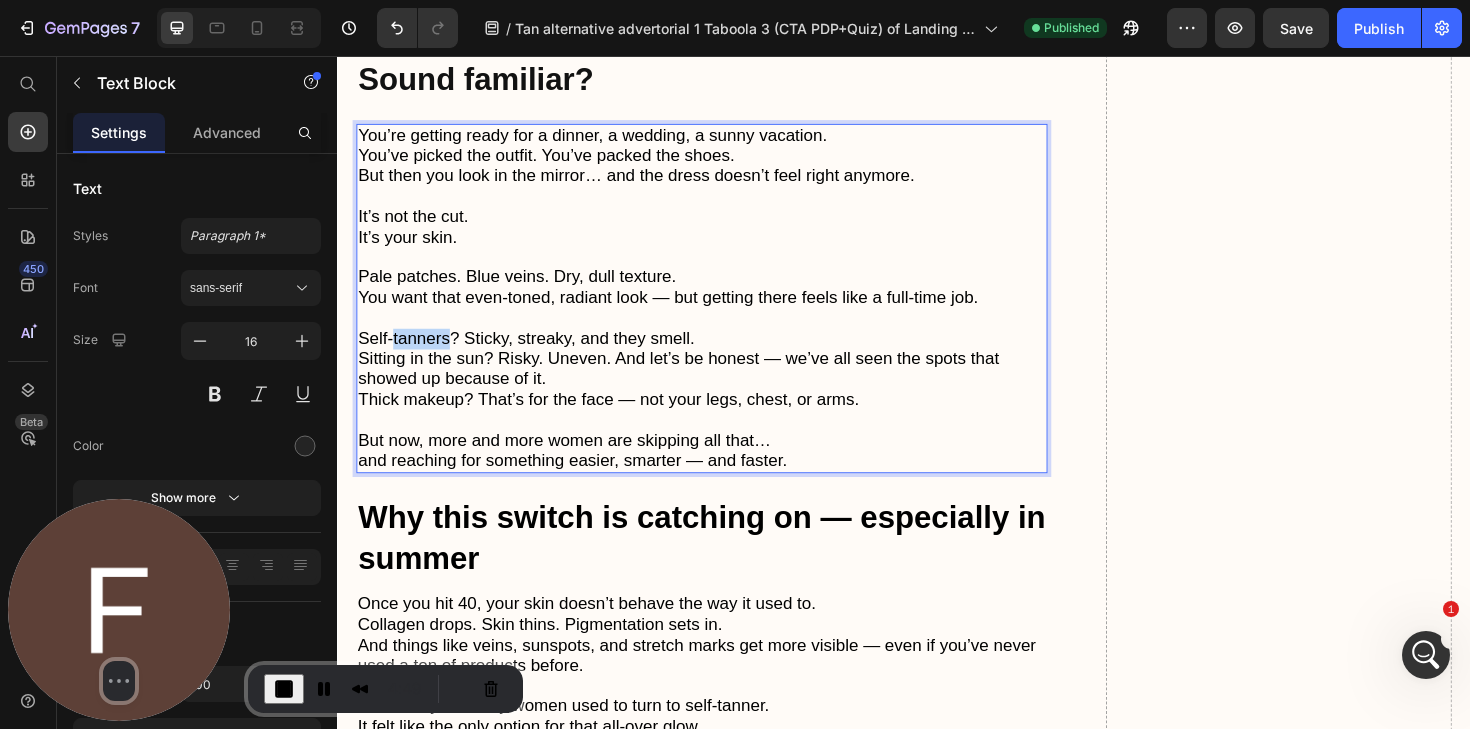 click on "Self-tanners? Sticky, streaky, and they smell." at bounding box center (537, 355) 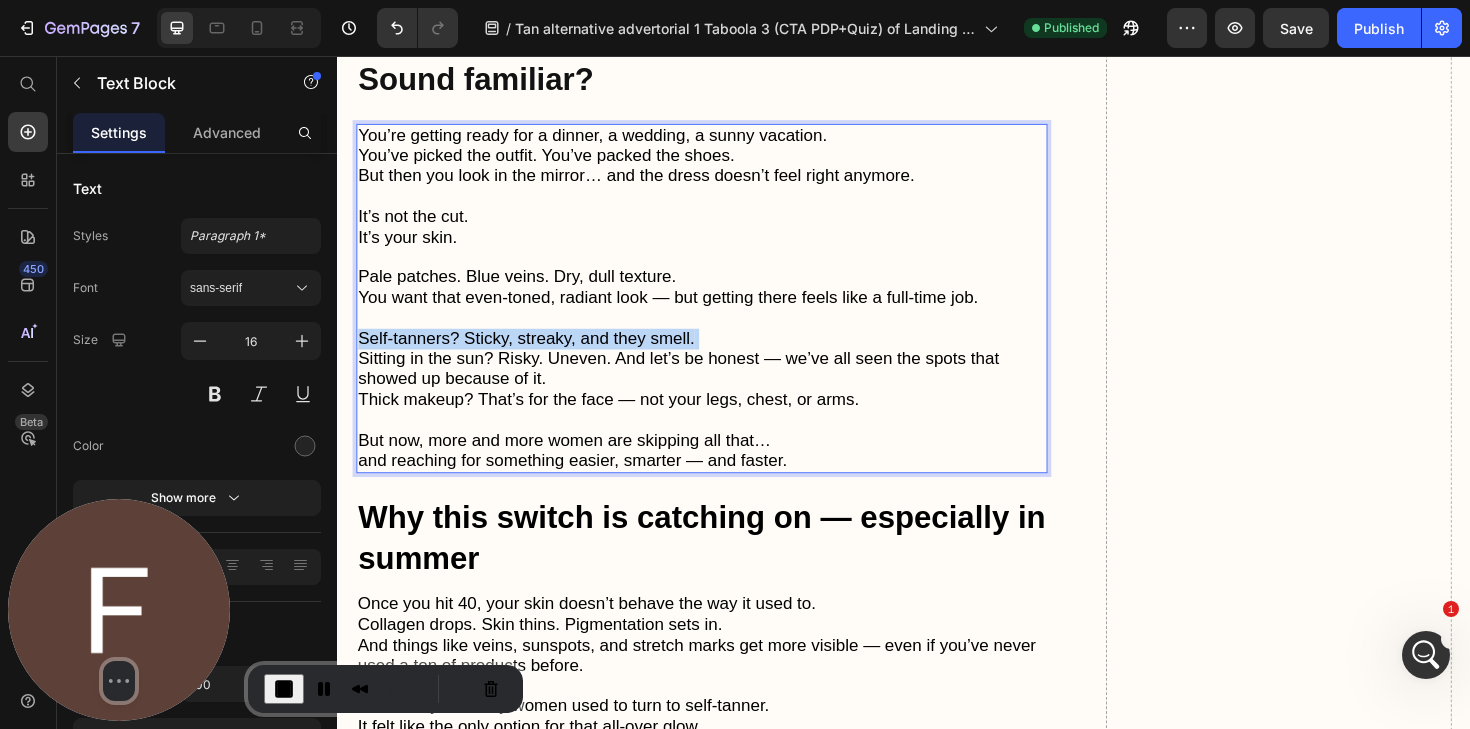 click on "Self-tanners? Sticky, streaky, and they smell." at bounding box center [537, 355] 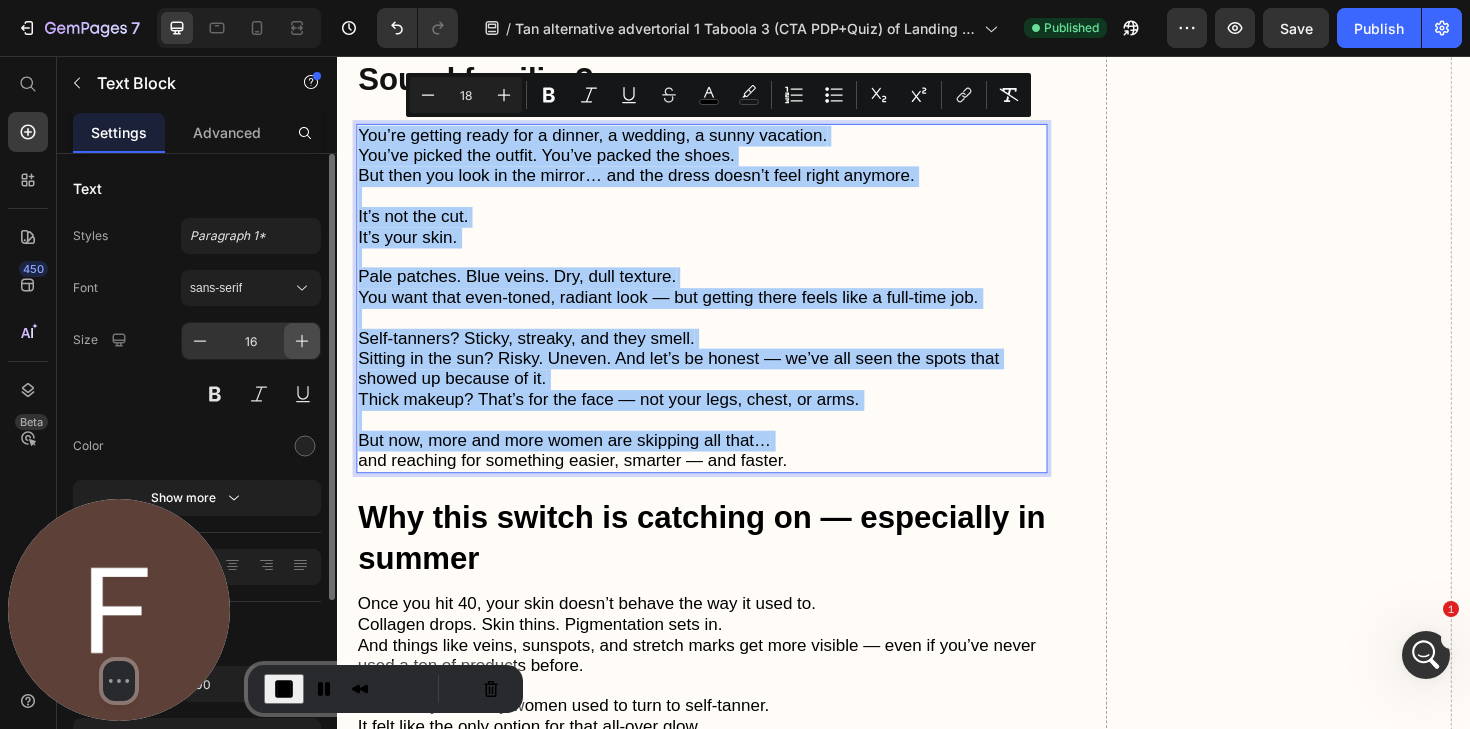 click 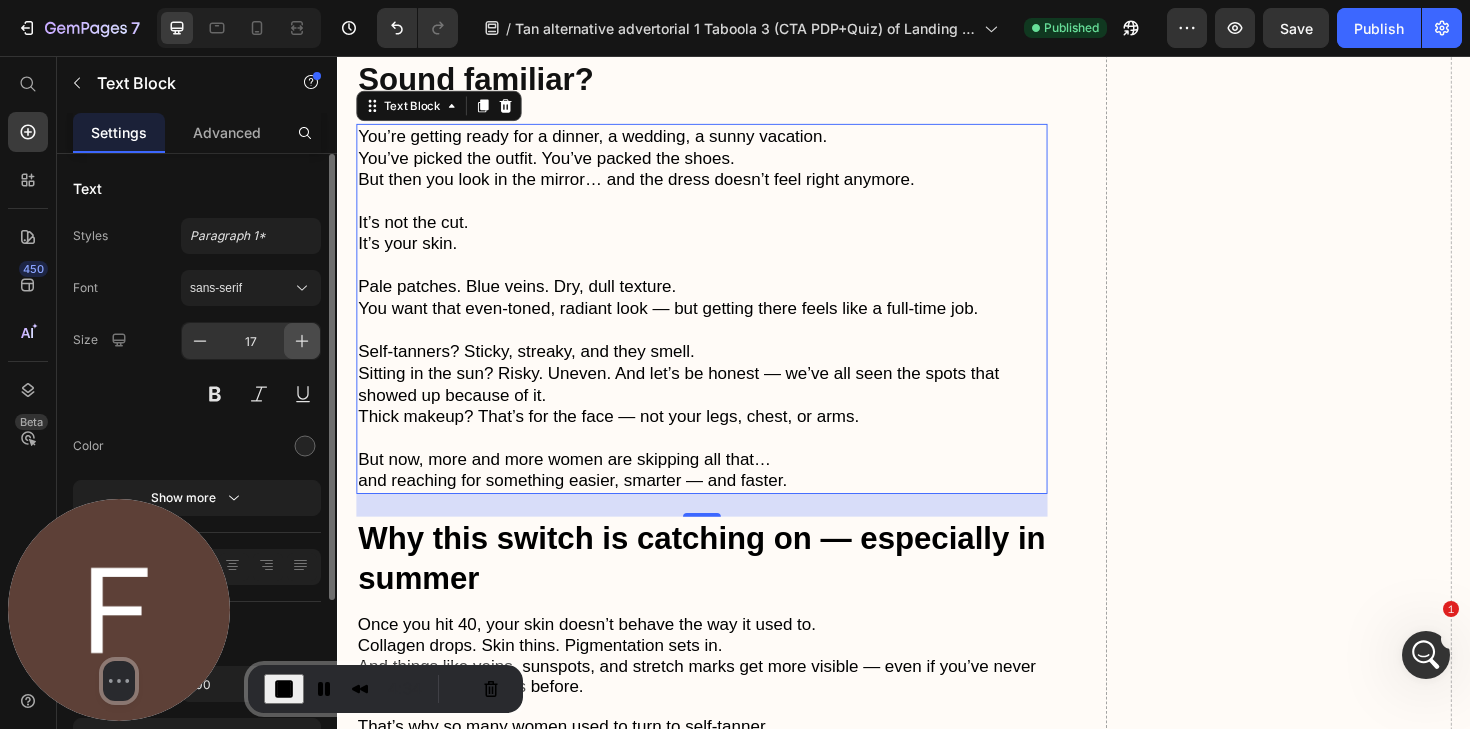 click 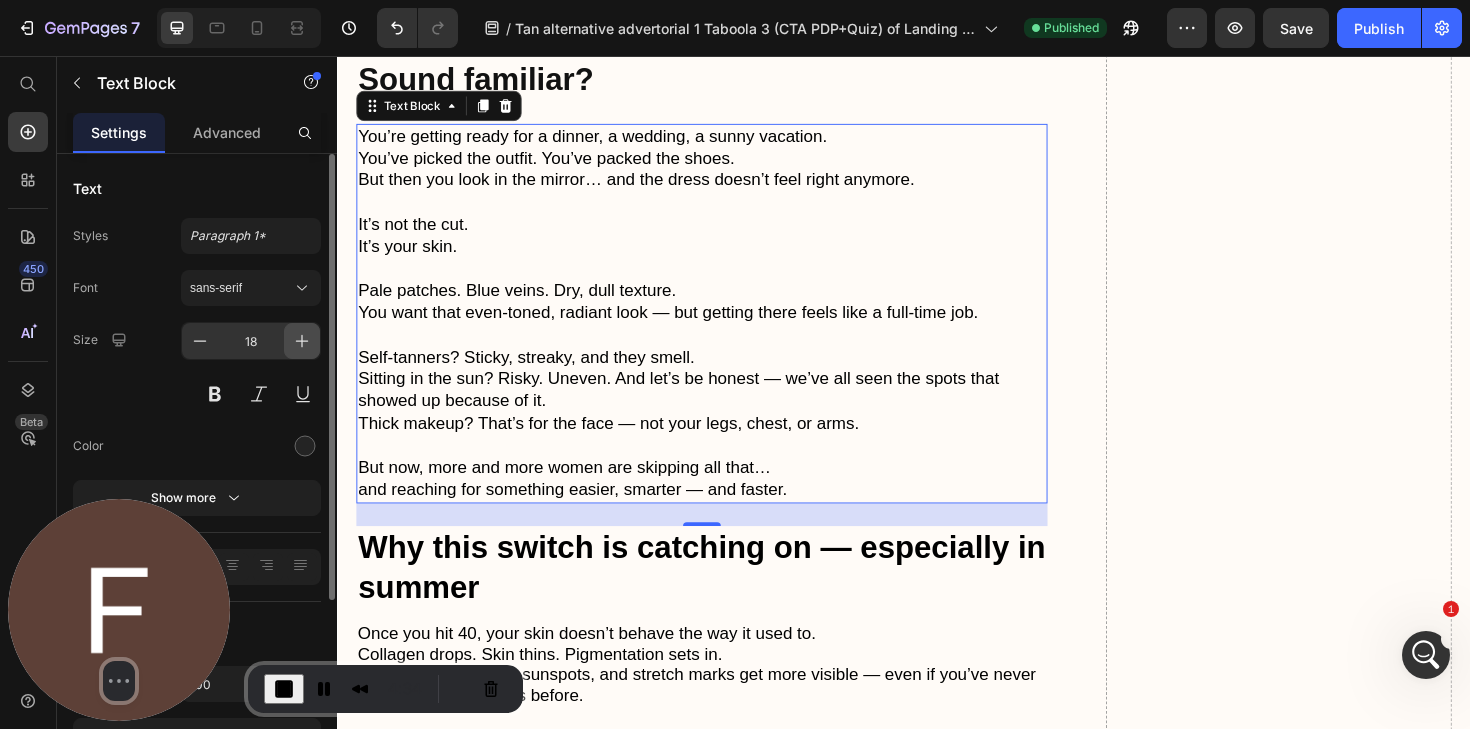 click 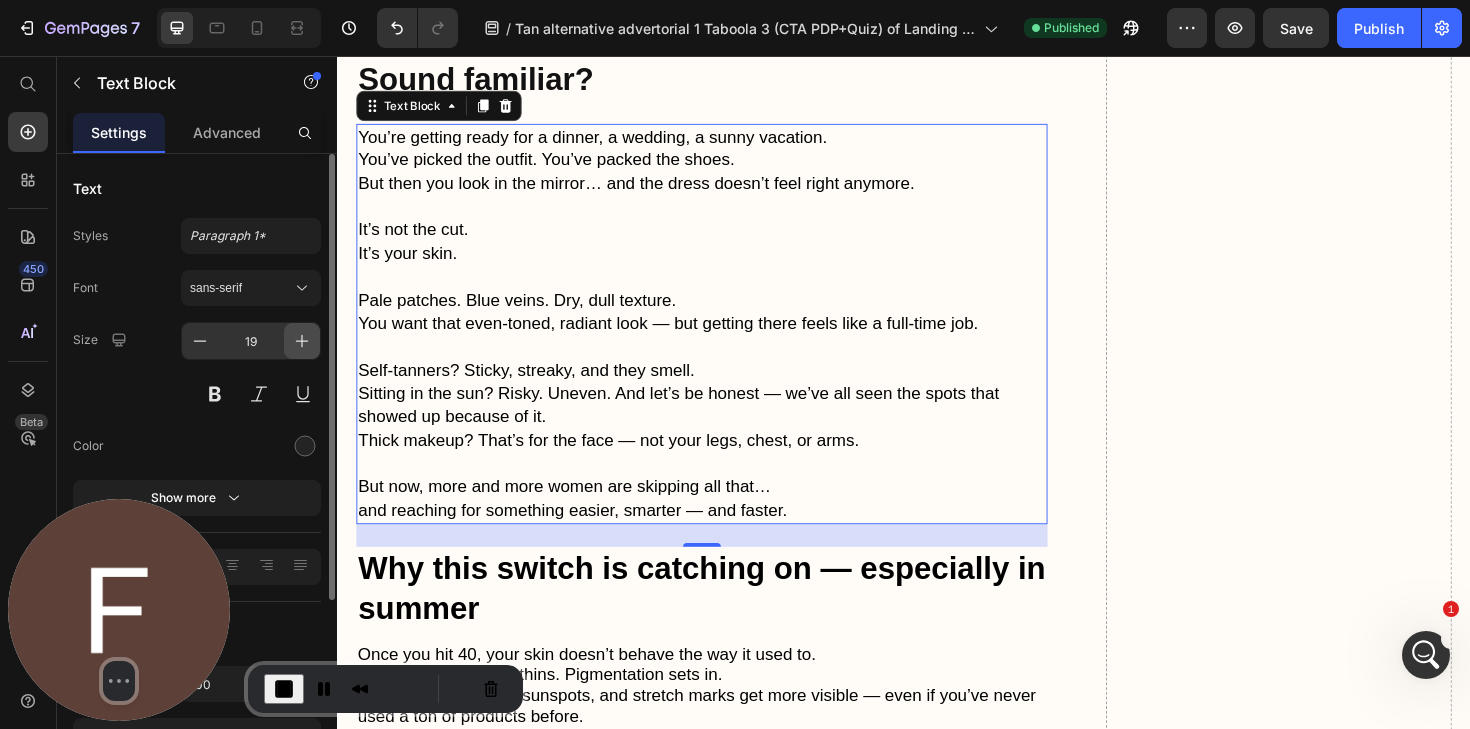 click 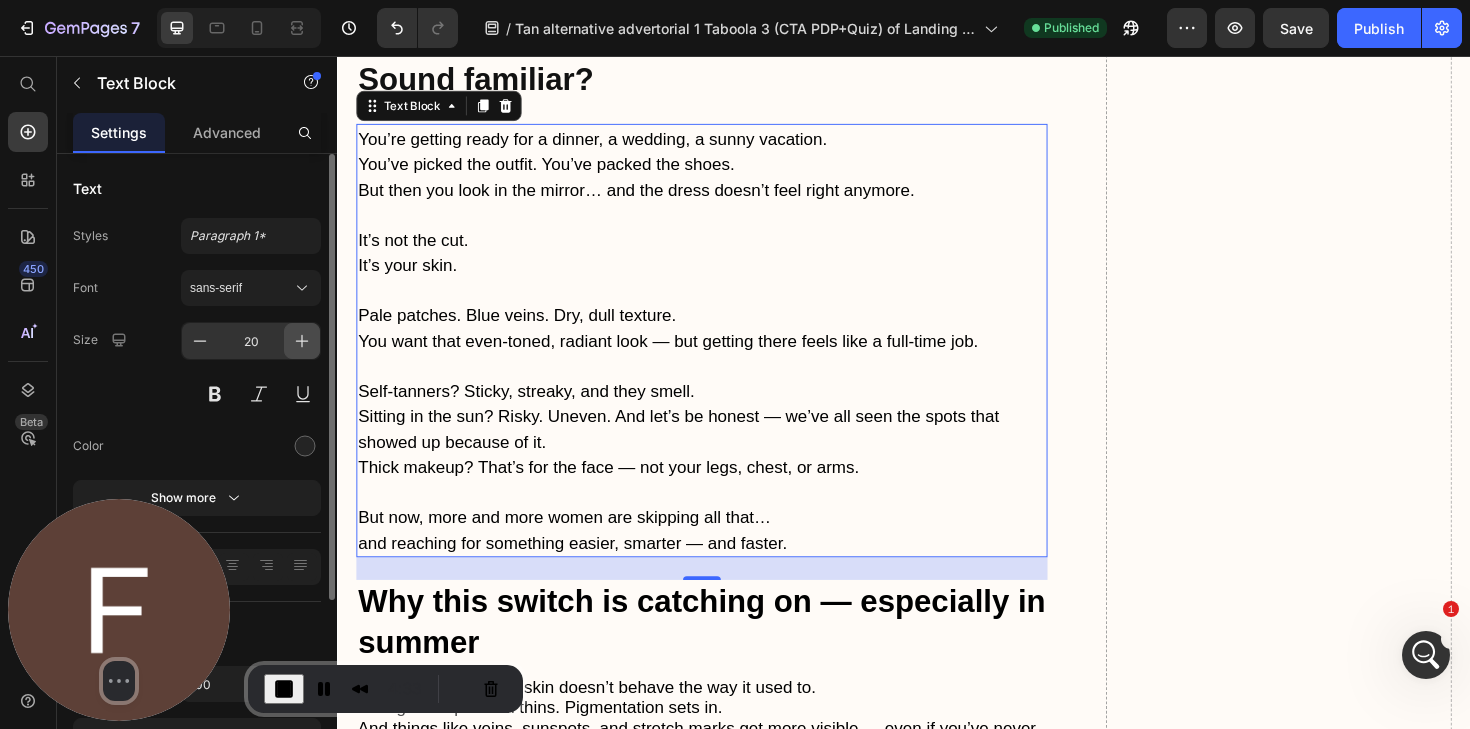 click 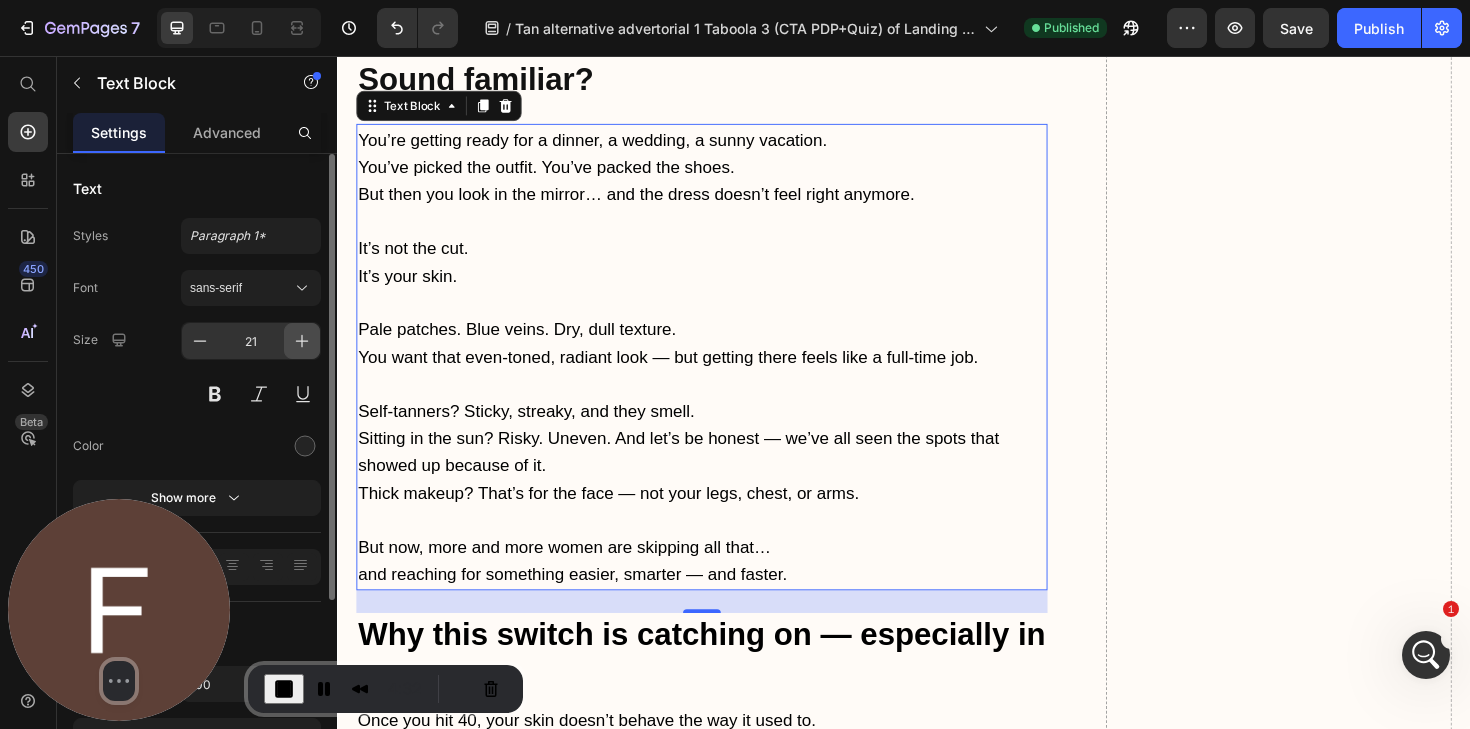 click at bounding box center (302, 341) 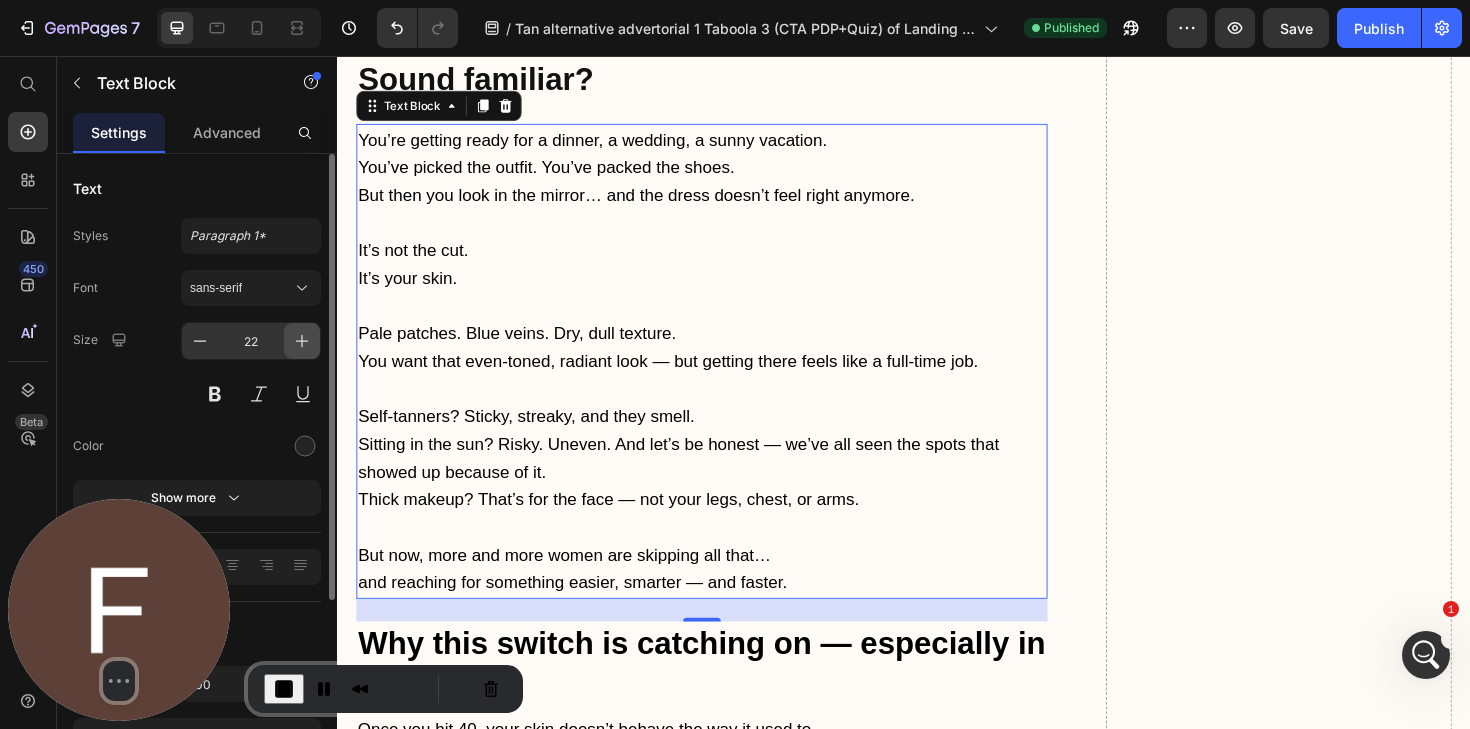 click at bounding box center (302, 341) 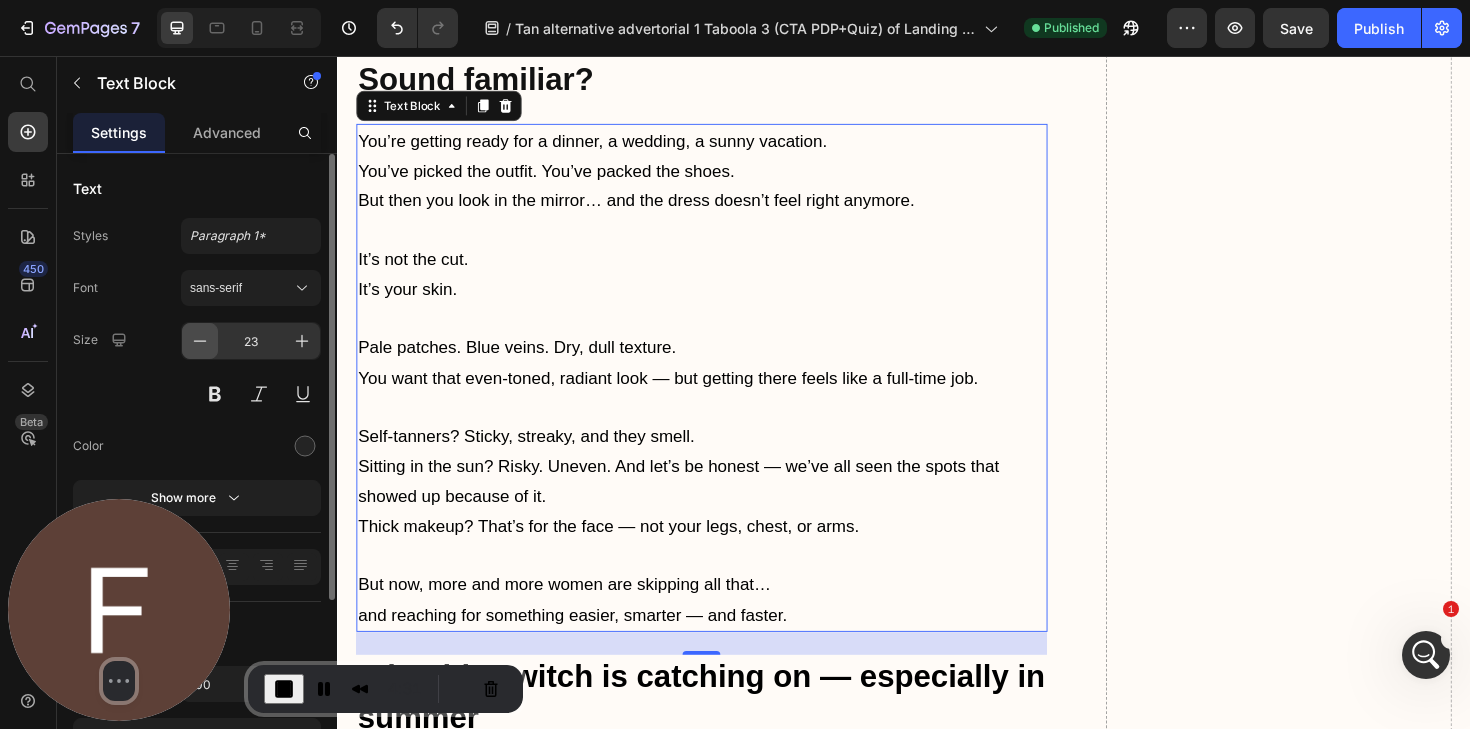 click at bounding box center (200, 341) 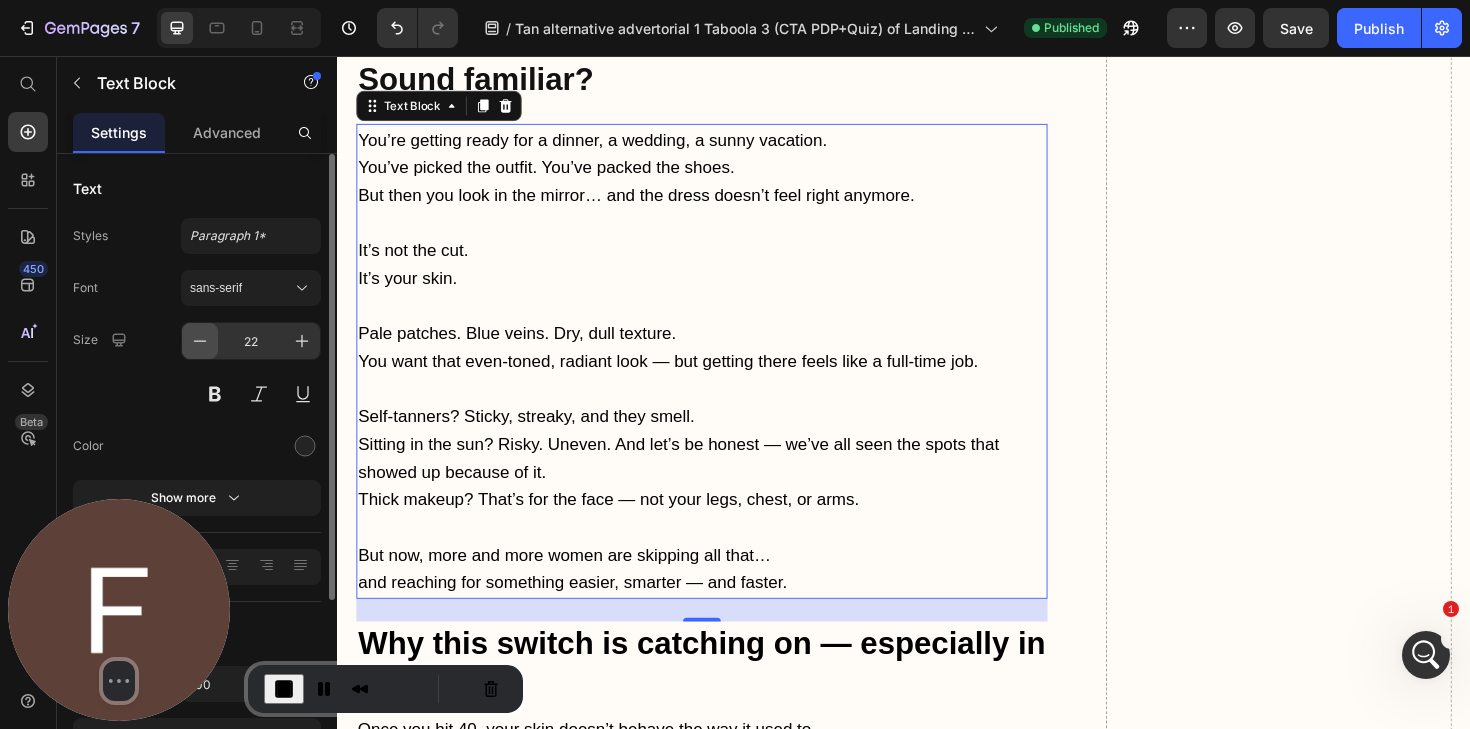 click at bounding box center (200, 341) 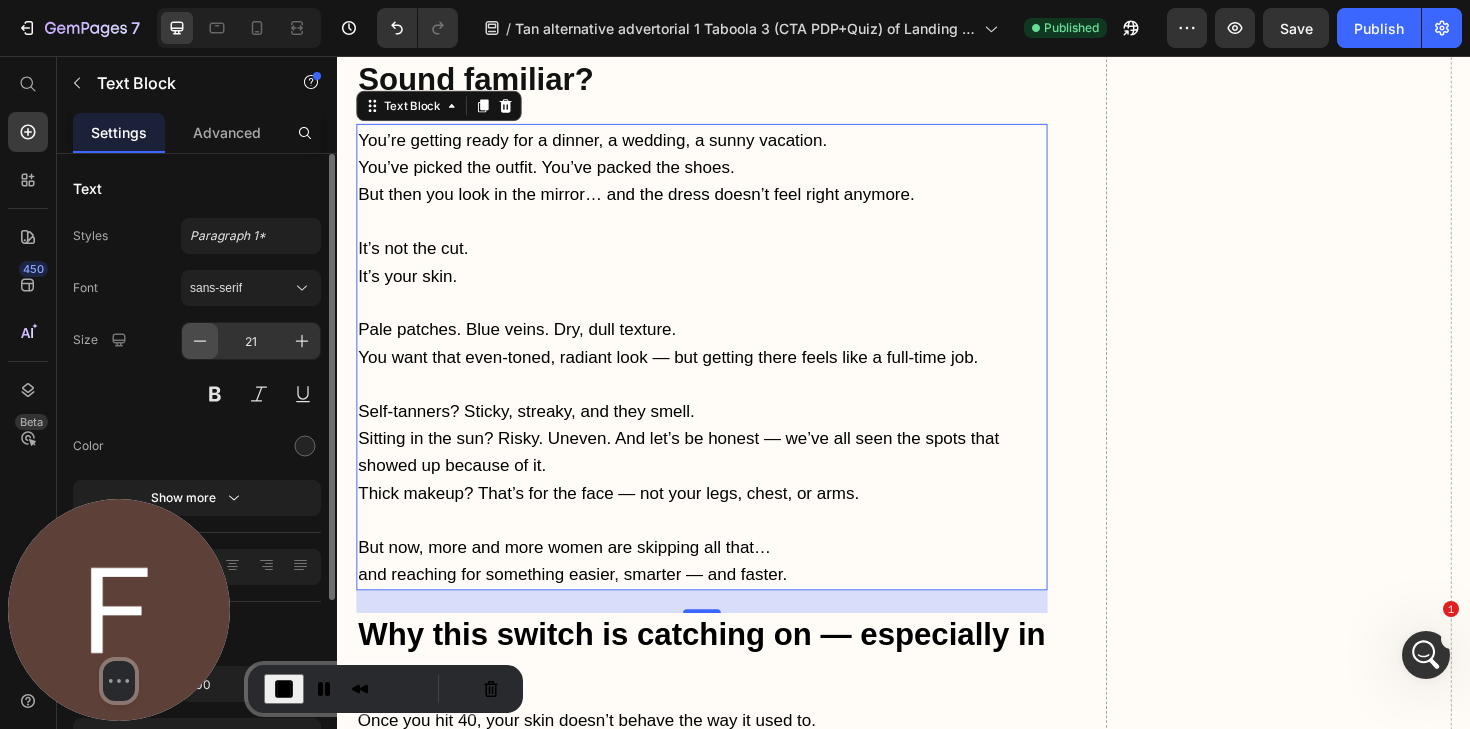 click 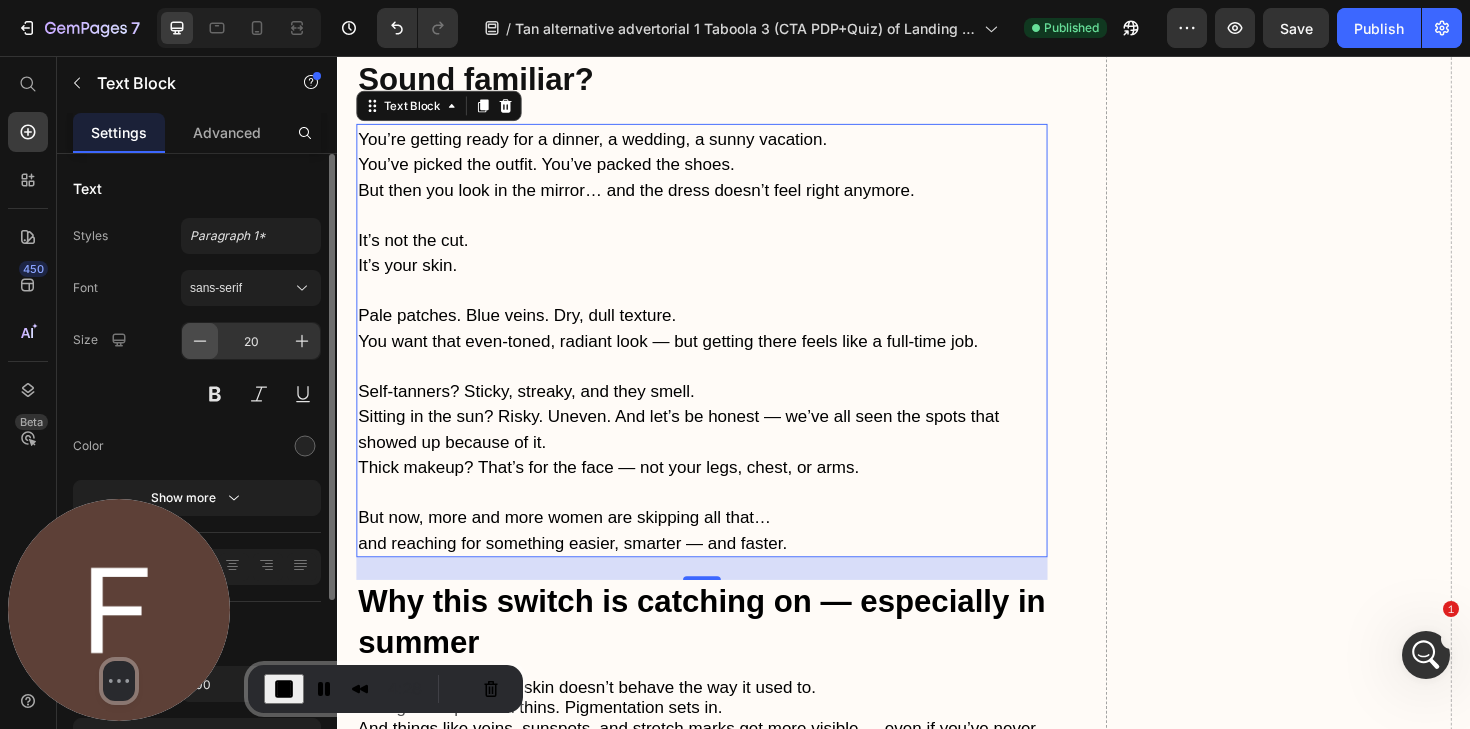 click 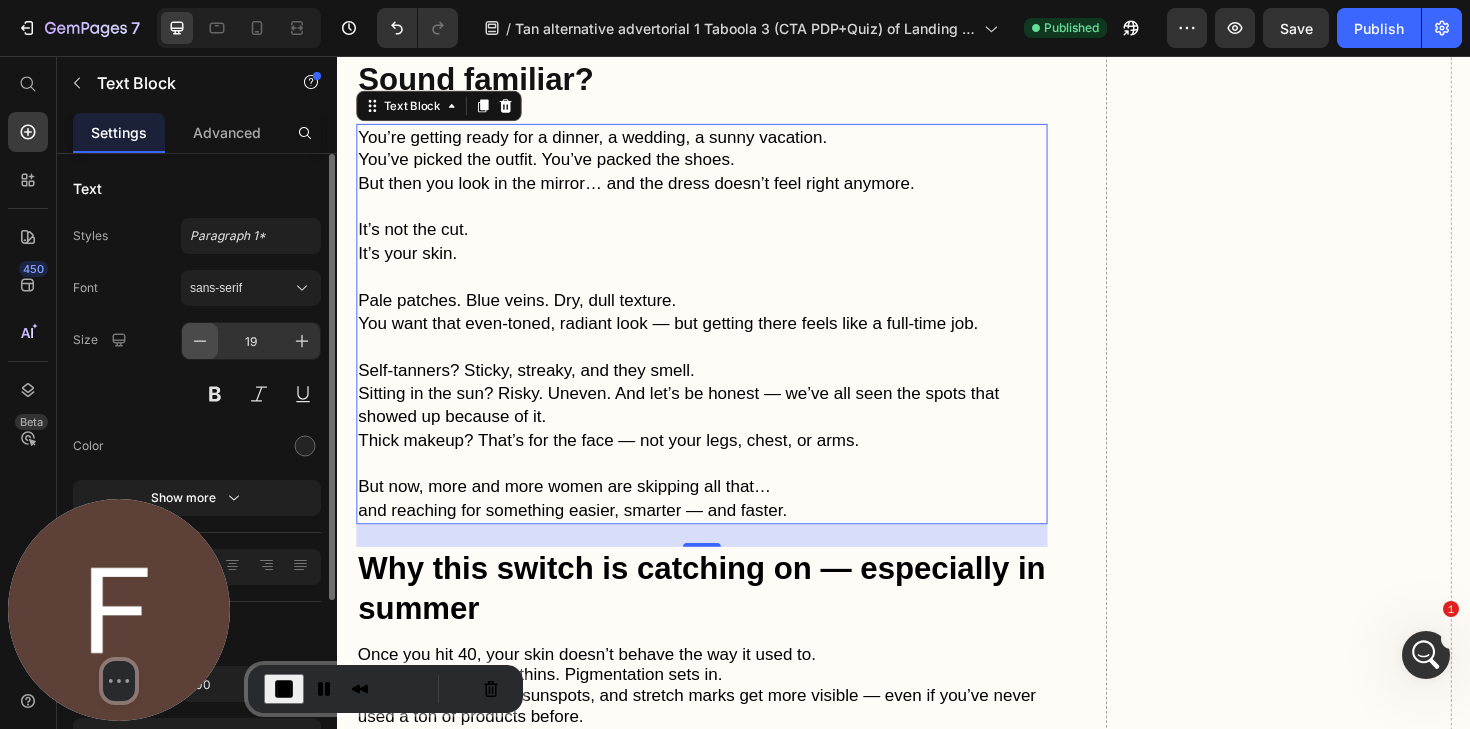 click 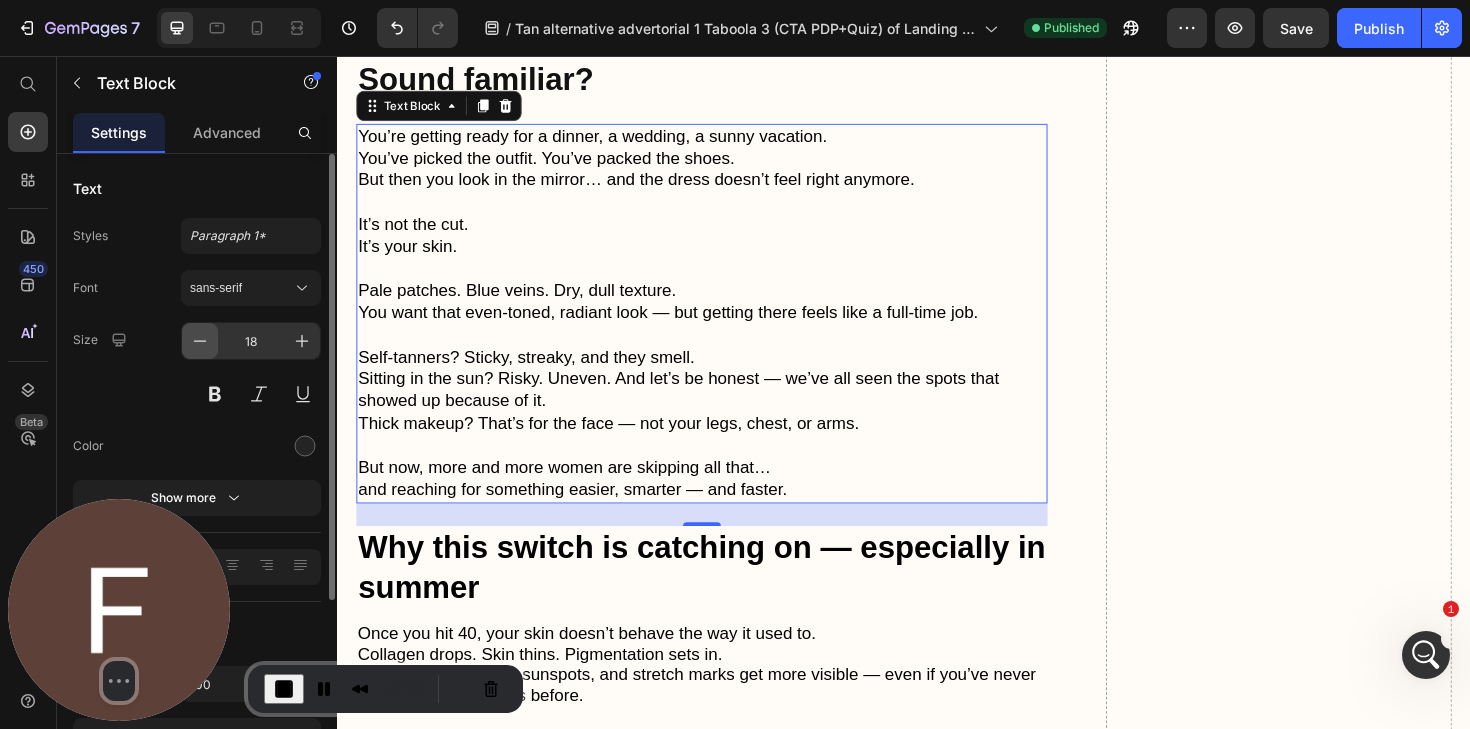 click 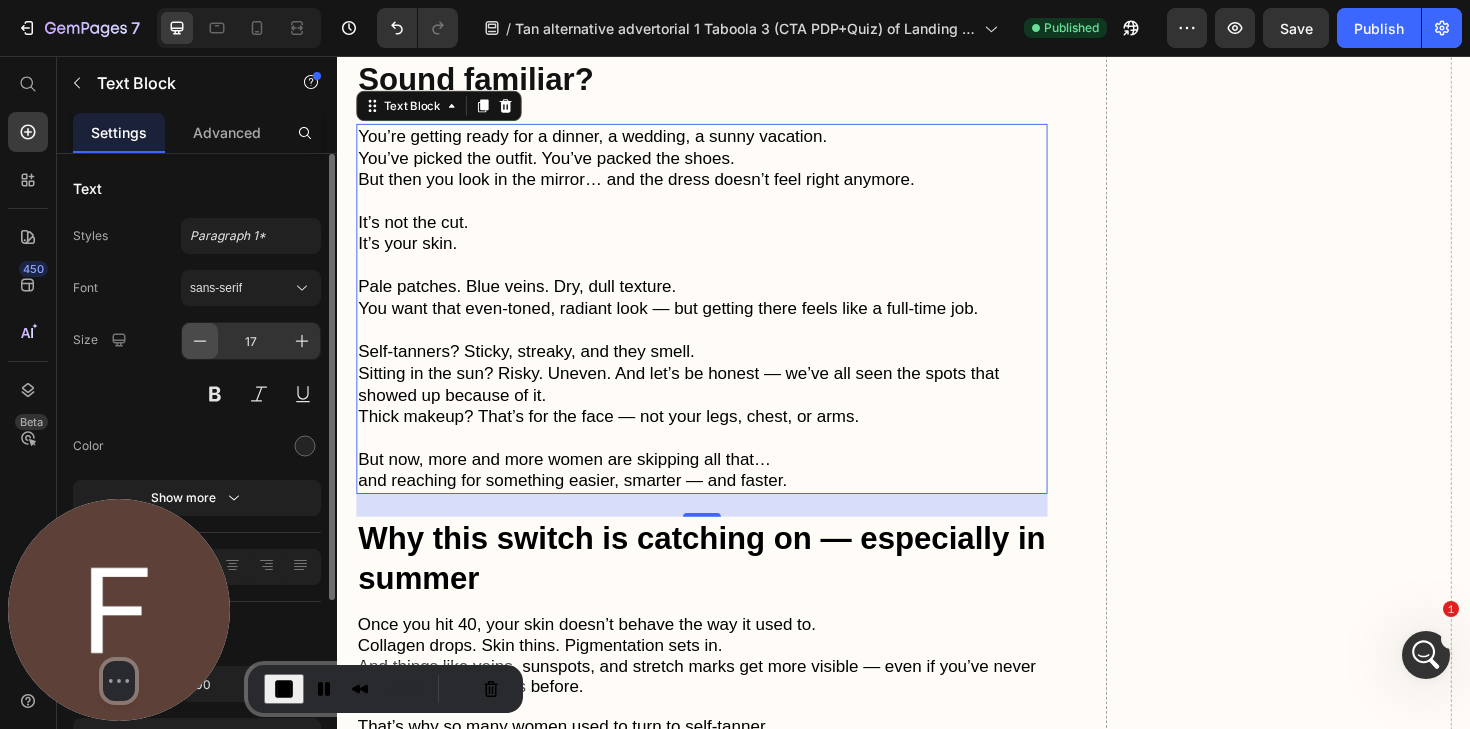 click at bounding box center [200, 341] 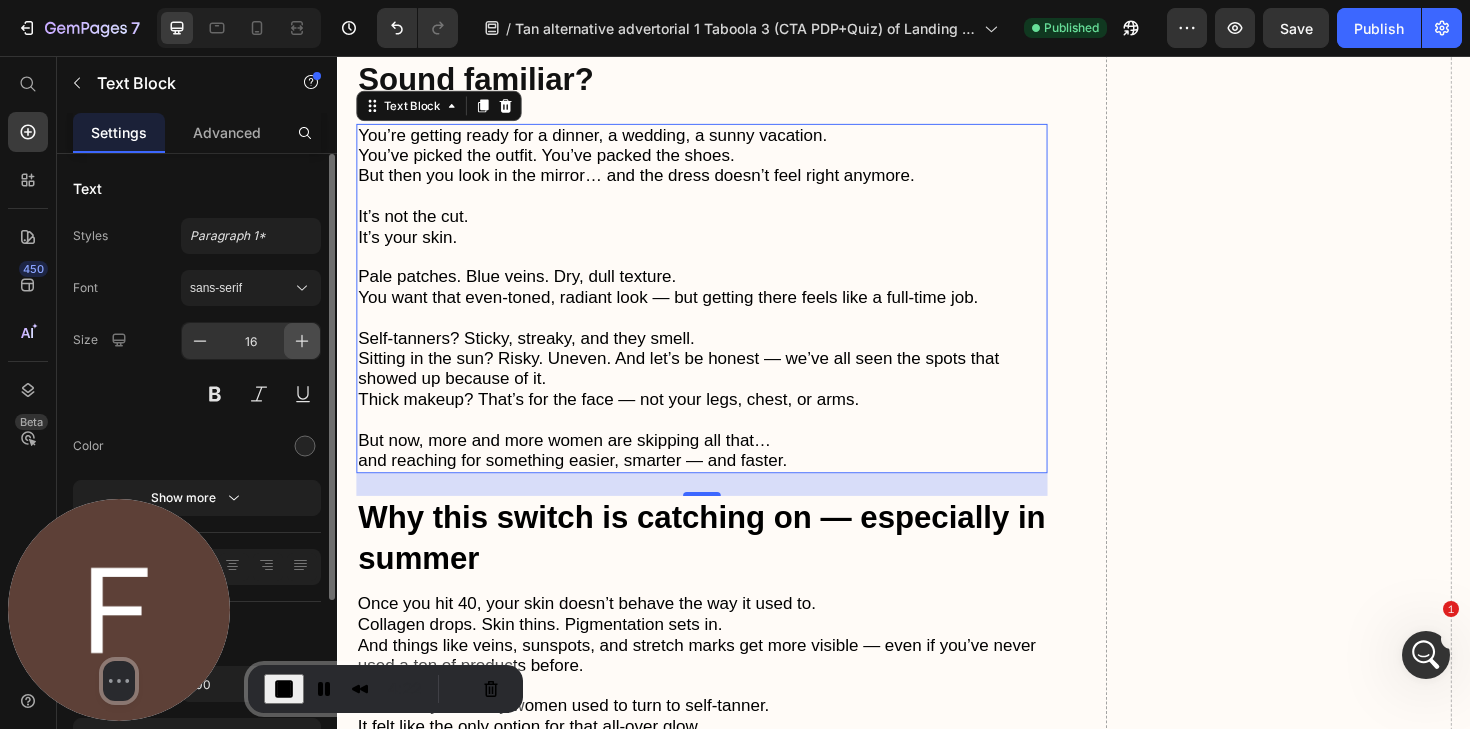 click at bounding box center (302, 341) 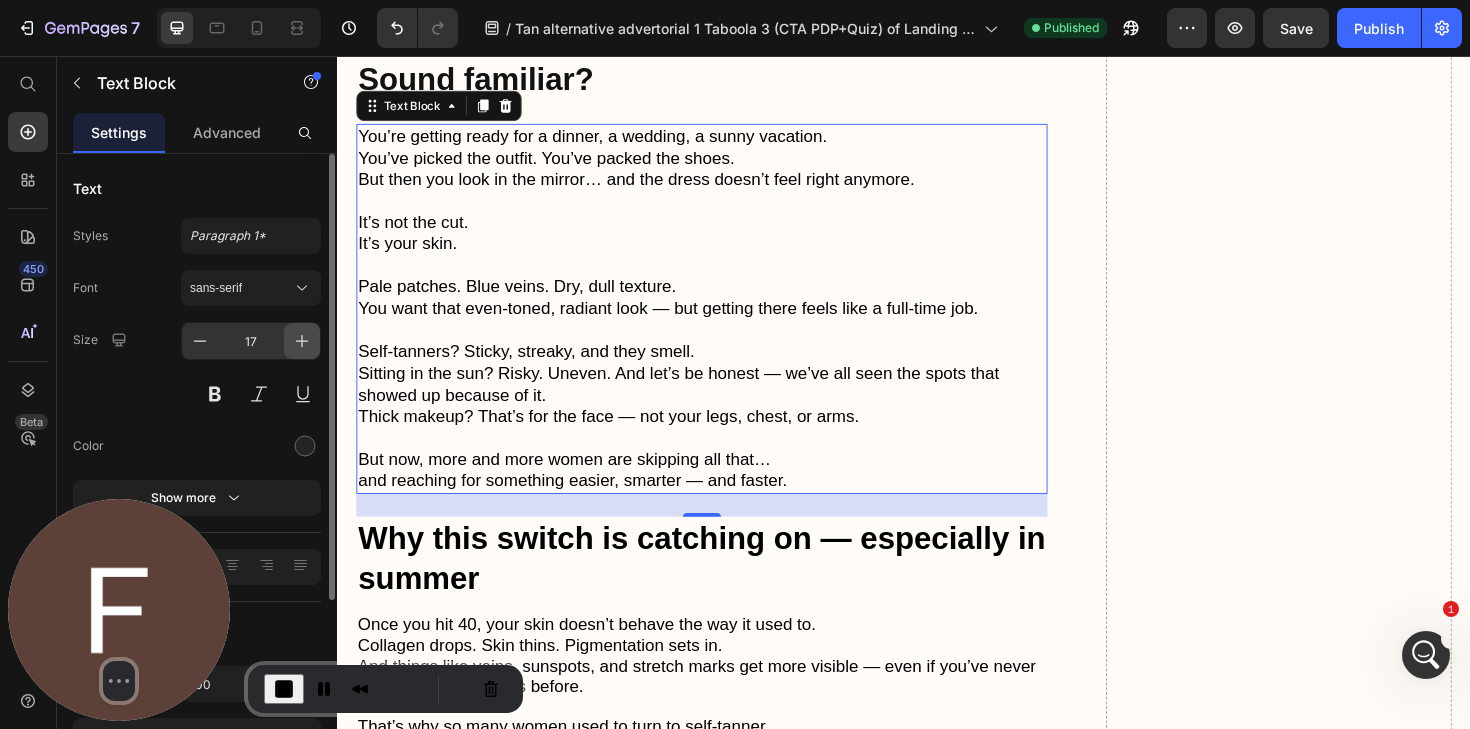 click at bounding box center (302, 341) 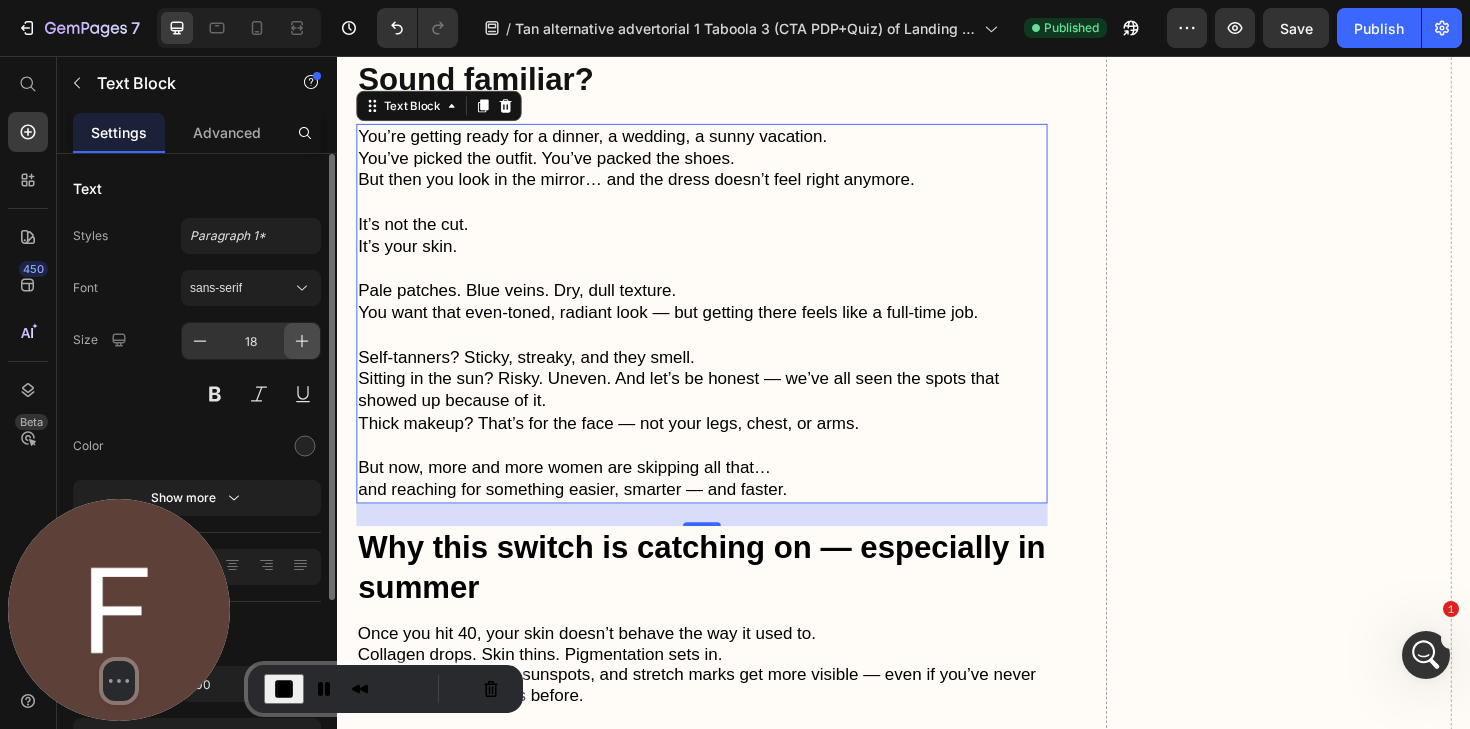 click at bounding box center (302, 341) 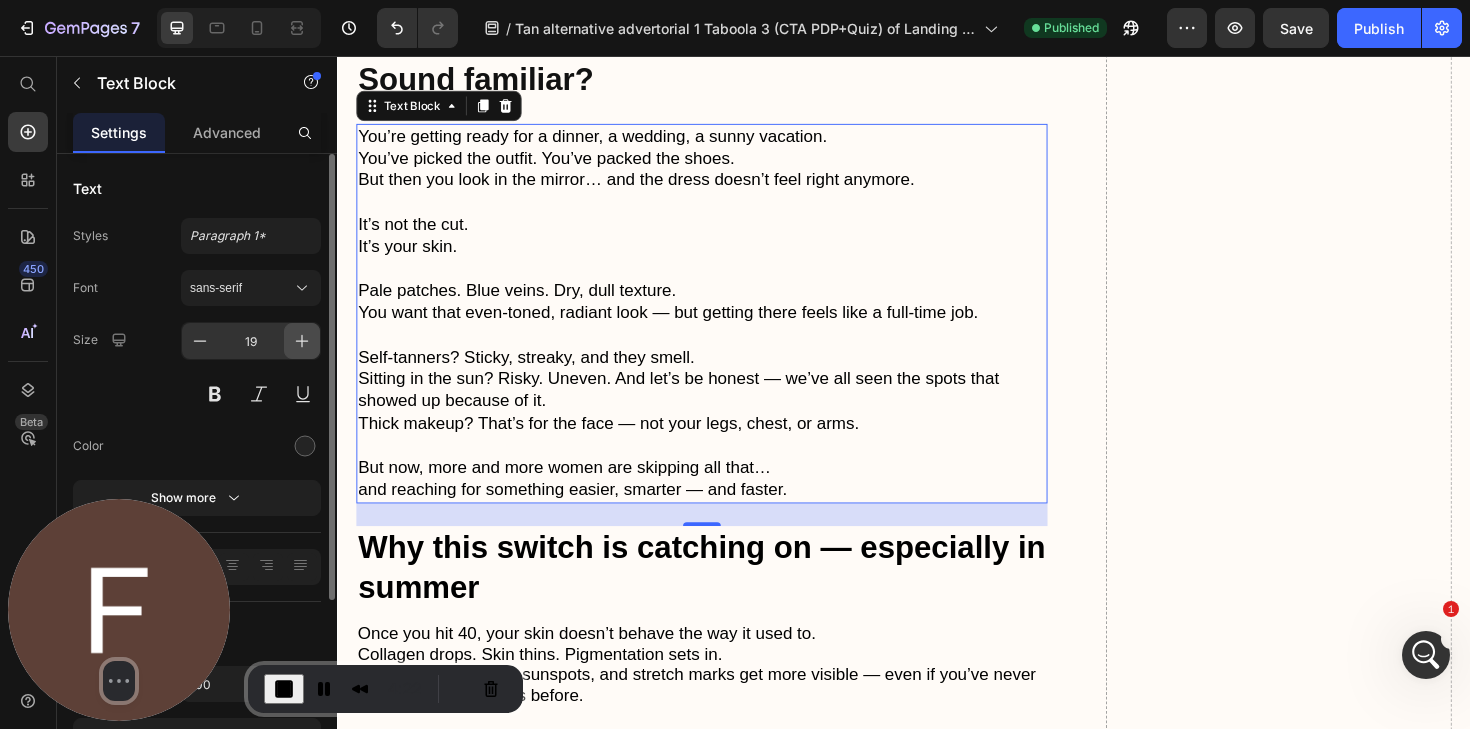 click at bounding box center (302, 341) 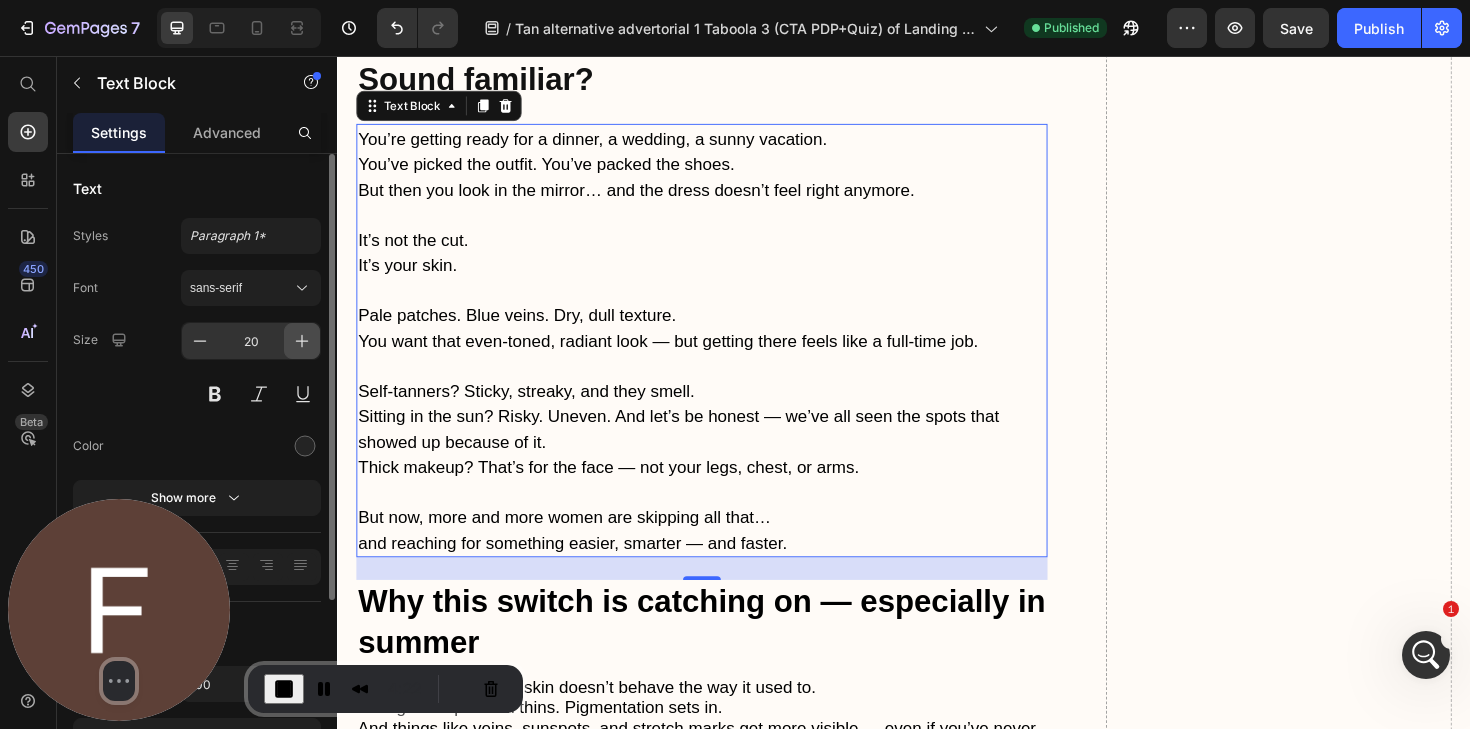 click at bounding box center [302, 341] 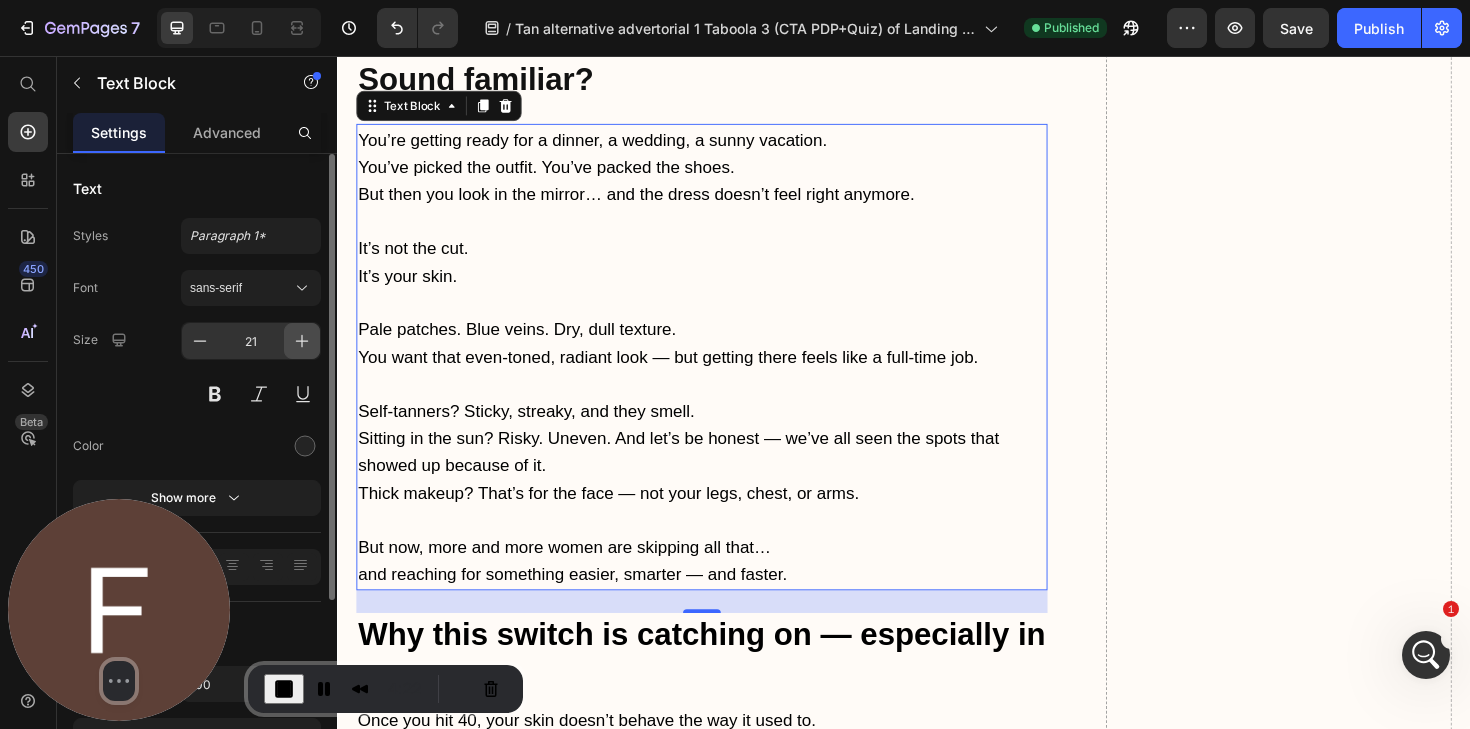 click at bounding box center (302, 341) 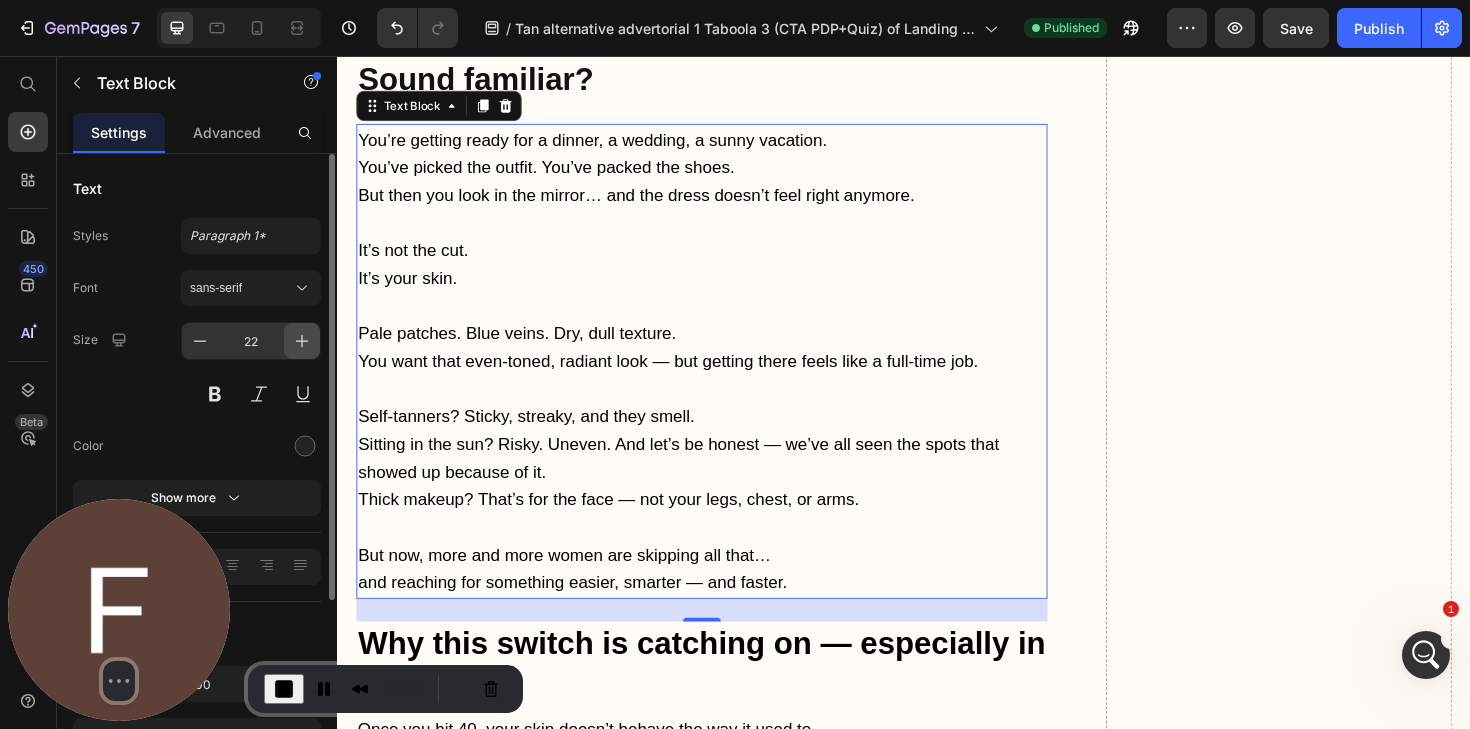 click at bounding box center [302, 341] 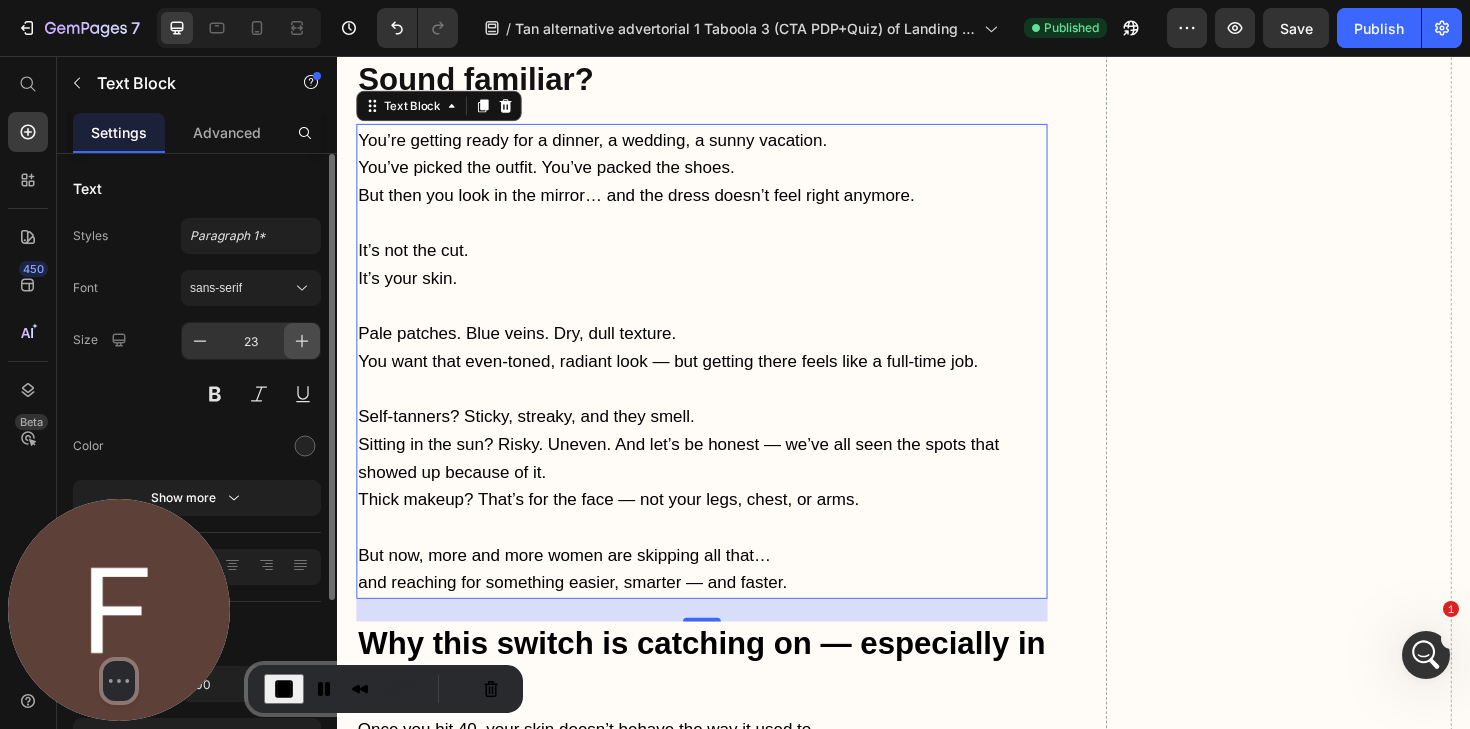 click at bounding box center (302, 341) 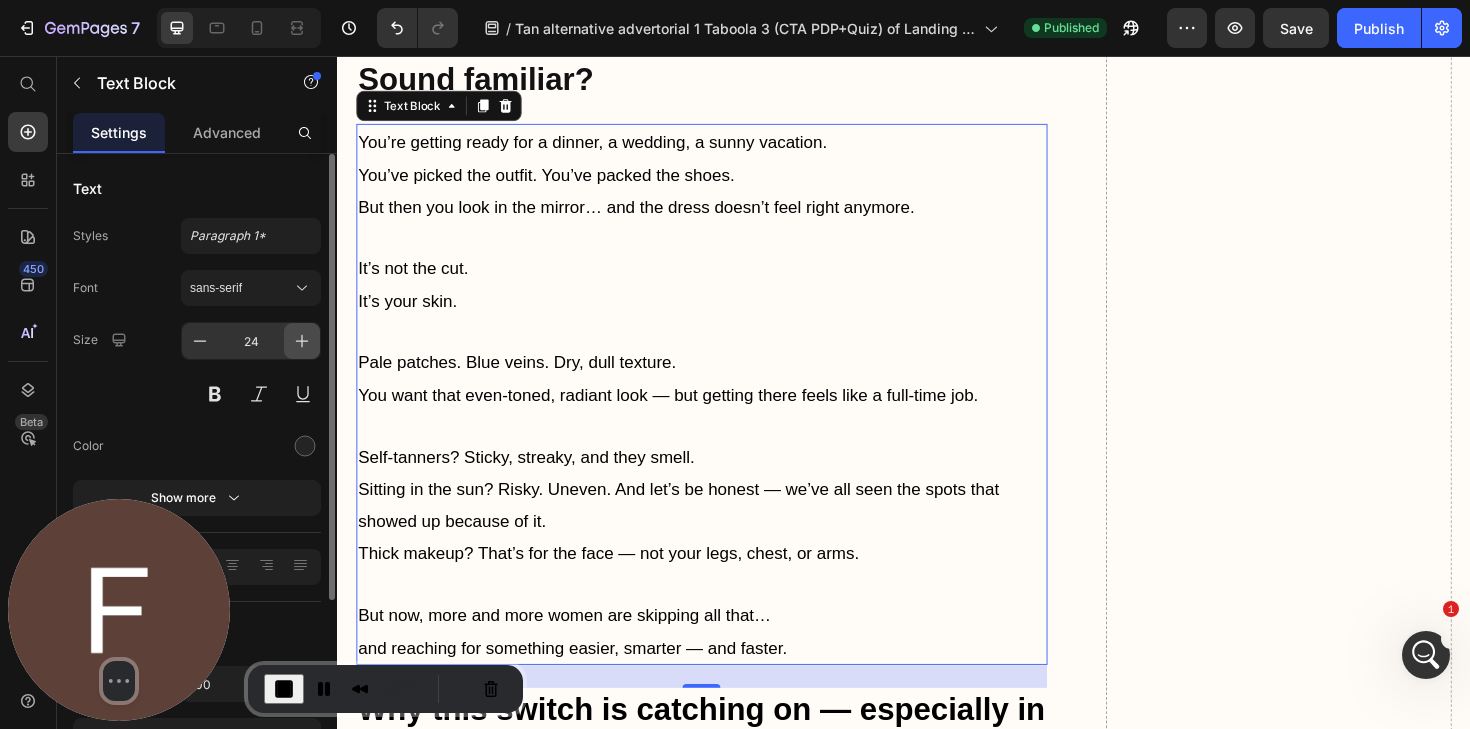 click at bounding box center (302, 341) 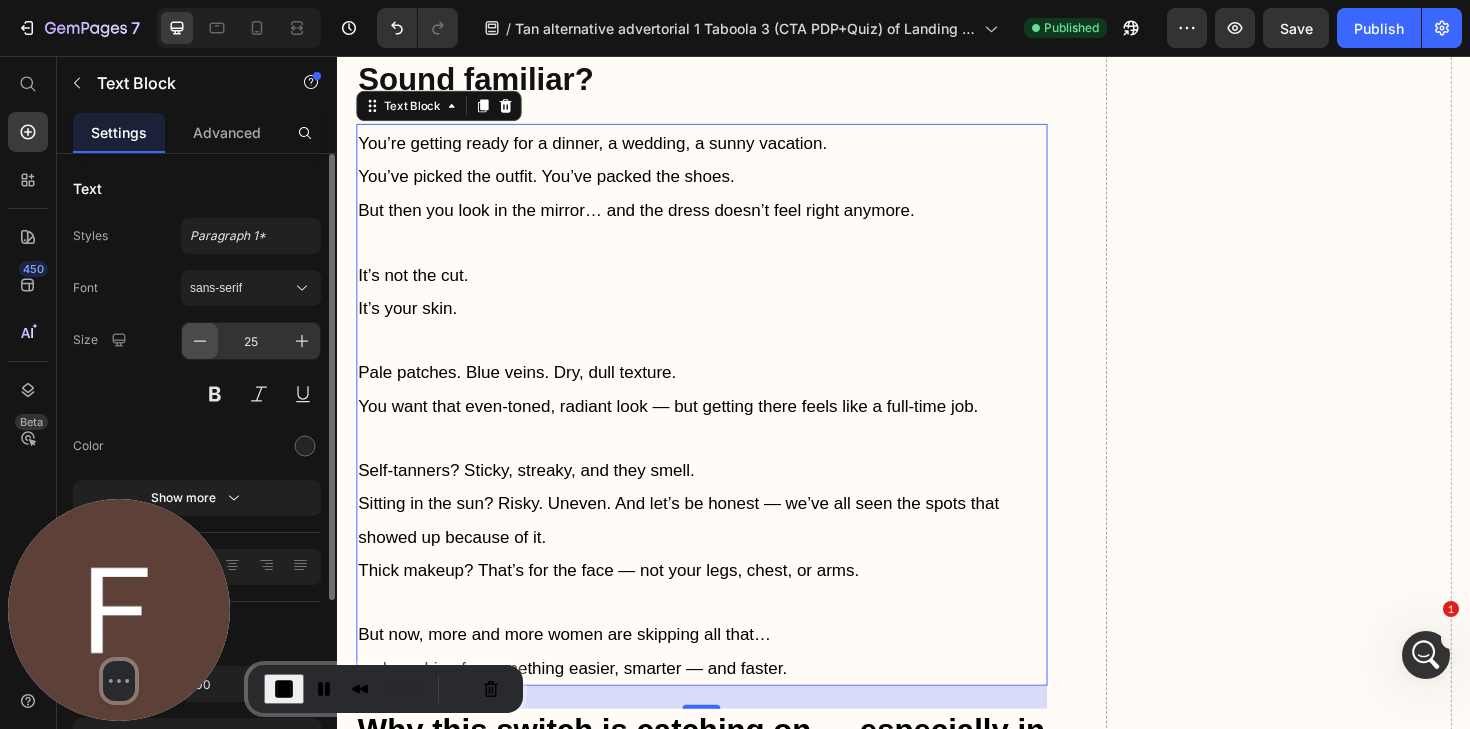 click at bounding box center (200, 341) 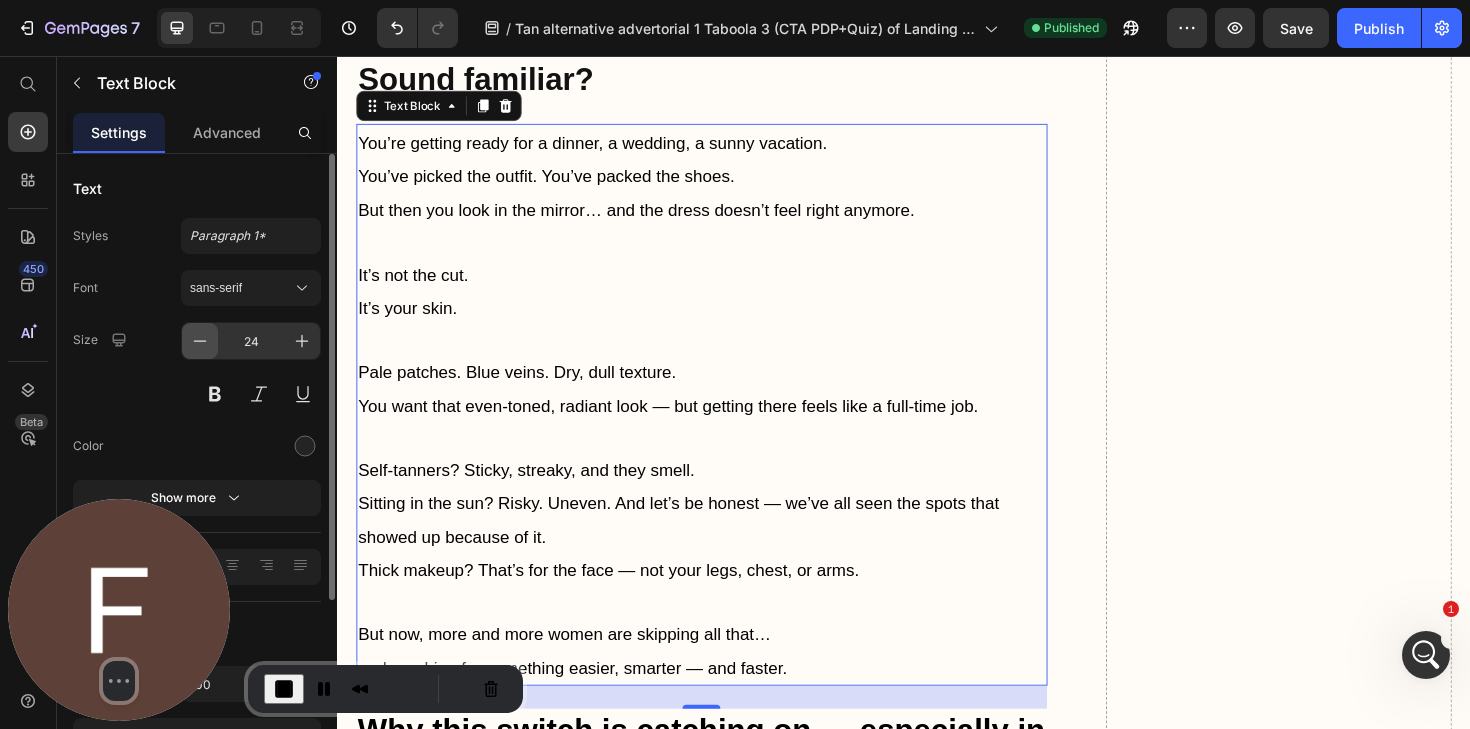 click at bounding box center [200, 341] 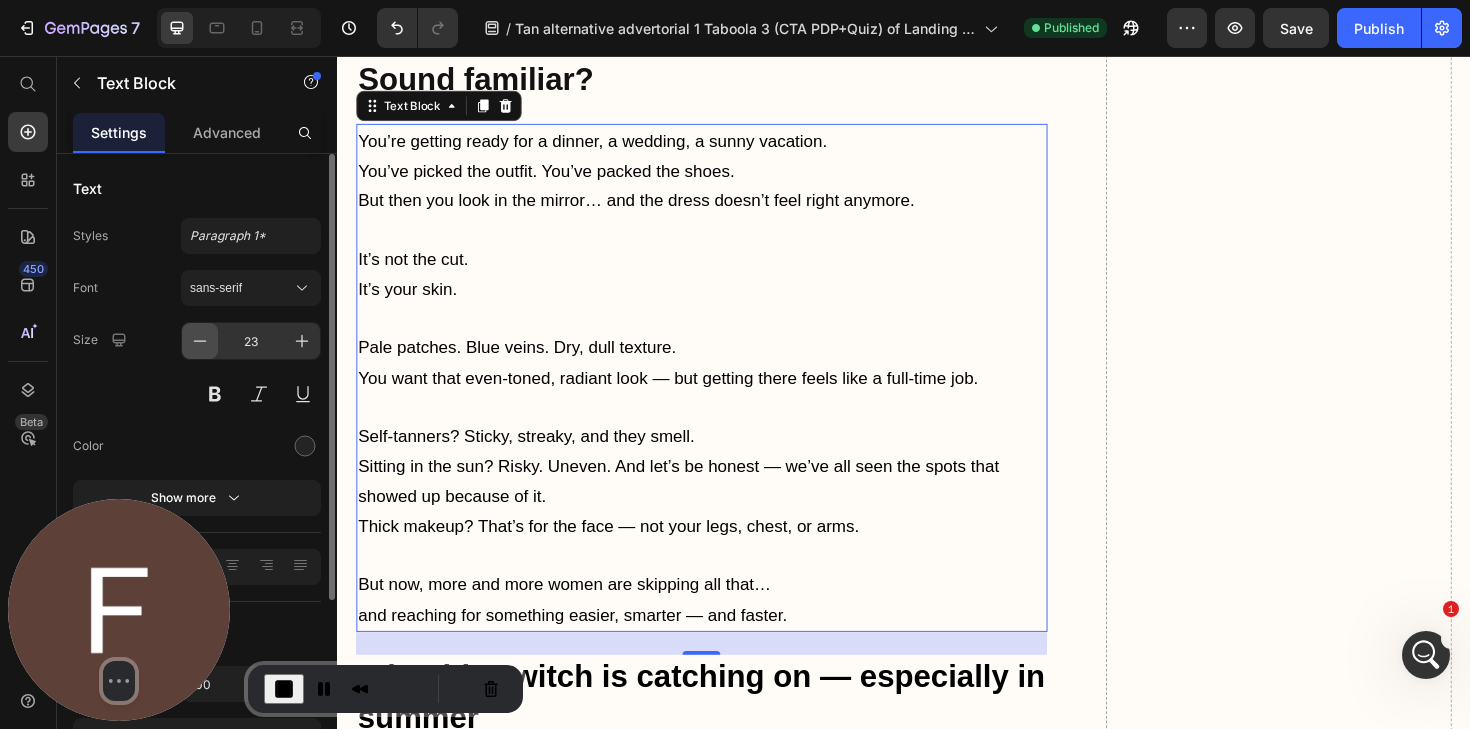 click at bounding box center (200, 341) 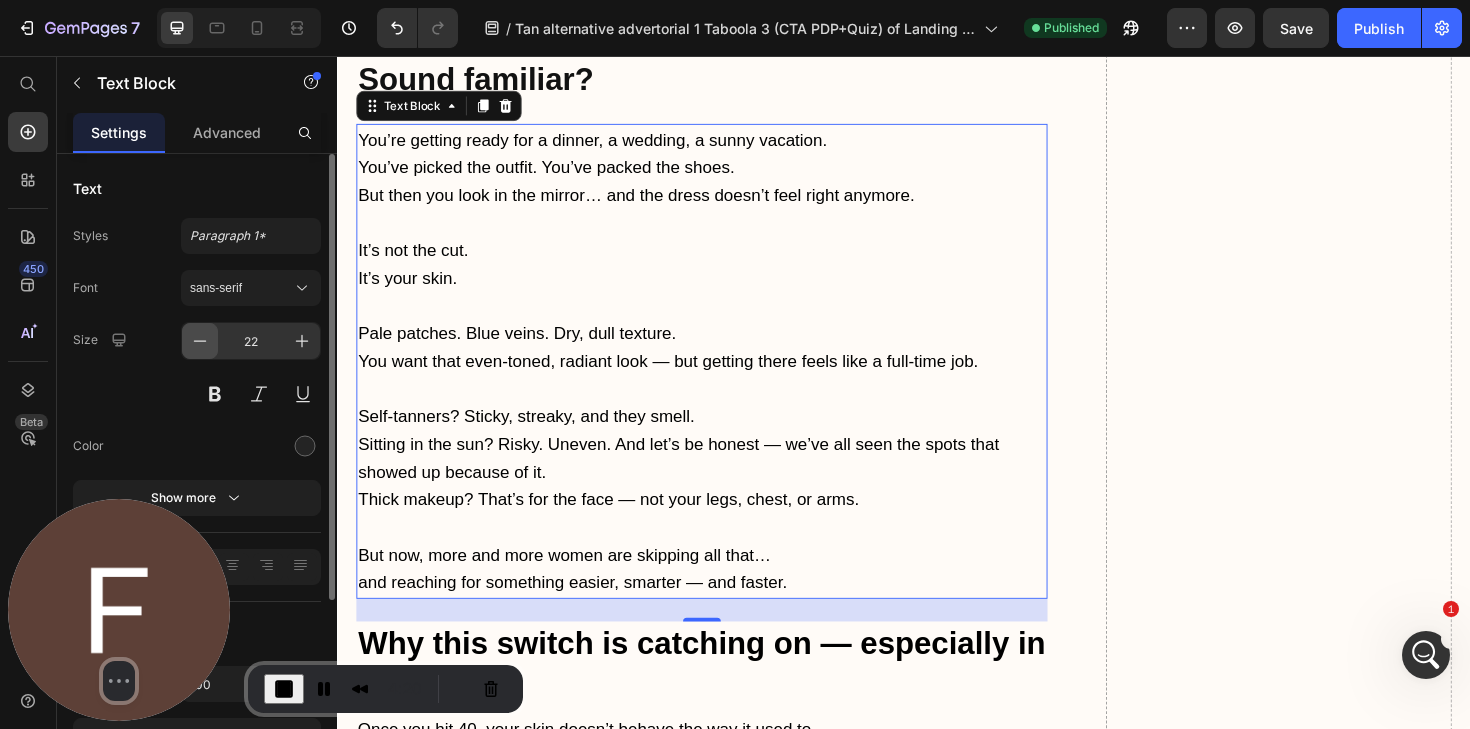 click at bounding box center (200, 341) 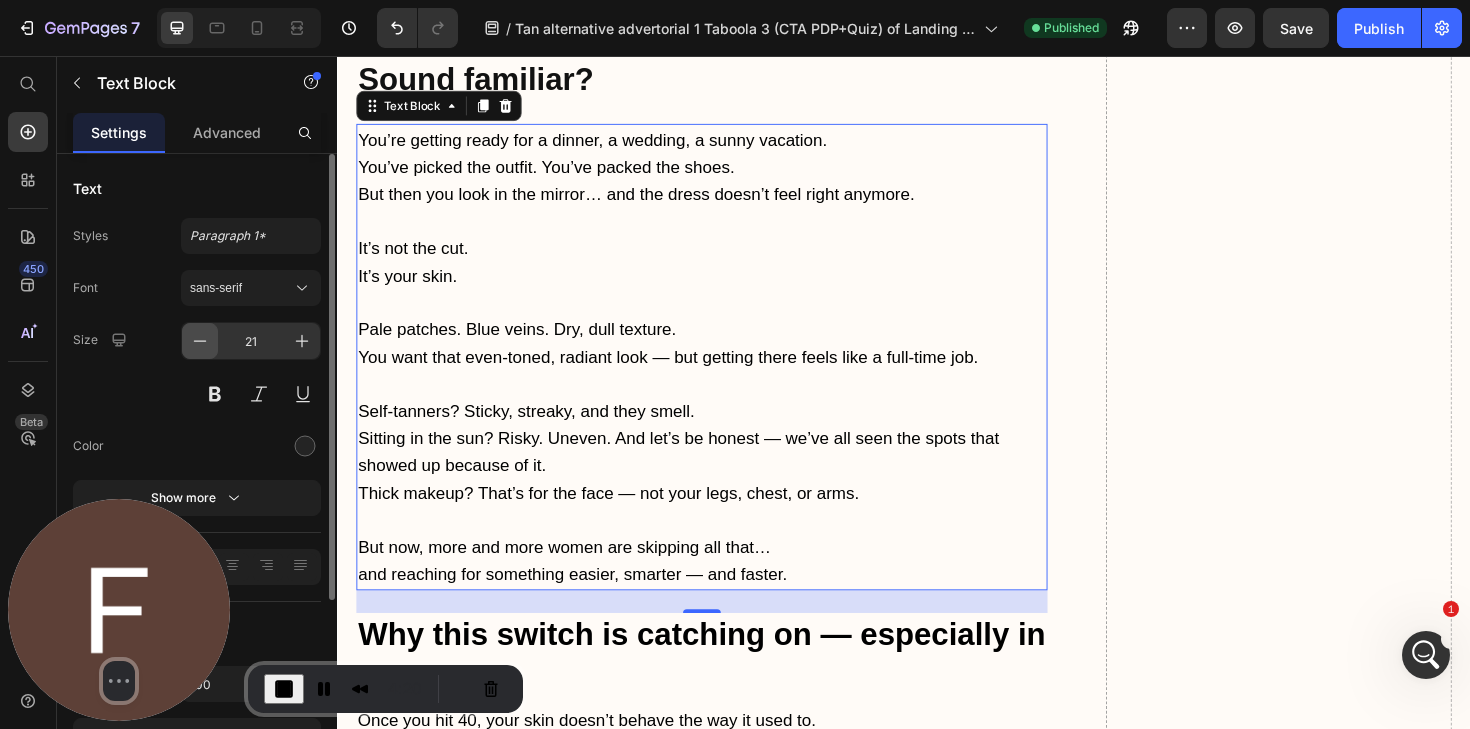 click at bounding box center [200, 341] 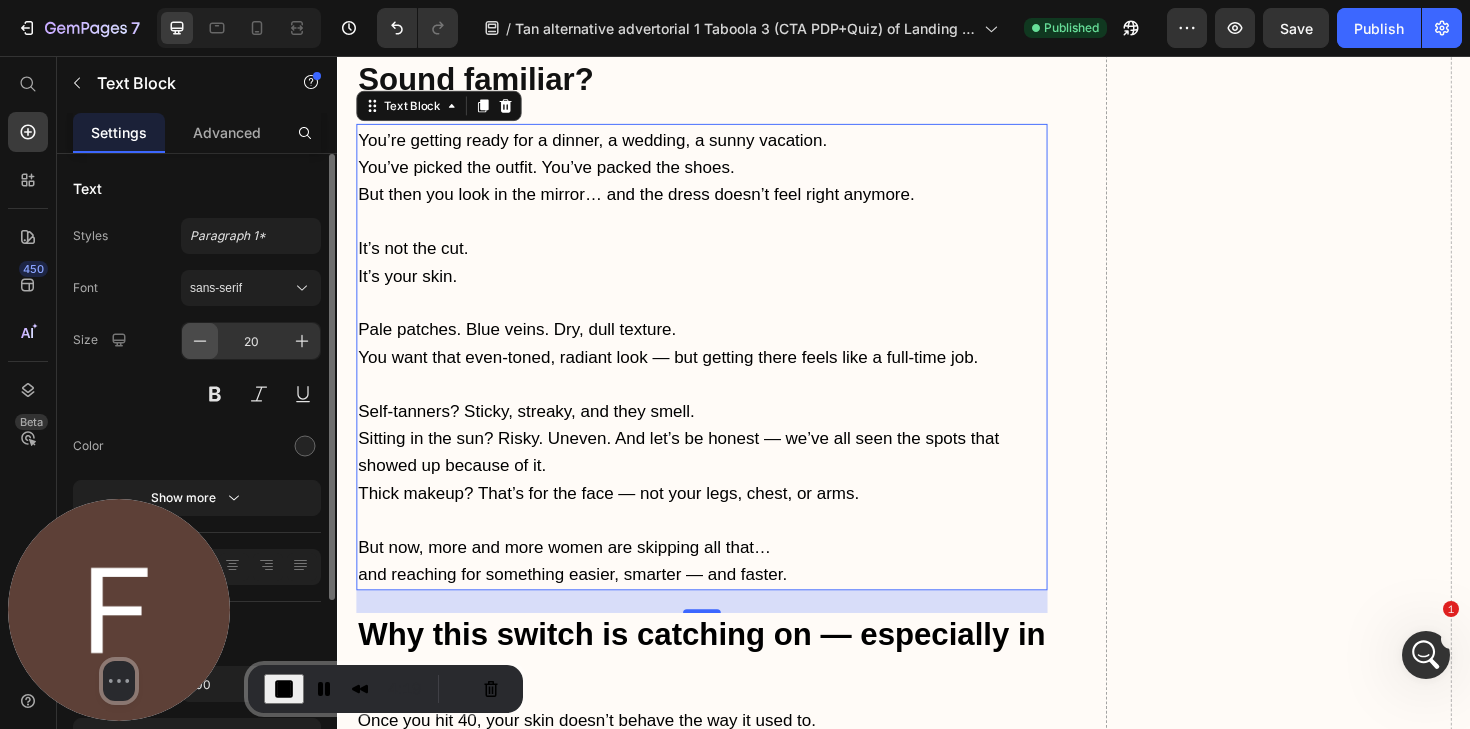 click at bounding box center (200, 341) 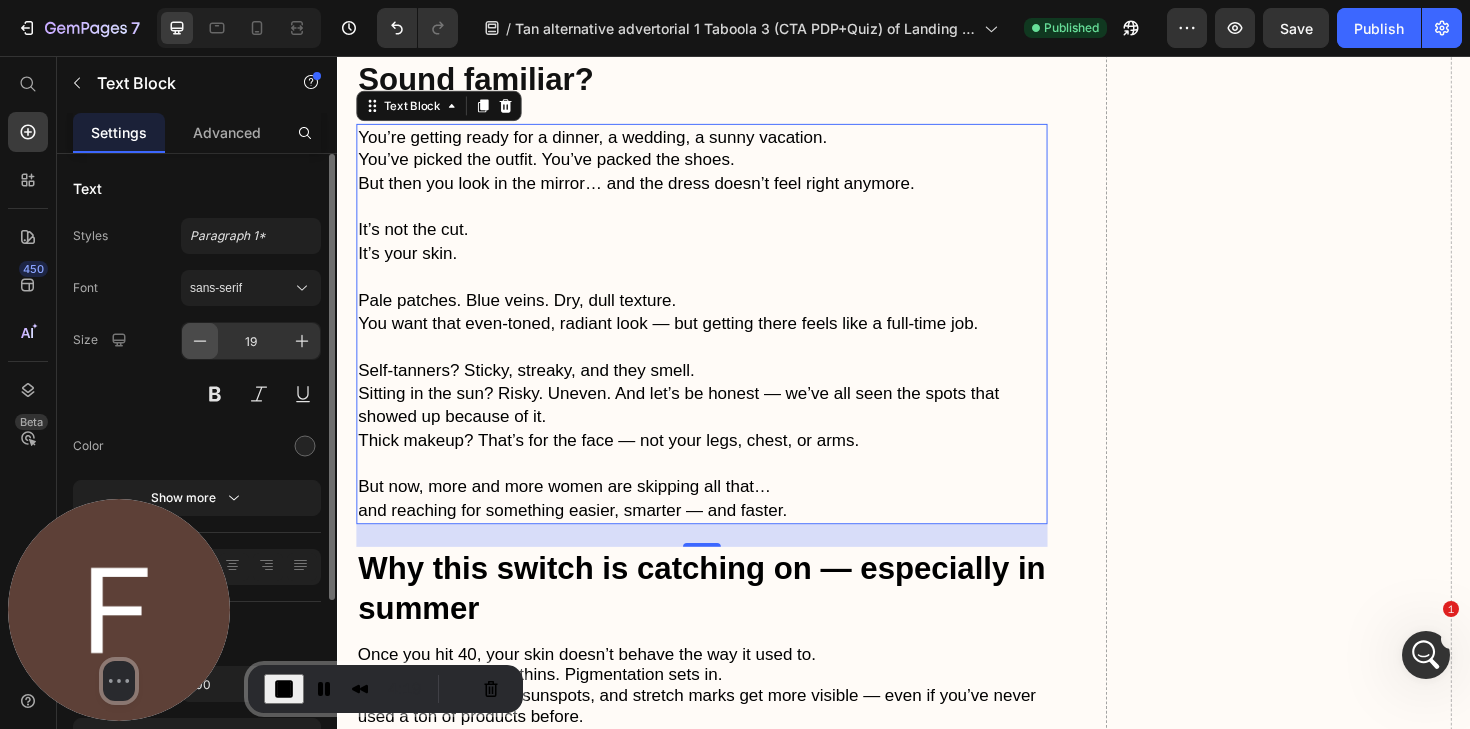 click at bounding box center (200, 341) 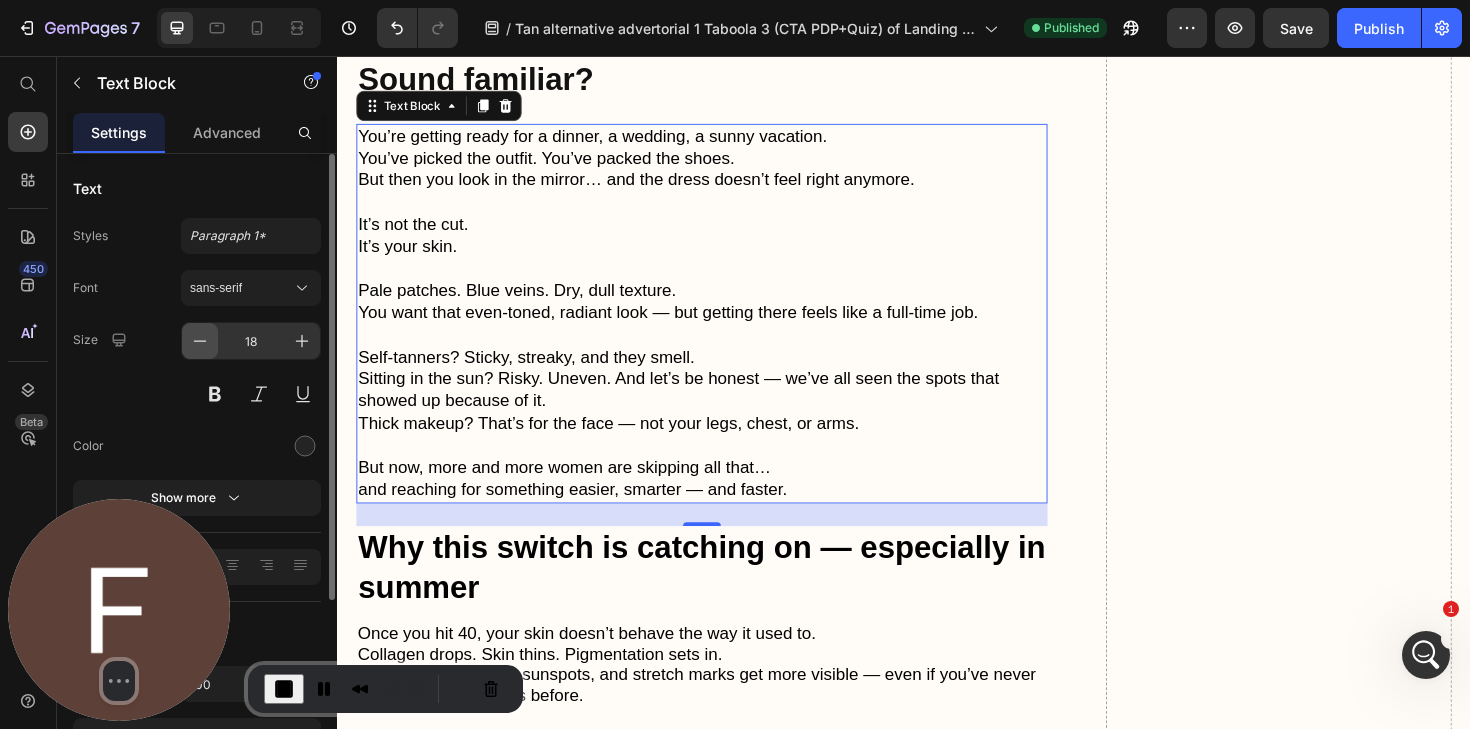 click at bounding box center [200, 341] 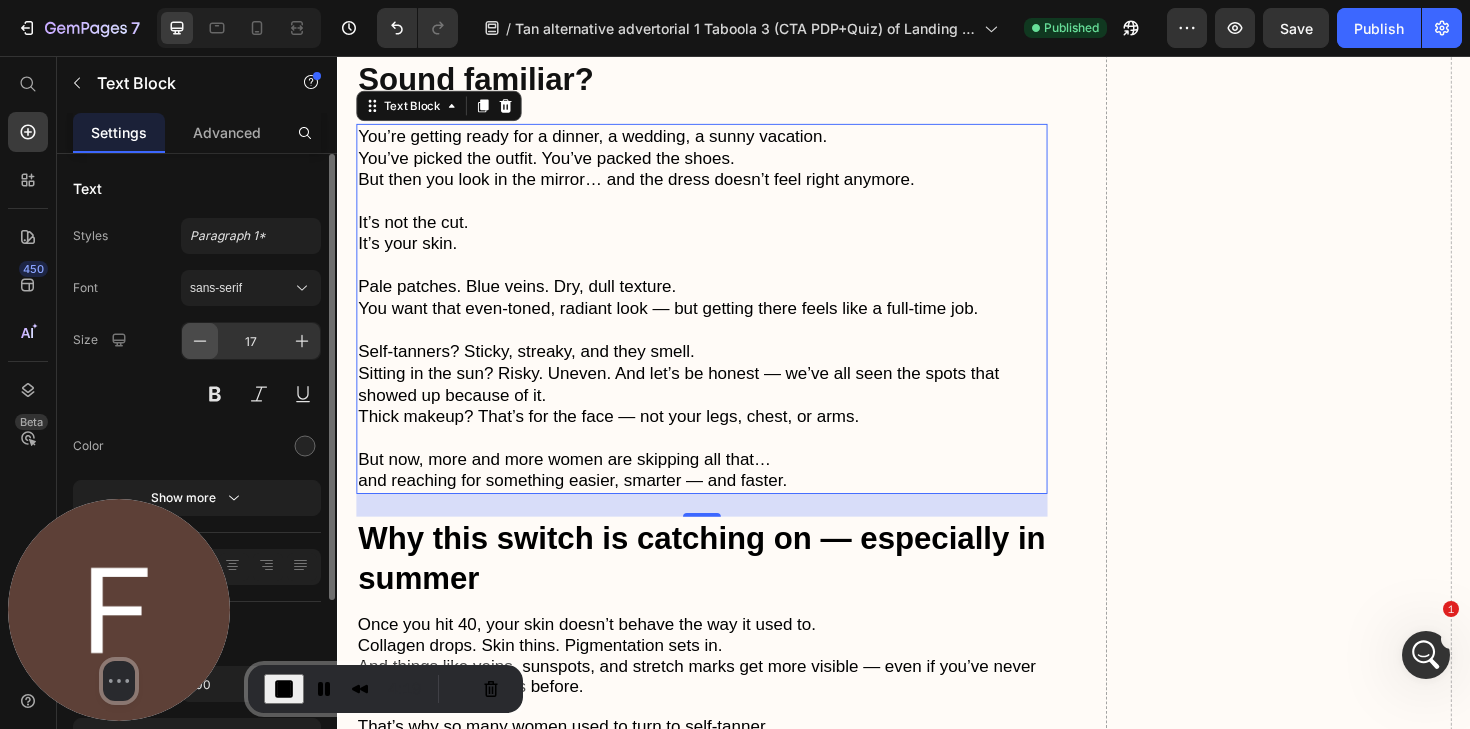 click at bounding box center (200, 341) 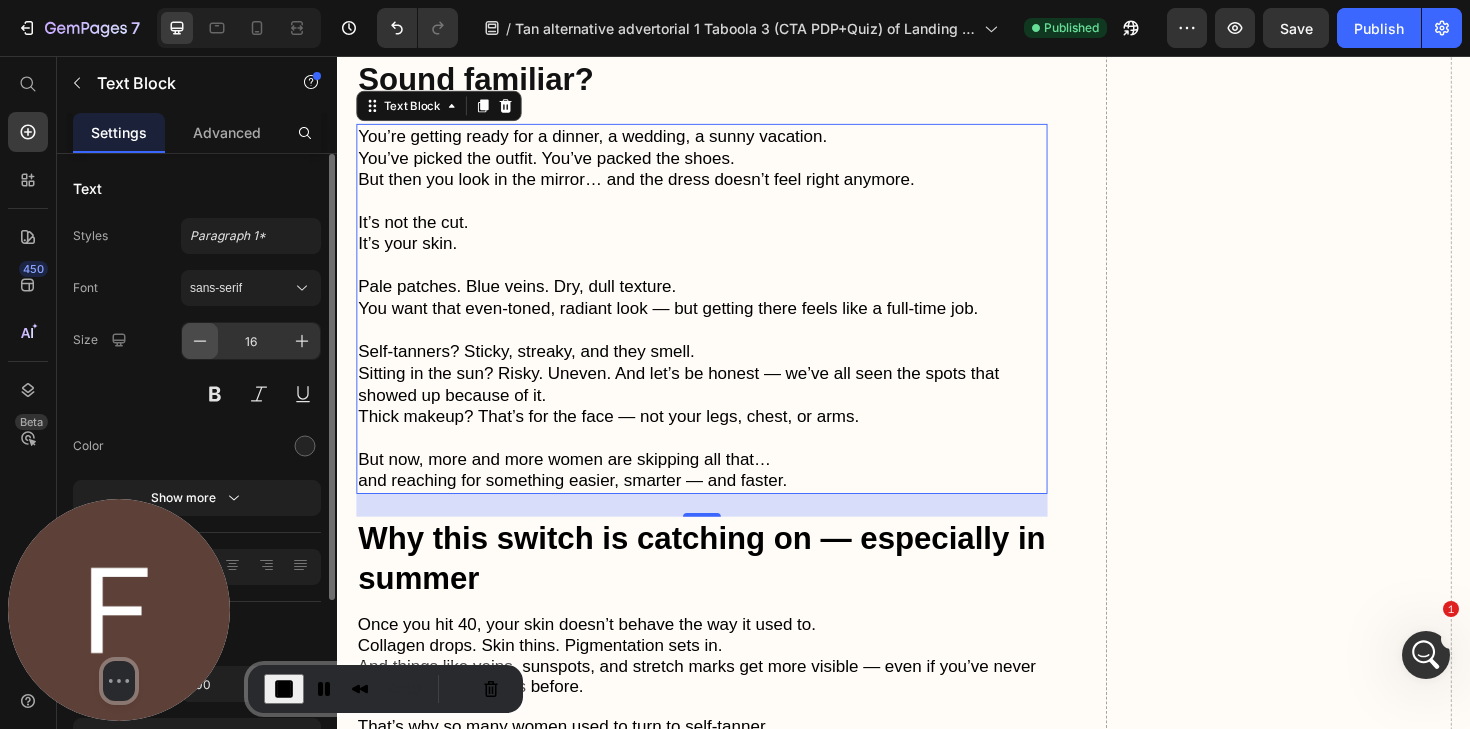 click at bounding box center [200, 341] 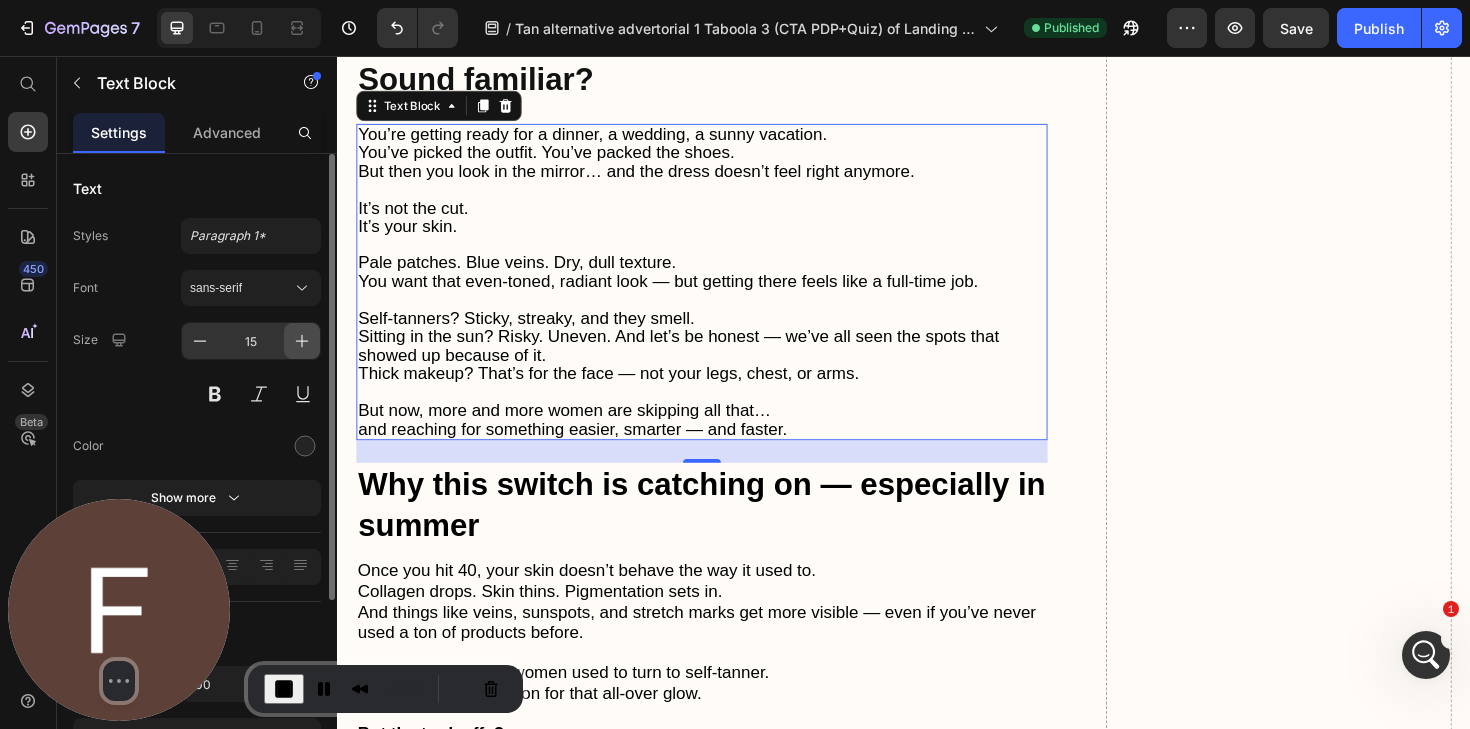 click 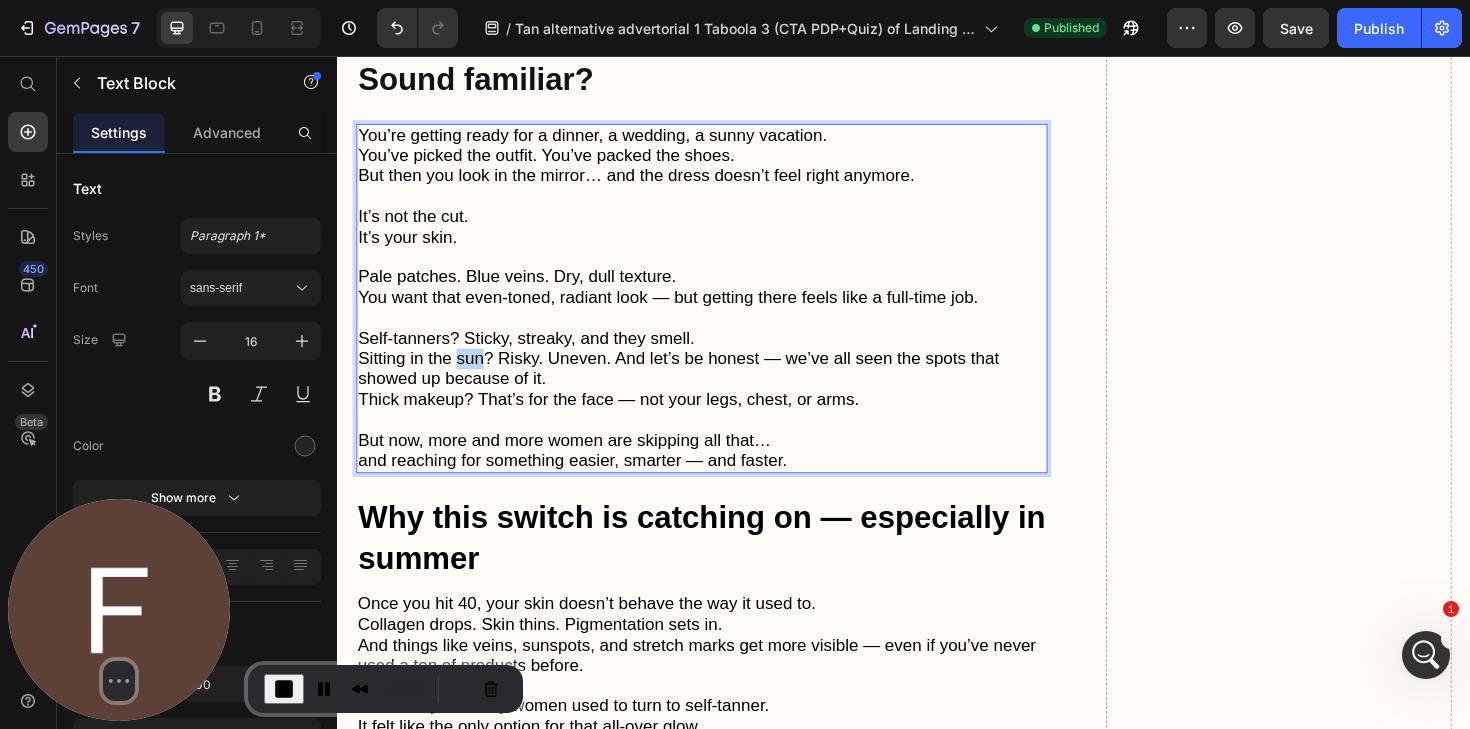click on "Sitting in the sun? Risky. Uneven. And let’s be honest — we’ve all seen the spots that showed up because of it." at bounding box center [698, 387] 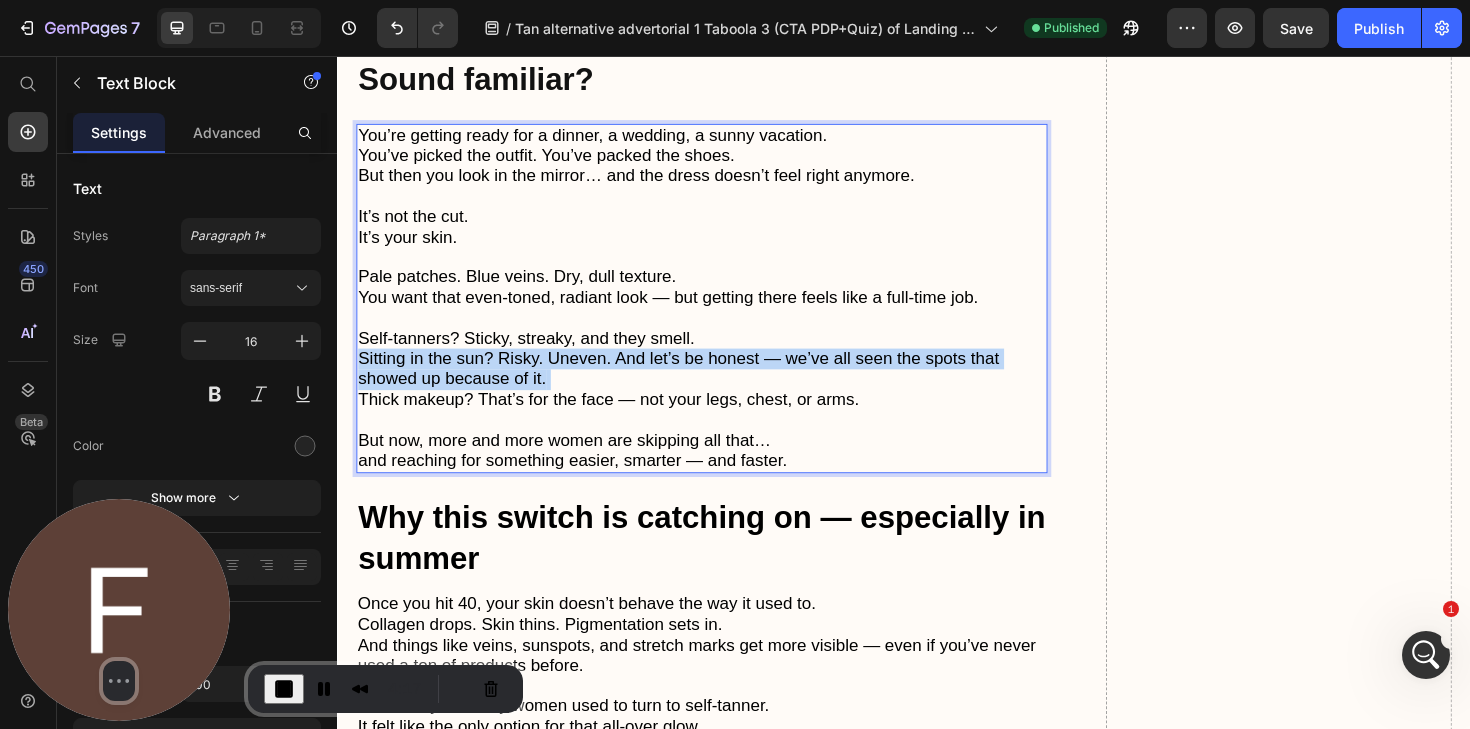 click on "Sitting in the sun? Risky. Uneven. And let’s be honest — we’ve all seen the spots that showed up because of it." at bounding box center (698, 387) 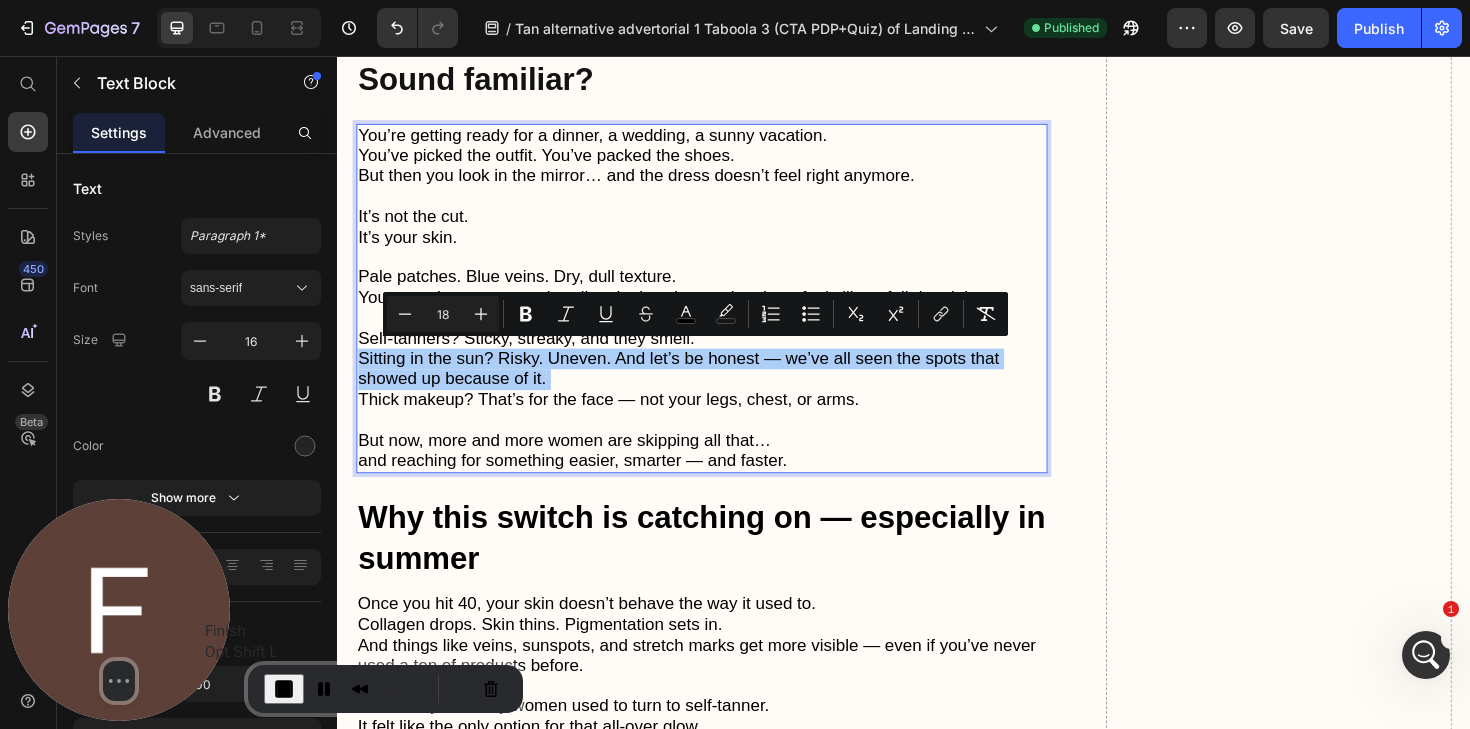 click at bounding box center (284, 689) 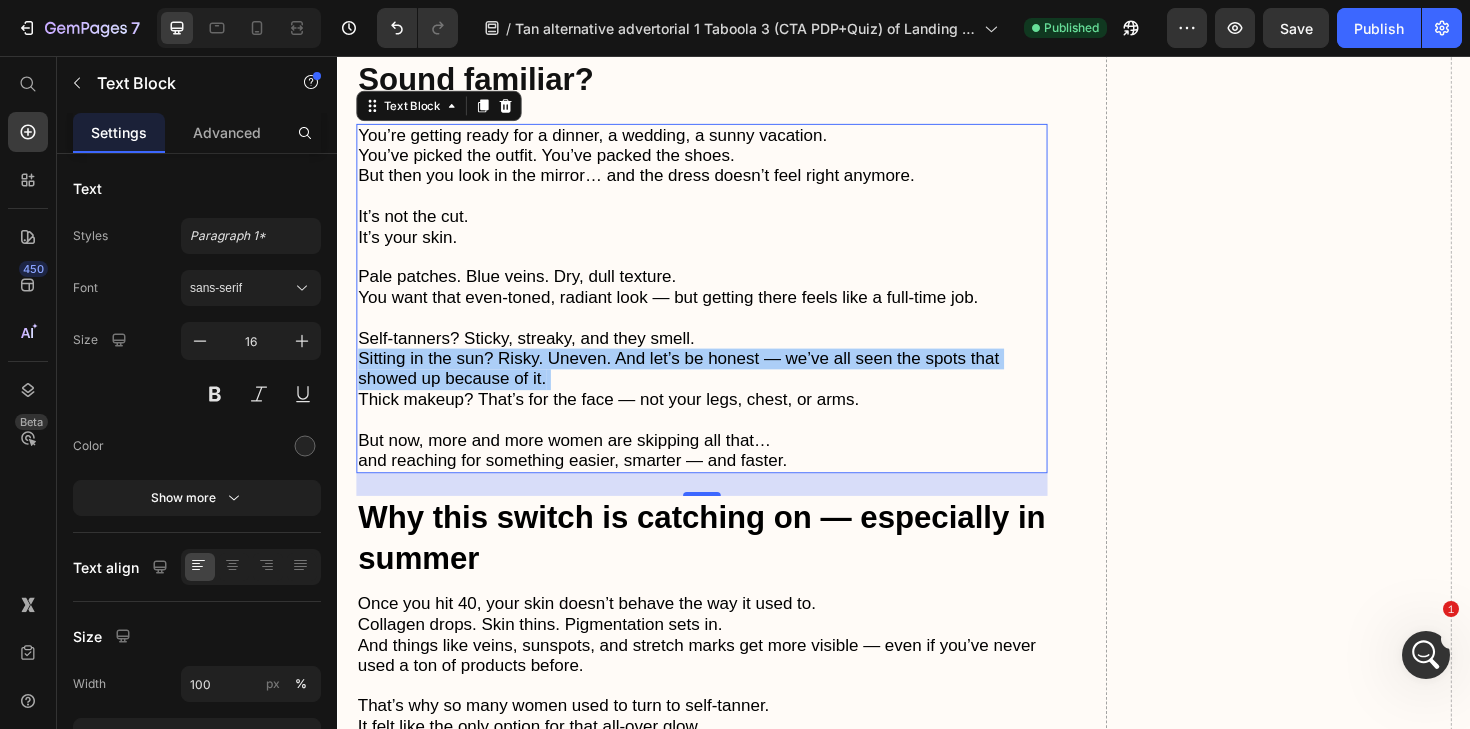 click 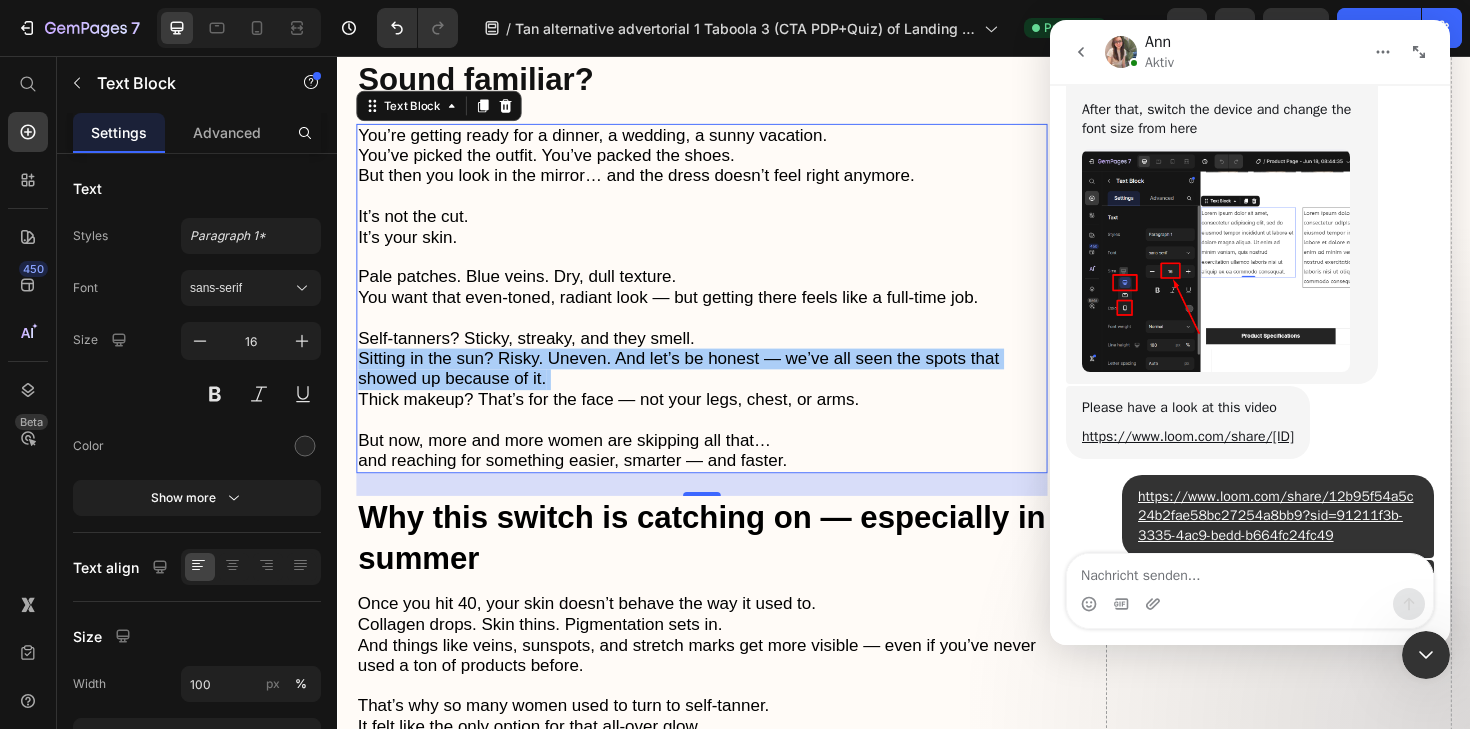 click at bounding box center [1250, 604] 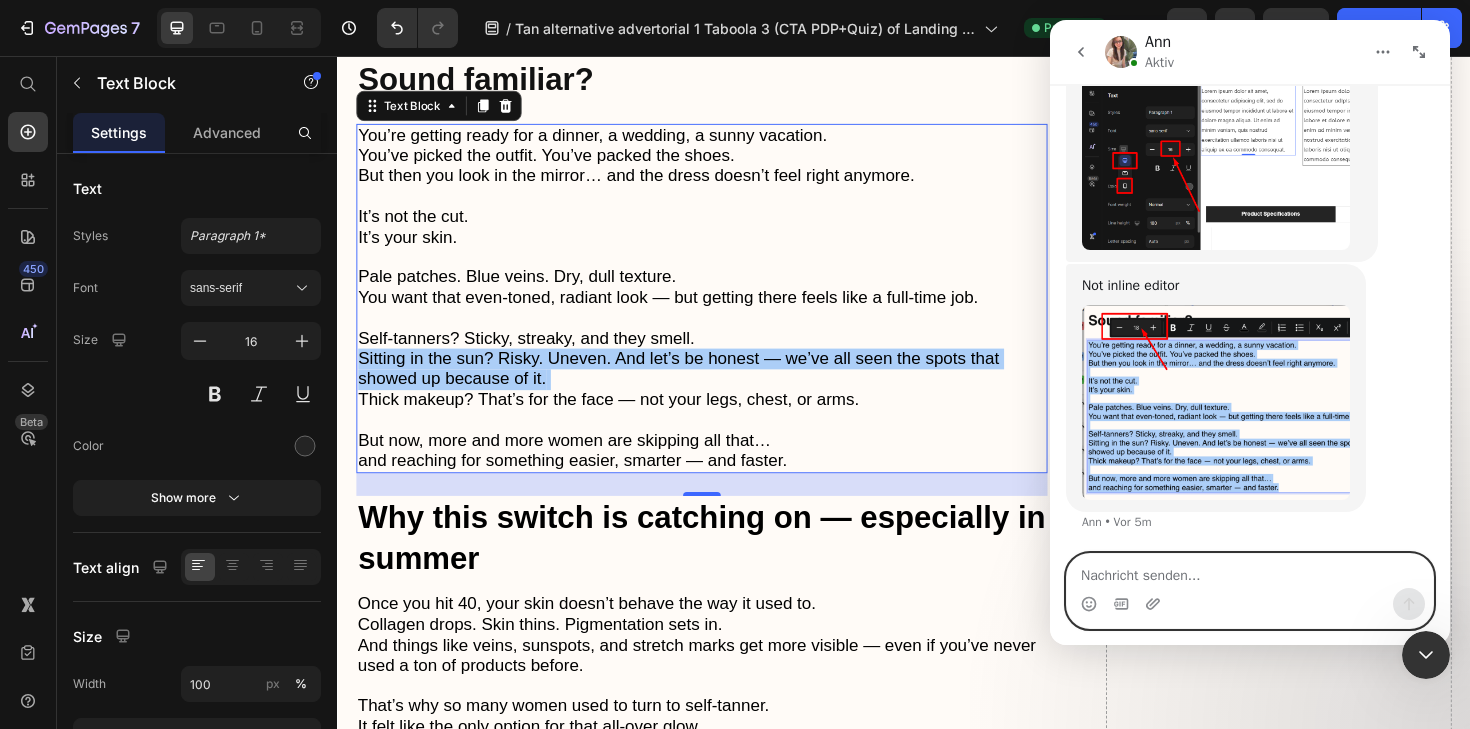 click at bounding box center (1250, 571) 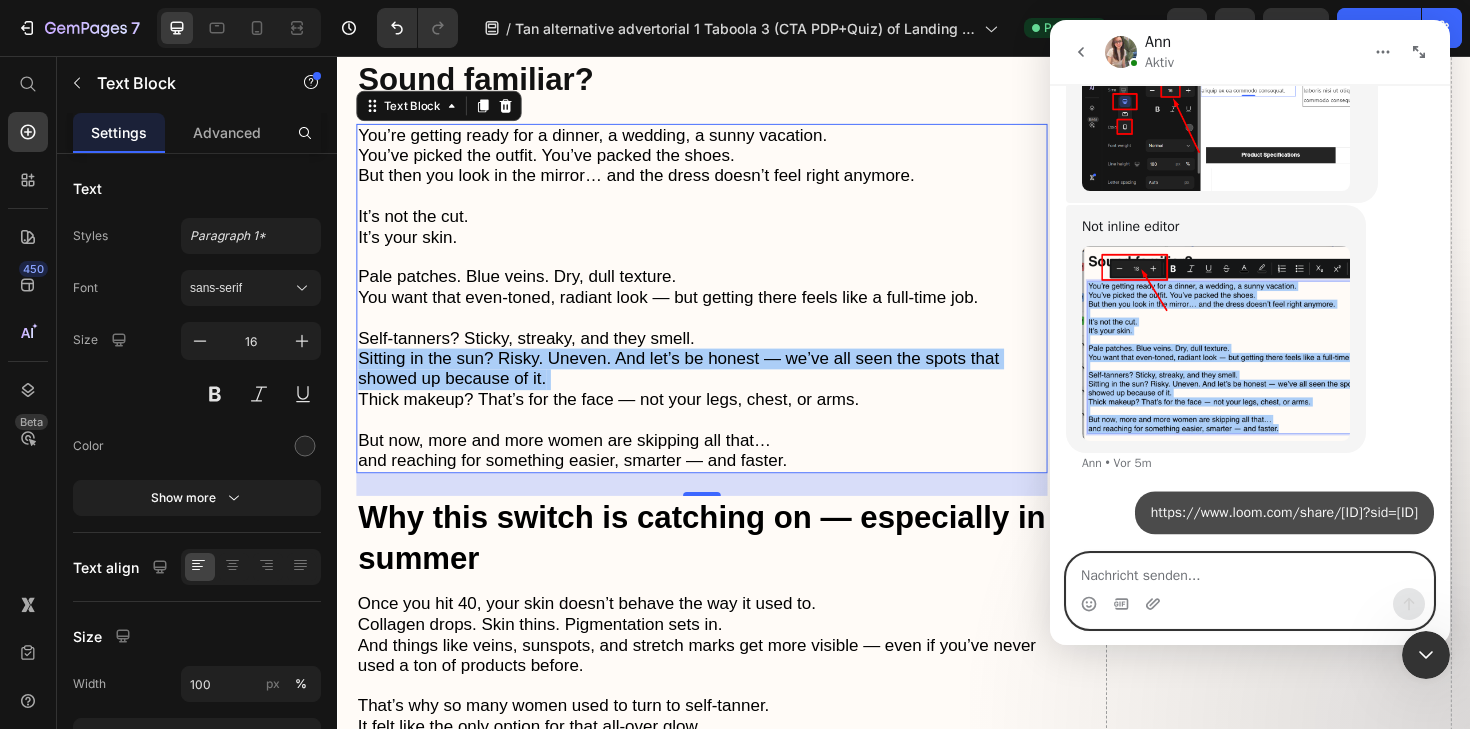 scroll, scrollTop: 2675, scrollLeft: 0, axis: vertical 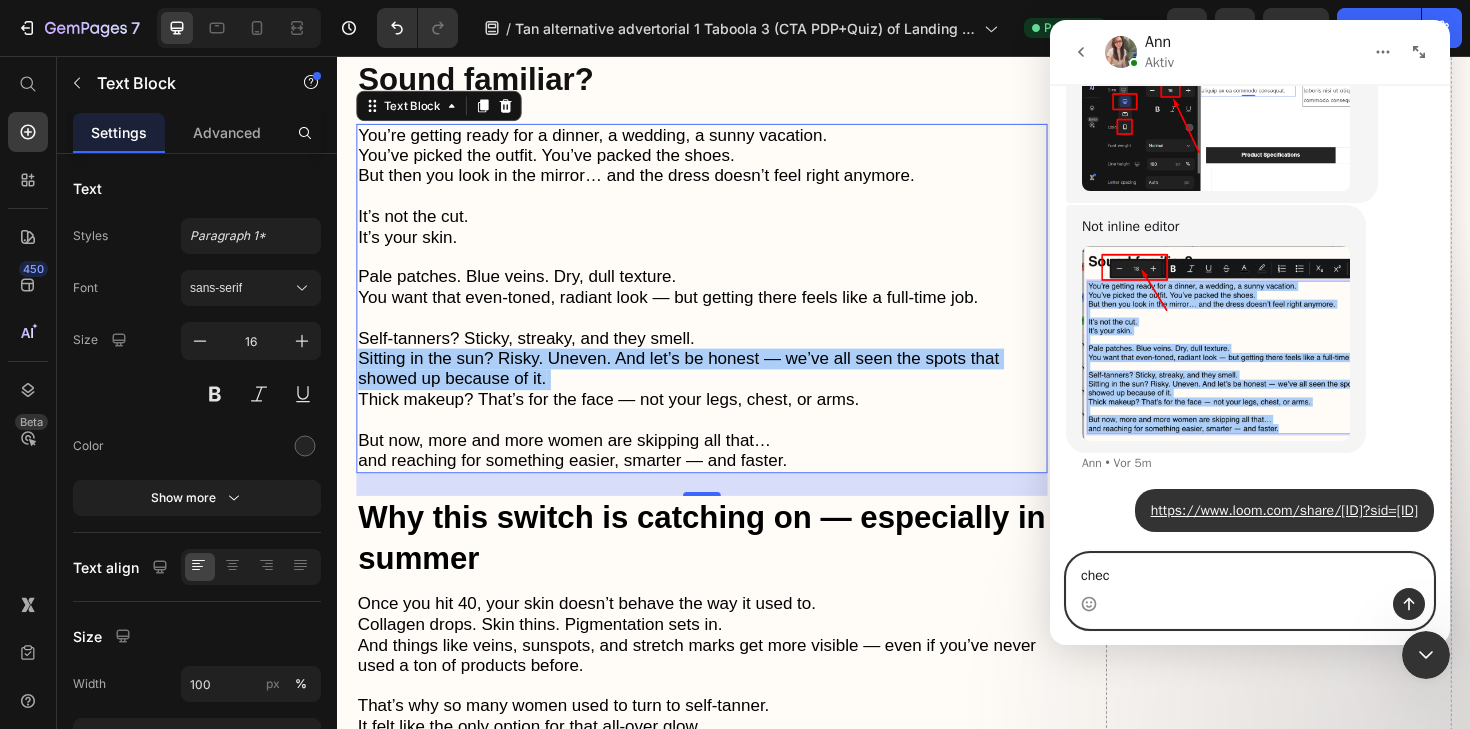 type on "check" 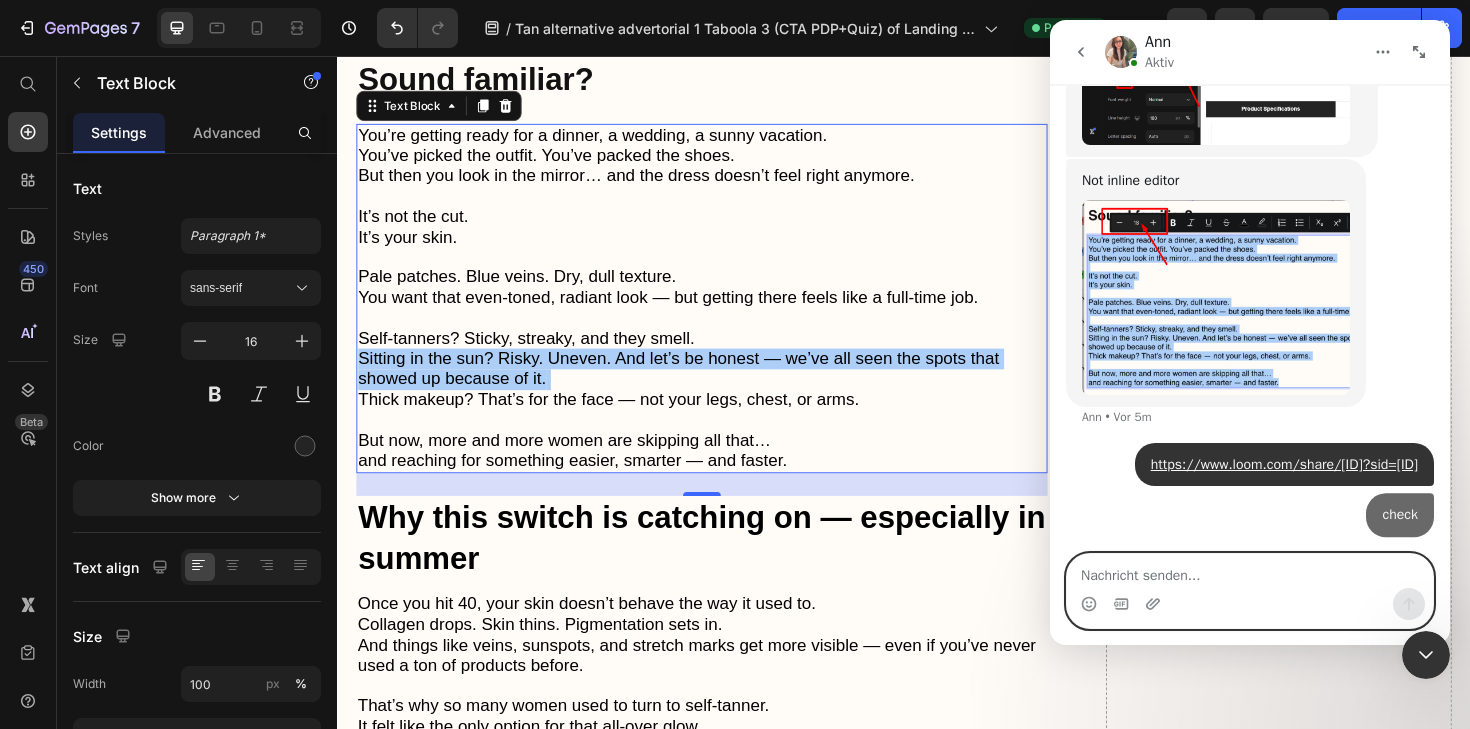 scroll, scrollTop: 2721, scrollLeft: 0, axis: vertical 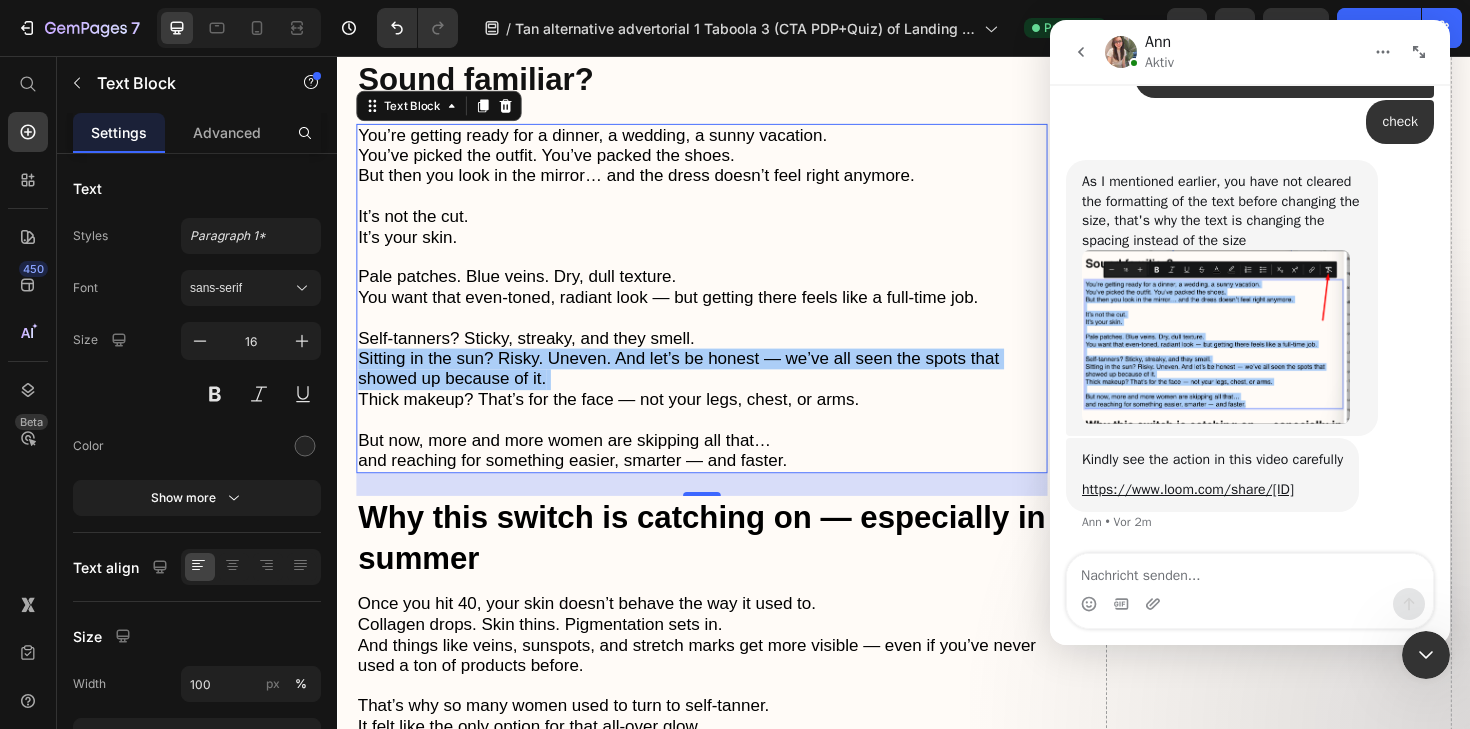click at bounding box center [1250, 591] 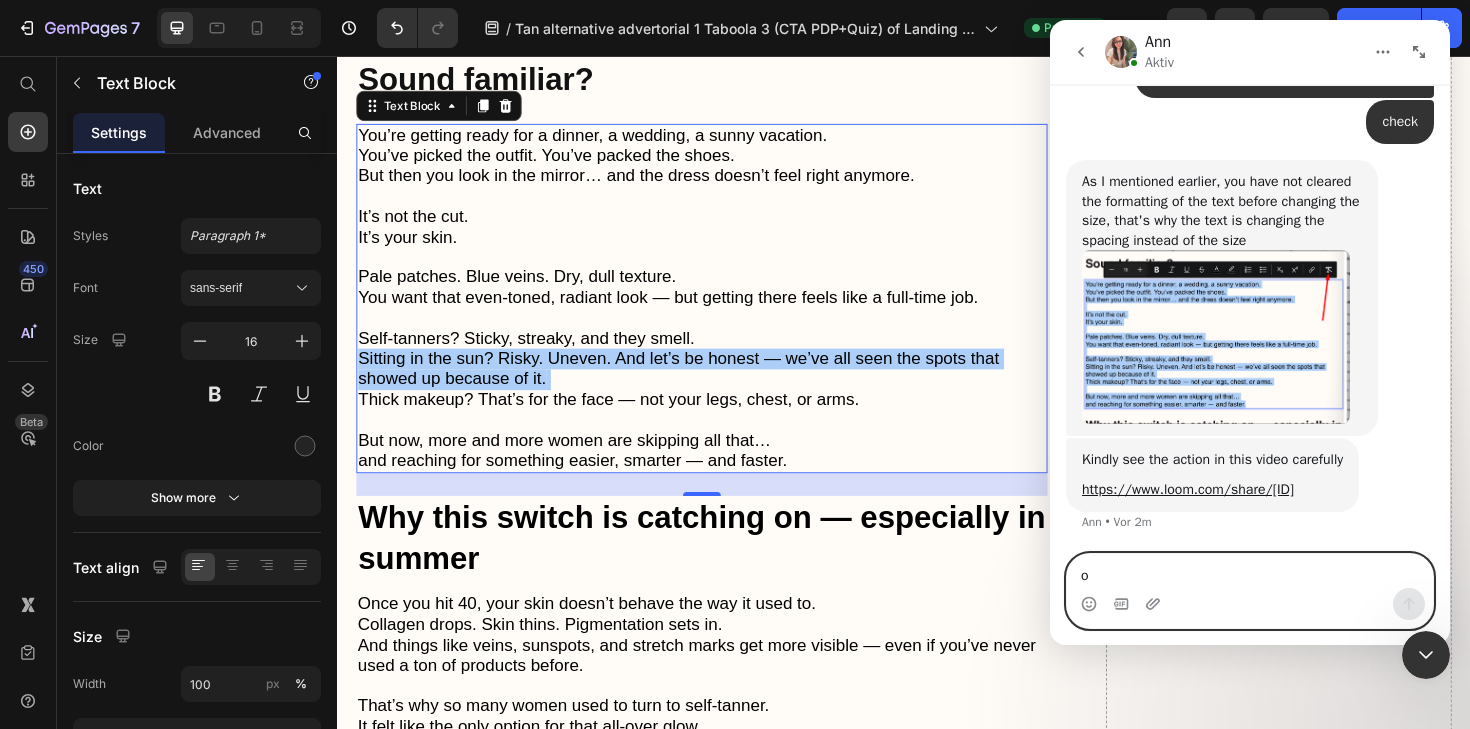 type on "oh" 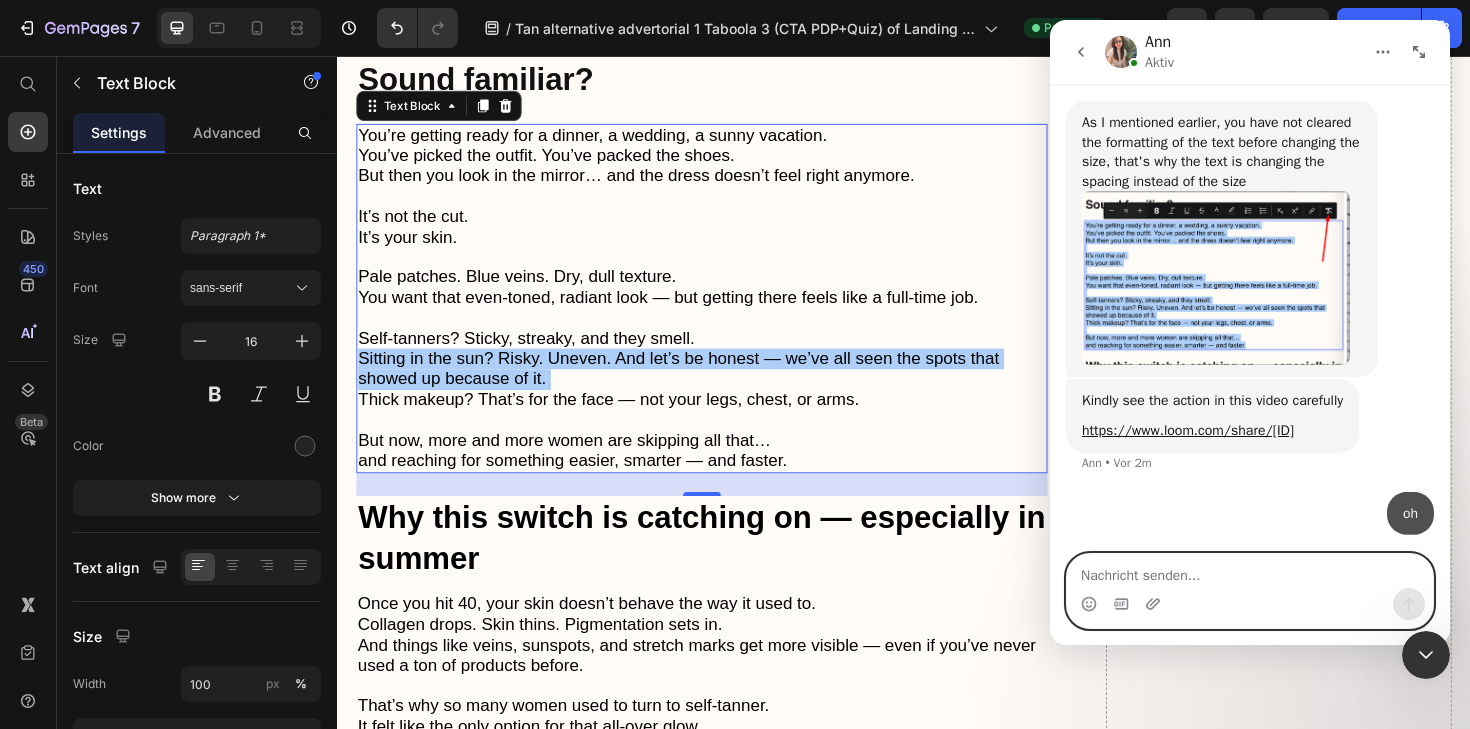 scroll, scrollTop: 3167, scrollLeft: 0, axis: vertical 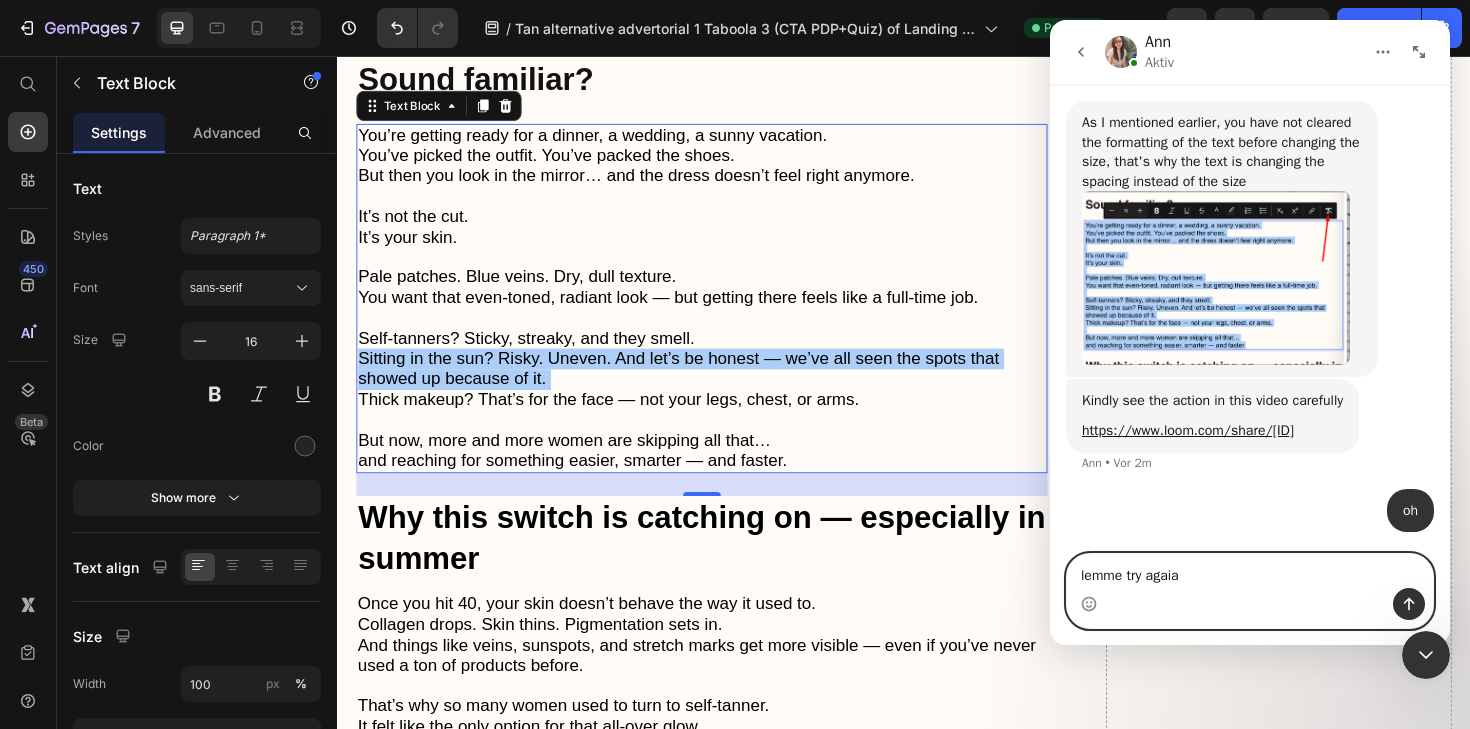 type on "lemme try agaian" 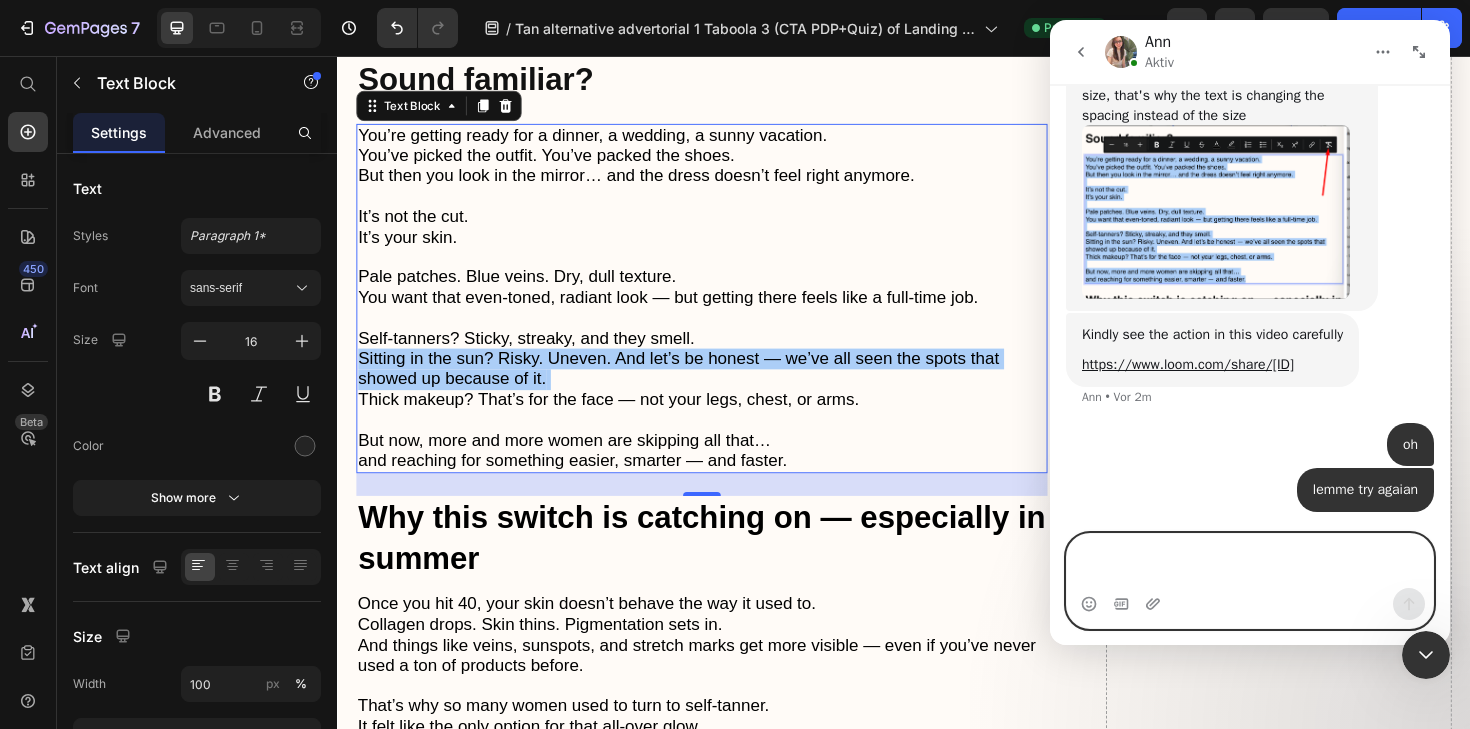 scroll, scrollTop: 3233, scrollLeft: 0, axis: vertical 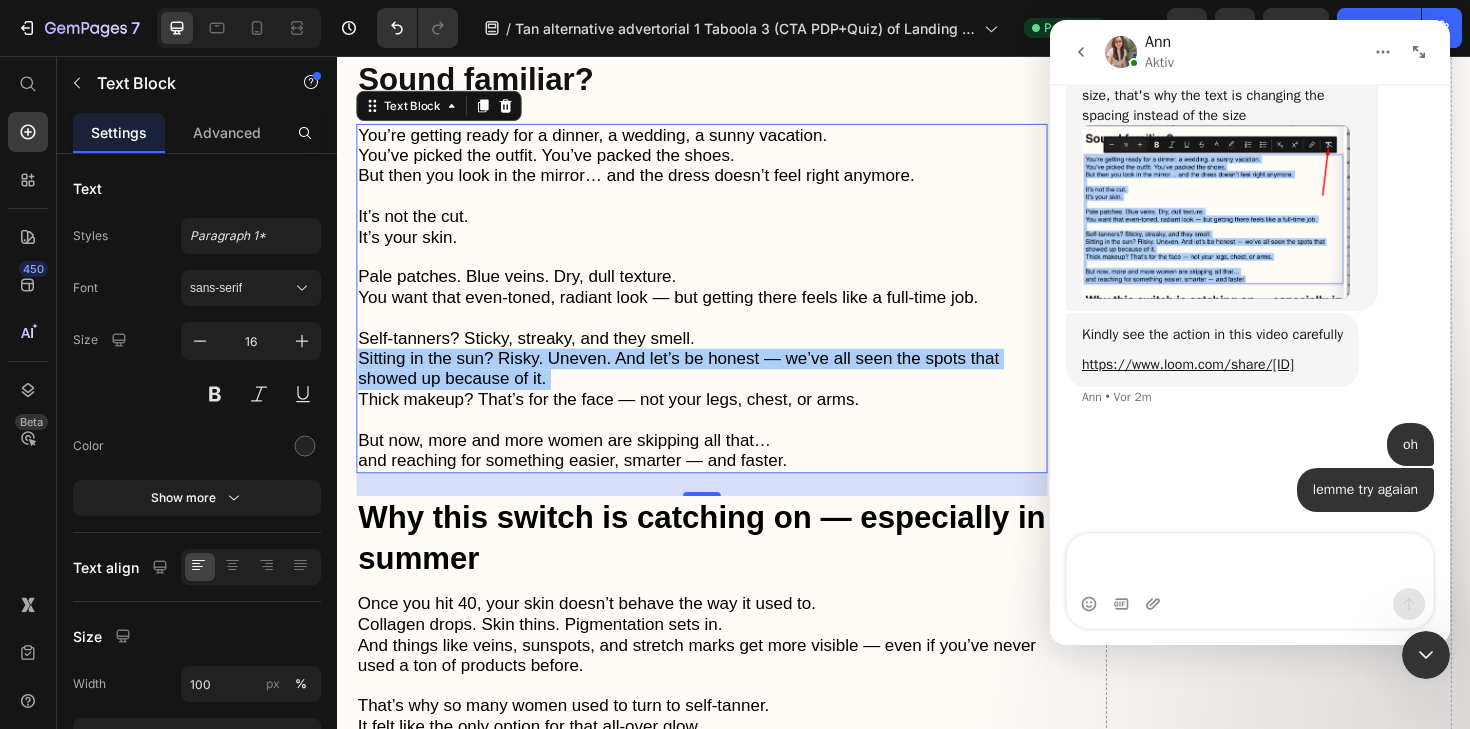 click at bounding box center (1250, 581) 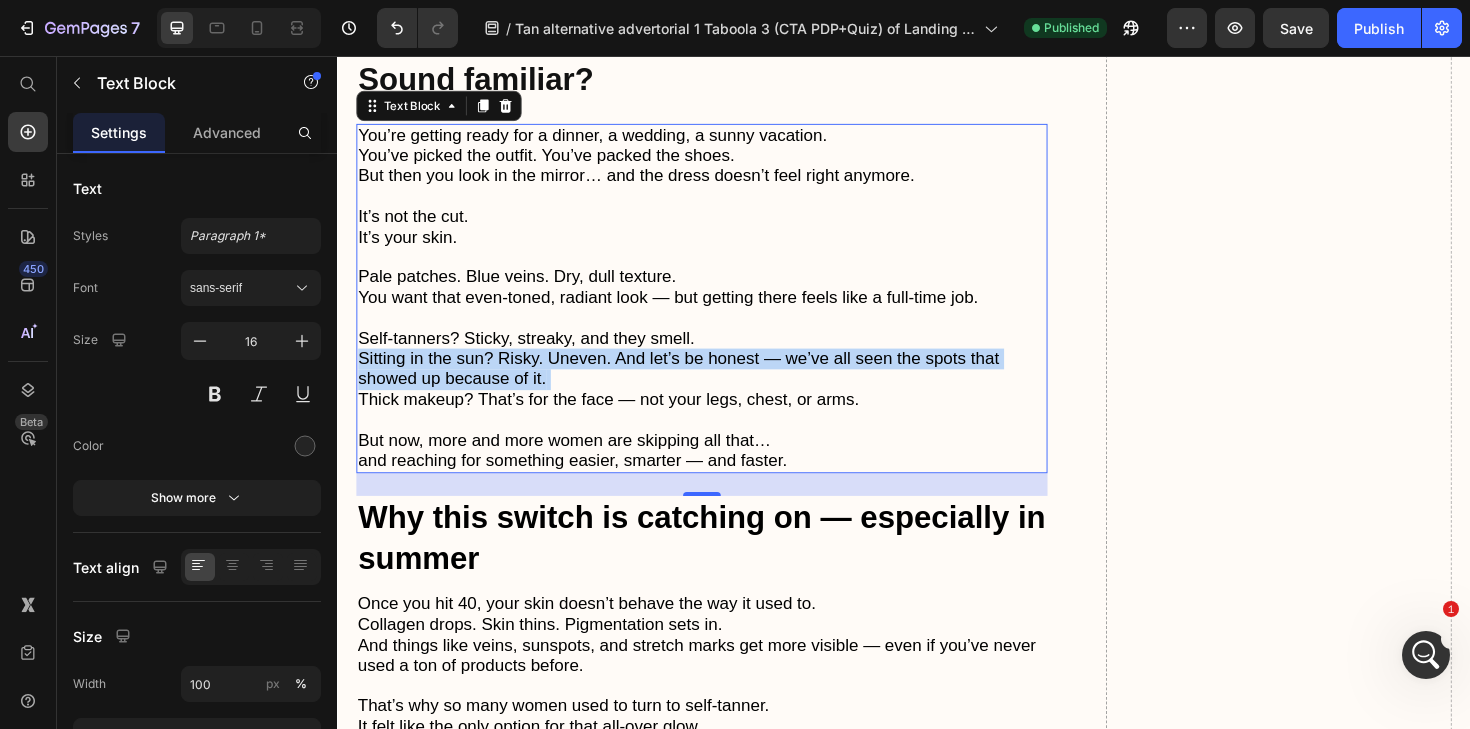 click on "Sitting in the sun? Risky. Uneven. And let’s be honest — we’ve all seen the spots that showed up because of it." at bounding box center (698, 387) 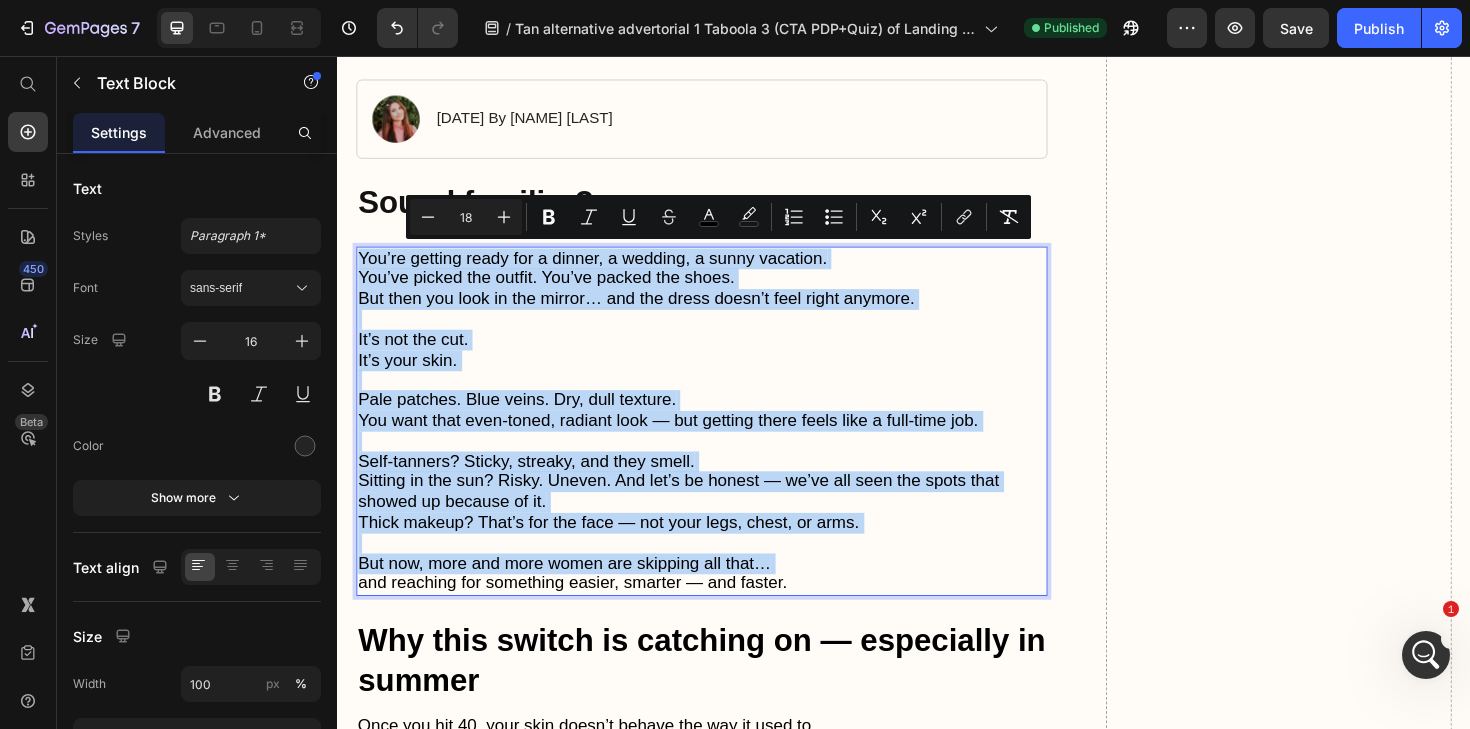 scroll, scrollTop: 513, scrollLeft: 0, axis: vertical 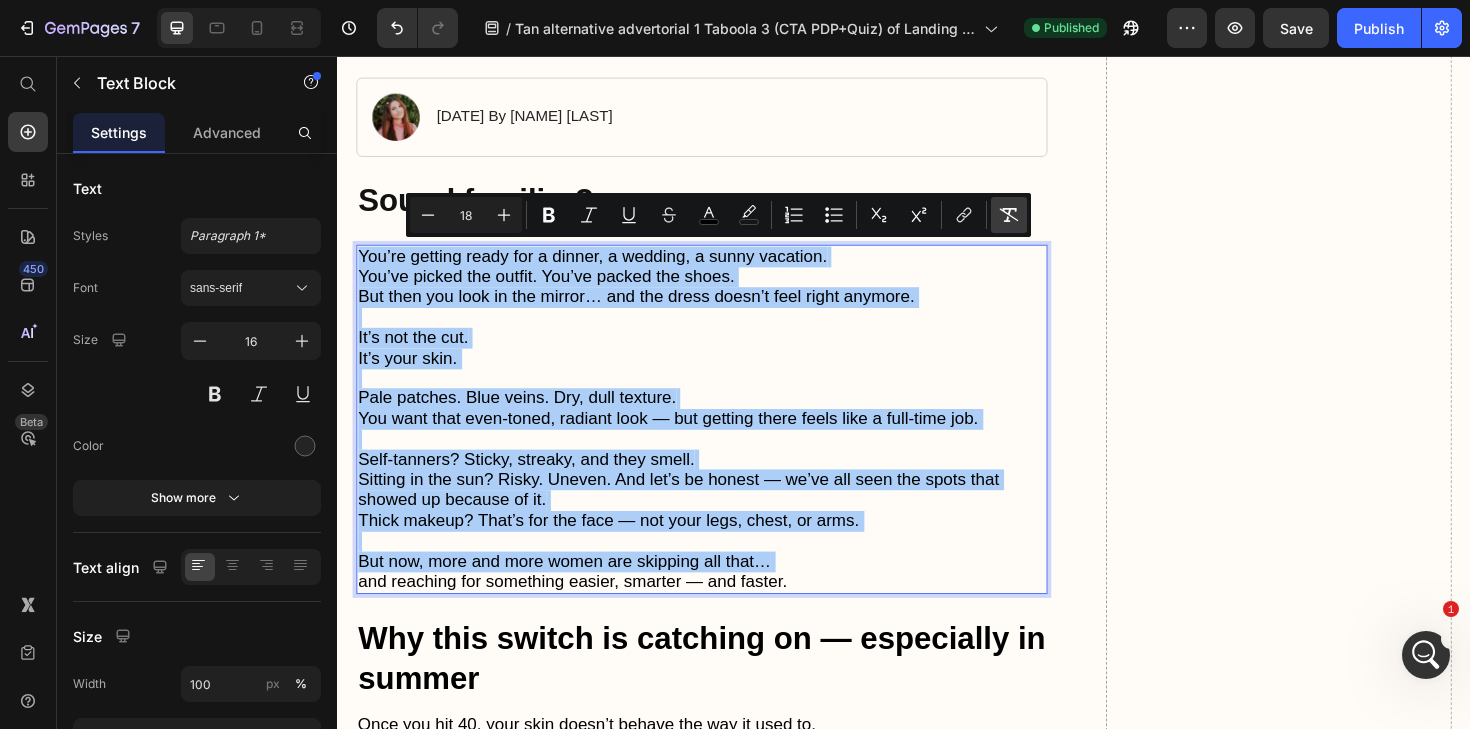 click 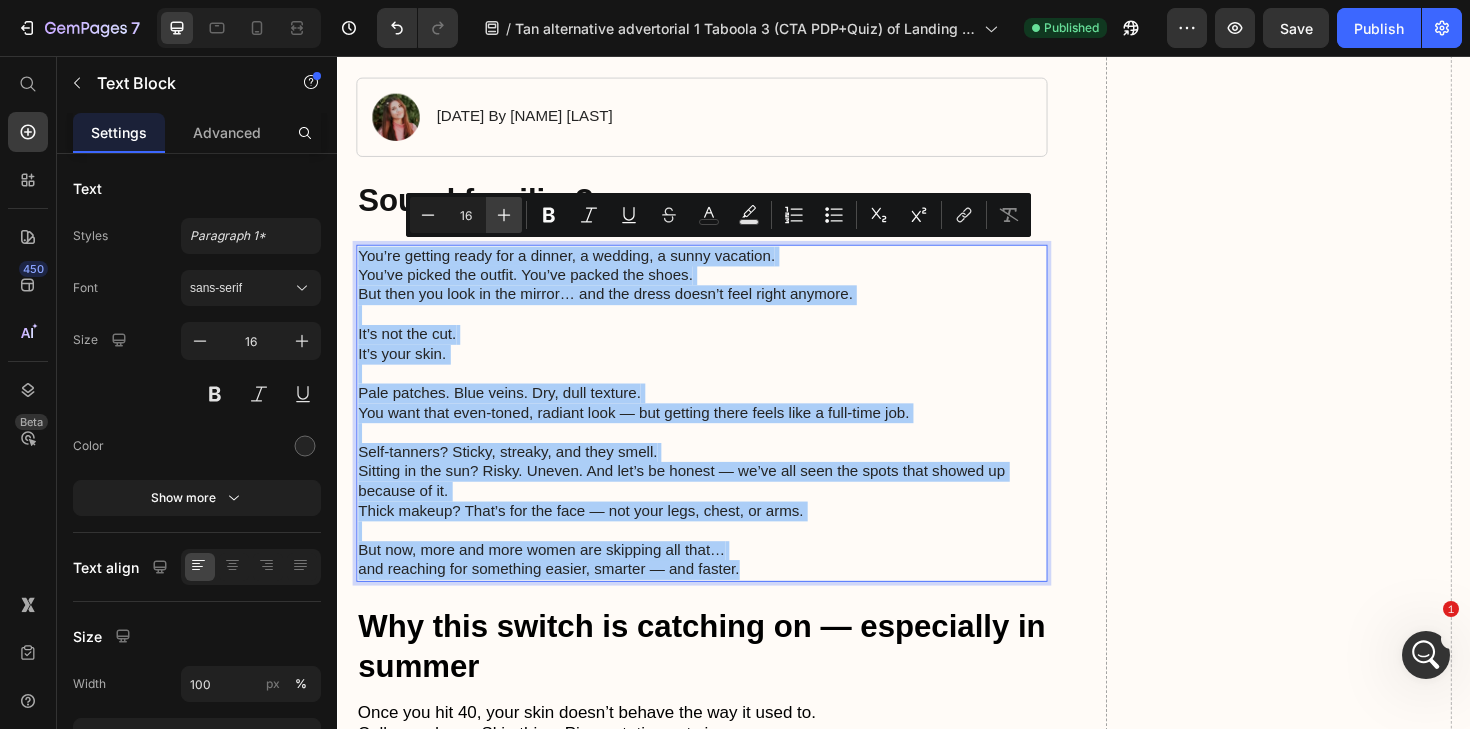 click 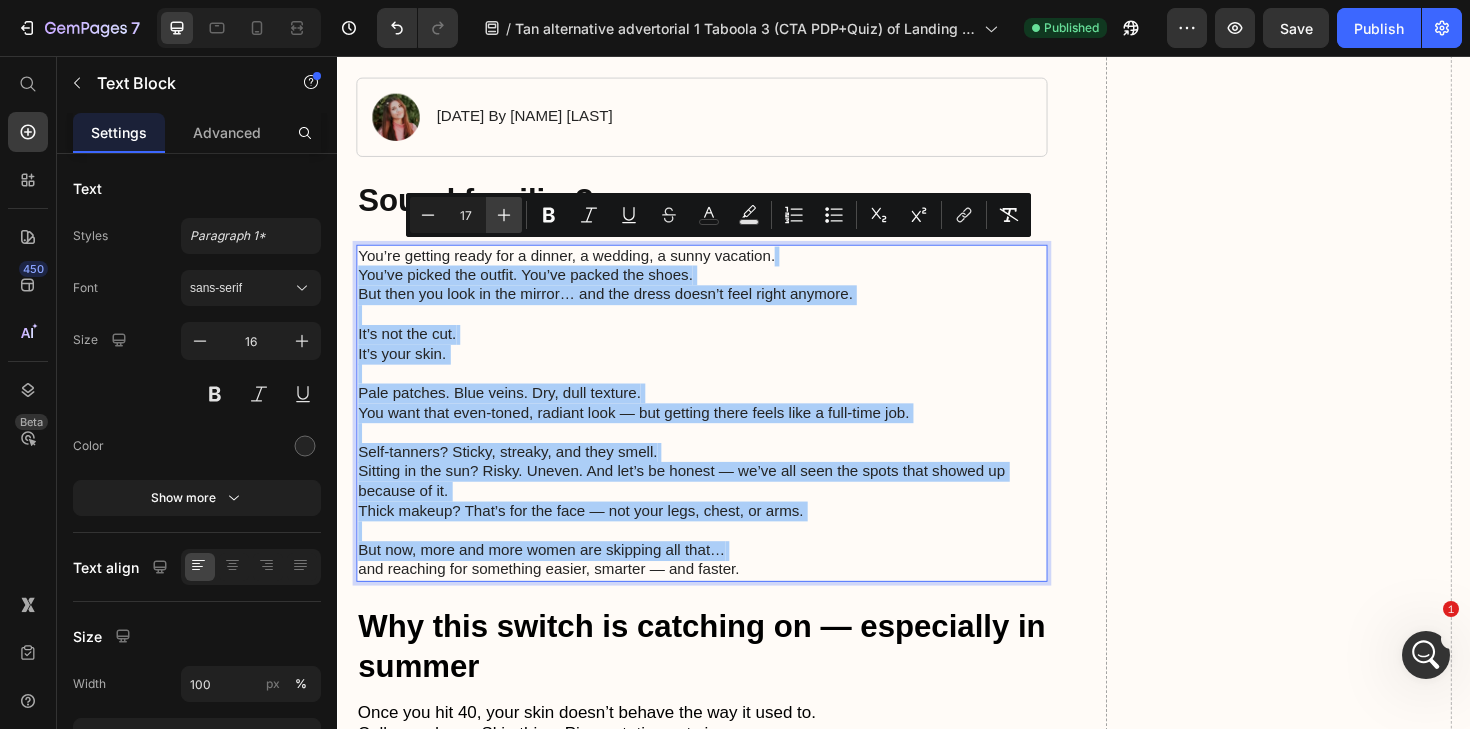 click 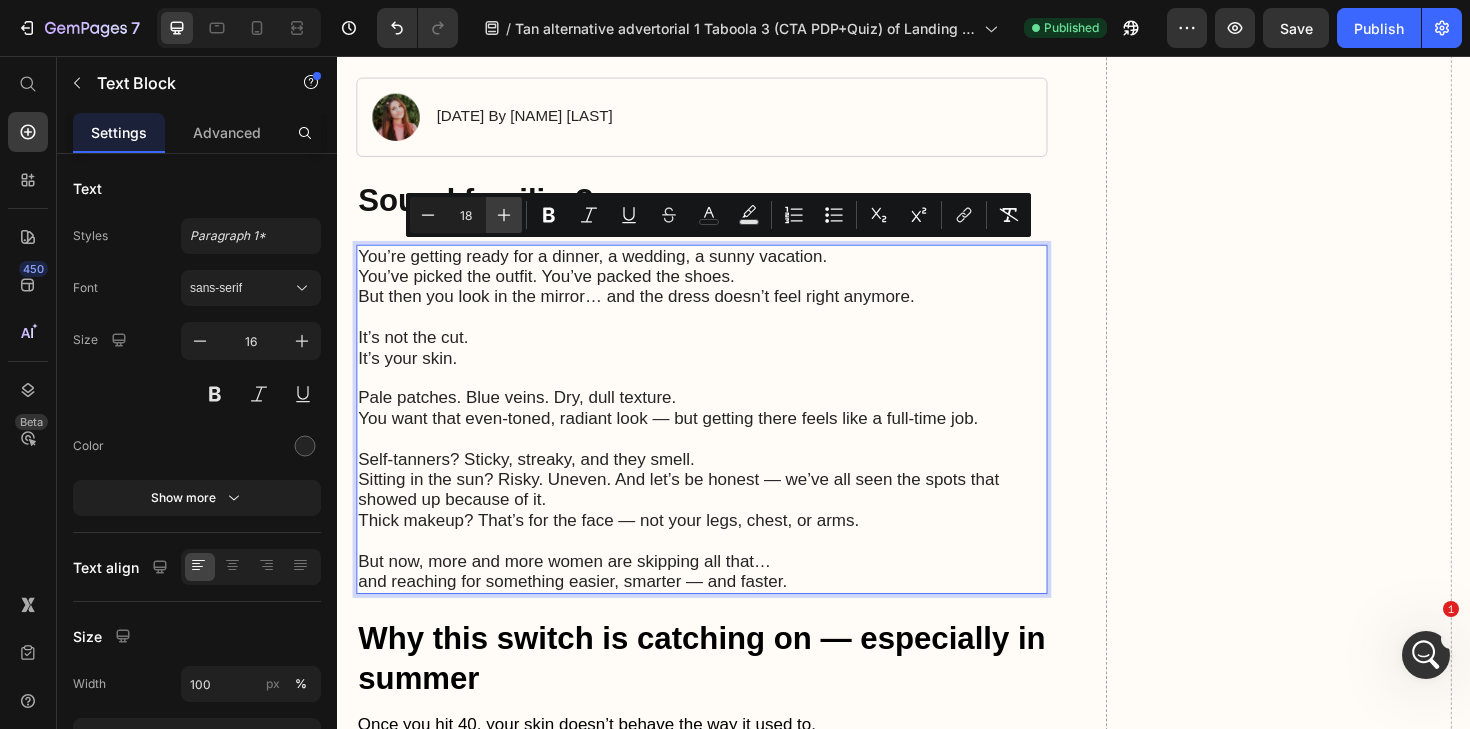 click 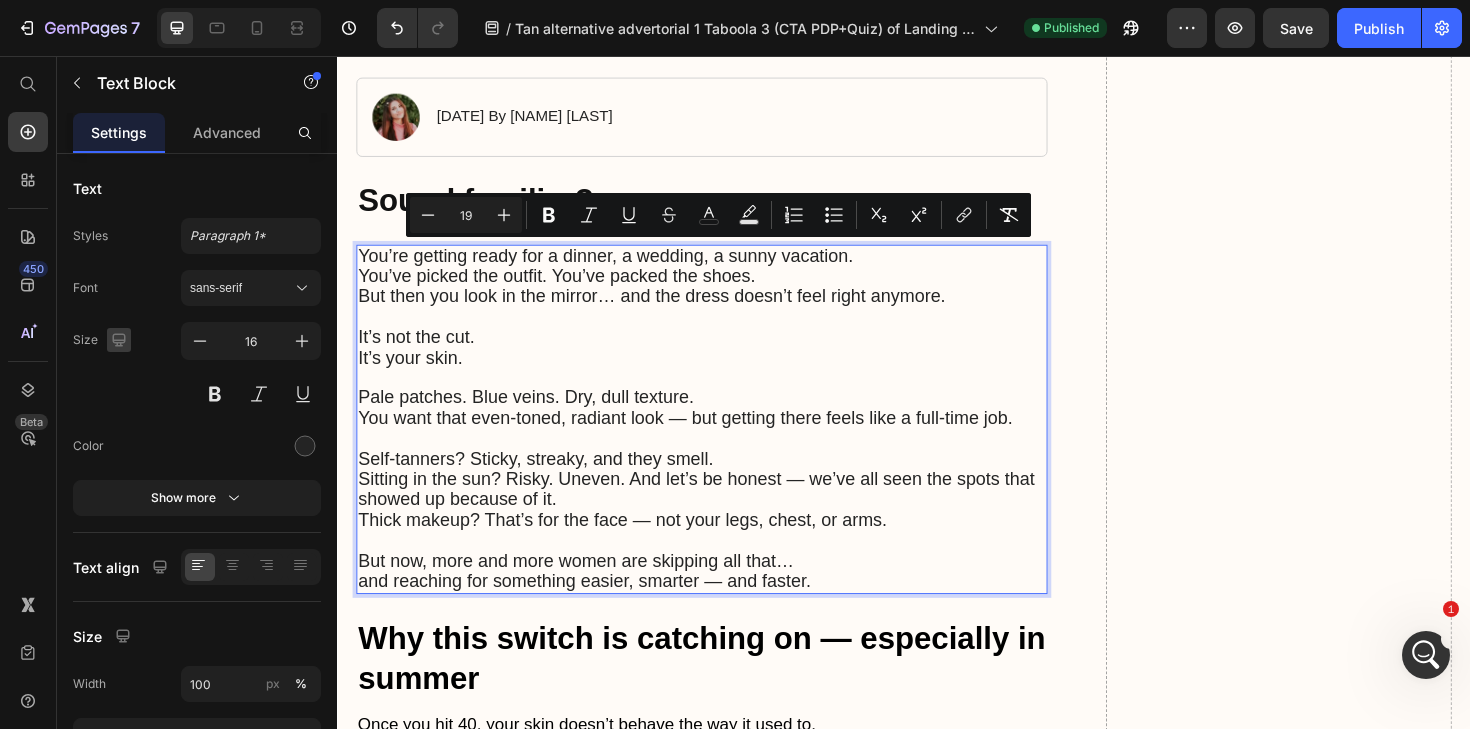 click 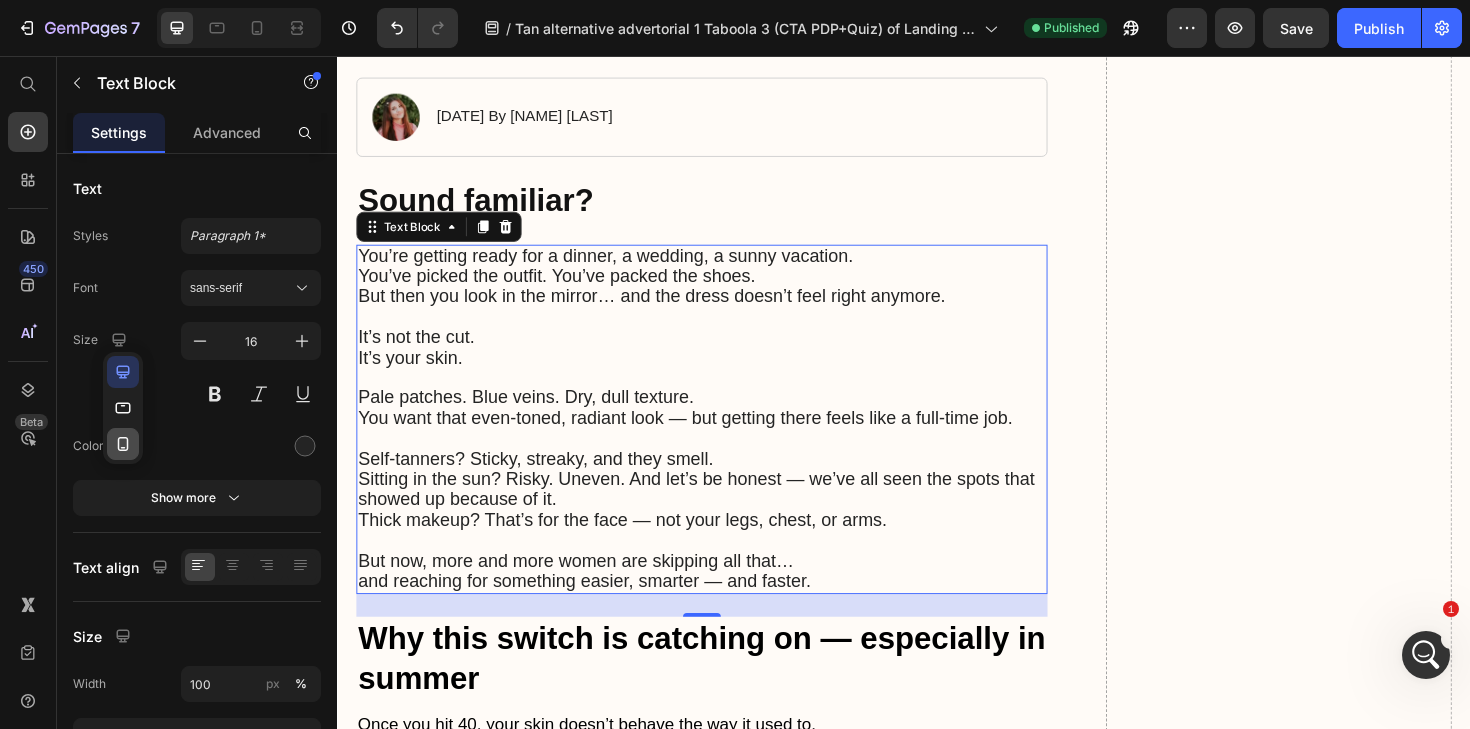 click 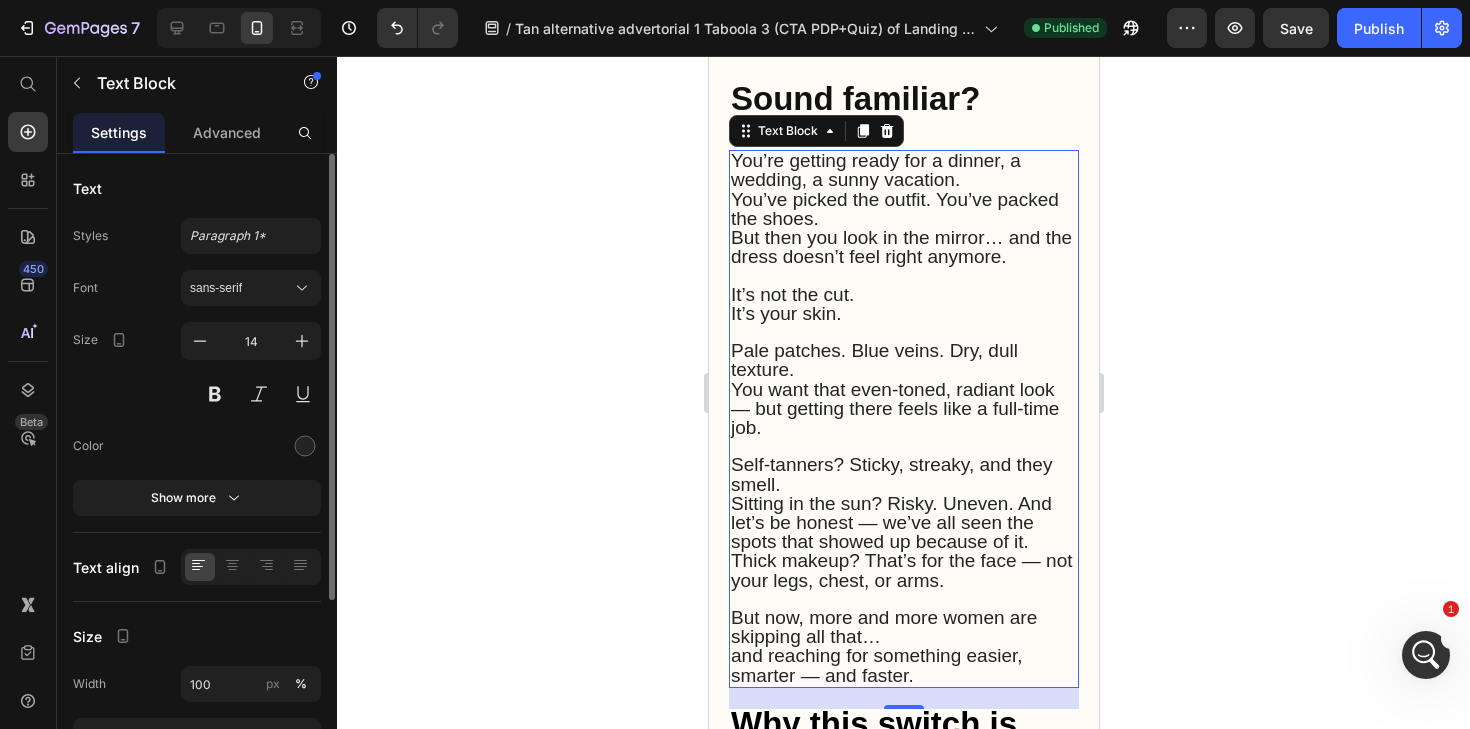 scroll, scrollTop: 725, scrollLeft: 0, axis: vertical 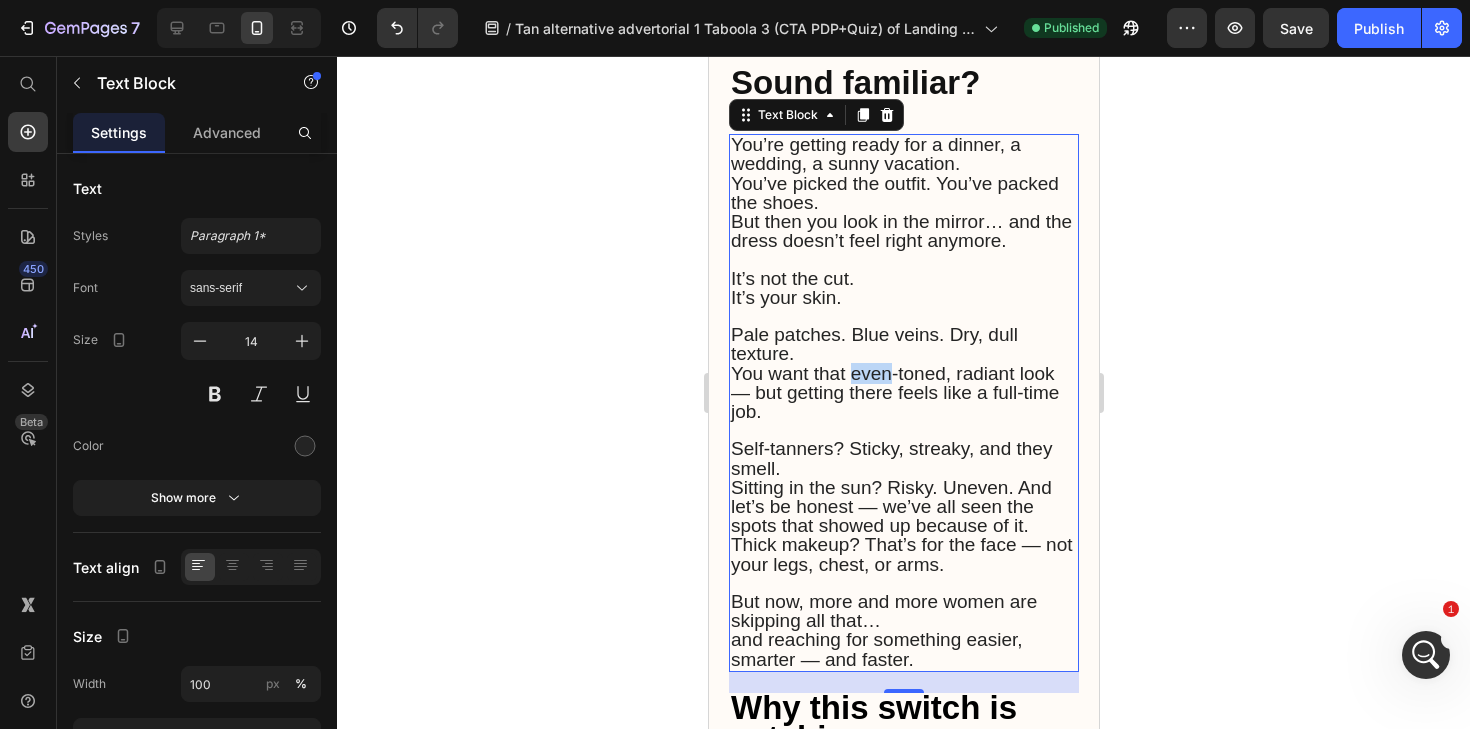 click on "You want that even-toned, radiant look — but getting there feels like a full-time job." at bounding box center (894, 392) 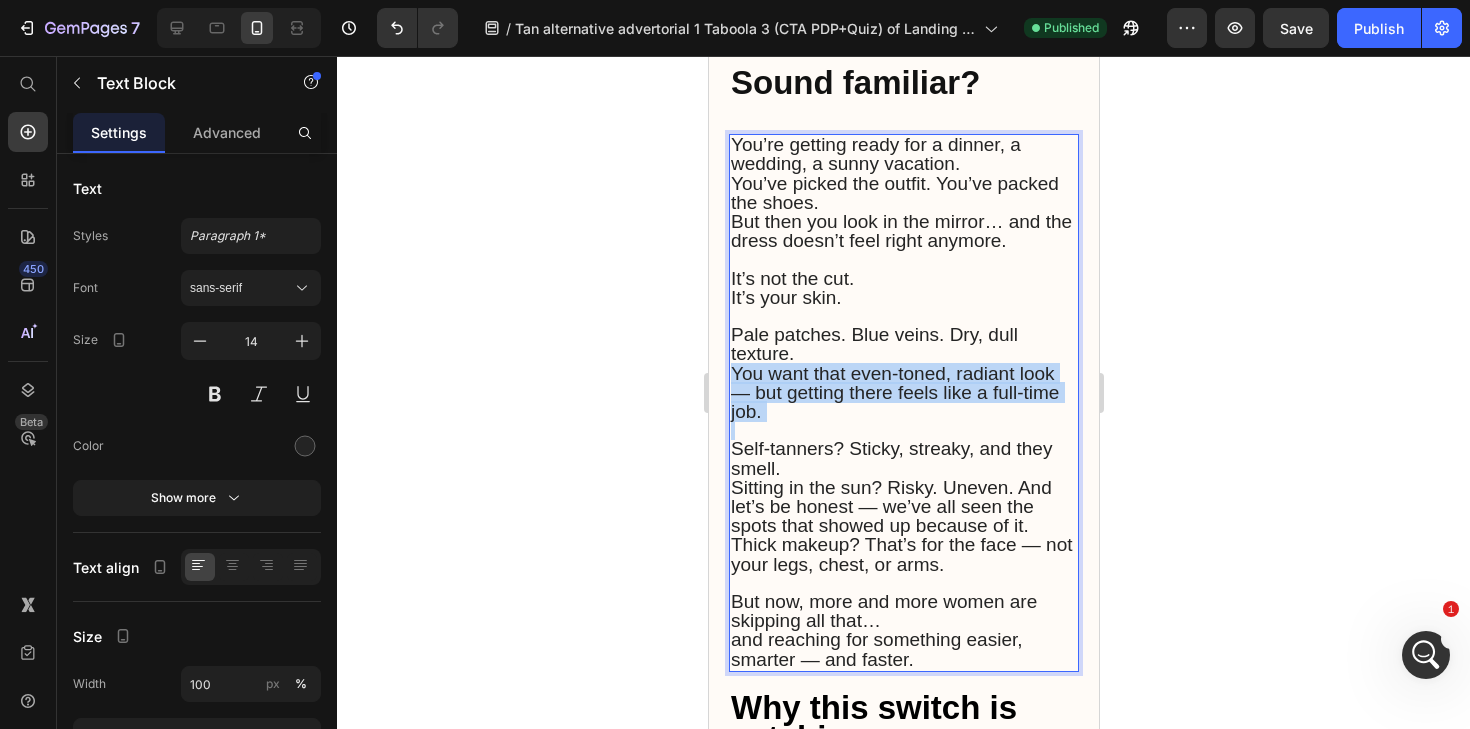 click on "You want that even-toned, radiant look — but getting there feels like a full-time job." at bounding box center [894, 392] 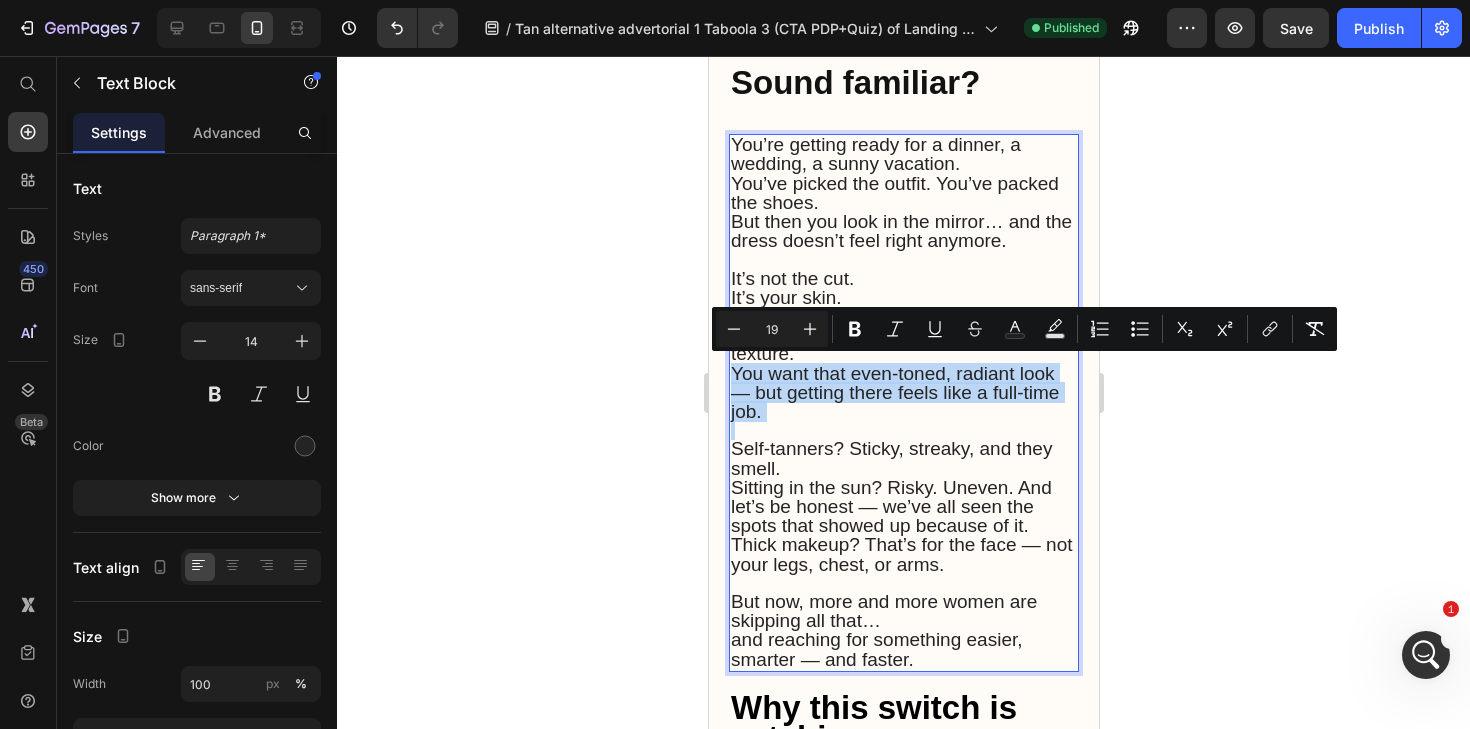 click on "You want that even-toned, radiant look — but getting there feels like a full-time job." at bounding box center [894, 392] 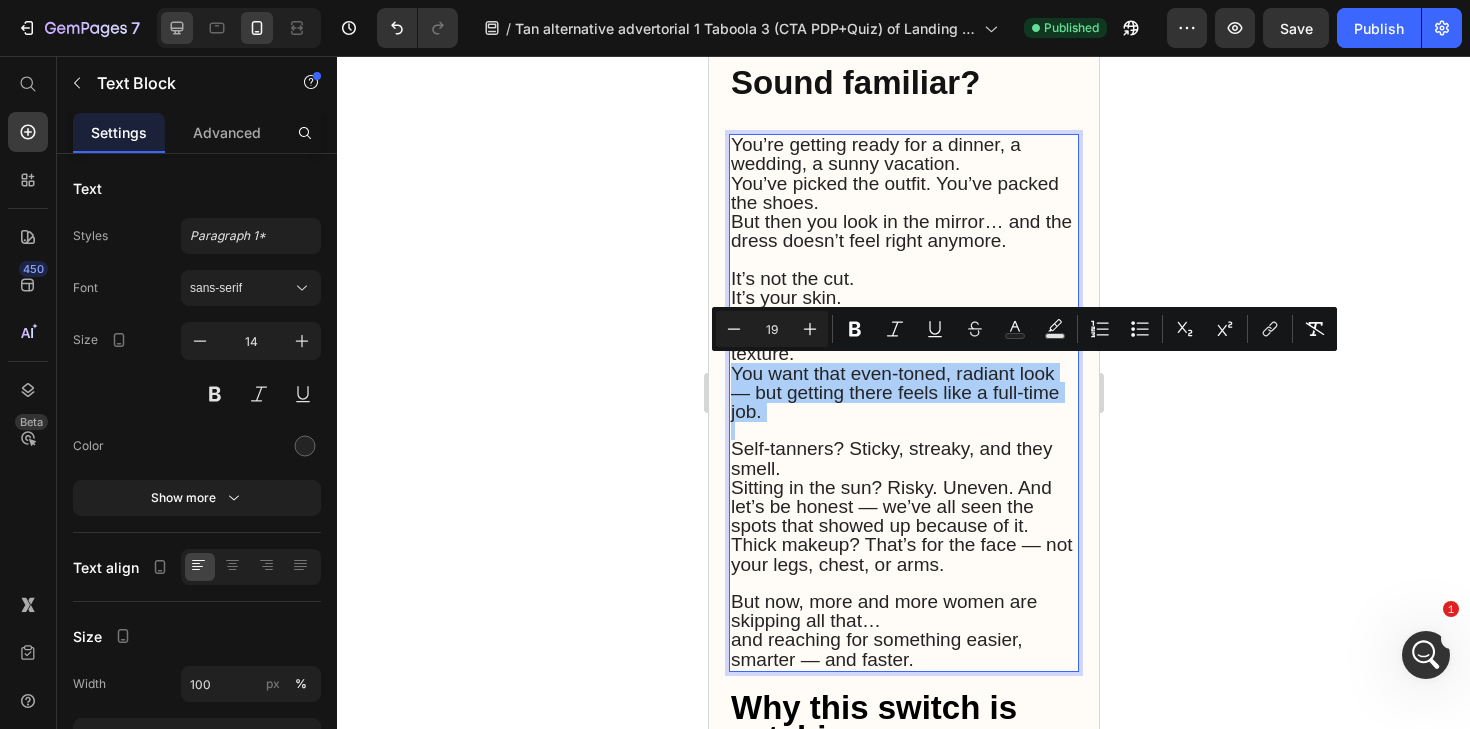 click 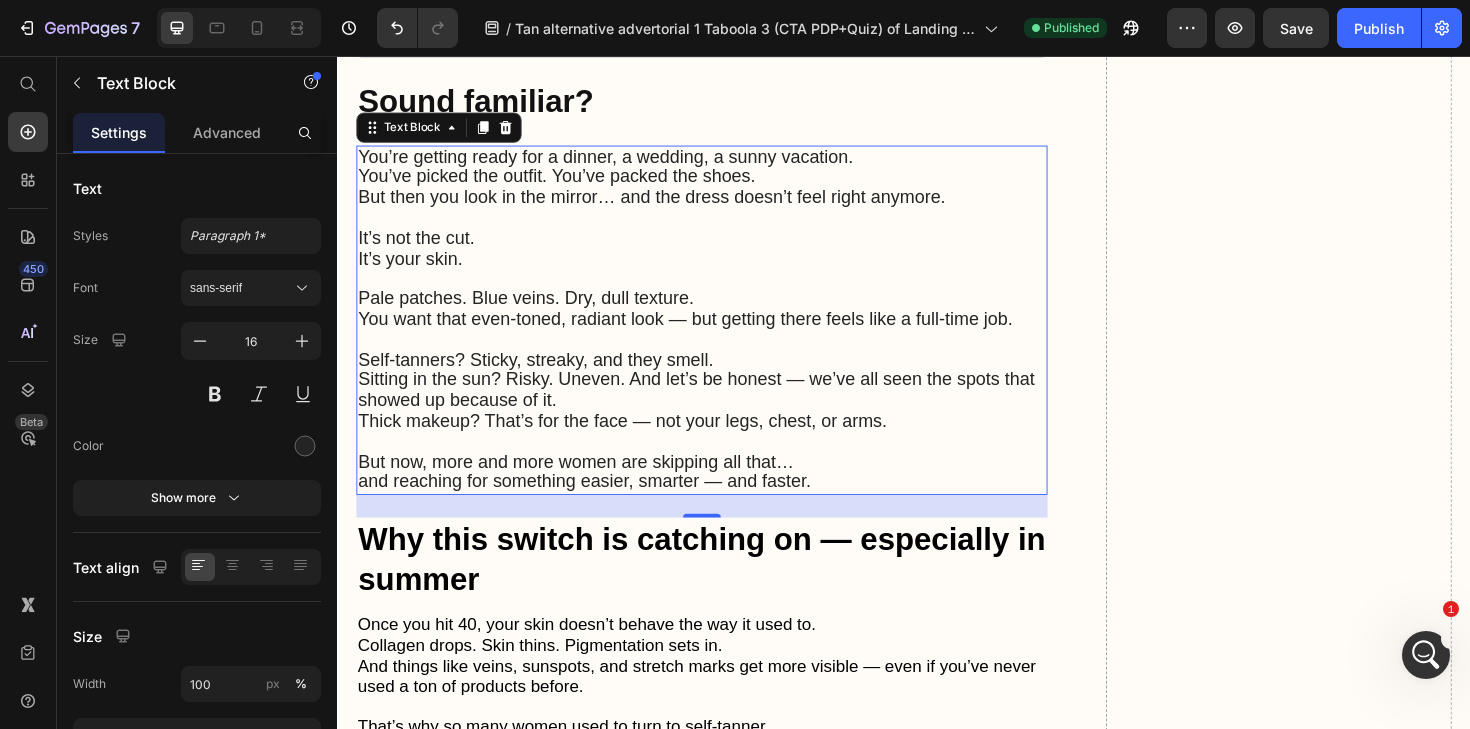 scroll, scrollTop: 641, scrollLeft: 0, axis: vertical 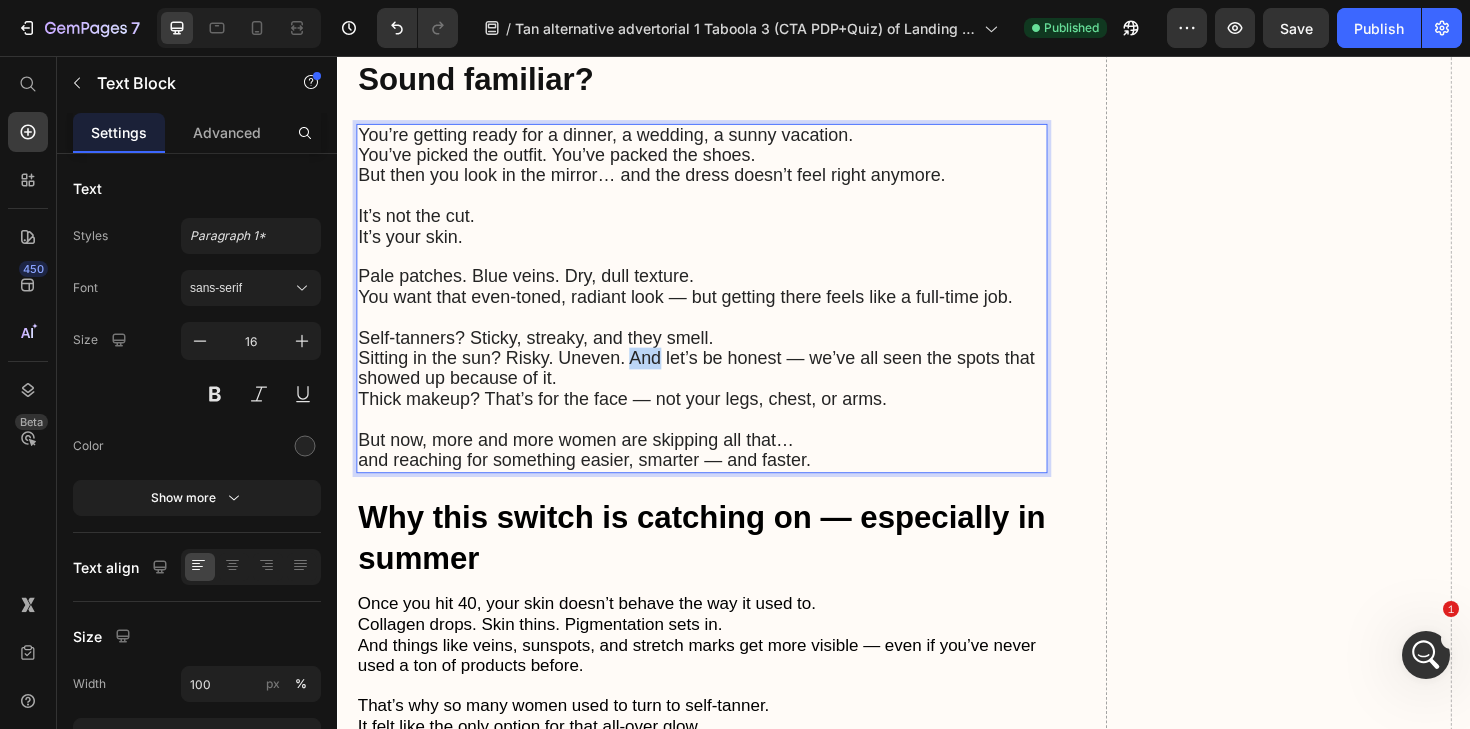 click on "Sitting in the sun? Risky. Uneven. And let’s be honest — we’ve all seen the spots that showed up because of it." at bounding box center (717, 386) 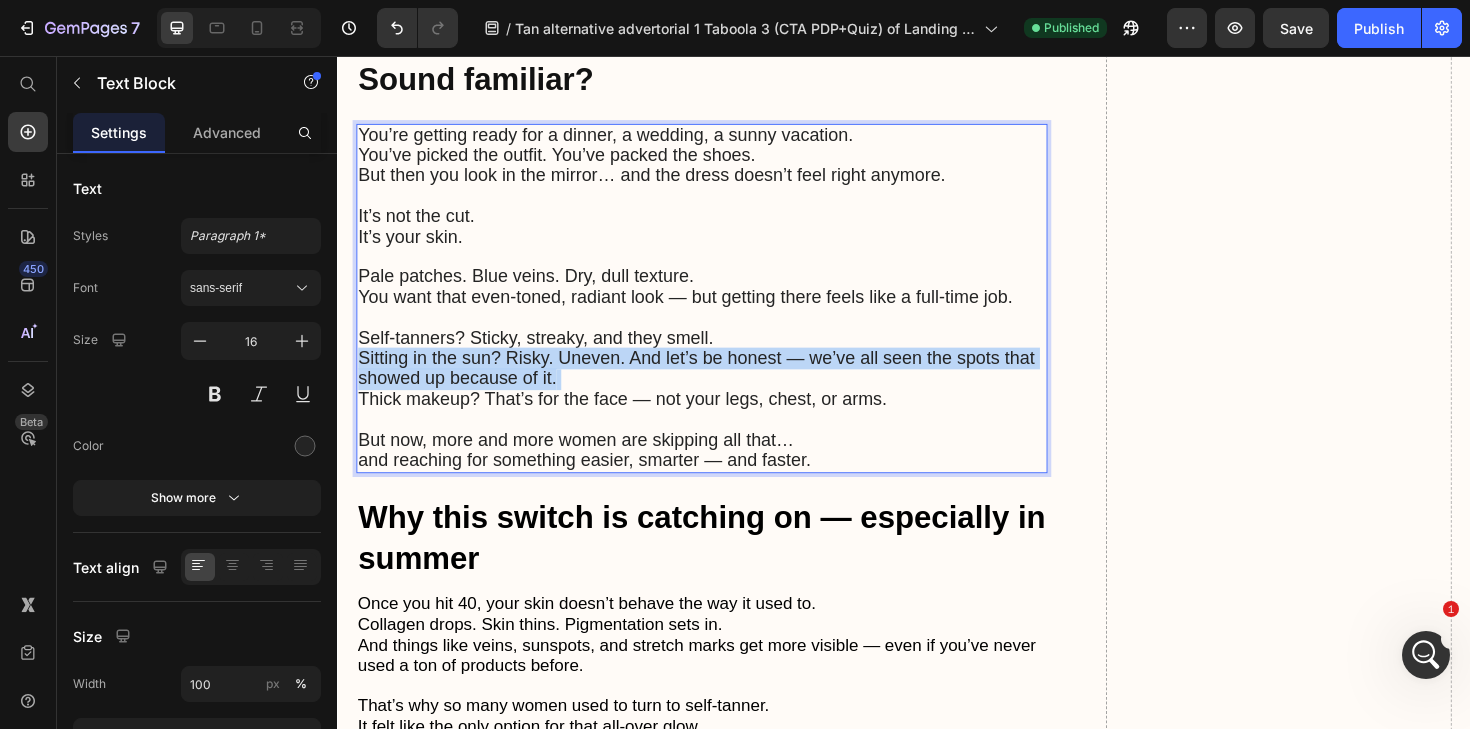 click on "Sitting in the sun? Risky. Uneven. And let’s be honest — we’ve all seen the spots that showed up because of it." at bounding box center [717, 386] 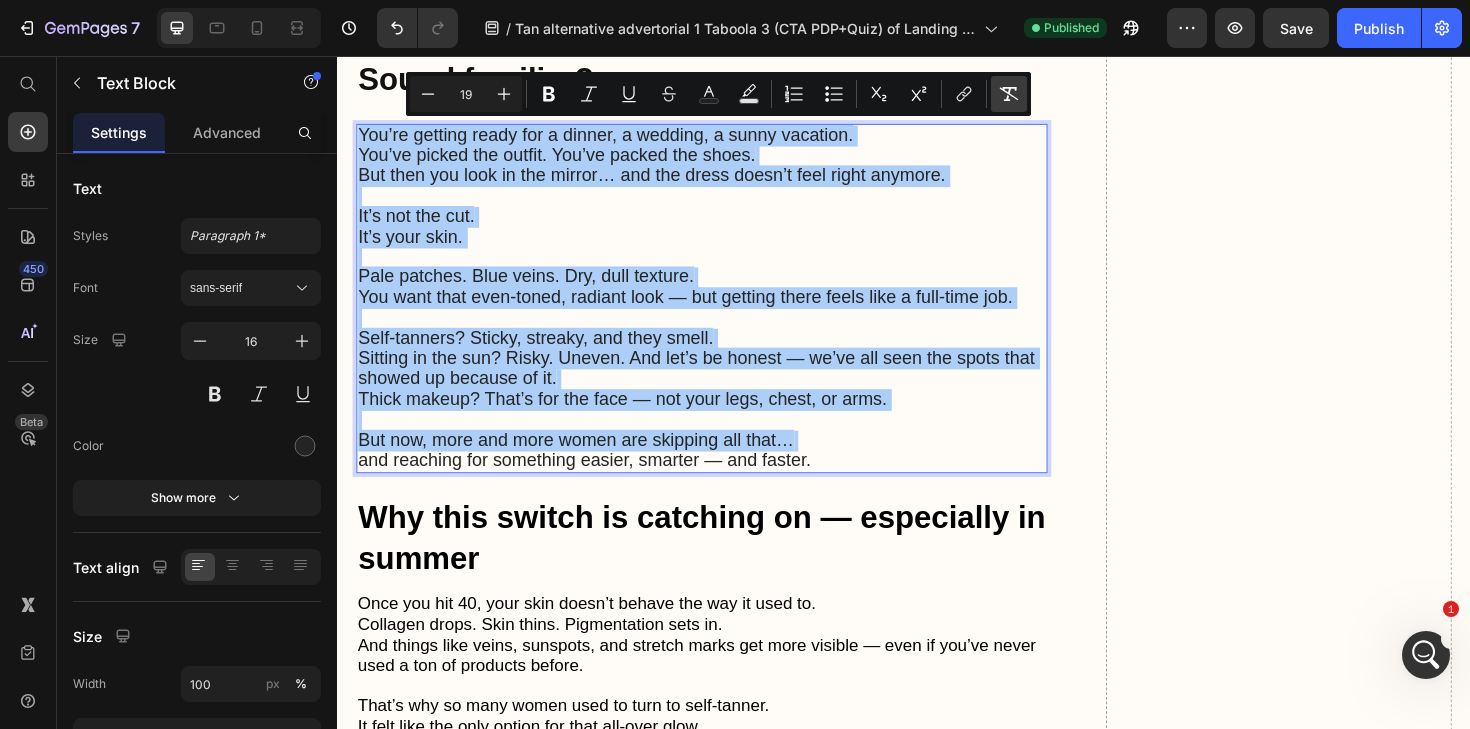 click 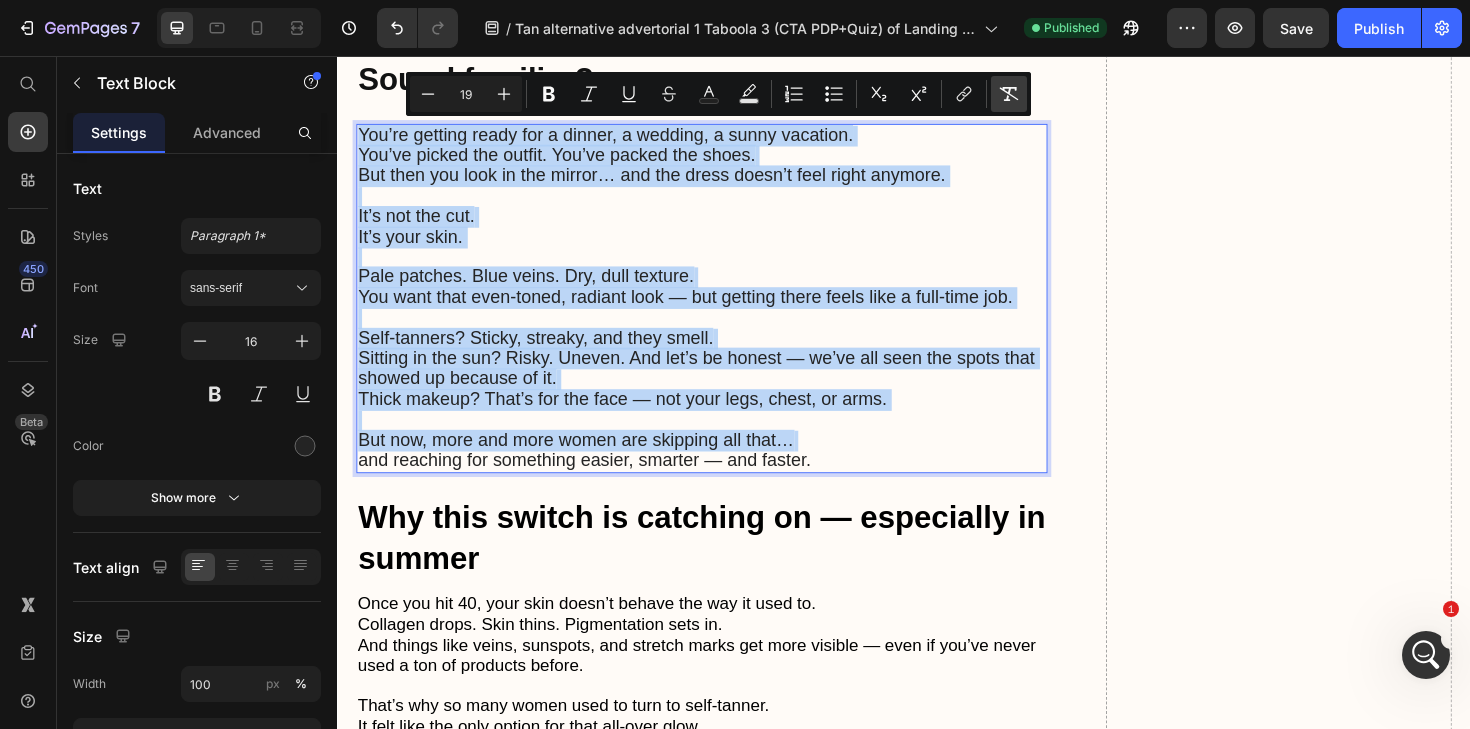 type on "16" 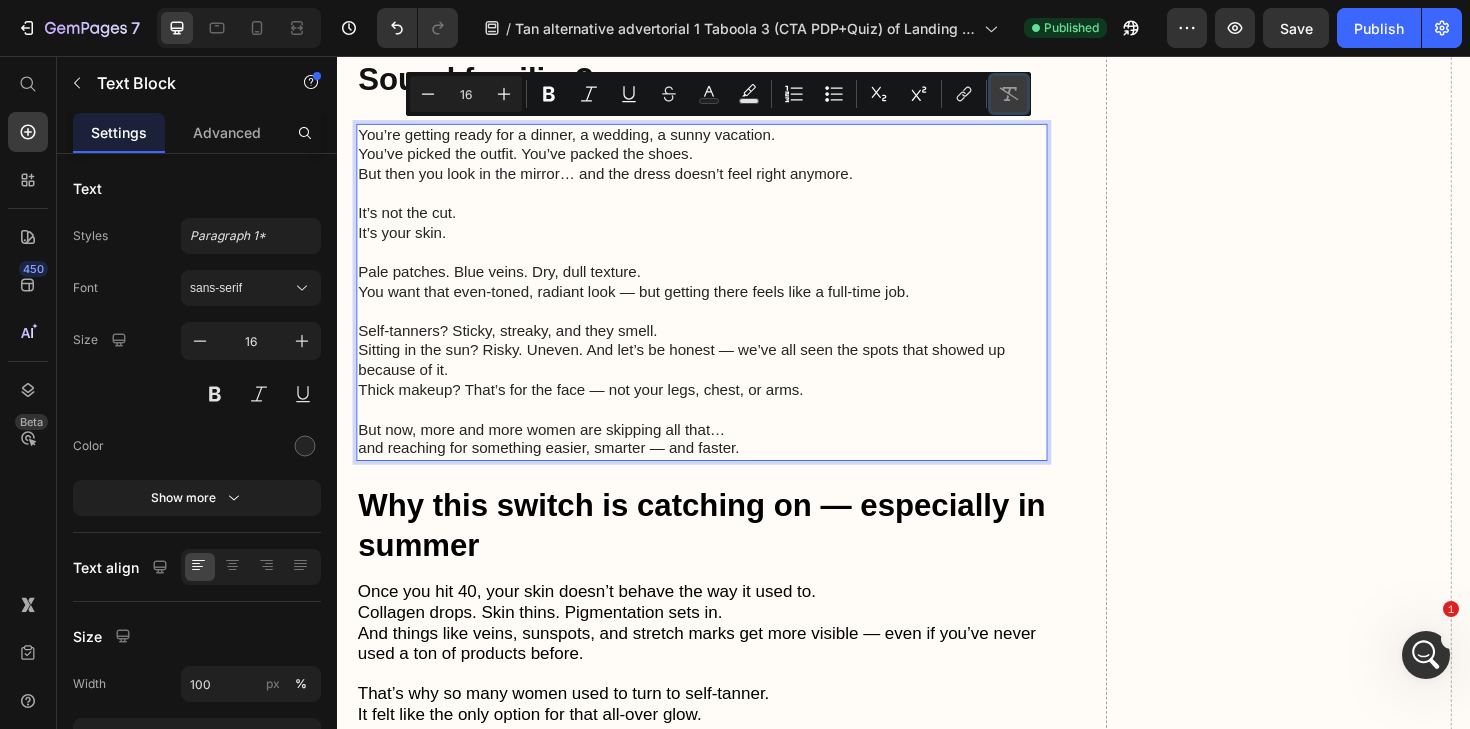 click 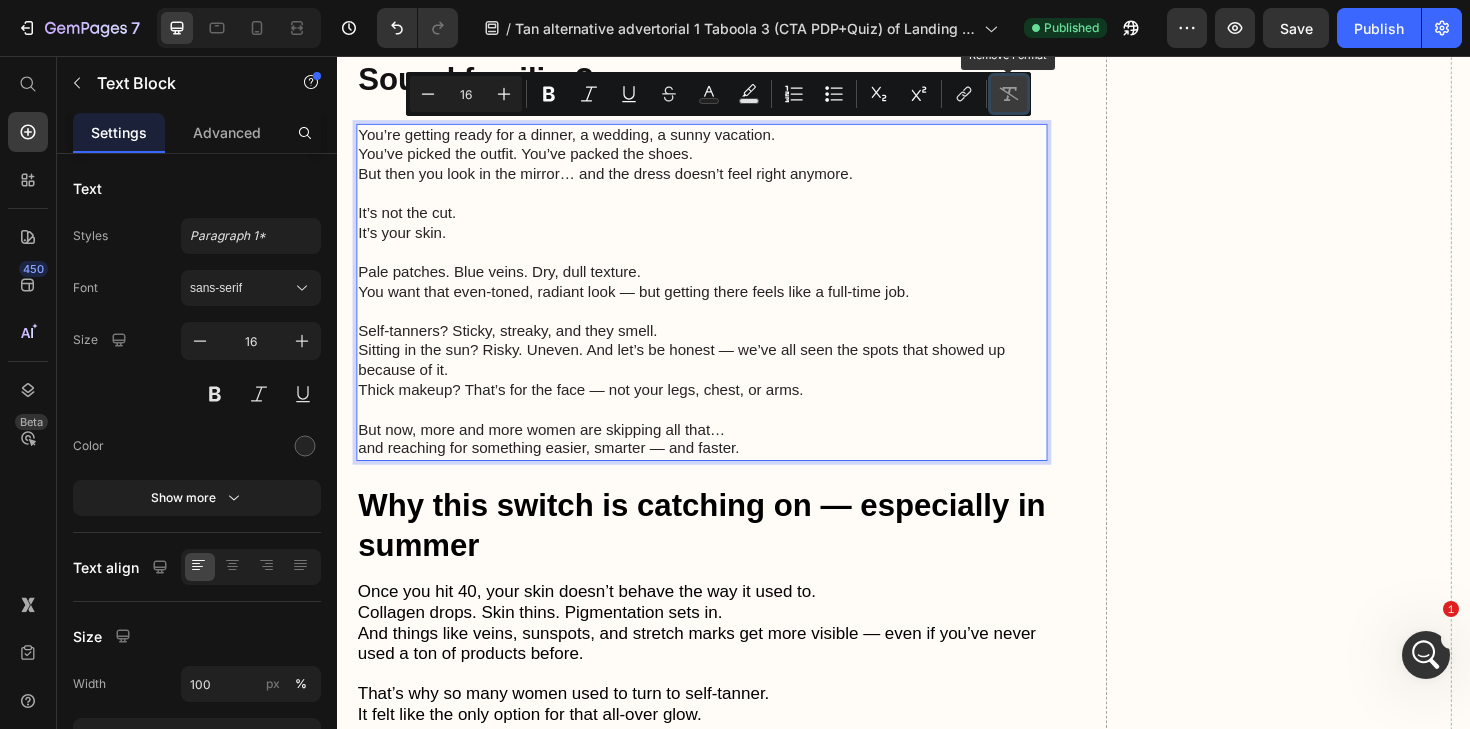 click 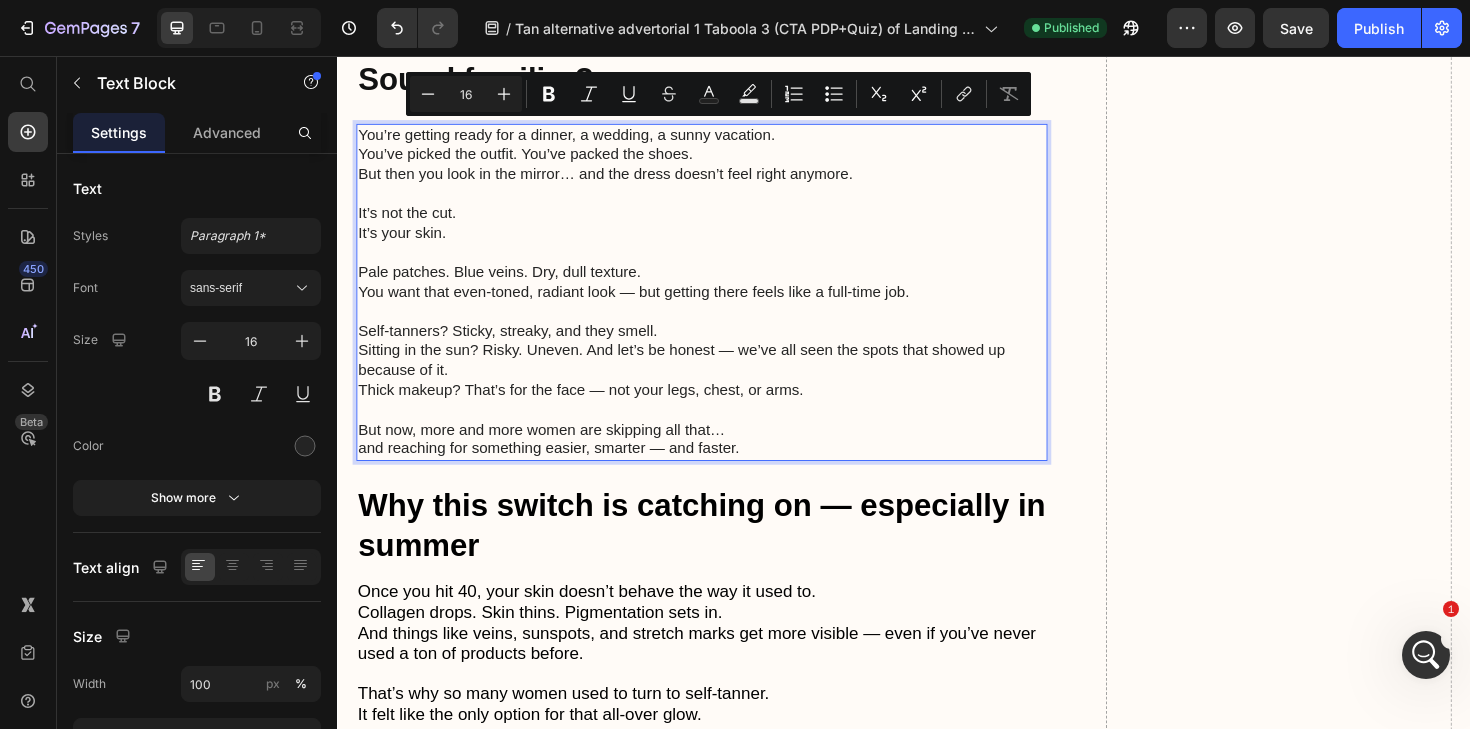 click on "It’s not the cut. It’s your skin." at bounding box center [723, 234] 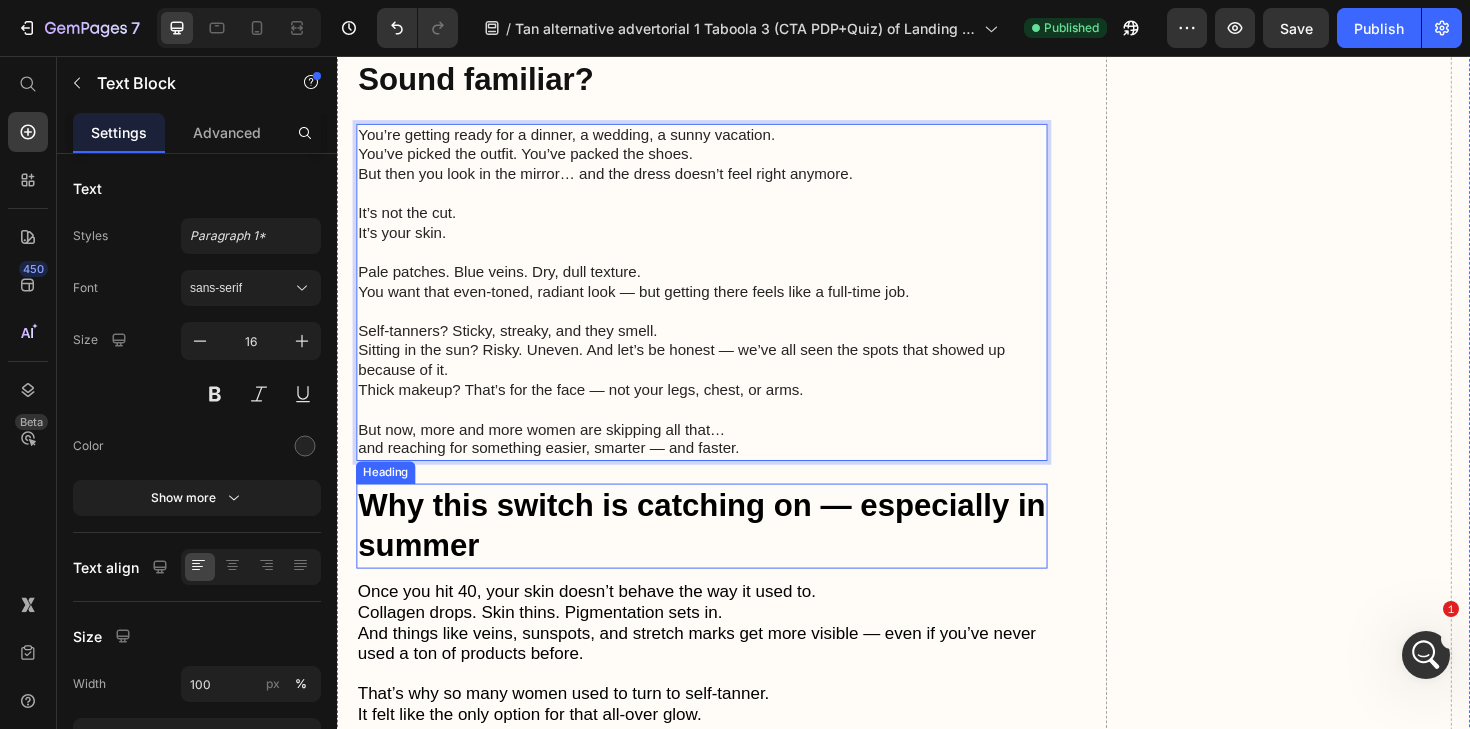 click on "Why this switch is catching on — especially in summer" at bounding box center (723, 554) 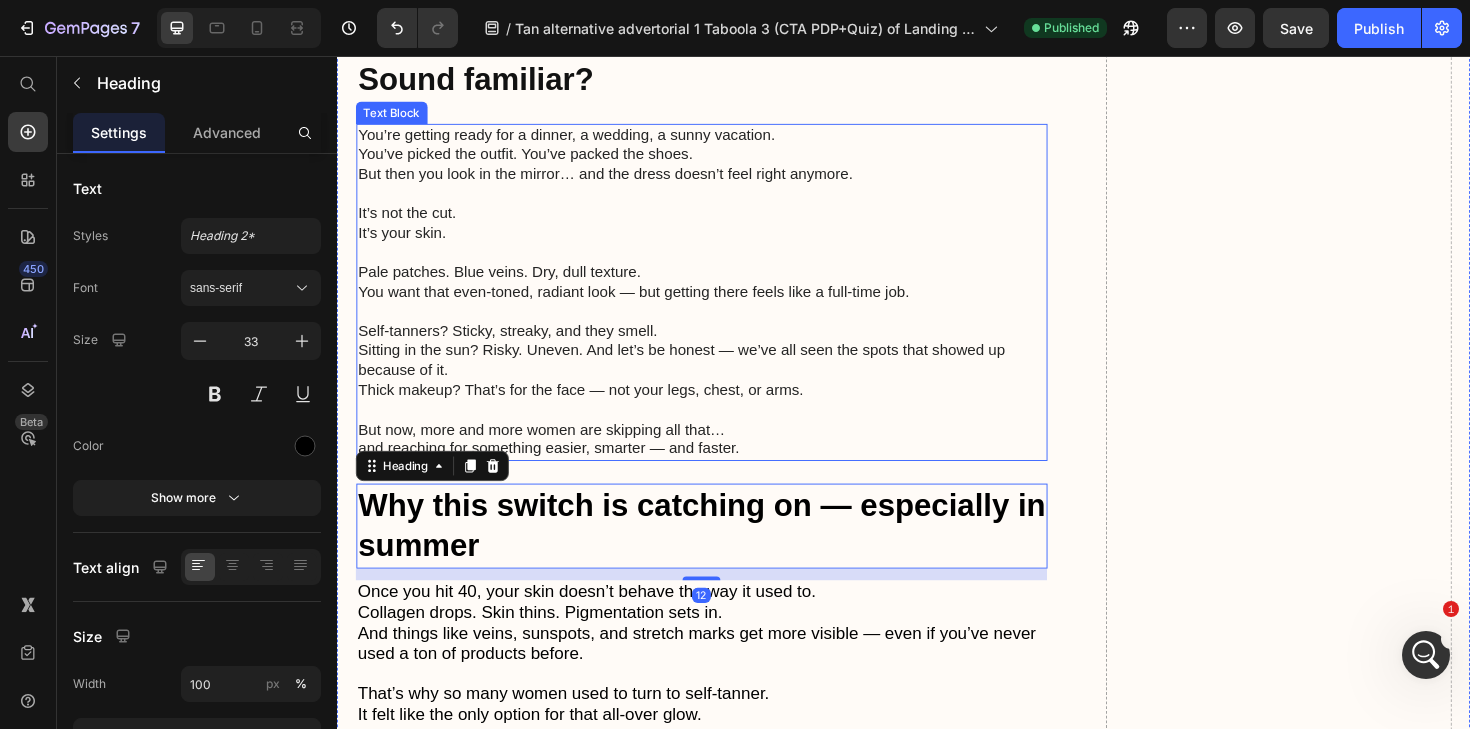 click at bounding box center [723, 327] 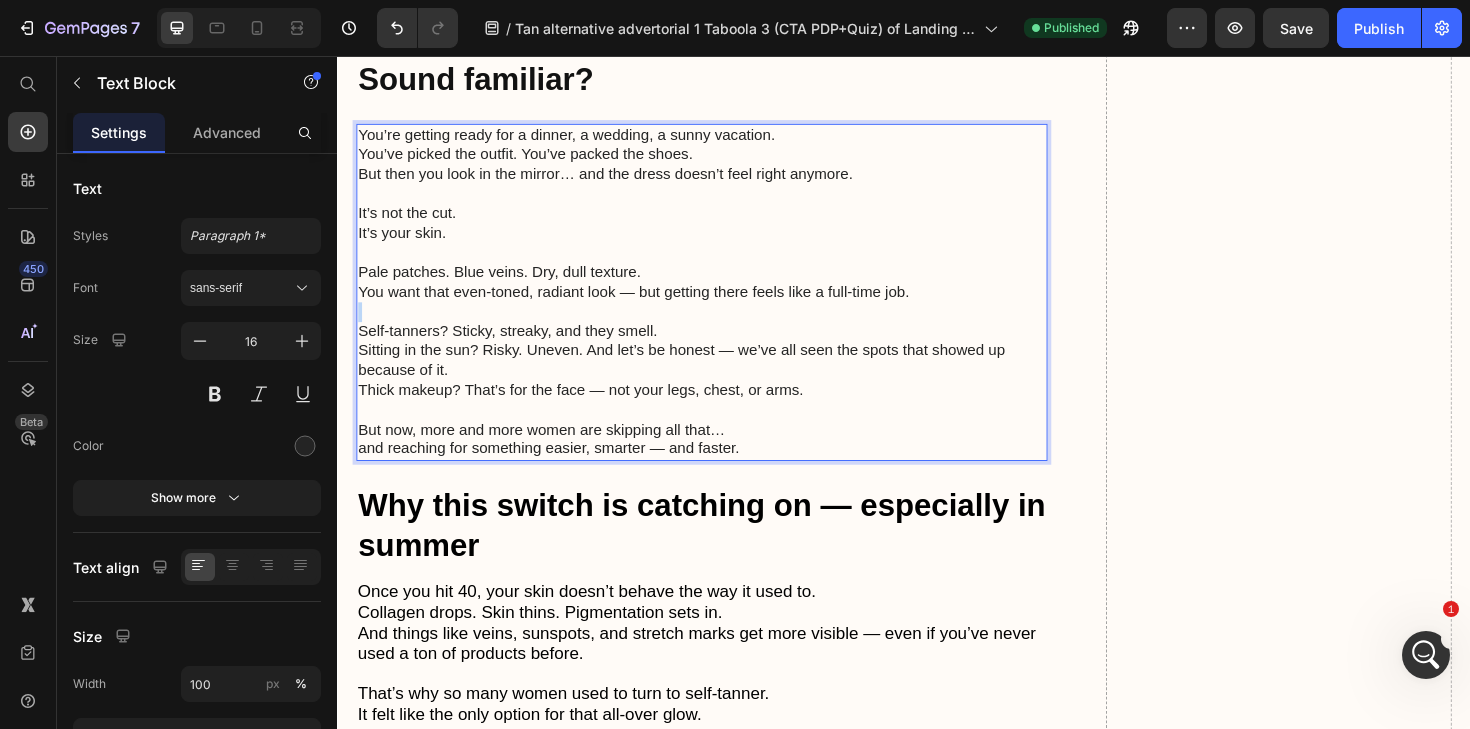 click at bounding box center (723, 327) 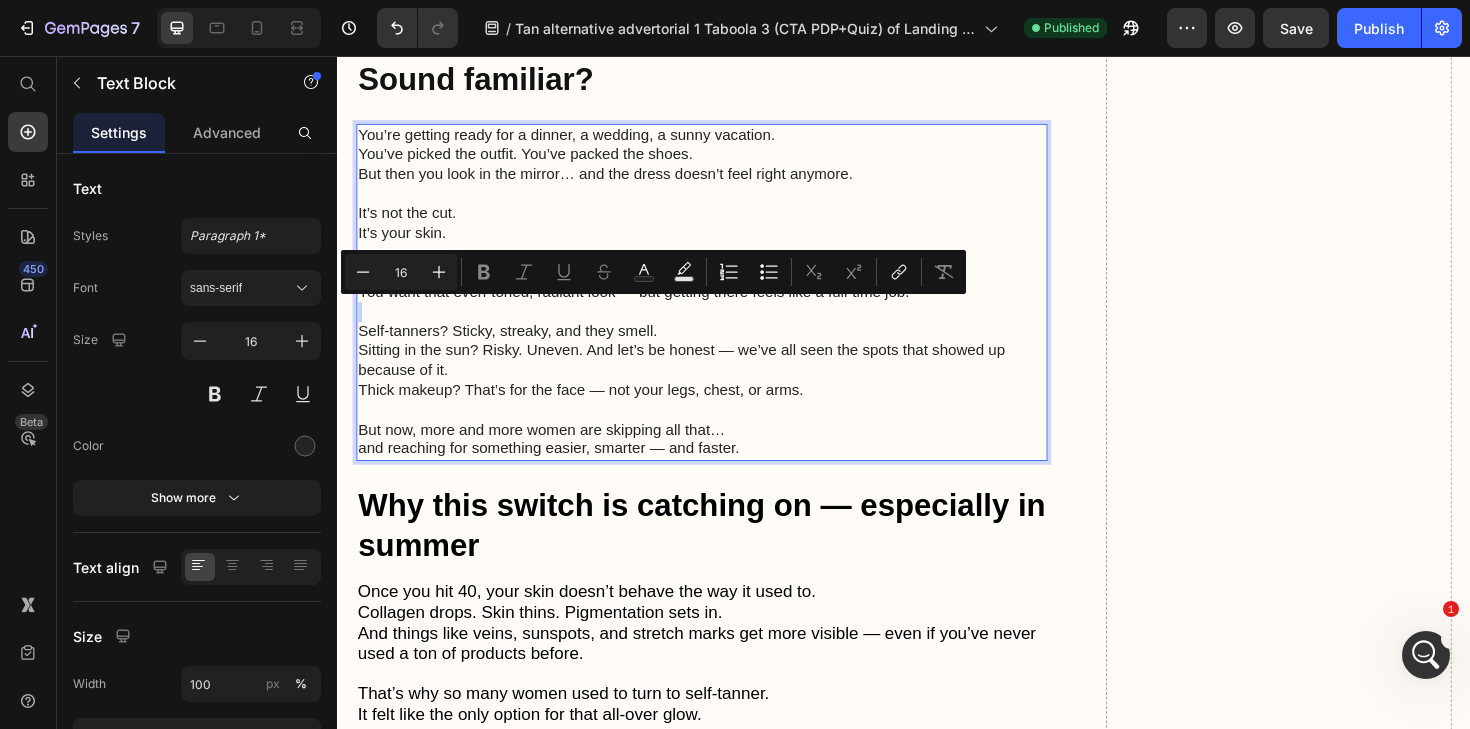 click at bounding box center [723, 327] 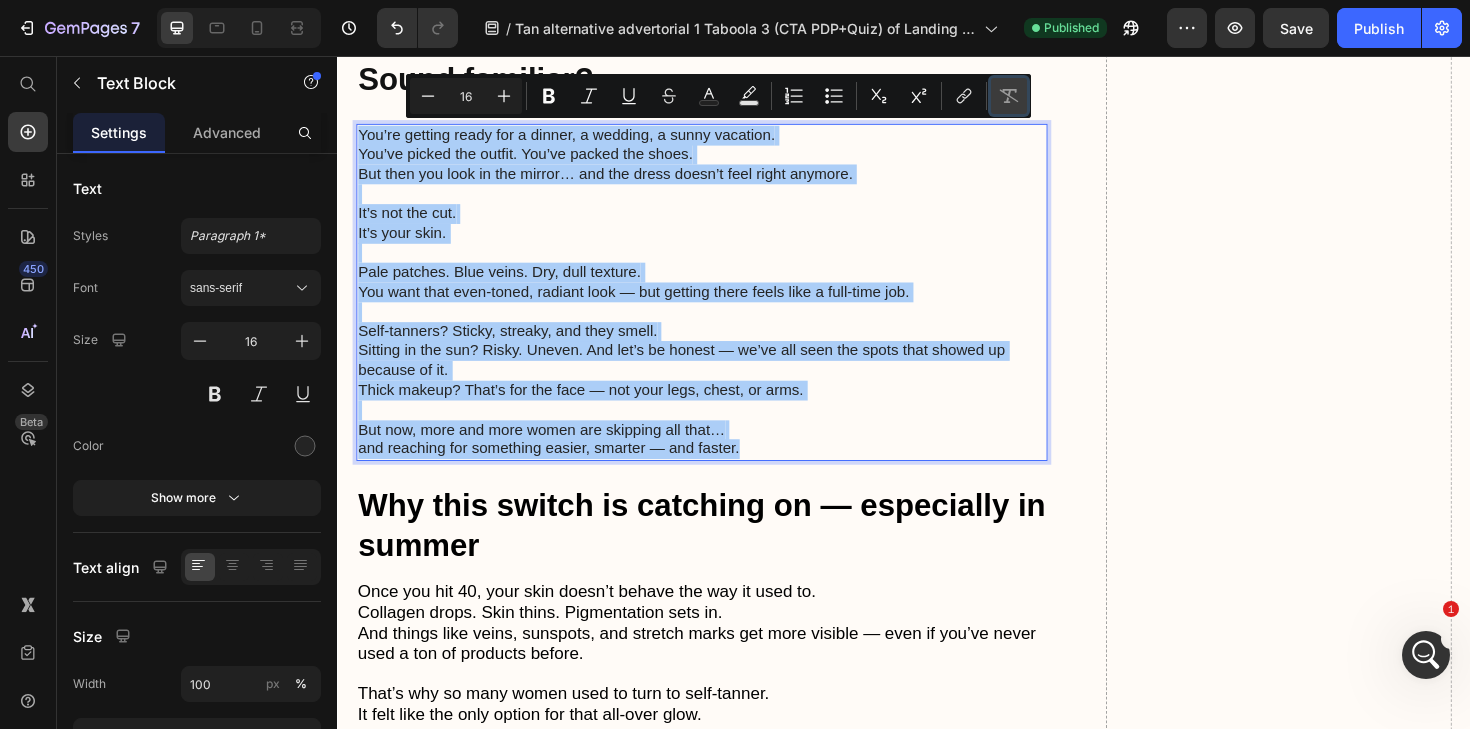 click 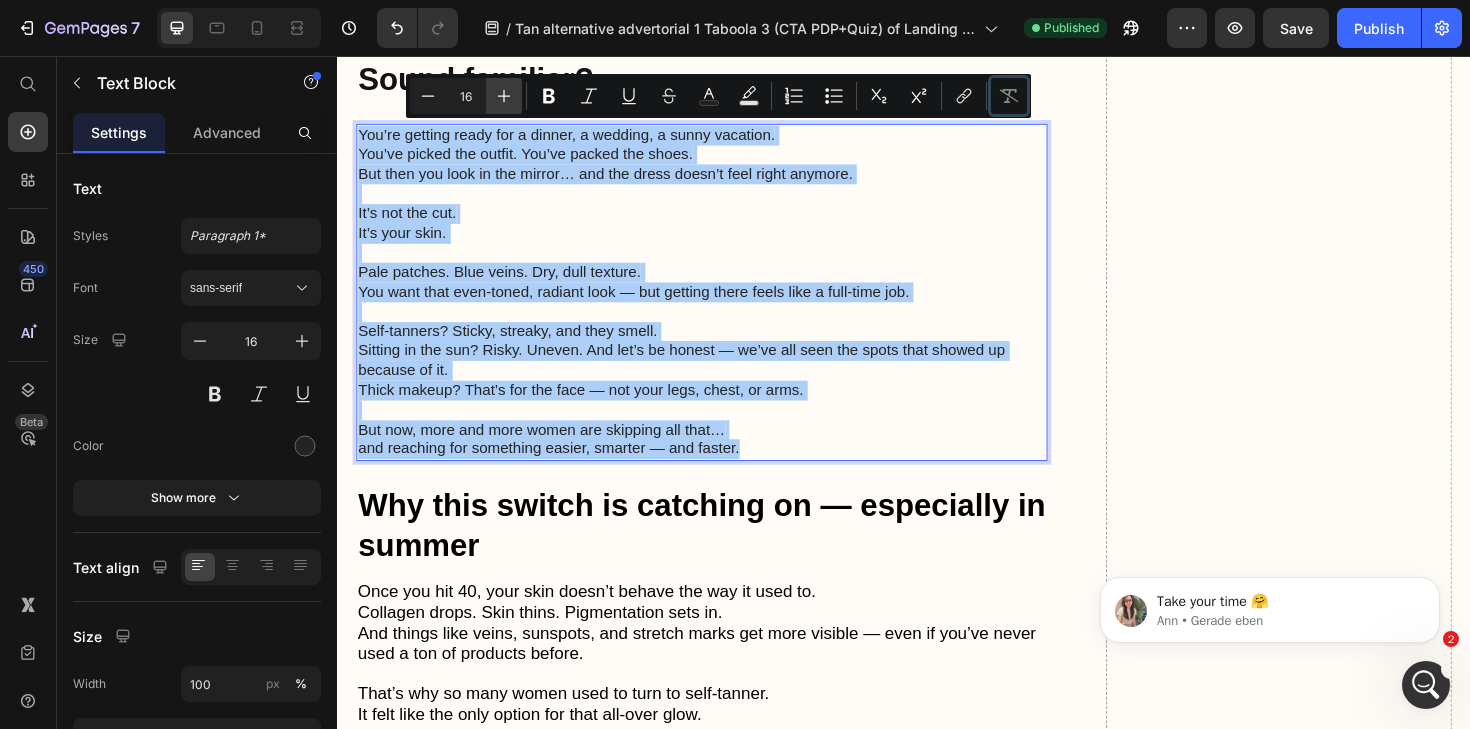 scroll, scrollTop: 0, scrollLeft: 0, axis: both 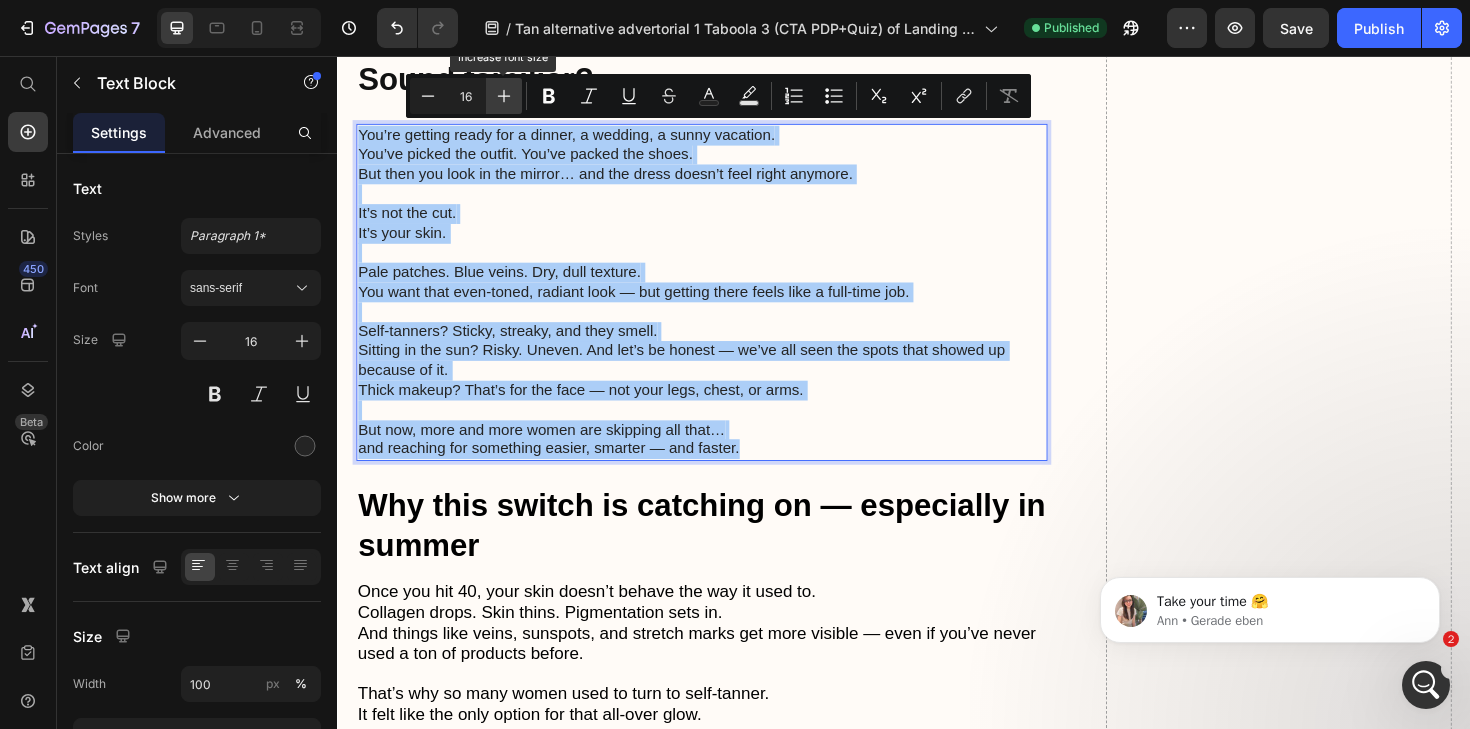click 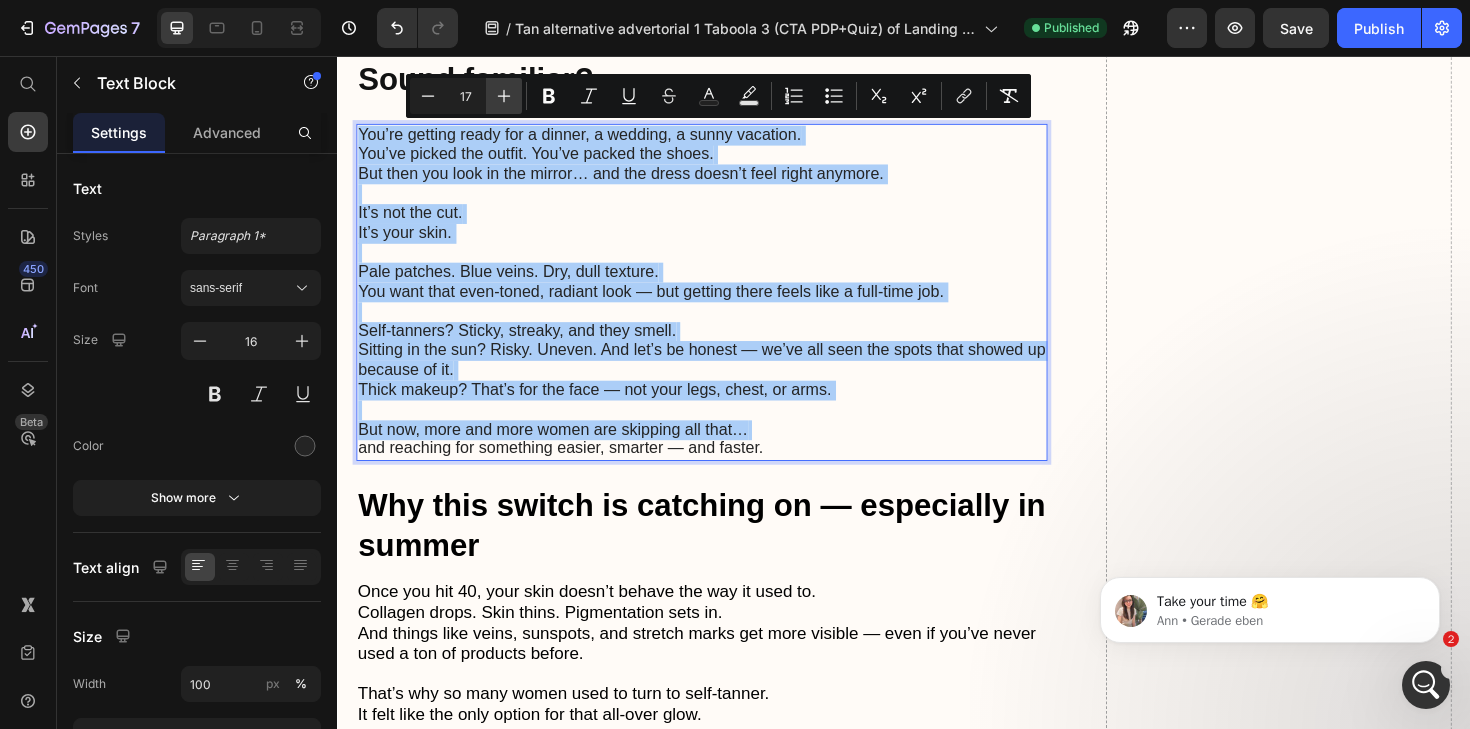 click 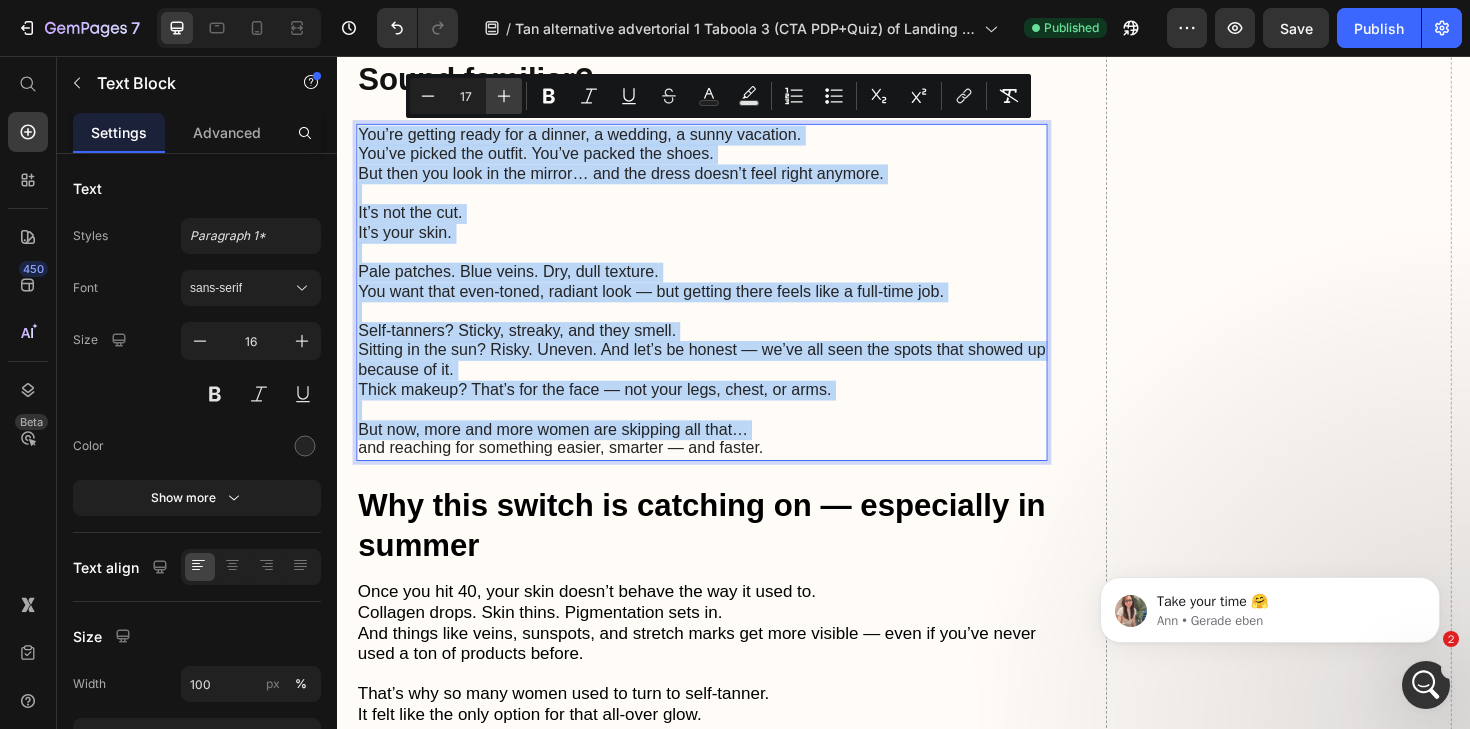 type on "18" 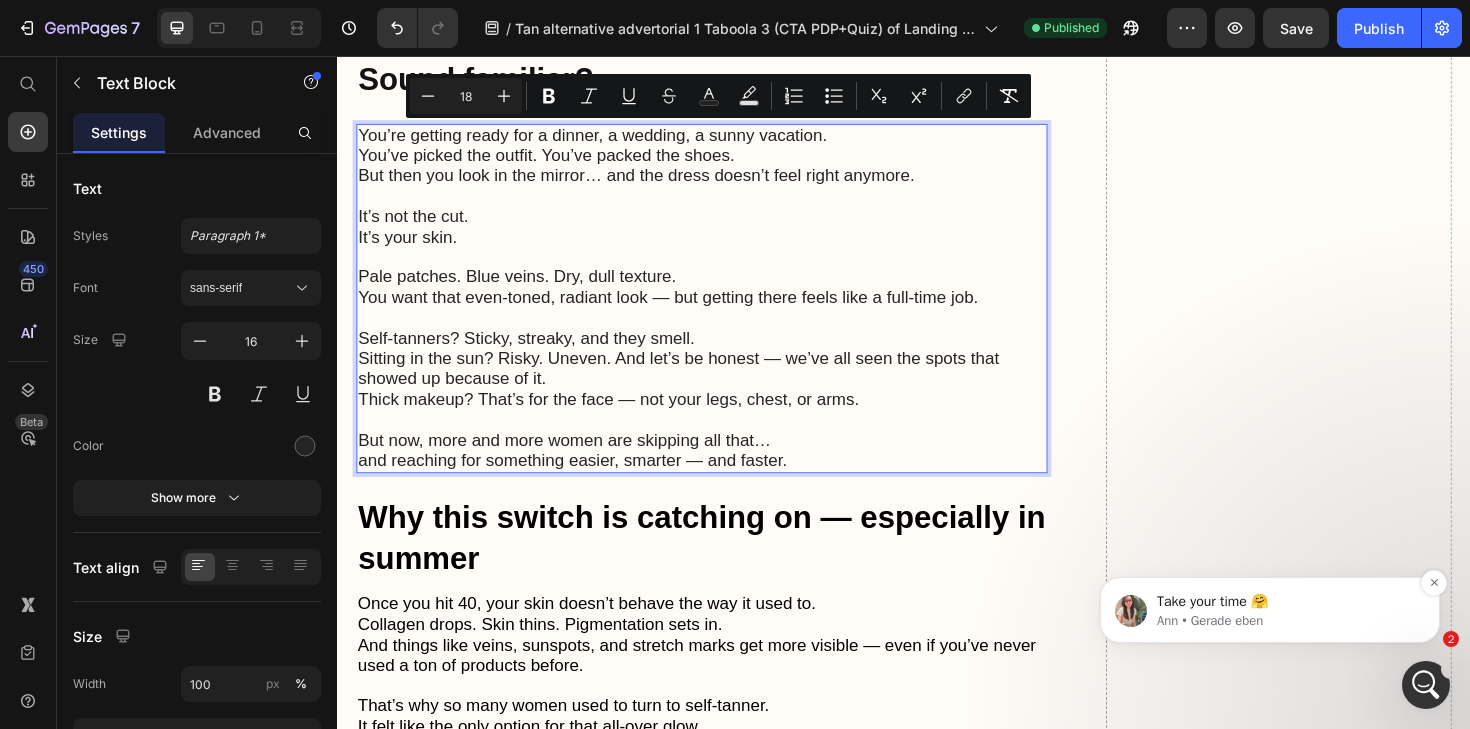 click on "Ann • Gerade eben" at bounding box center [1286, 621] 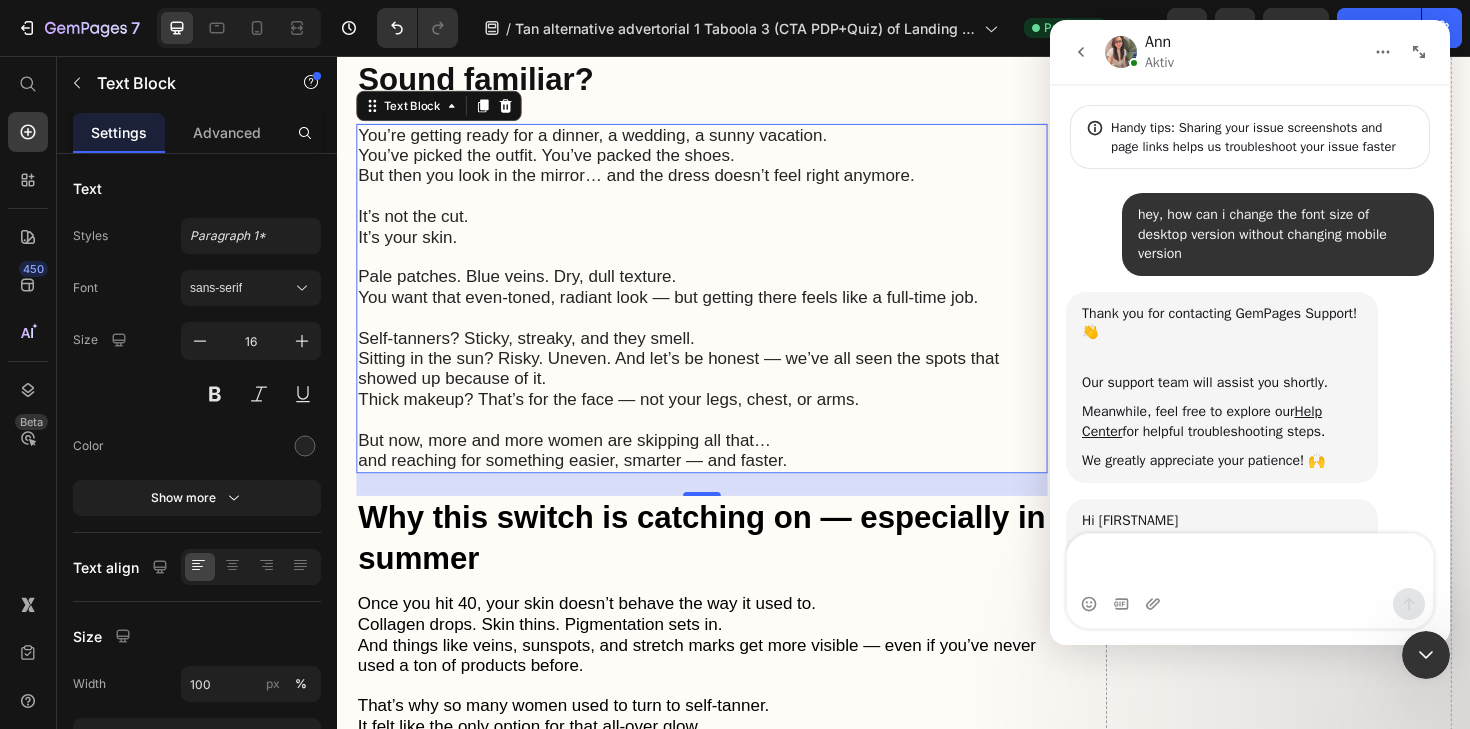 scroll, scrollTop: 3, scrollLeft: 0, axis: vertical 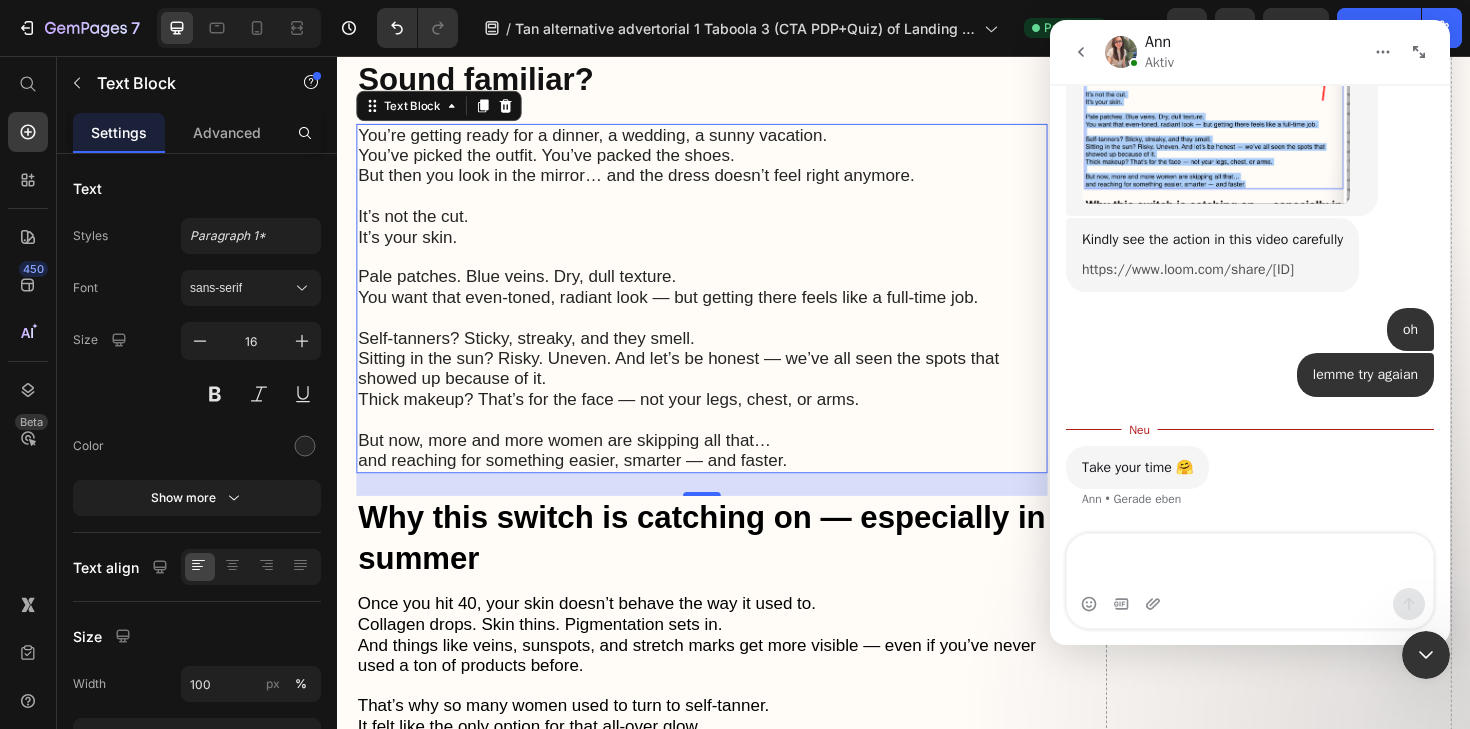 click on "https://www.loom.com/share/5c4da3c2624c4fef872ae5f014333db9" at bounding box center [1188, 269] 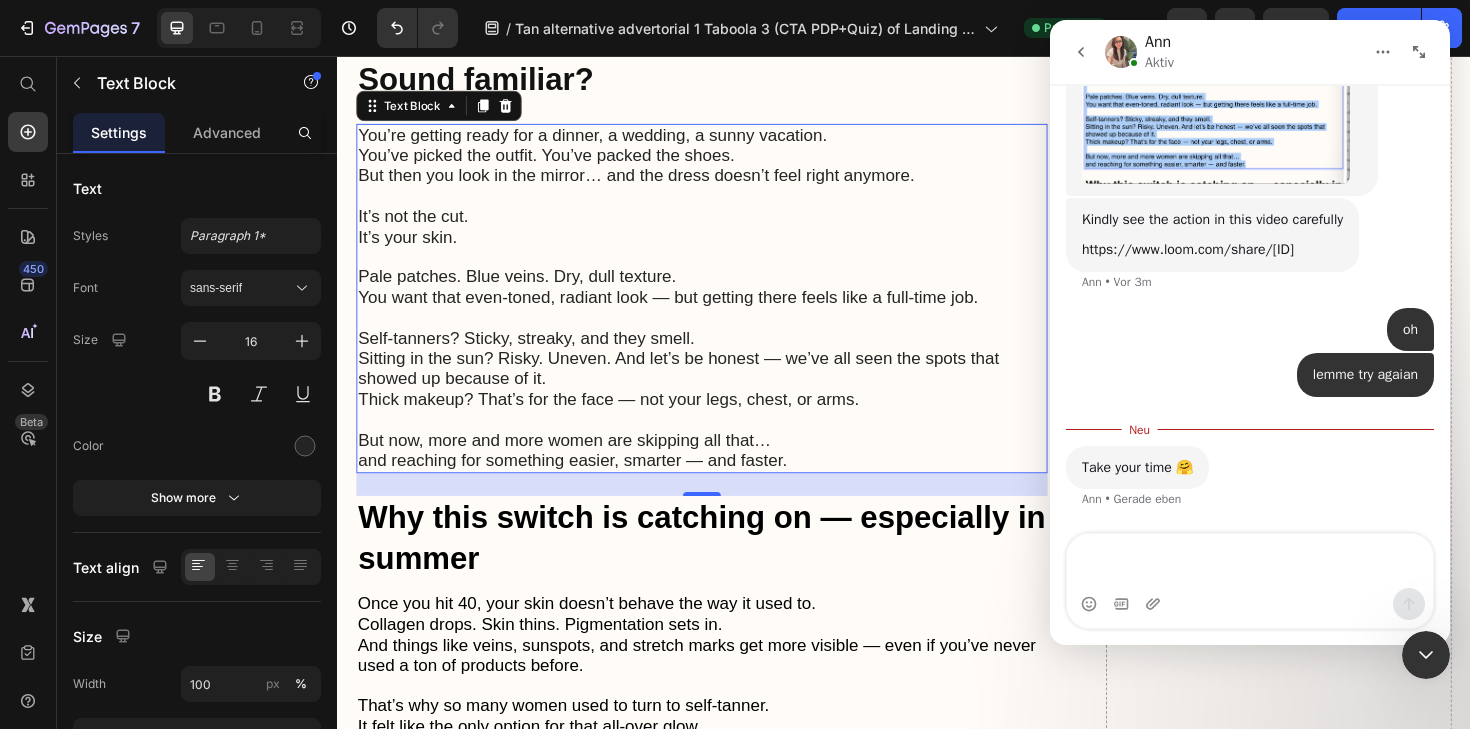 scroll, scrollTop: 3346, scrollLeft: 0, axis: vertical 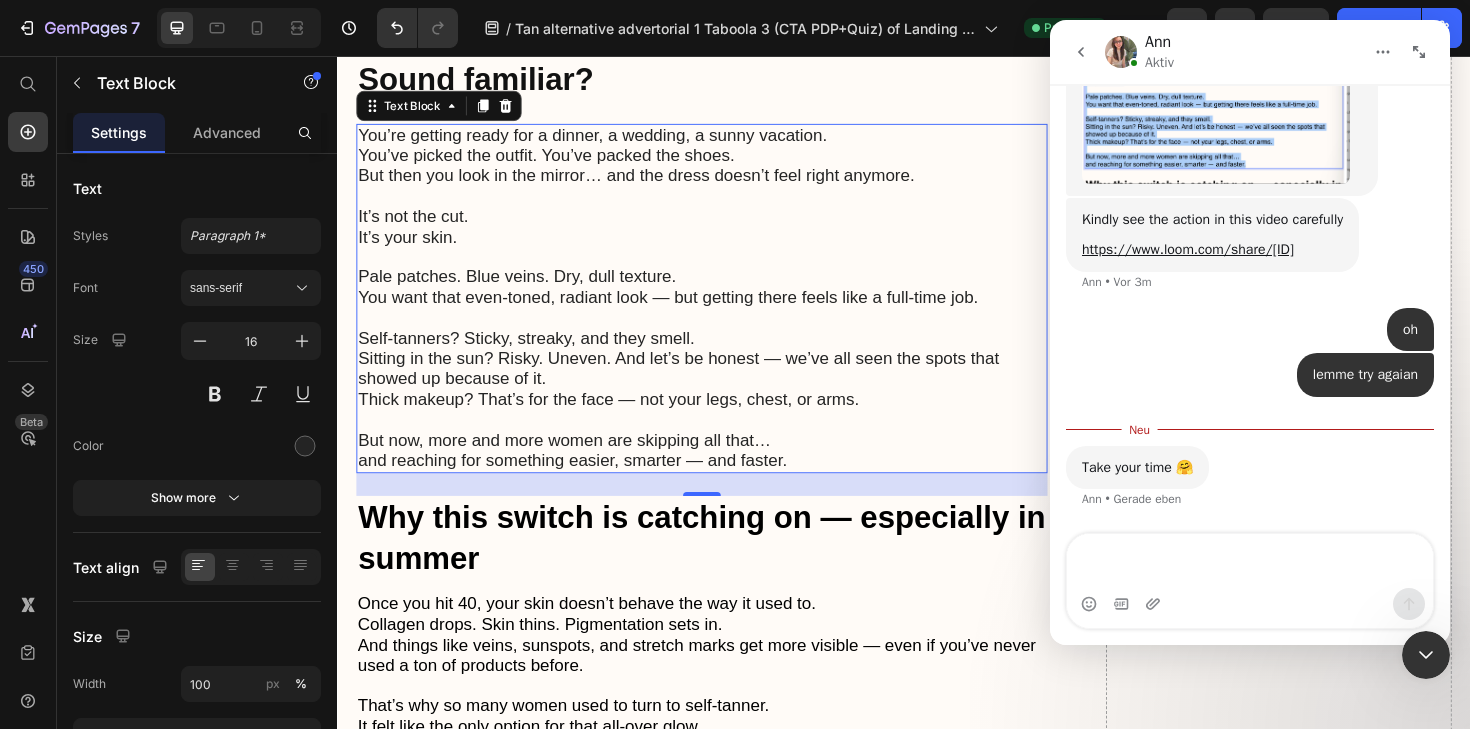 click at bounding box center (1426, 655) 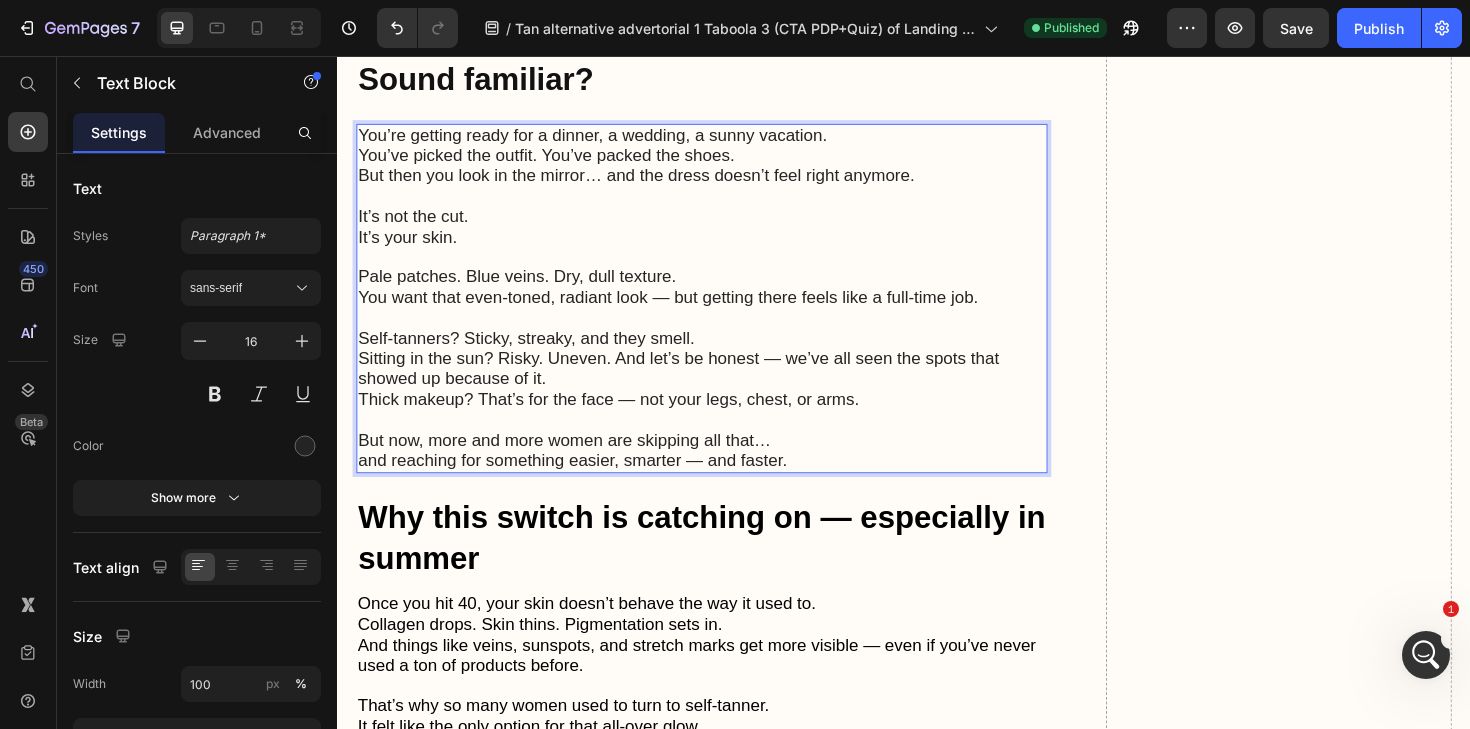 click on "Self-tanners? Sticky, streaky, and they smell. Sitting in the sun? Risky. Uneven. And let’s be honest — we’ve all seen the spots that showed up because of it. Thick makeup? That’s for the face — not your legs, chest, or arms." at bounding box center [723, 388] 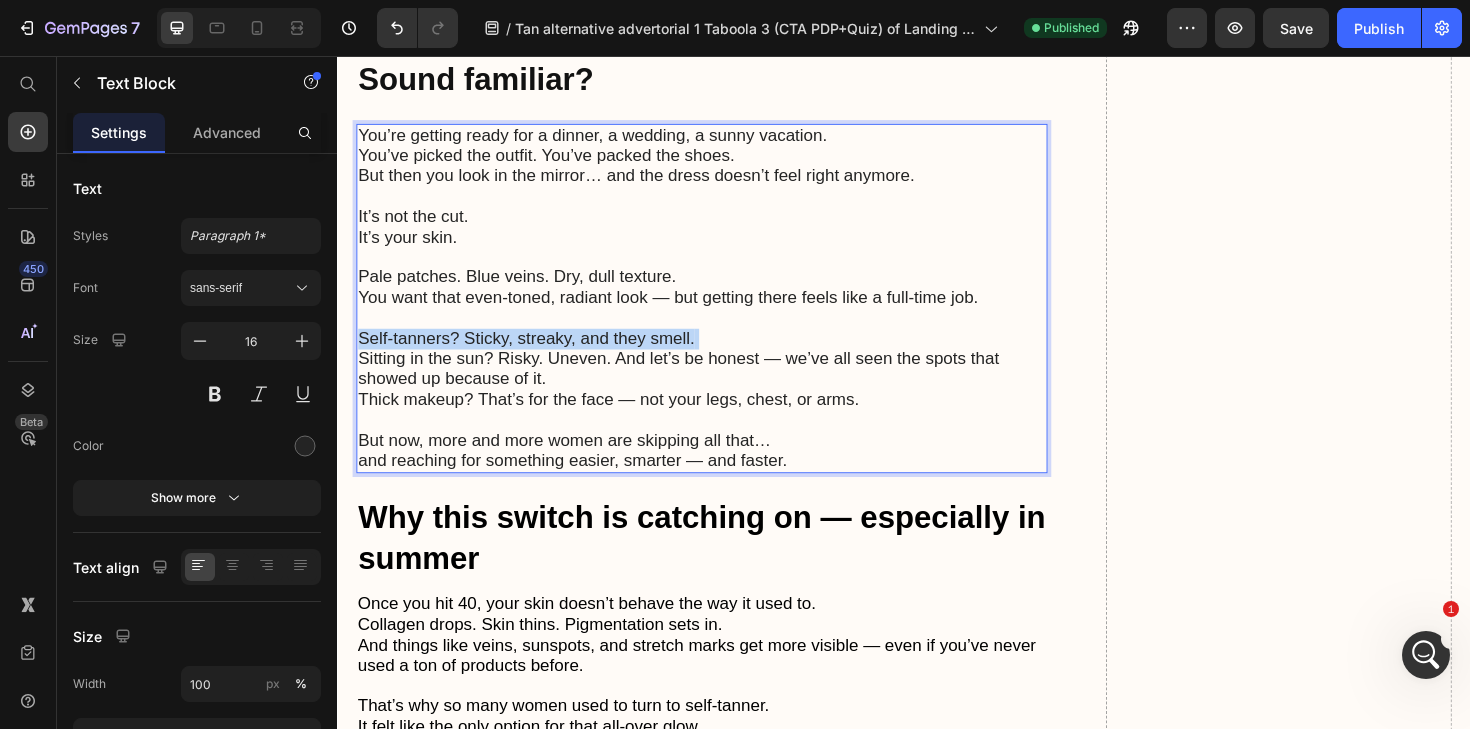 click on "Self-tanners? Sticky, streaky, and they smell. Sitting in the sun? Risky. Uneven. And let’s be honest — we’ve all seen the spots that showed up because of it. Thick makeup? That’s for the face — not your legs, chest, or arms." at bounding box center [723, 388] 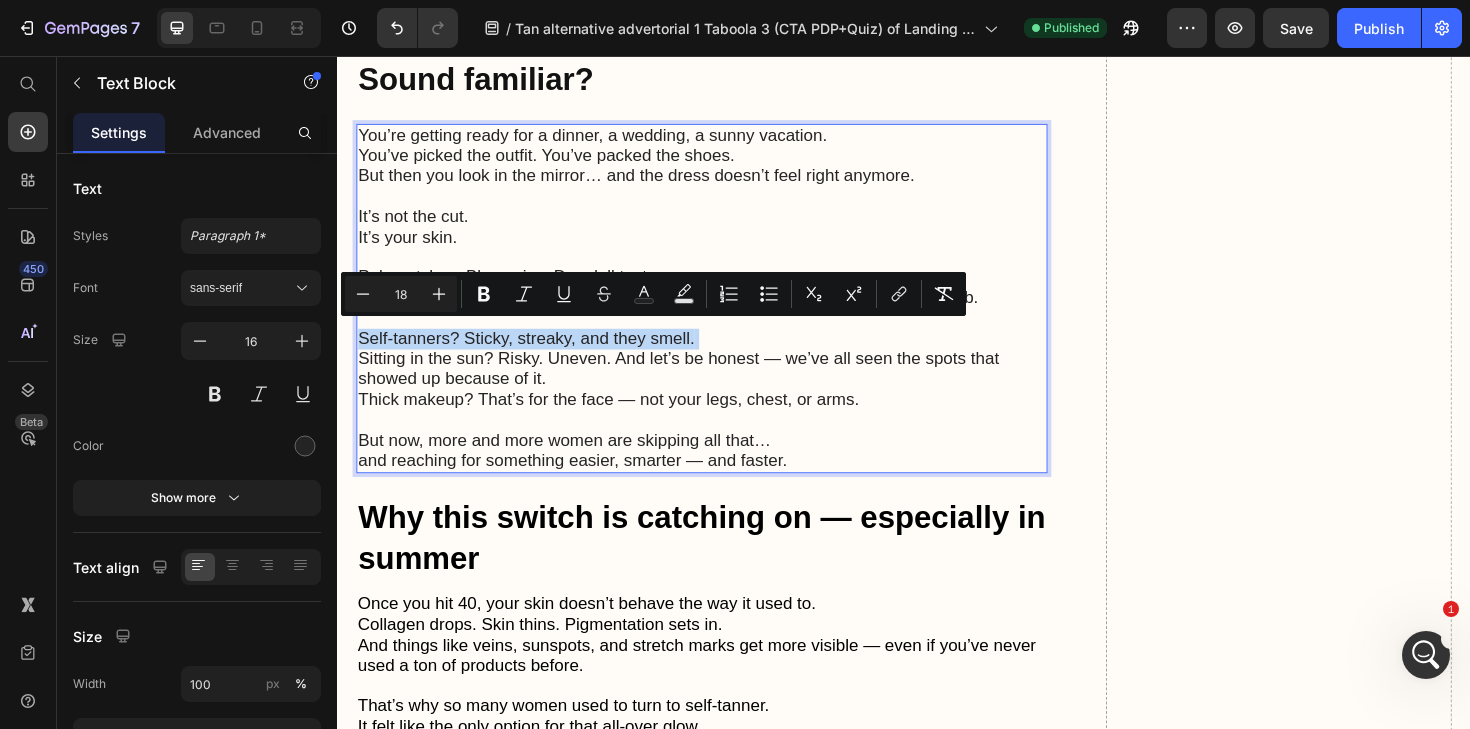 click on "Self-tanners? Sticky, streaky, and they smell. Sitting in the sun? Risky. Uneven. And let’s be honest — we’ve all seen the spots that showed up because of it. Thick makeup? That’s for the face — not your legs, chest, or arms." at bounding box center [723, 388] 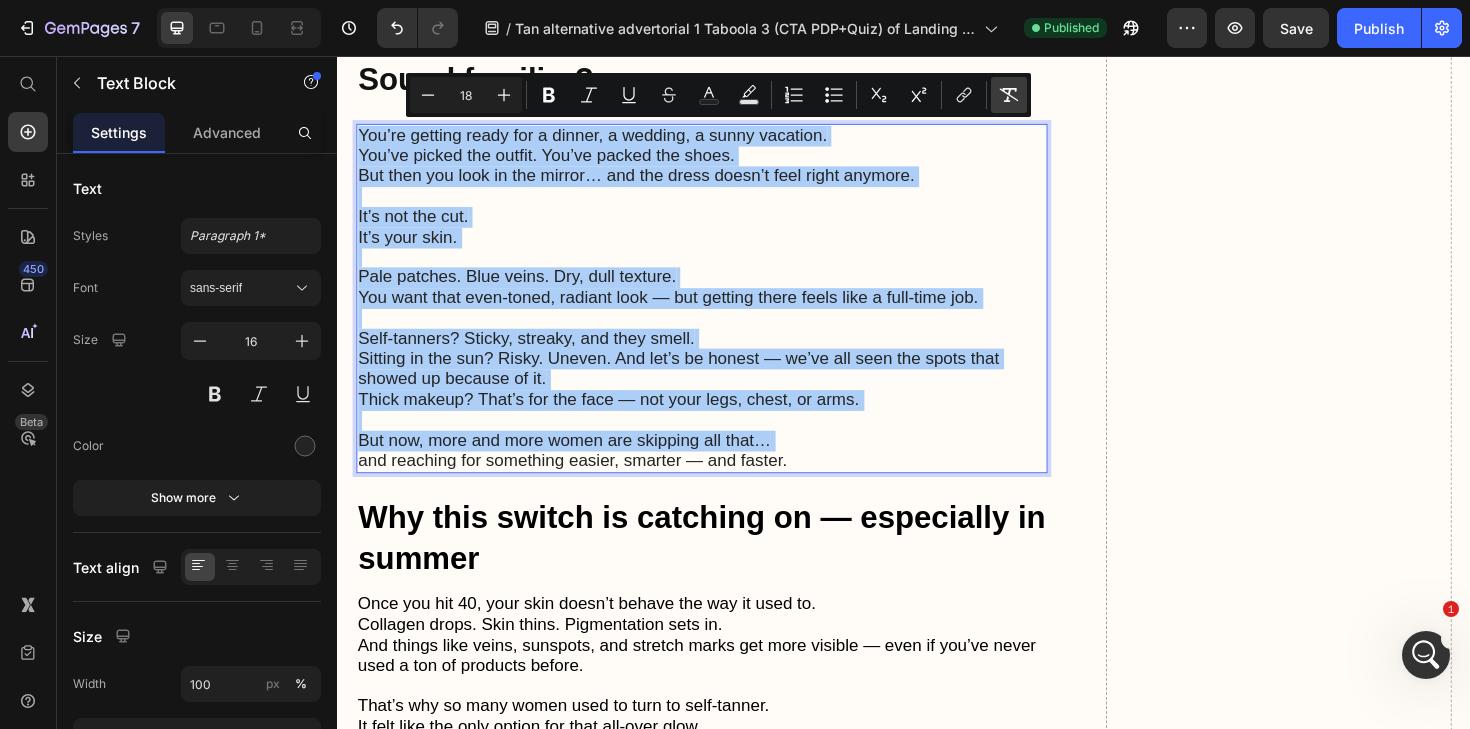 click on "Remove Format" at bounding box center (1009, 95) 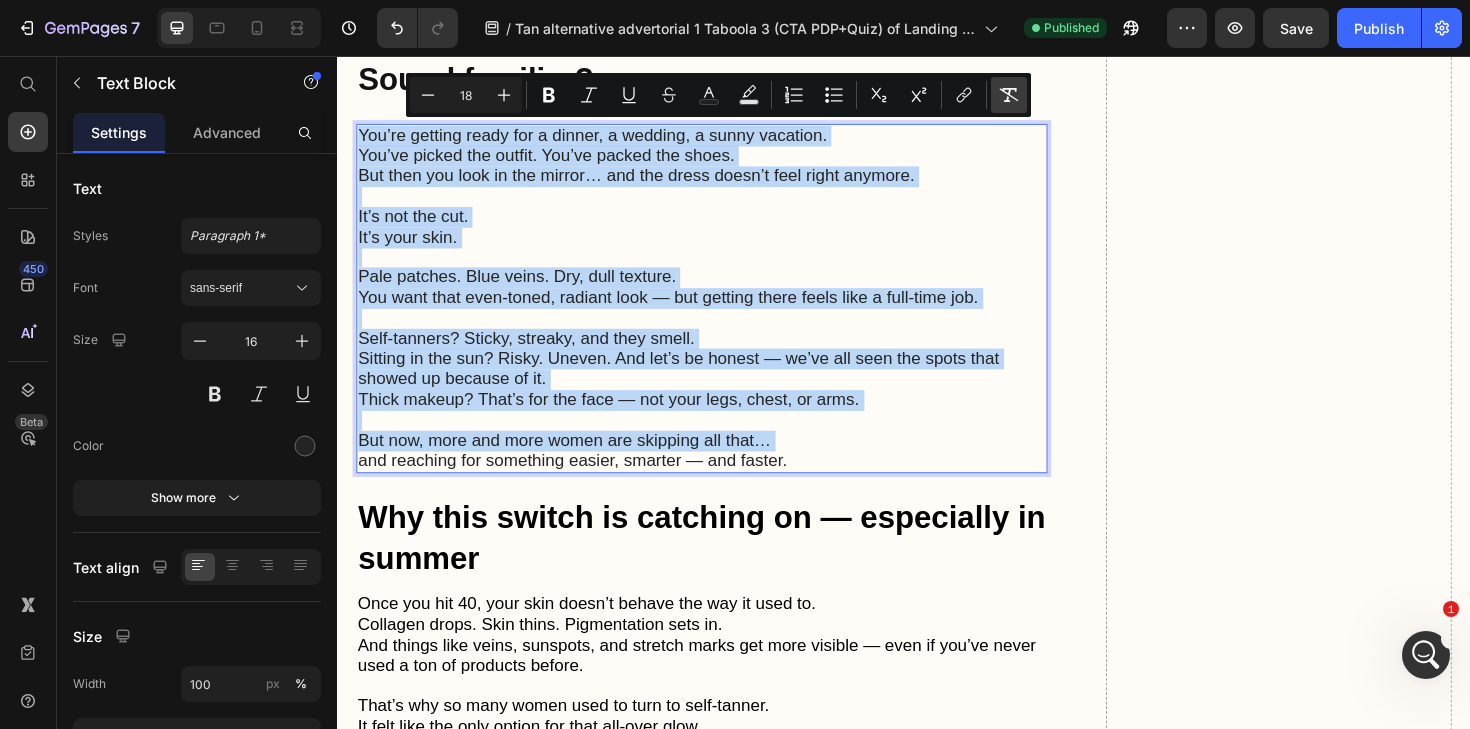 type on "16" 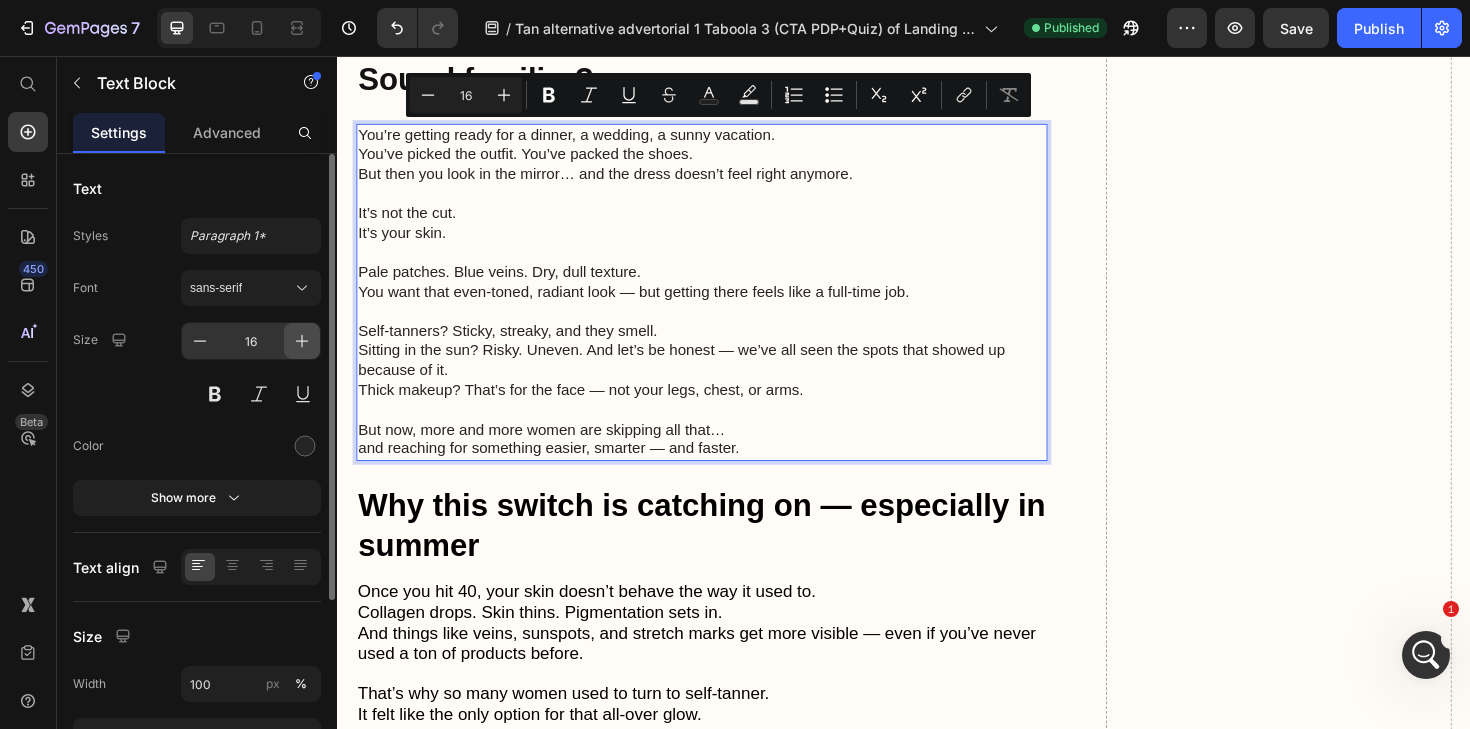 click 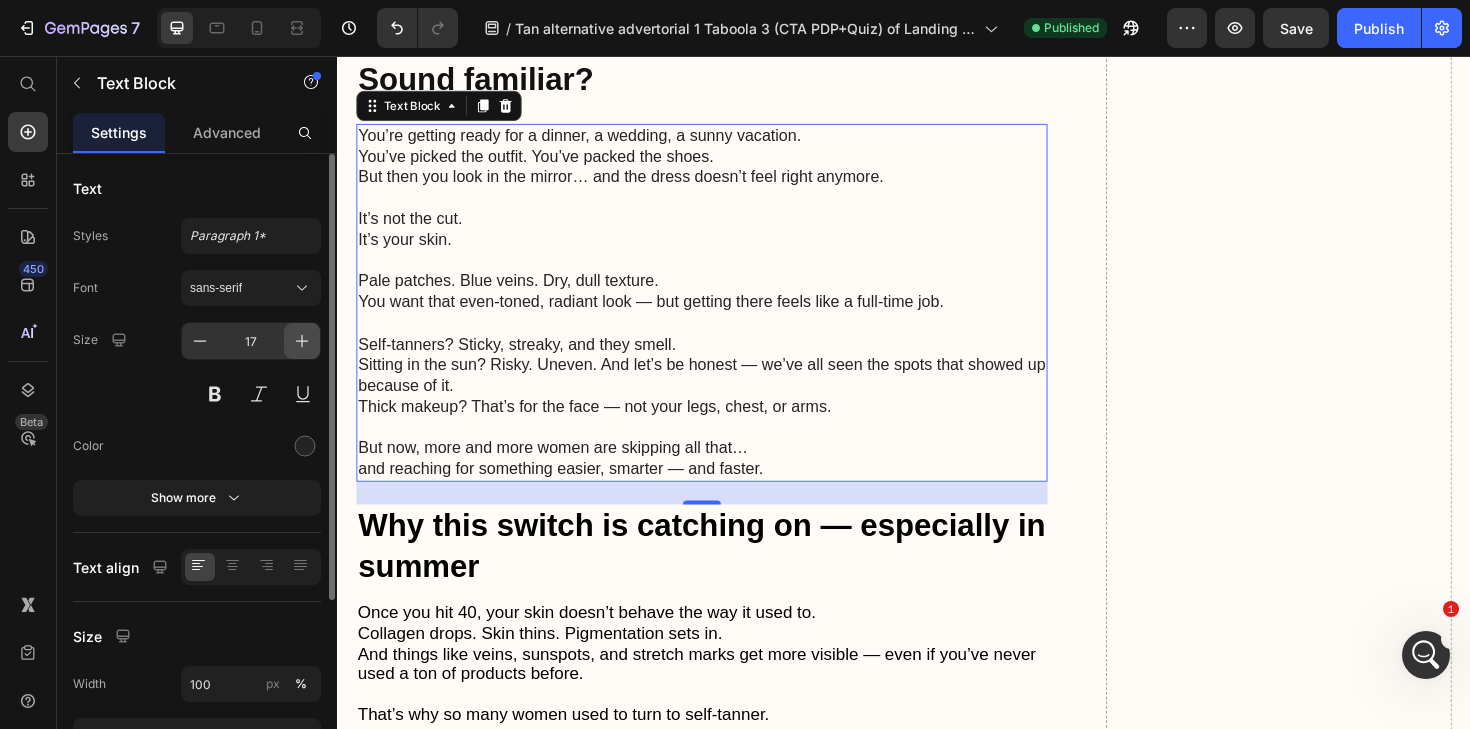 click 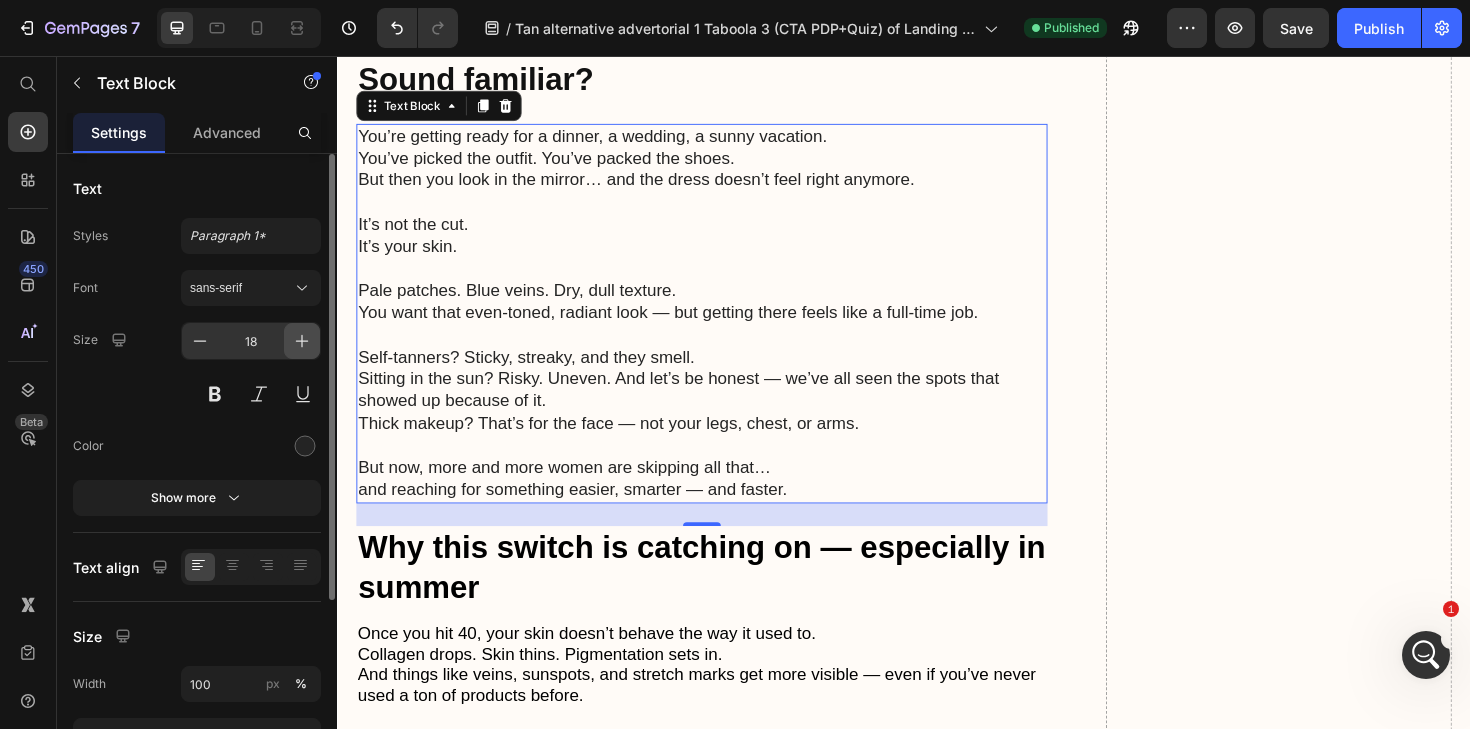 click 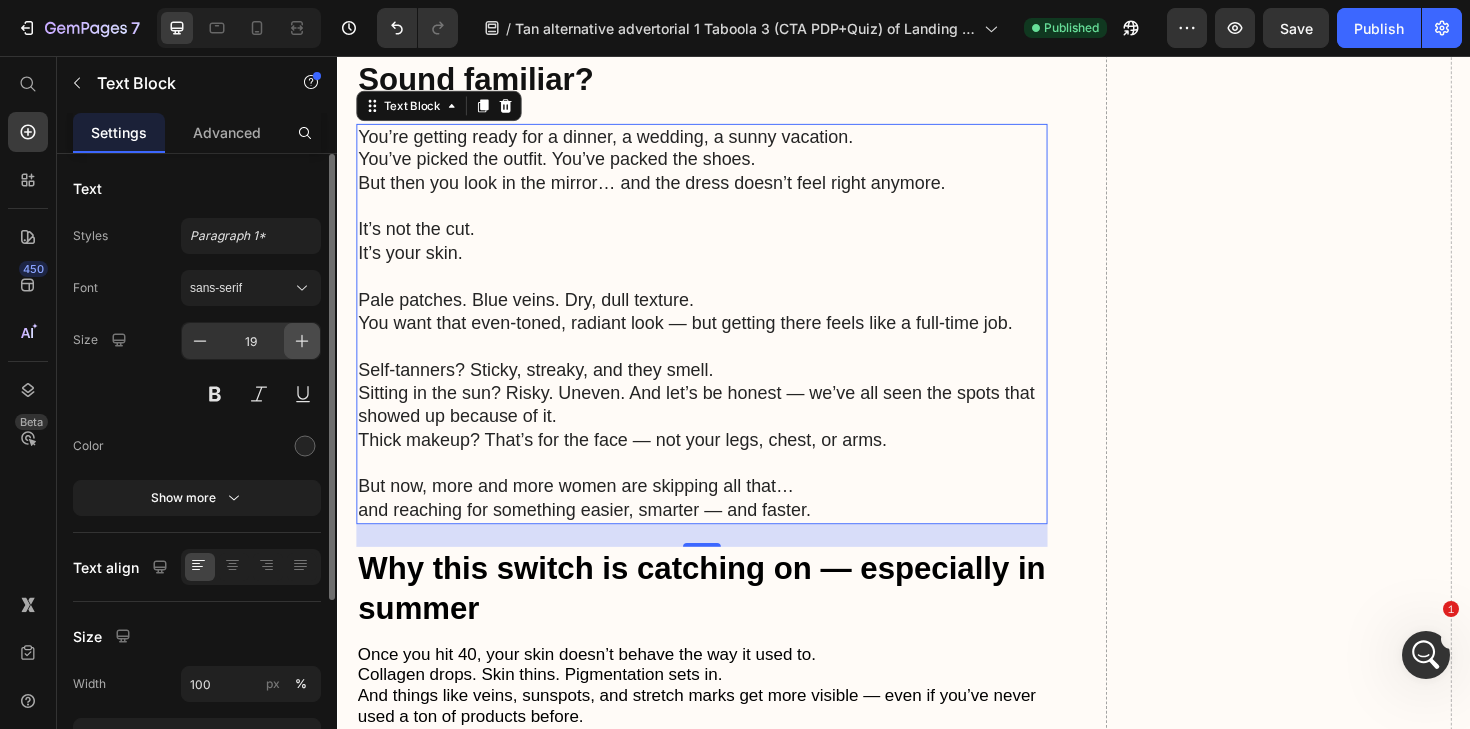 click 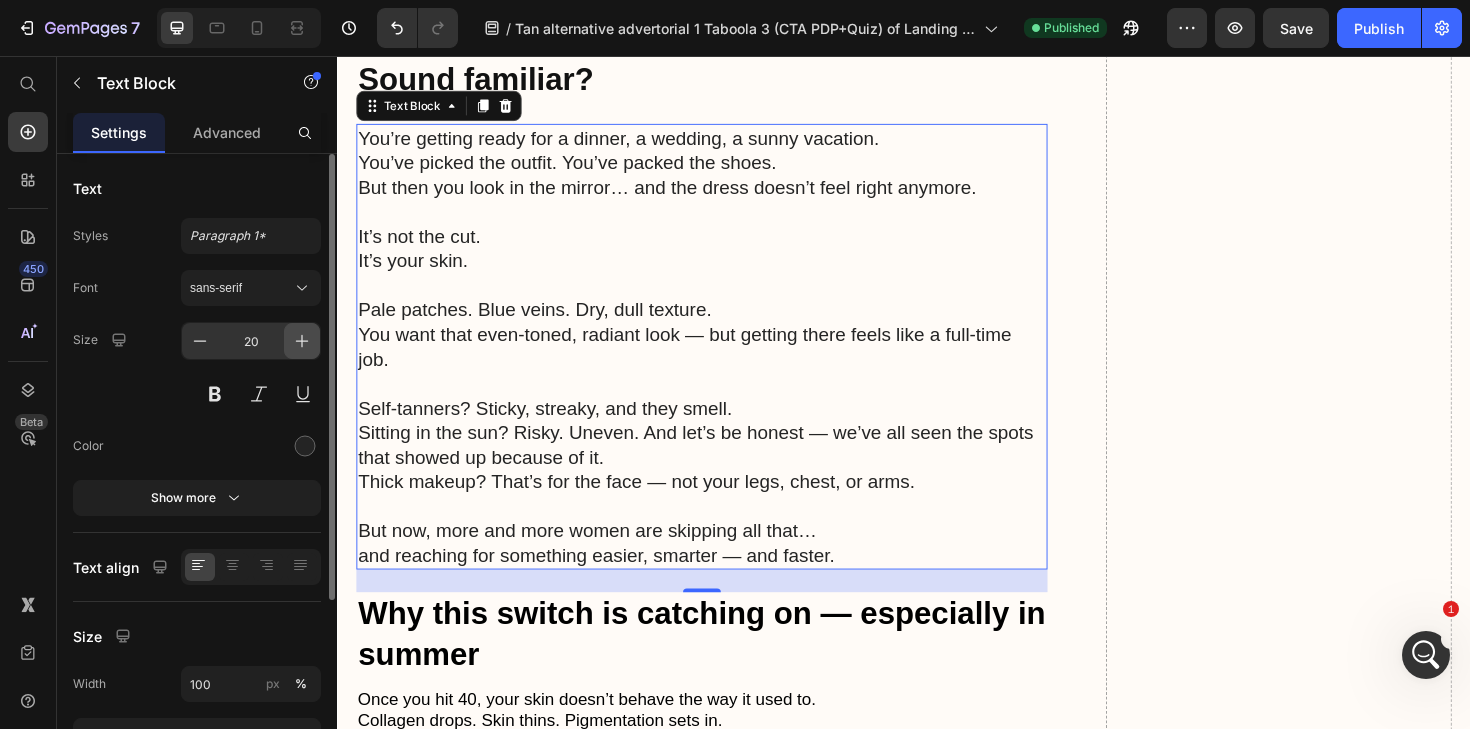 click 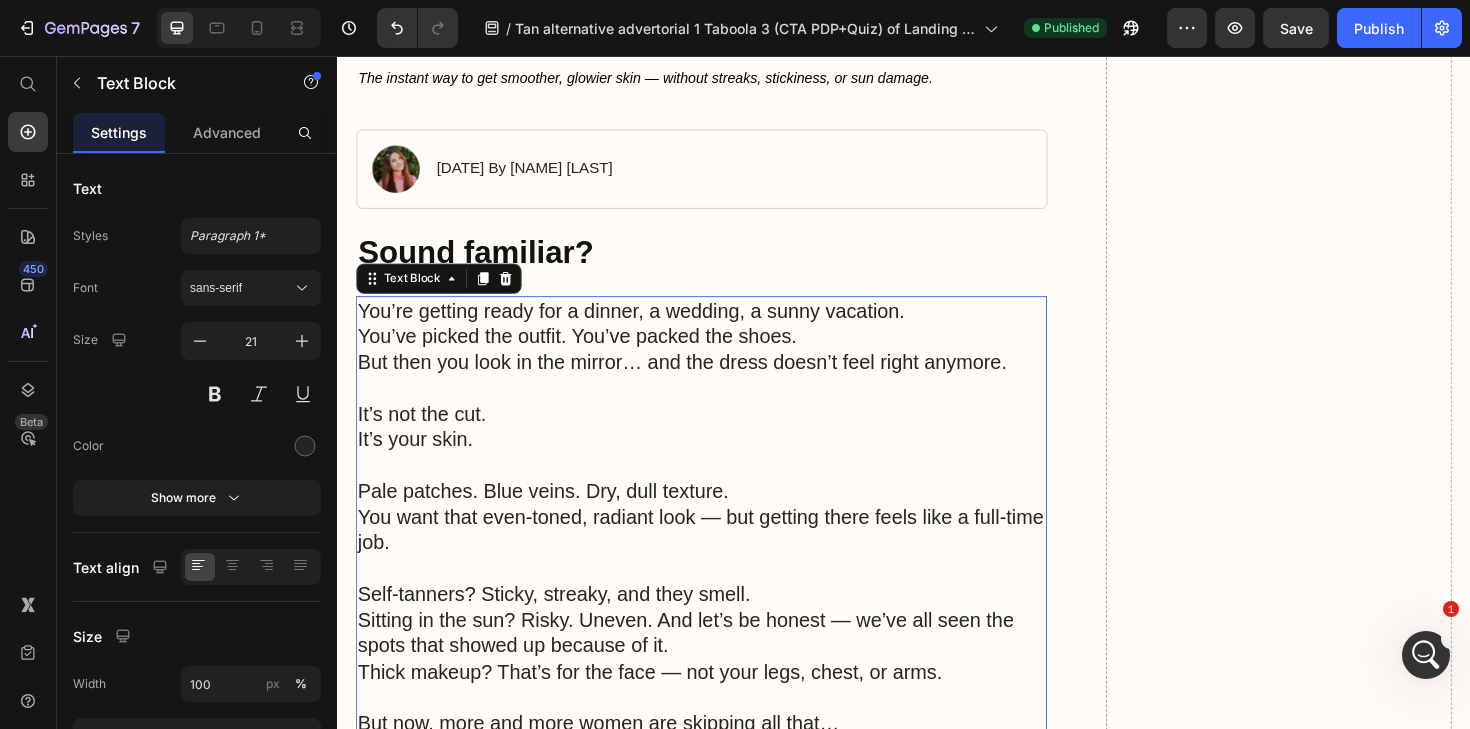 scroll, scrollTop: 463, scrollLeft: 0, axis: vertical 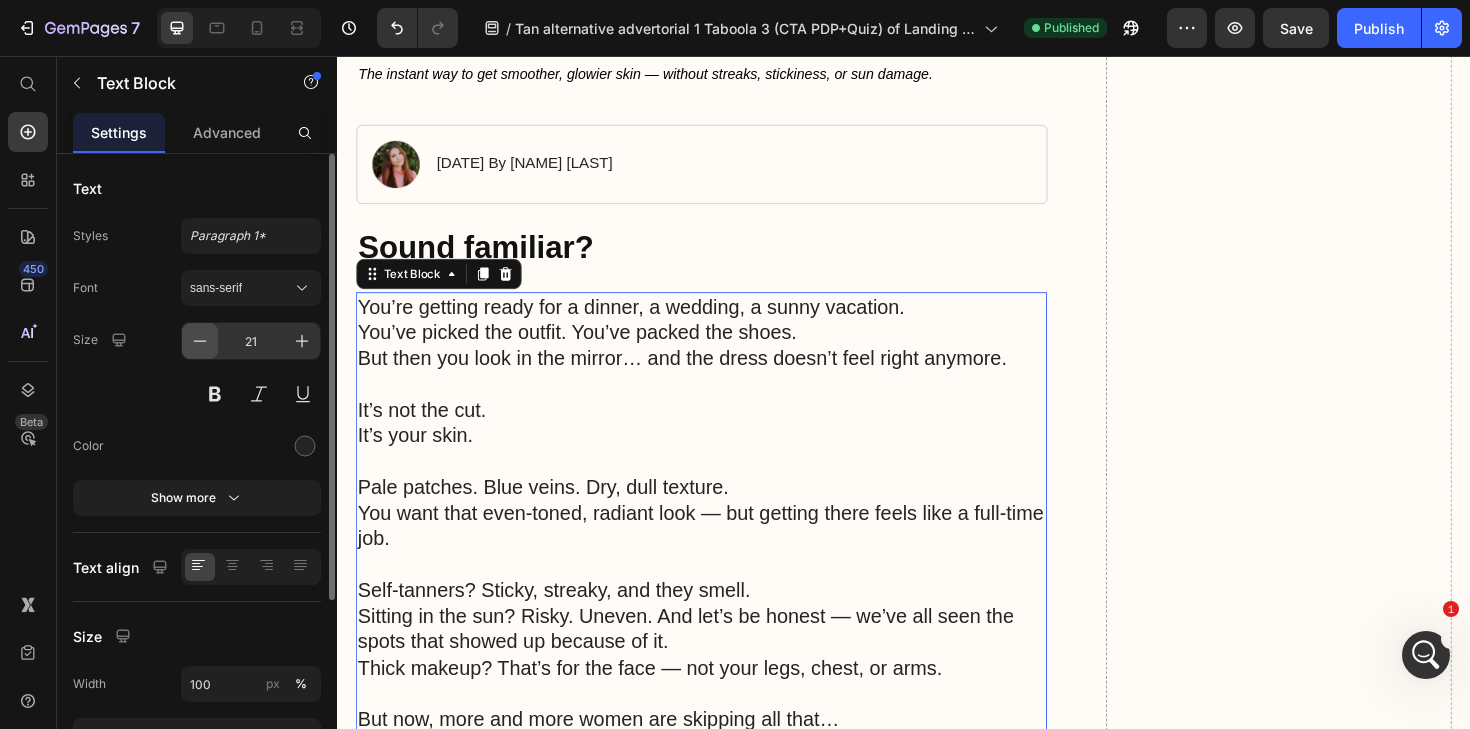 click 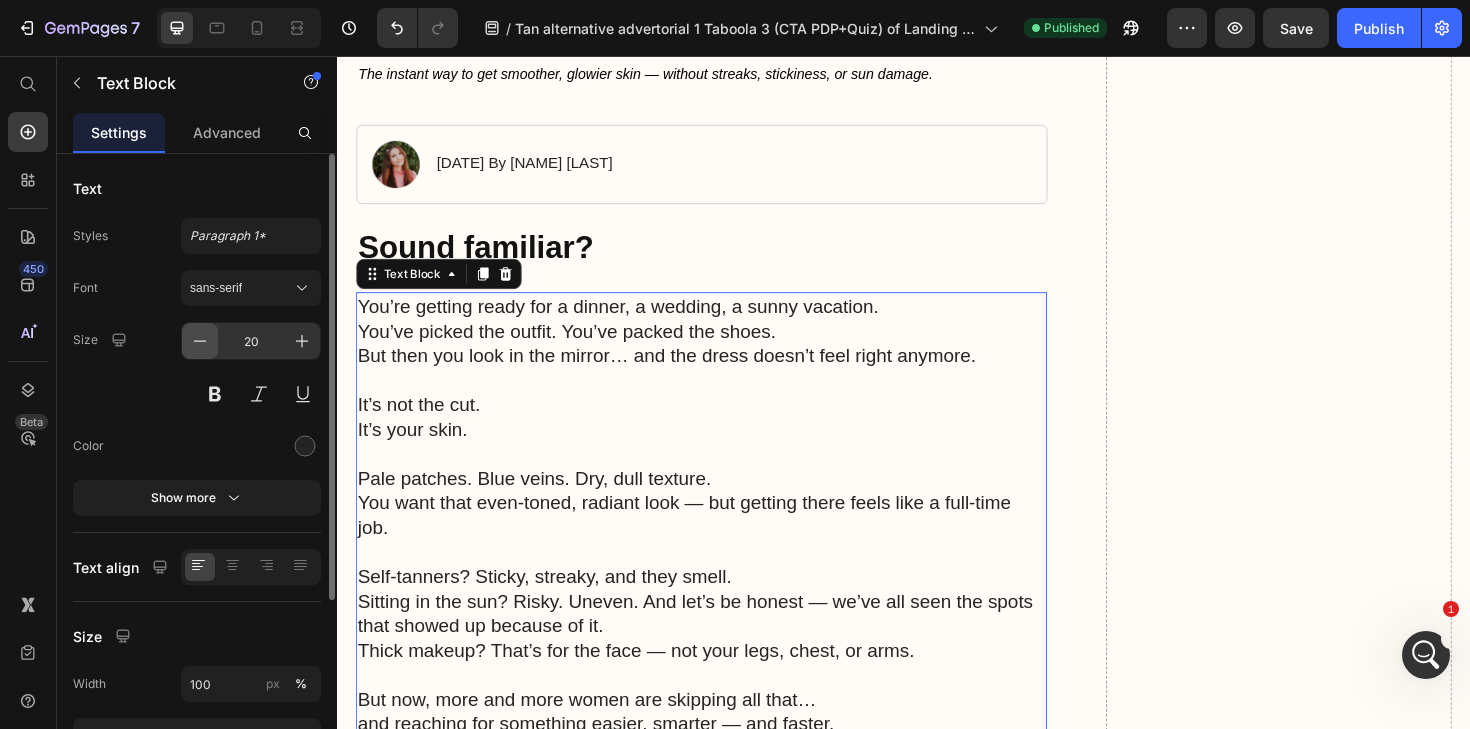 click 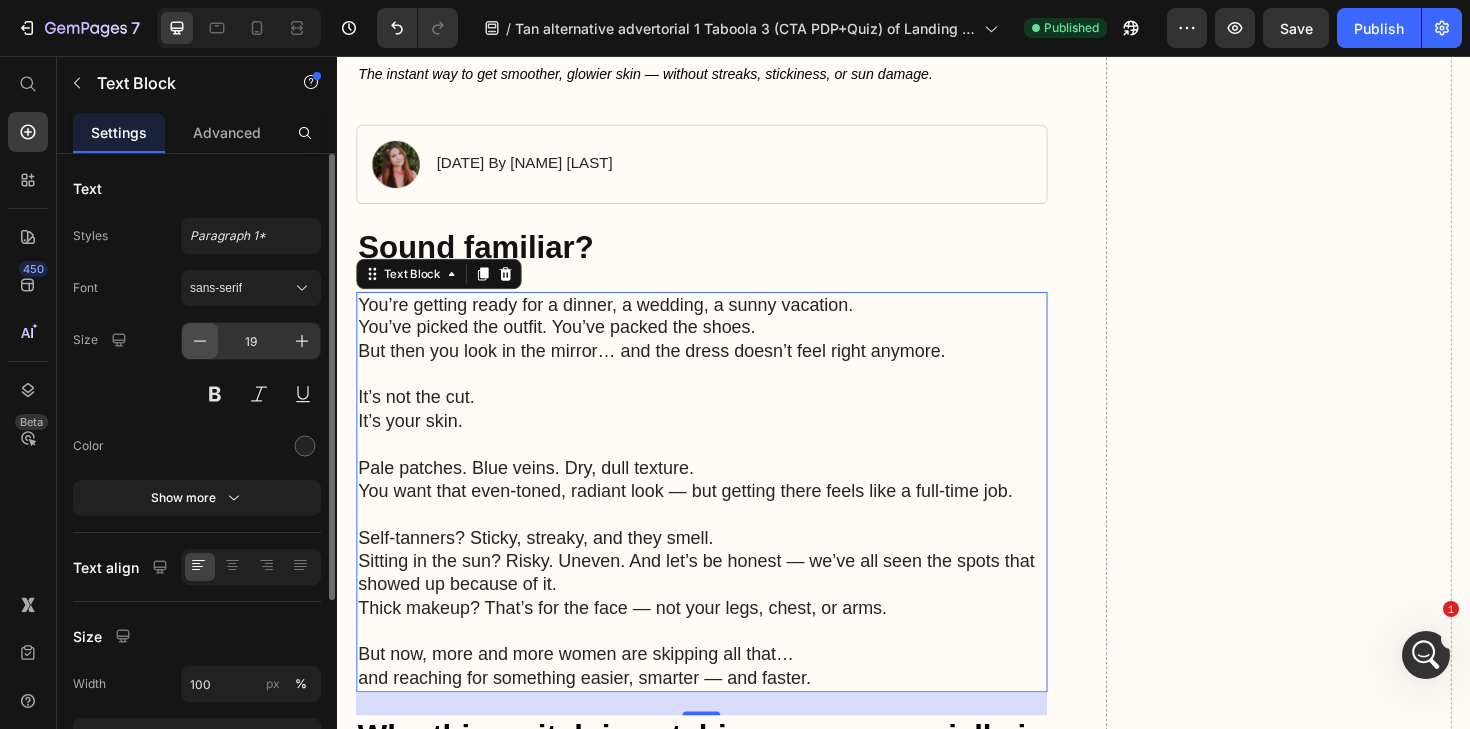 click 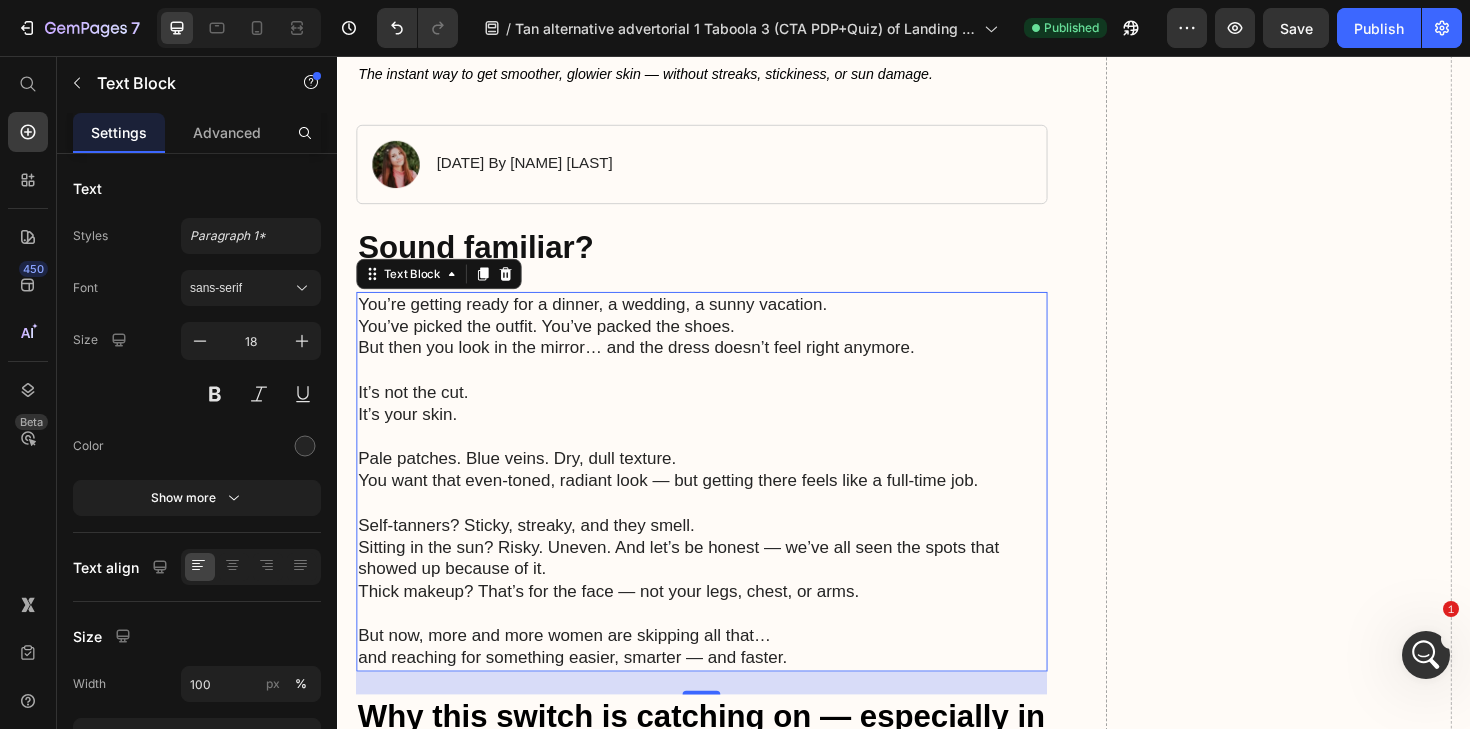click on "It’s not the cut. It’s your skin." at bounding box center (723, 424) 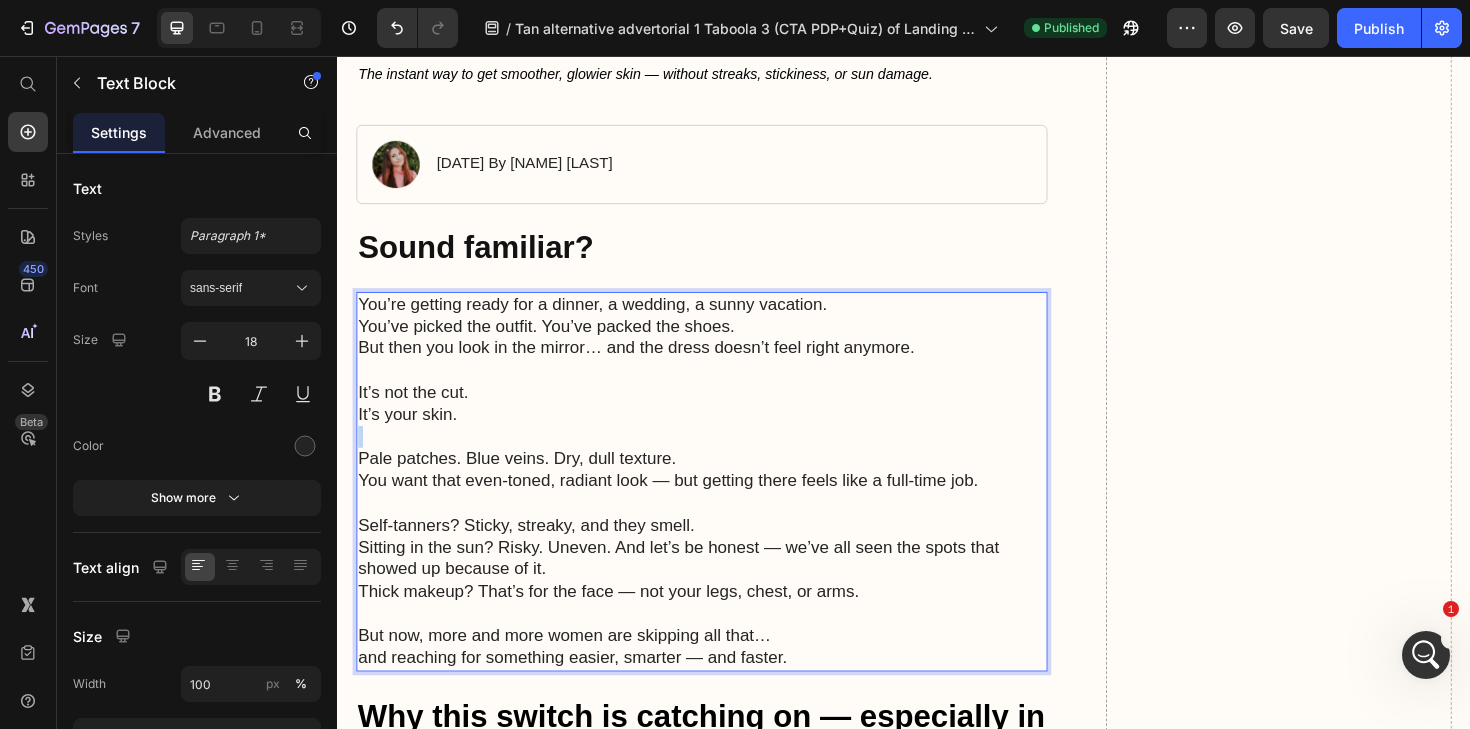 click on "It’s not the cut. It’s your skin." at bounding box center (723, 424) 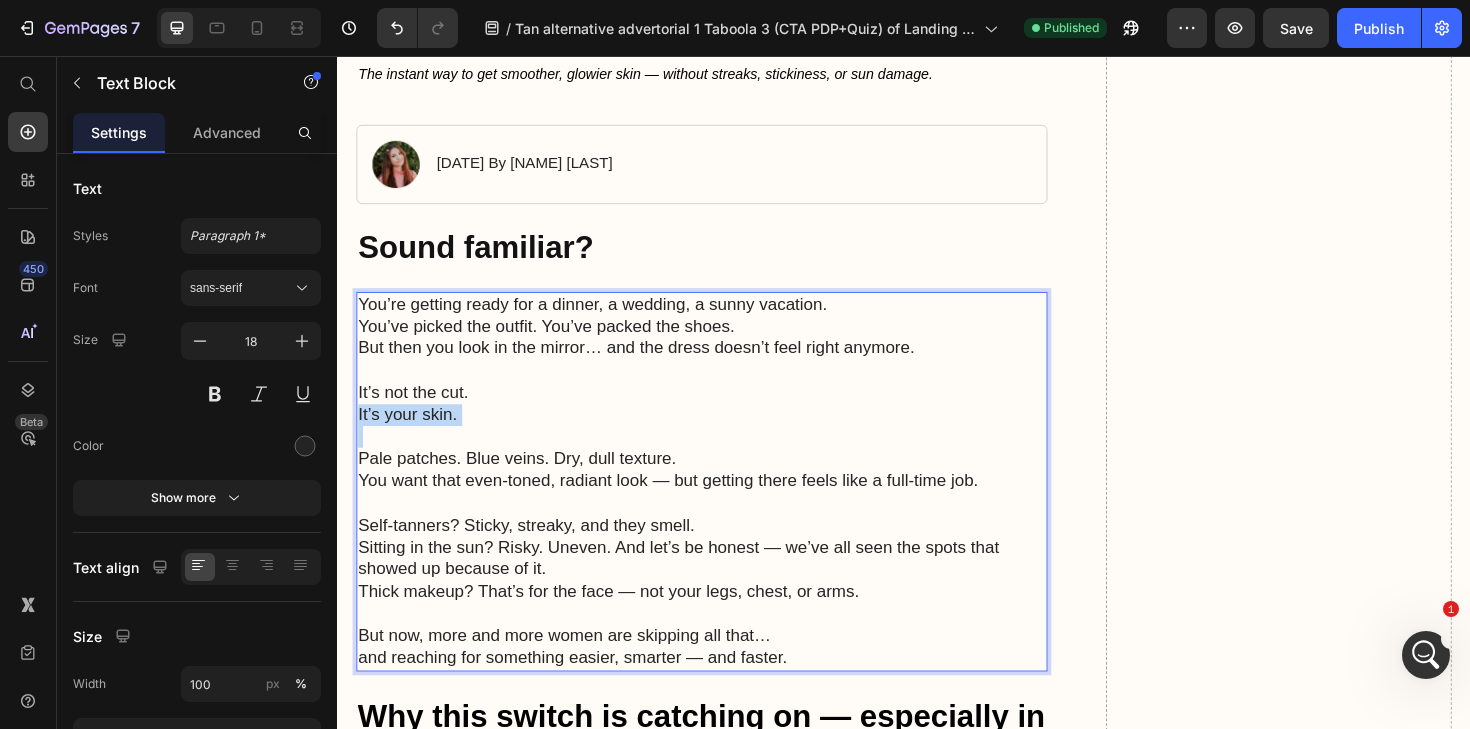 click on "It’s not the cut. It’s your skin." at bounding box center [723, 424] 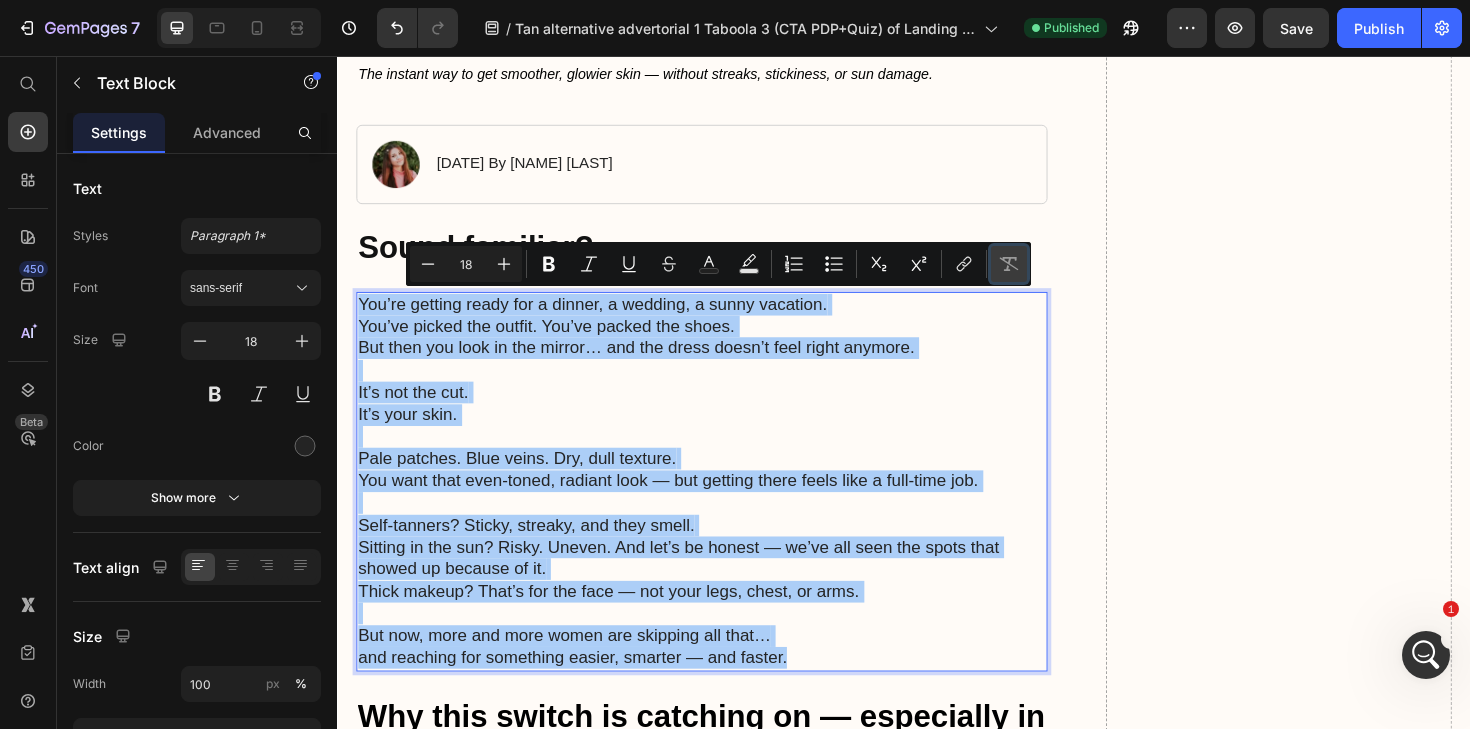 click 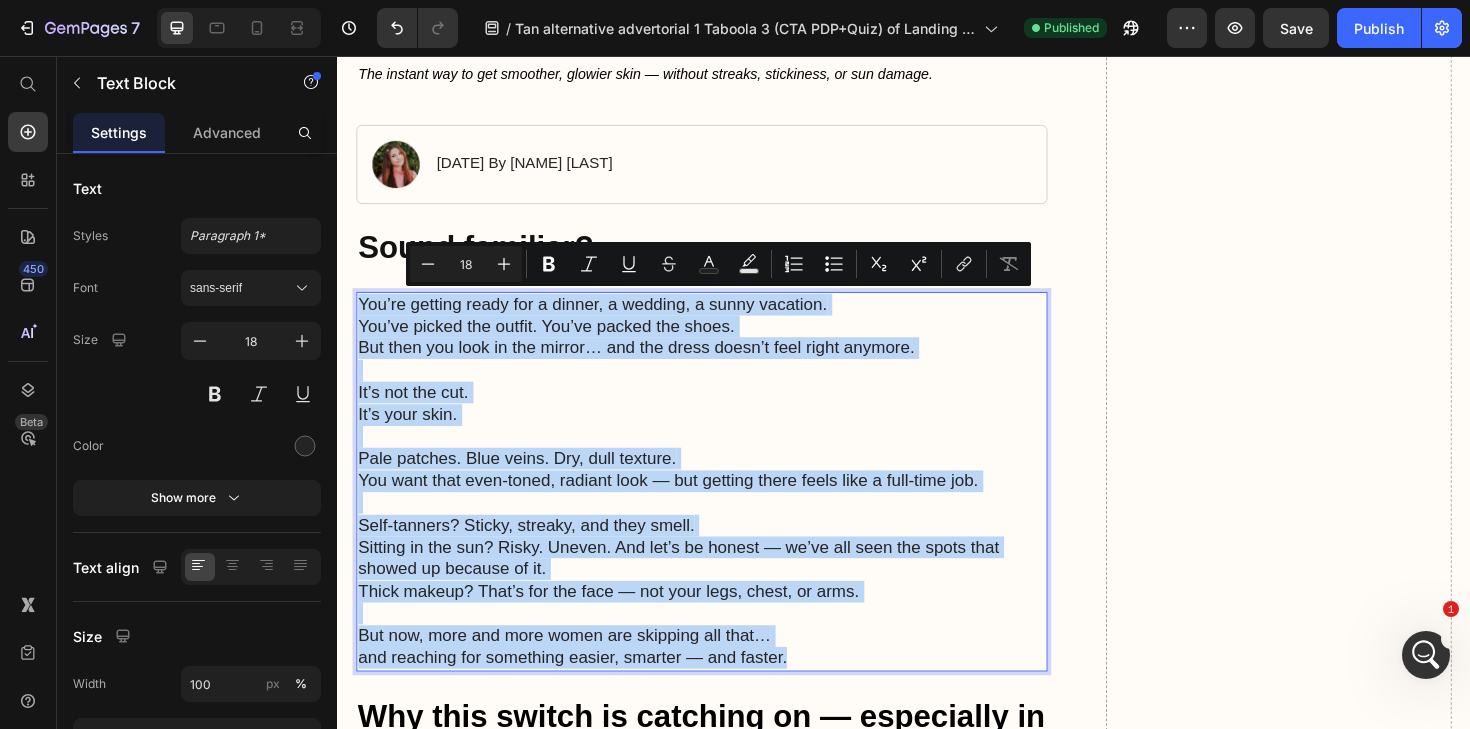 click on "It’s not the cut. It’s your skin." at bounding box center [723, 424] 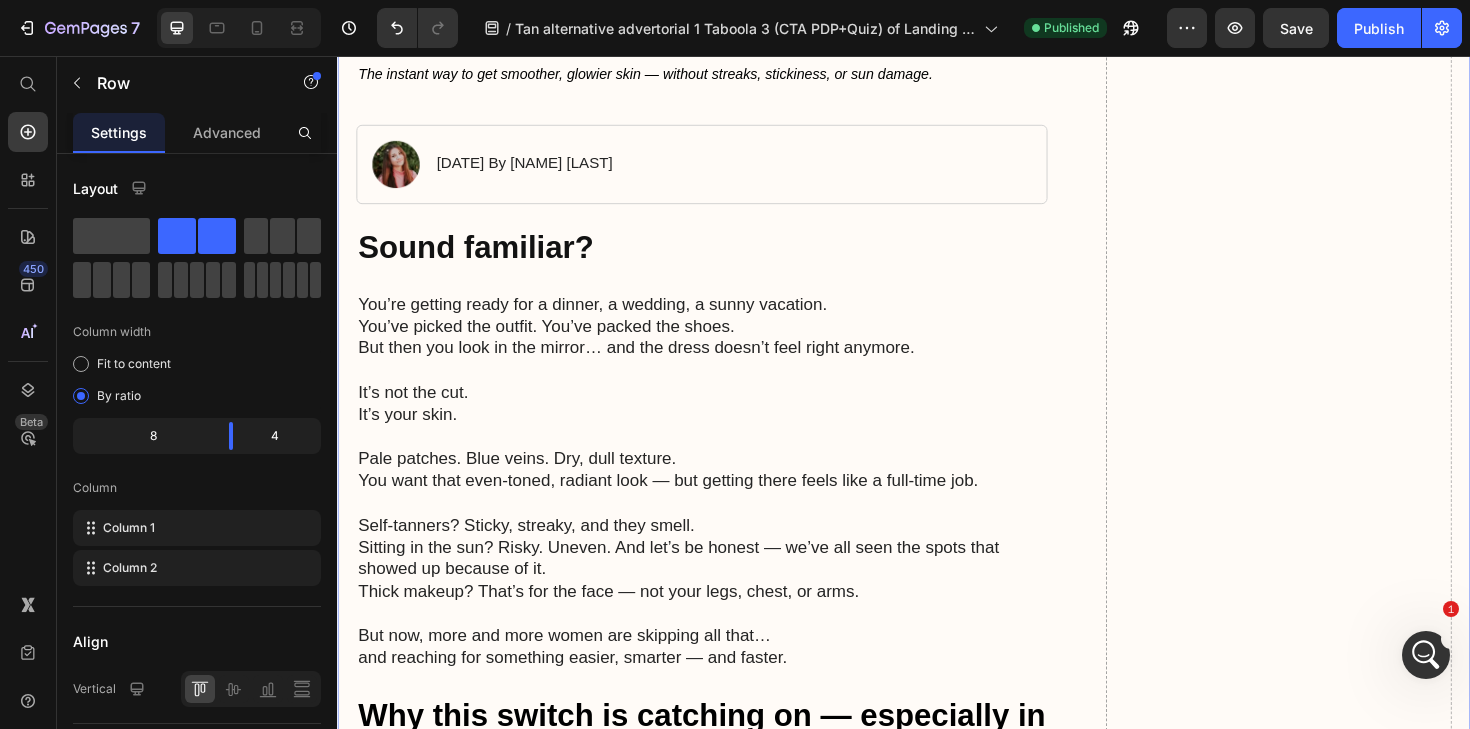 click on "Advertorial  Text Block Why More Women Over 40 Are Ditching Self-Tanners — And Turning to This 60-Second Glow Trick Instead Heading The instant way to get smoother, glowier skin — without streaks, stickiness, or sun damage. Text Block Image June 18, 2025 By Maria Noman Text Block Row Sound familiar? Heading You’re getting ready for a dinner, a wedding, a sunny vacation. You’ve picked the outfit. You’ve packed the shoes. But then you look in the mirror… and the dress doesn’t feel right anymore. It’s not the cut. It’s your skin. Pale patches. Blue veins. Dry, dull texture. You want that even-toned, radiant look — but getting there feels like a full-time job. Self-tanners? Sticky, streaky, and they smell. Sitting in the sun? Risky. Uneven. And let’s be honest — we’ve all seen the spots that showed up because of it. Thick makeup? That’s for the face — not your legs, chest, or arms. But now, more and more women are skipping all that… Text Block Heading     But the tradeoffs?" at bounding box center (937, 1765) 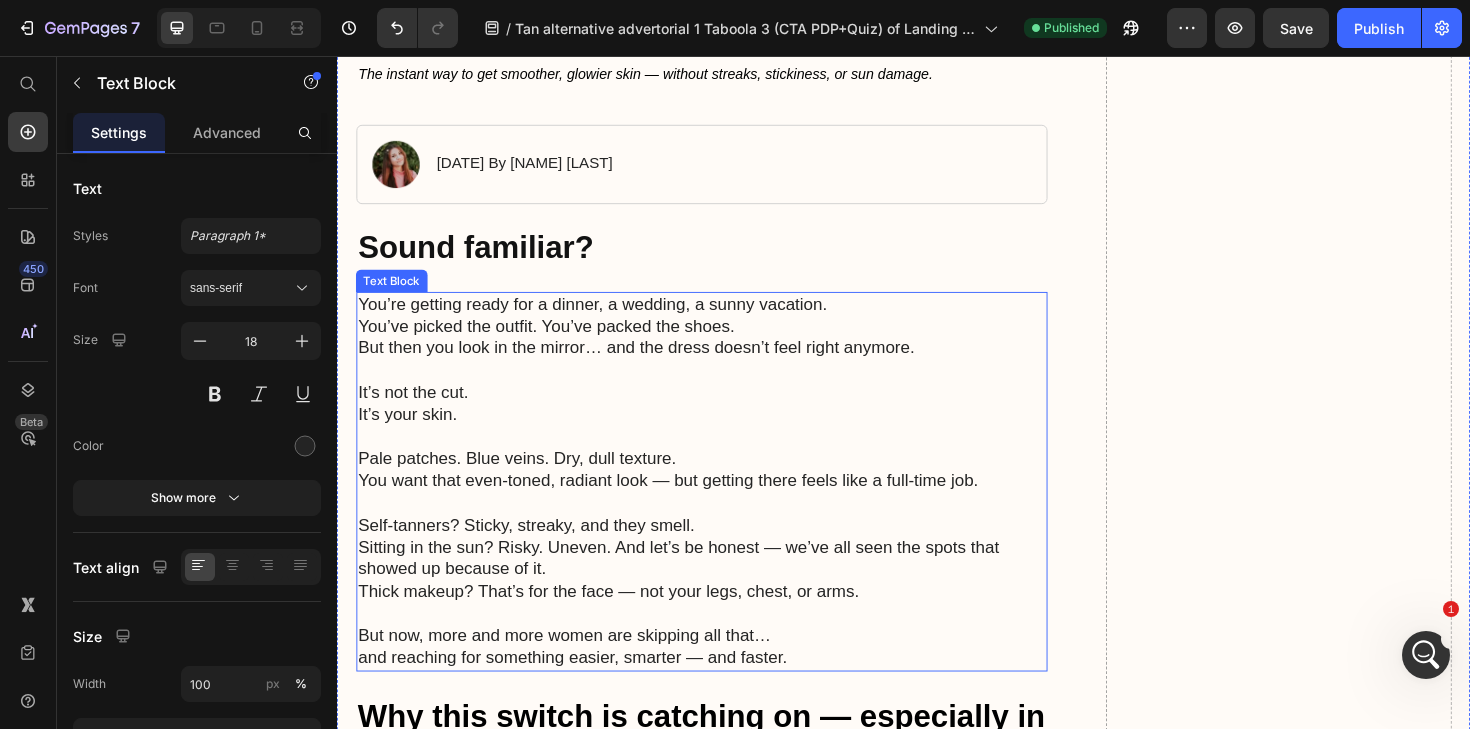 click on "Pale patches. Blue veins. Dry, dull texture. You want that even-toned, radiant look — but getting there feels like a full-time job." at bounding box center (723, 494) 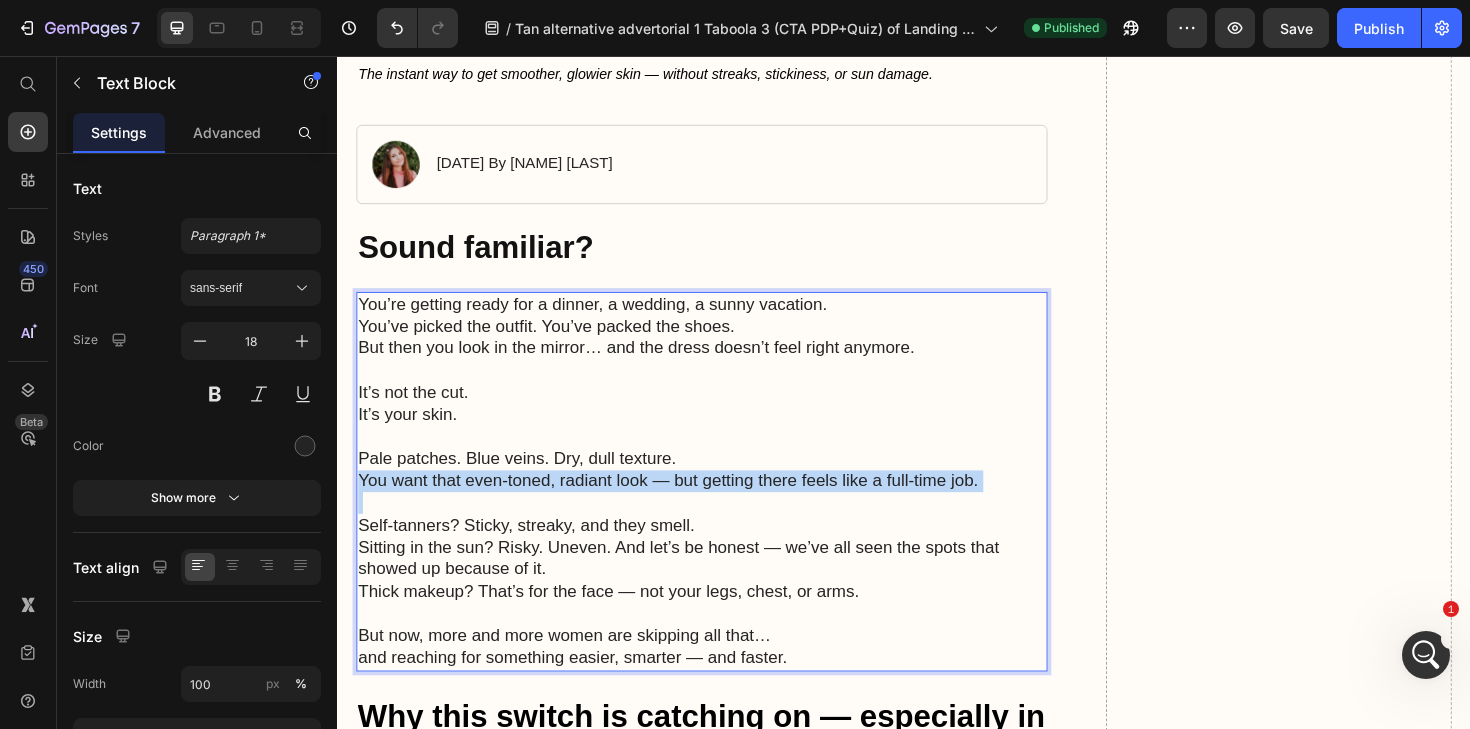 click on "Pale patches. Blue veins. Dry, dull texture. You want that even-toned, radiant look — but getting there feels like a full-time job." at bounding box center (723, 494) 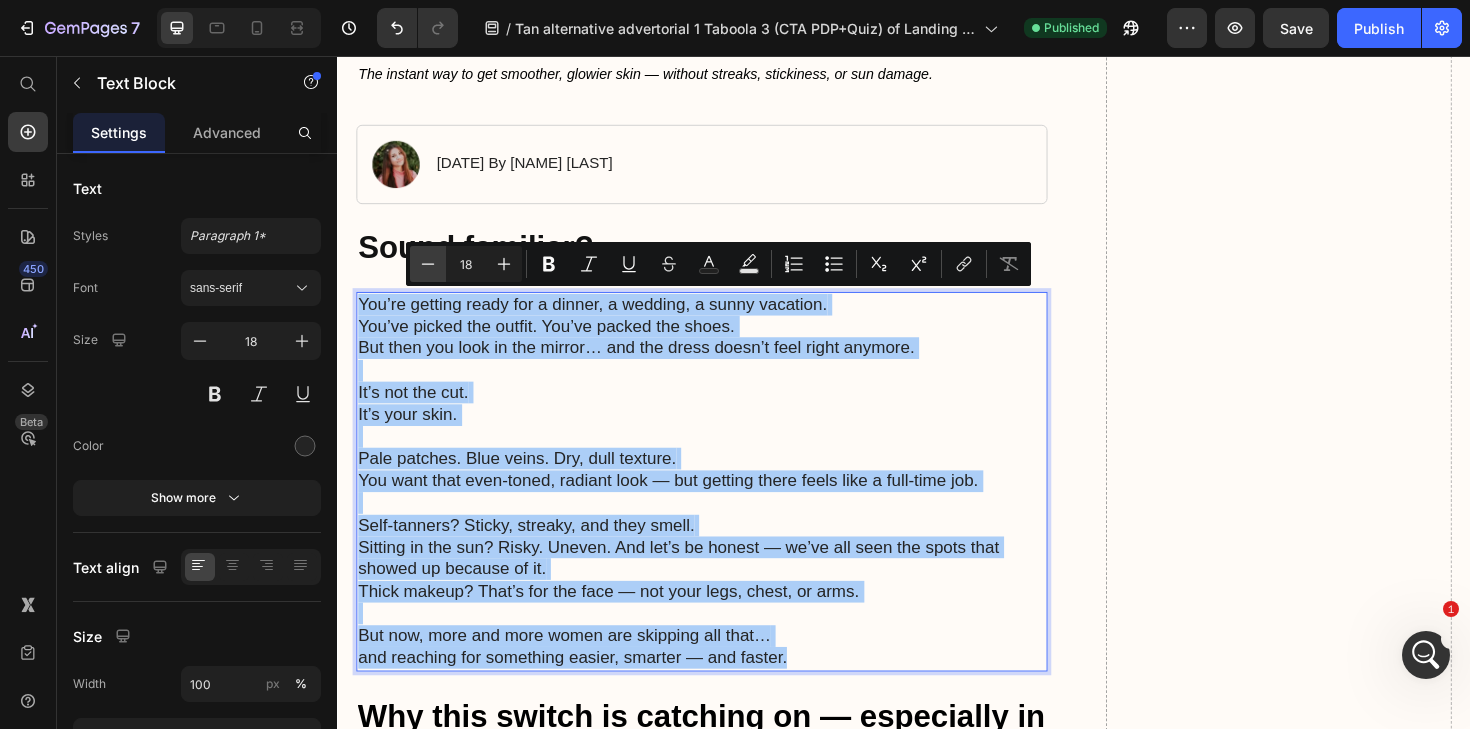 click 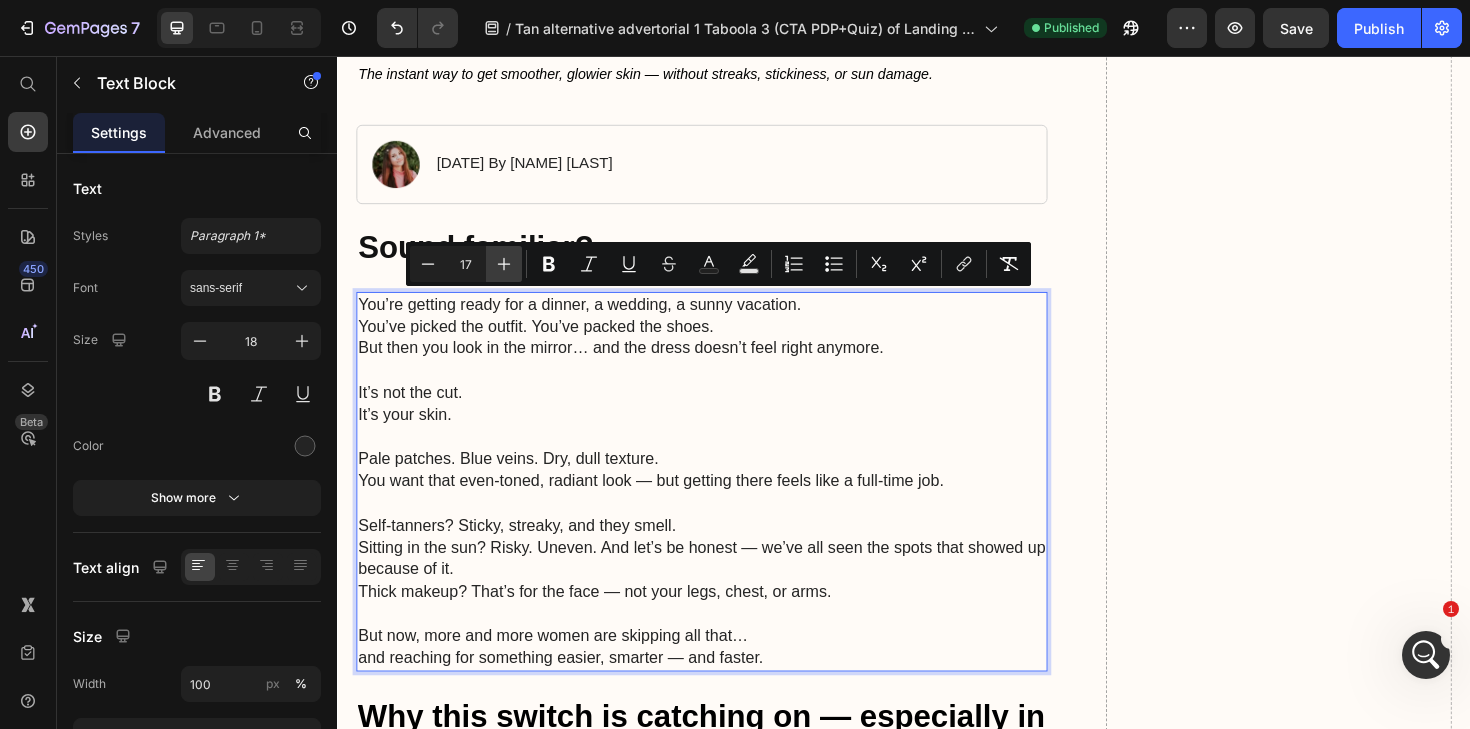 click 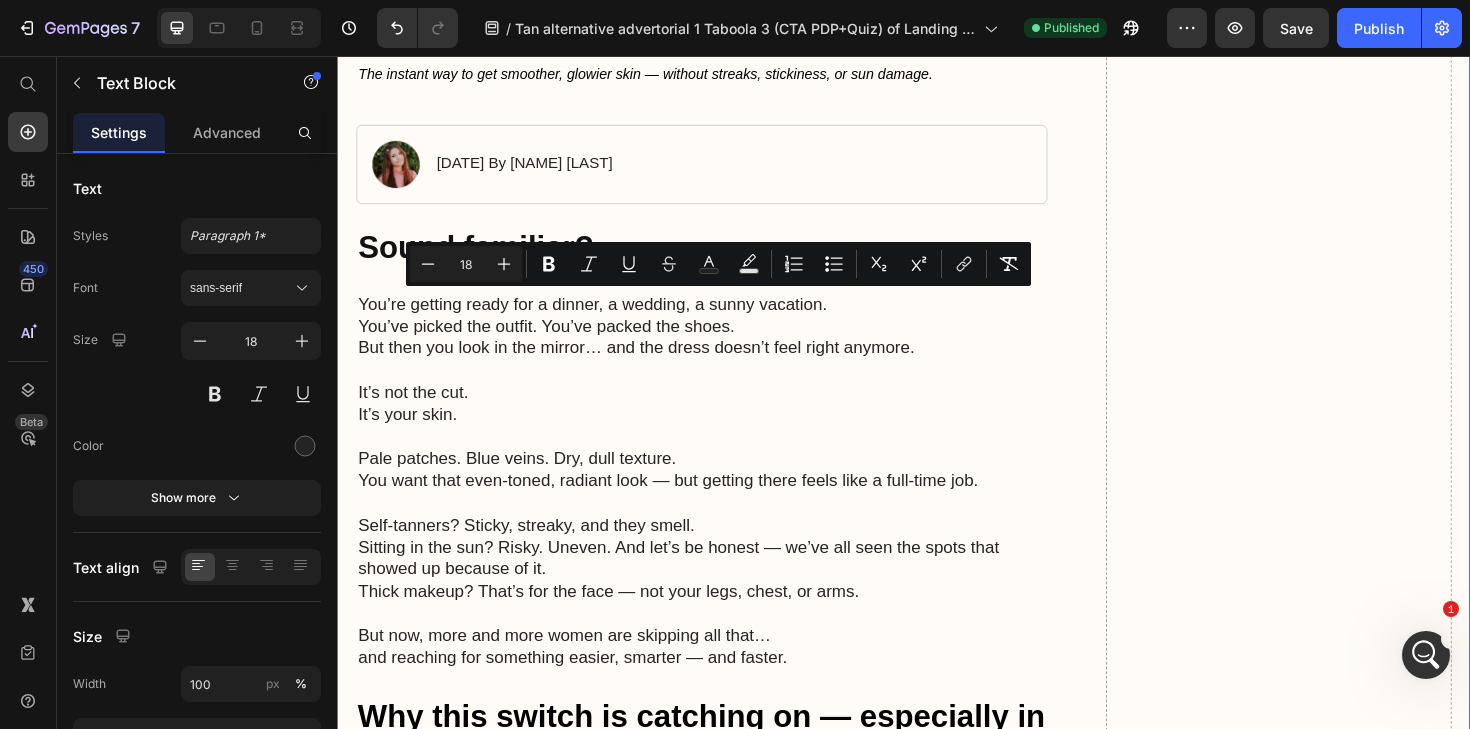 click on "Drop element here" at bounding box center (1334, 1765) 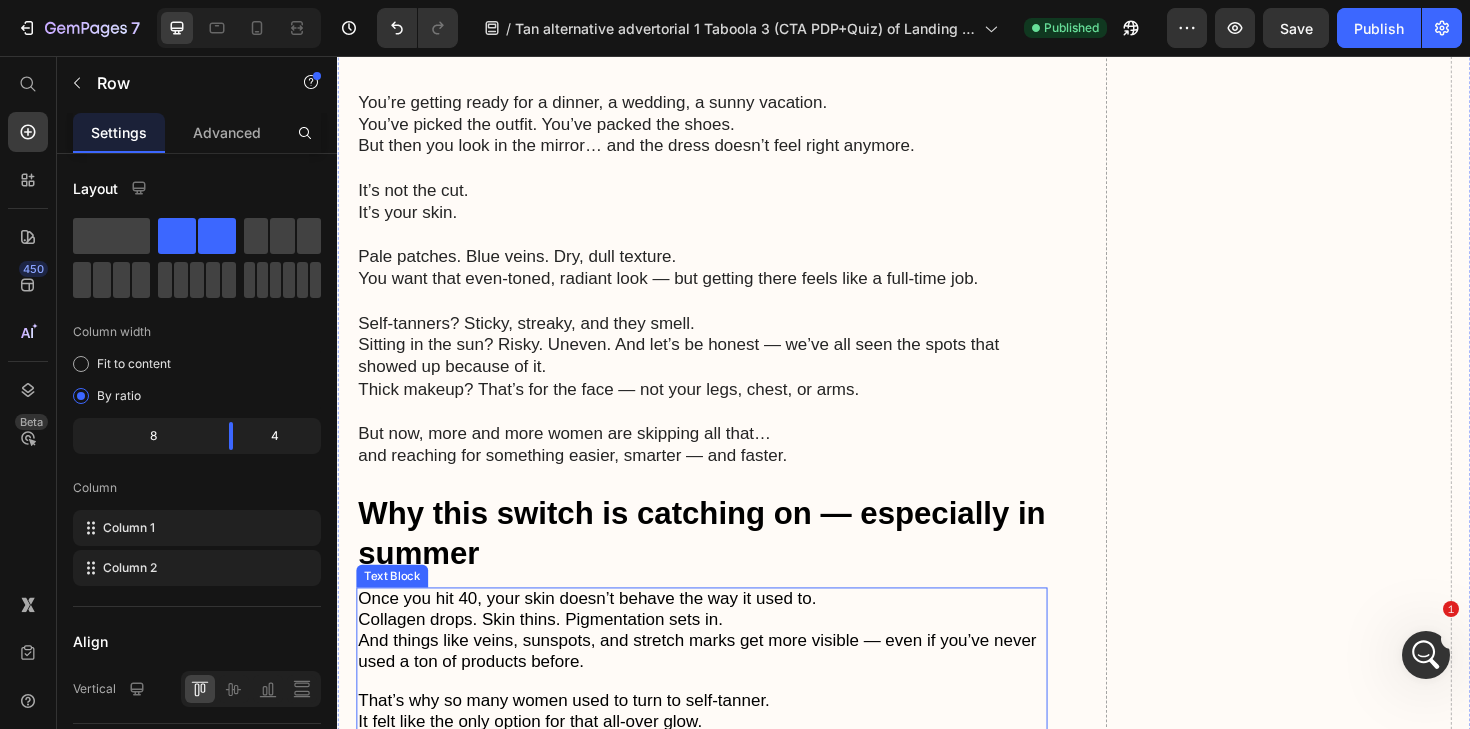 scroll, scrollTop: 676, scrollLeft: 0, axis: vertical 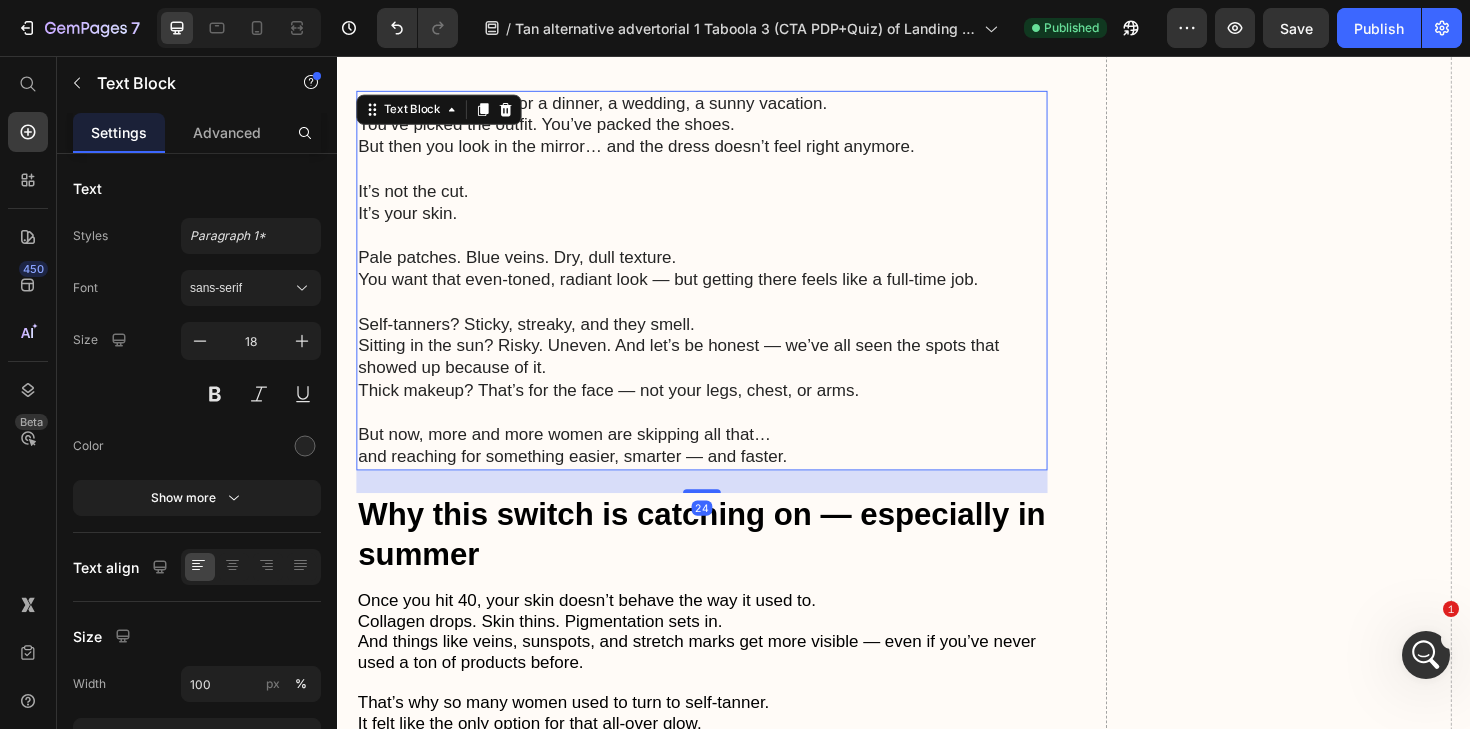 click on "Thick makeup? That’s for the face — not your legs, chest, or arms." at bounding box center [624, 410] 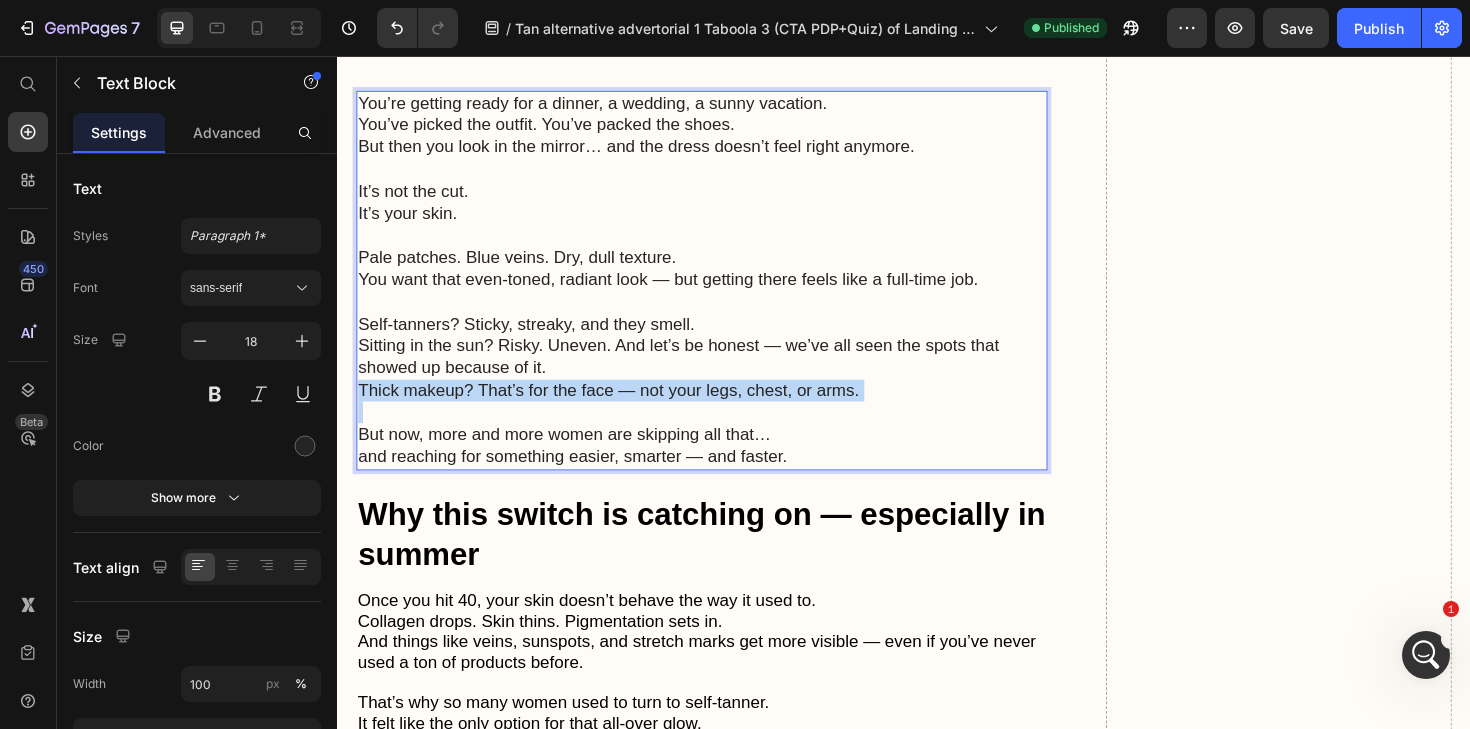 click on "Thick makeup? That’s for the face — not your legs, chest, or arms." at bounding box center [624, 410] 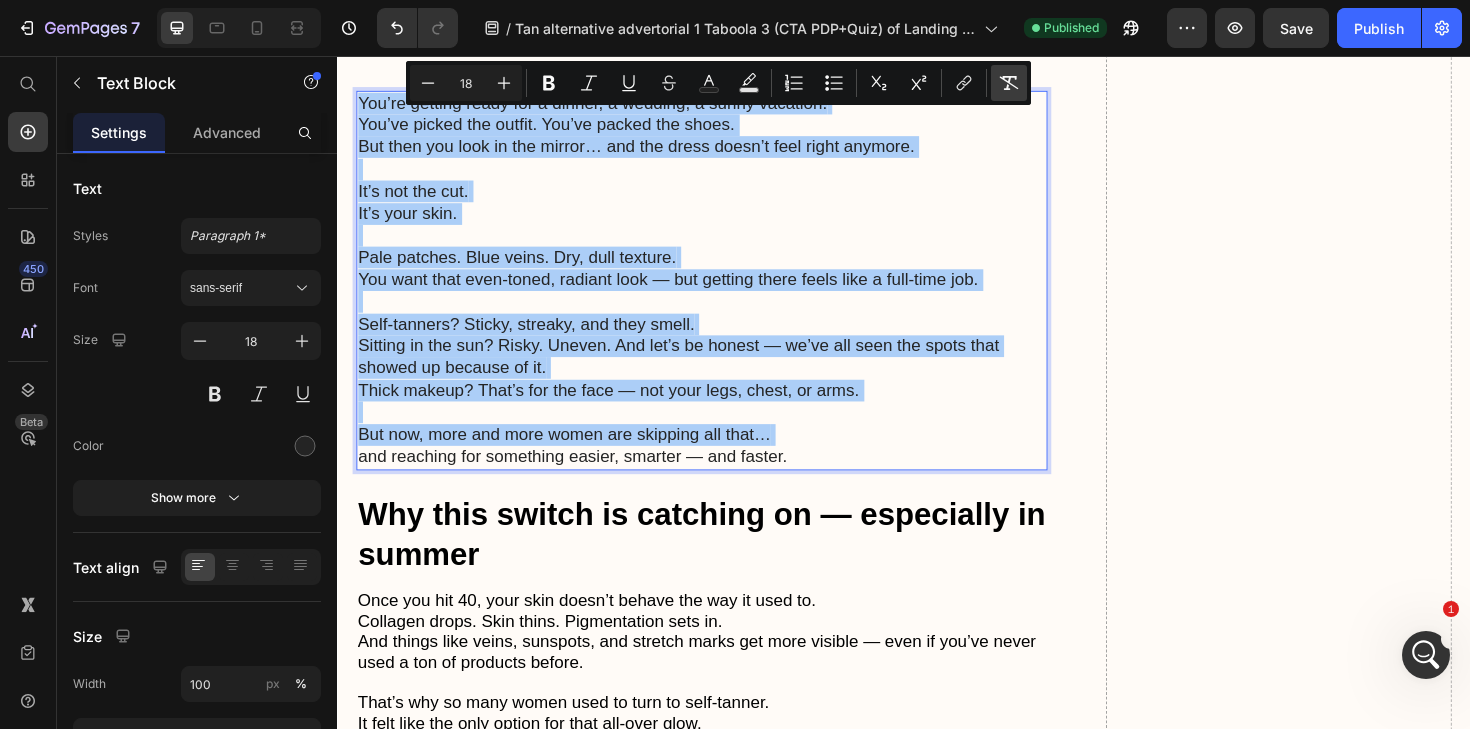 click 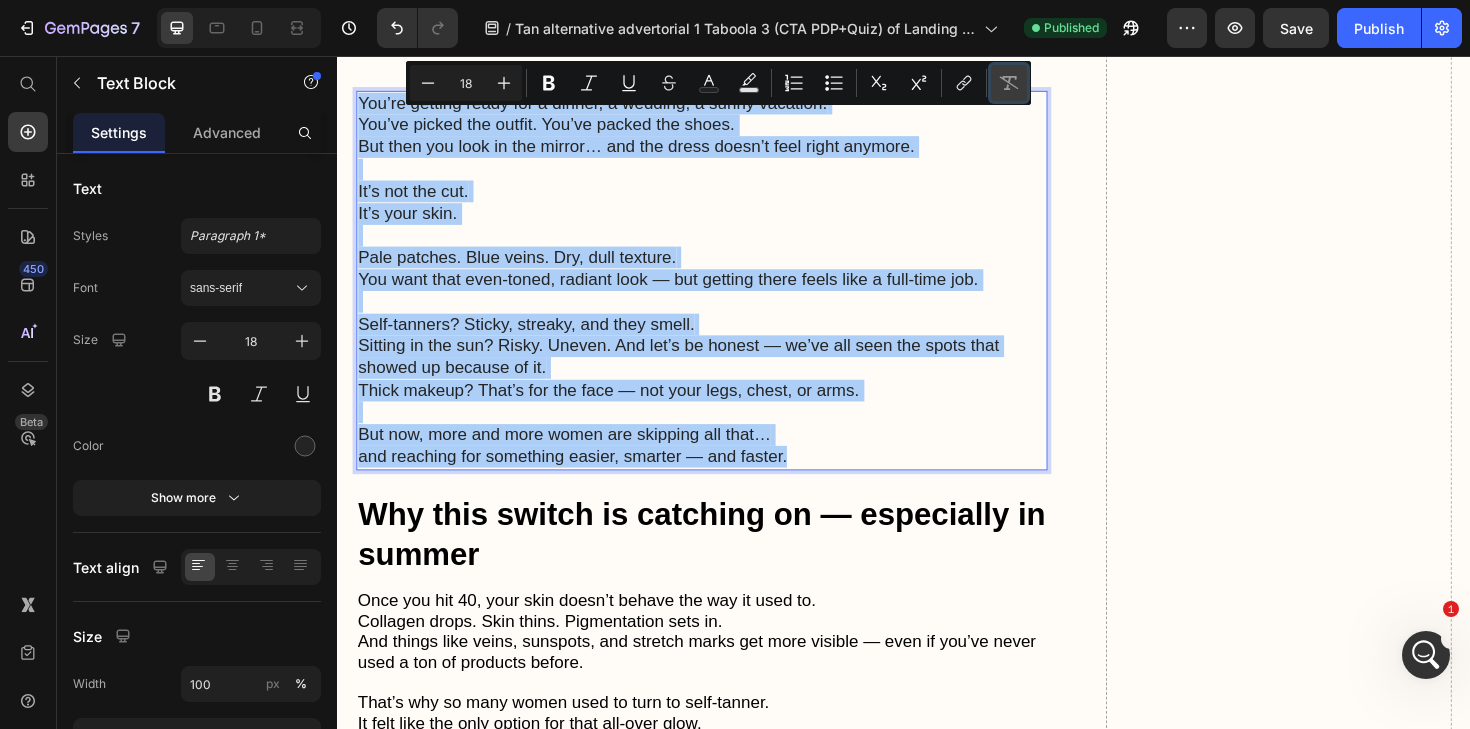 click 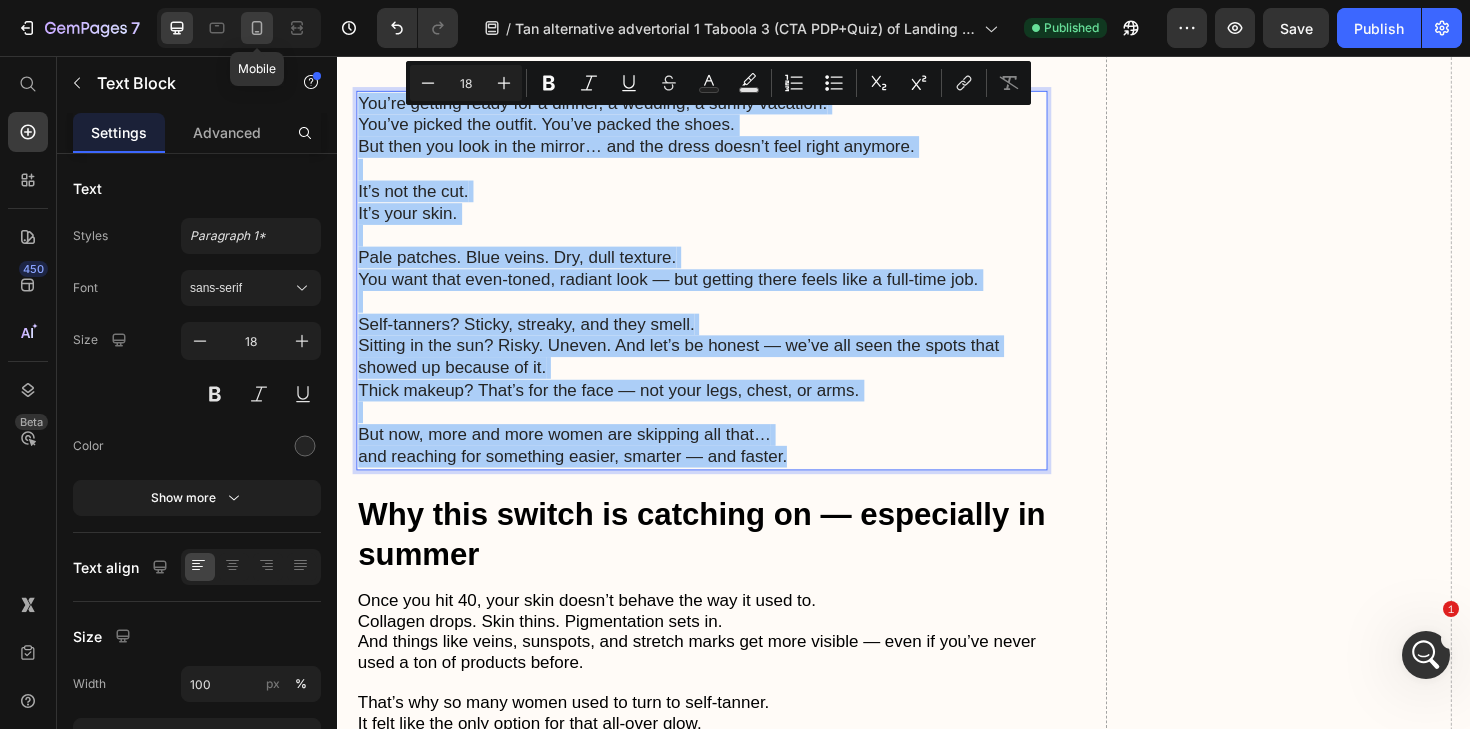 click 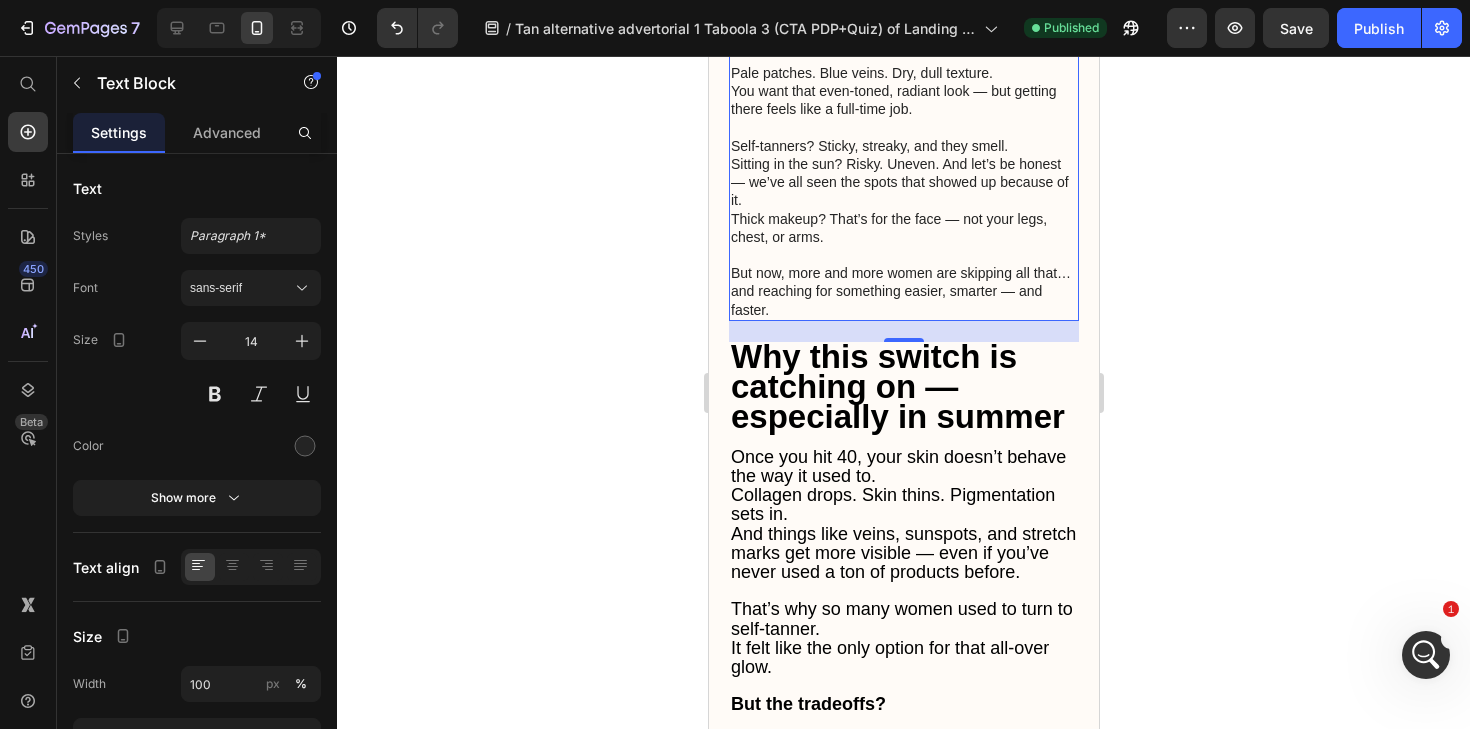 scroll, scrollTop: 767, scrollLeft: 0, axis: vertical 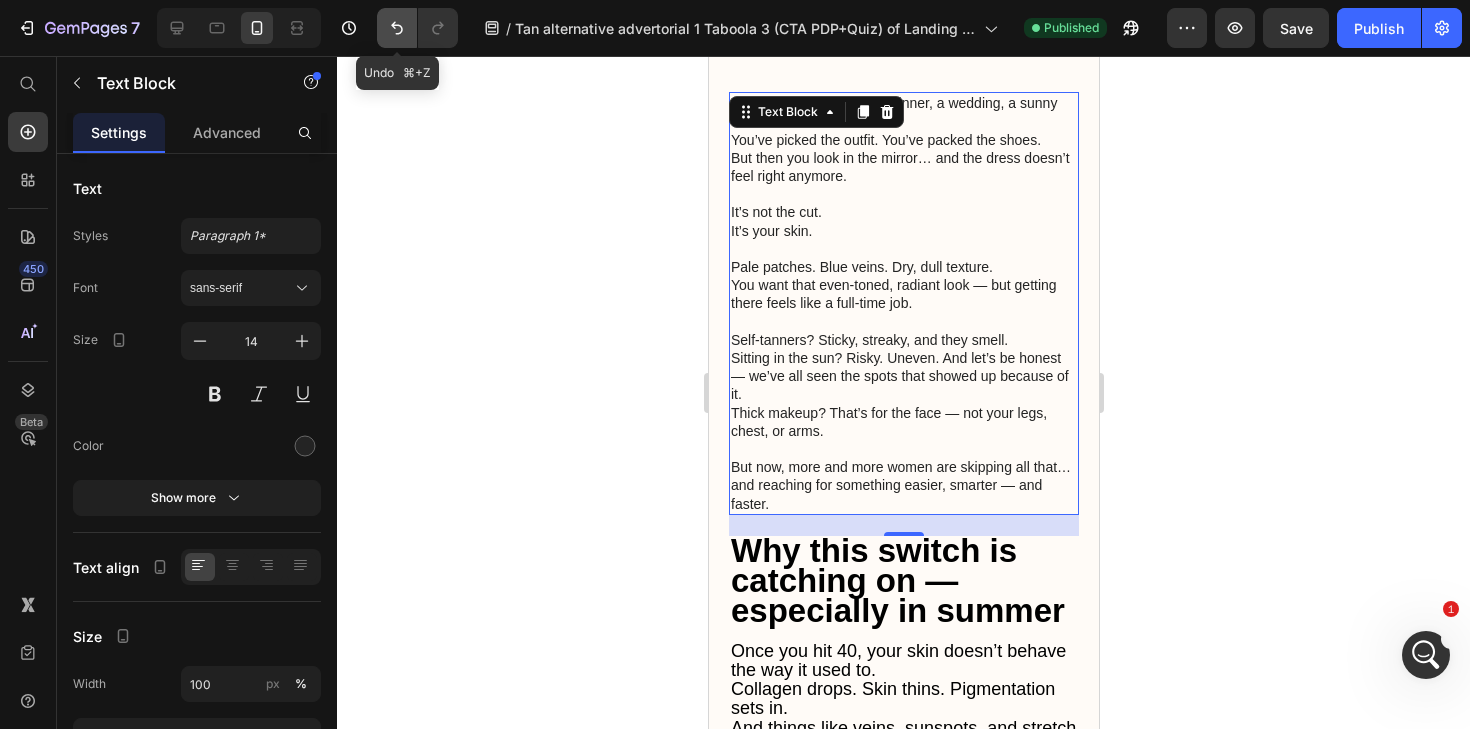 click 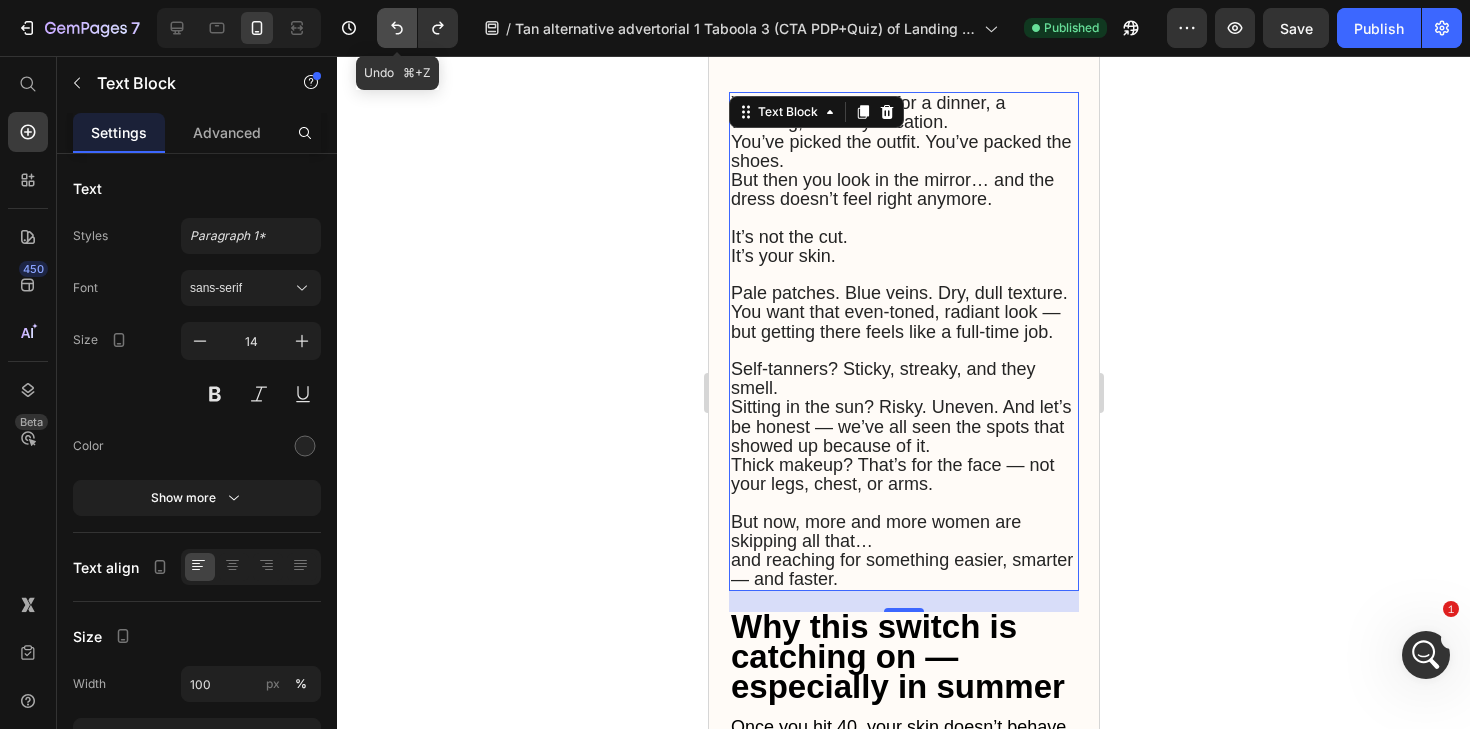 click 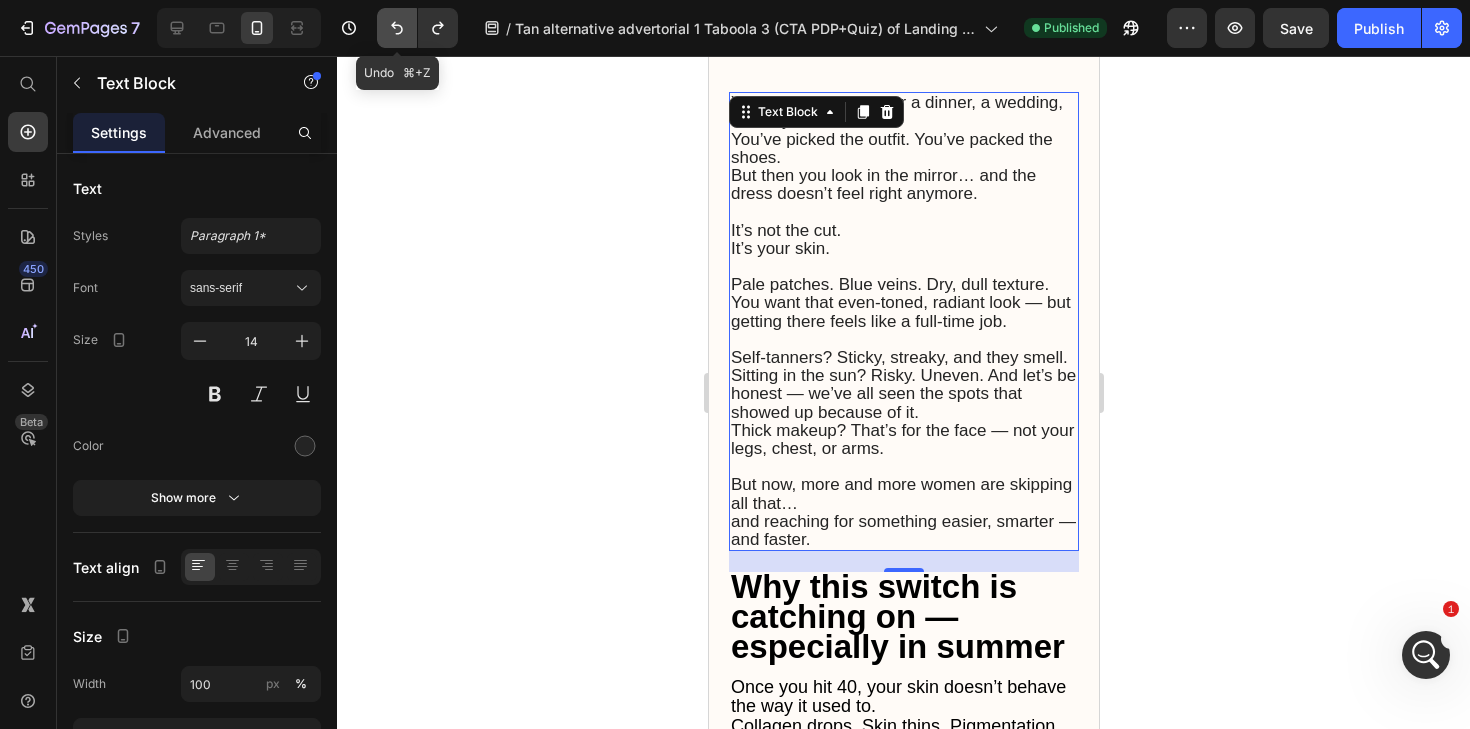 click 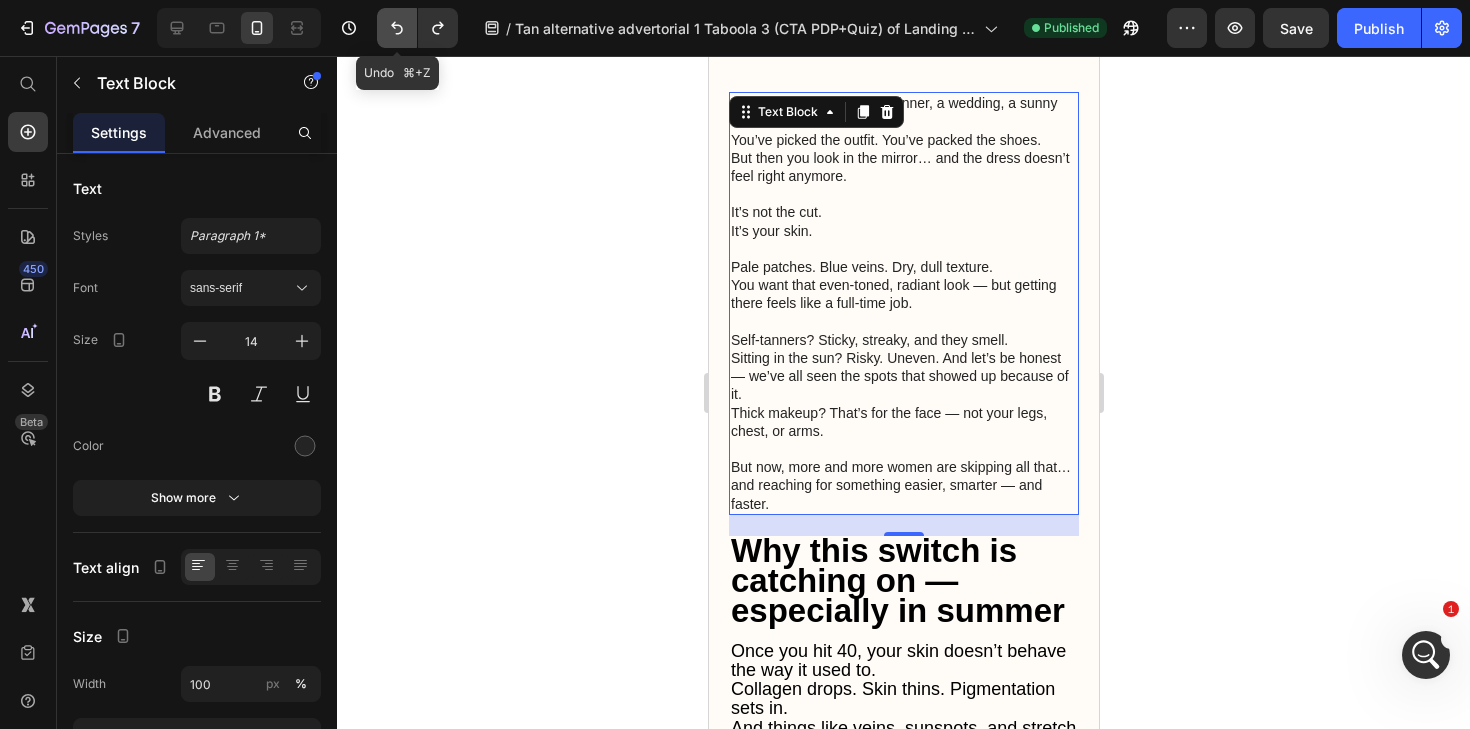 click 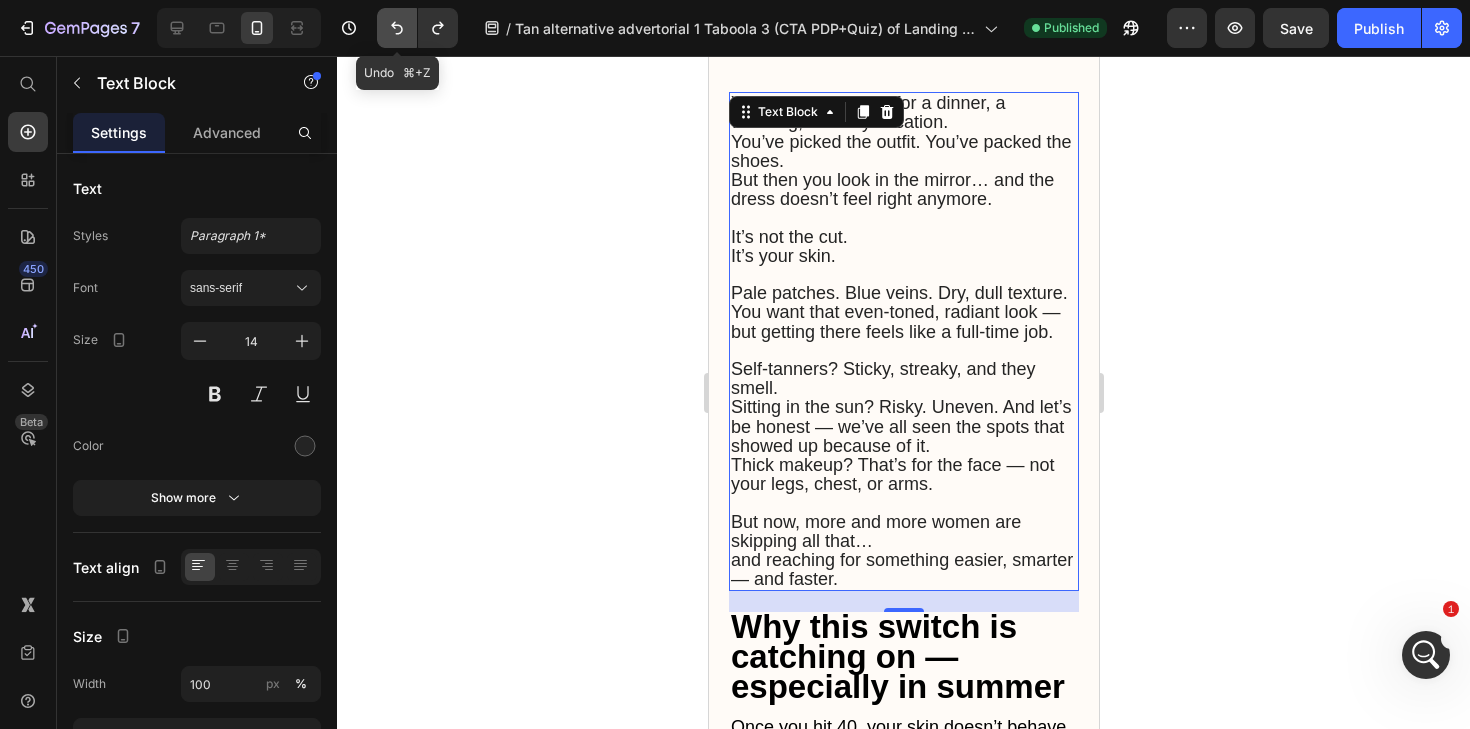 click 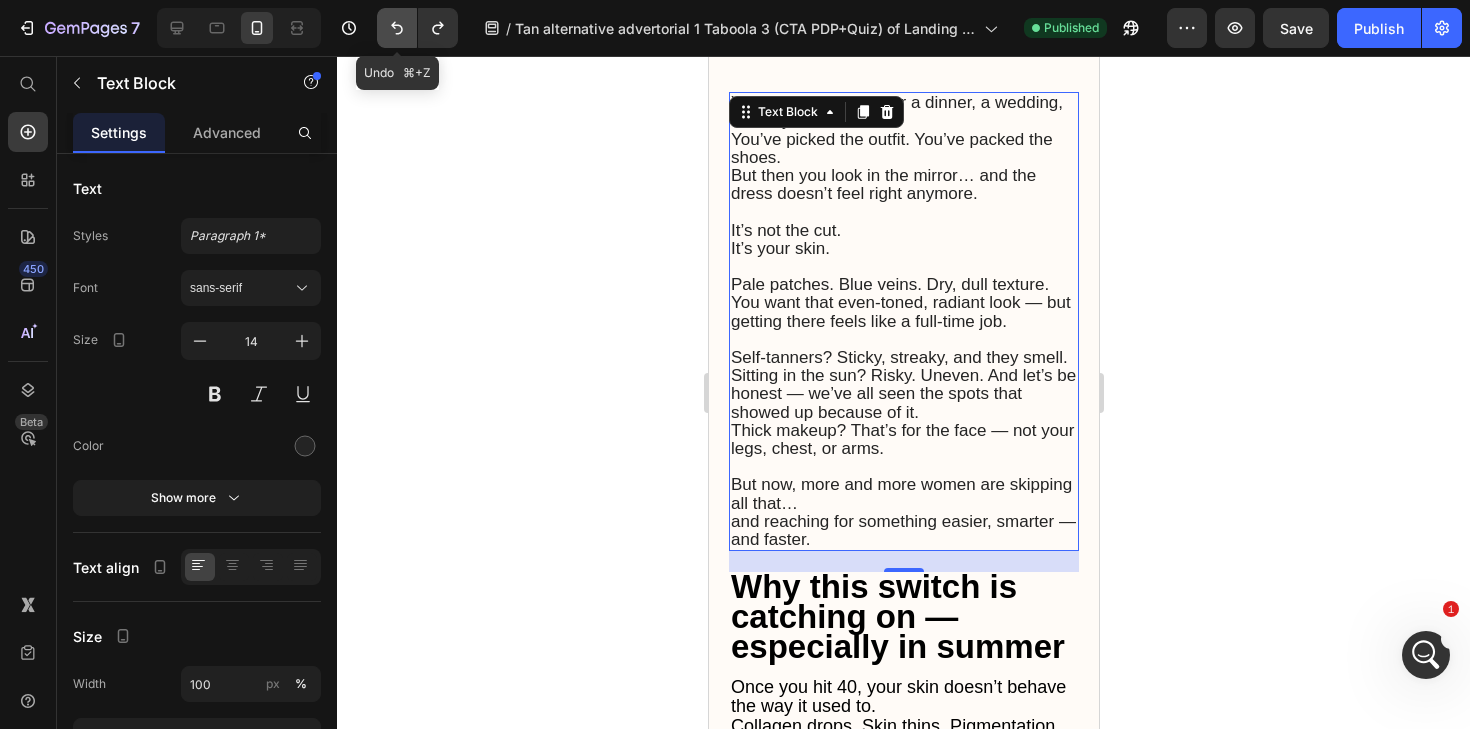 click 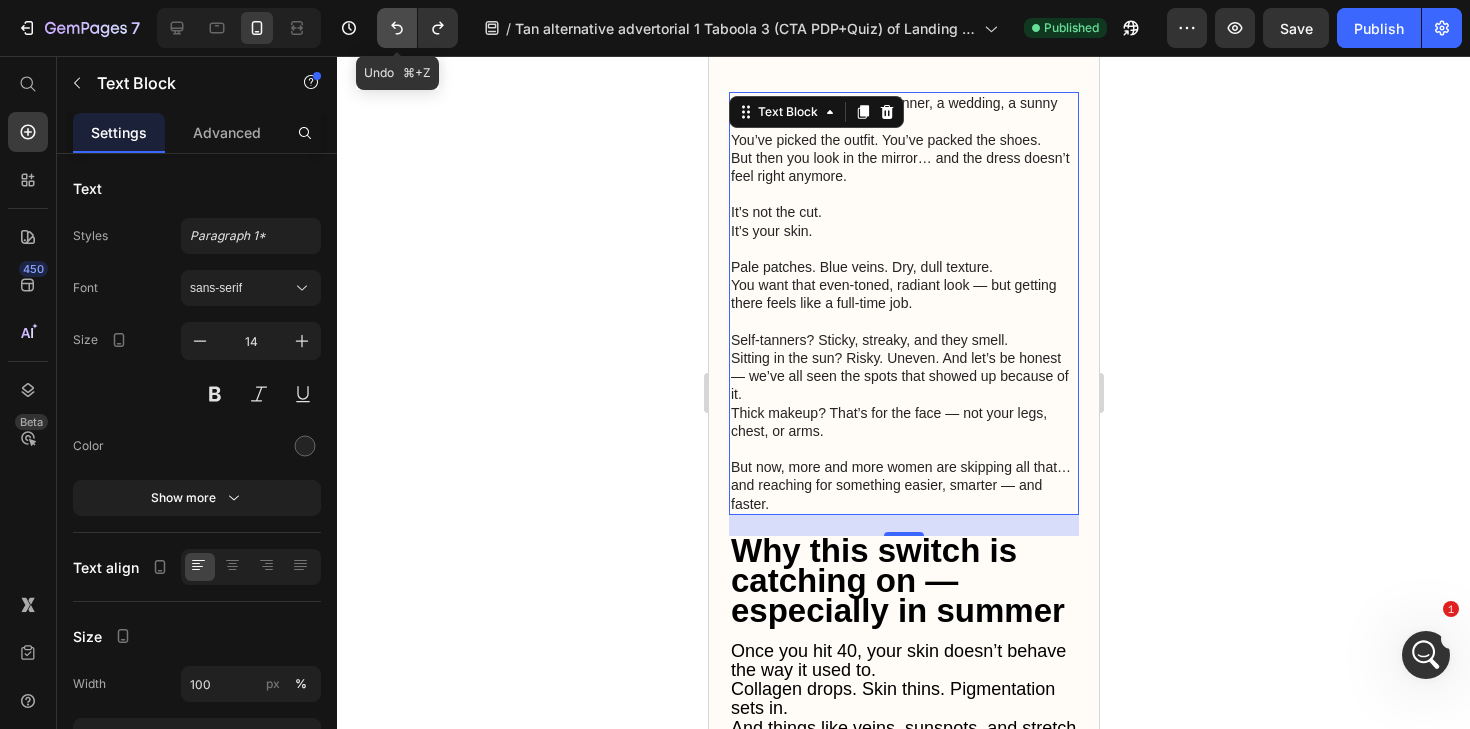 click 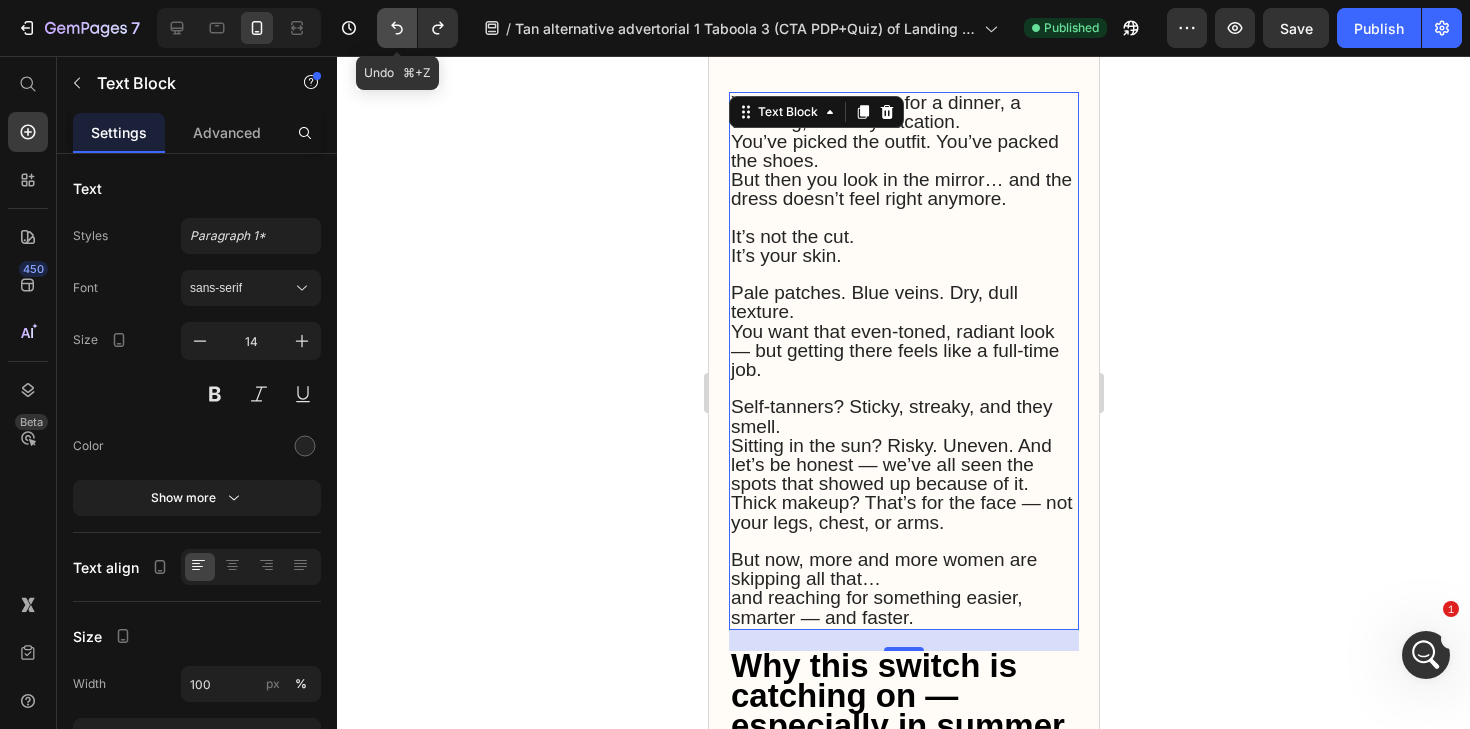 click 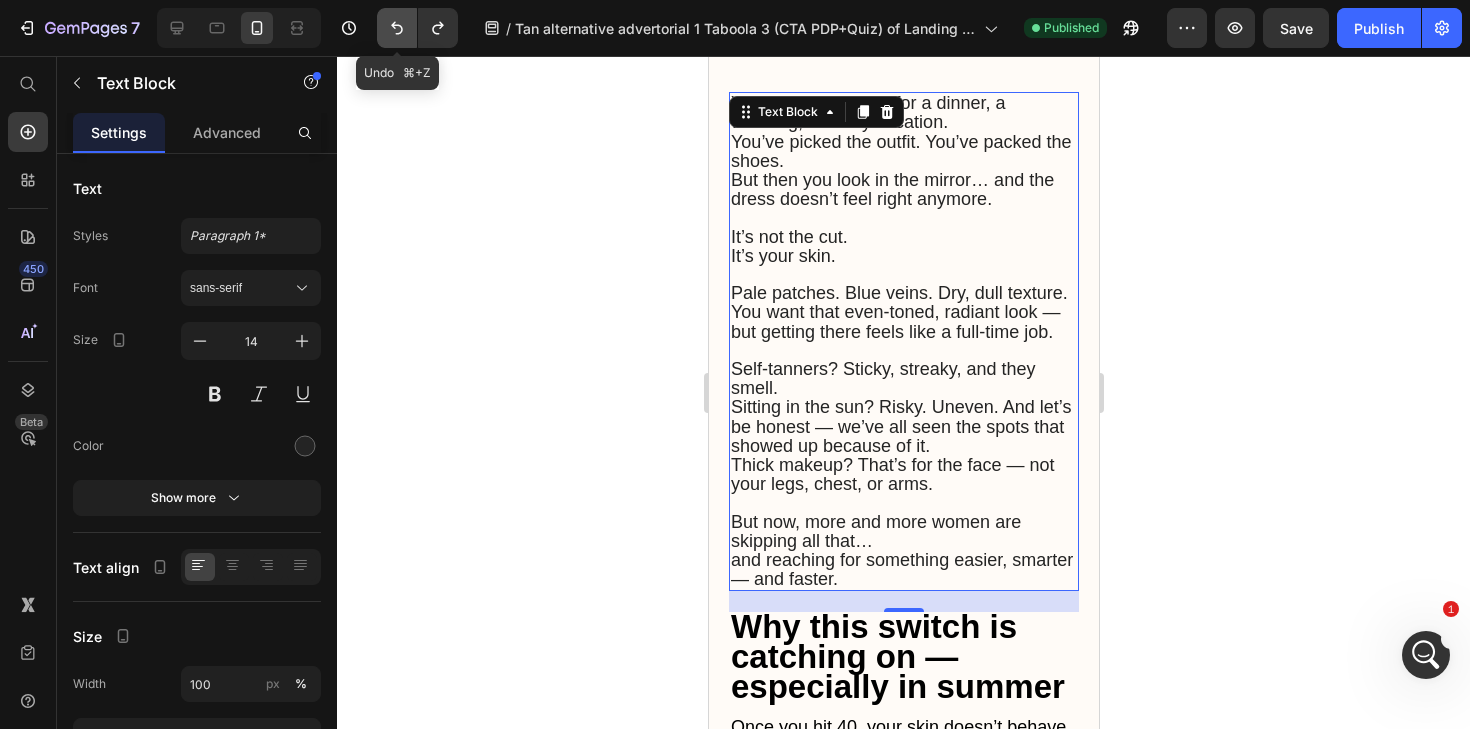 click 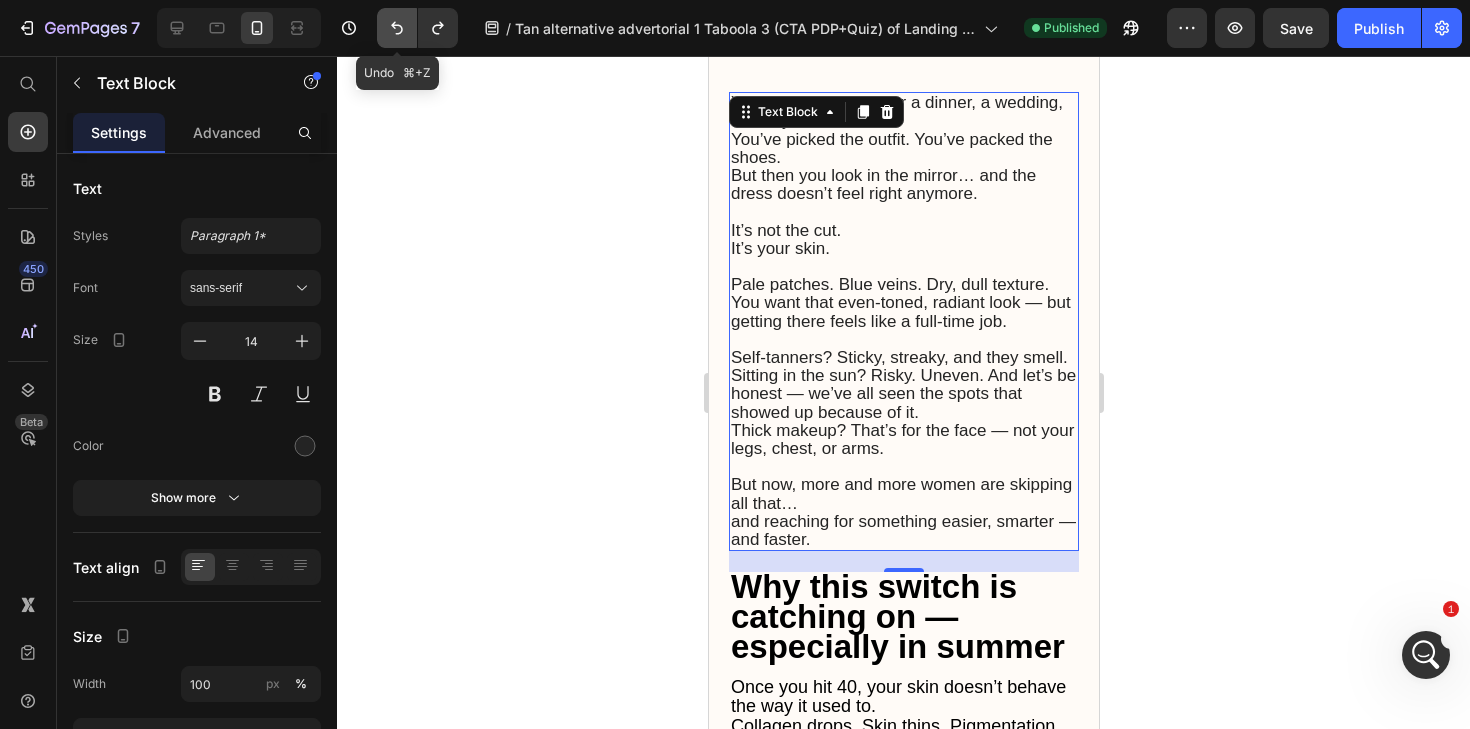 click 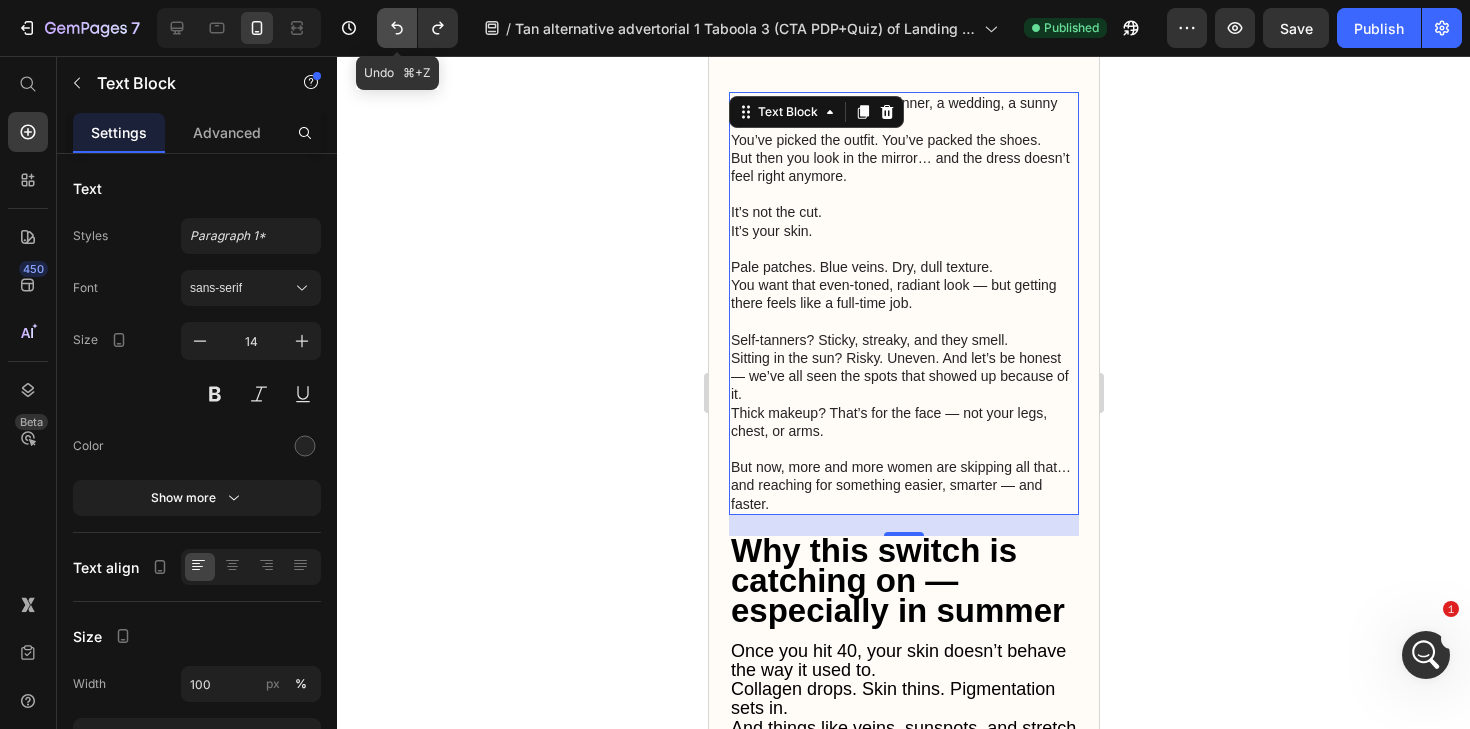 click 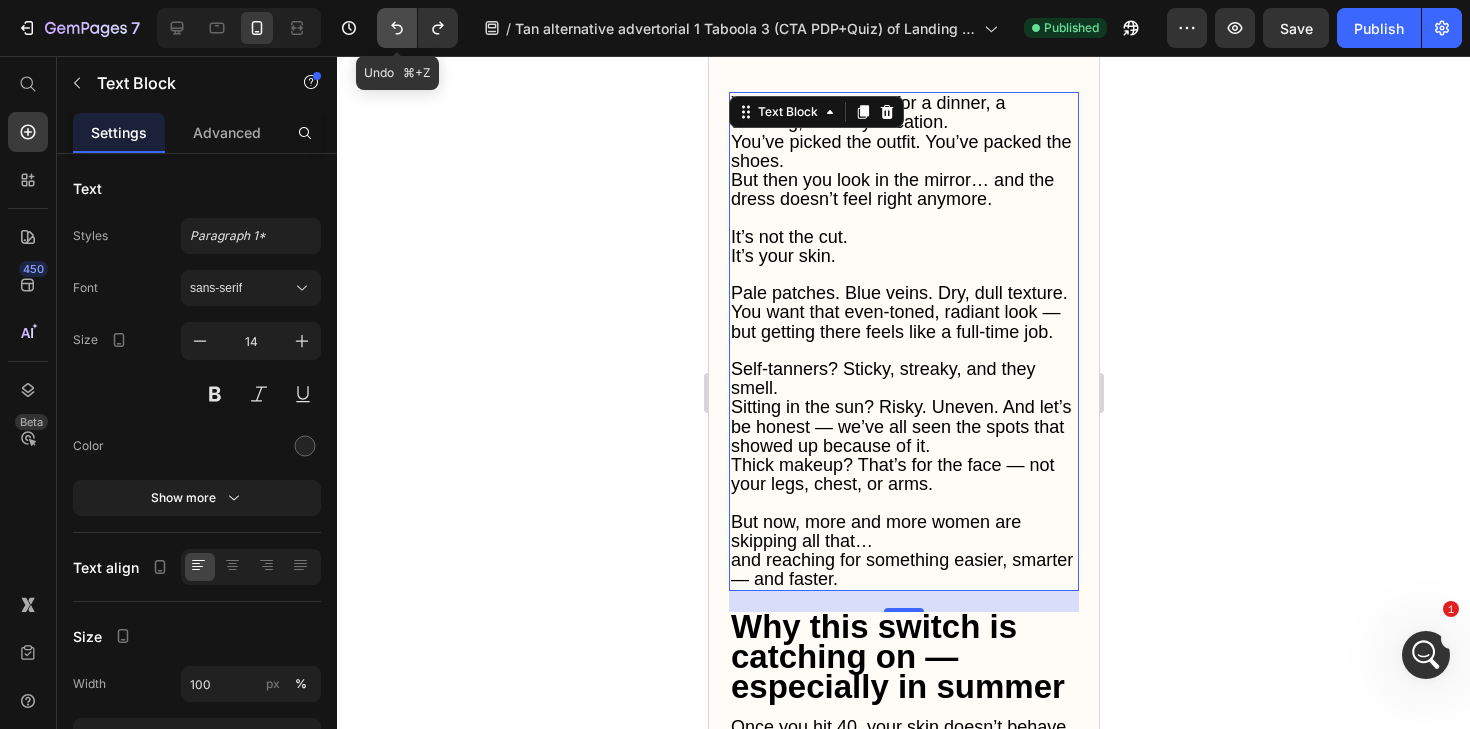 click 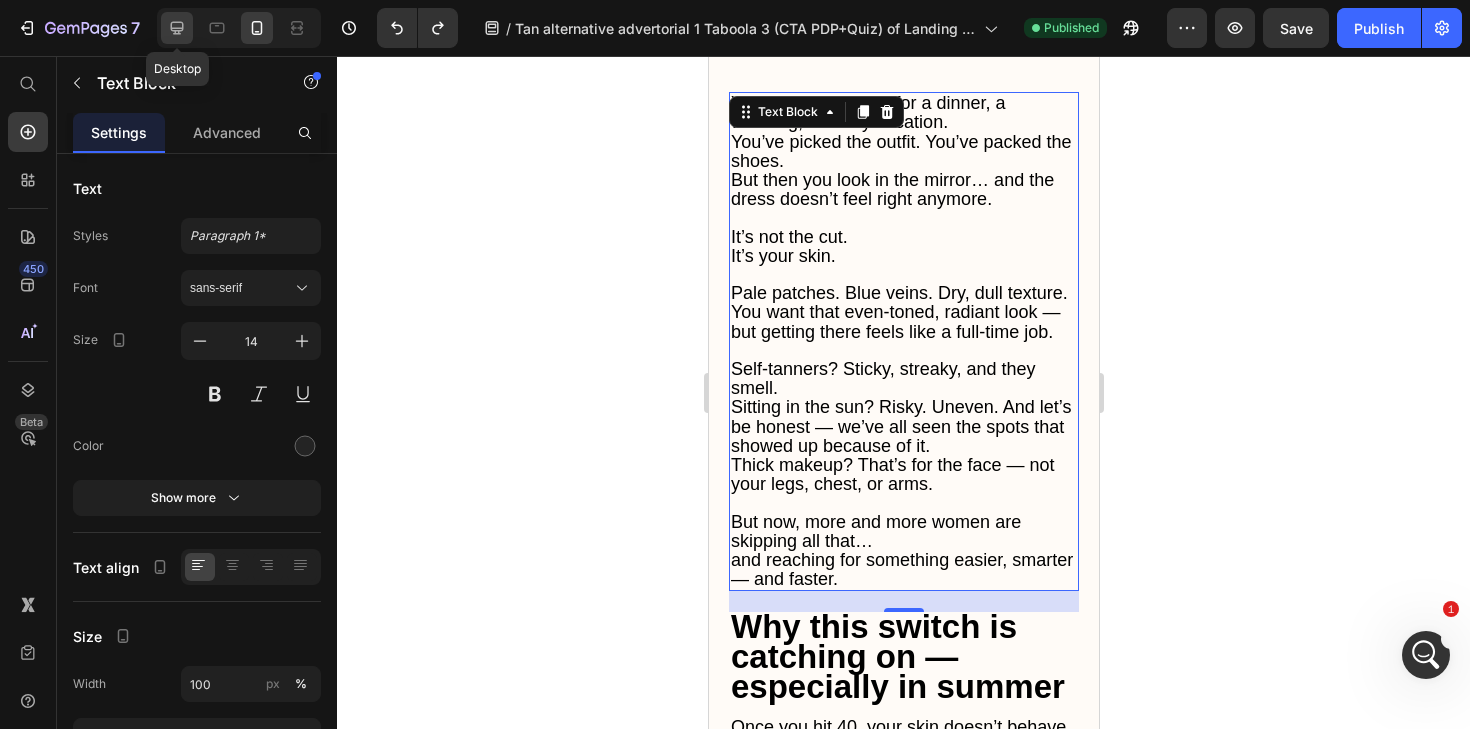click 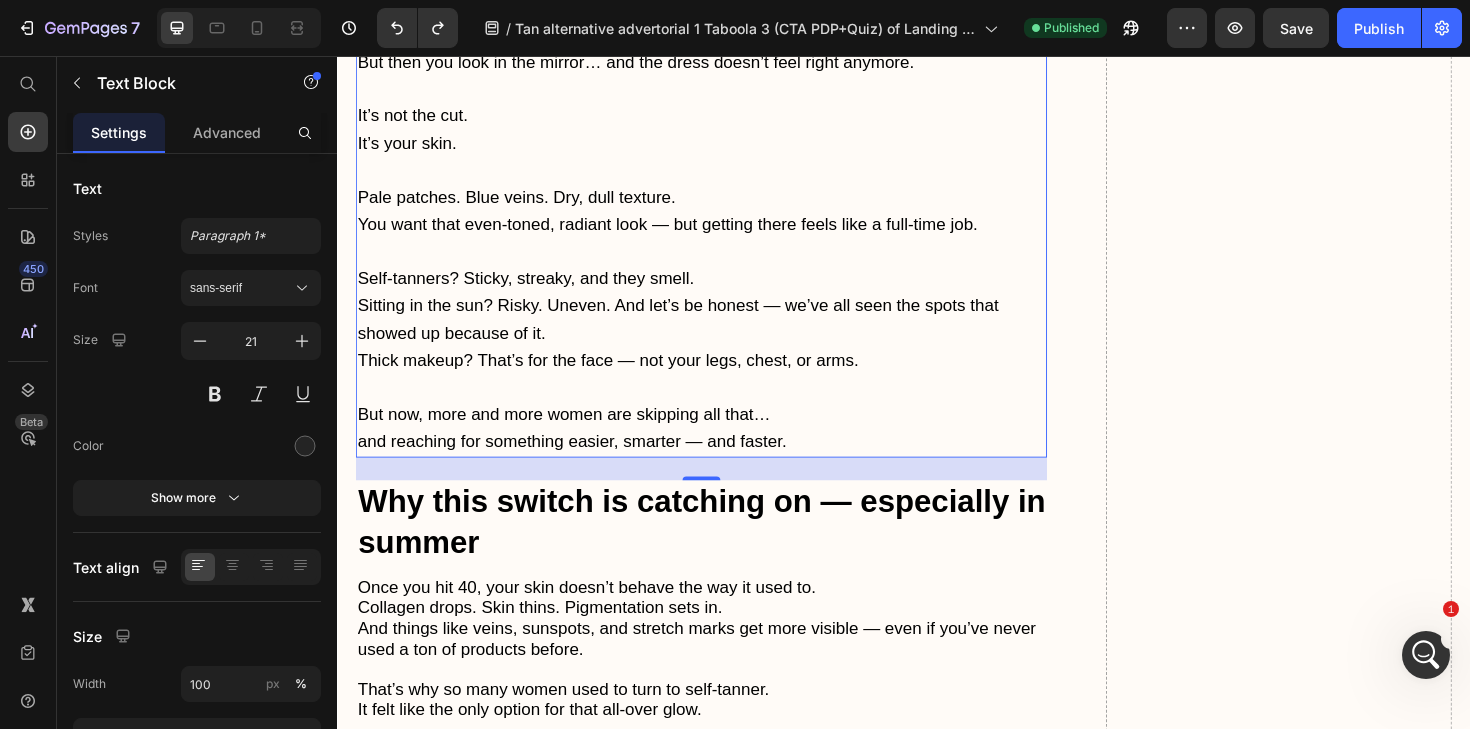 scroll, scrollTop: 924, scrollLeft: 0, axis: vertical 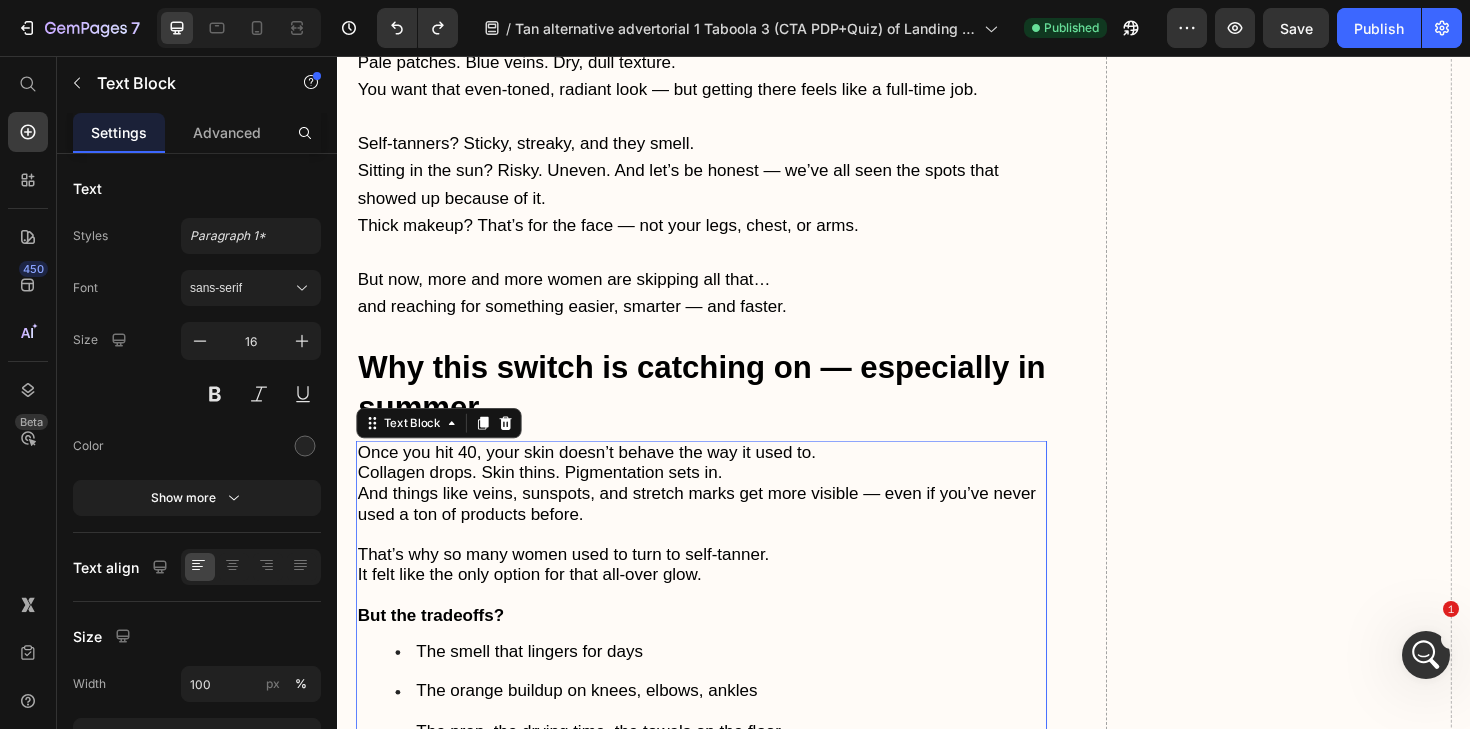 click on "Once you hit 40, your skin doesn’t behave the way it used to. Collagen drops. Skin thins. Pigmentation sets in. And things like veins, sunspots, and stretch marks get more visible — even if you’ve never used a ton of products before.   That’s why so many women used to turn to self-tanner. It felt like the only option for that all-over glow.   But the tradeoffs? The smell that lingers for days   The orange buildup on knees, elbows, ankles   The prep, the drying time, the towels on the floor   The “I can’t wear white” problem   And worse — it doesn’t even hide the things that matter: veins, texture, or pigmentation. You’re left with tan-colored skin… that still doesn’t look the way you want it to." at bounding box center [723, 686] 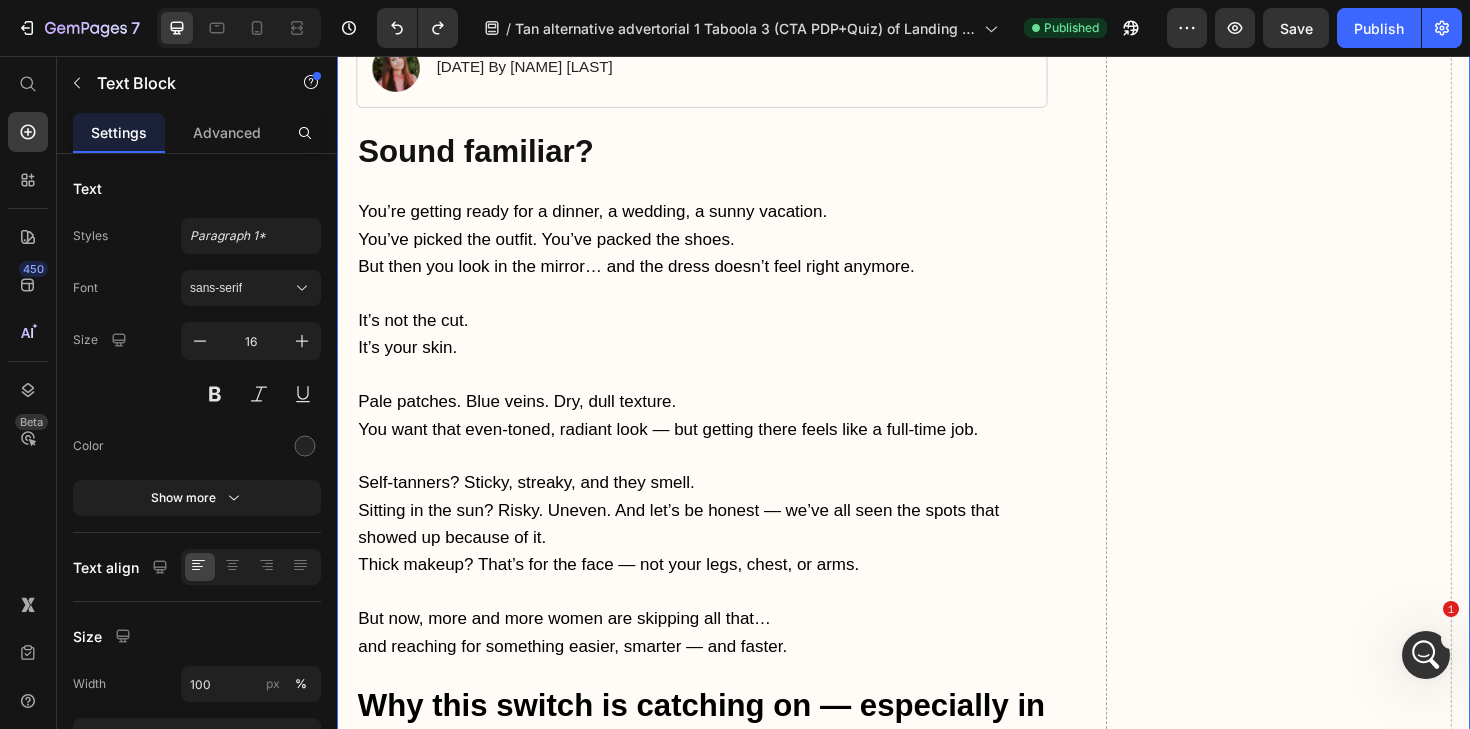 scroll, scrollTop: 583, scrollLeft: 0, axis: vertical 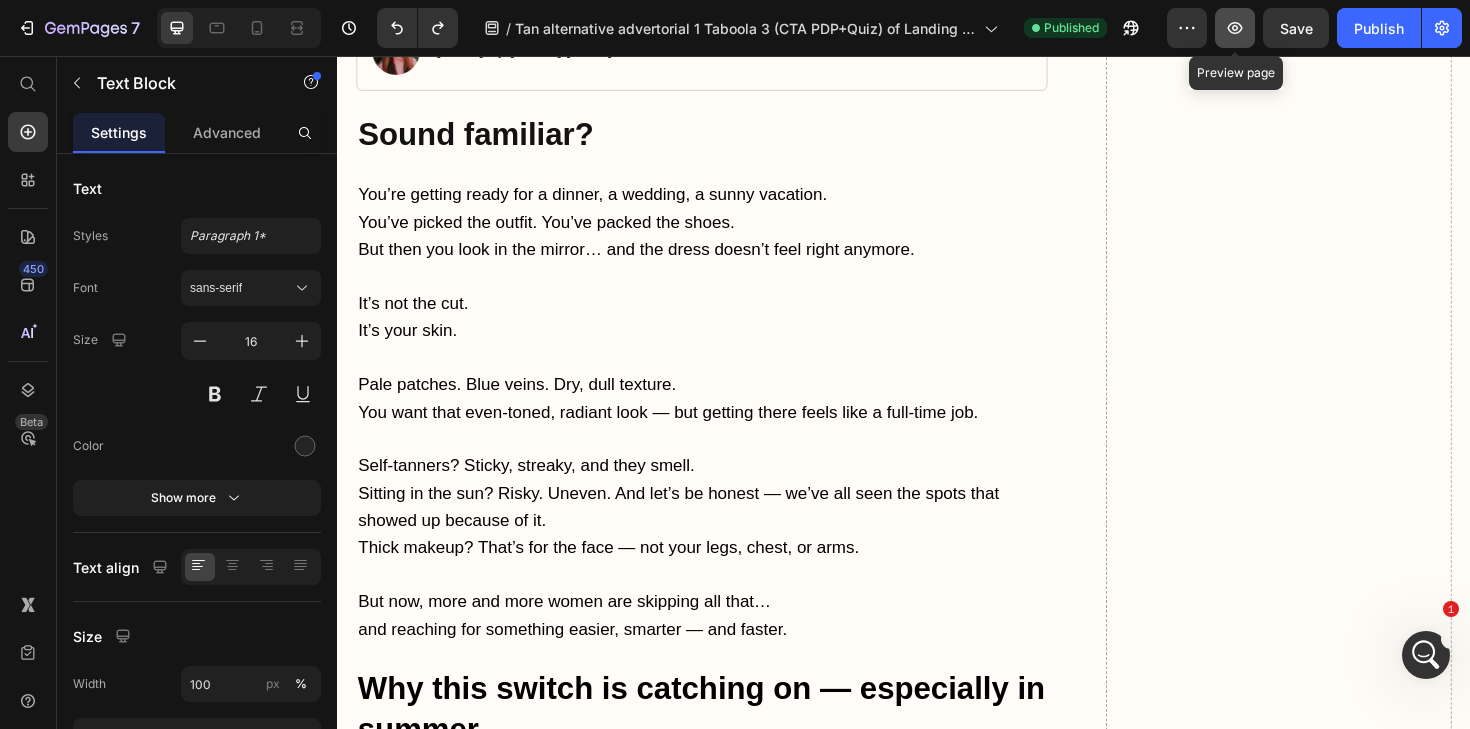 click 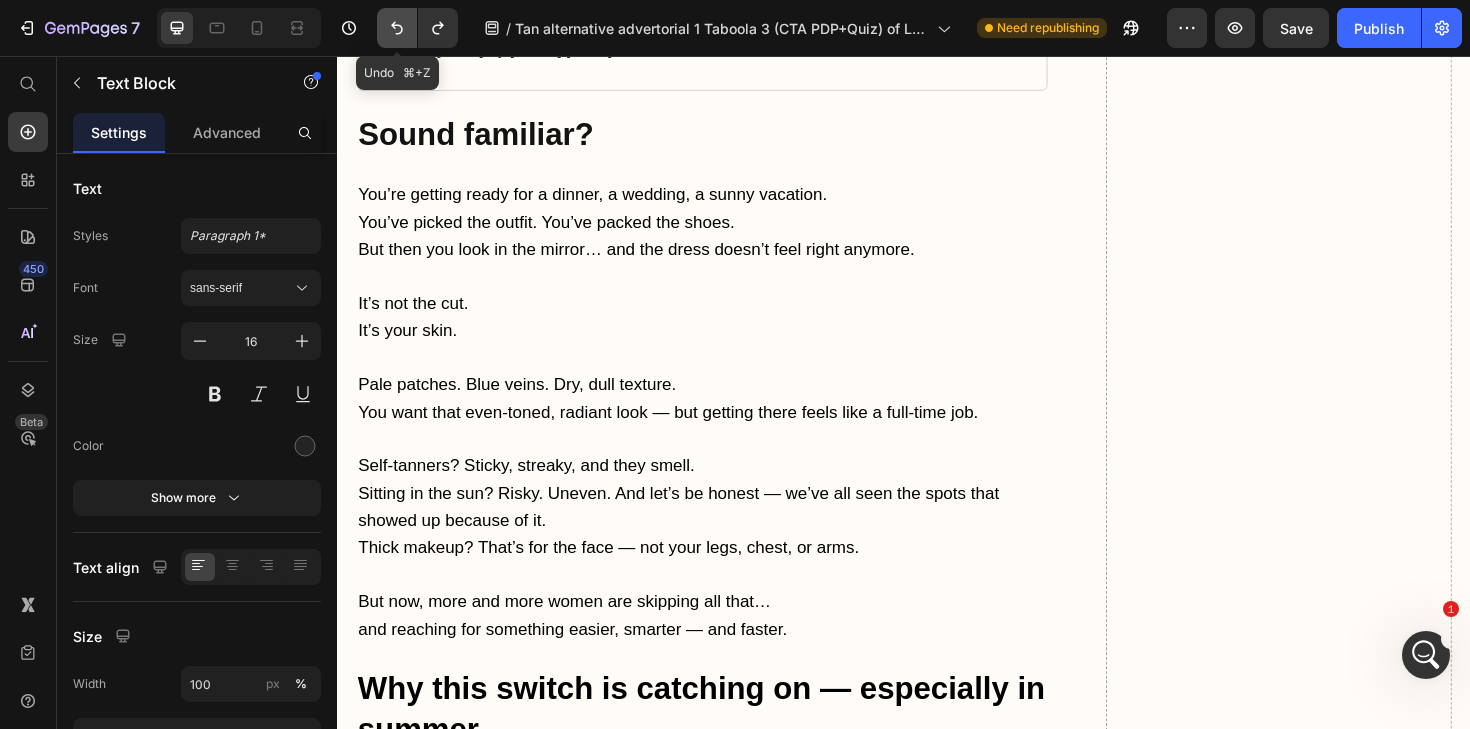 click 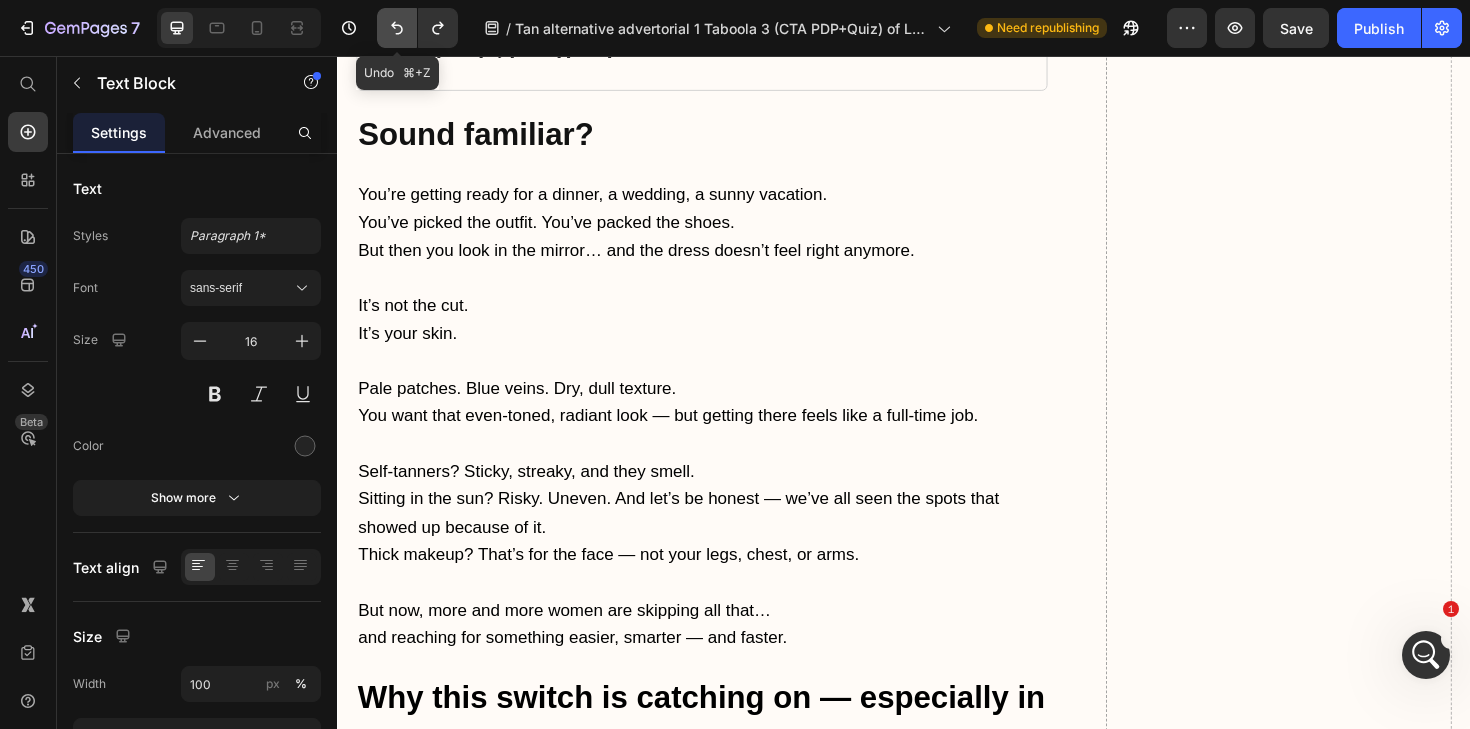 click 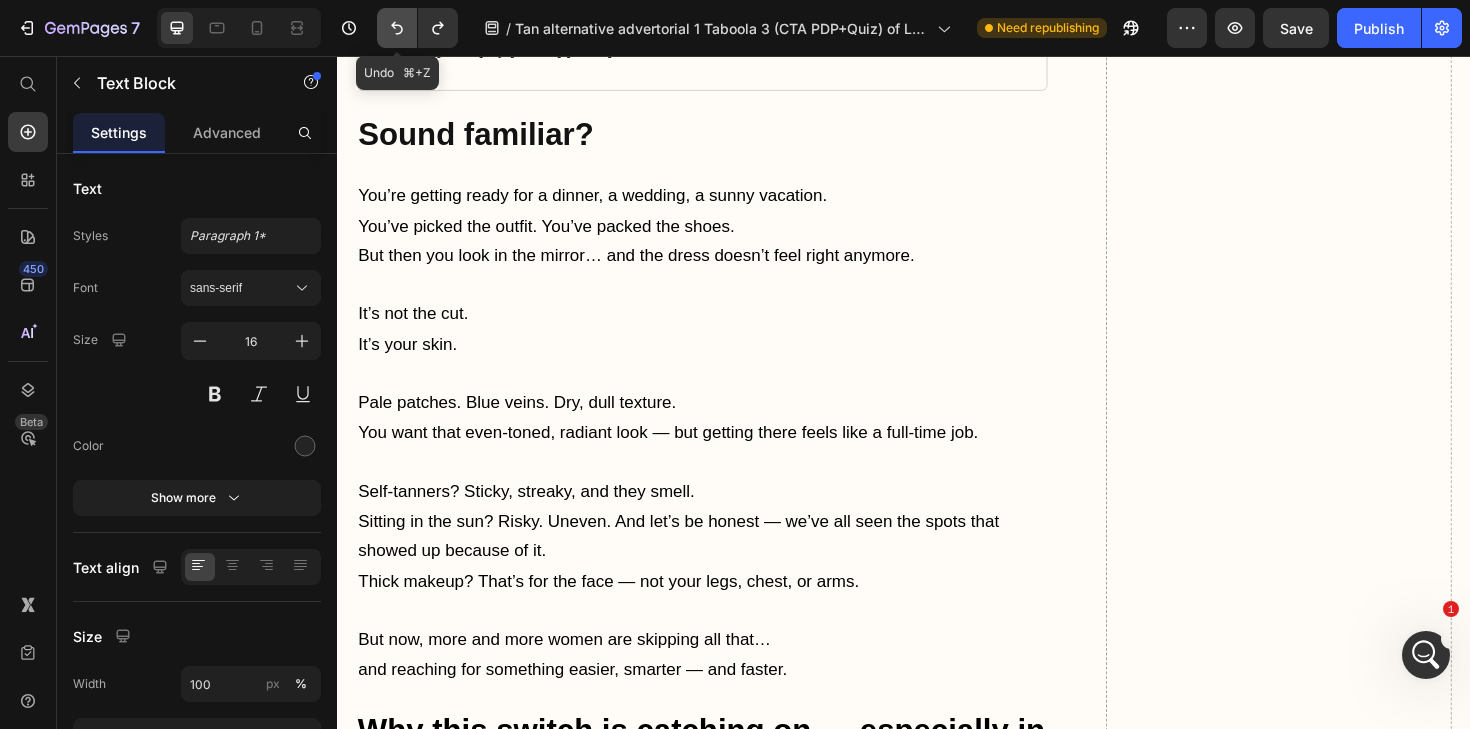 click 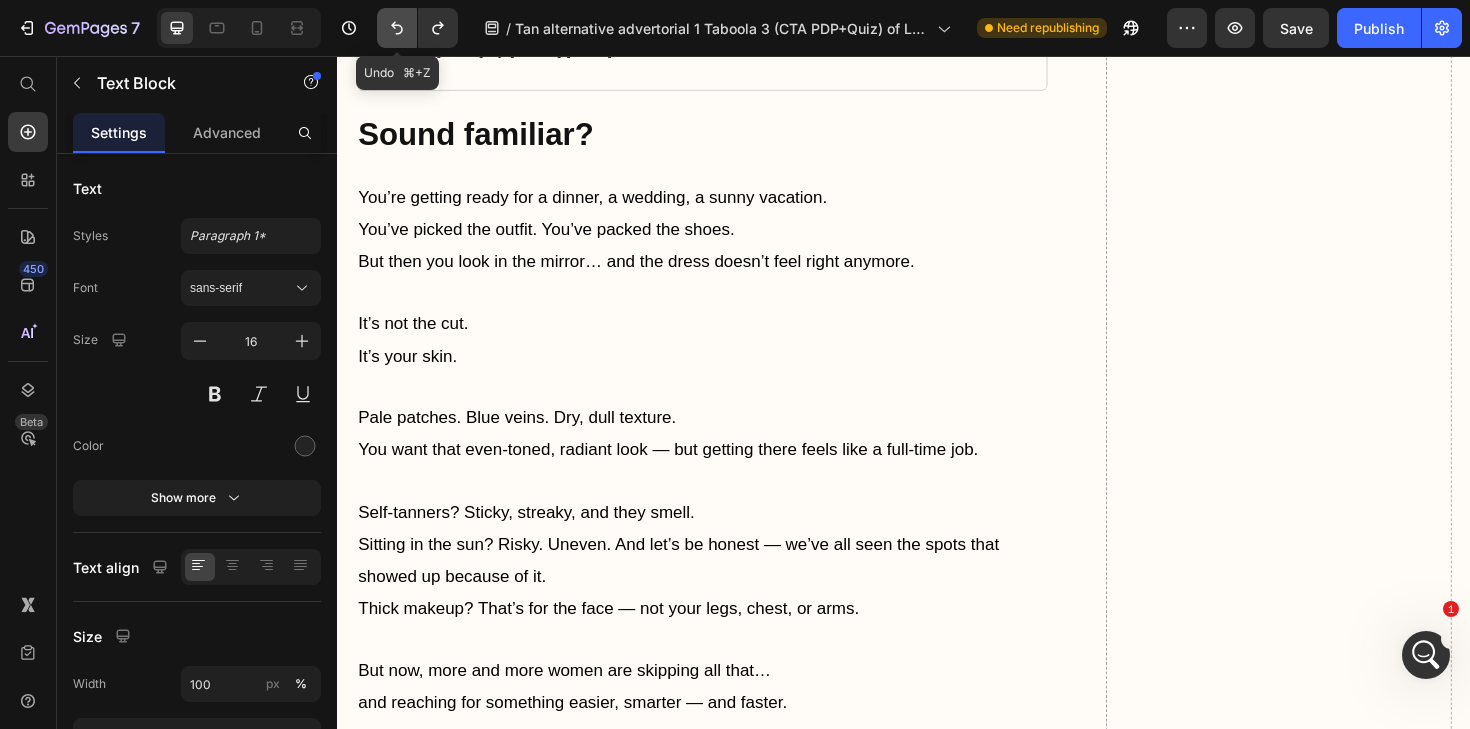 click 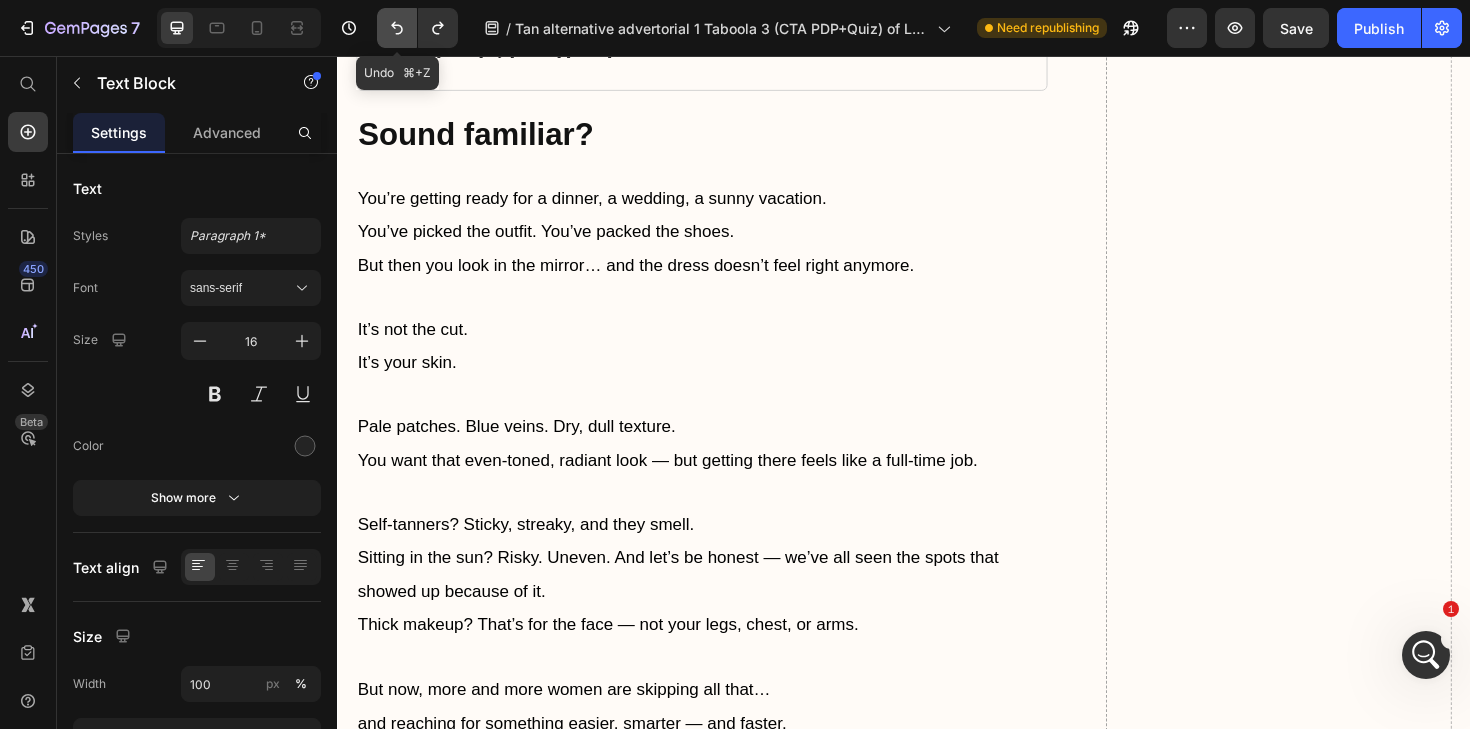 click 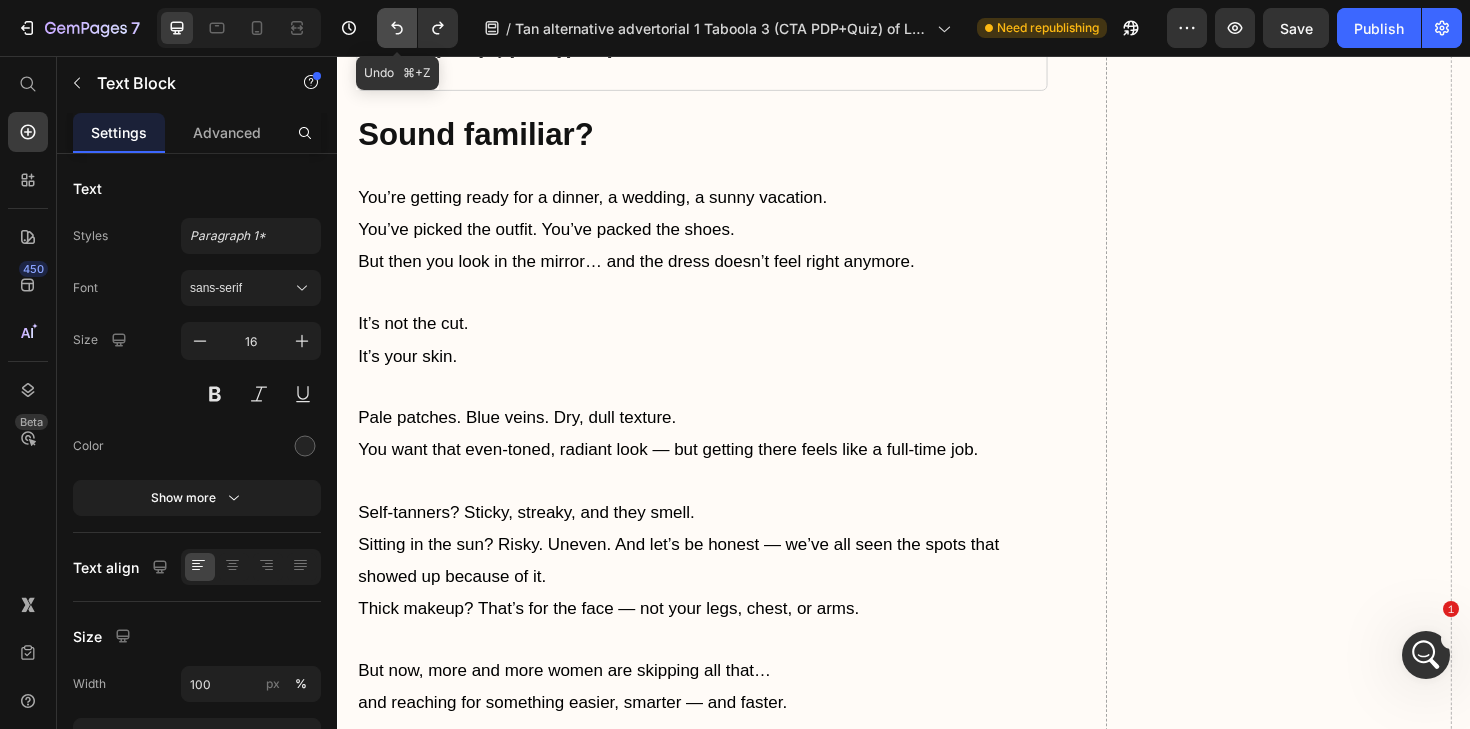 click 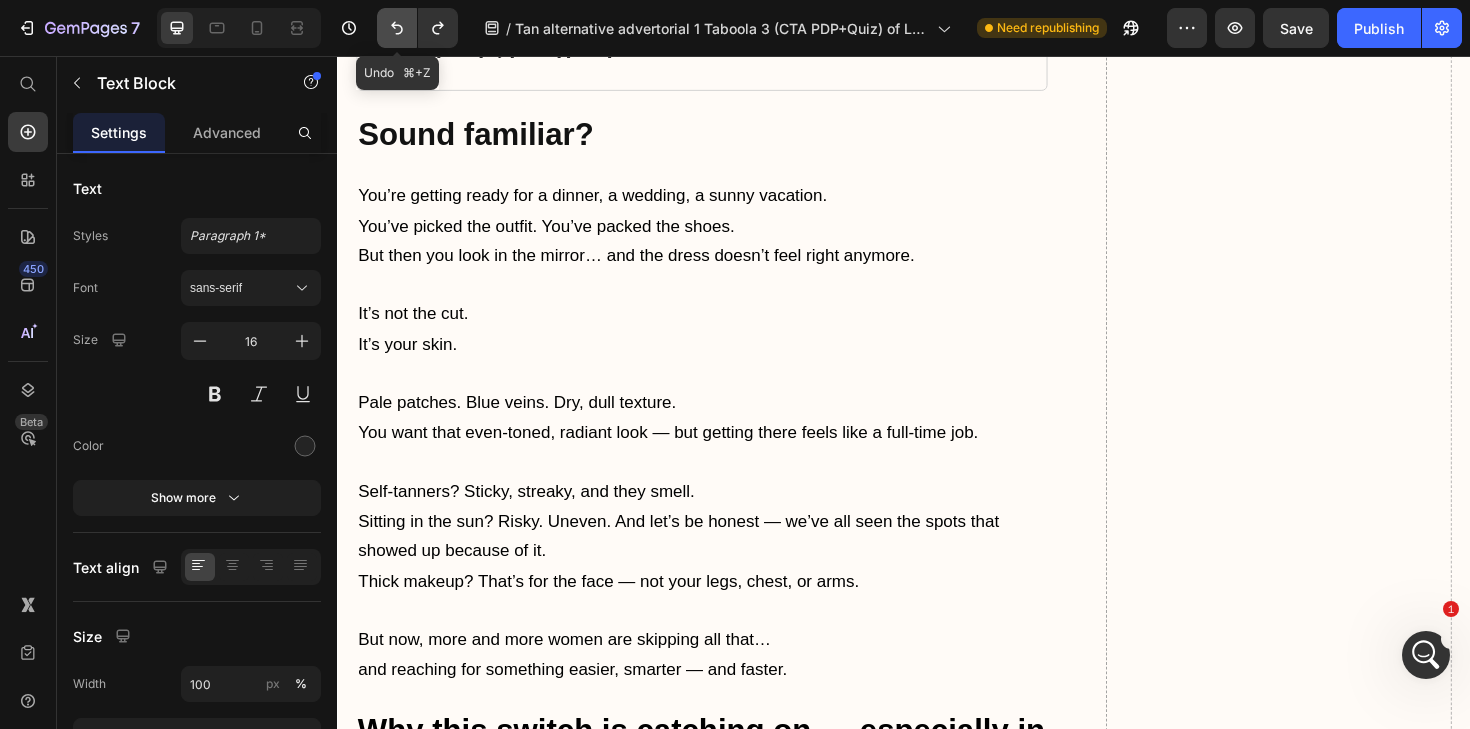 click 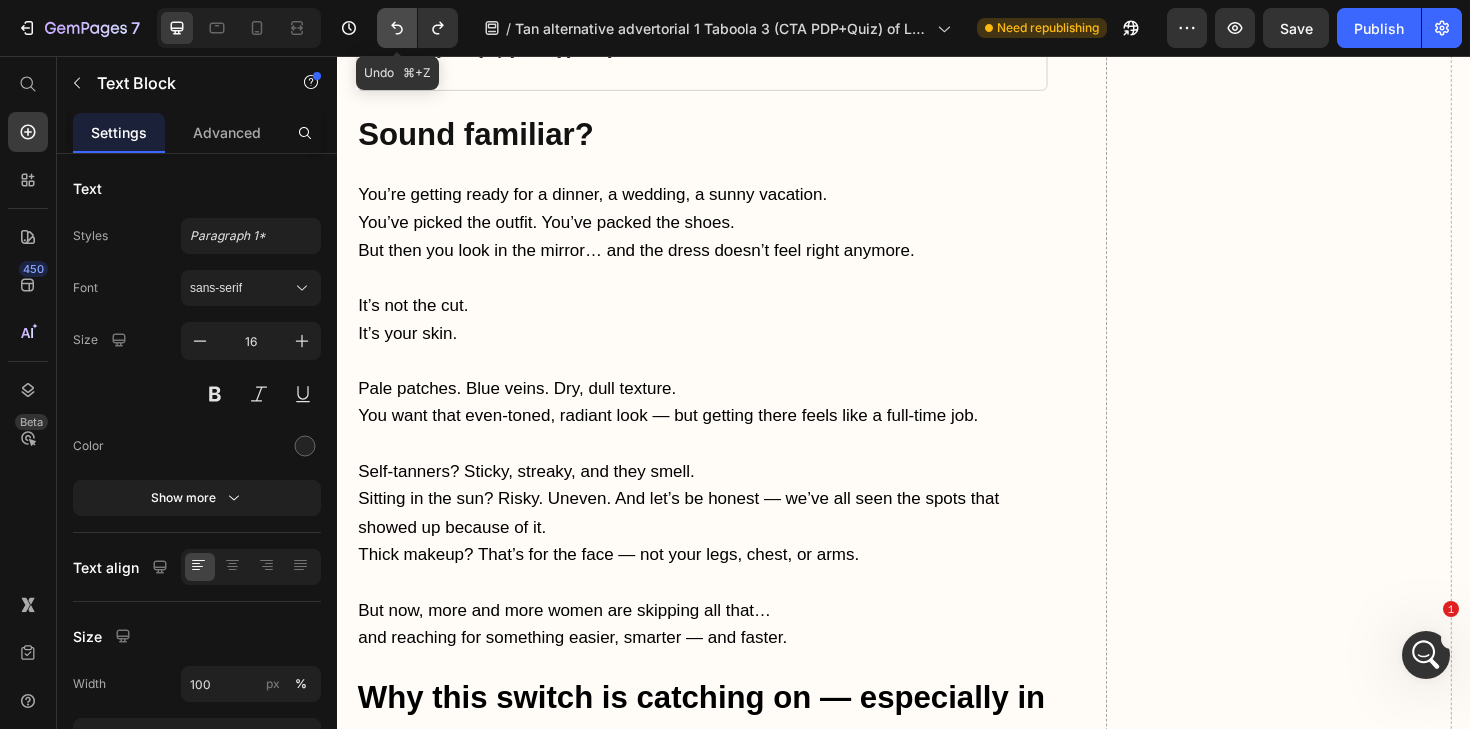 click 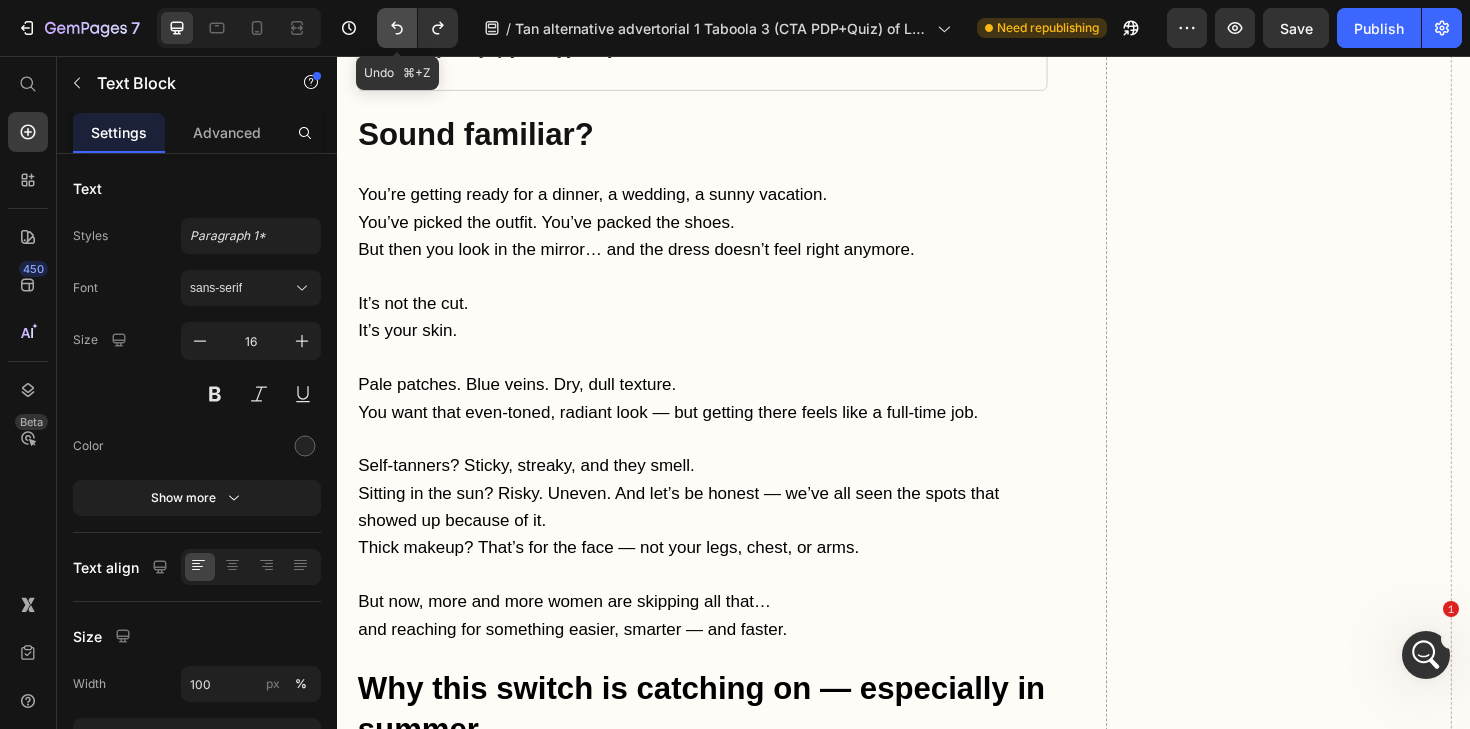 click 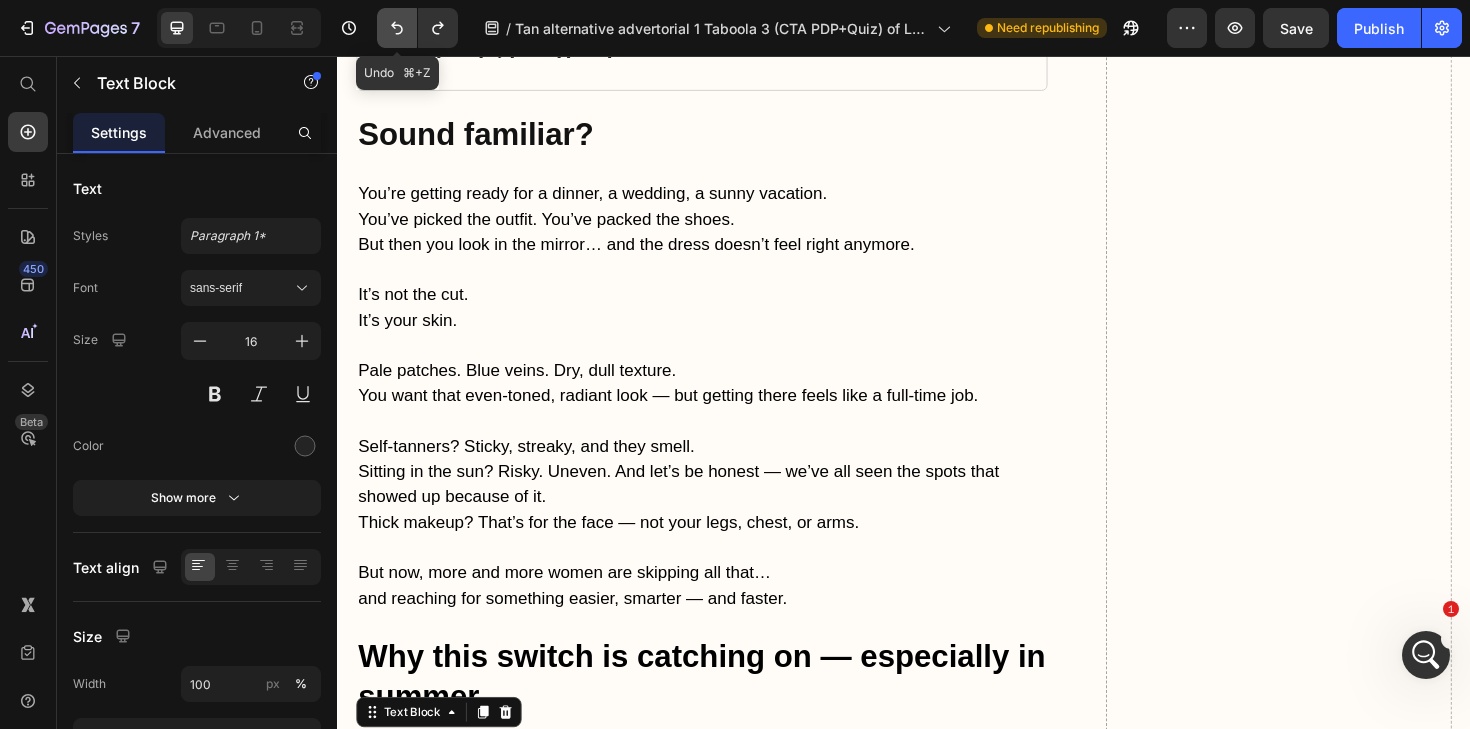 click 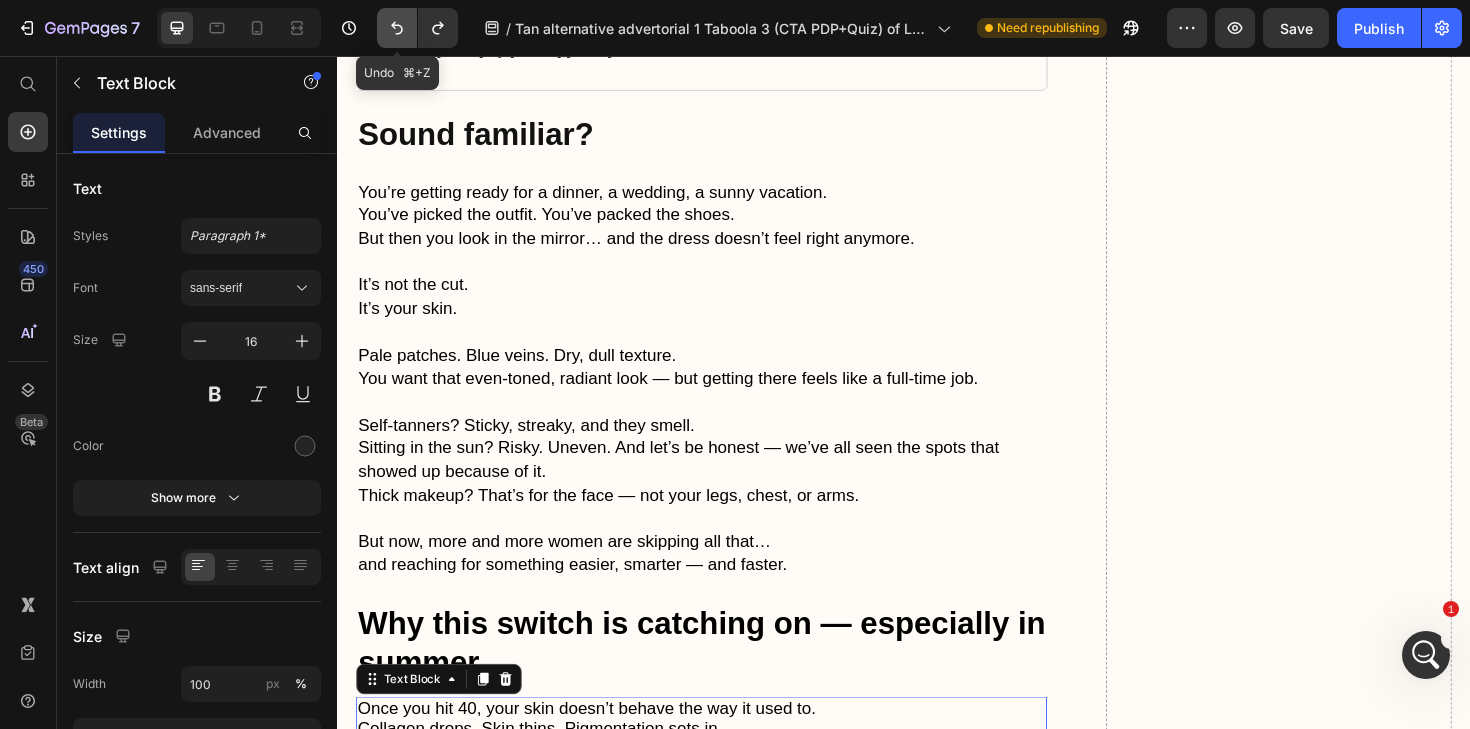 click 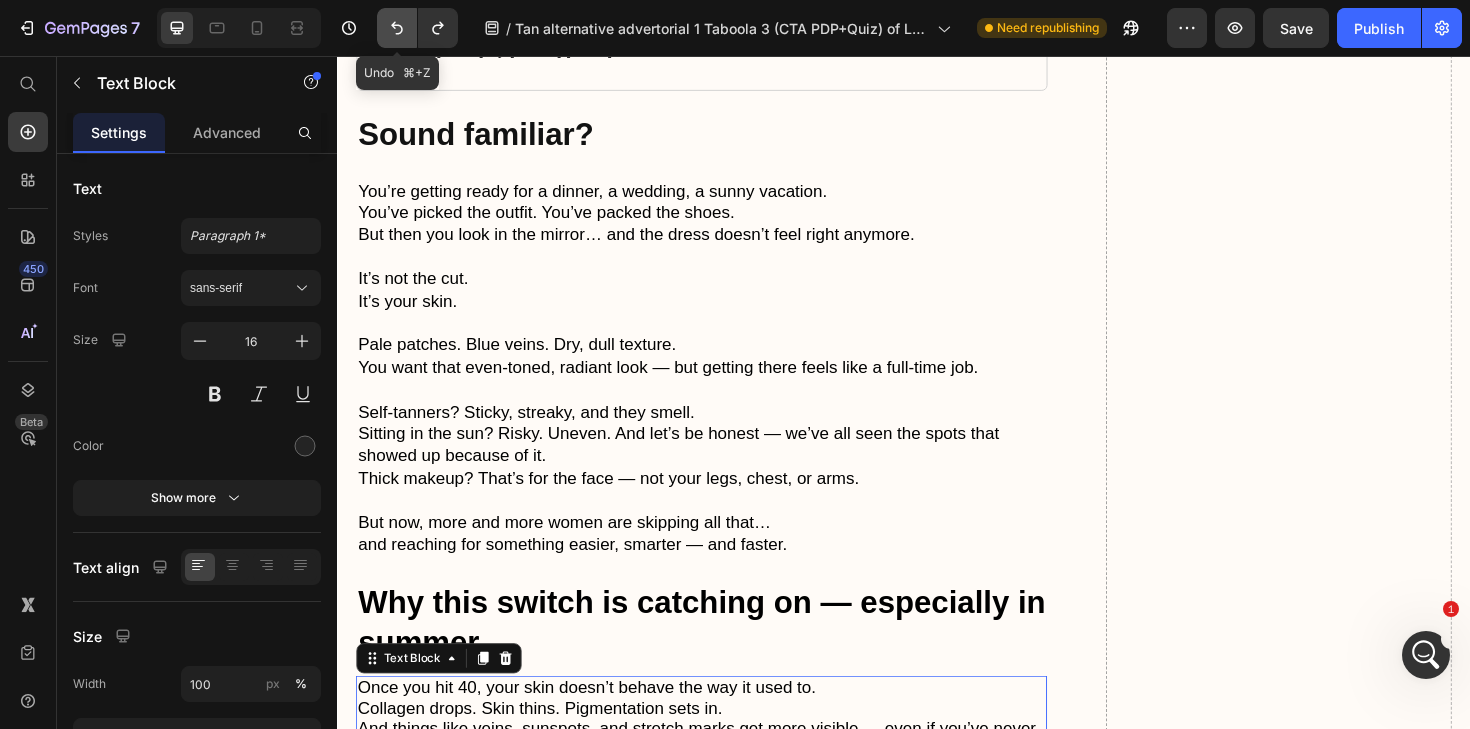 click 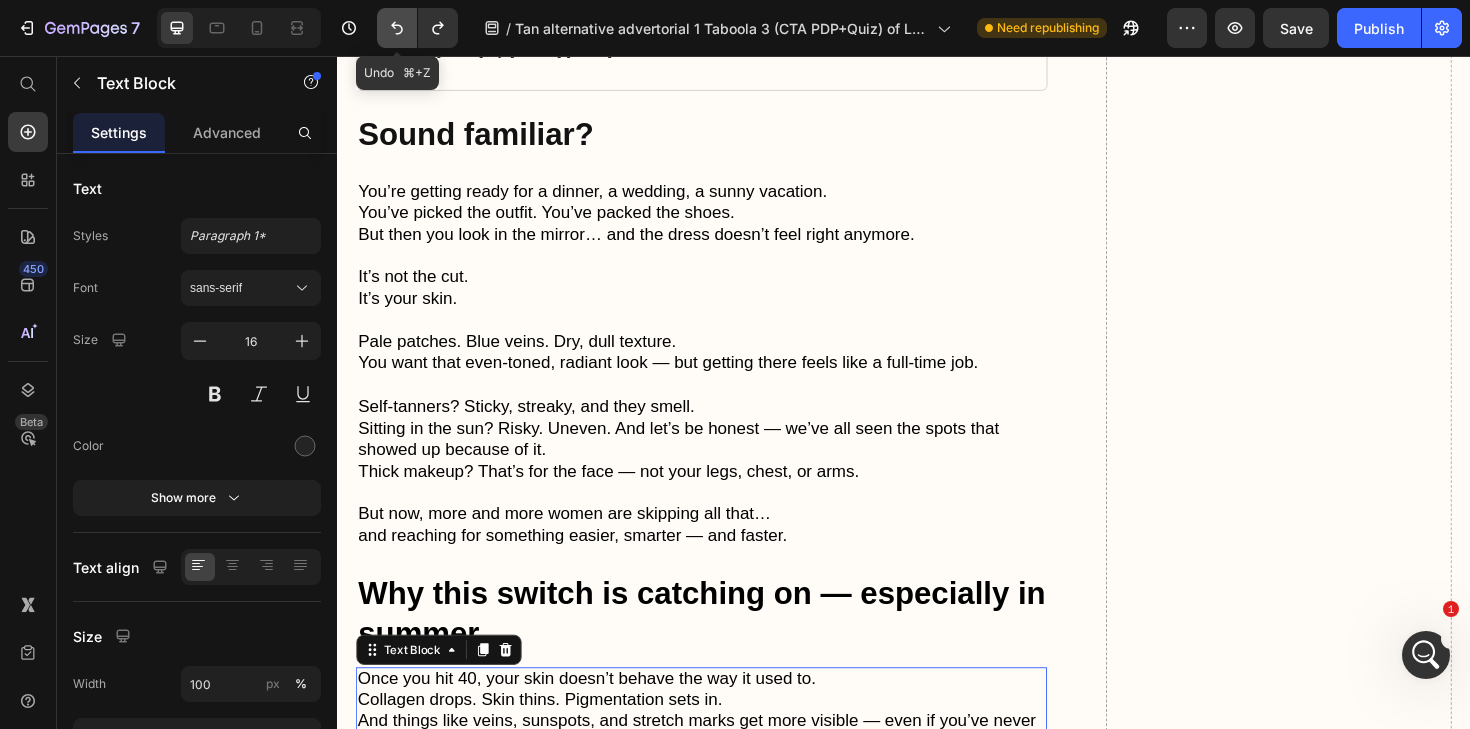 click 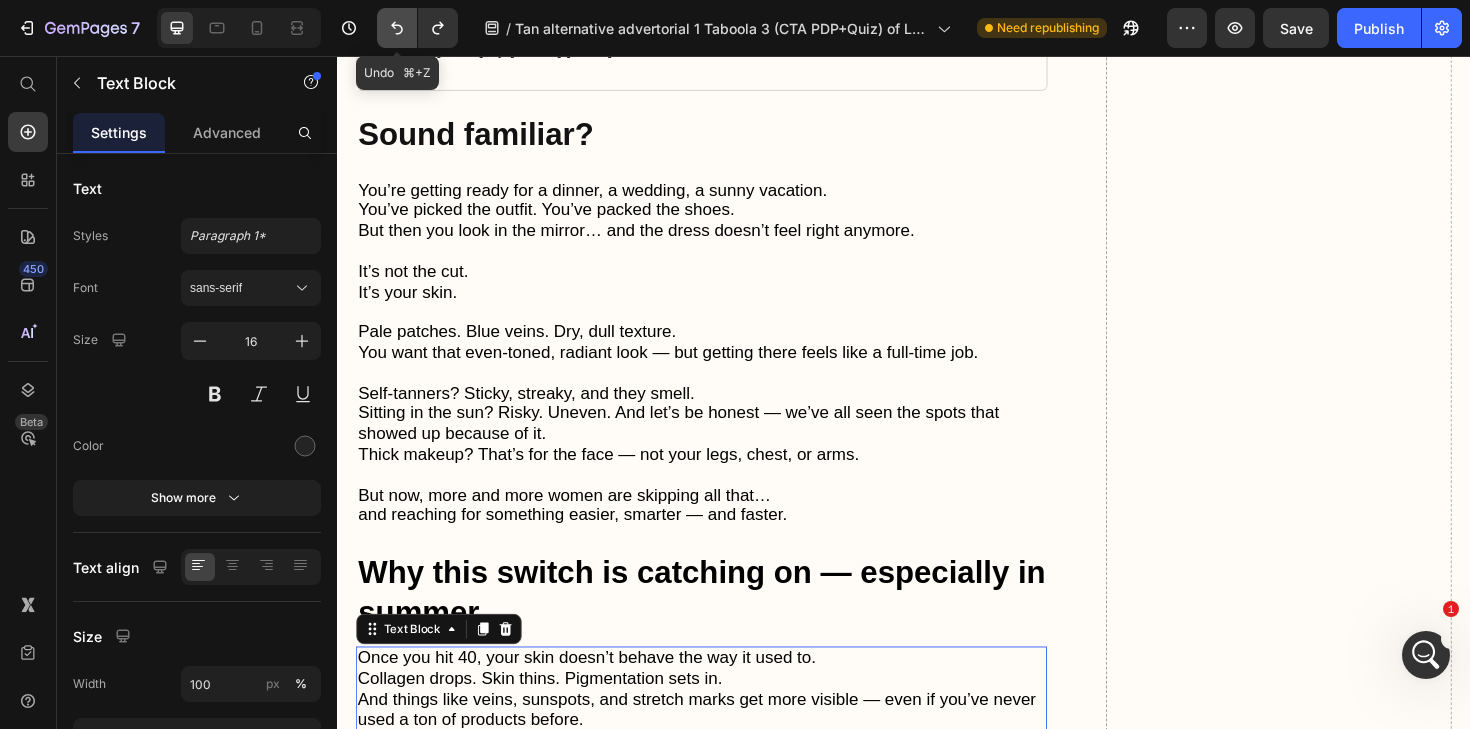 click 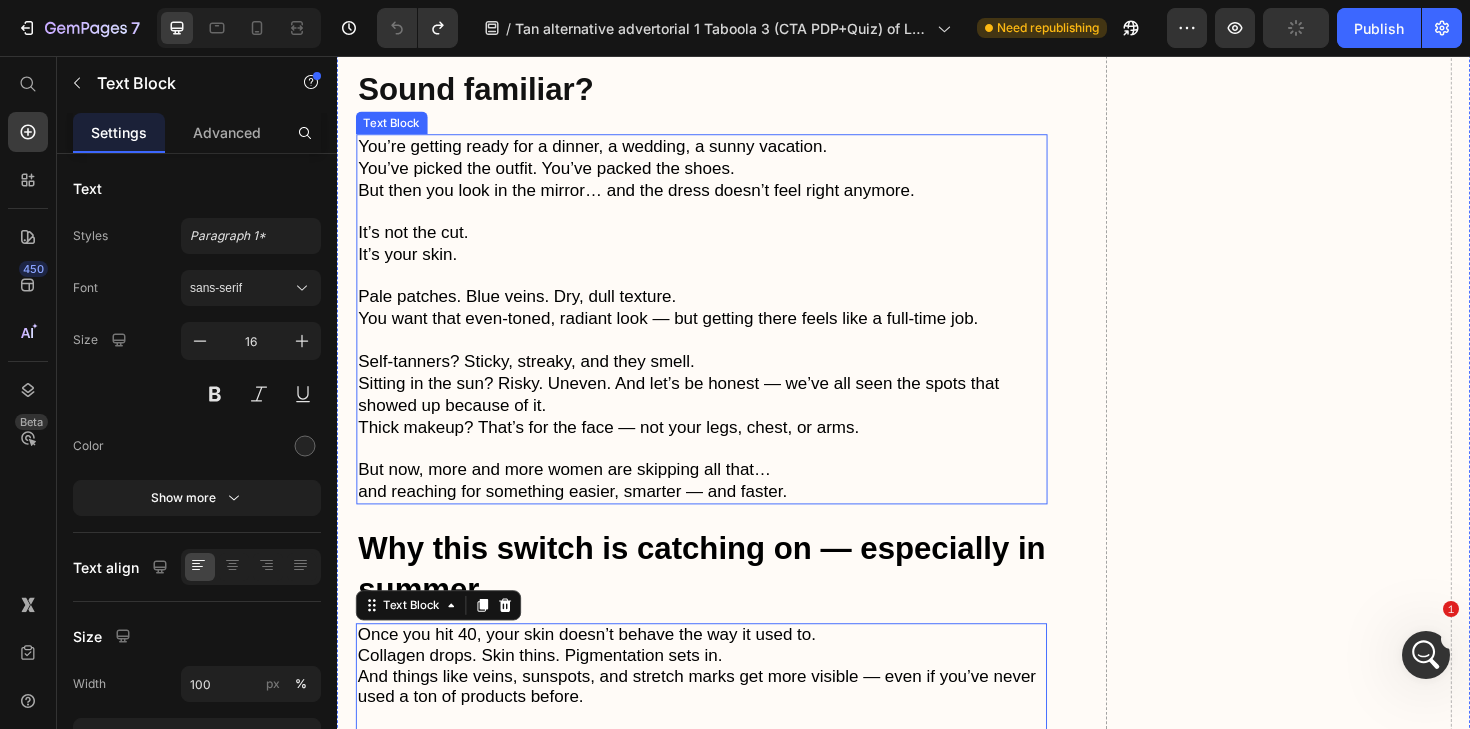 scroll, scrollTop: 635, scrollLeft: 0, axis: vertical 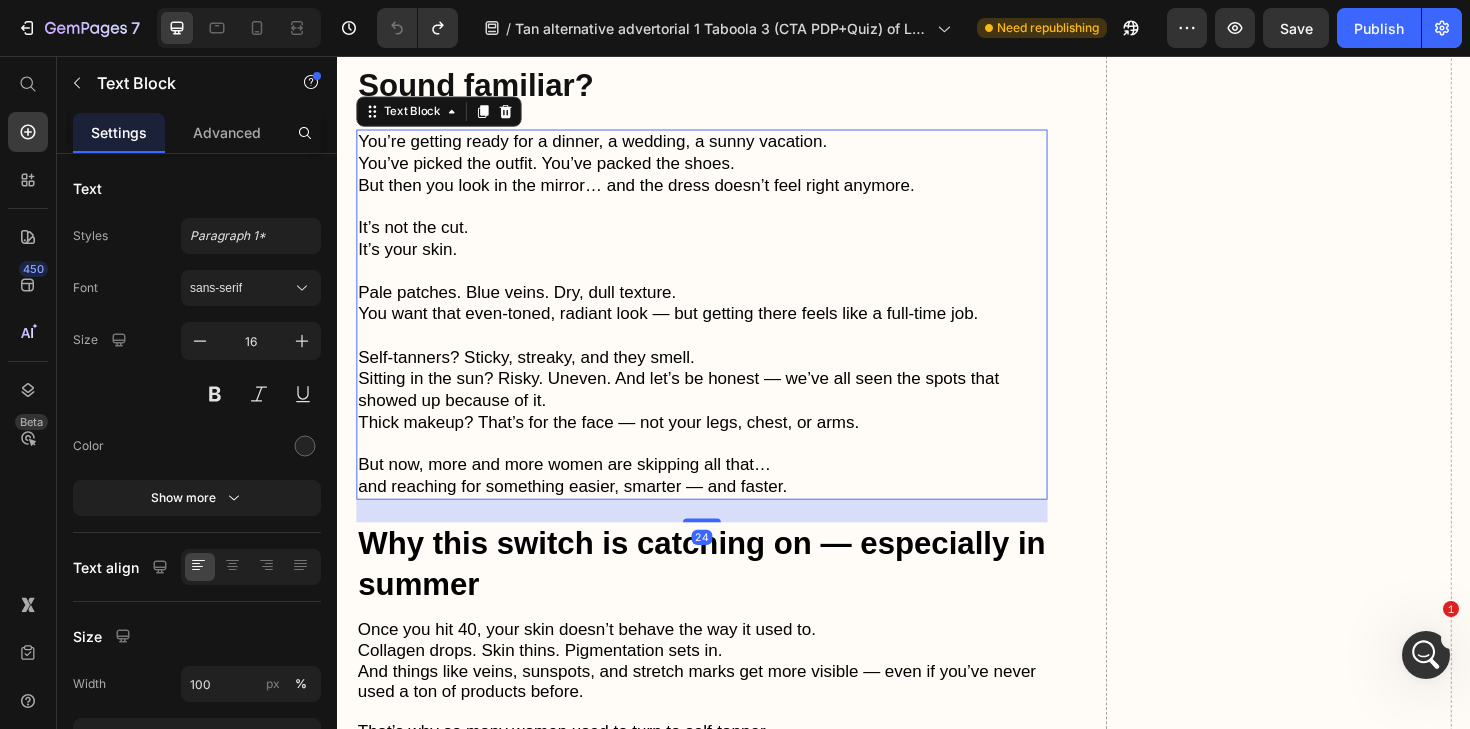 click at bounding box center (723, 284) 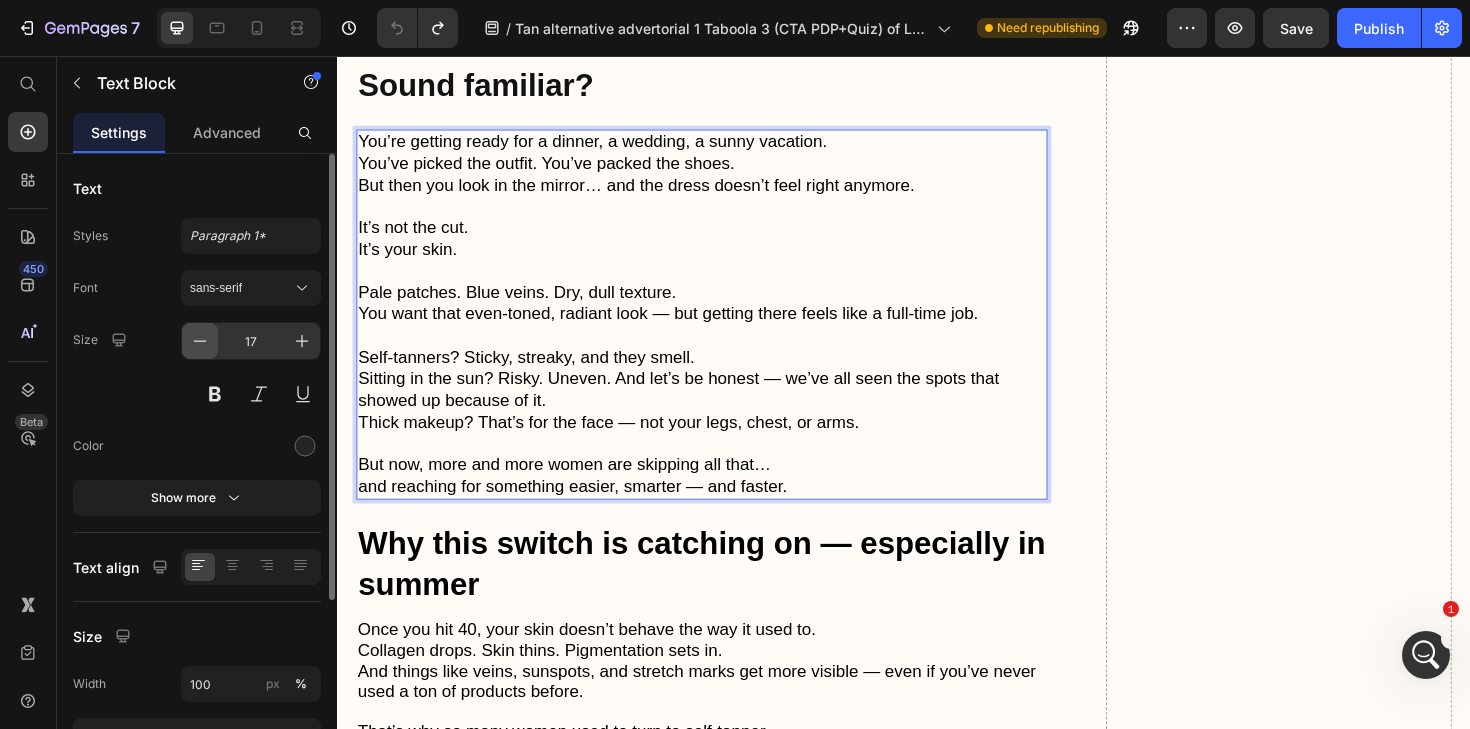 click 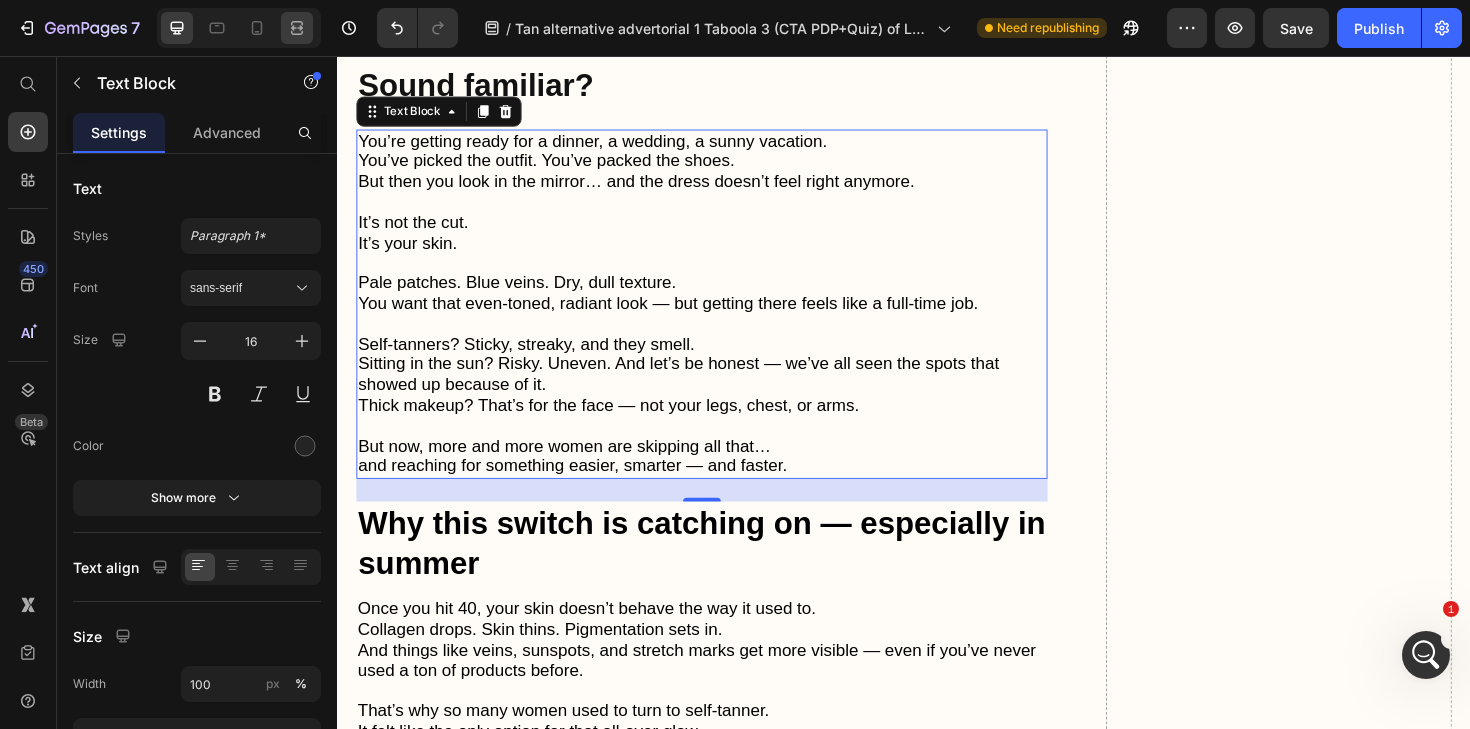 drag, startPoint x: 255, startPoint y: 30, endPoint x: 281, endPoint y: 16, distance: 29.529646 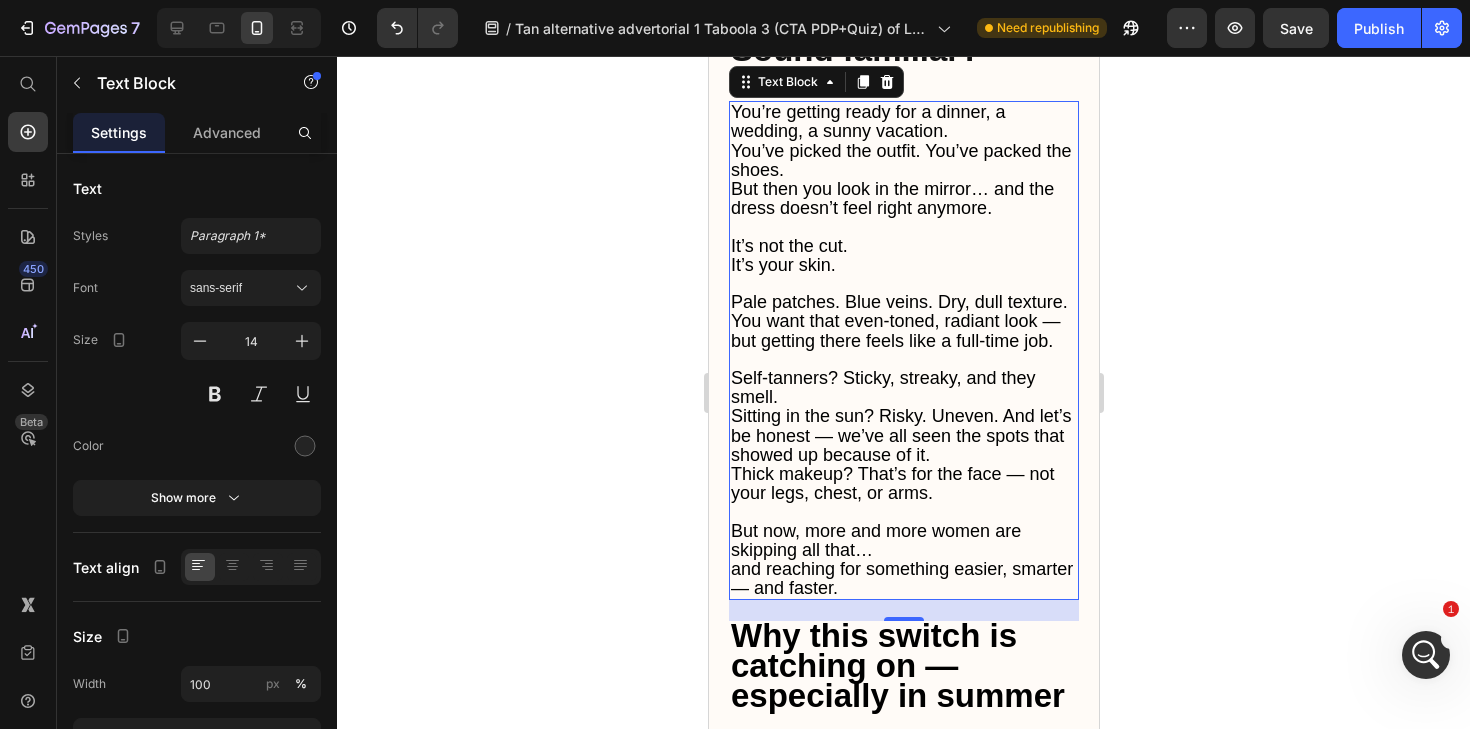 scroll, scrollTop: 725, scrollLeft: 0, axis: vertical 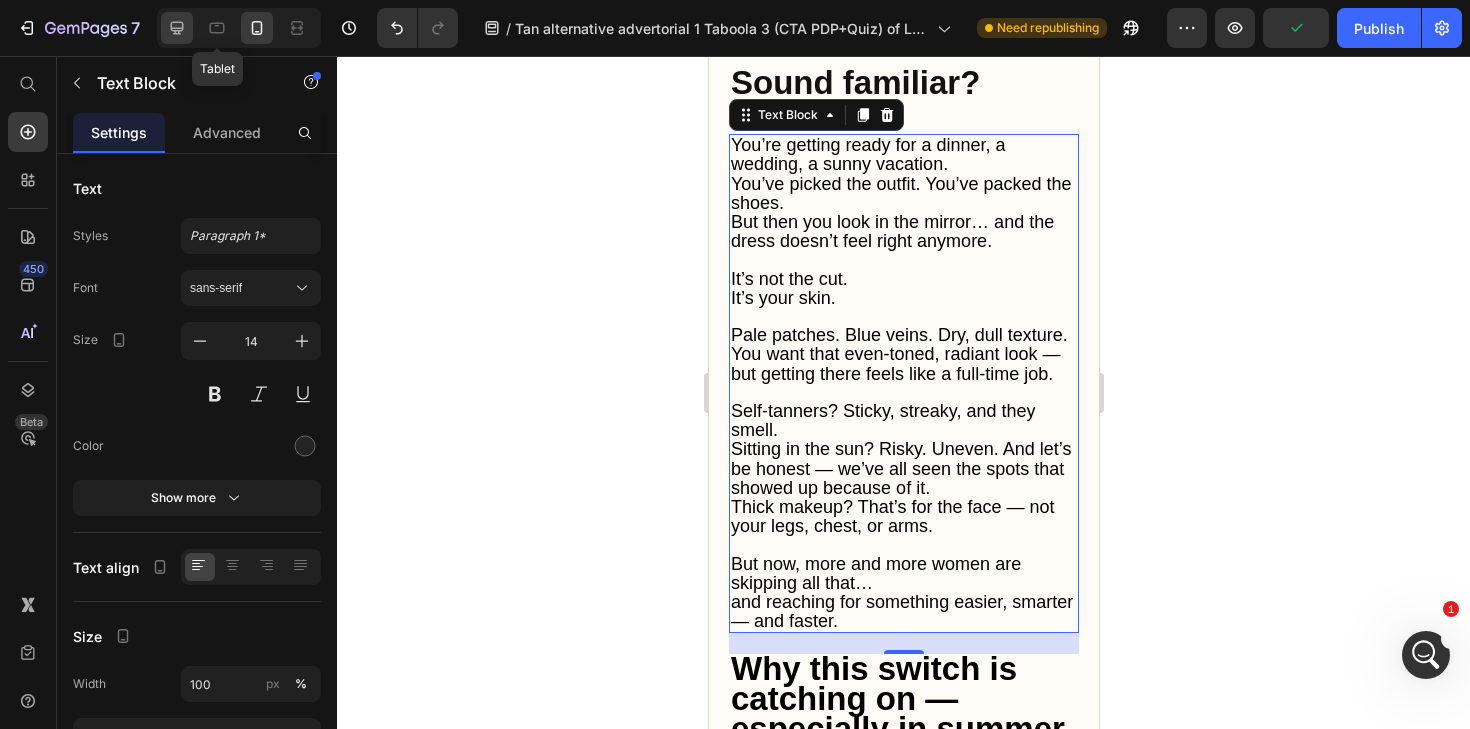 click 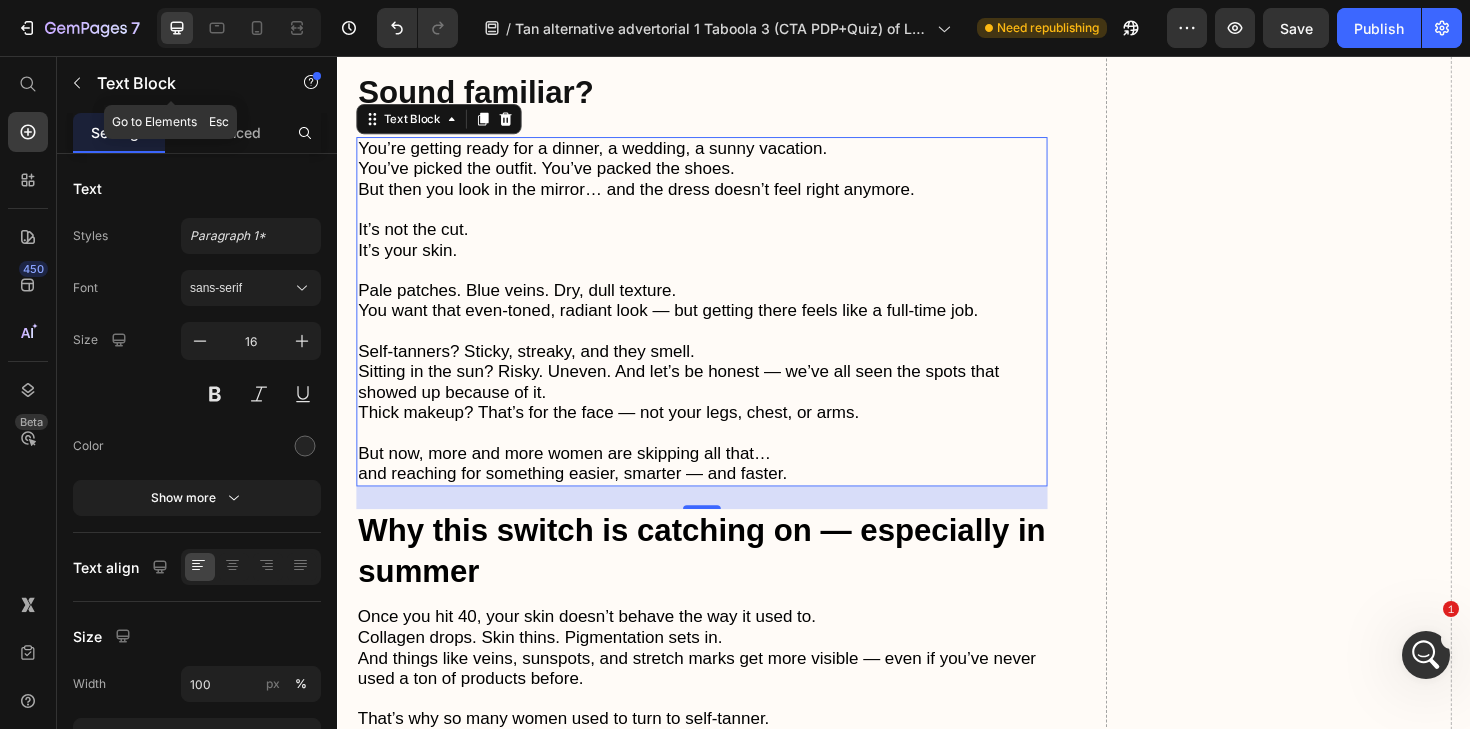 scroll, scrollTop: 641, scrollLeft: 0, axis: vertical 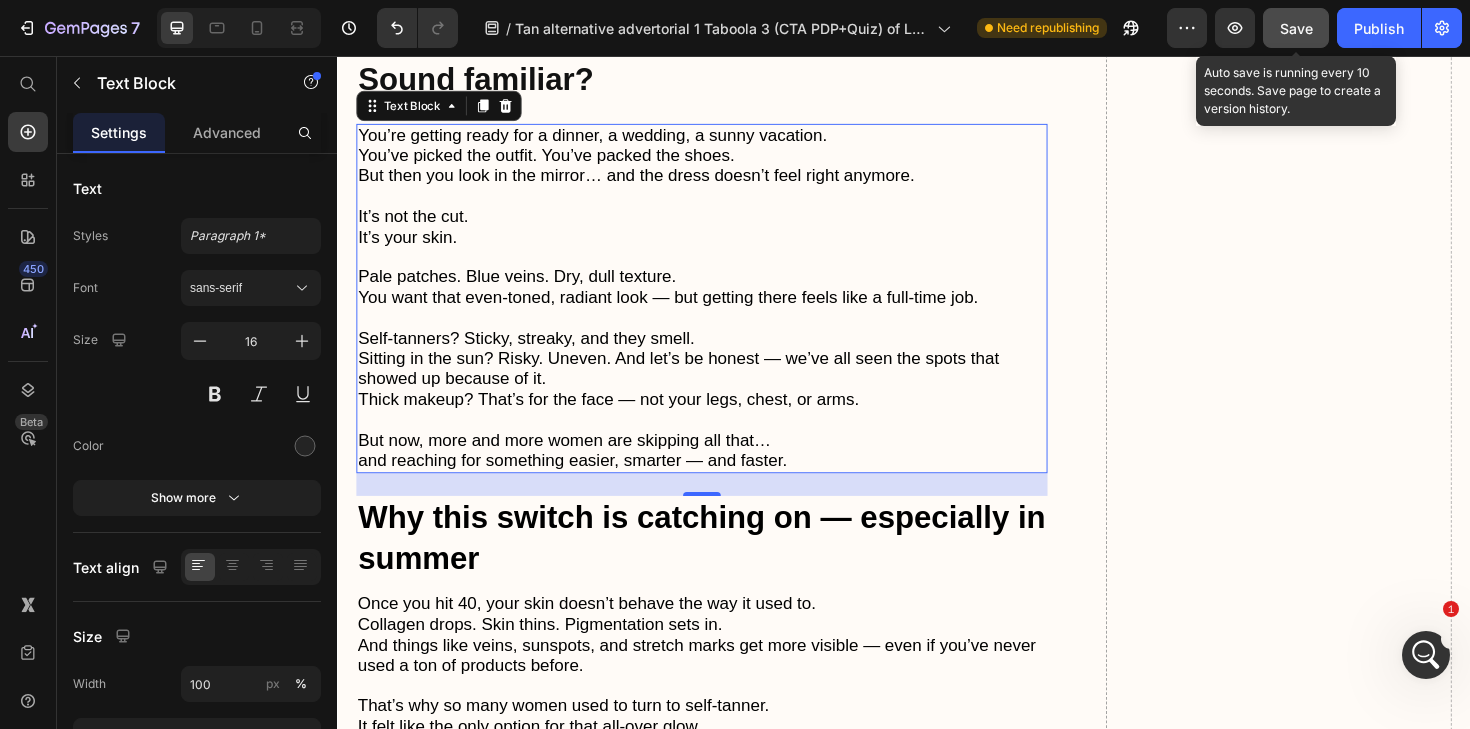 click on "Save" 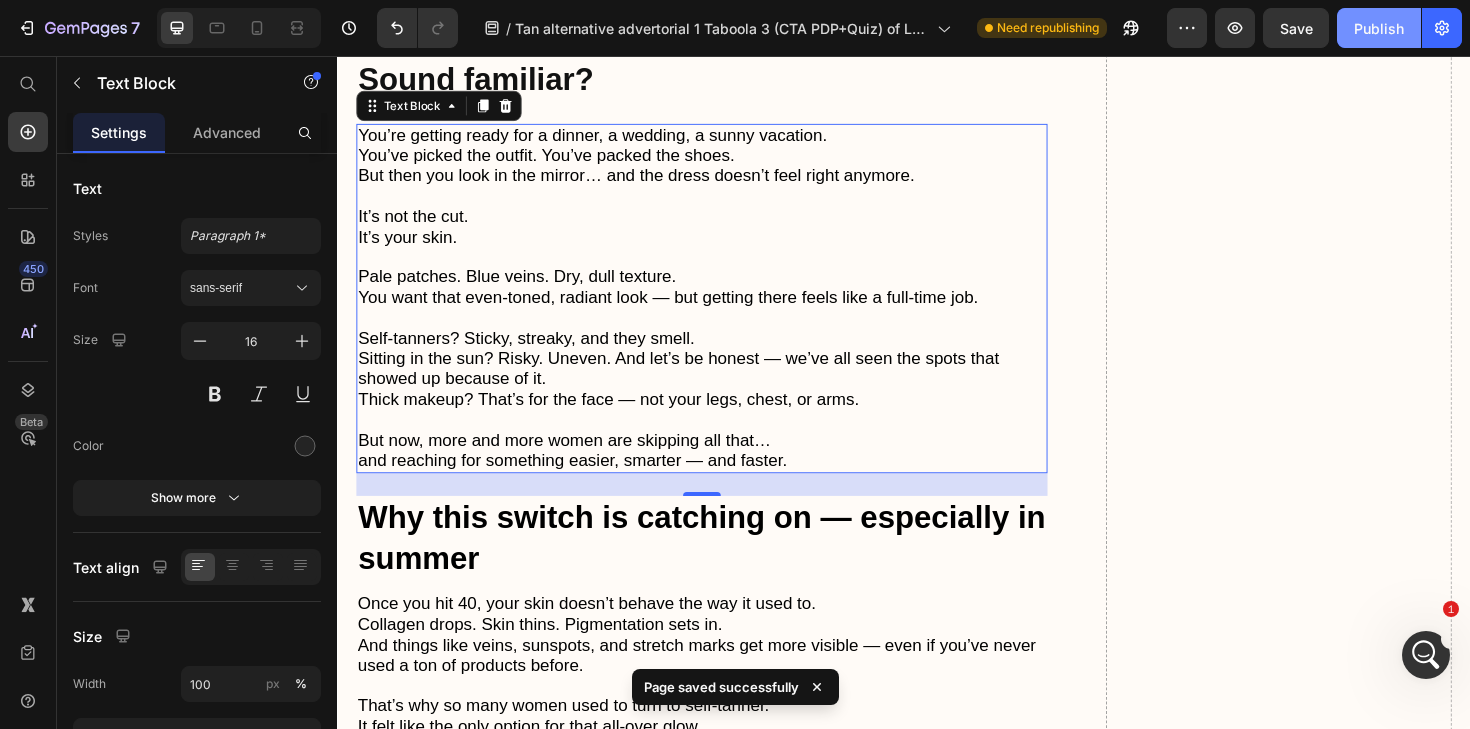 click on "Publish" at bounding box center [1379, 28] 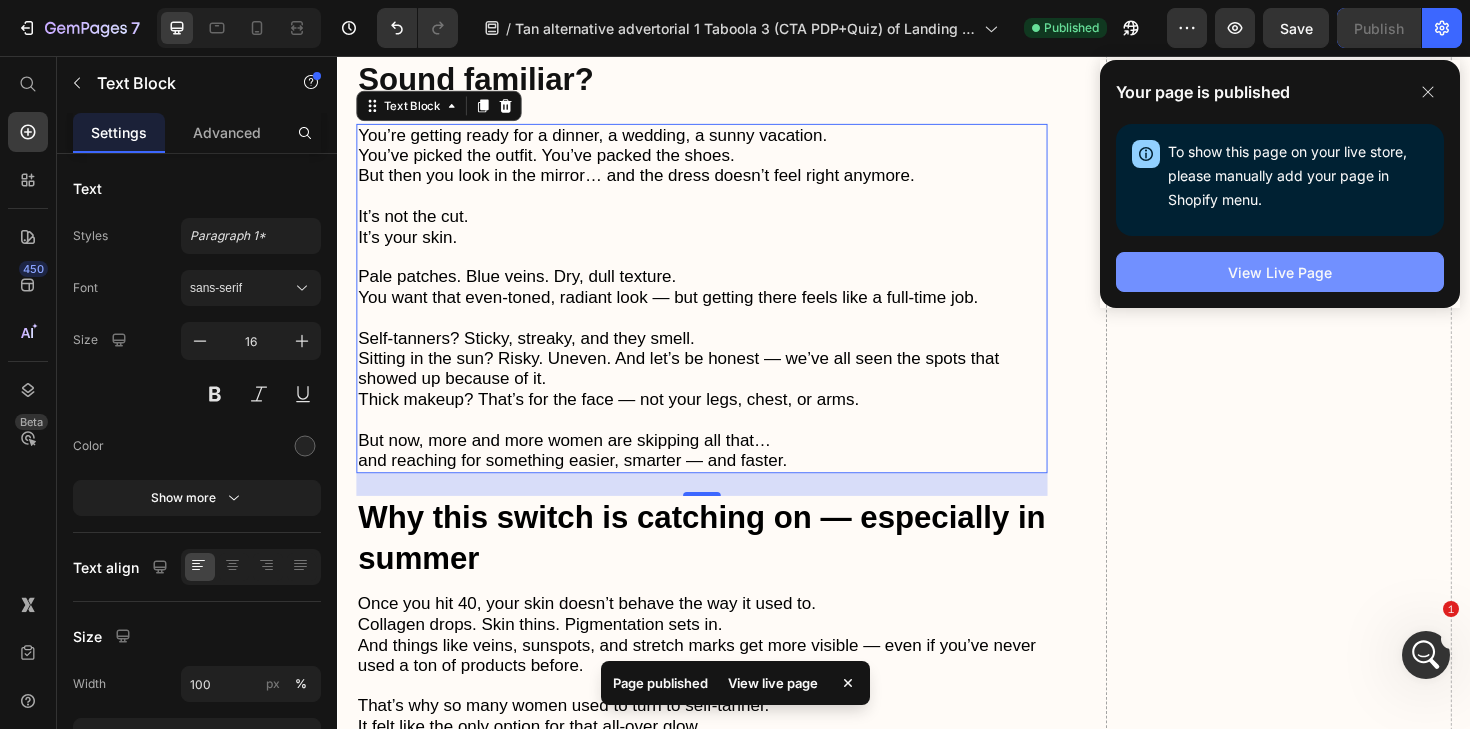 click on "View Live Page" at bounding box center [1280, 272] 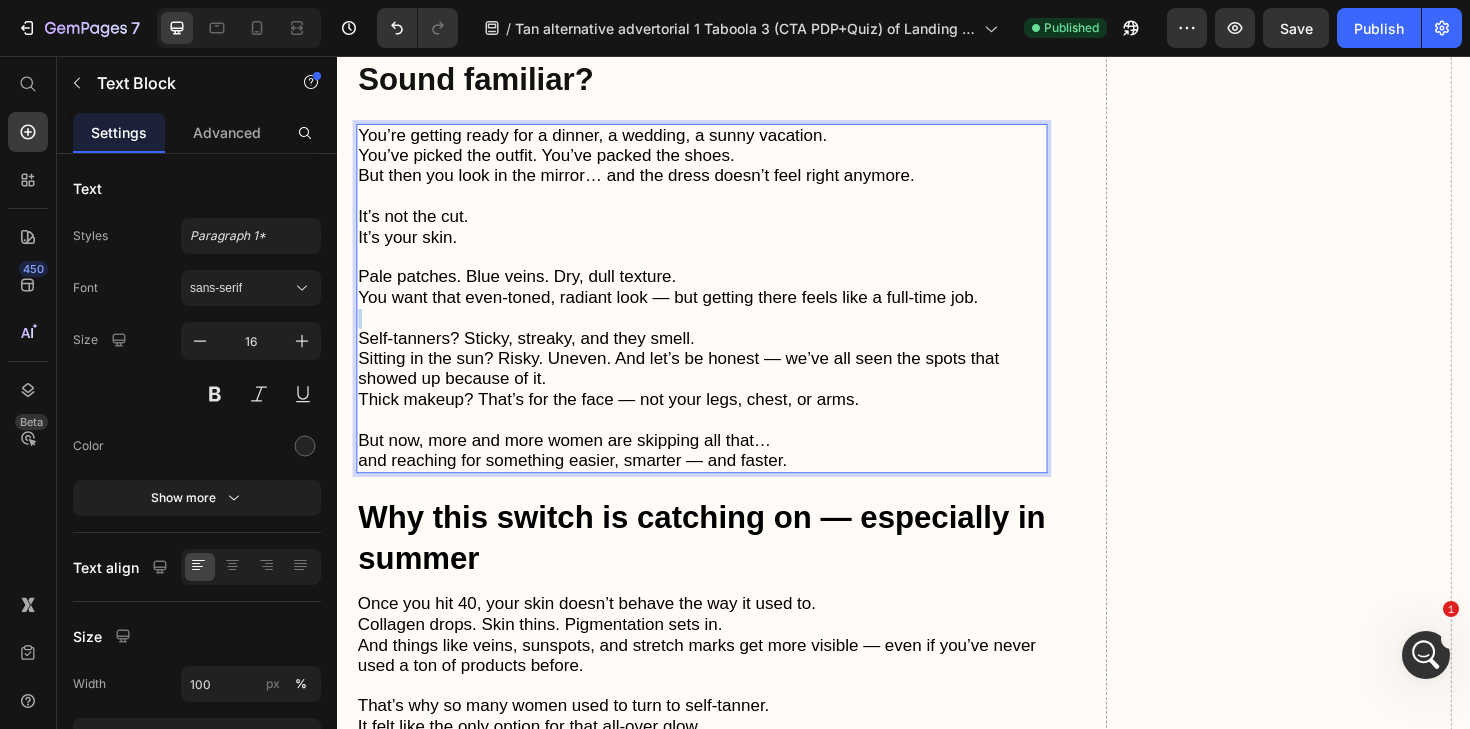 click at bounding box center (723, 334) 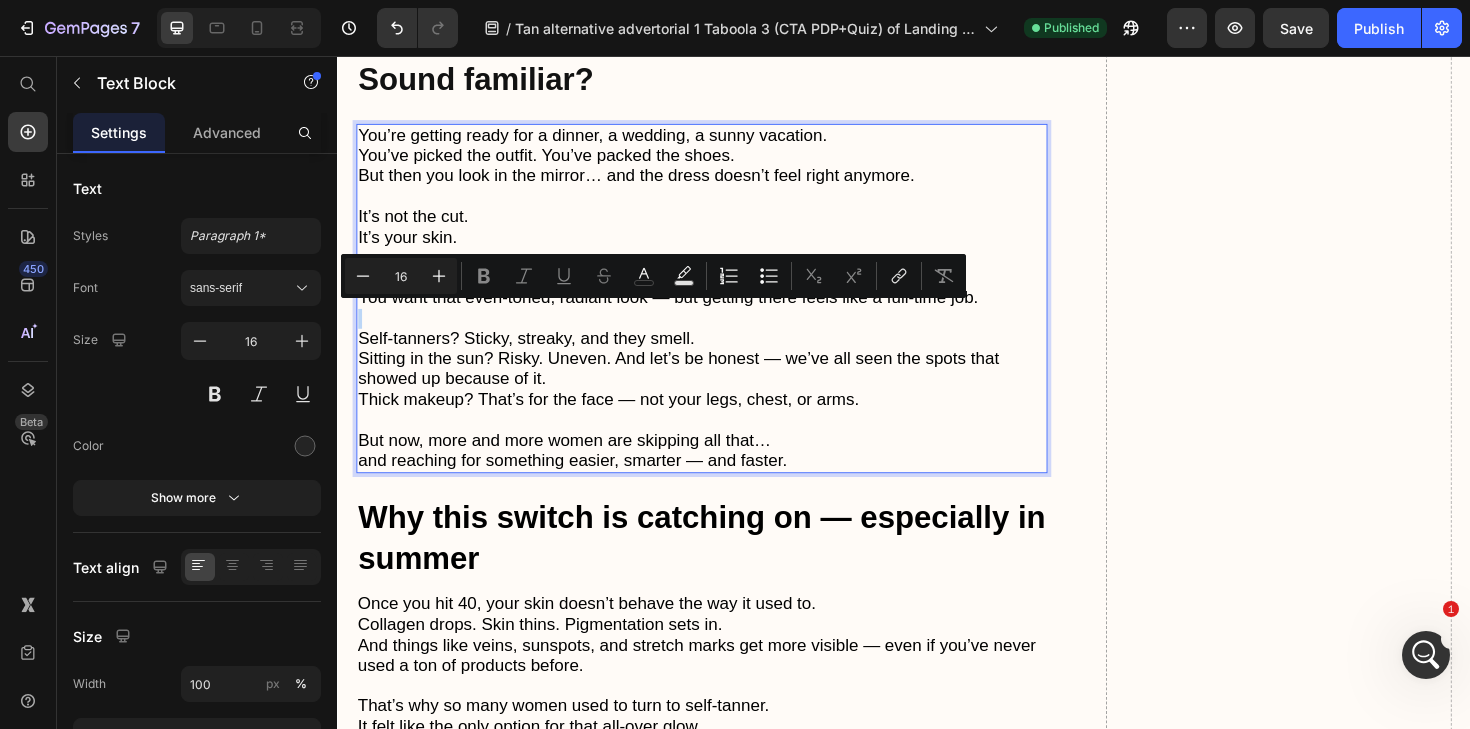 click at bounding box center (723, 334) 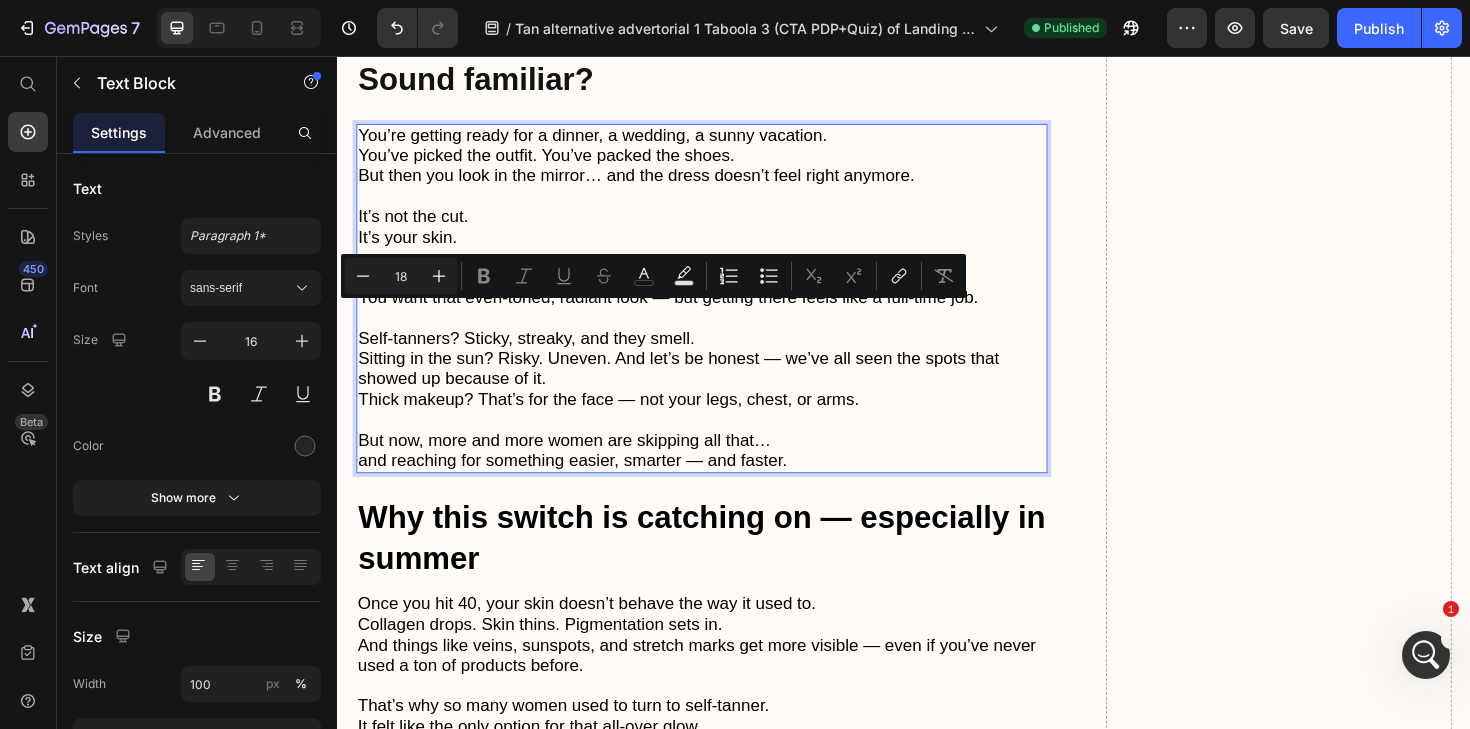click on "Self-tanners? Sticky, streaky, and they smell." at bounding box center (537, 355) 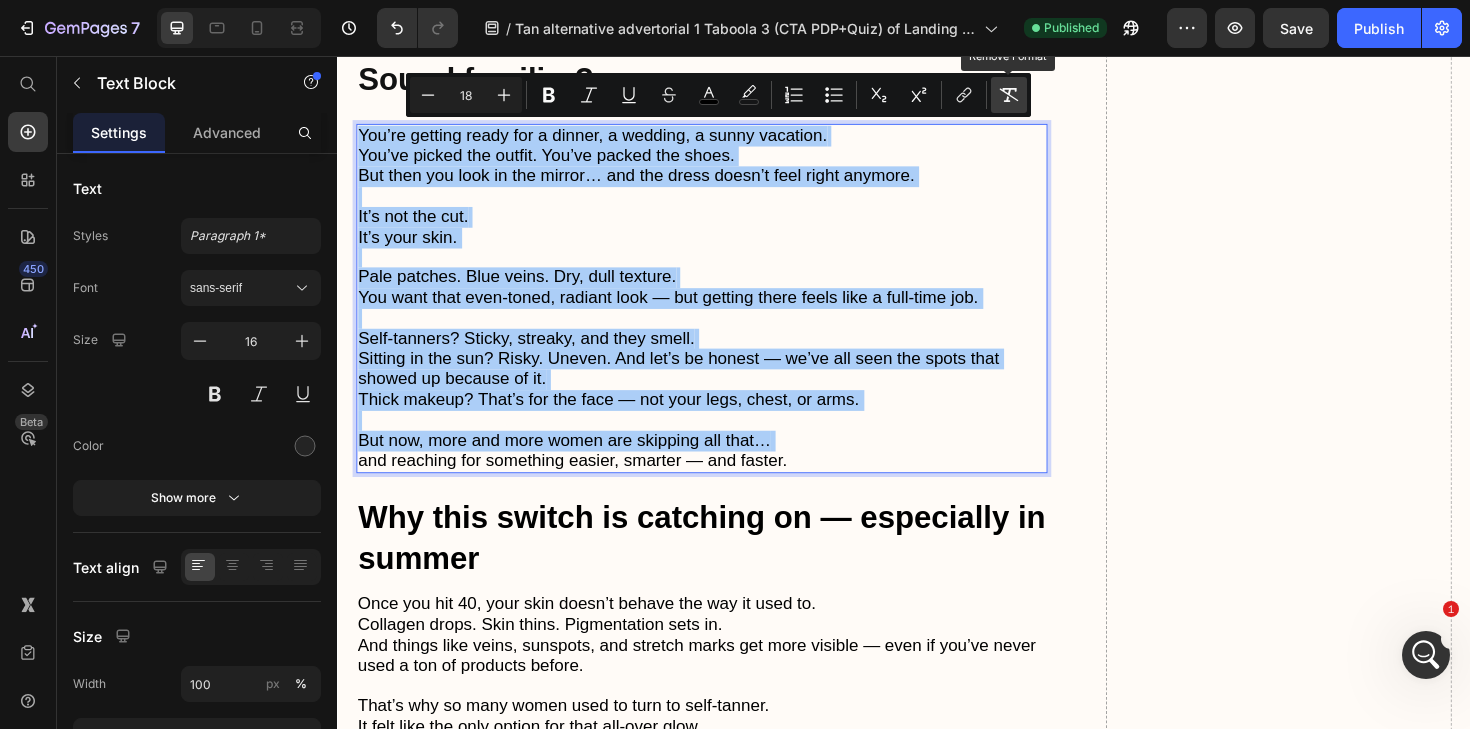 click 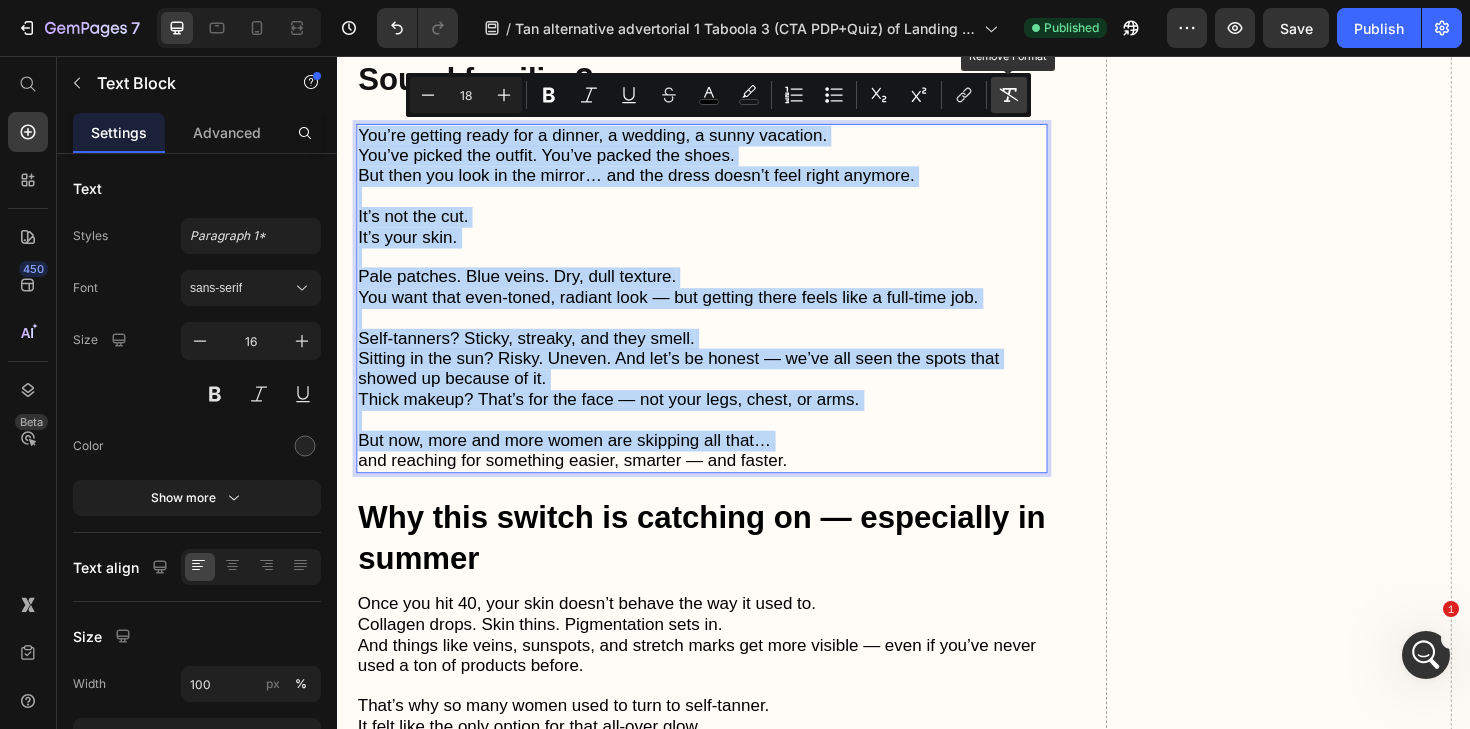 type on "16" 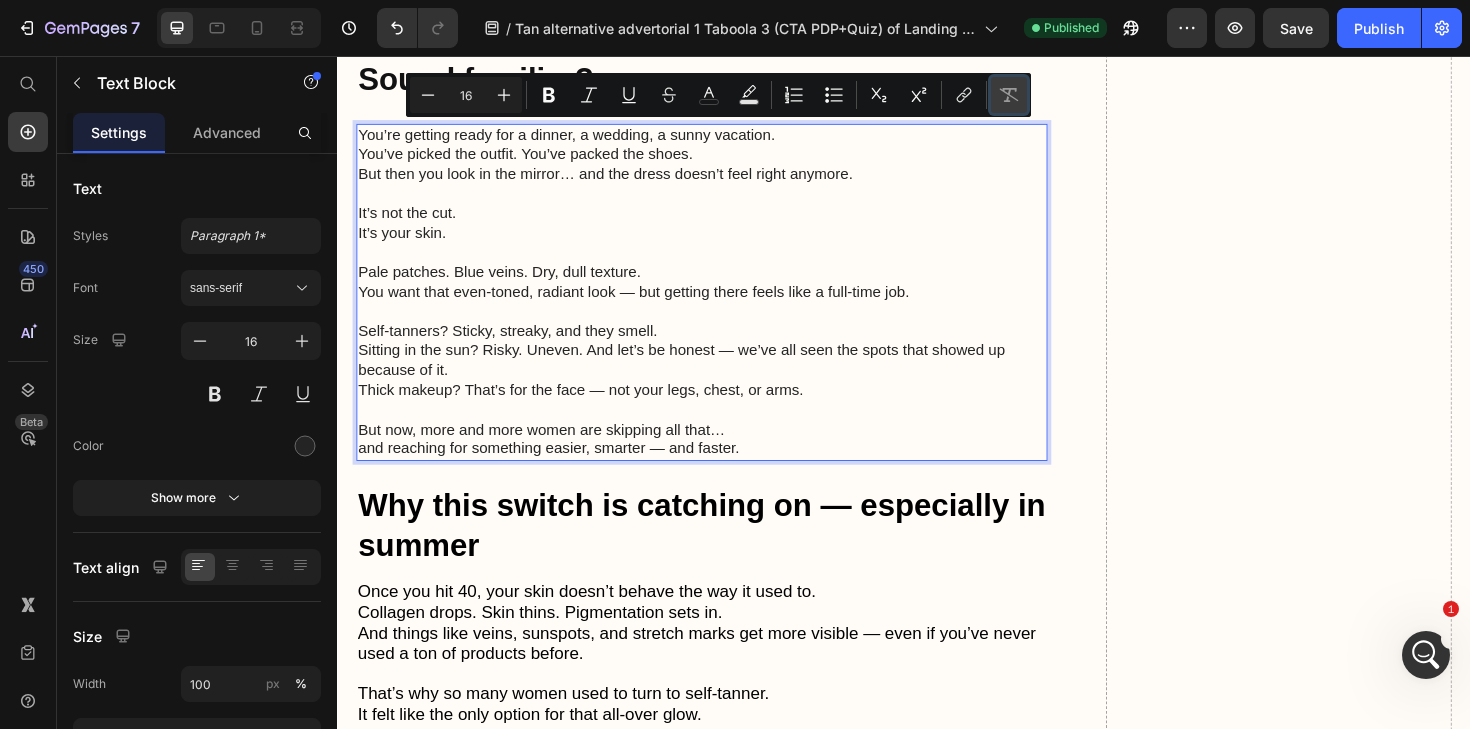 click 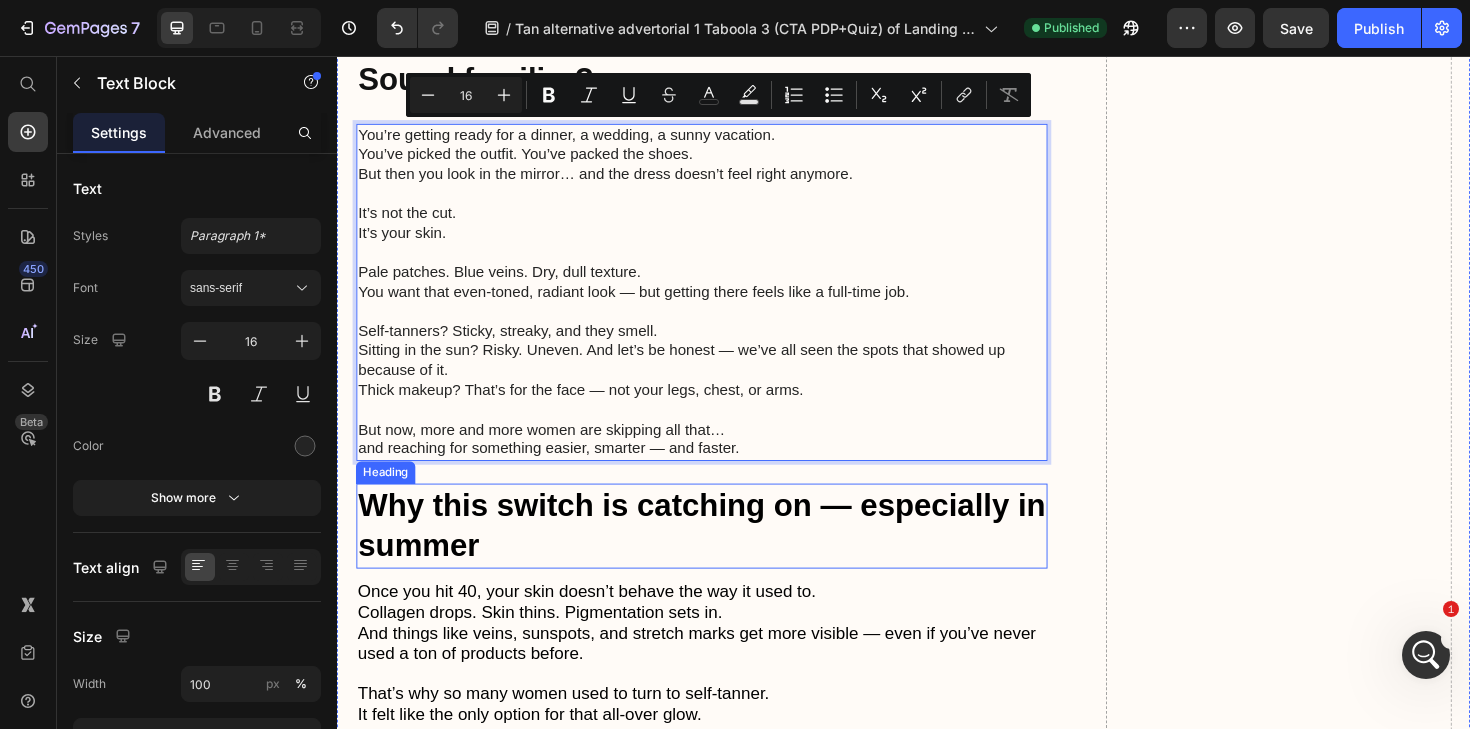 click on "Why this switch is catching on — especially in summer" at bounding box center (723, 554) 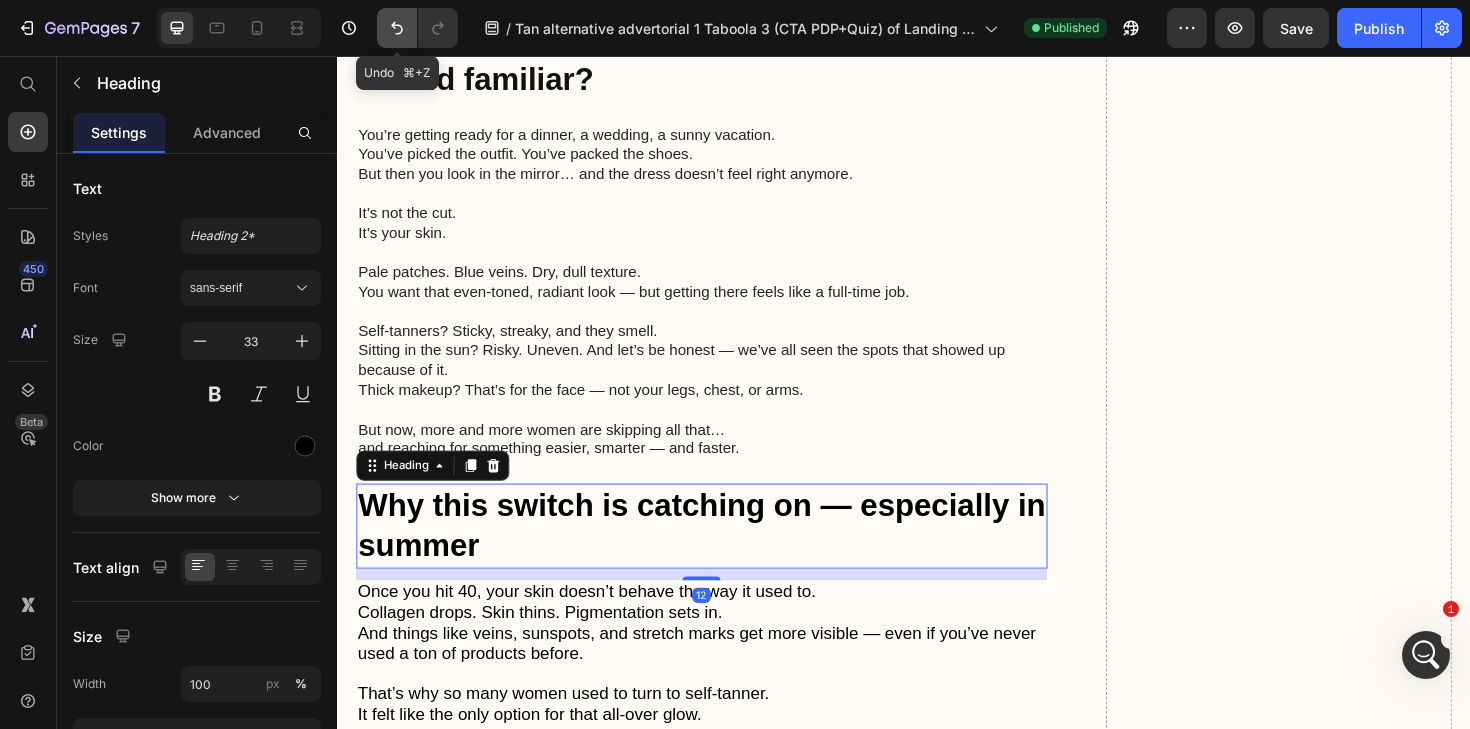 click 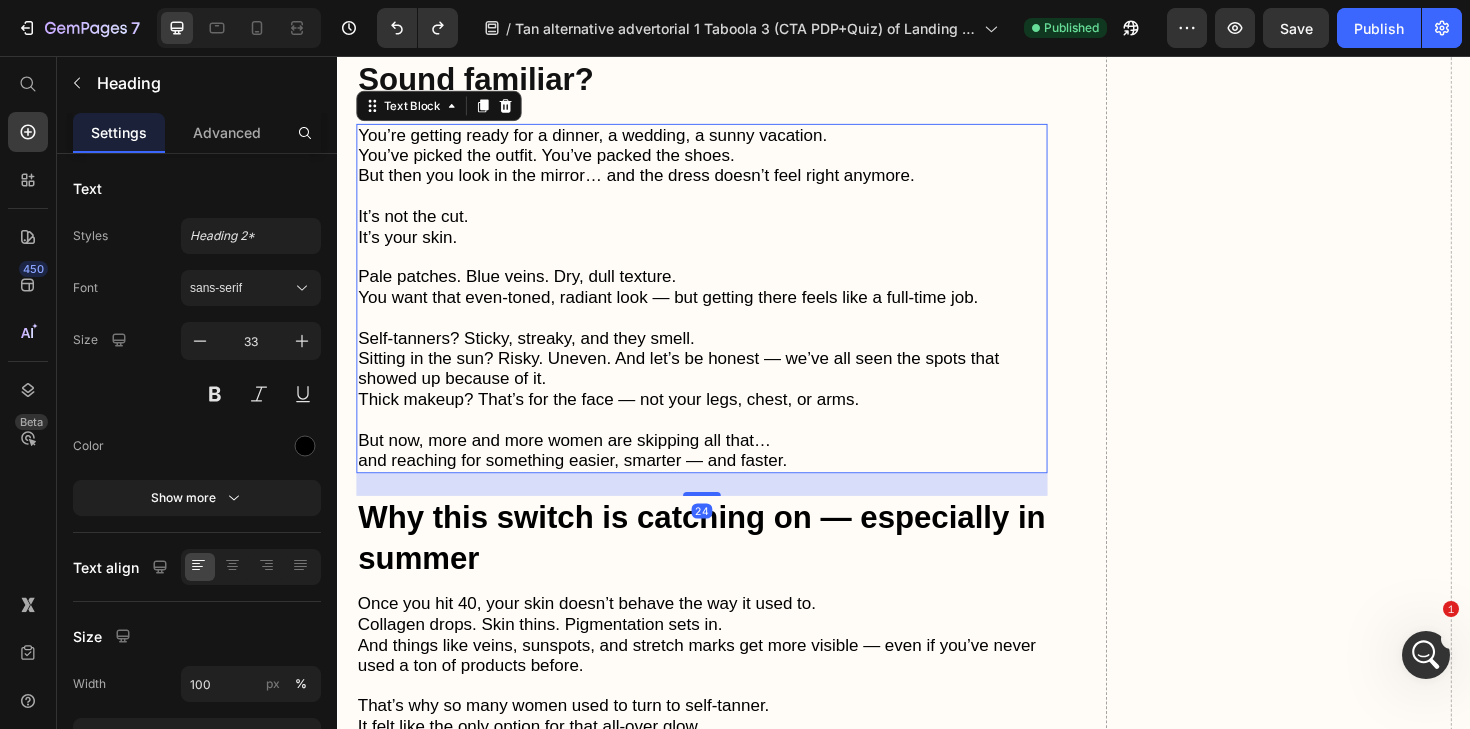 click on "You want that even-toned, radiant look — but getting there feels like a full-time job." at bounding box center [687, 312] 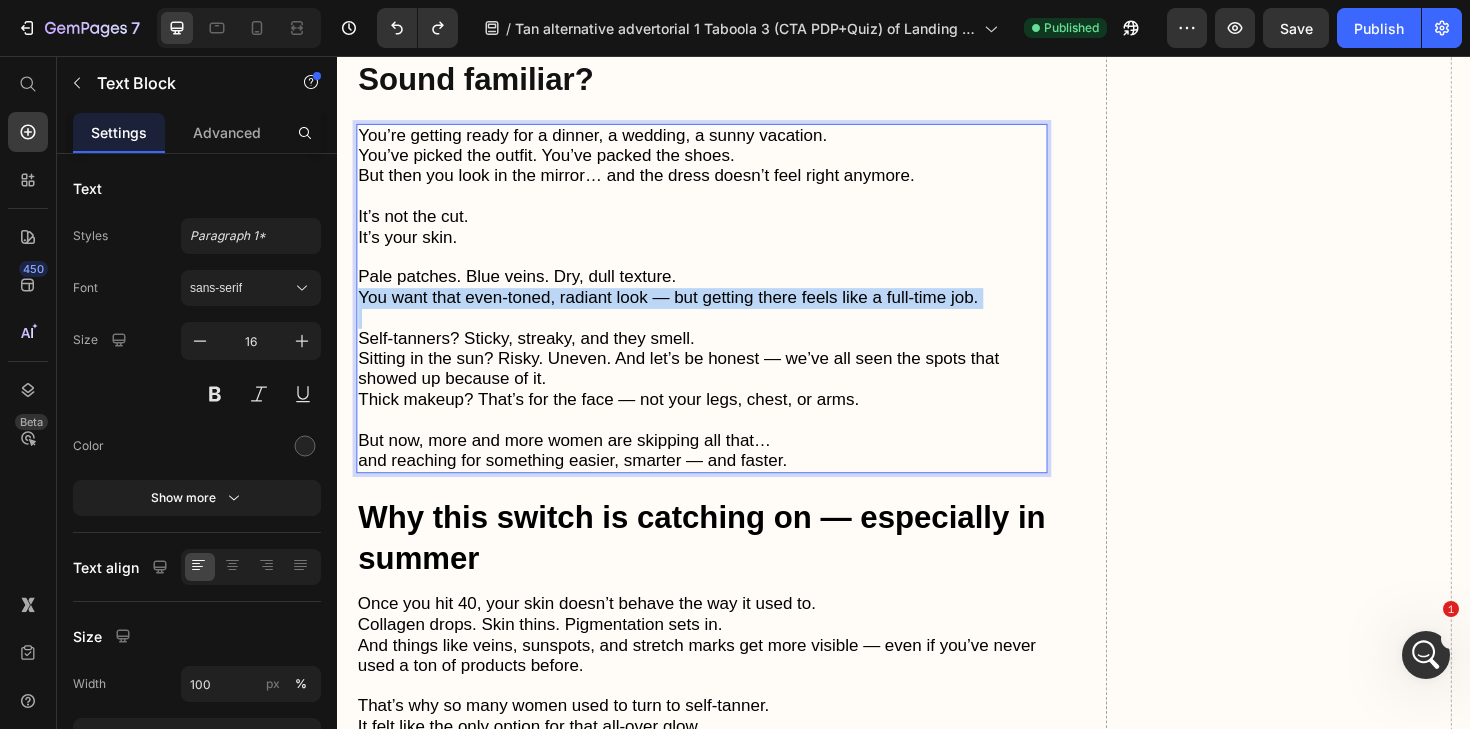 click on "You want that even-toned, radiant look — but getting there feels like a full-time job." at bounding box center [687, 312] 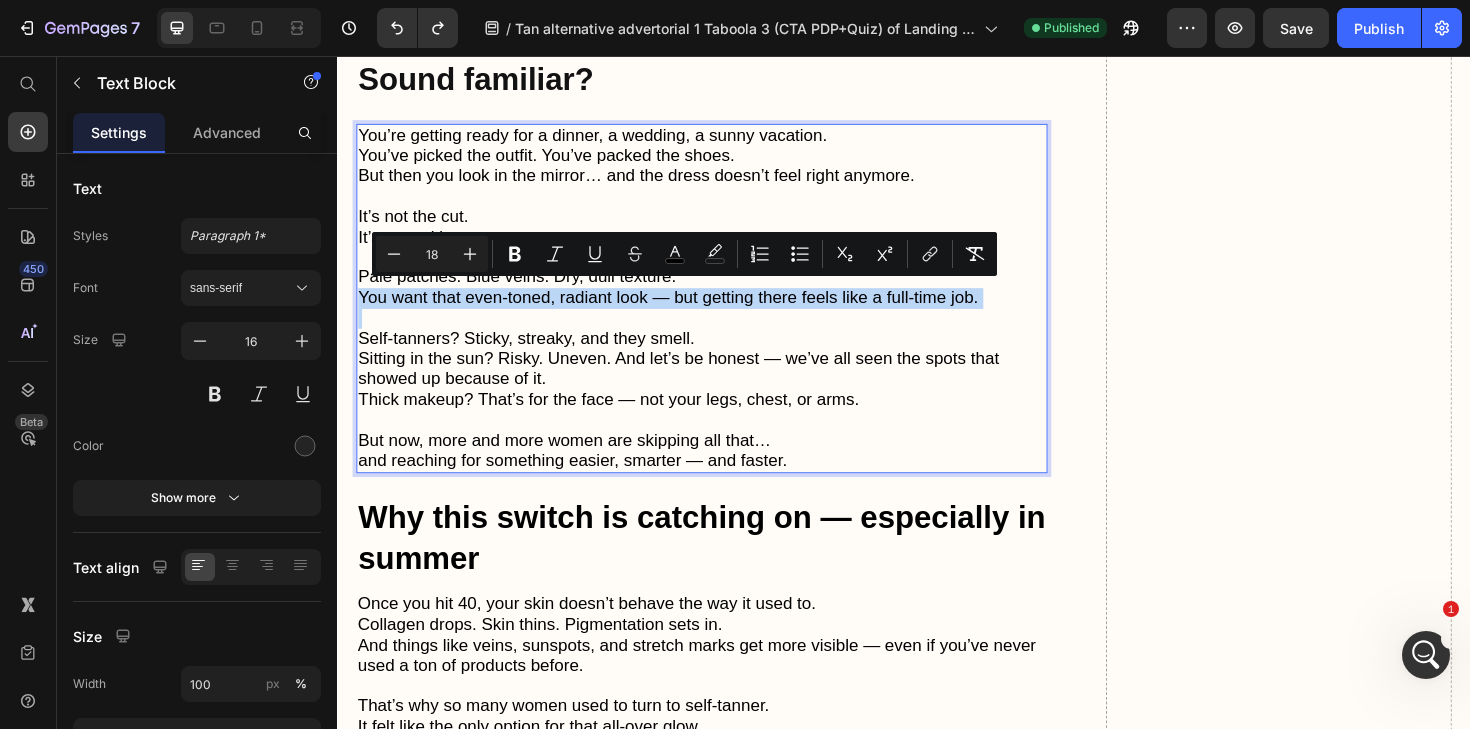 click on "You want that even-toned, radiant look — but getting there feels like a full-time job." at bounding box center (687, 312) 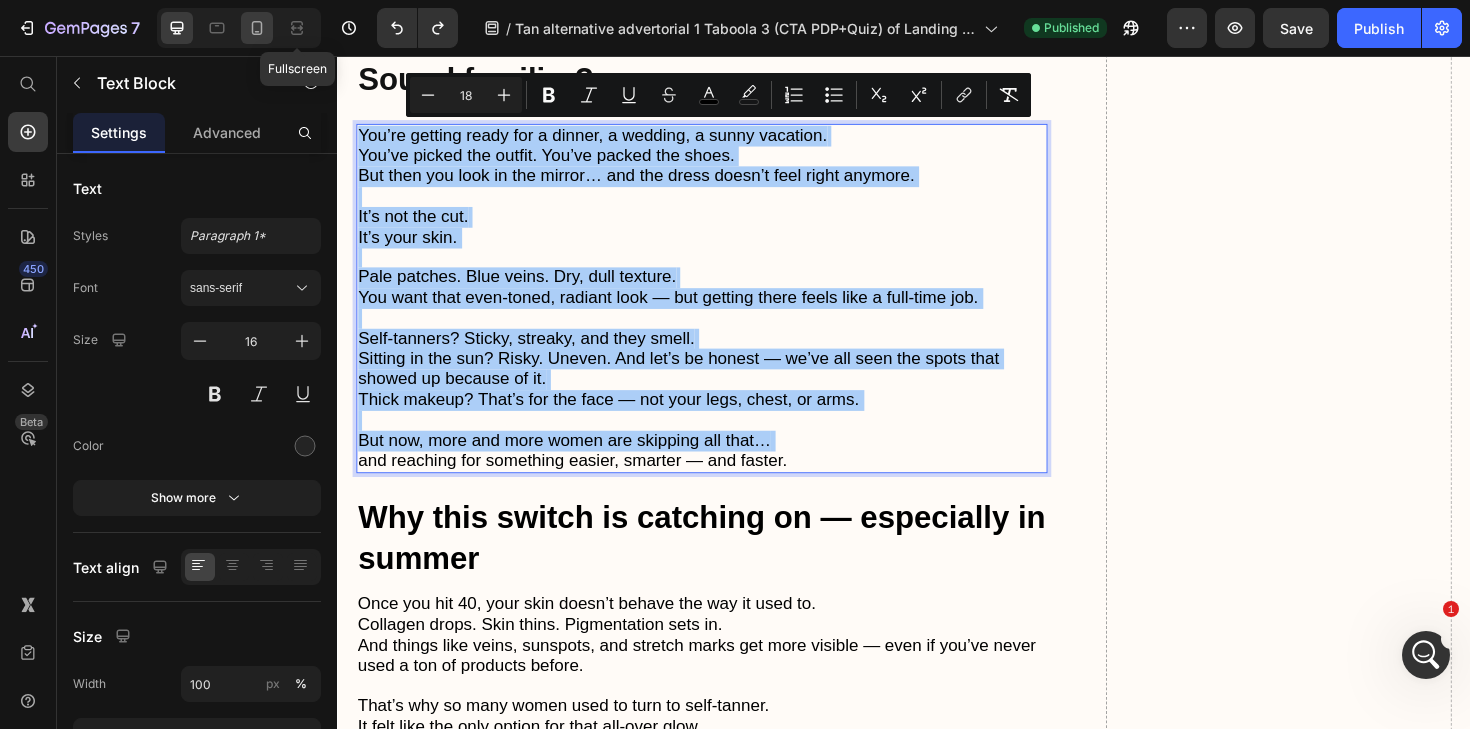 click 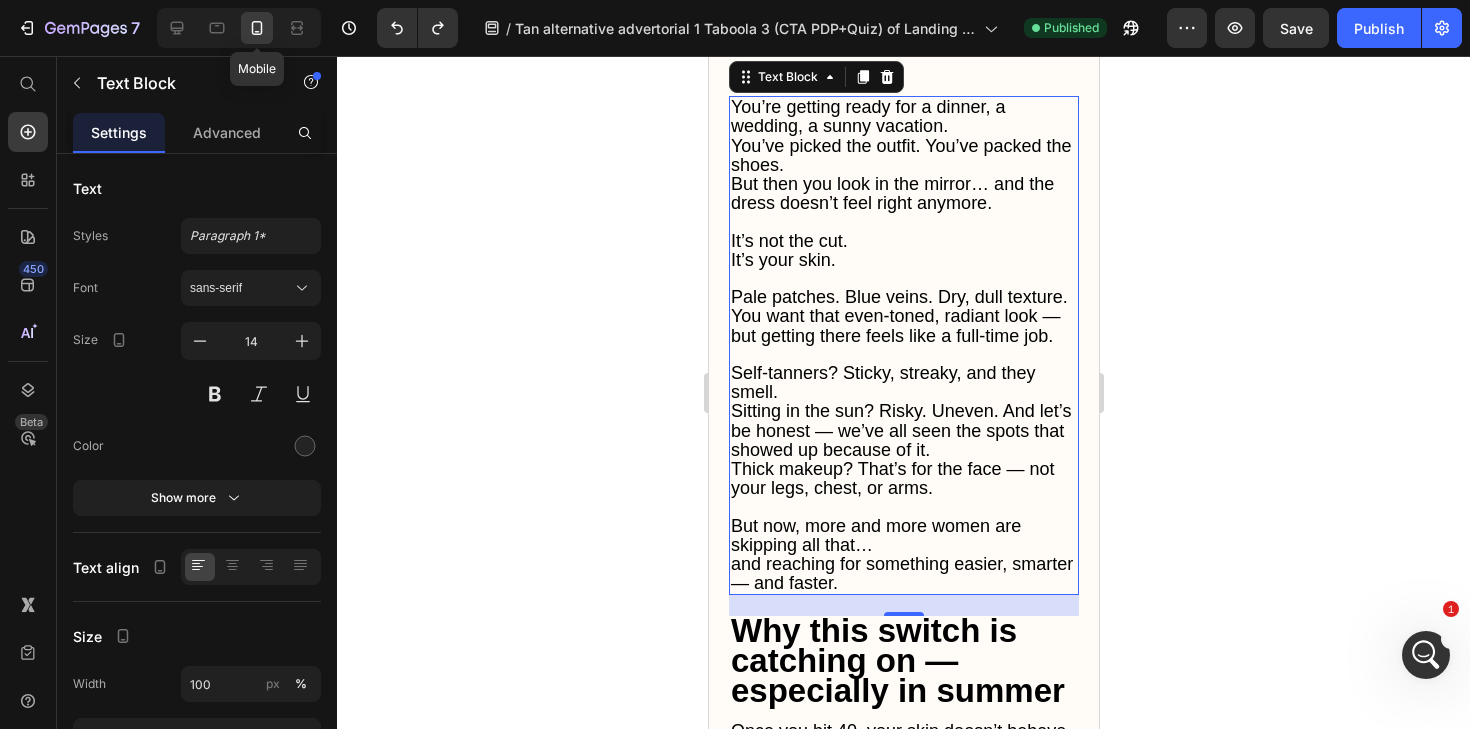 scroll, scrollTop: 725, scrollLeft: 0, axis: vertical 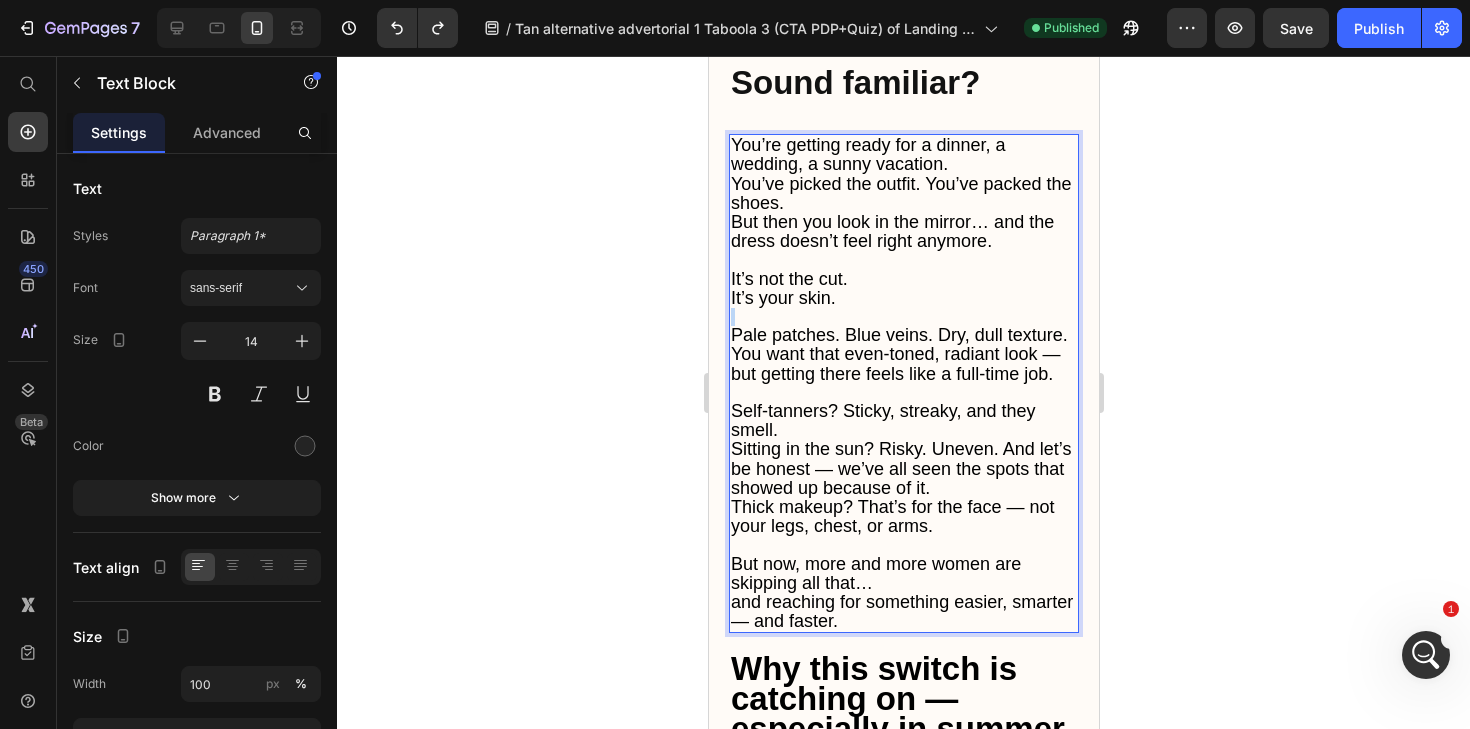 click at bounding box center [903, 317] 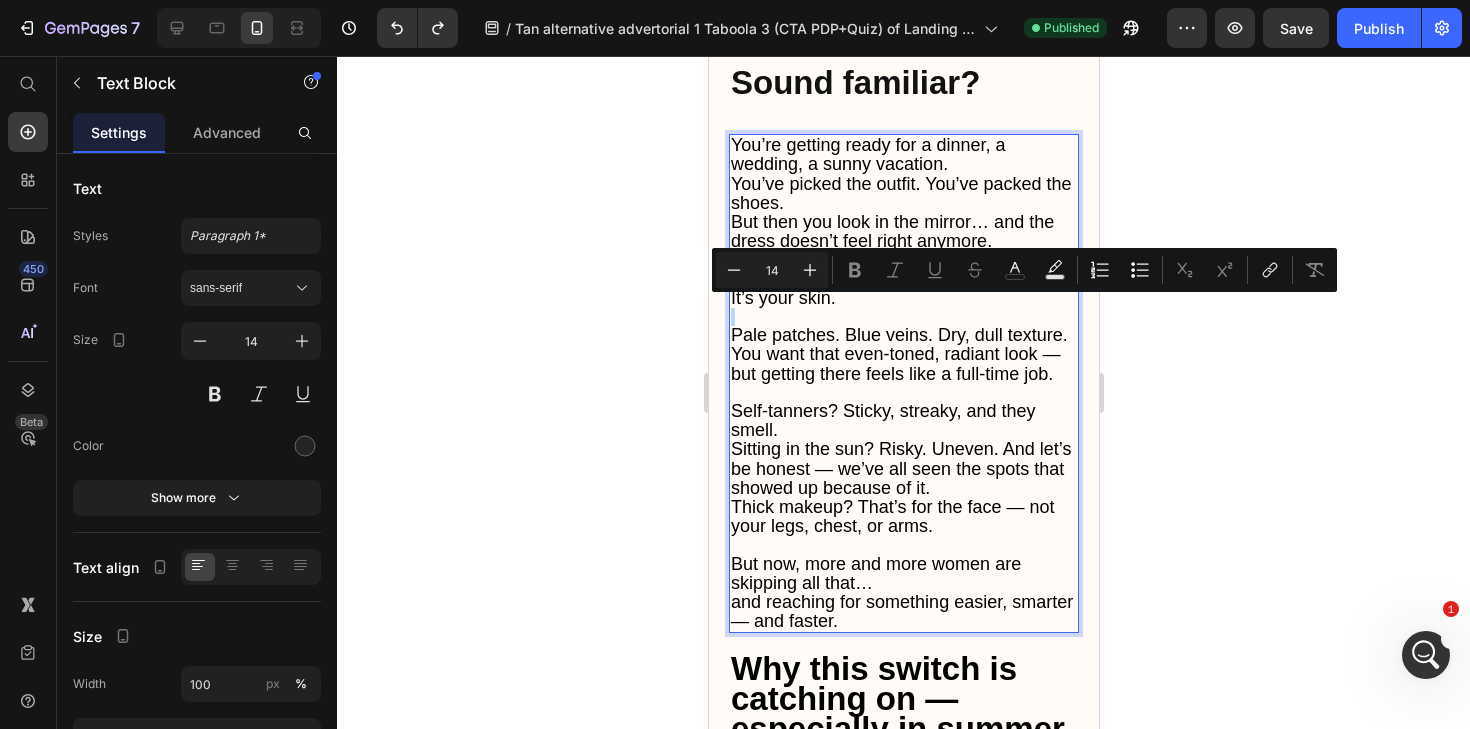type on "18" 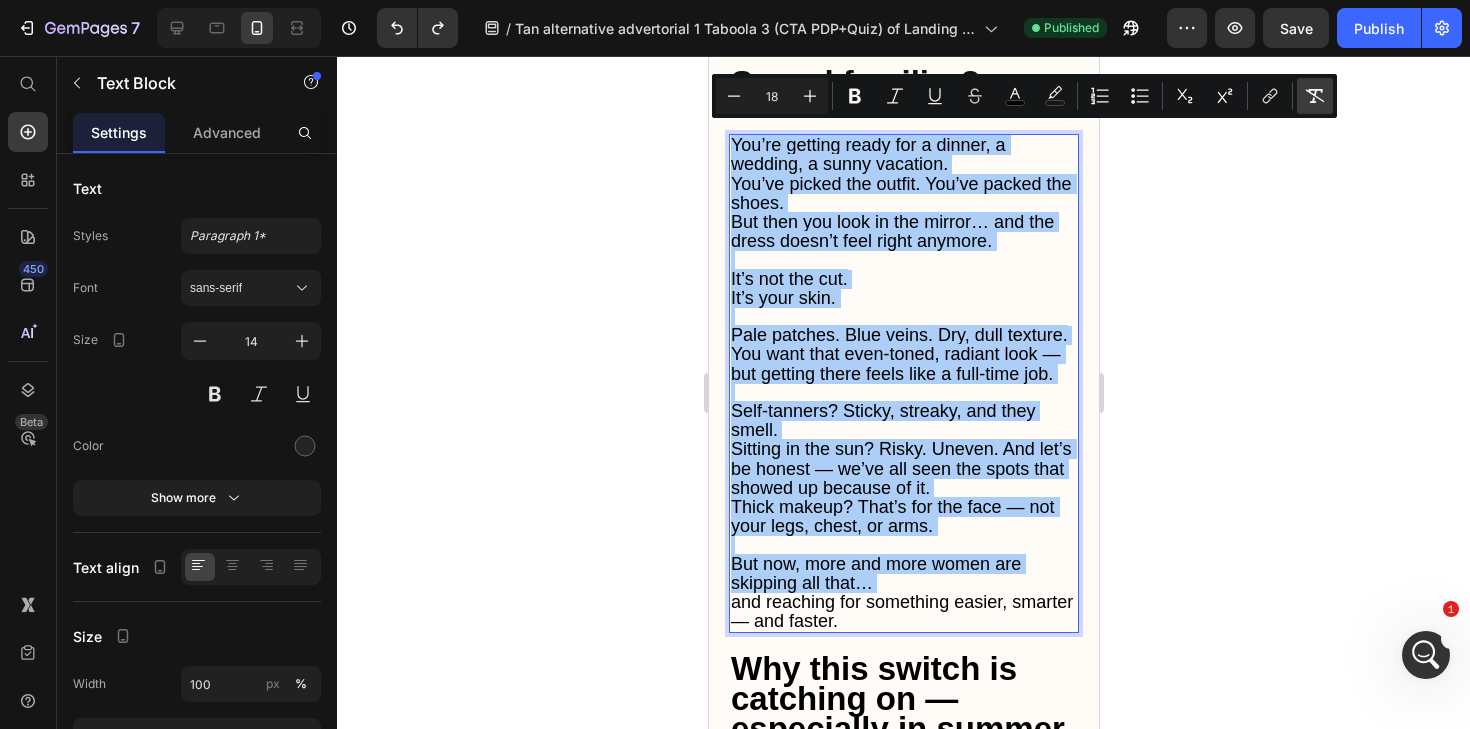 click 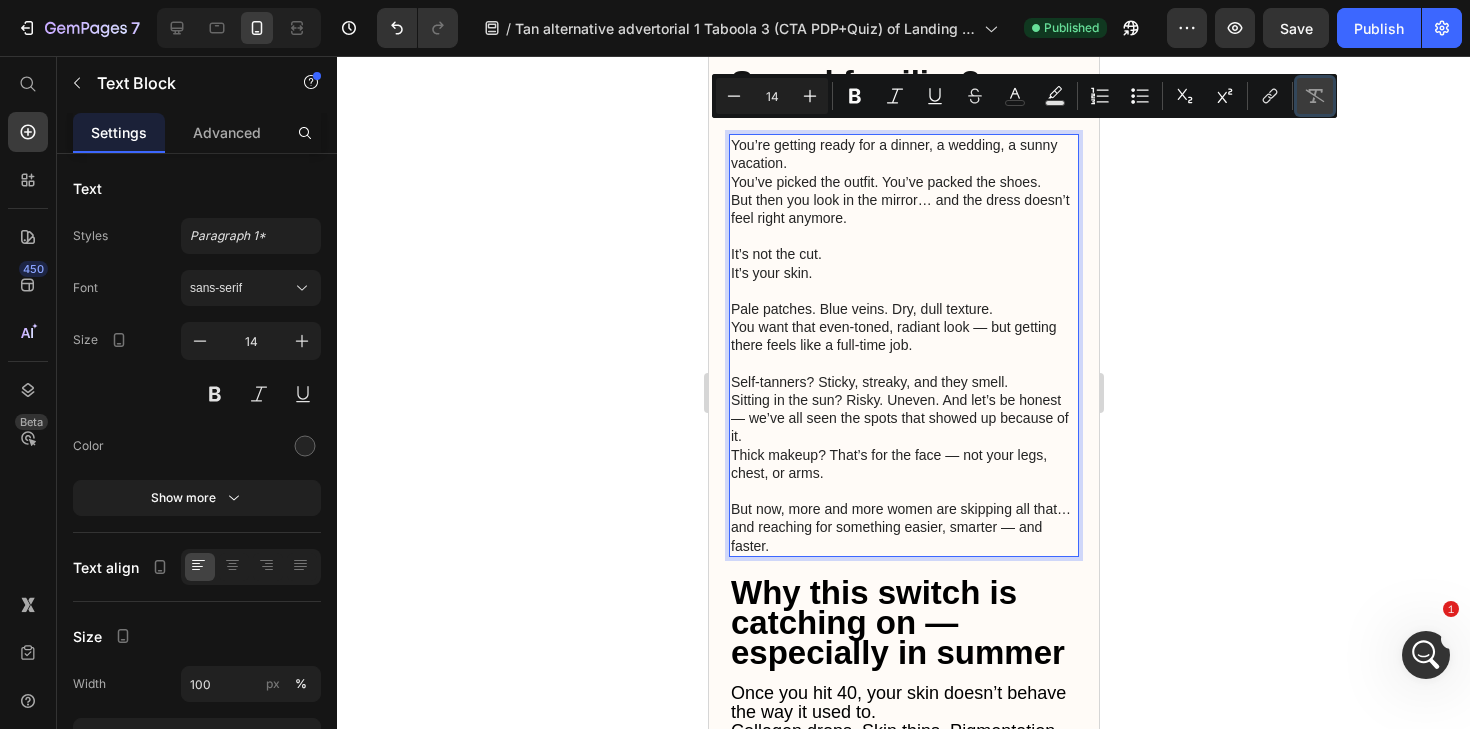 click 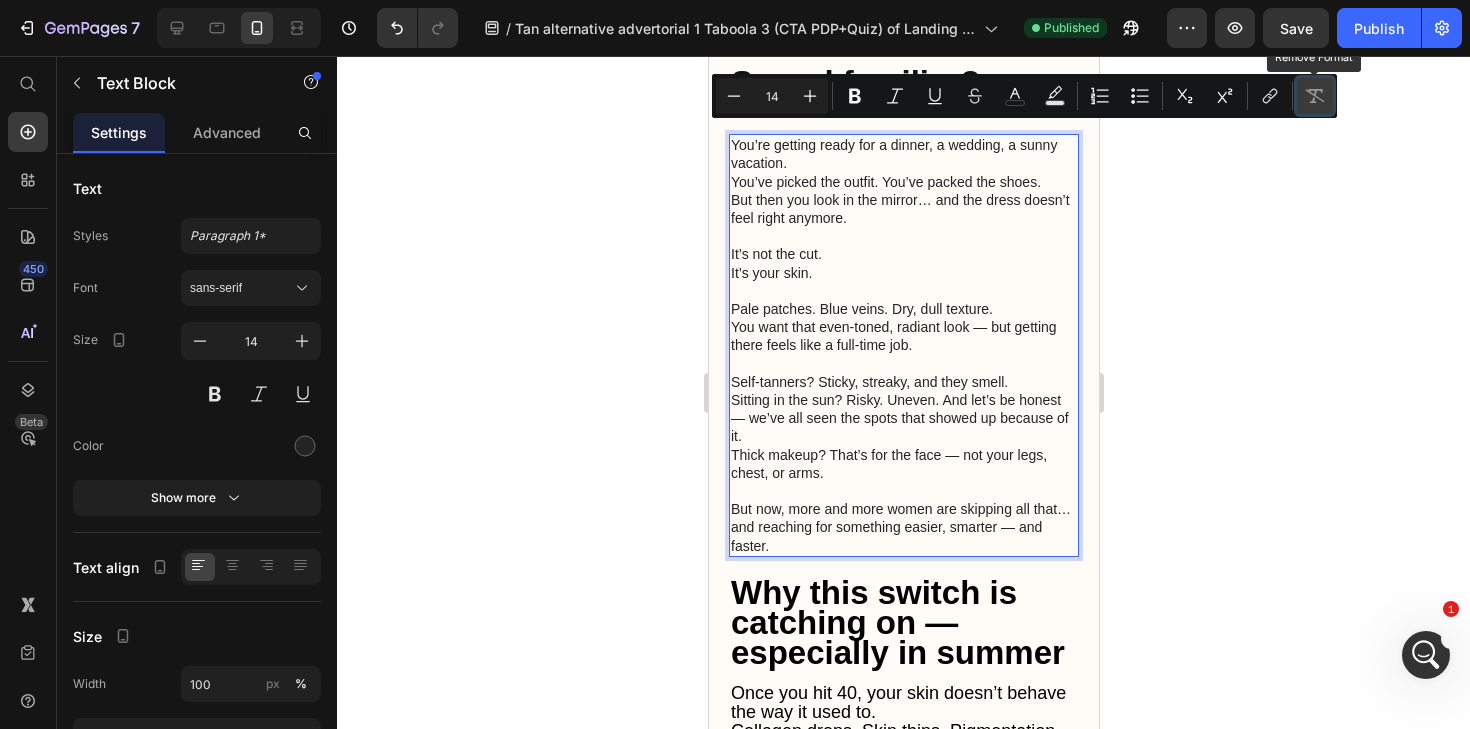 click 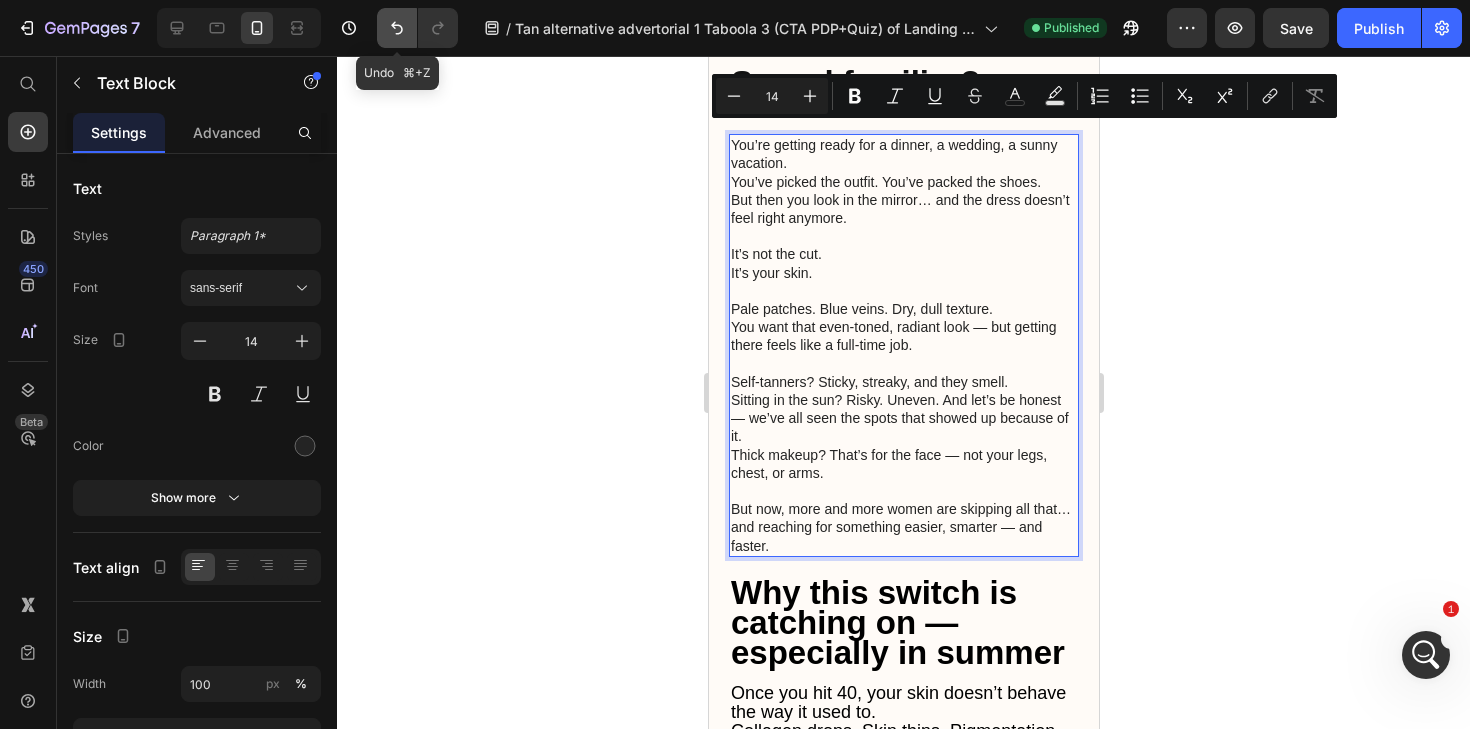 click 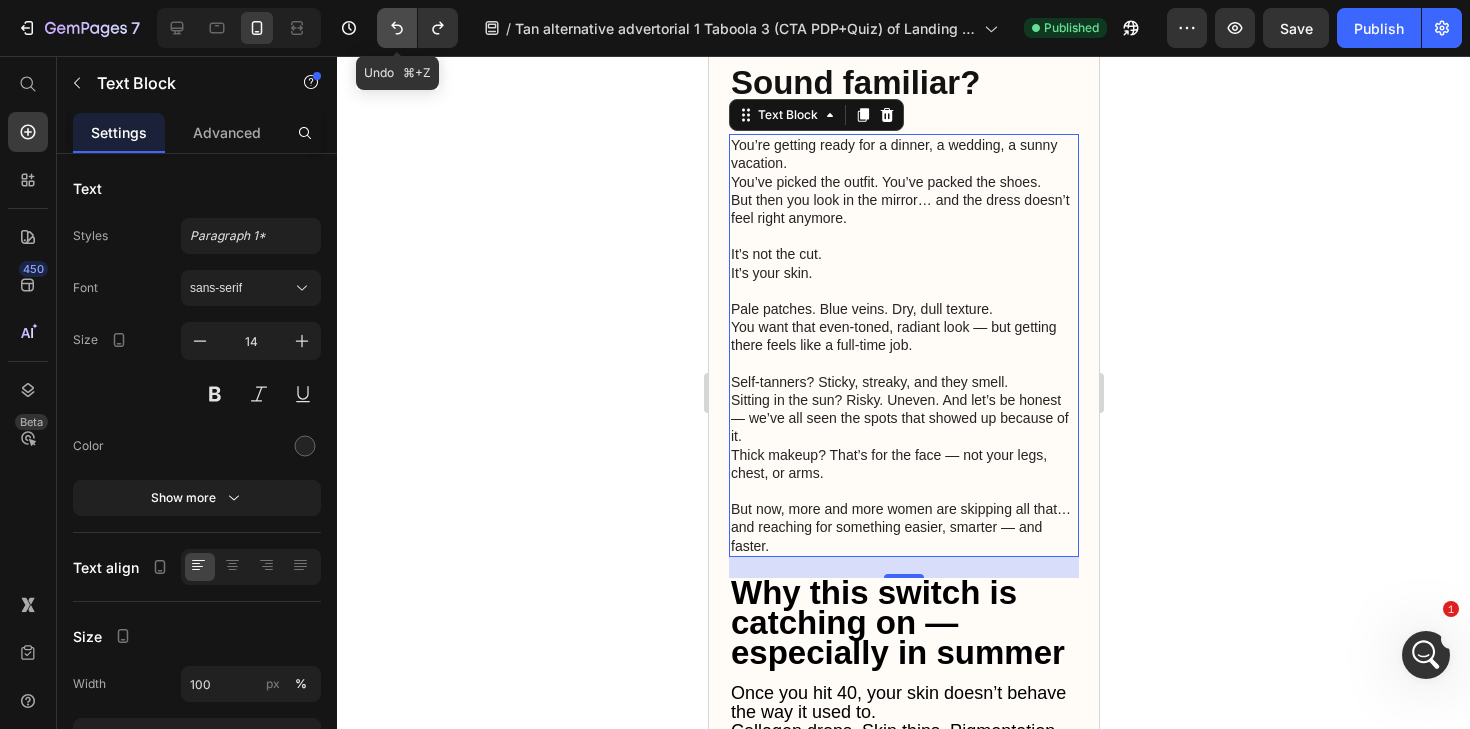 click 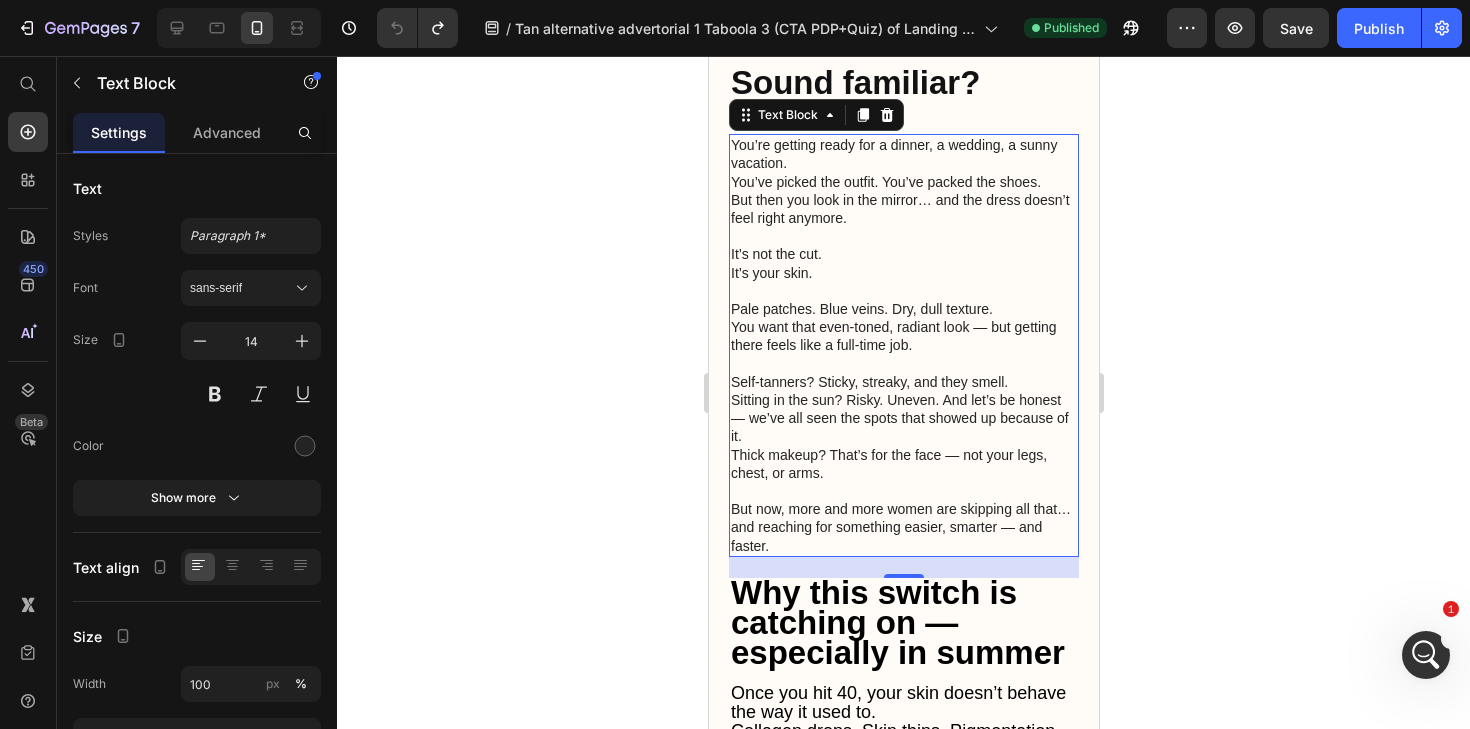 click 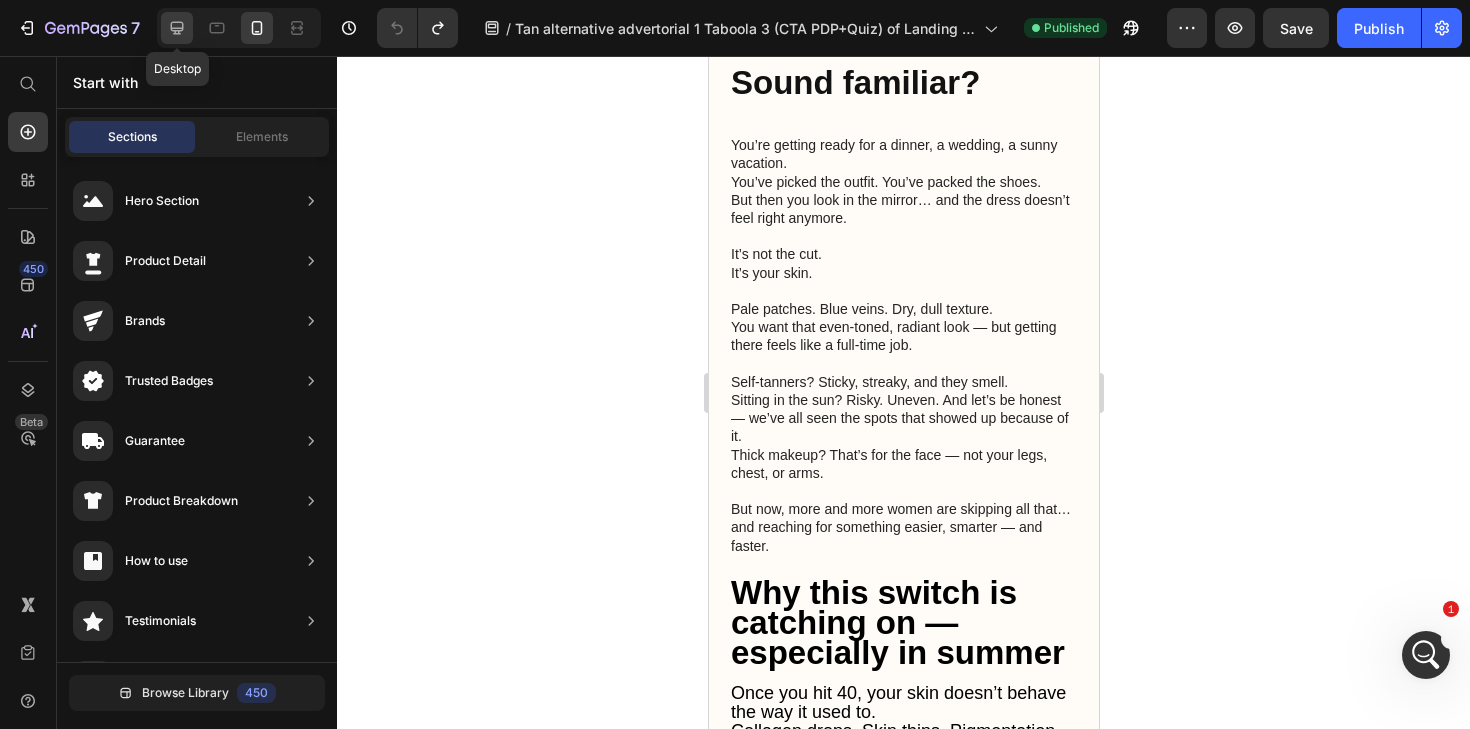 click 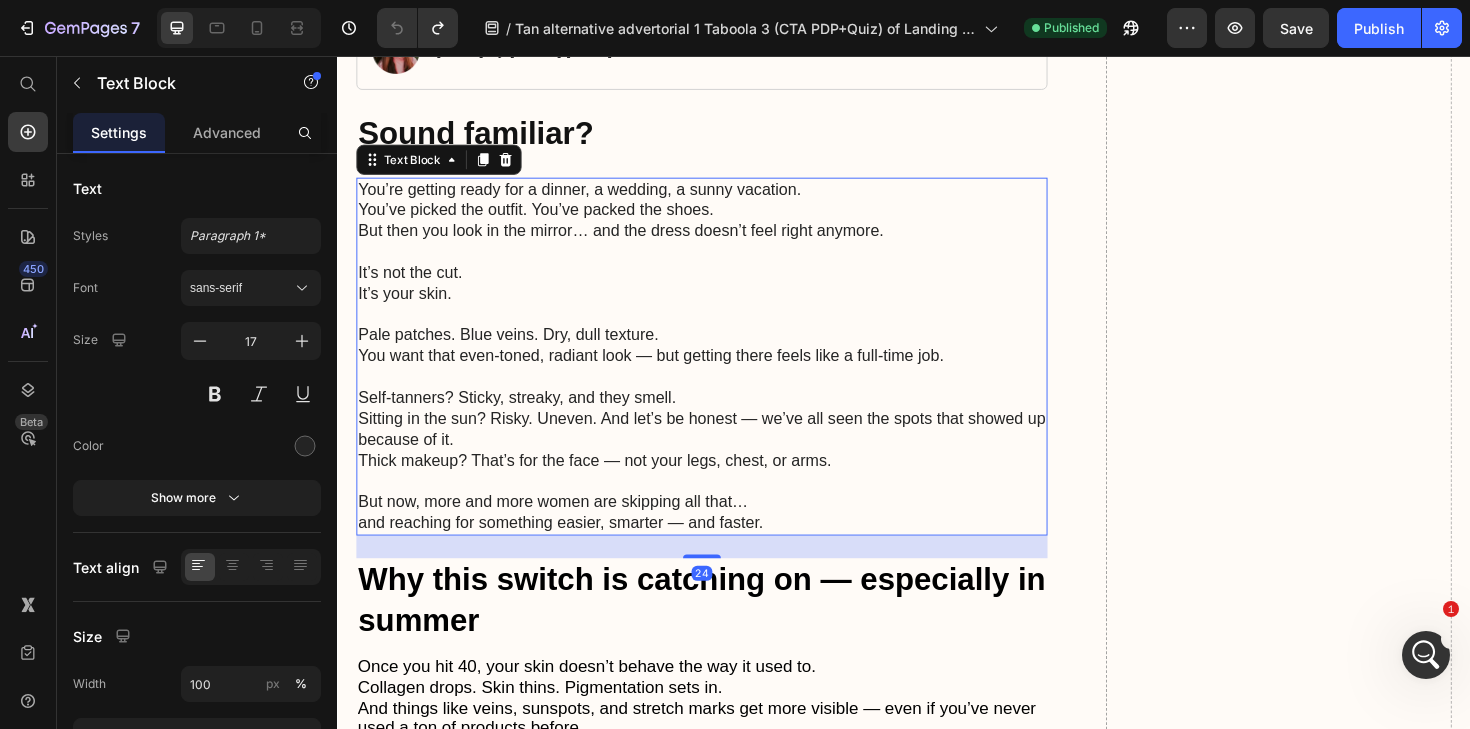 click at bounding box center (723, 330) 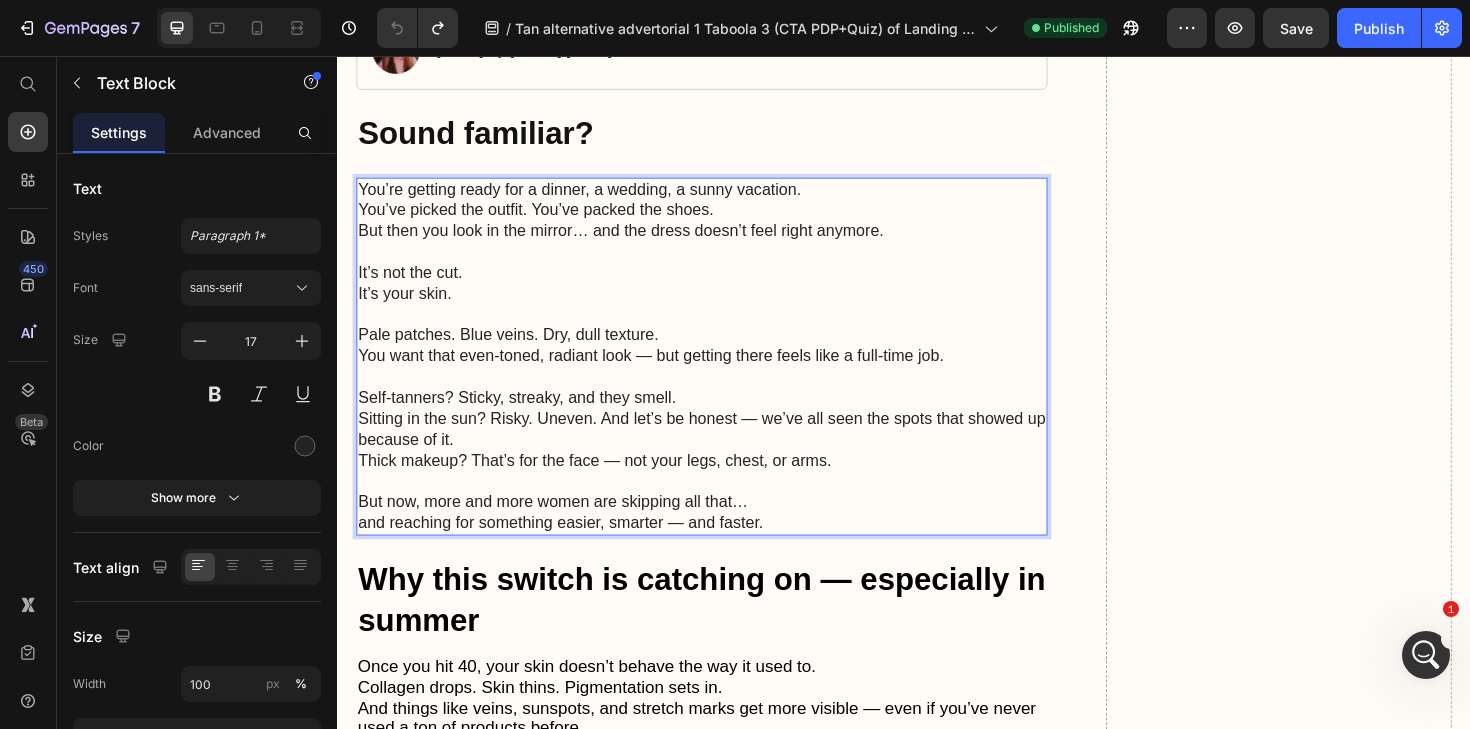 click at bounding box center (723, 330) 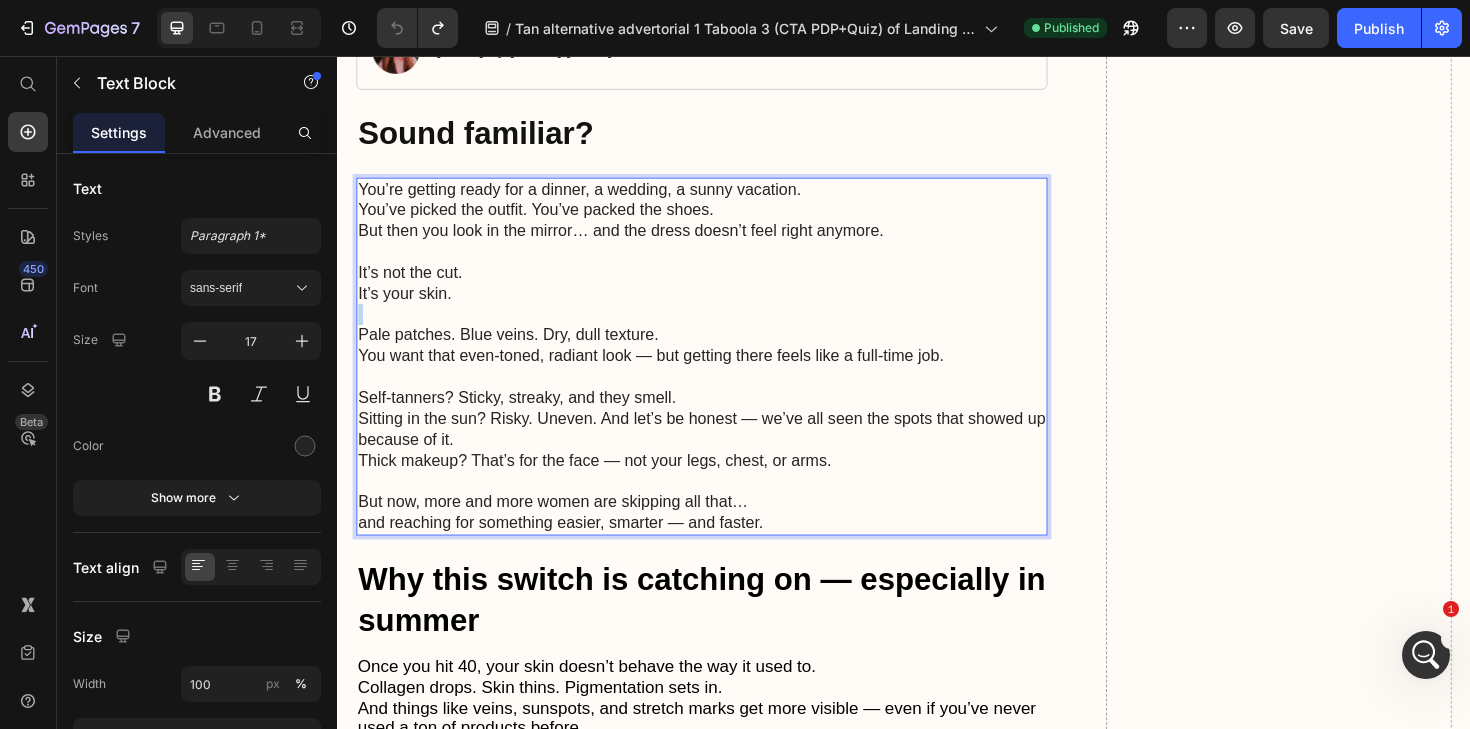 click at bounding box center [723, 330] 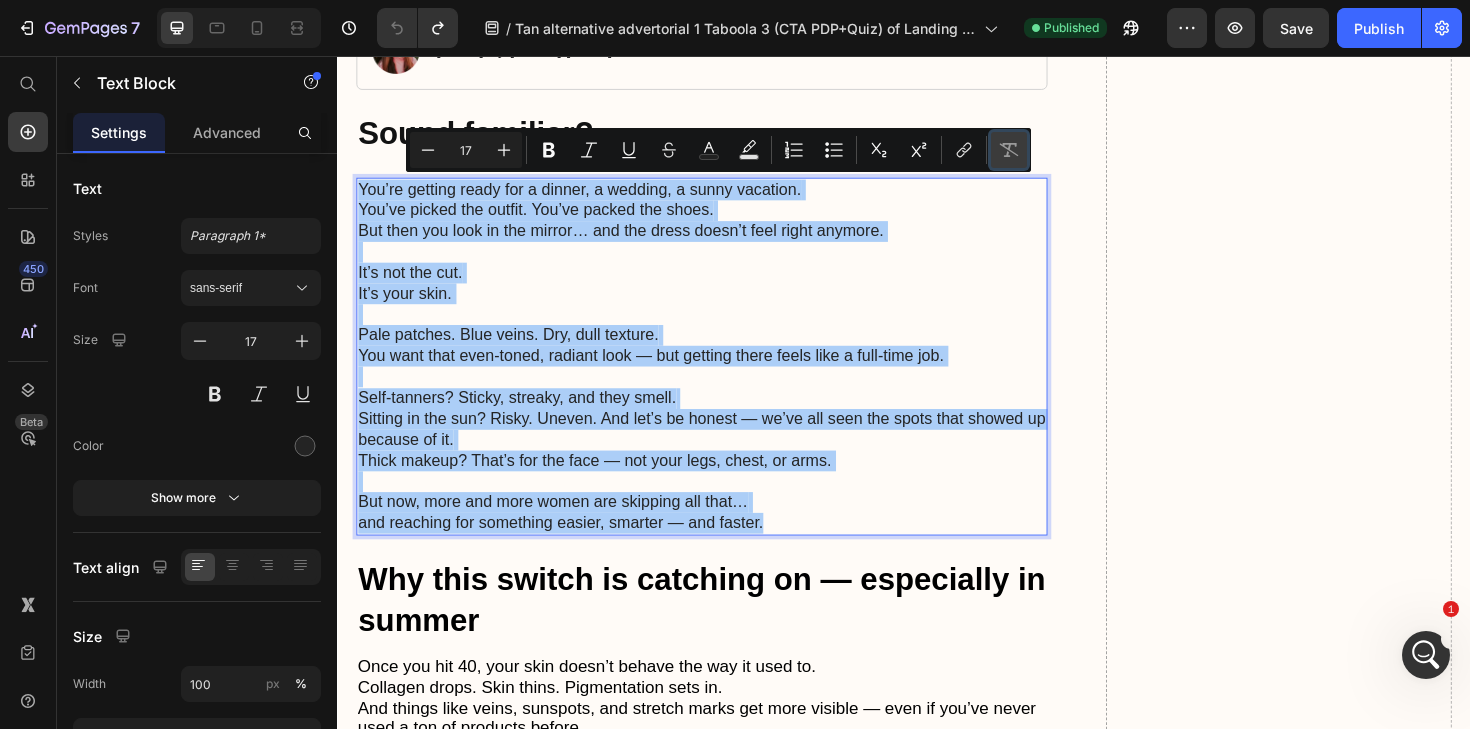 click 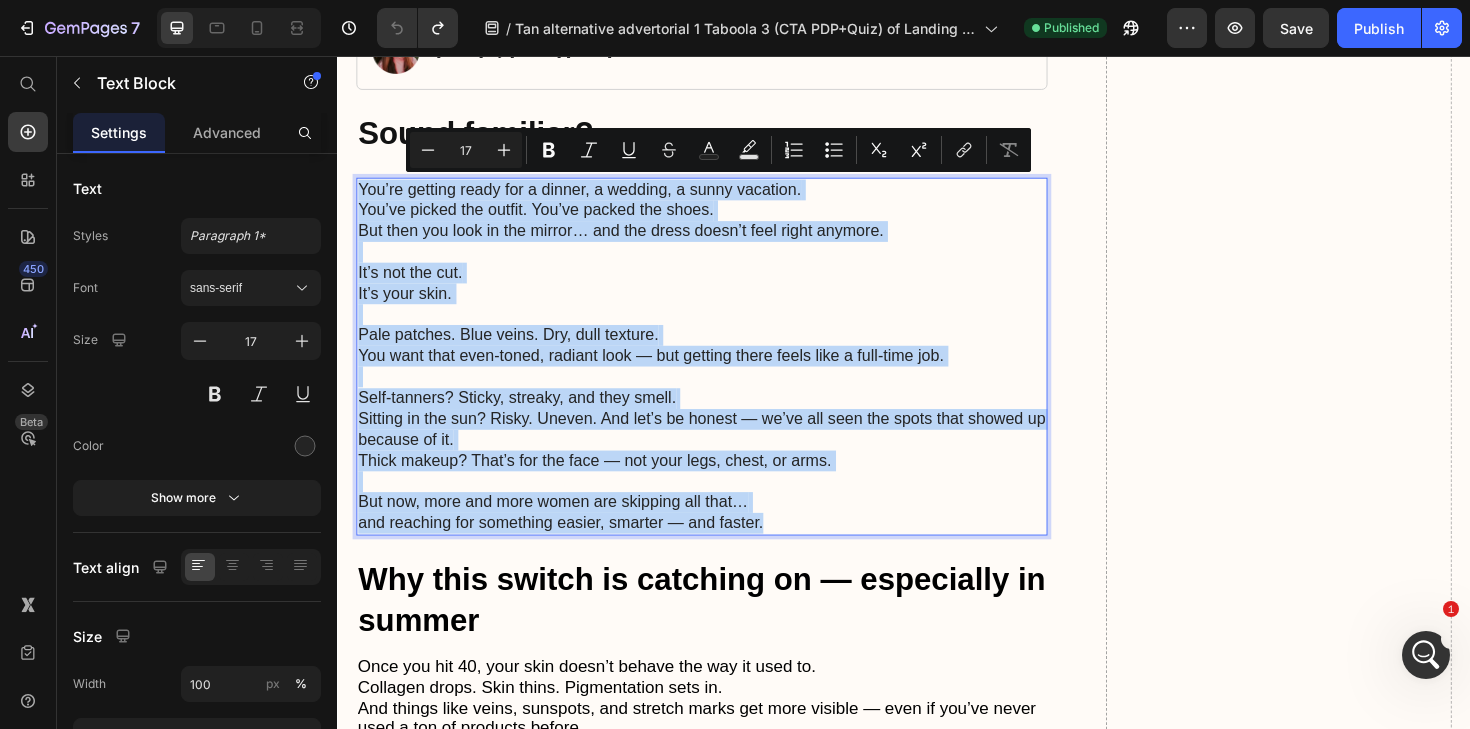 click on "Pale patches. Blue veins. Dry, dull texture. You want that even-toned, radiant look — but getting there feels like a full-time job." at bounding box center [723, 363] 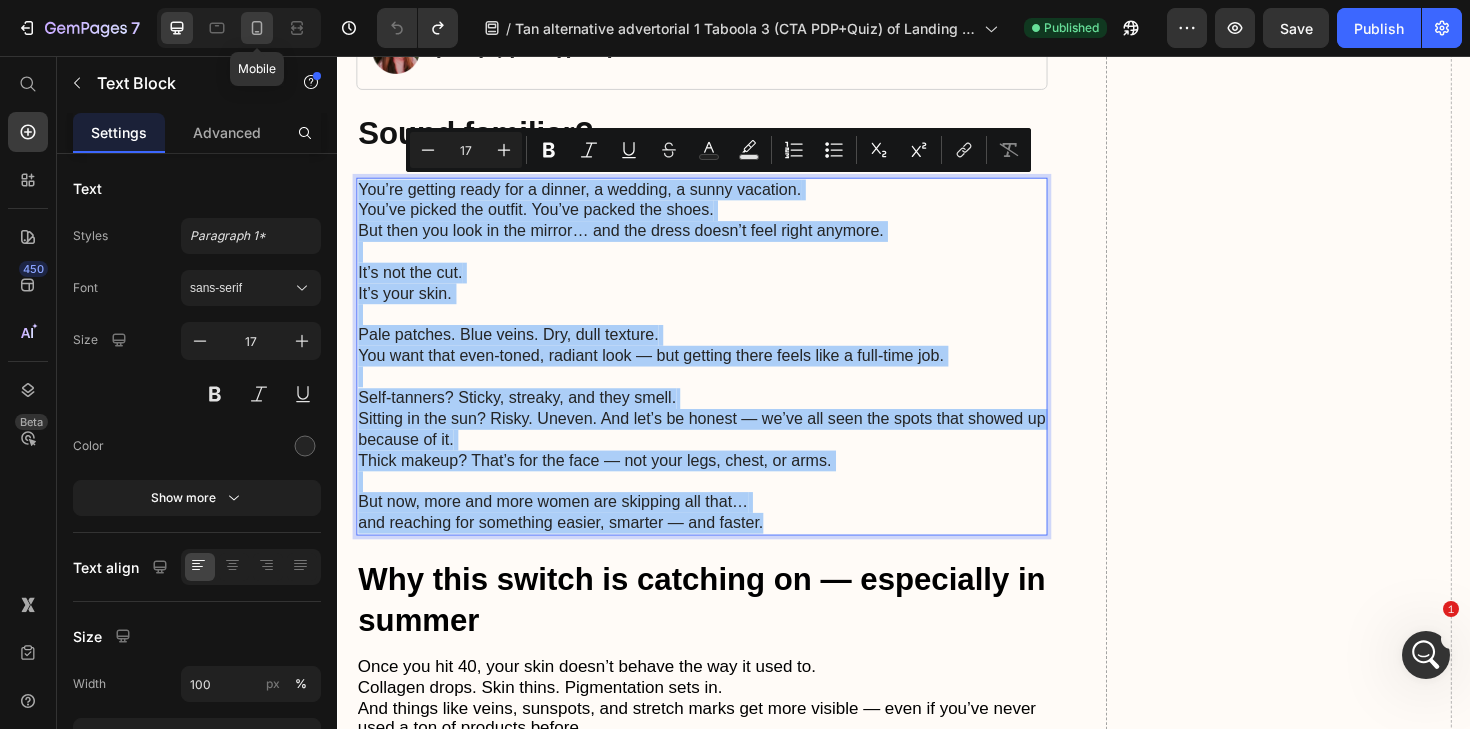 click 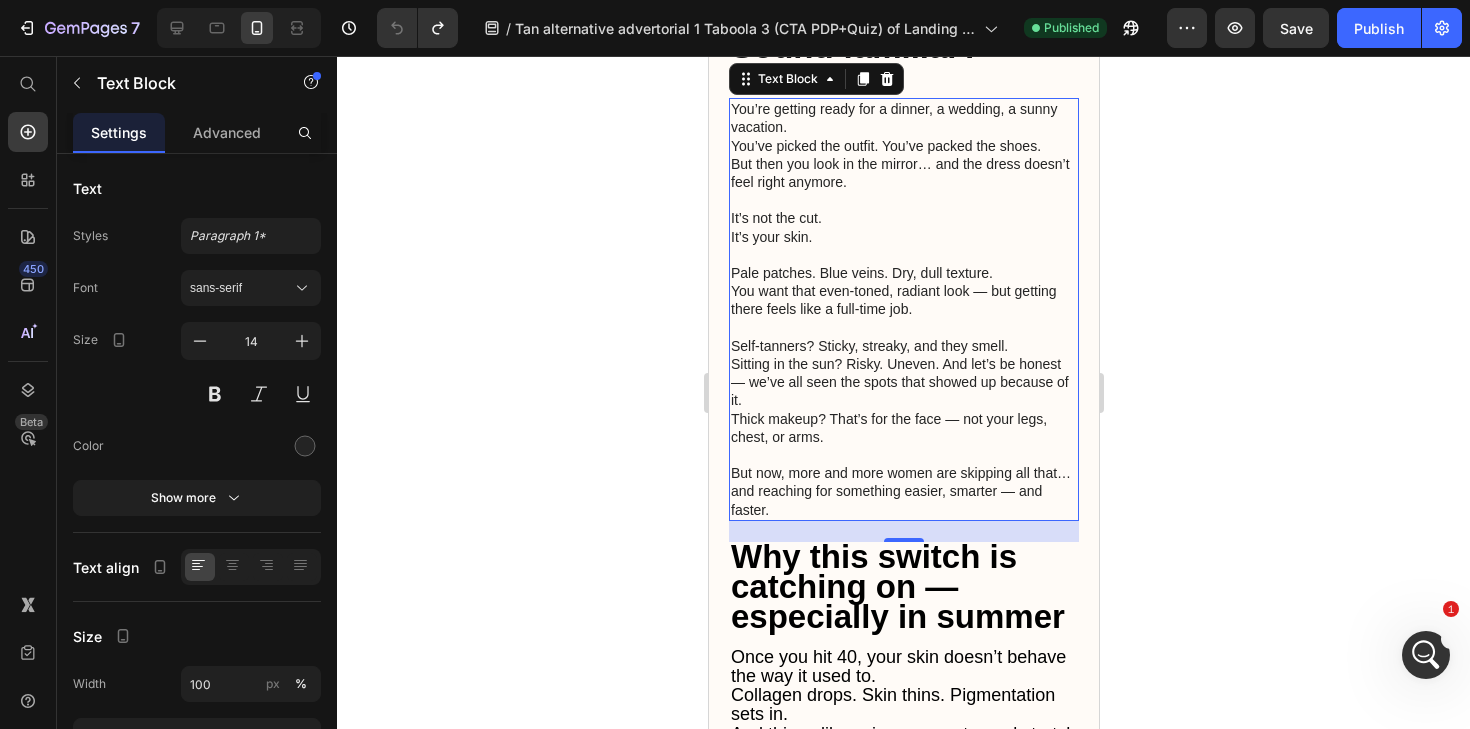 scroll, scrollTop: 725, scrollLeft: 0, axis: vertical 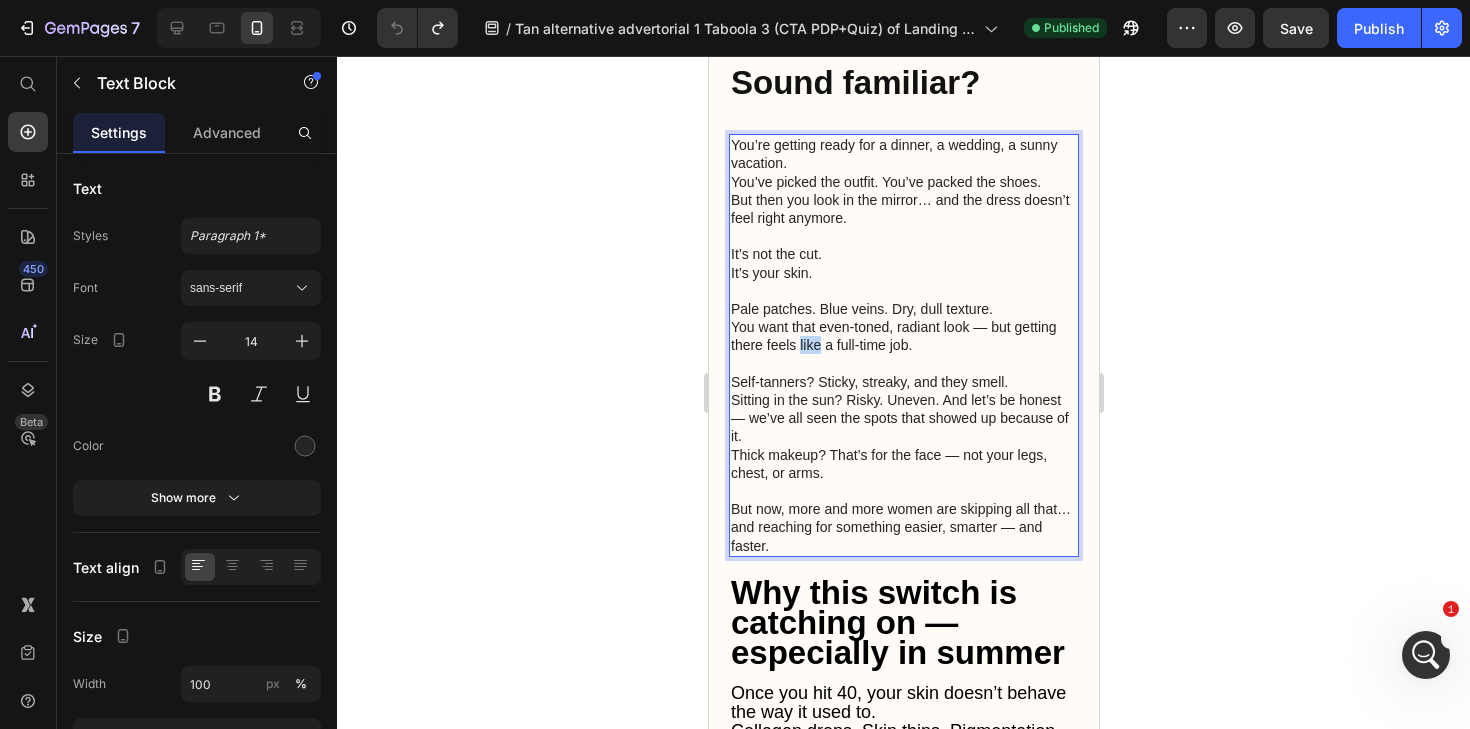 click on "Pale patches. Blue veins. Dry, dull texture. You want that even-toned, radiant look — but getting there feels like a full-time job." at bounding box center [903, 327] 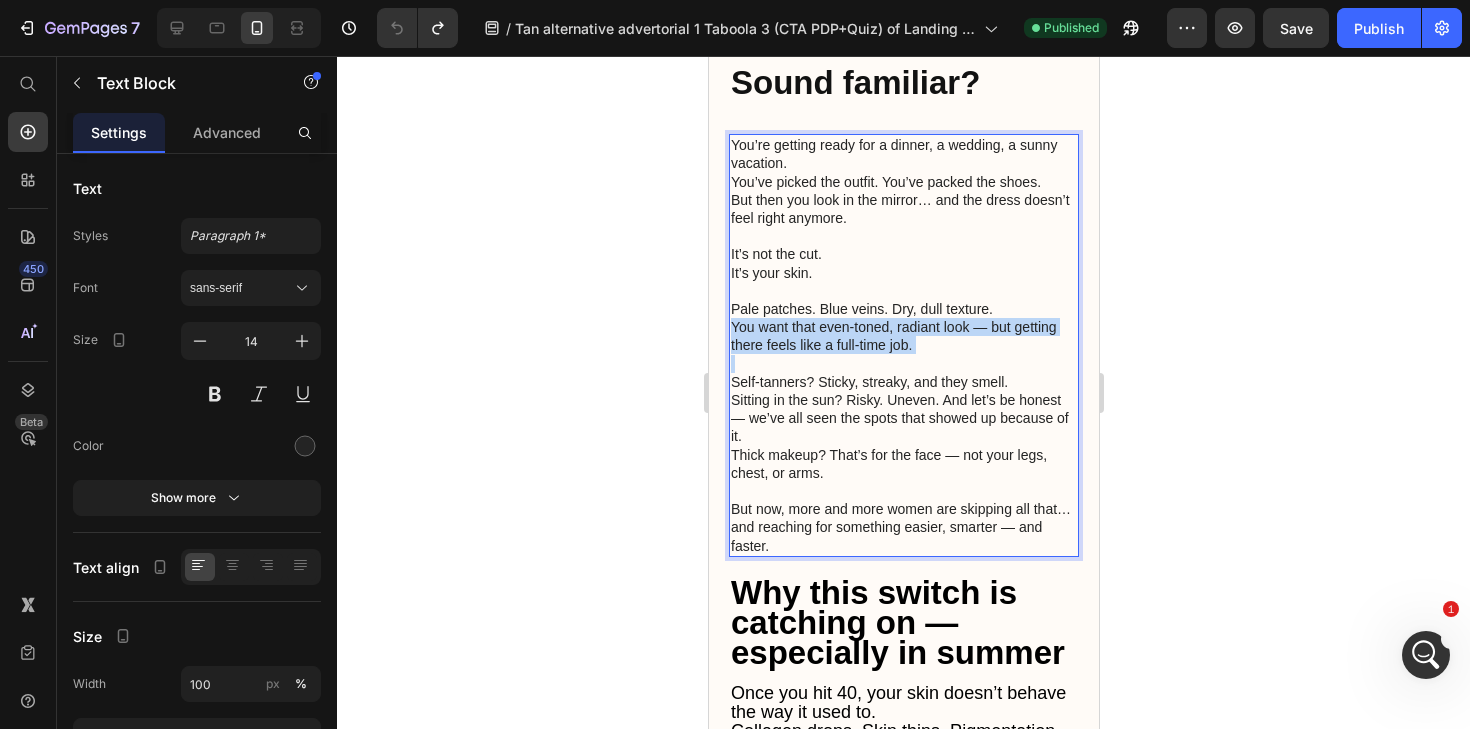 click on "Pale patches. Blue veins. Dry, dull texture. You want that even-toned, radiant look — but getting there feels like a full-time job." at bounding box center [903, 327] 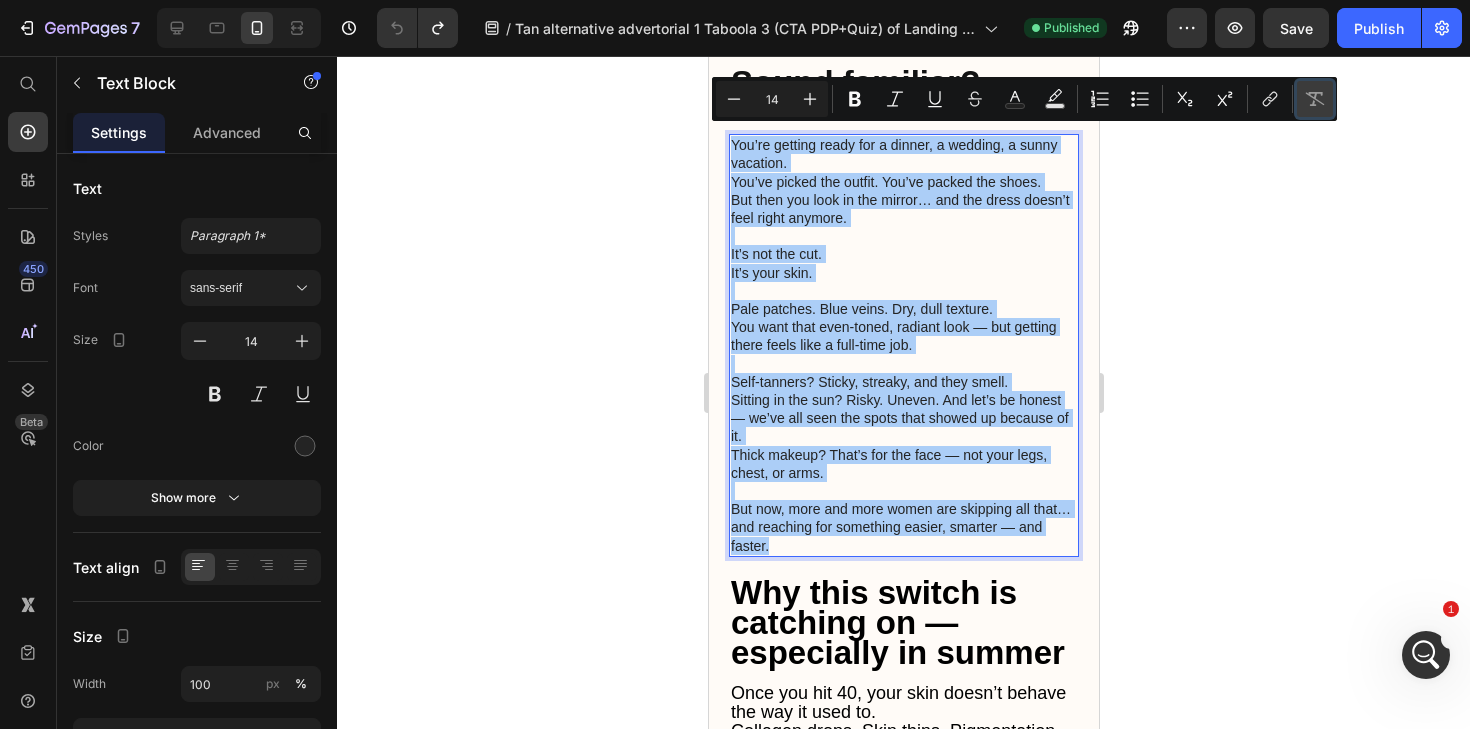 click 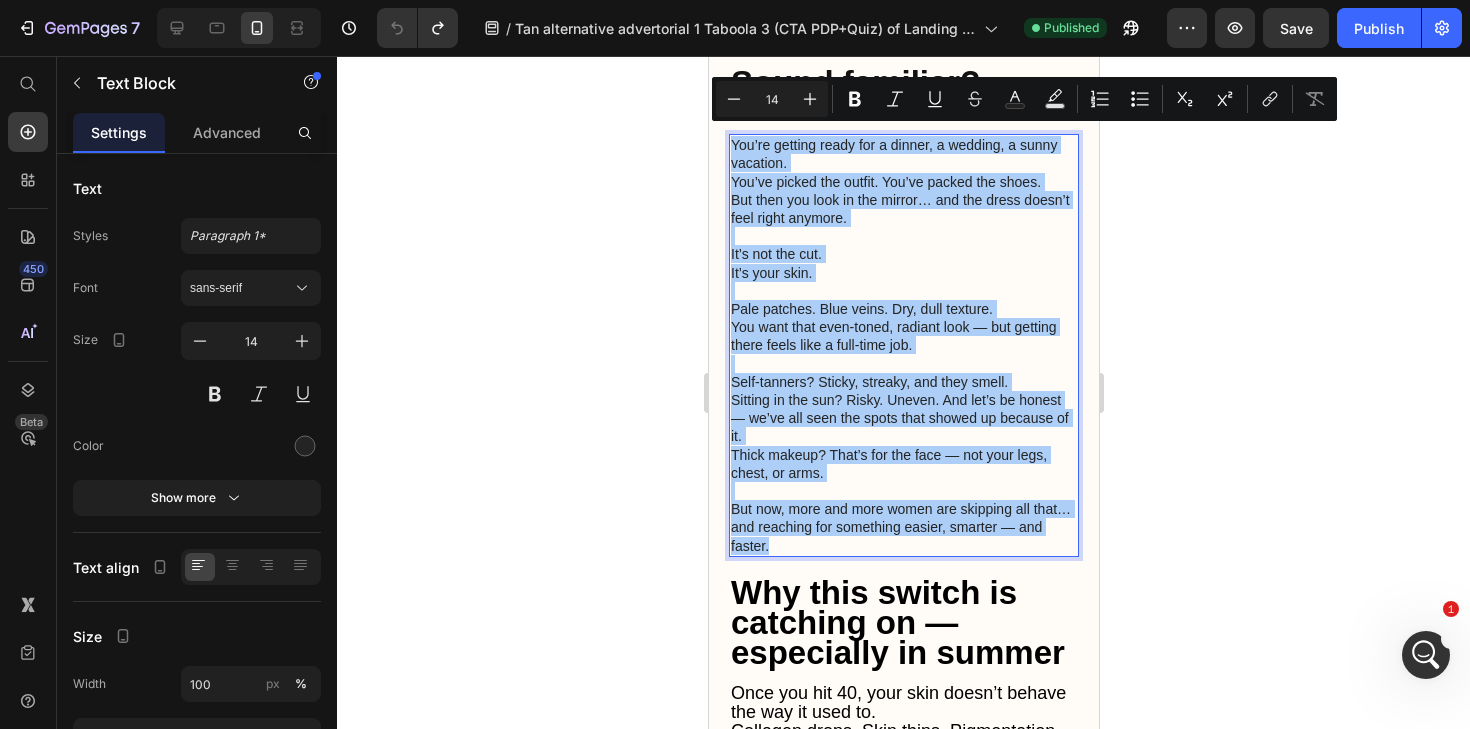 click 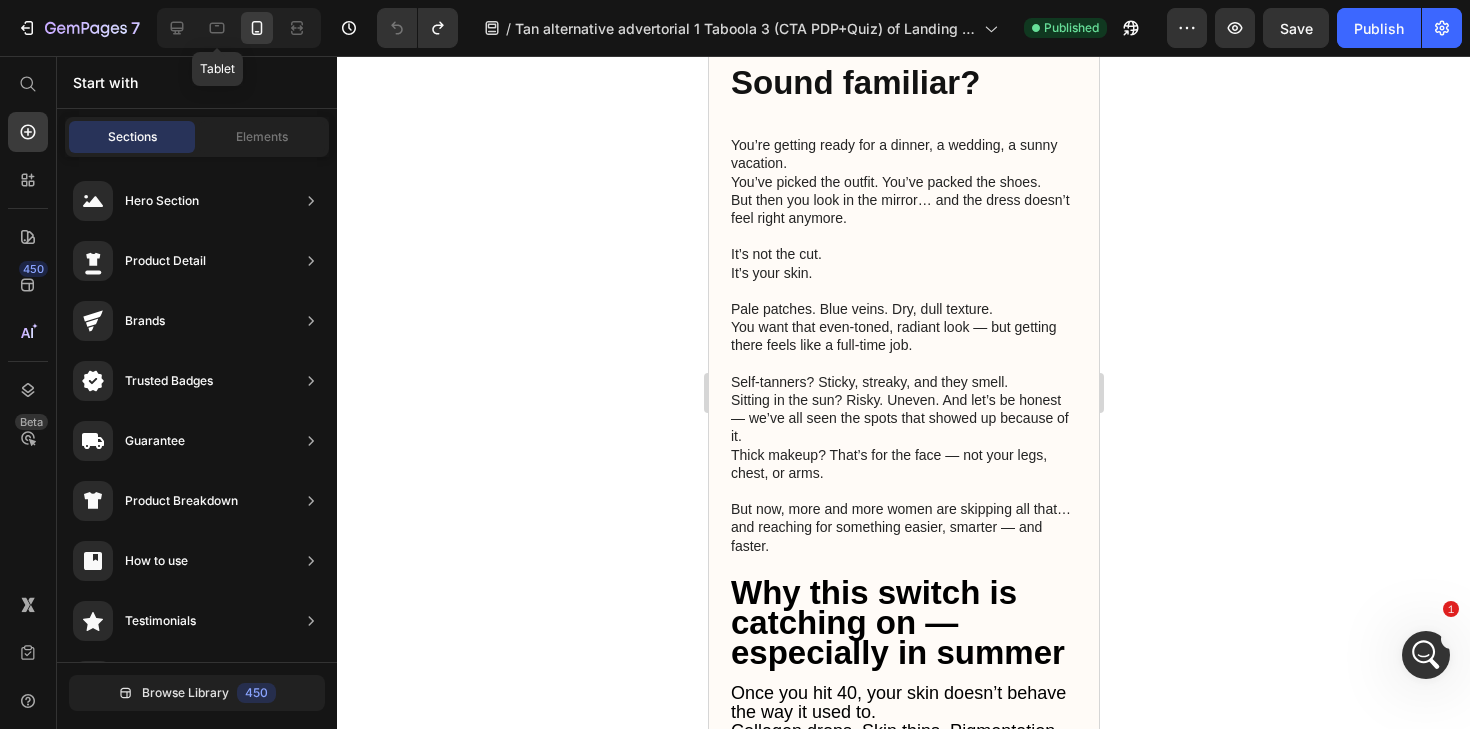 click on "Tablet" at bounding box center [239, 28] 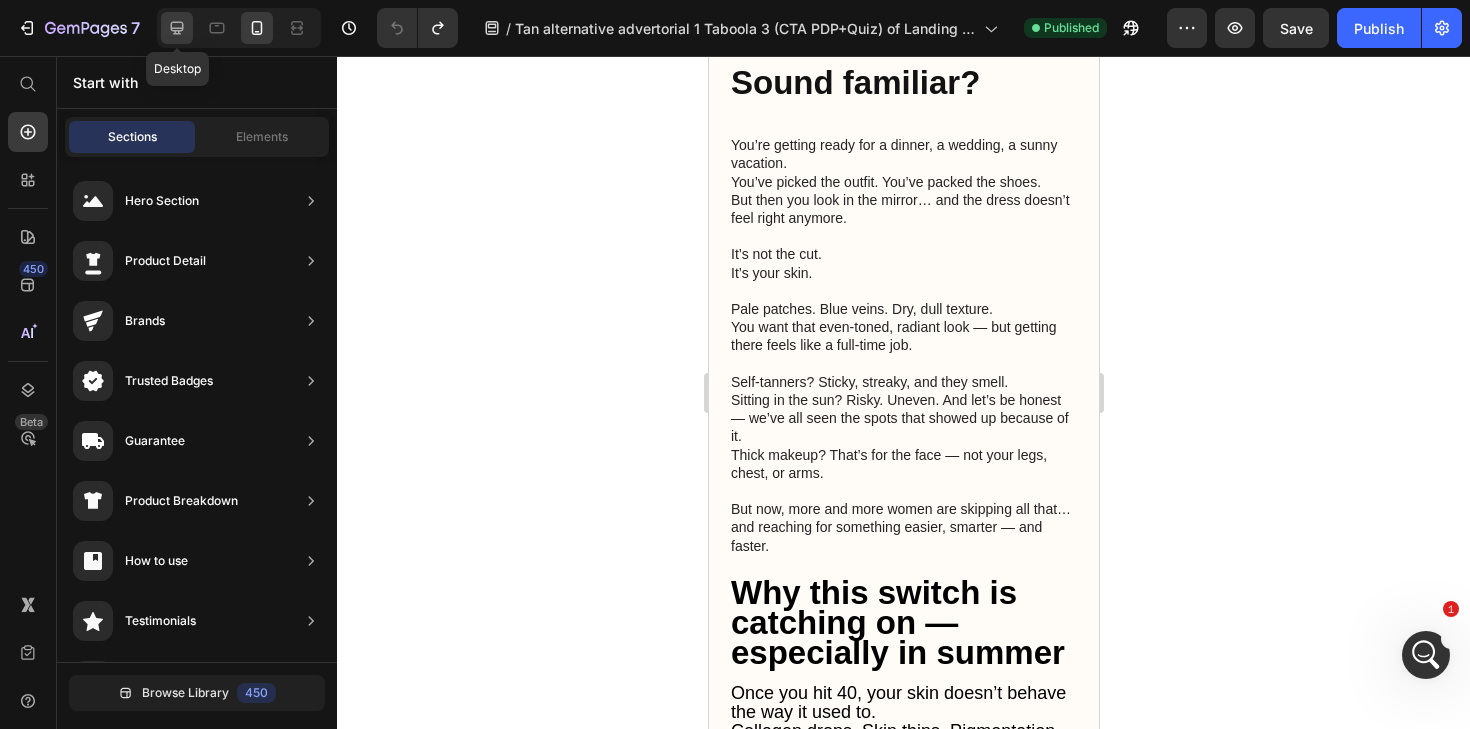 click 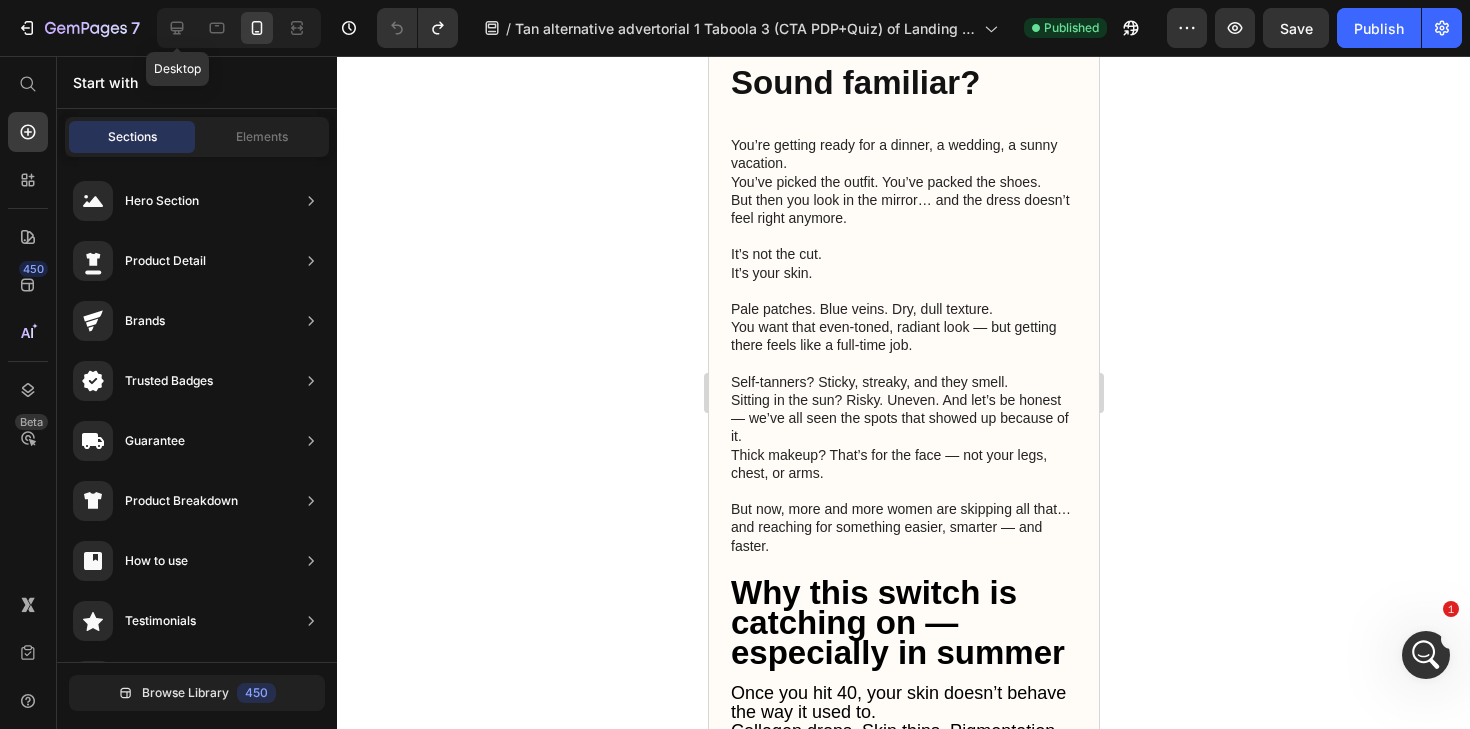 scroll, scrollTop: 584, scrollLeft: 0, axis: vertical 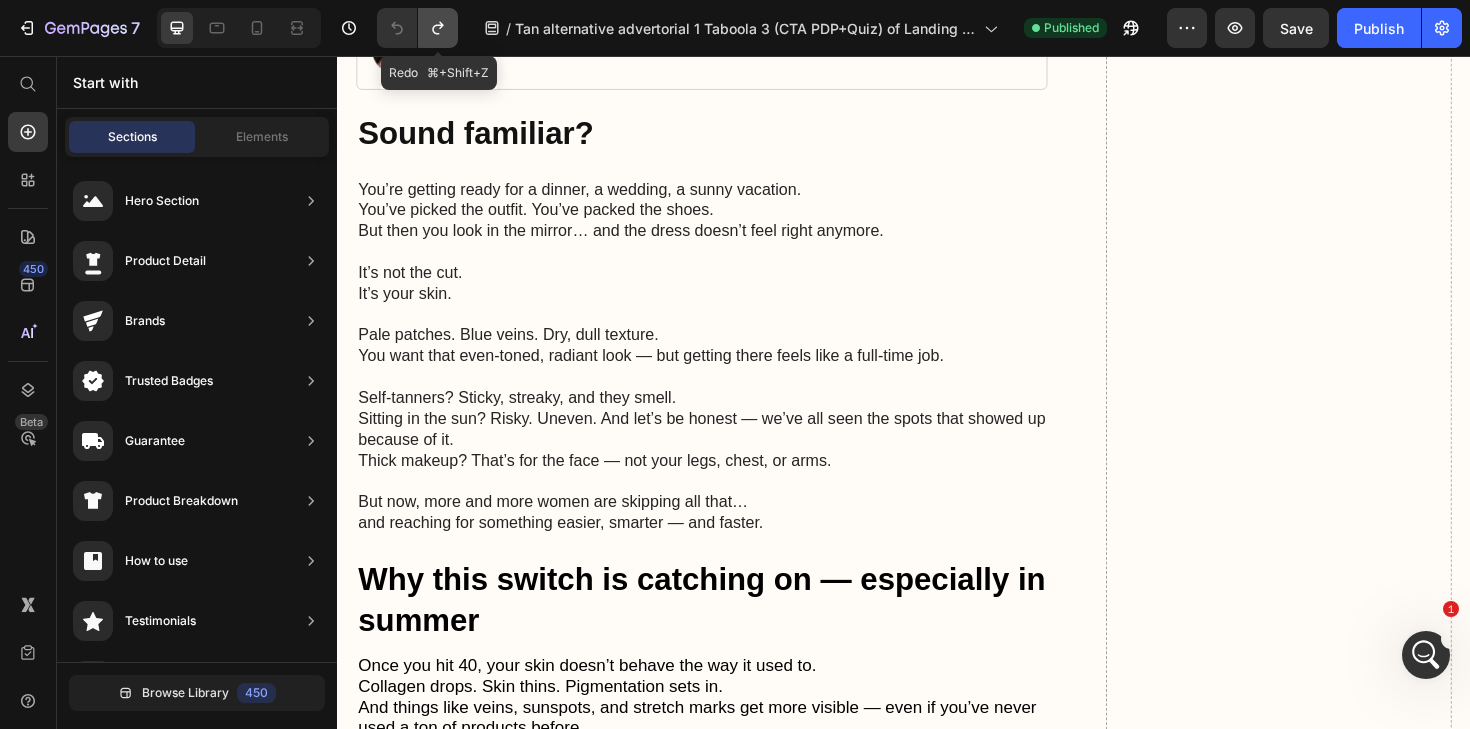 click 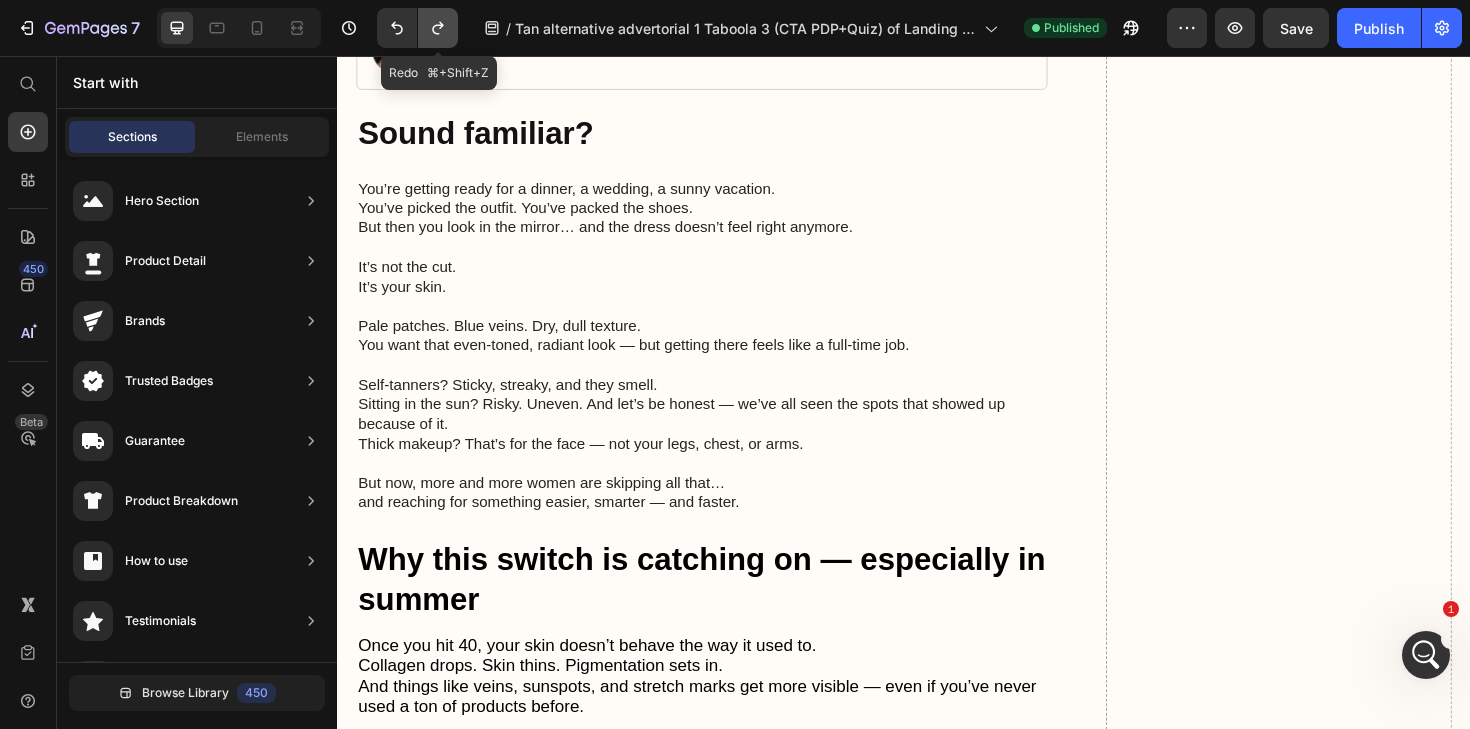 click 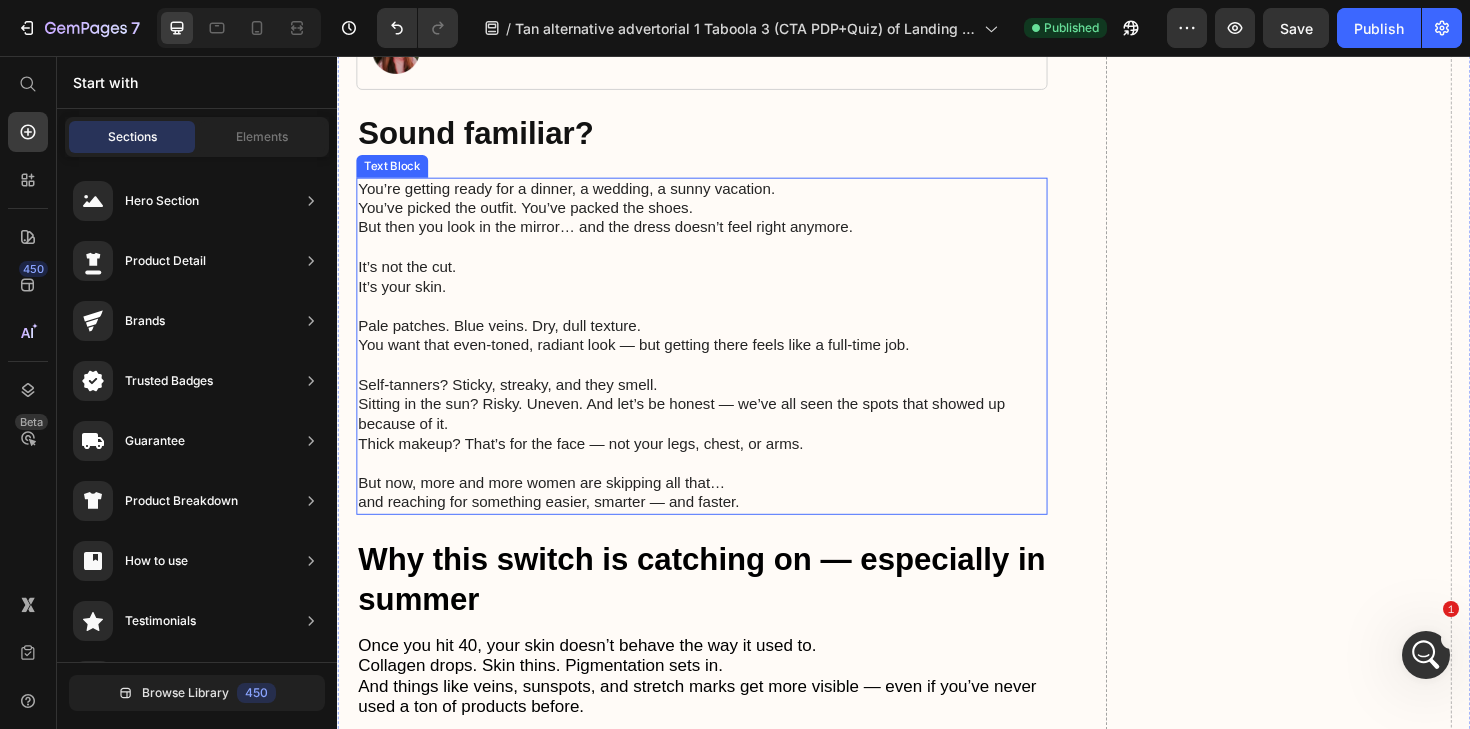 click at bounding box center [723, 384] 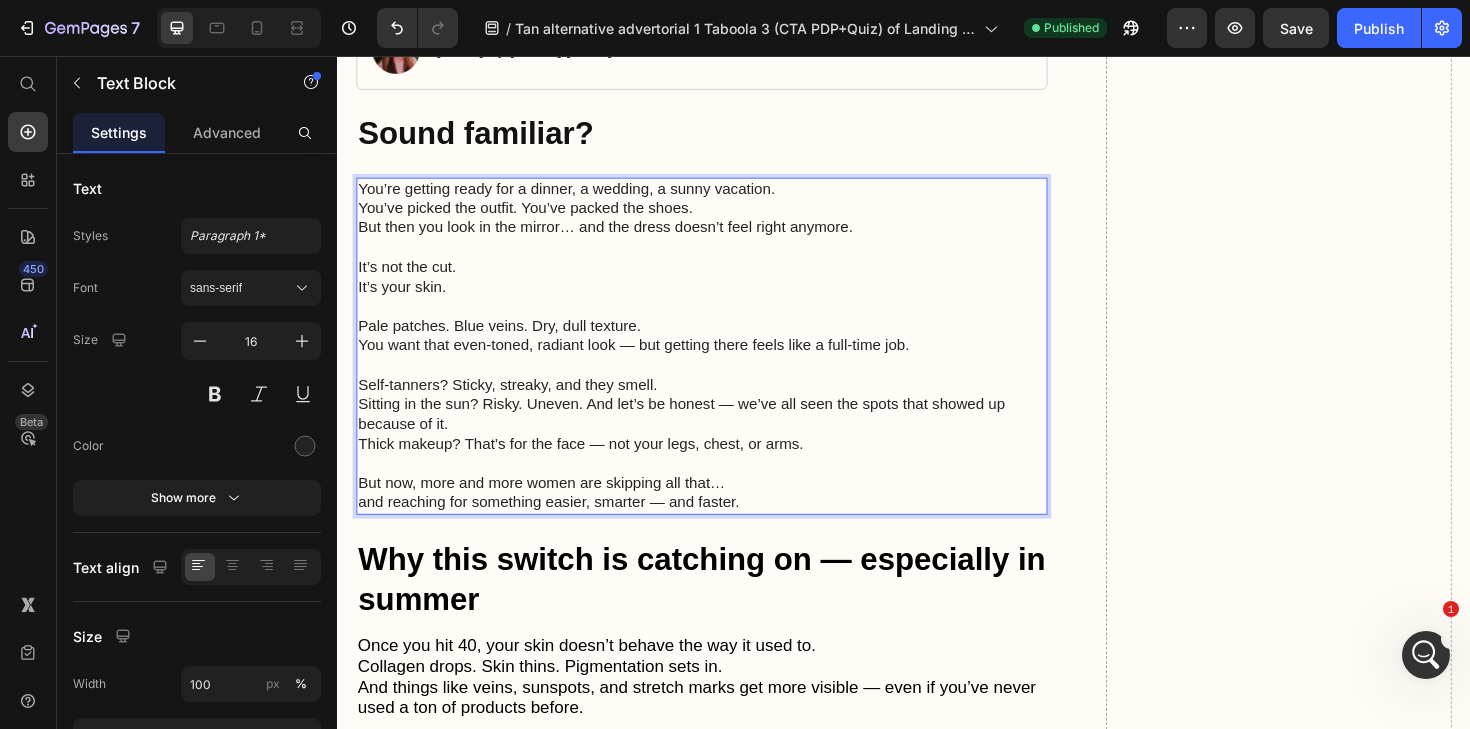 click at bounding box center [723, 384] 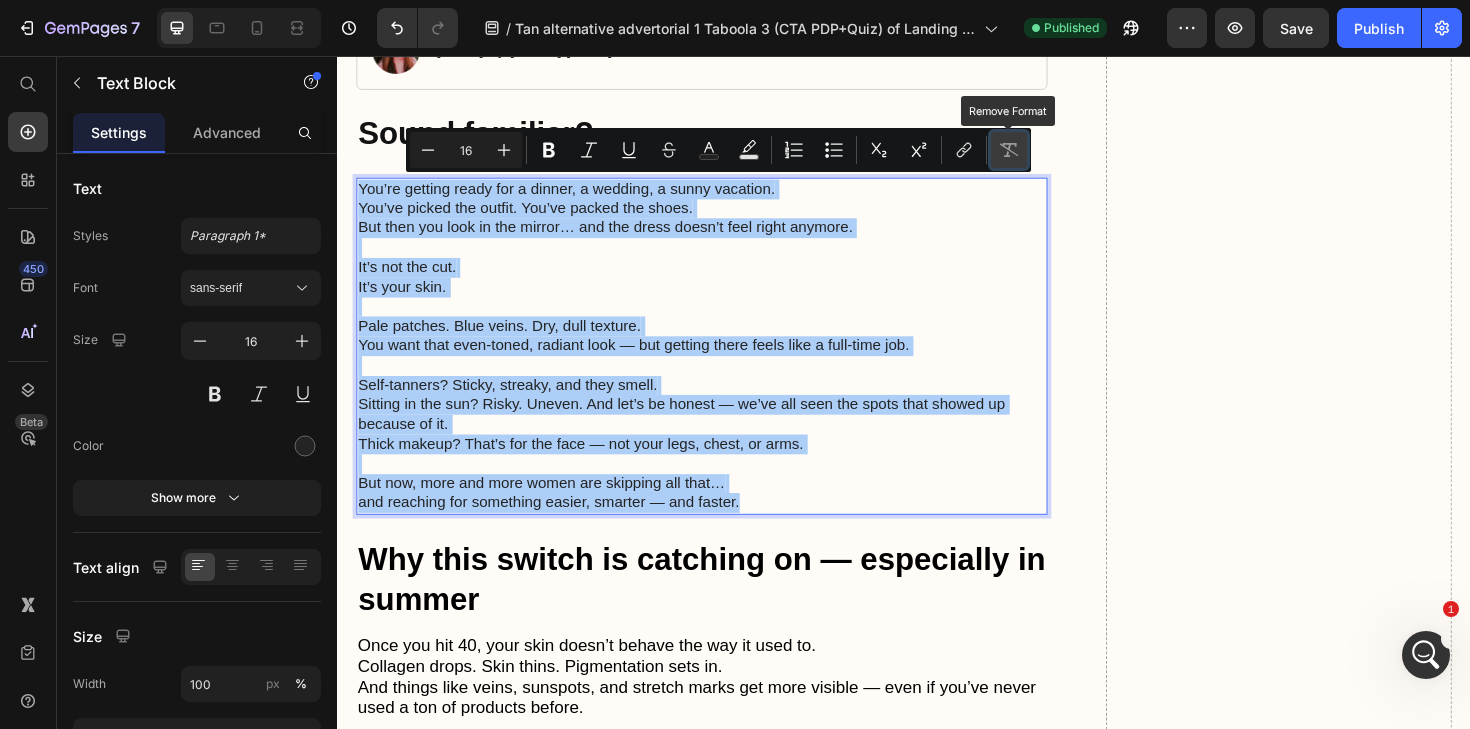click 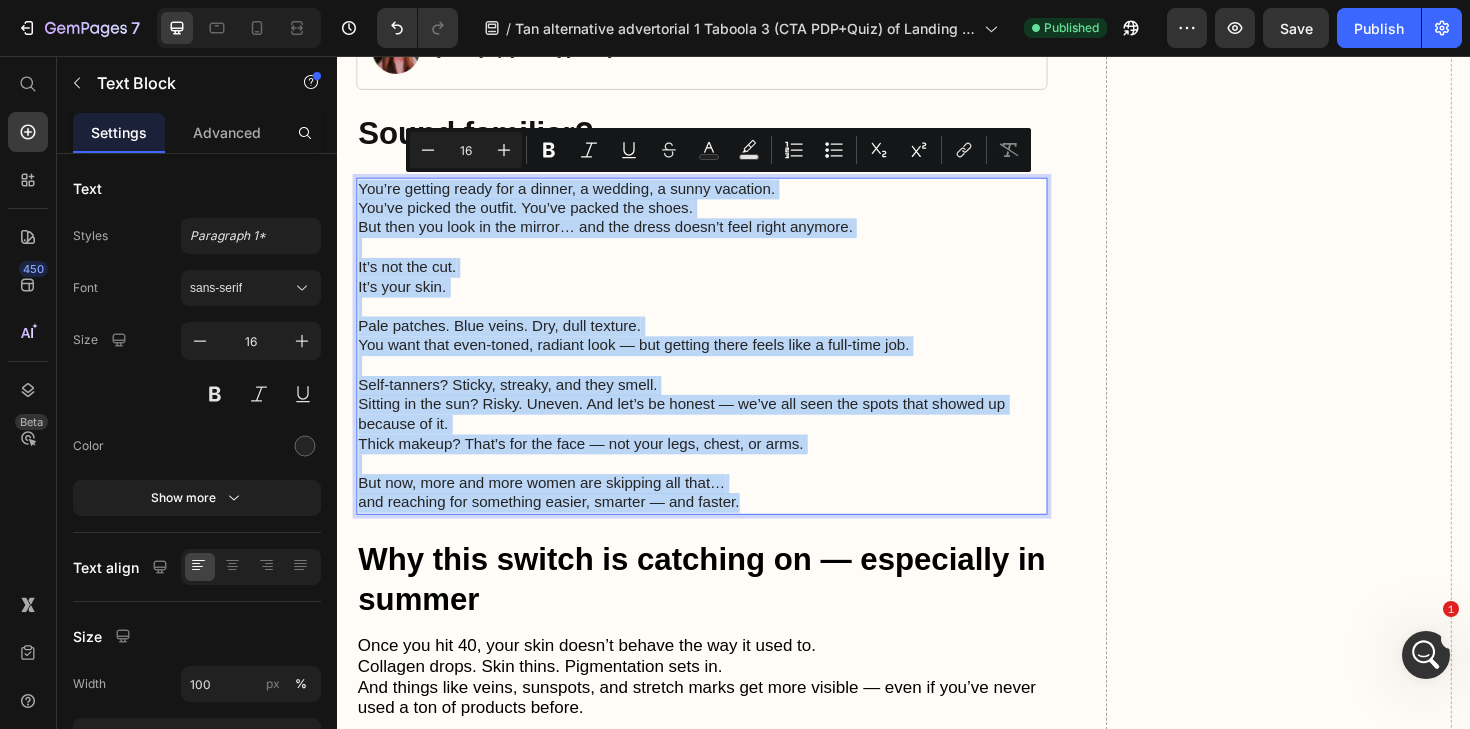 click at bounding box center [723, 384] 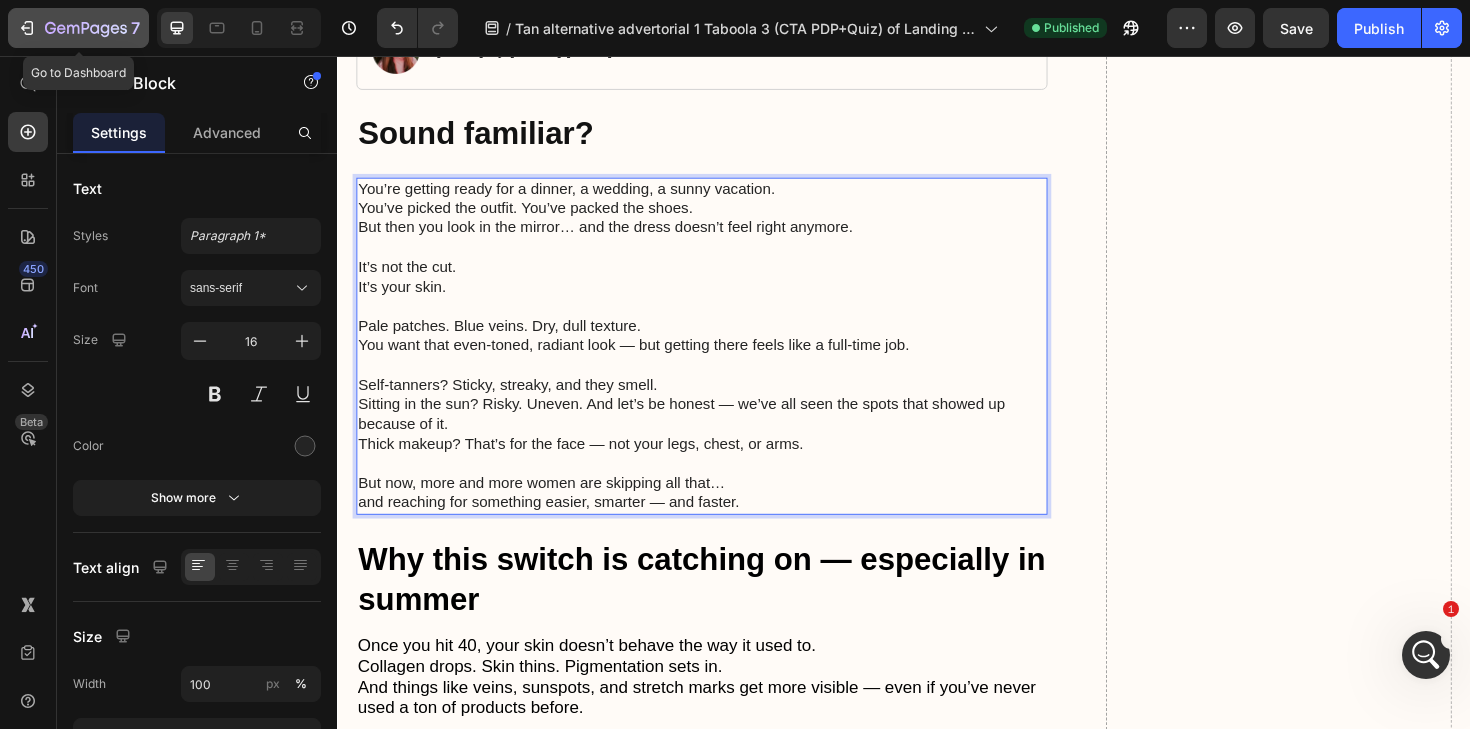 click 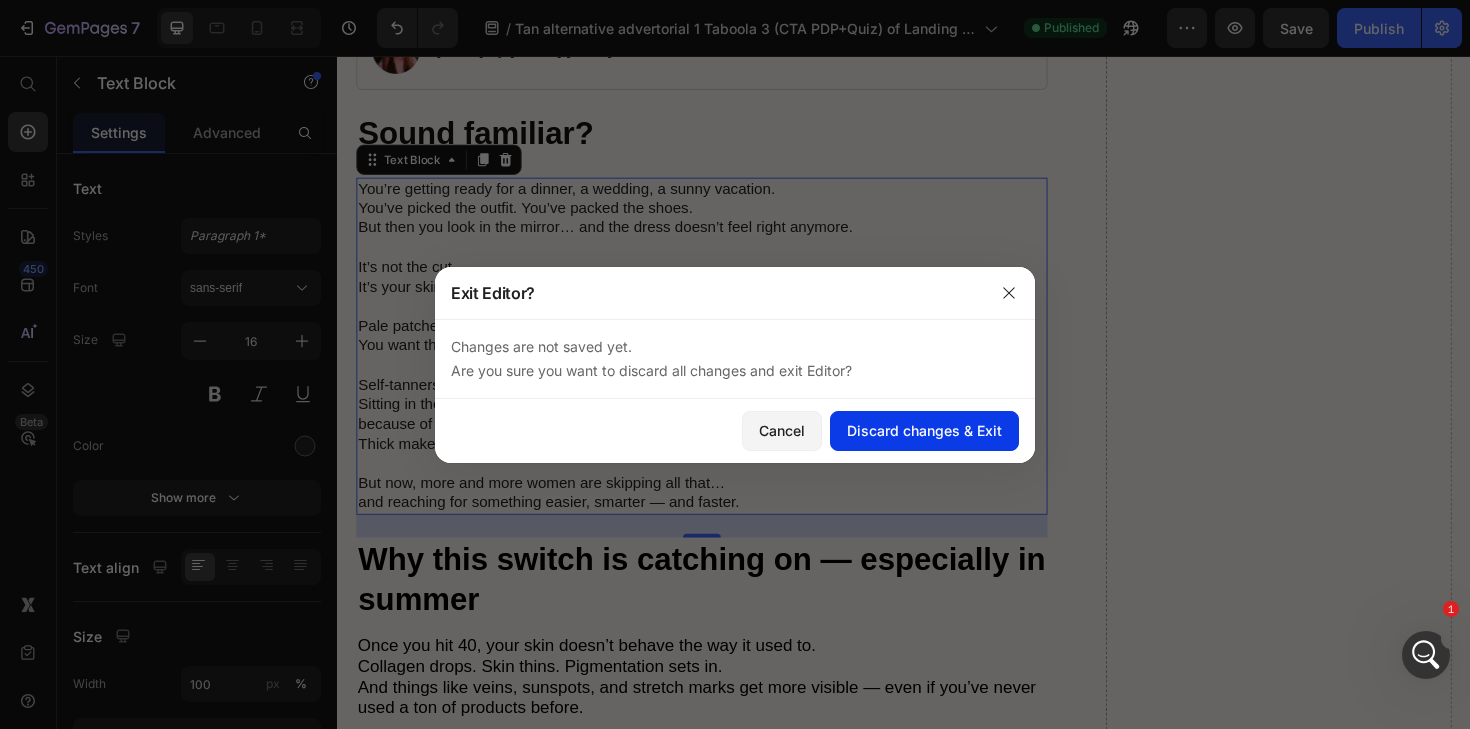 click on "Discard changes & Exit" at bounding box center (924, 430) 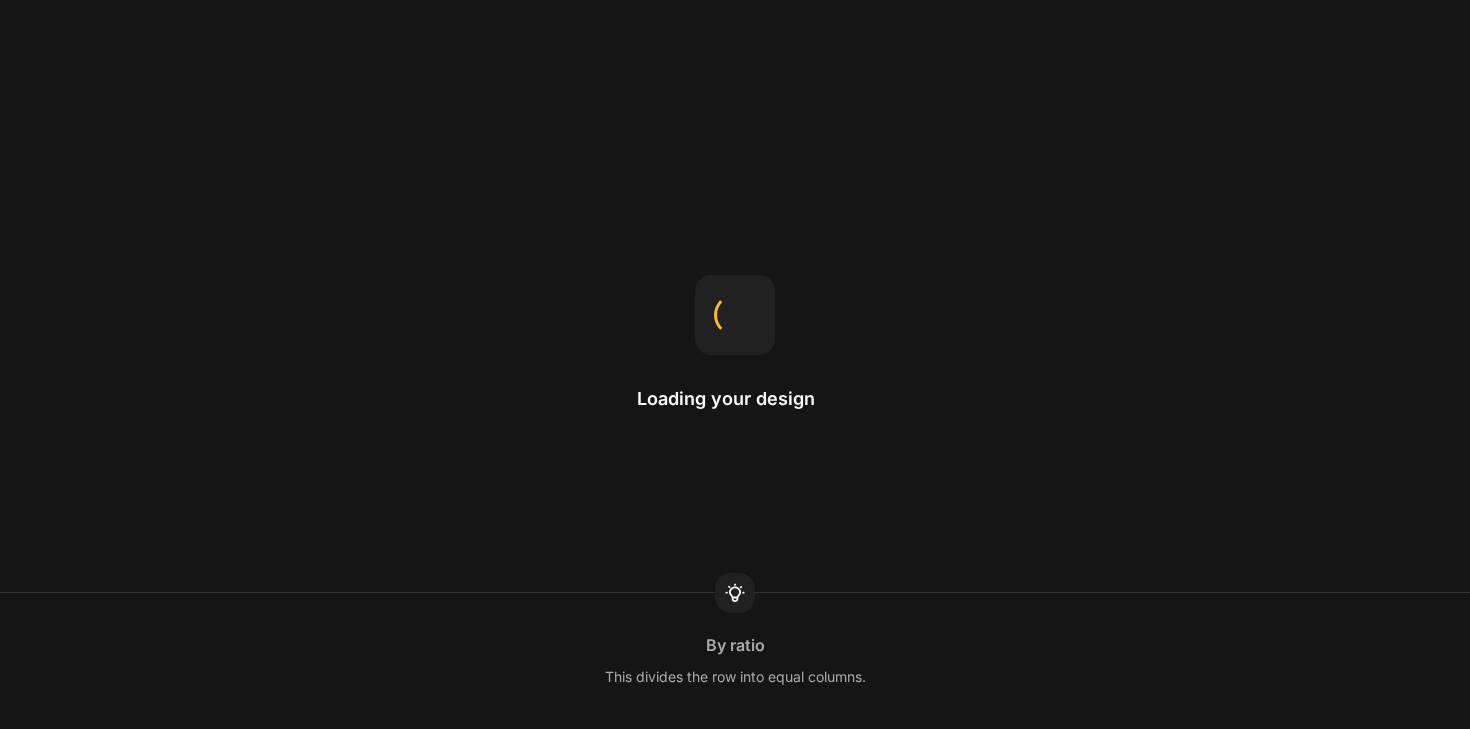 scroll, scrollTop: 0, scrollLeft: 0, axis: both 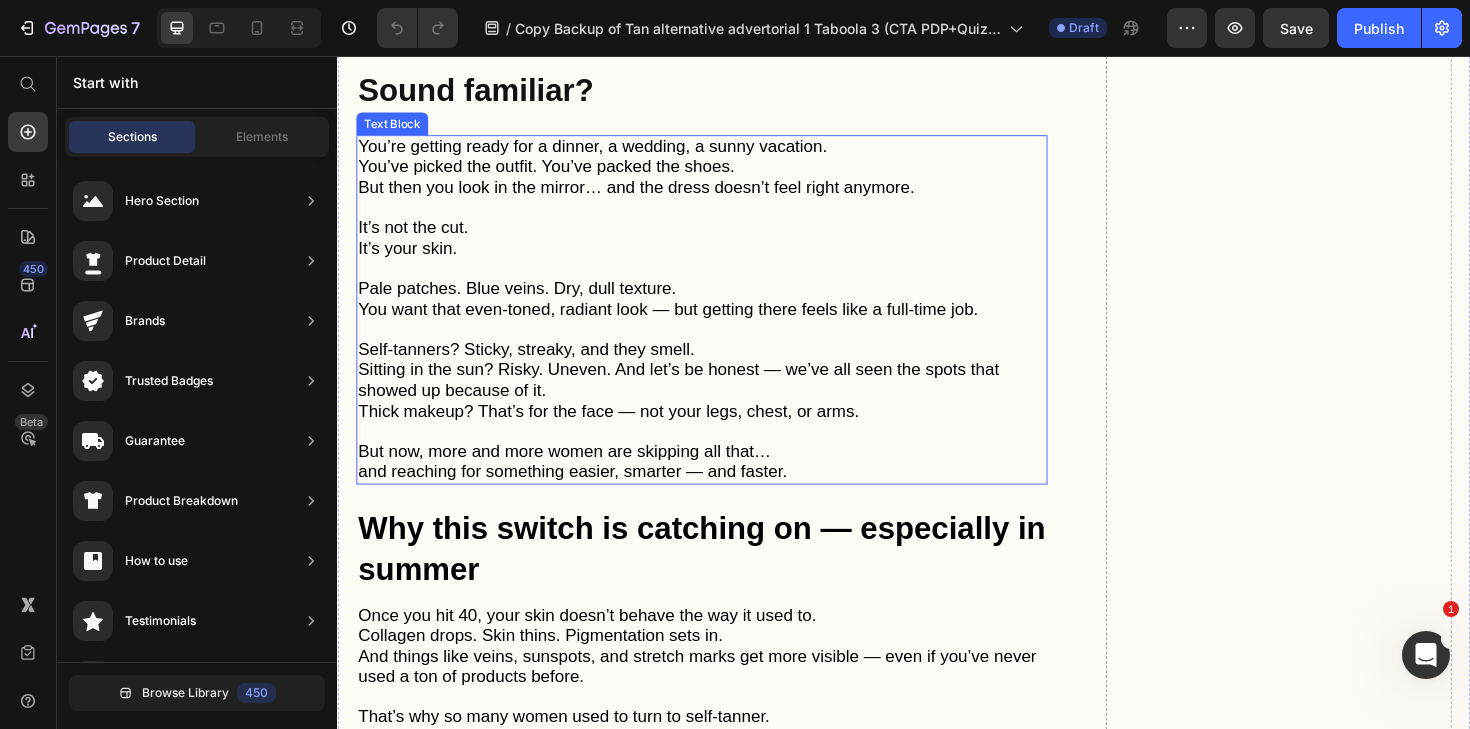 click at bounding box center [723, 281] 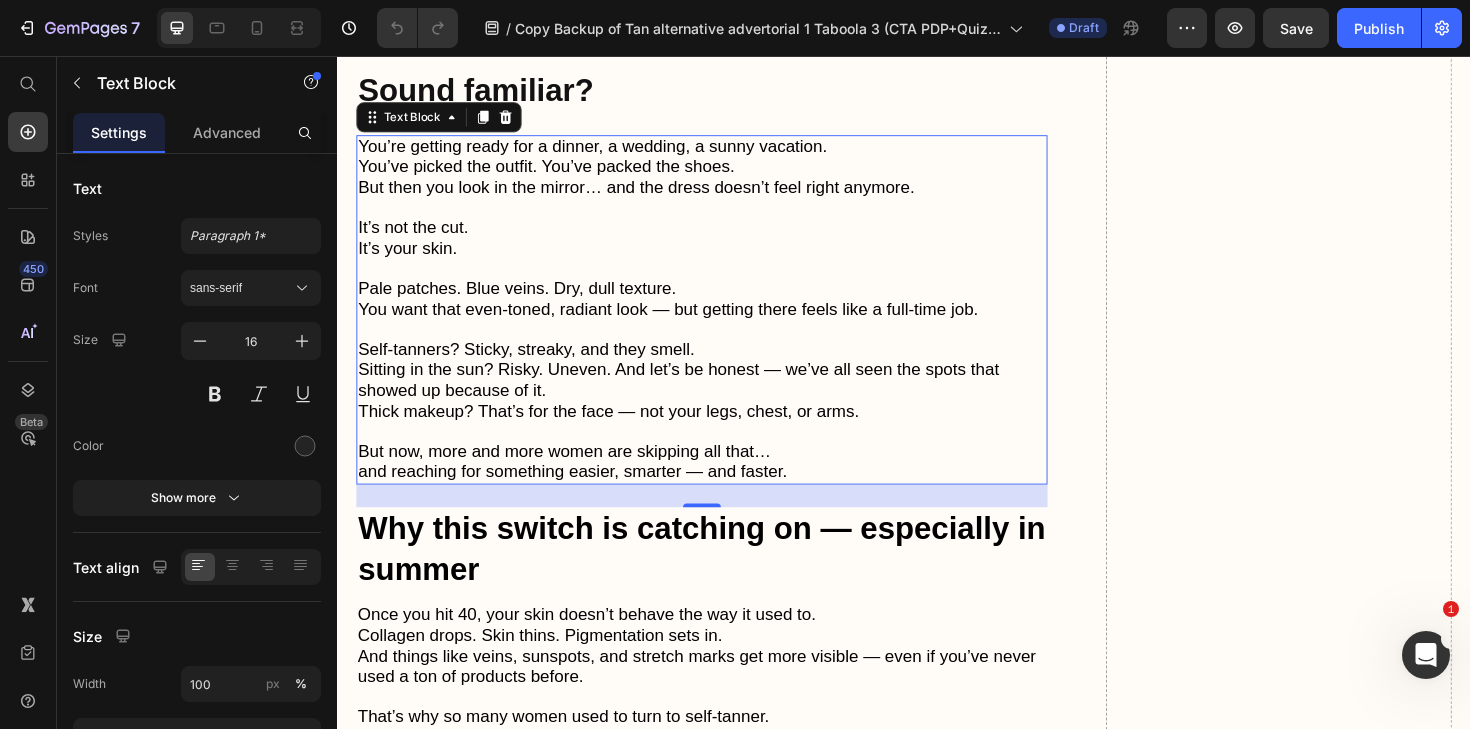 click on "You want that even-toned, radiant look — but getting there feels like a full-time job." at bounding box center [687, 324] 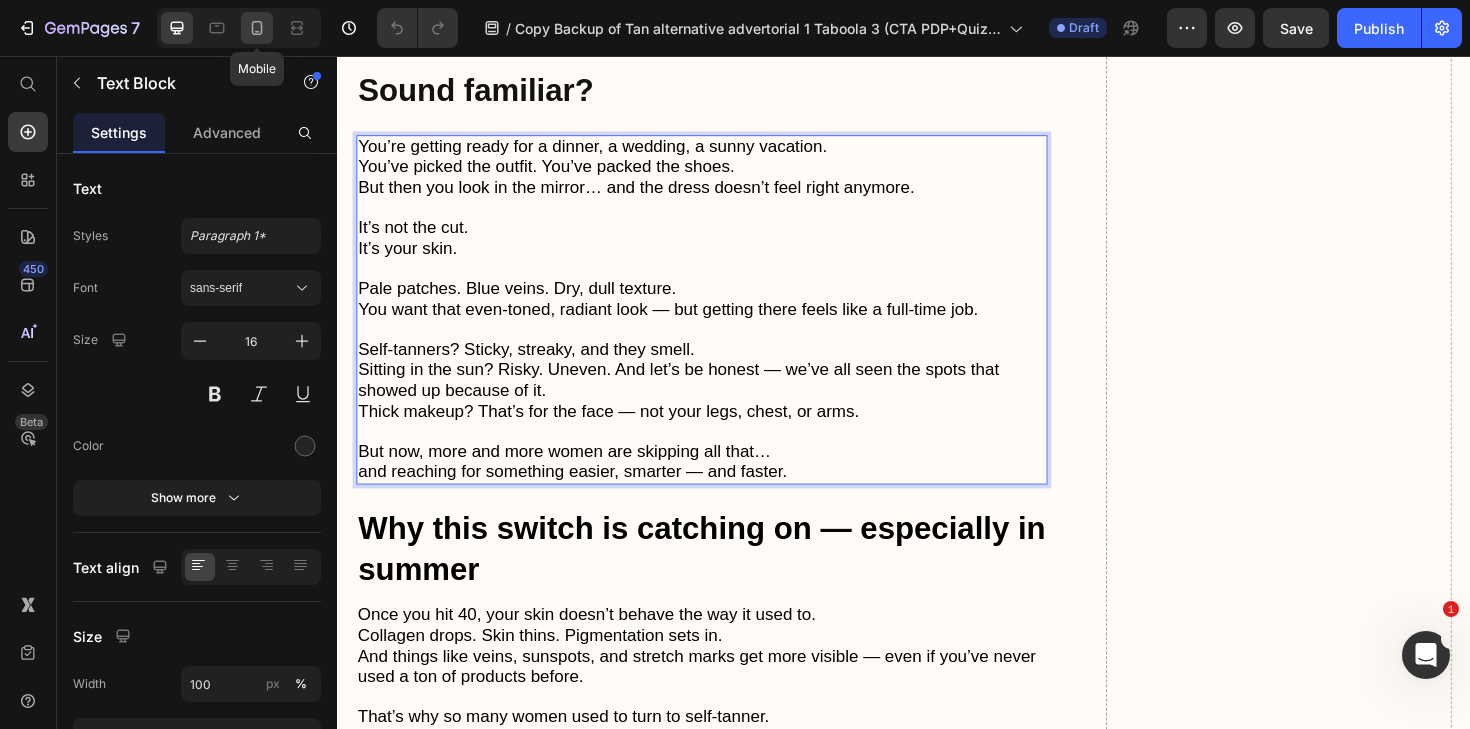 click 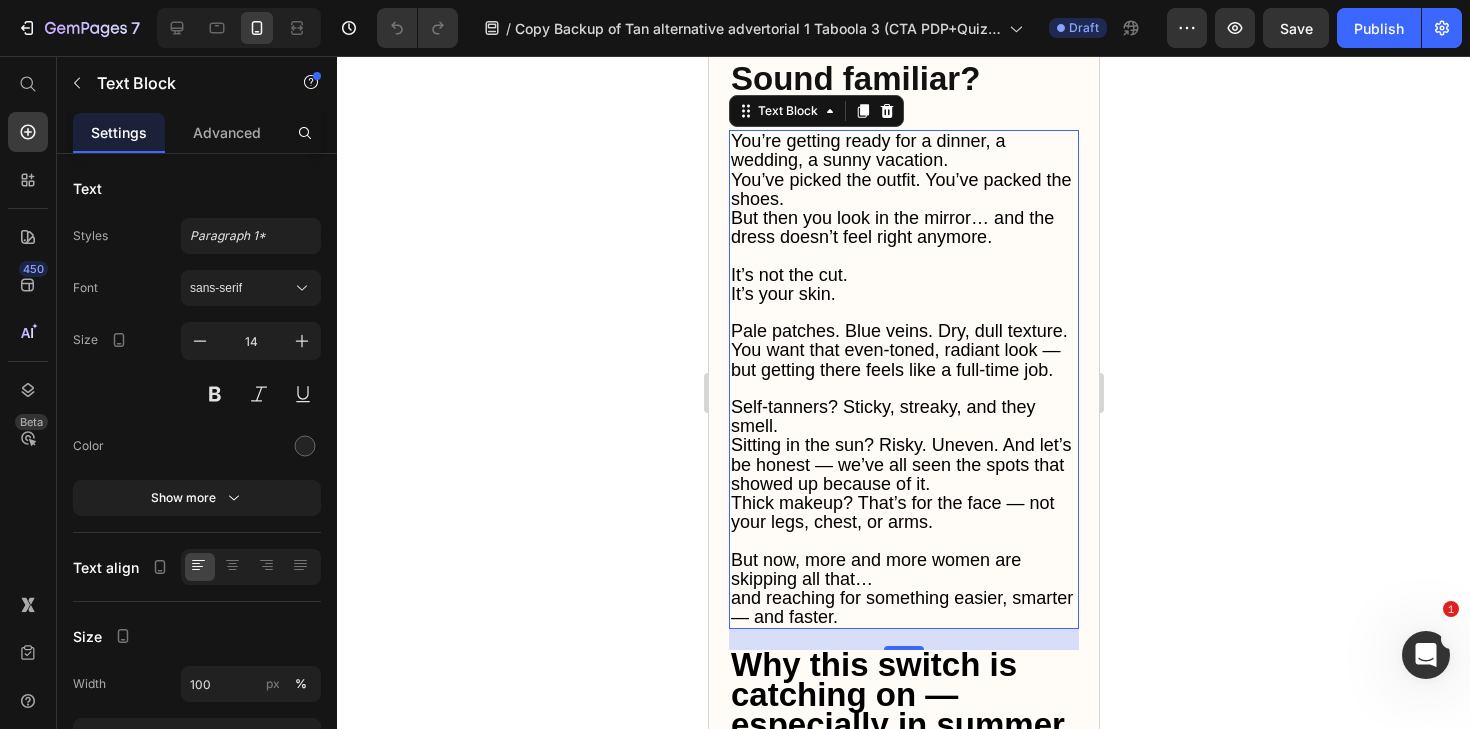 scroll, scrollTop: 725, scrollLeft: 0, axis: vertical 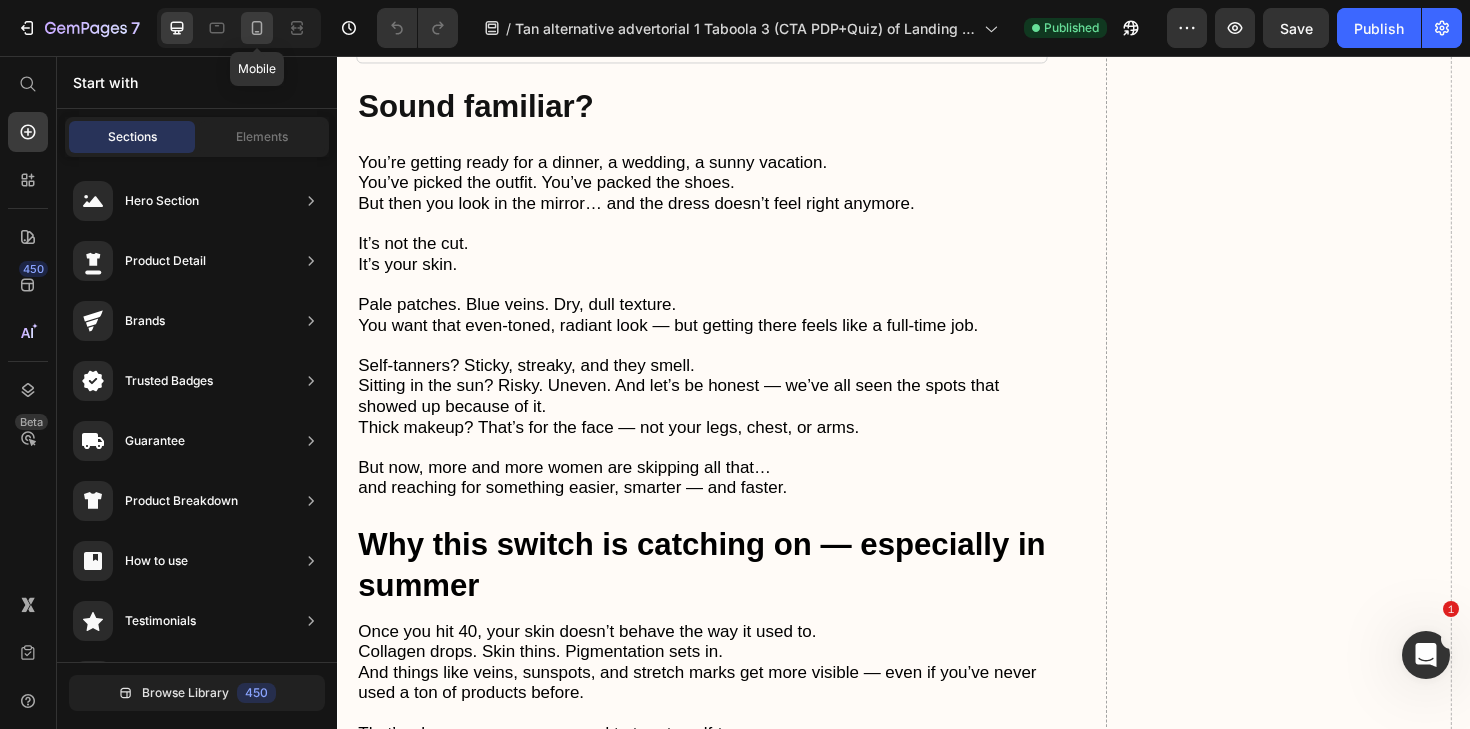 click 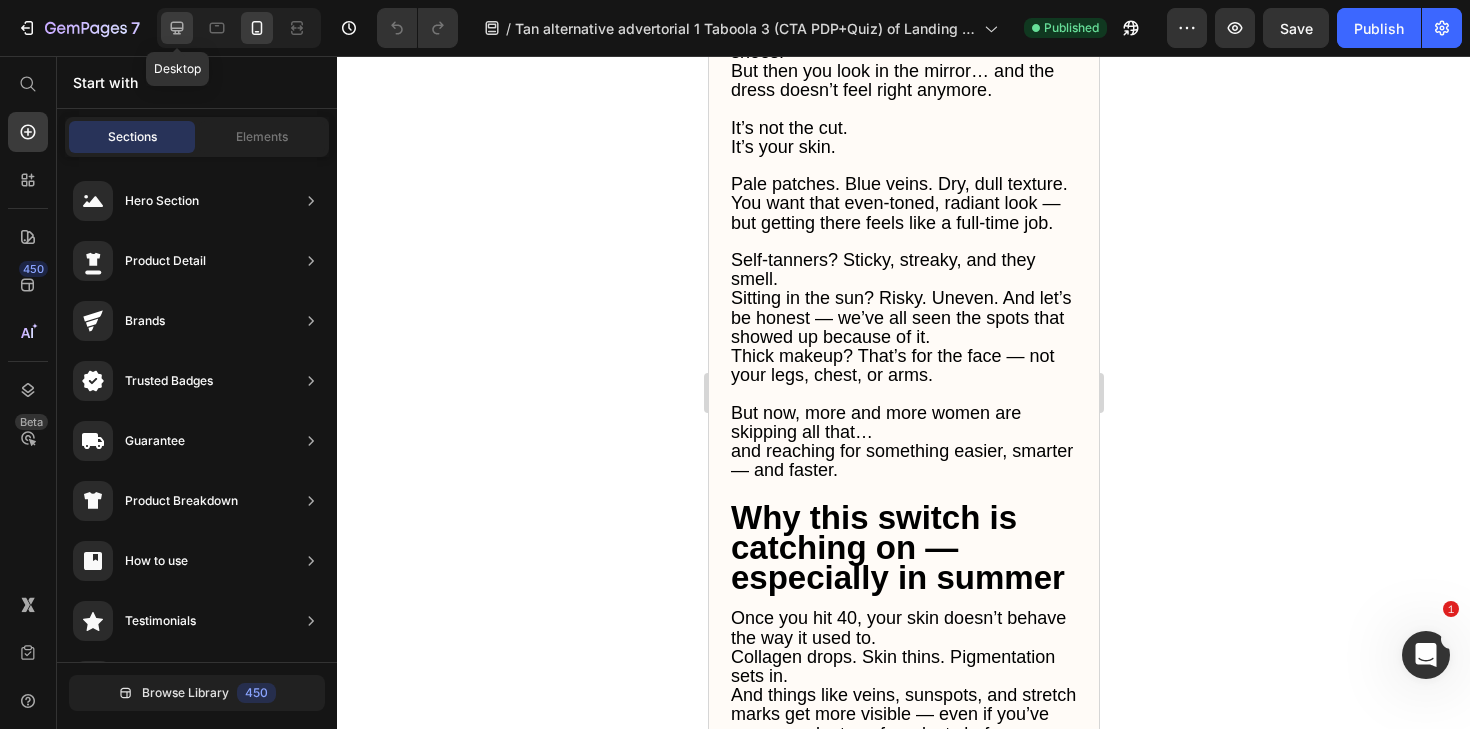 click 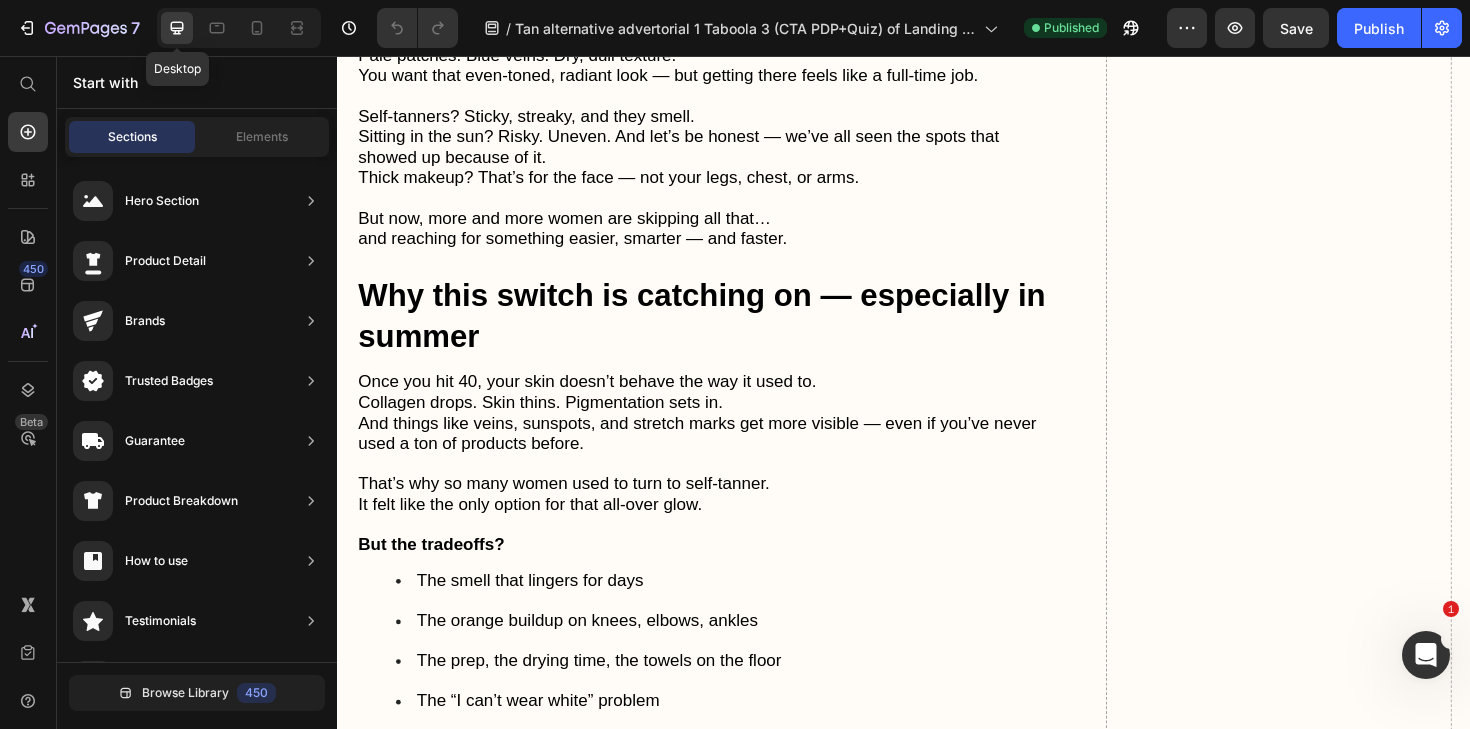 scroll, scrollTop: 696, scrollLeft: 0, axis: vertical 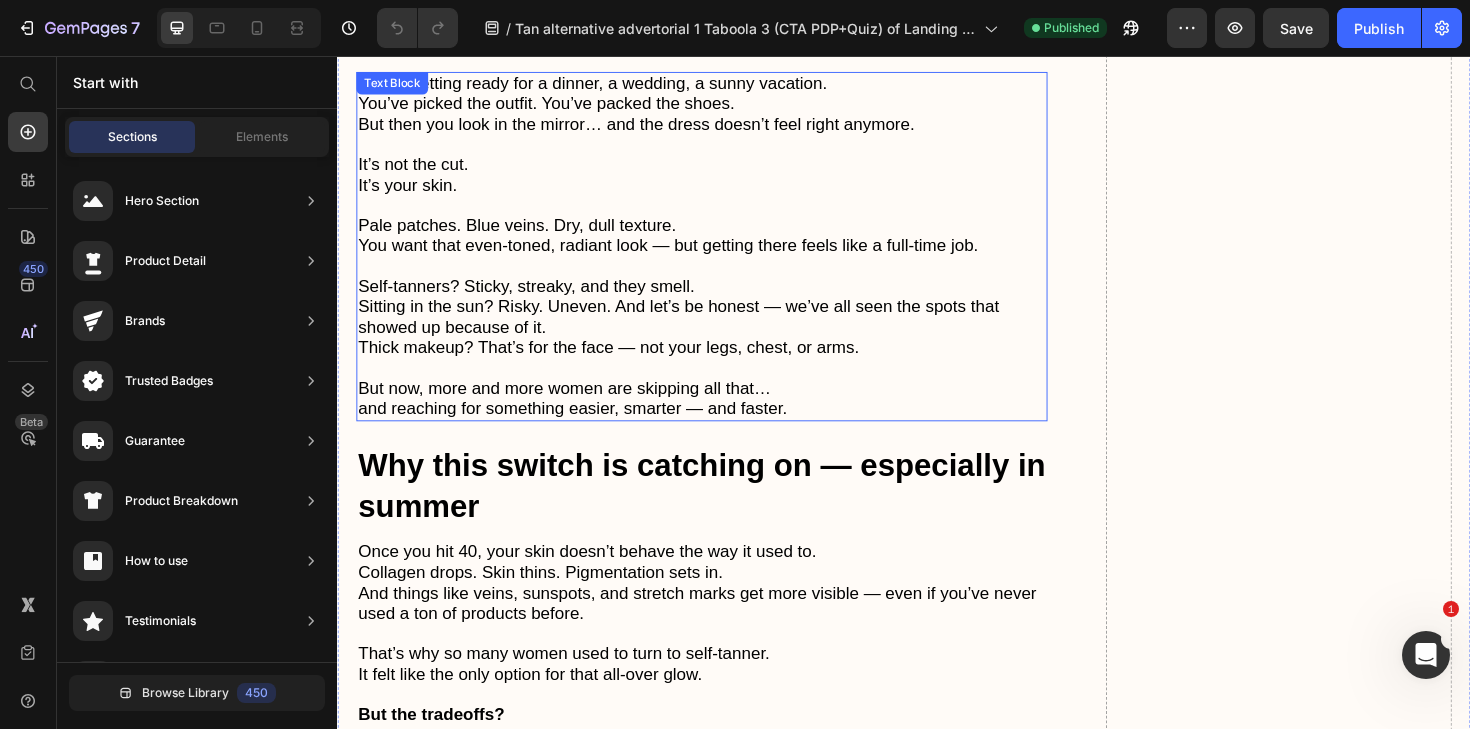 click on "Sitting in the sun? Risky. Uneven. And let’s be honest — we’ve all seen the spots that showed up because of it." at bounding box center (698, 332) 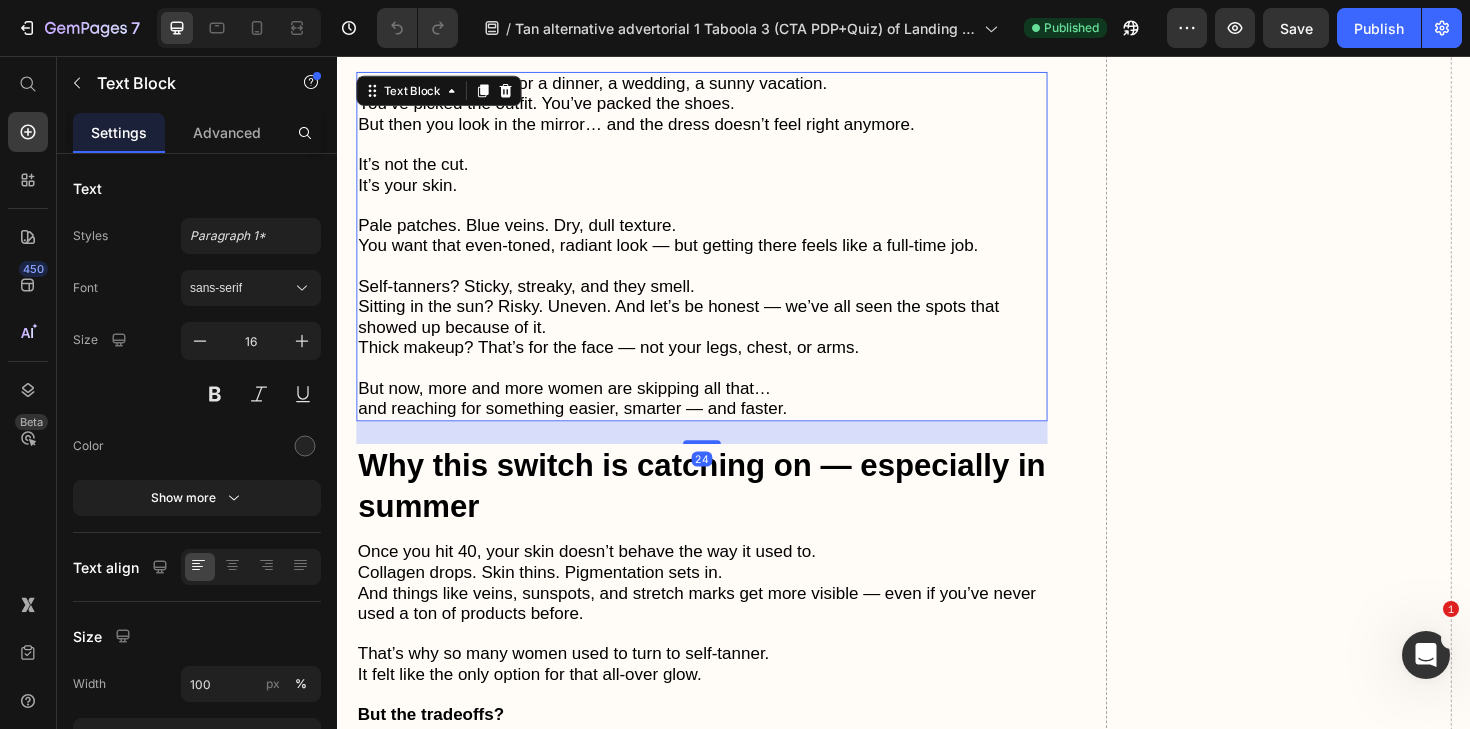 click at bounding box center (1426, 655) 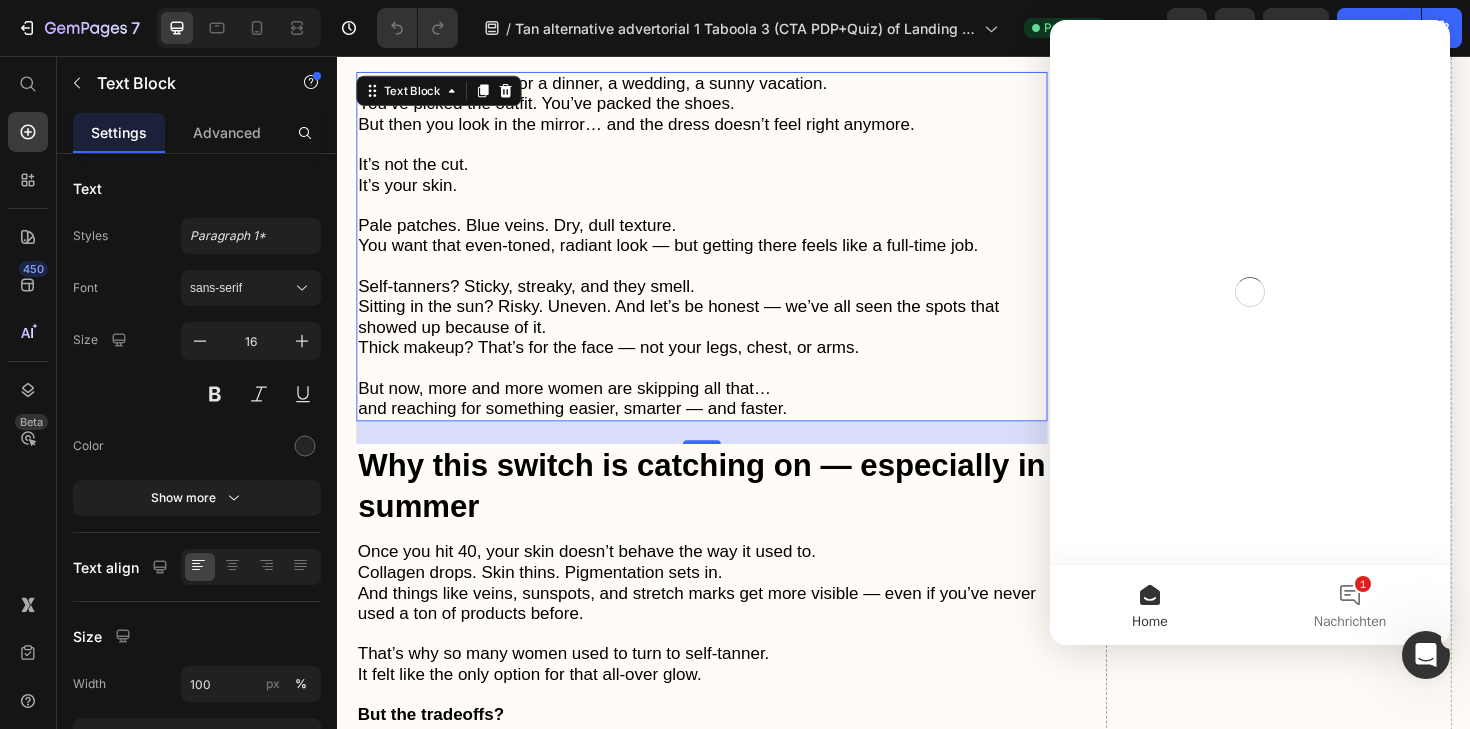 scroll, scrollTop: 0, scrollLeft: 0, axis: both 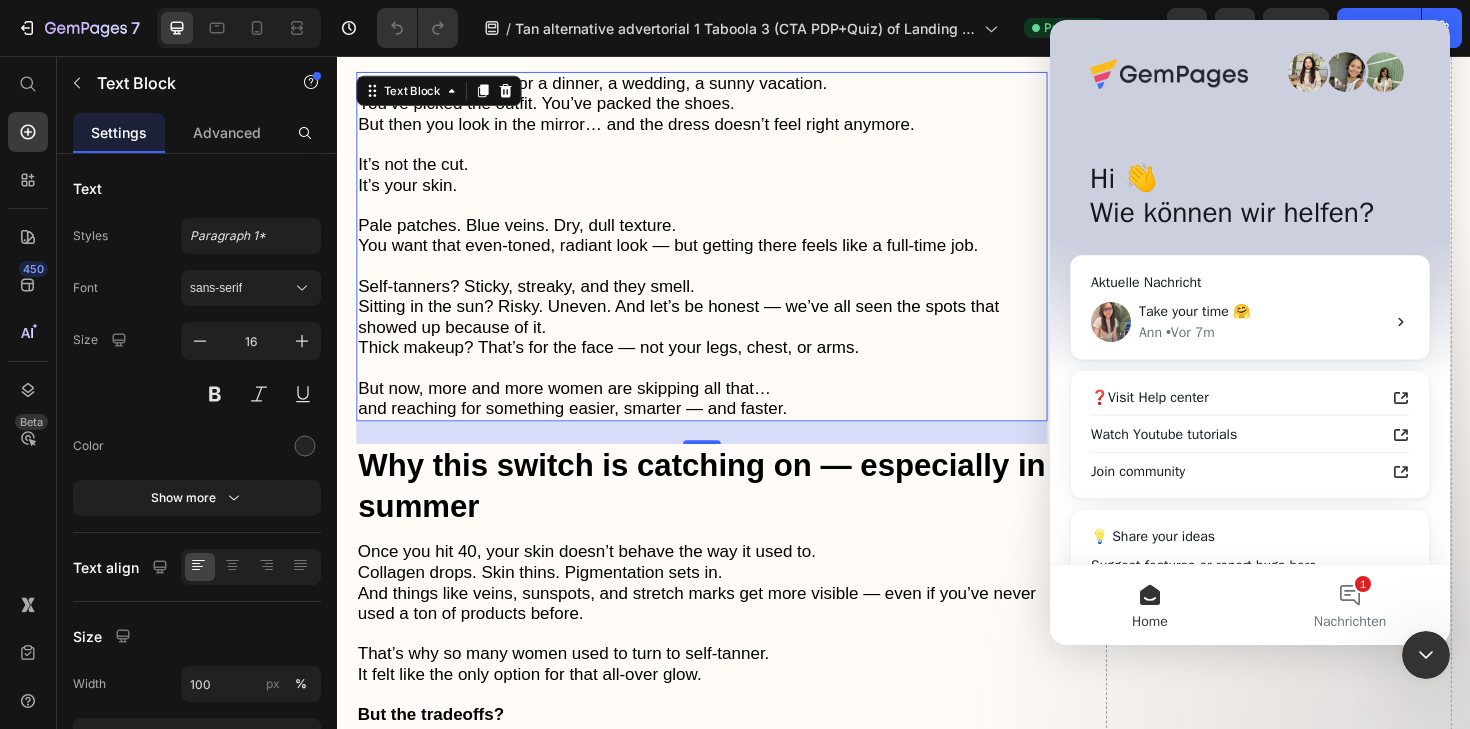 click at bounding box center [1426, 655] 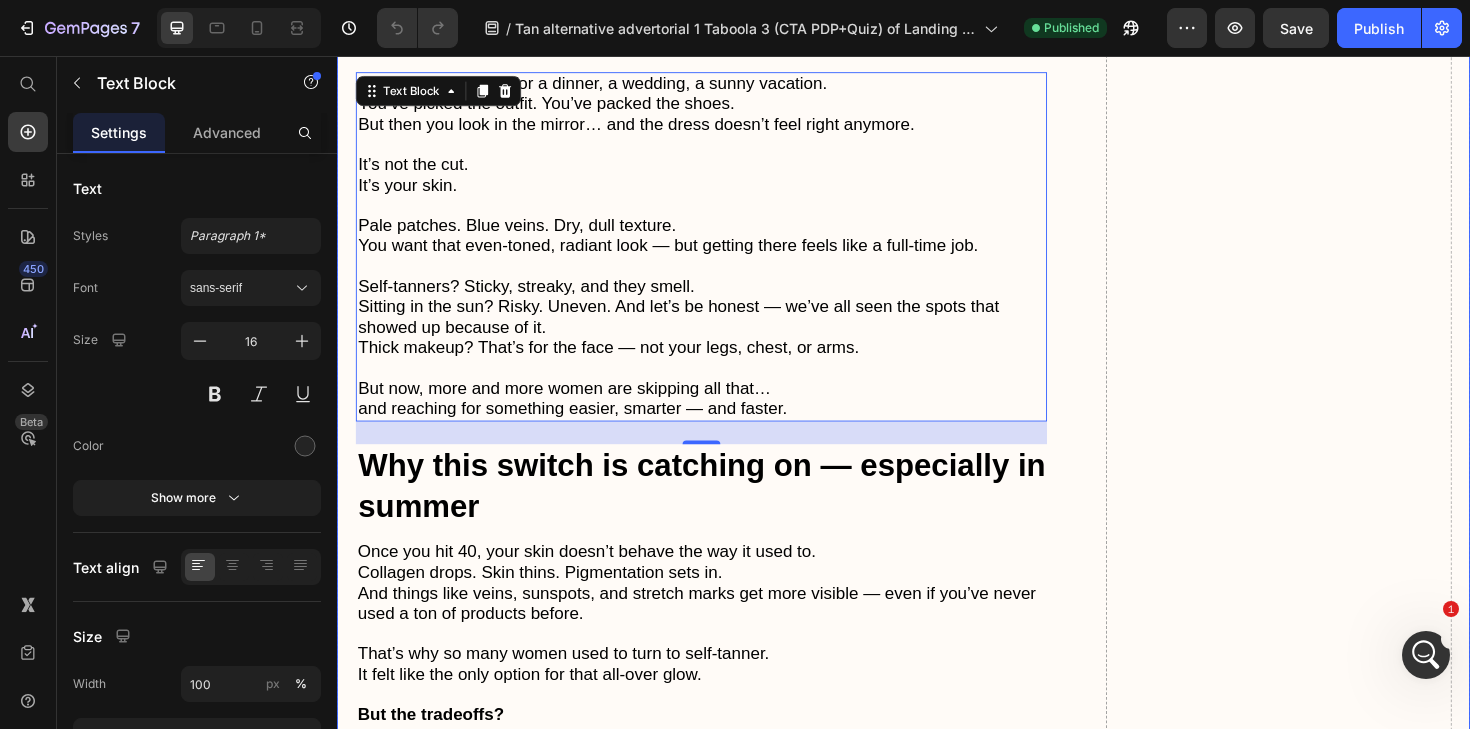 scroll, scrollTop: 0, scrollLeft: 0, axis: both 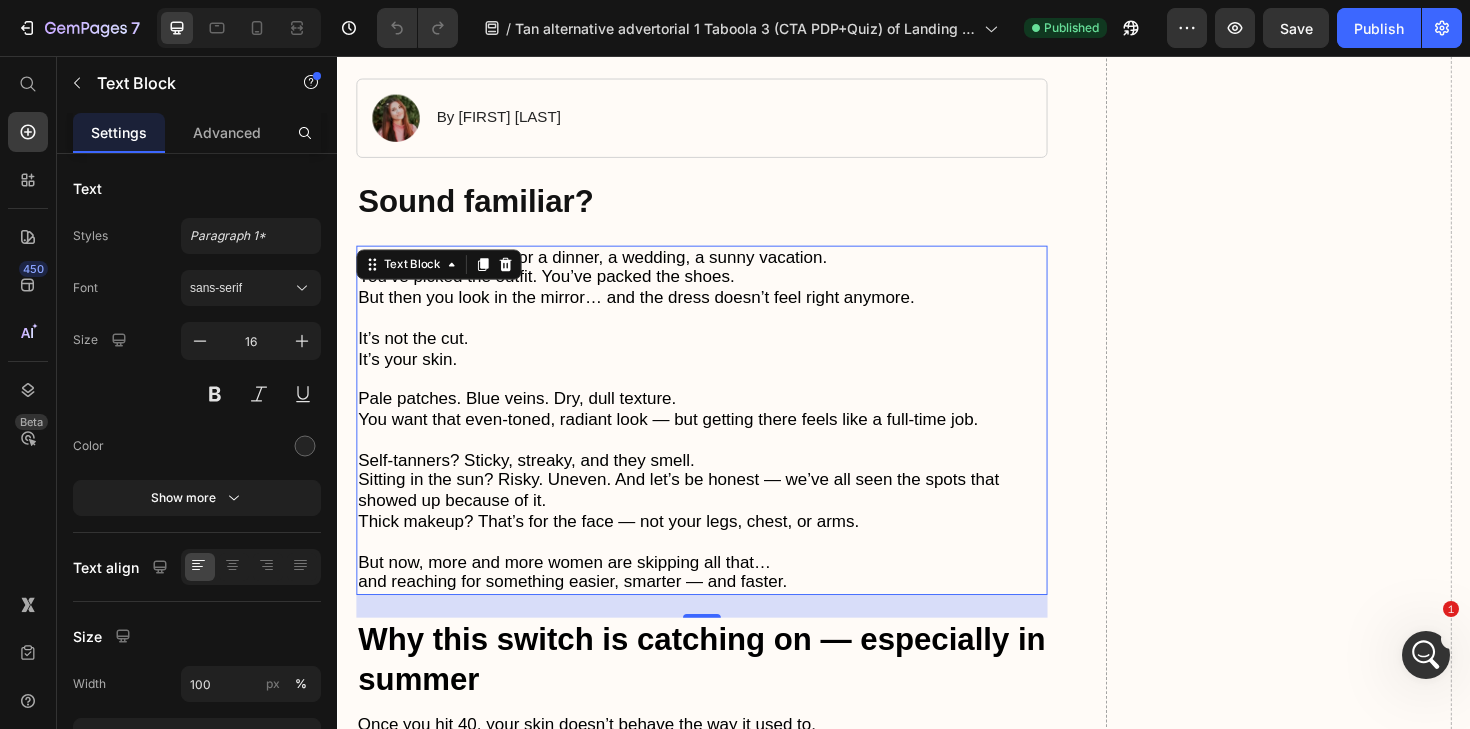 click on "Pale patches. Blue veins. Dry, dull texture. You want that even-toned, radiant look — but getting there feels like a full-time job." at bounding box center (723, 431) 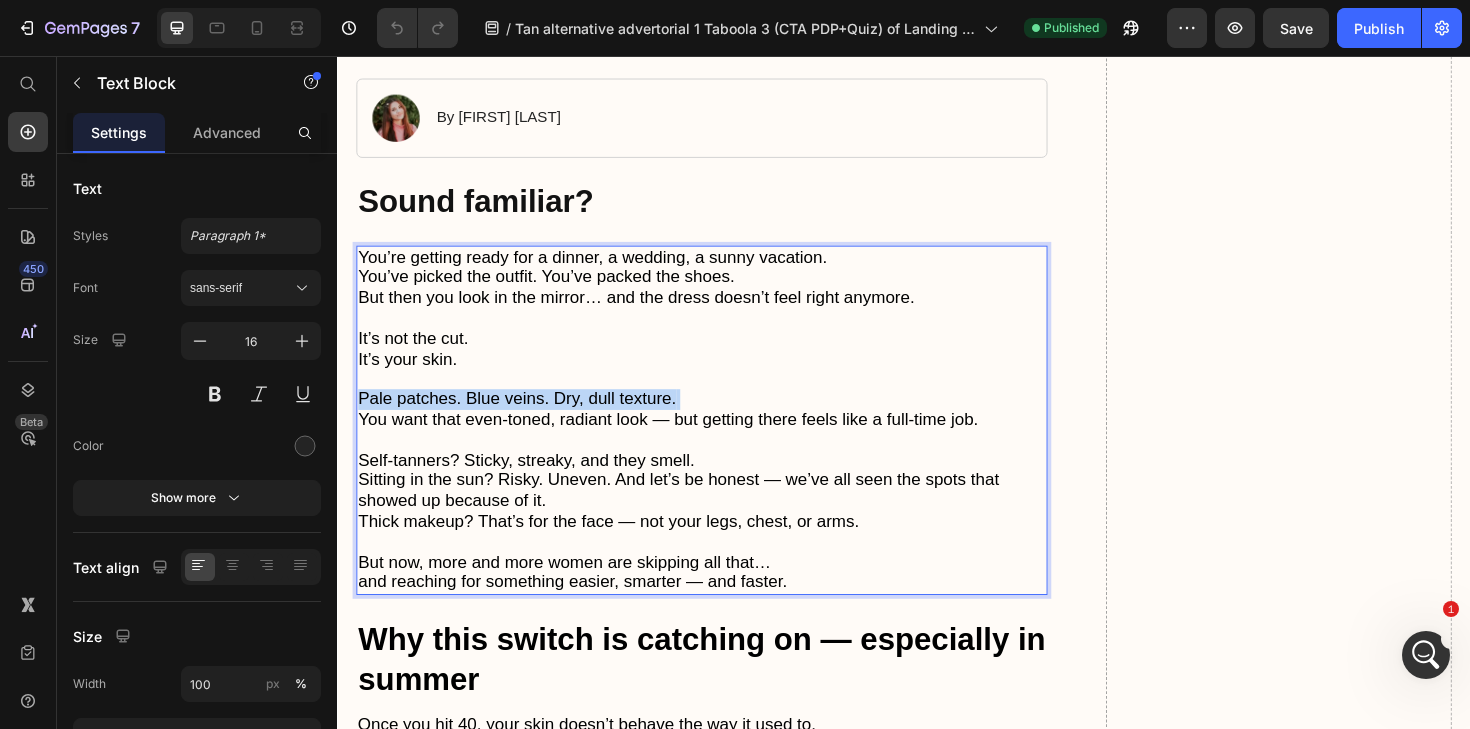 click on "Pale patches. Blue veins. Dry, dull texture. You want that even-toned, radiant look — but getting there feels like a full-time job." at bounding box center [723, 431] 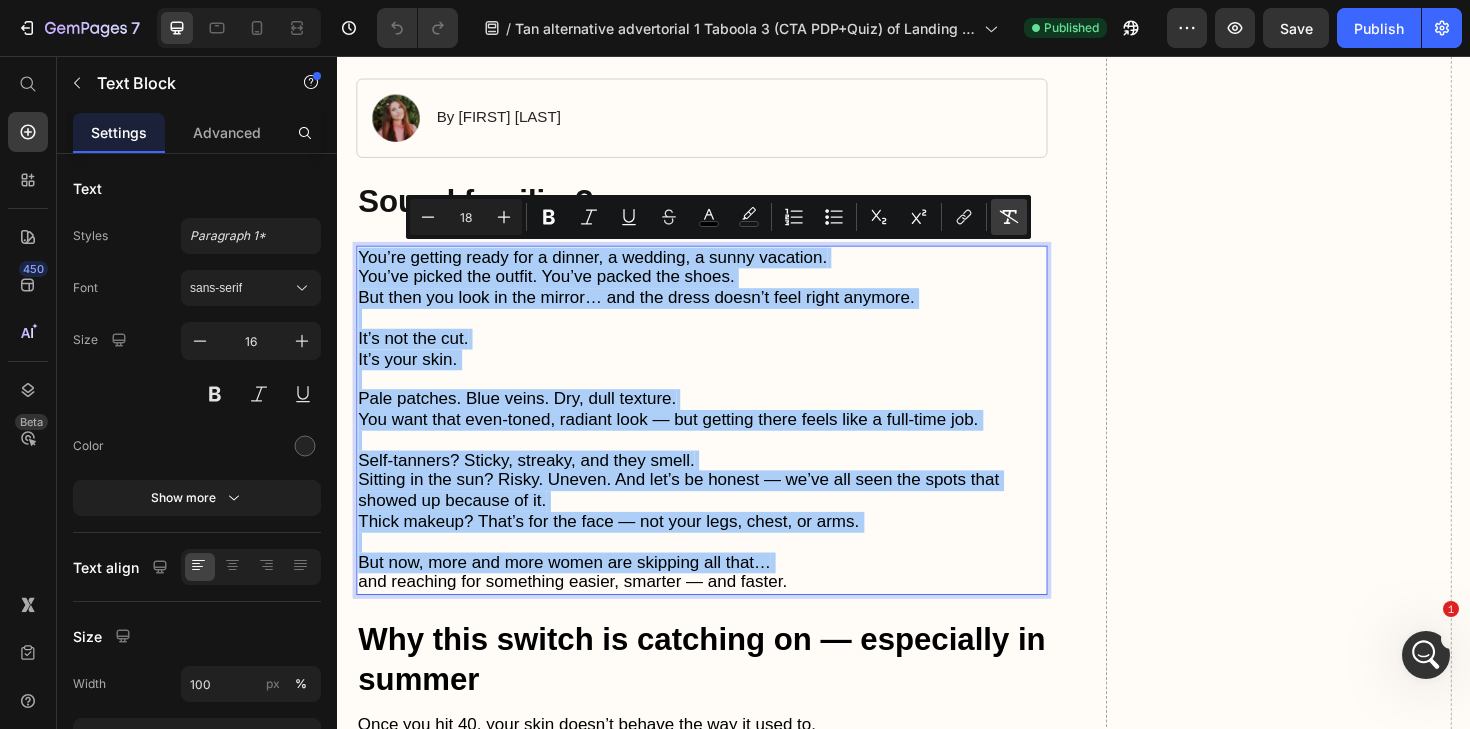 click 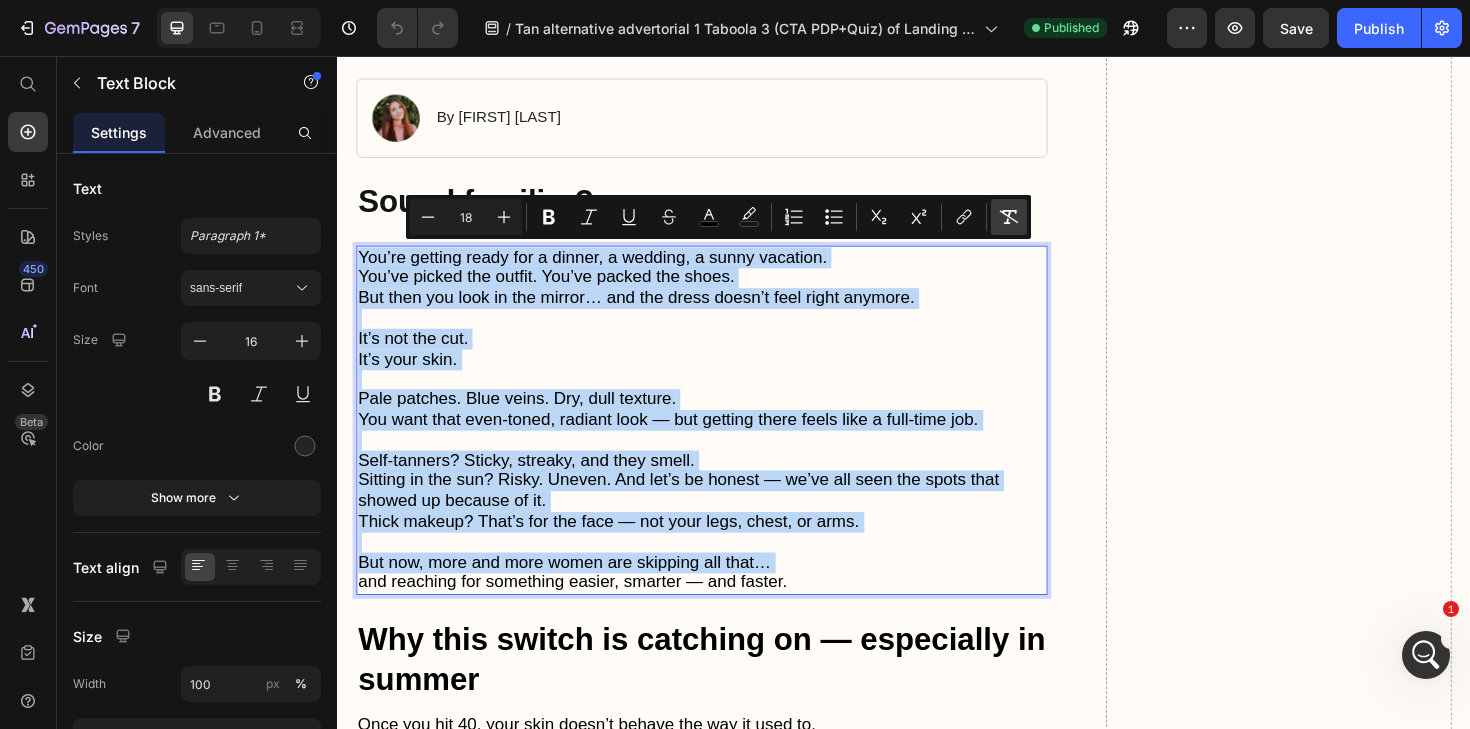 type on "16" 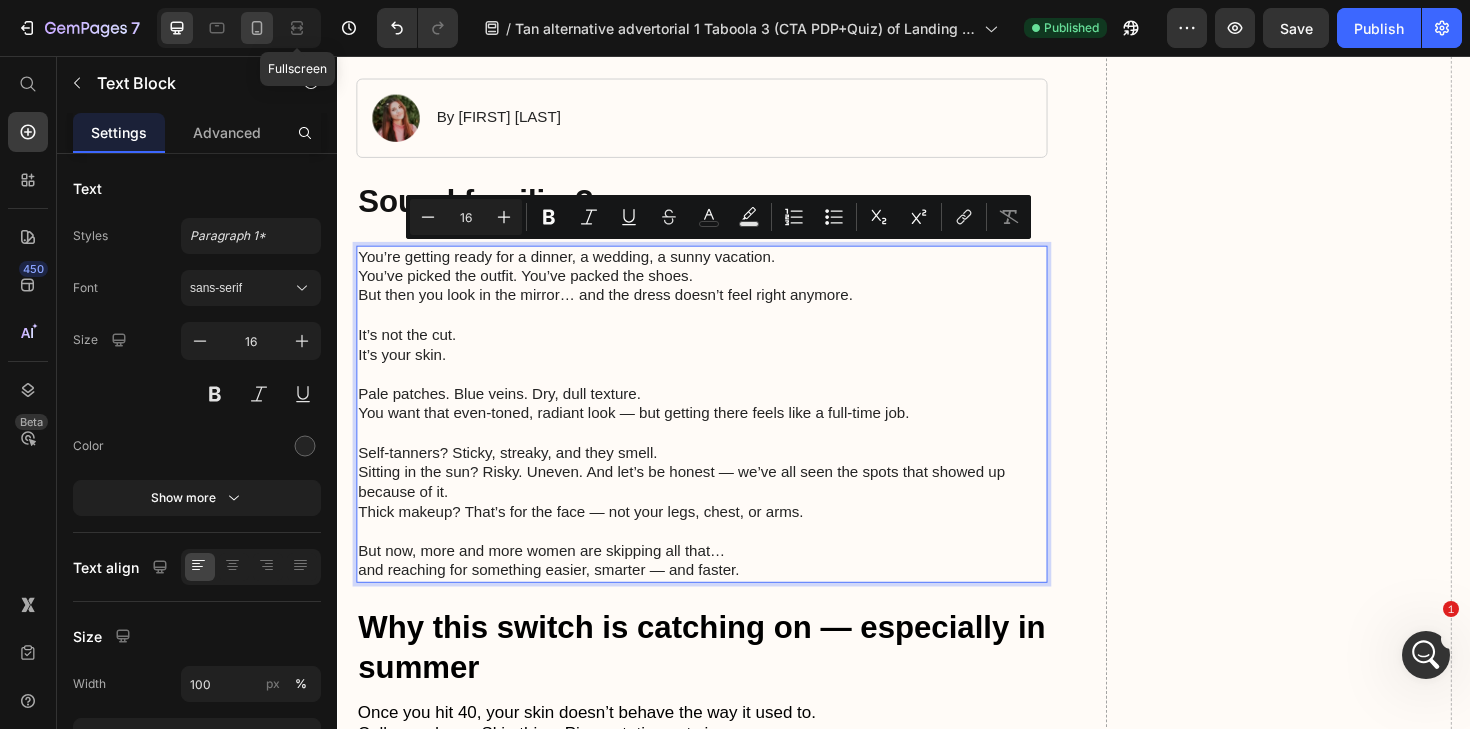 click 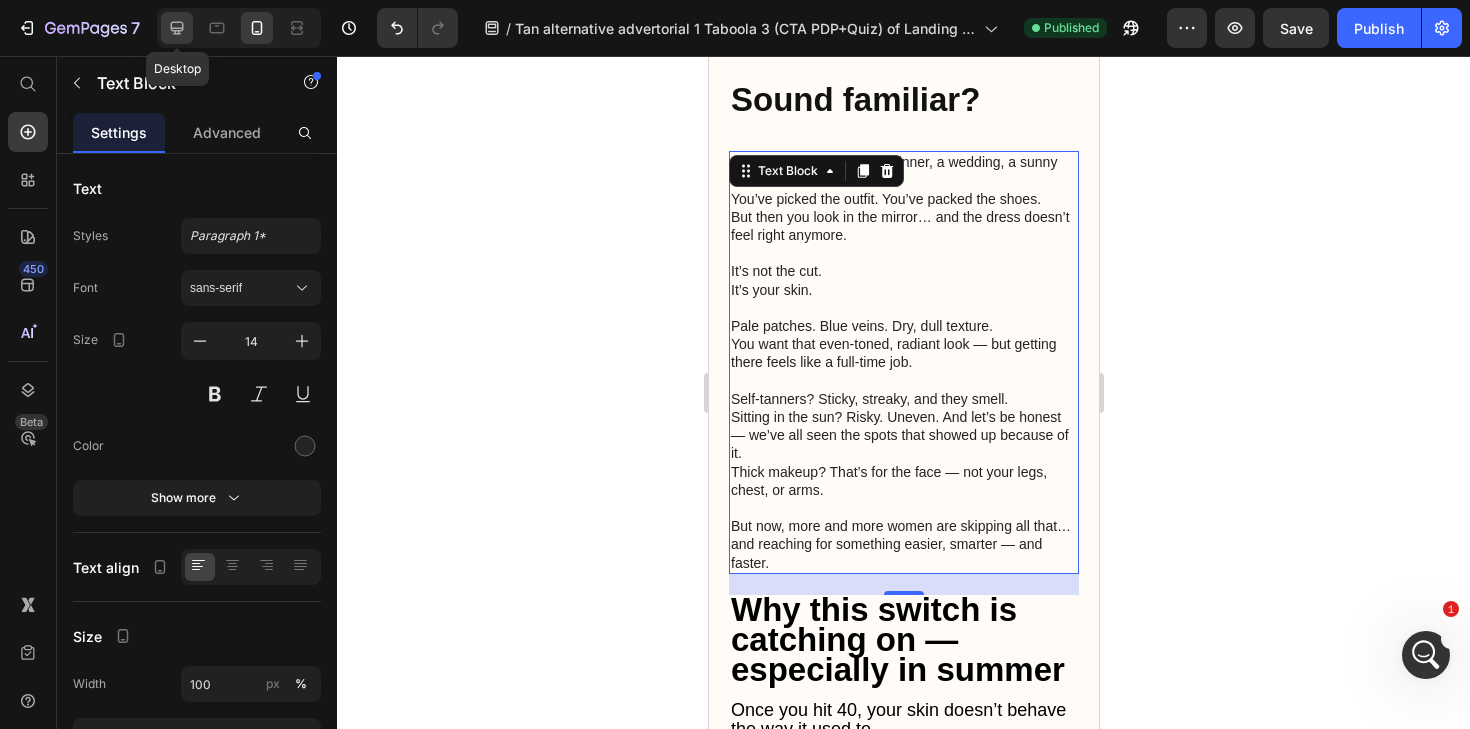 scroll, scrollTop: 725, scrollLeft: 0, axis: vertical 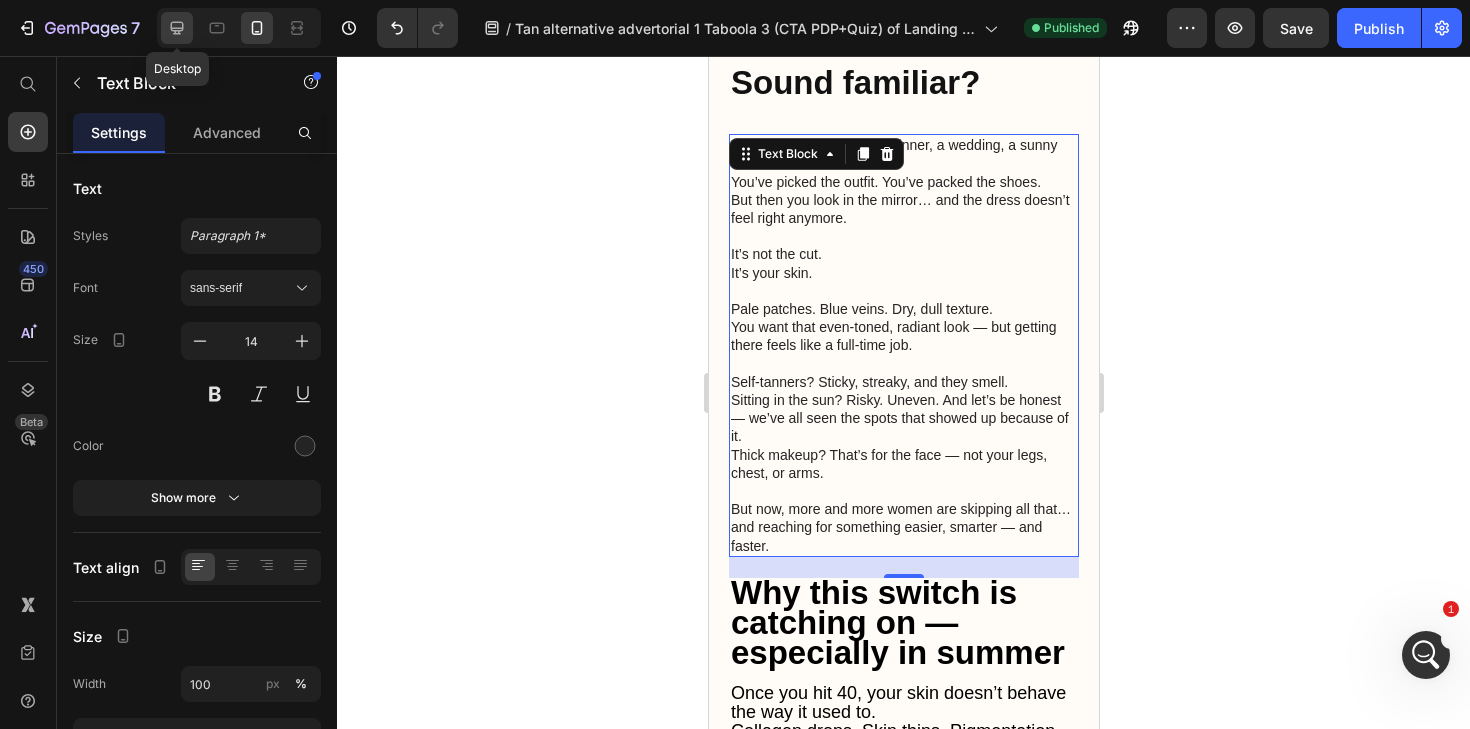 click 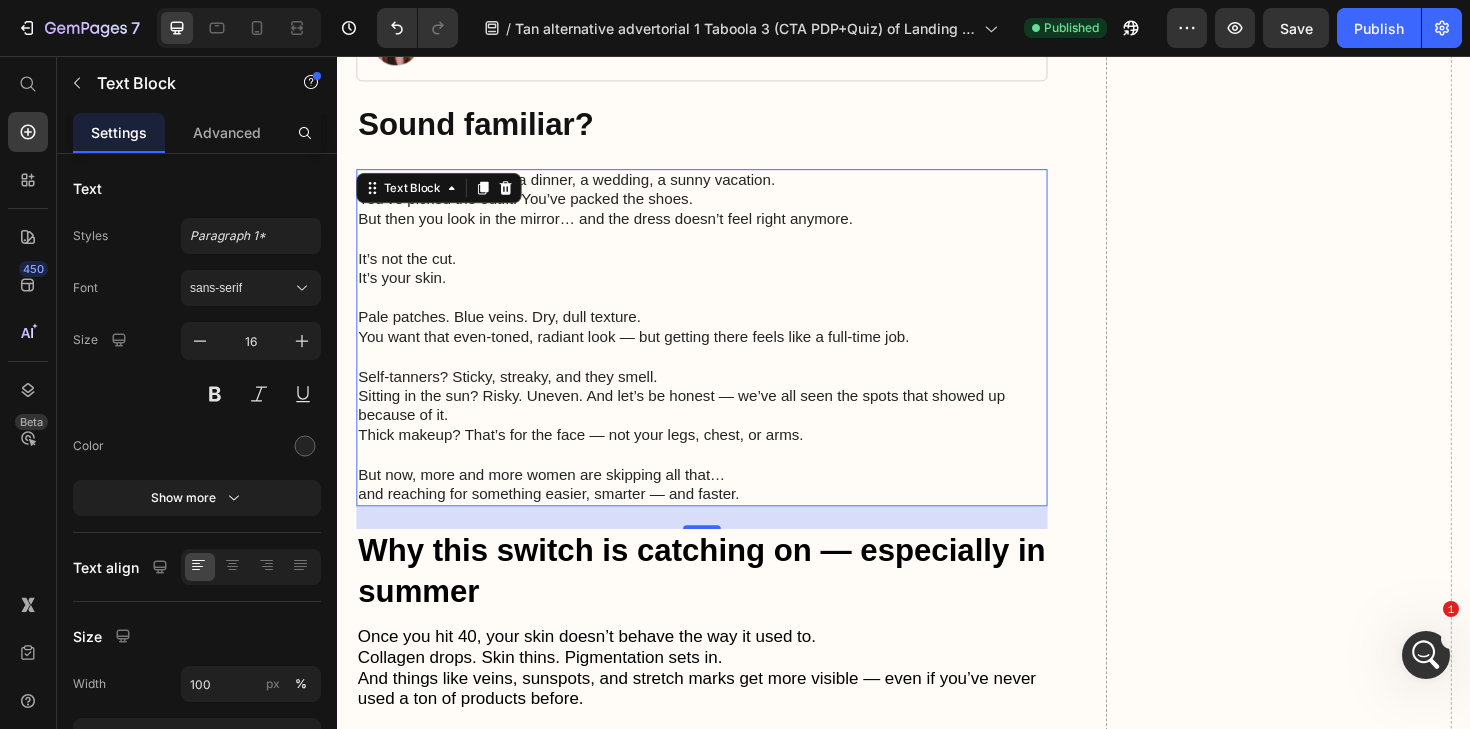 scroll, scrollTop: 641, scrollLeft: 0, axis: vertical 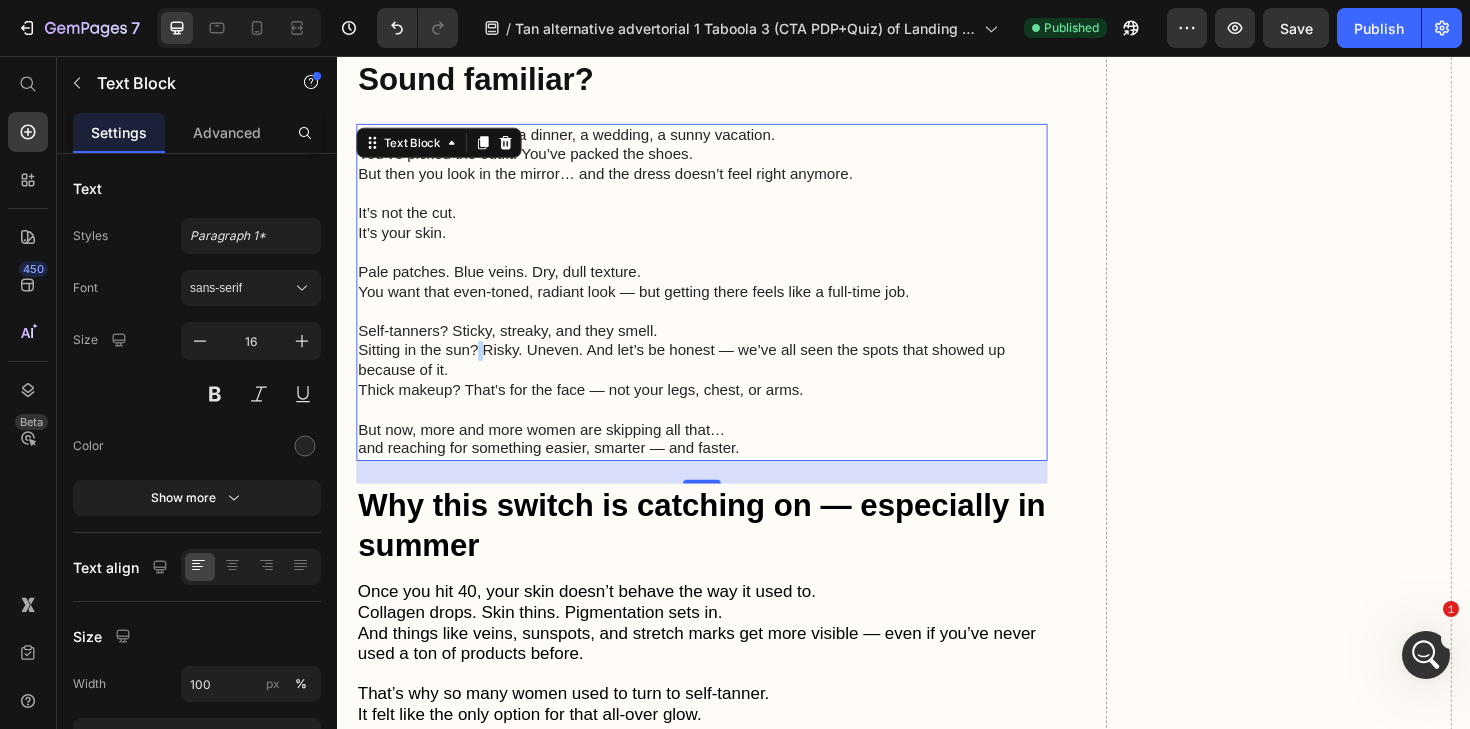 click on "Self-tanners? Sticky, streaky, and they smell. Sitting in the sun? Risky. Uneven. And let’s be honest — we’ve all seen the spots that showed up because of it. Thick makeup? That’s for the face — not your legs, chest, or arms." at bounding box center (723, 379) 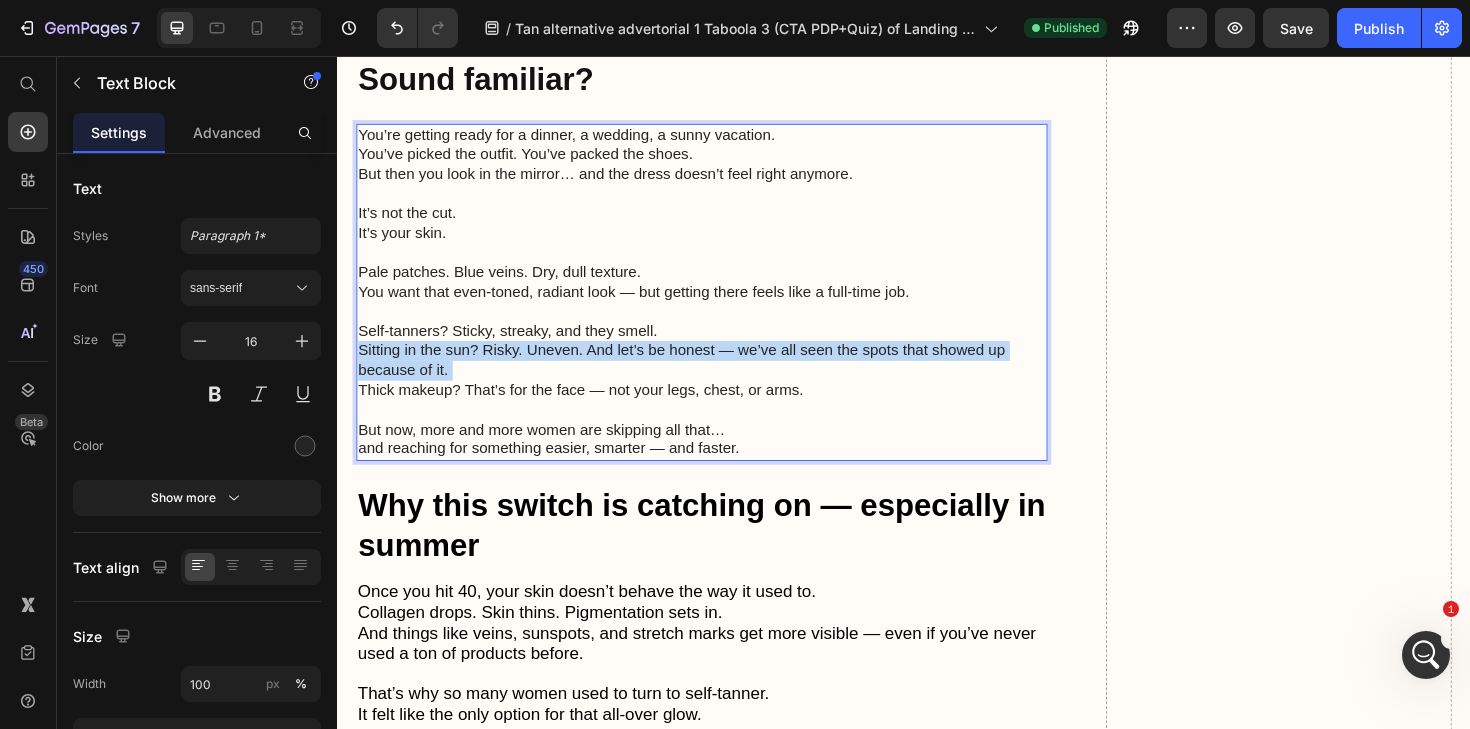 click on "Self-tanners? Sticky, streaky, and they smell. Sitting in the sun? Risky. Uneven. And let’s be honest — we’ve all seen the spots that showed up because of it. Thick makeup? That’s for the face — not your legs, chest, or arms." at bounding box center [723, 379] 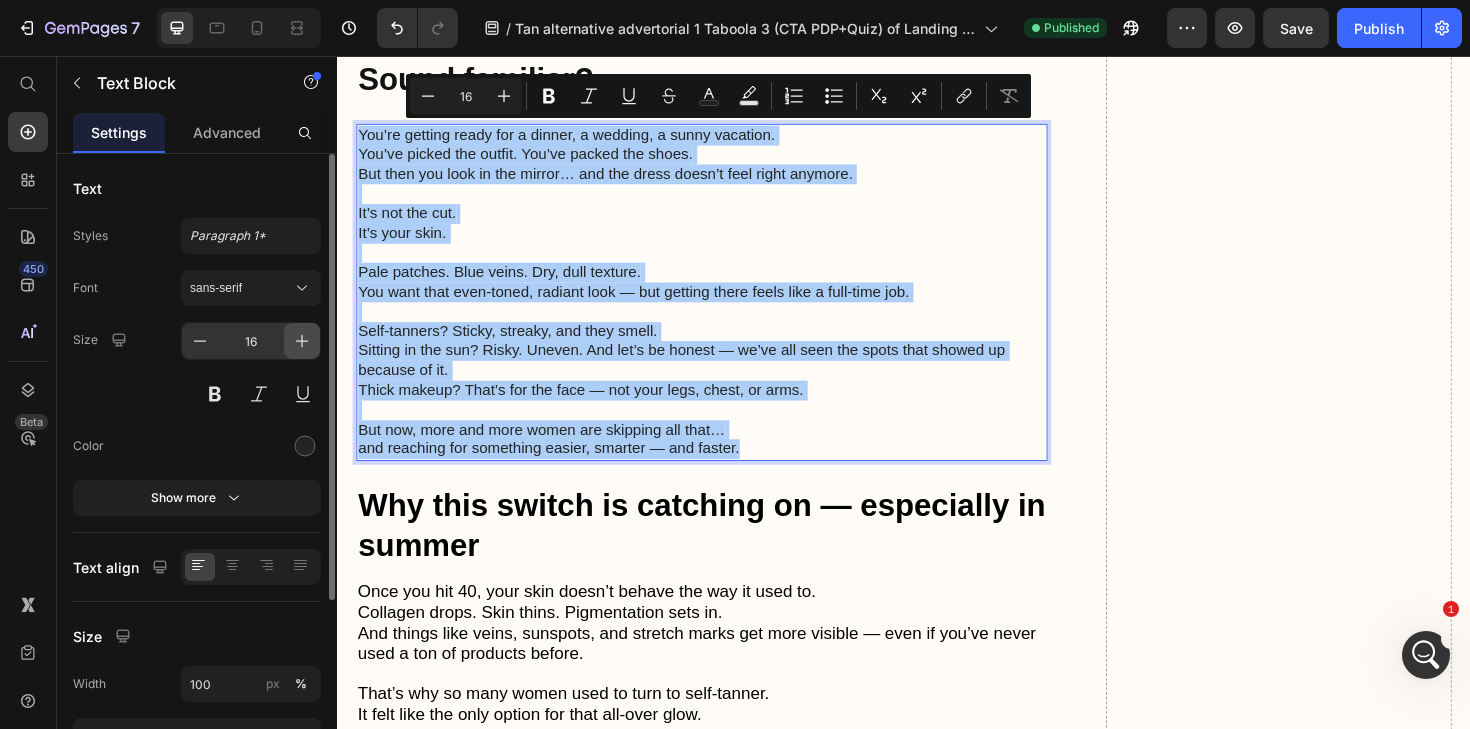 click 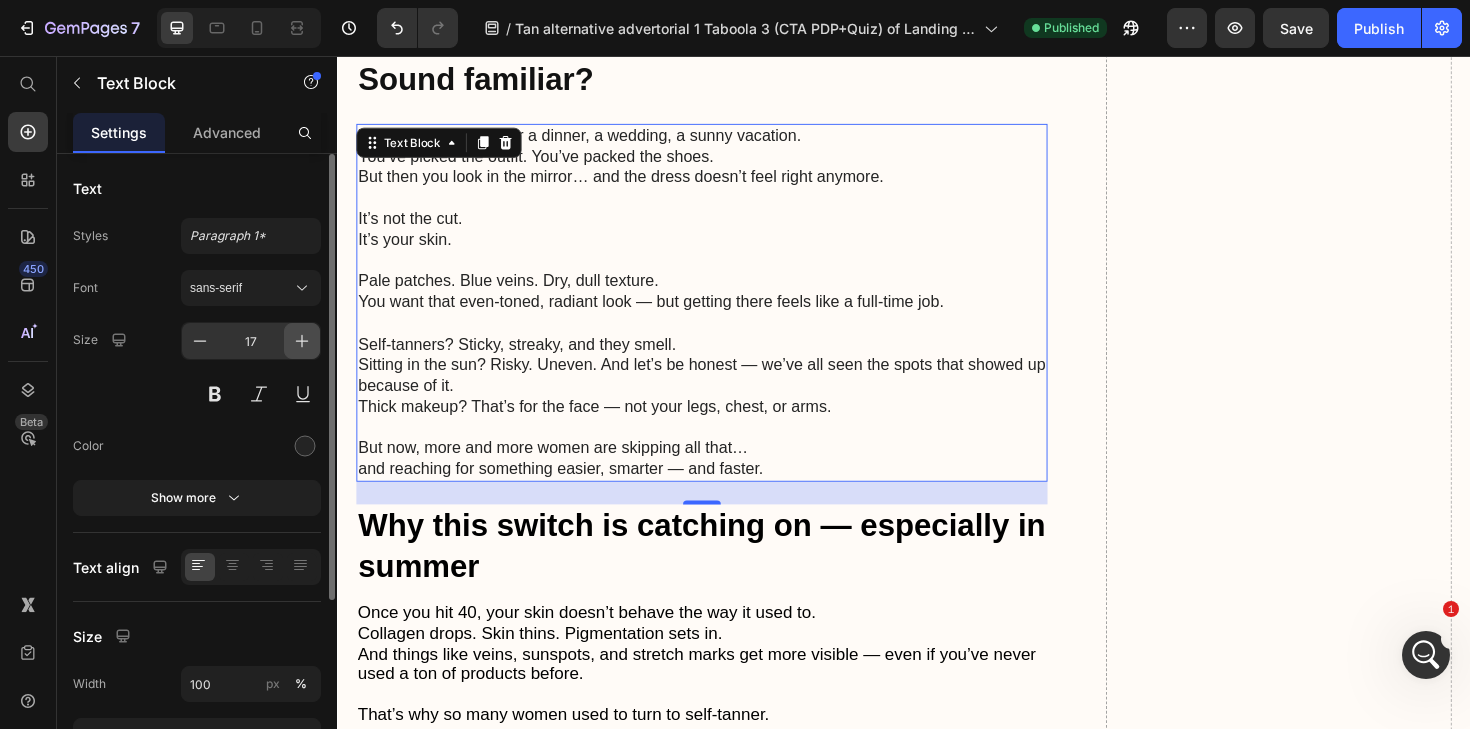 click 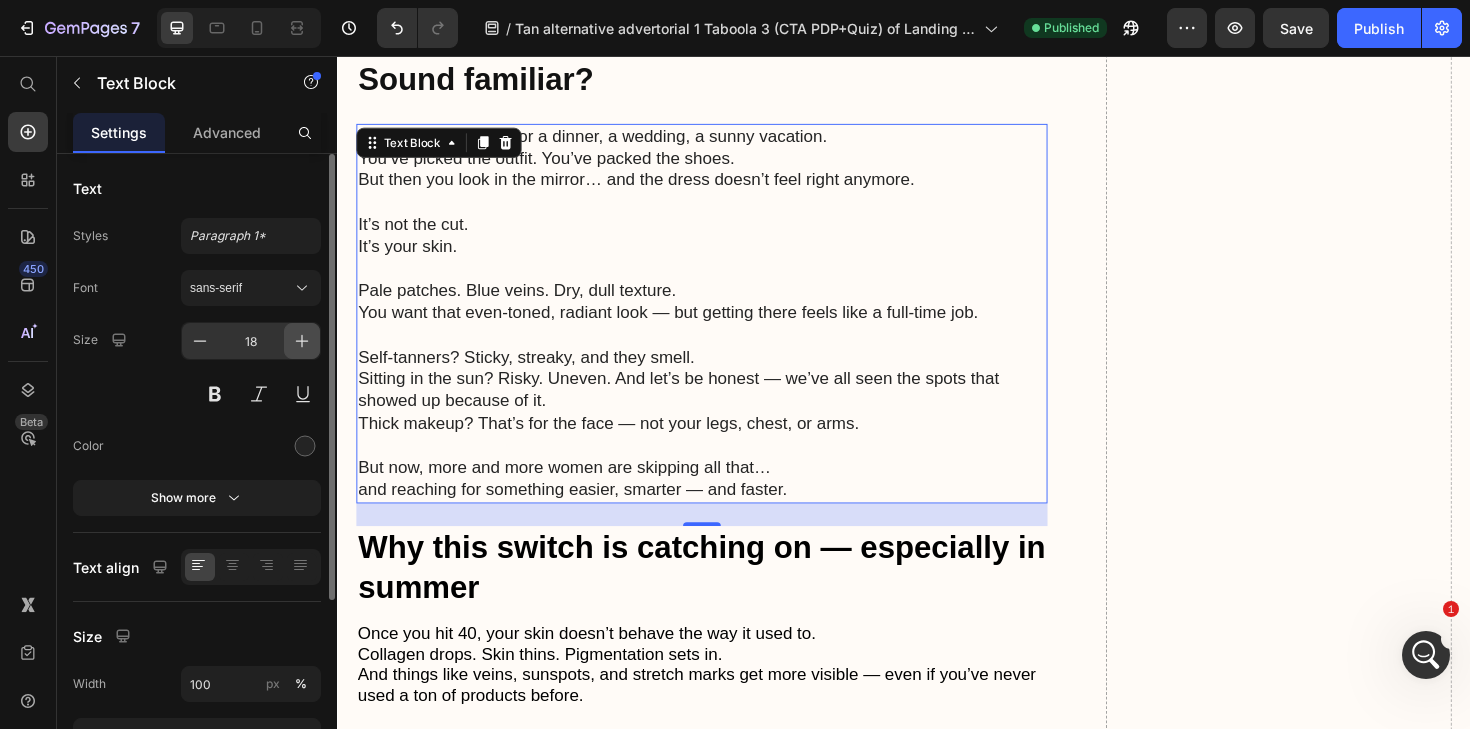 click 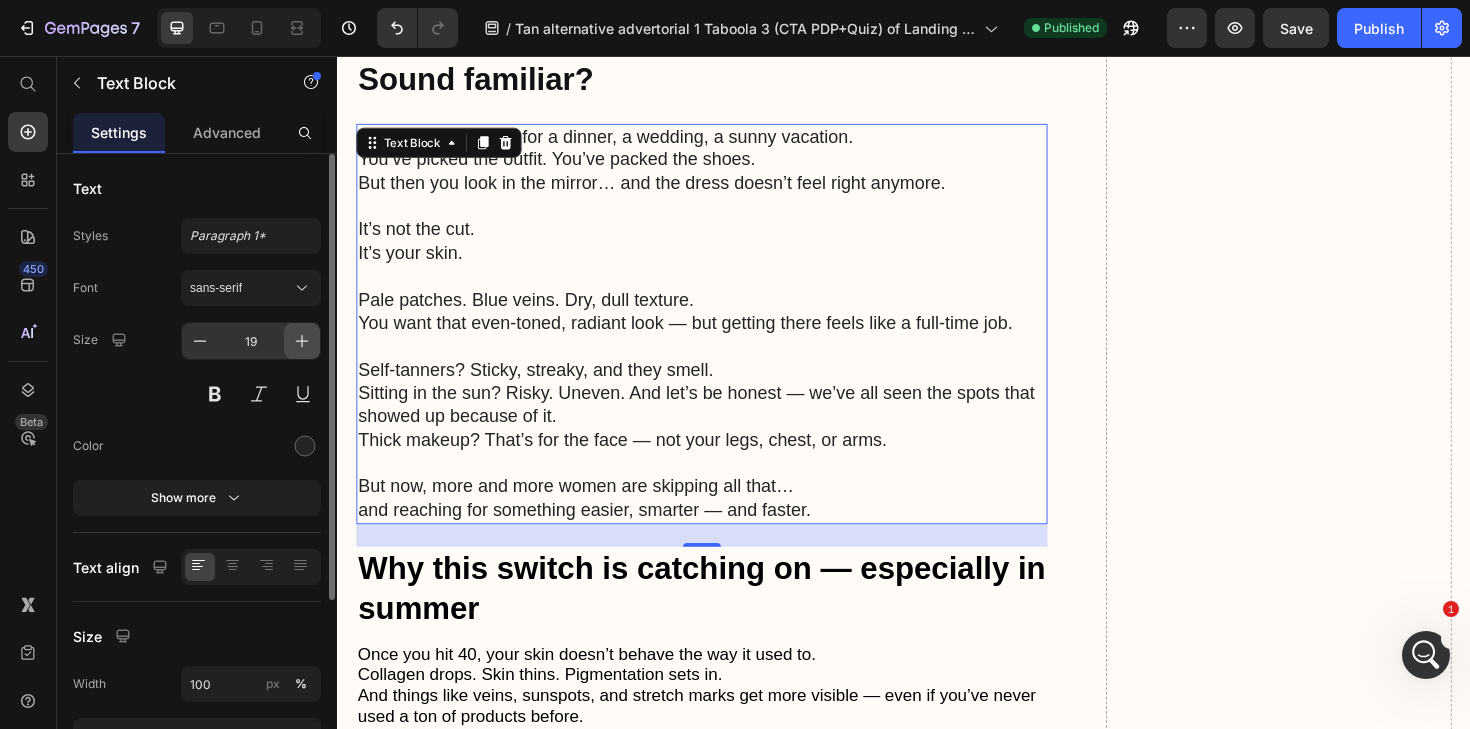 click 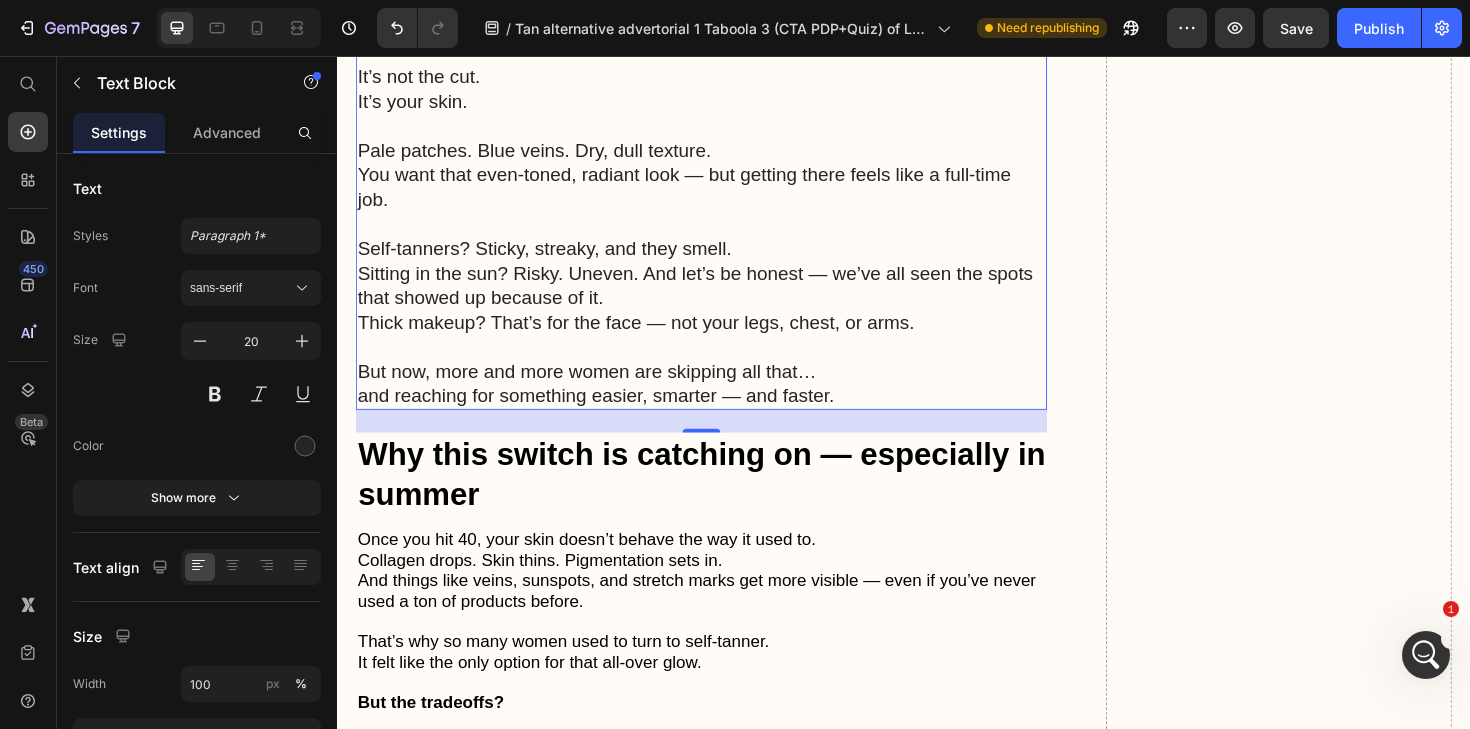 scroll, scrollTop: 608, scrollLeft: 0, axis: vertical 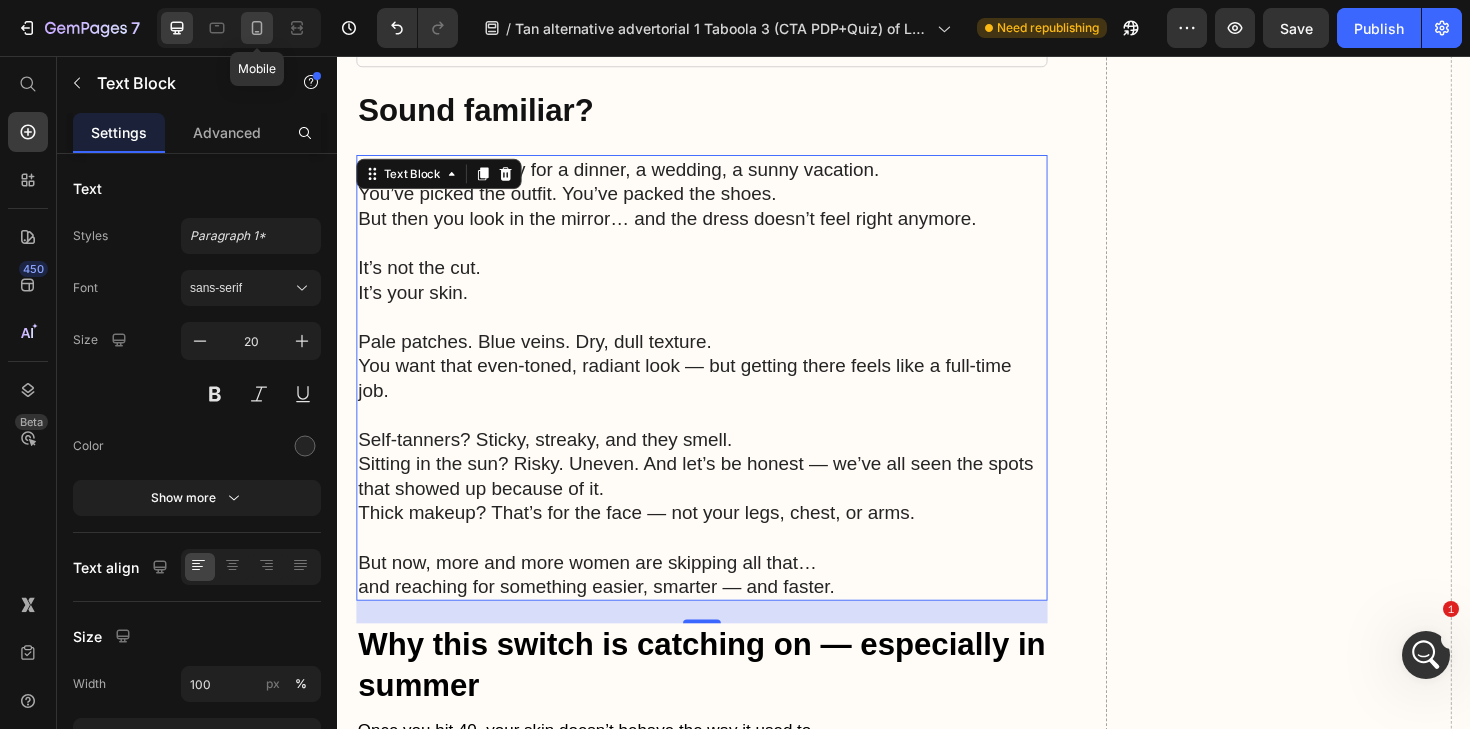 click on "Mobile" at bounding box center (239, 28) 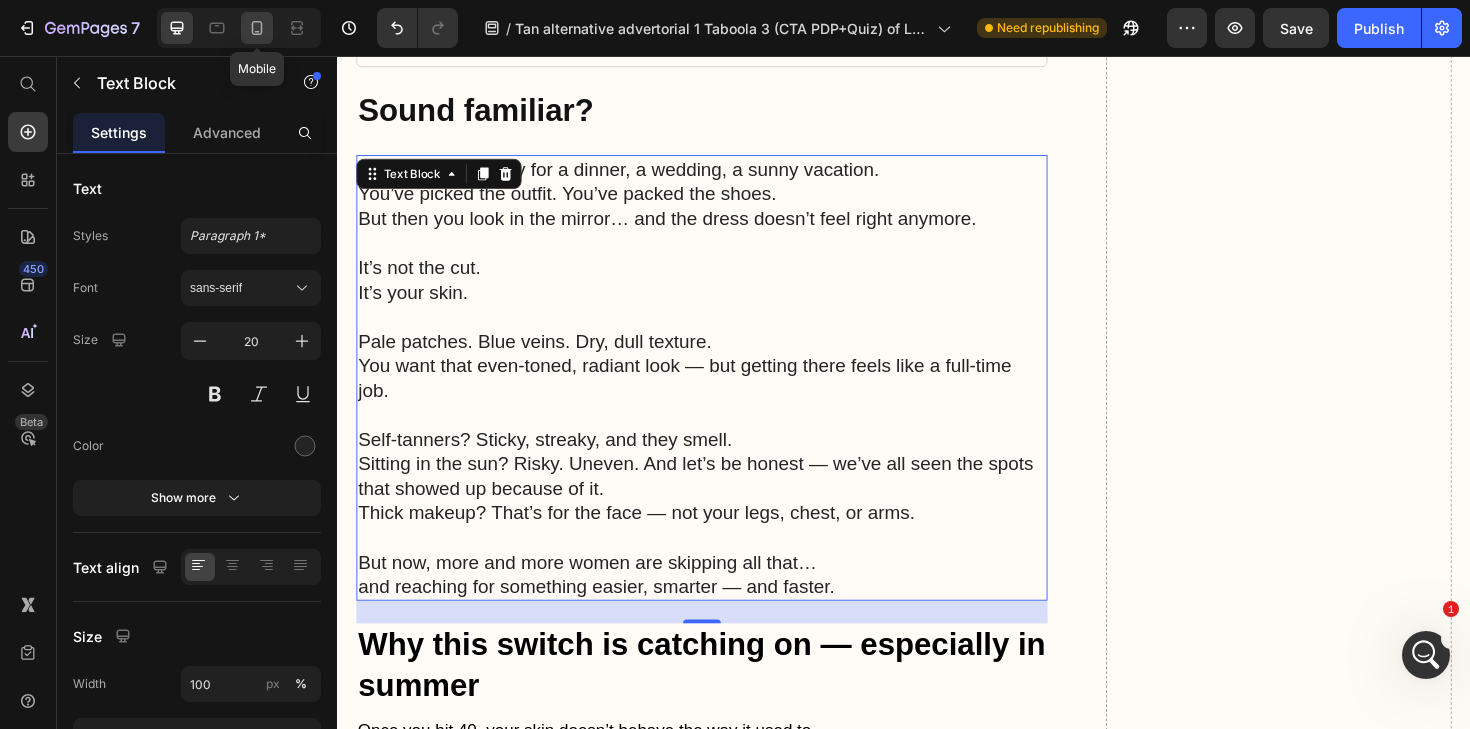 click 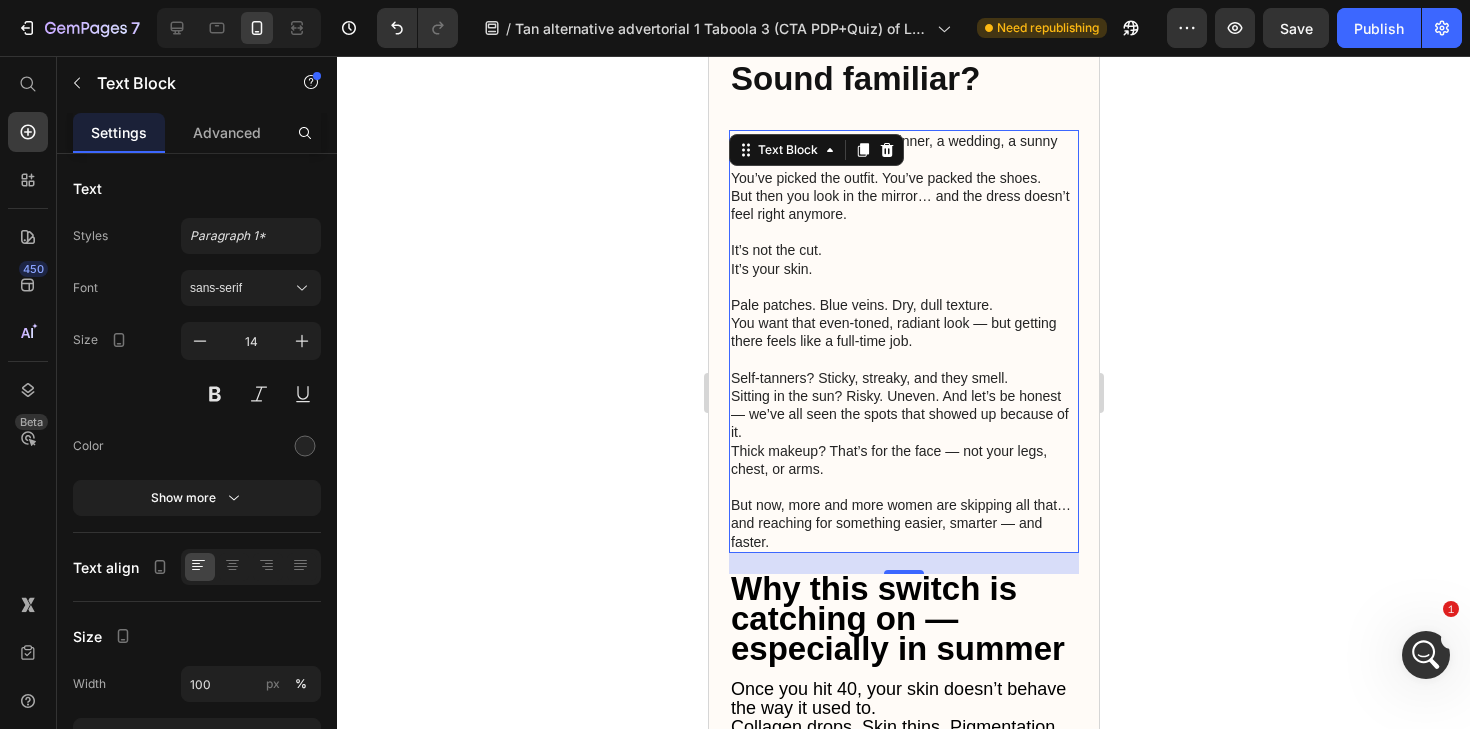 scroll, scrollTop: 725, scrollLeft: 0, axis: vertical 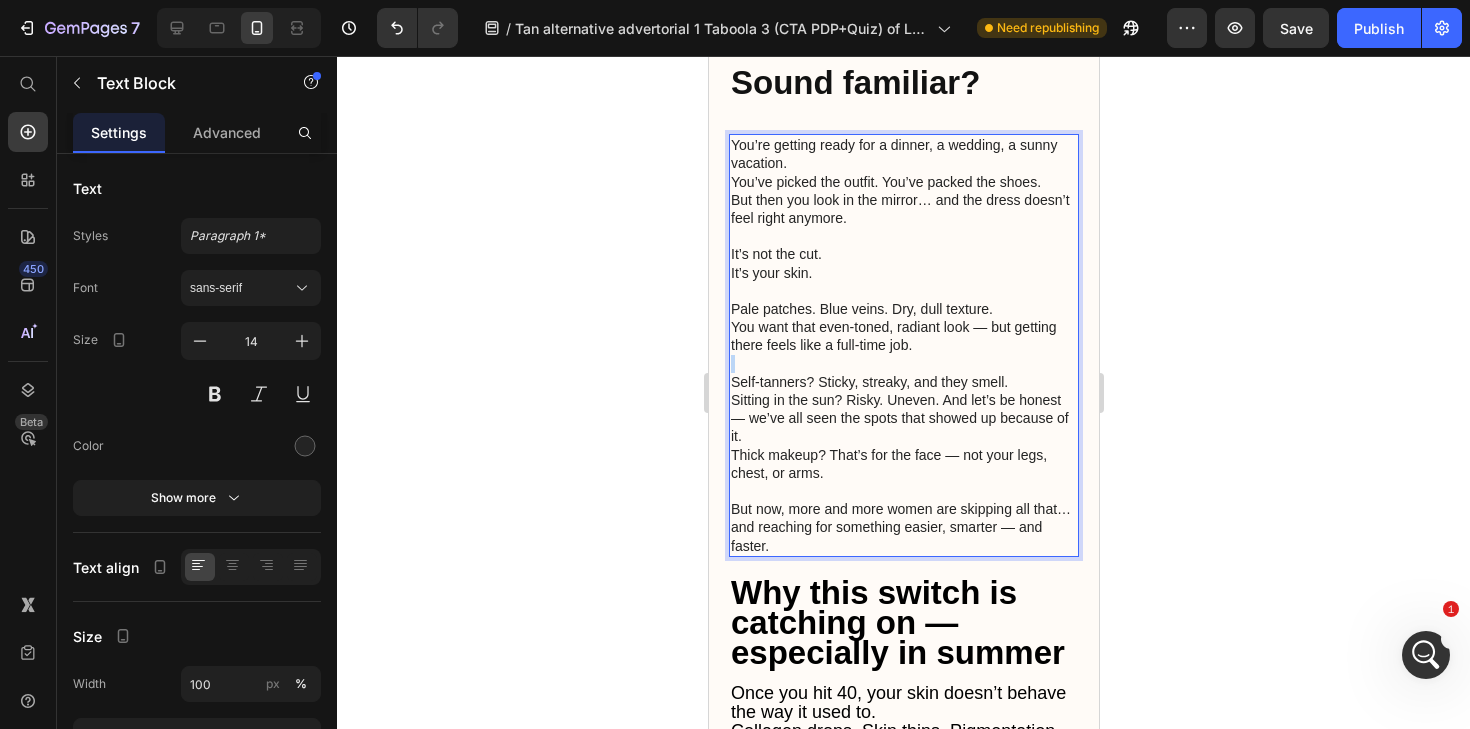 click at bounding box center [903, 364] 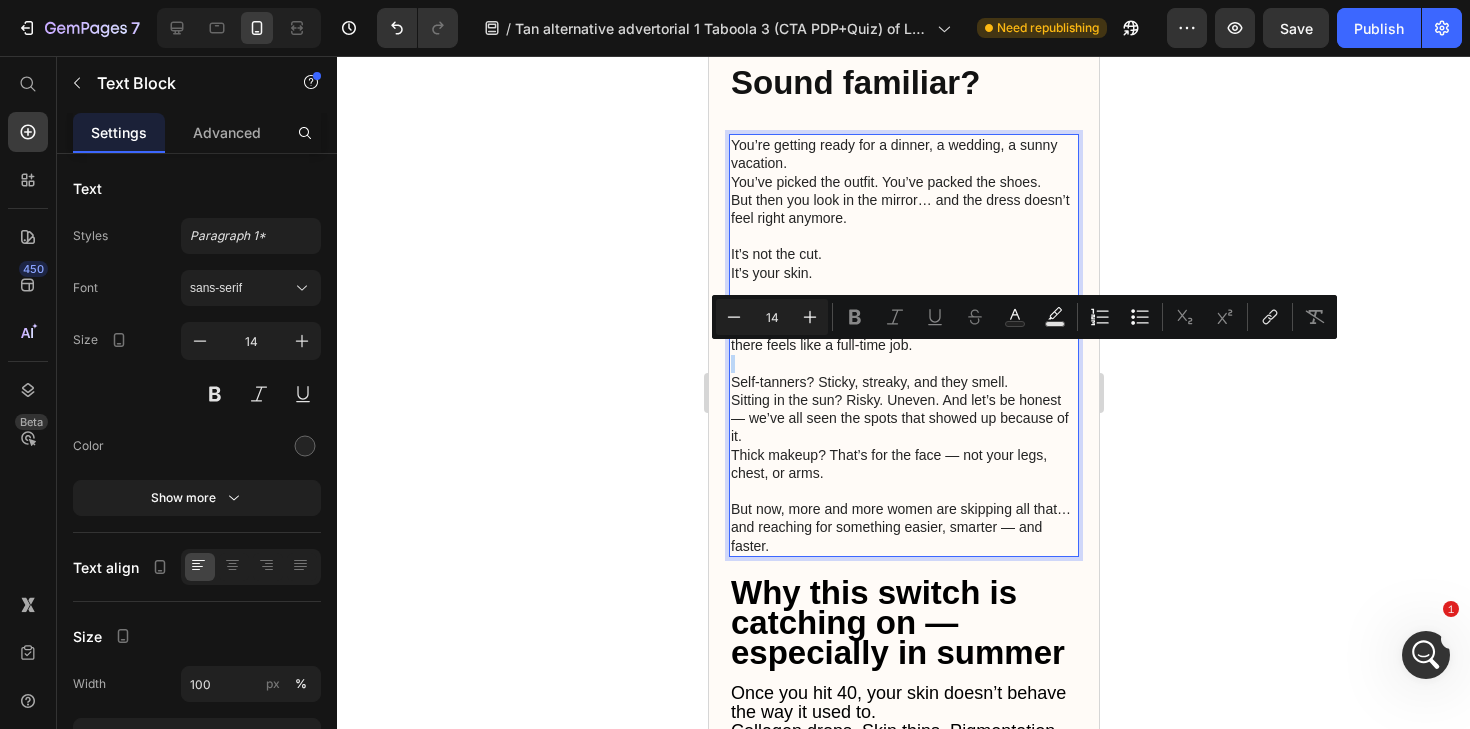 click at bounding box center (903, 364) 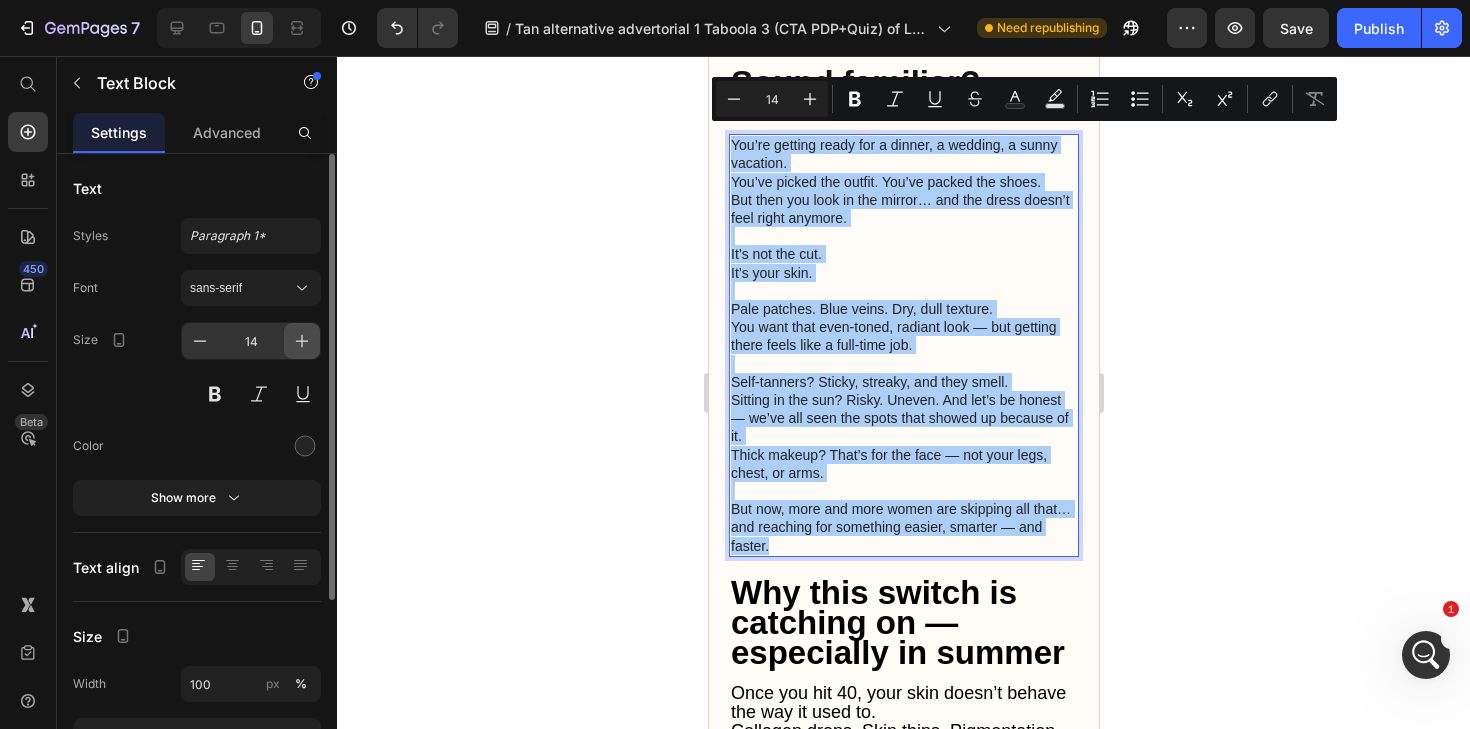 click 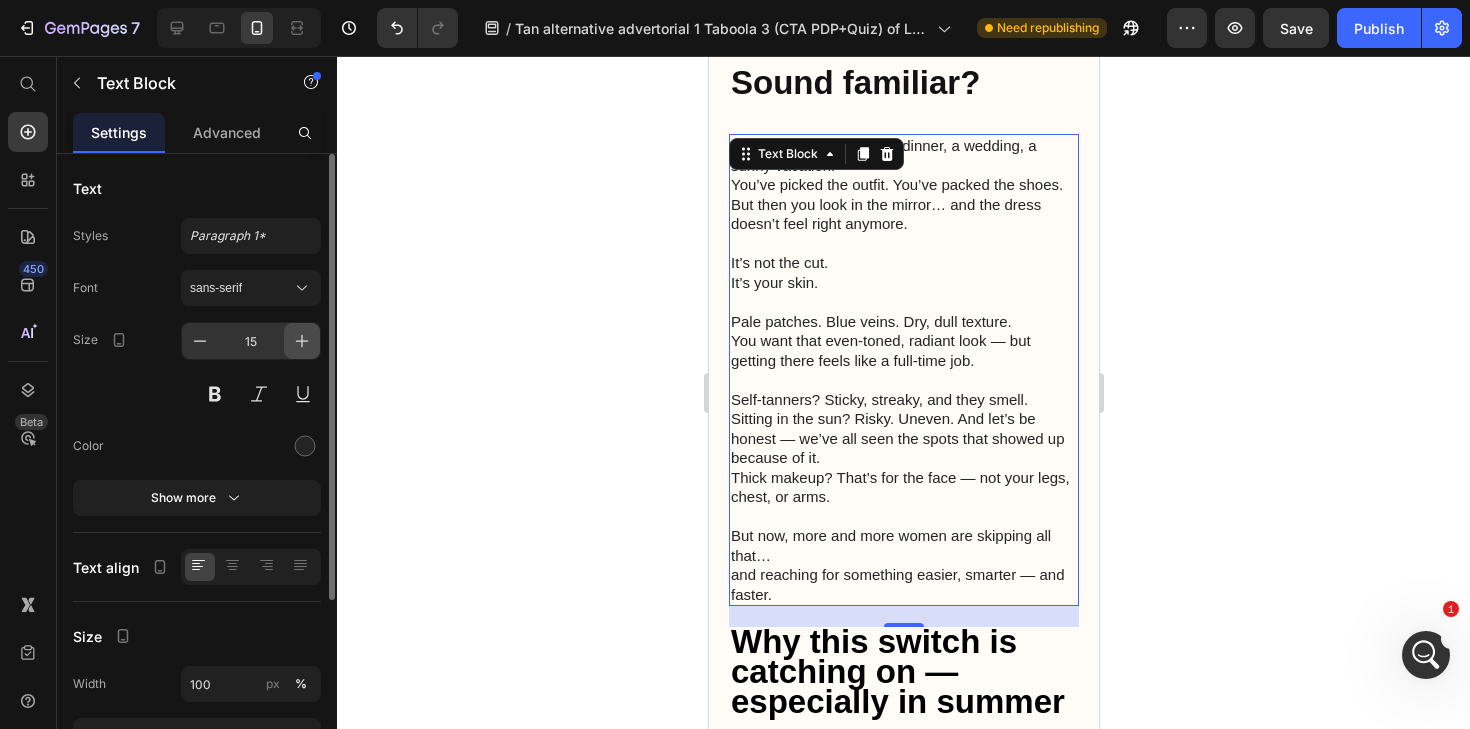 click 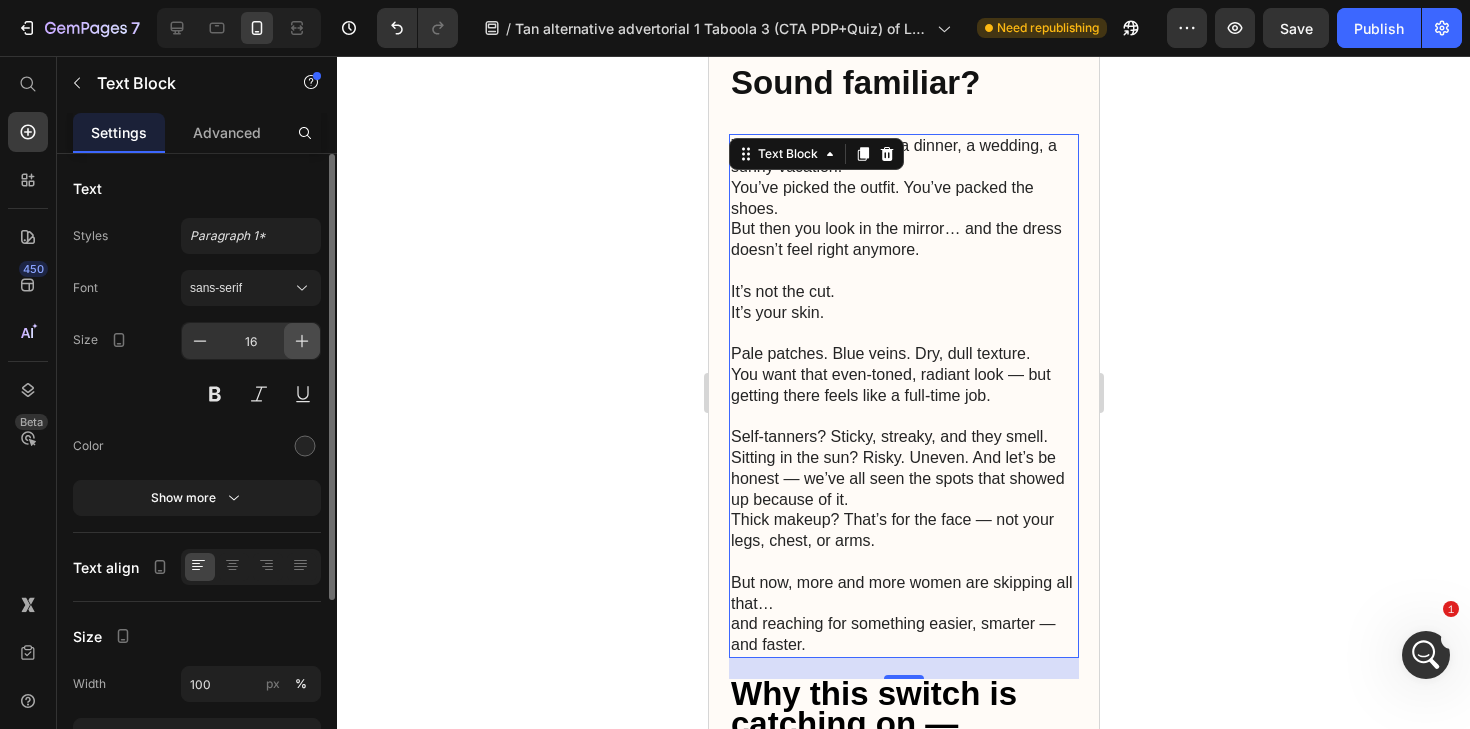 click 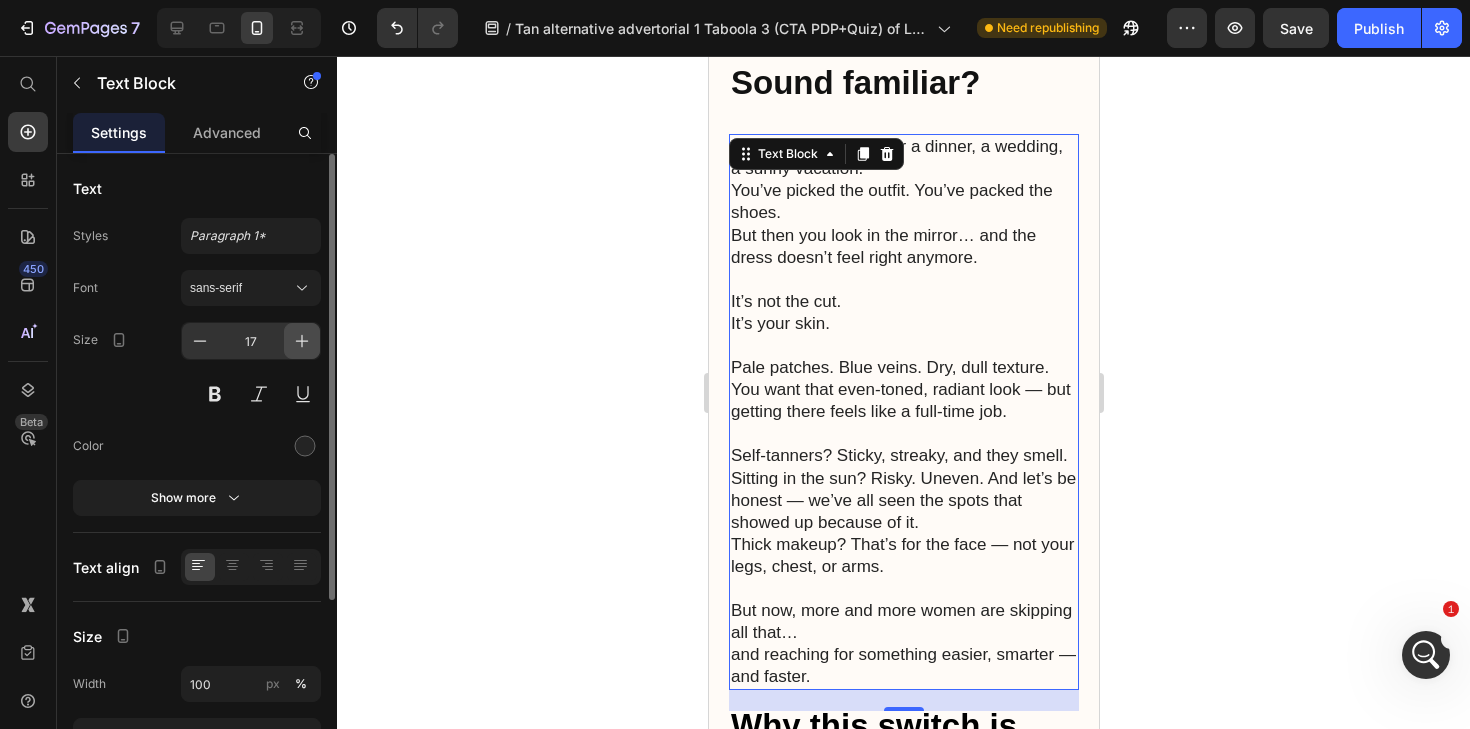 click 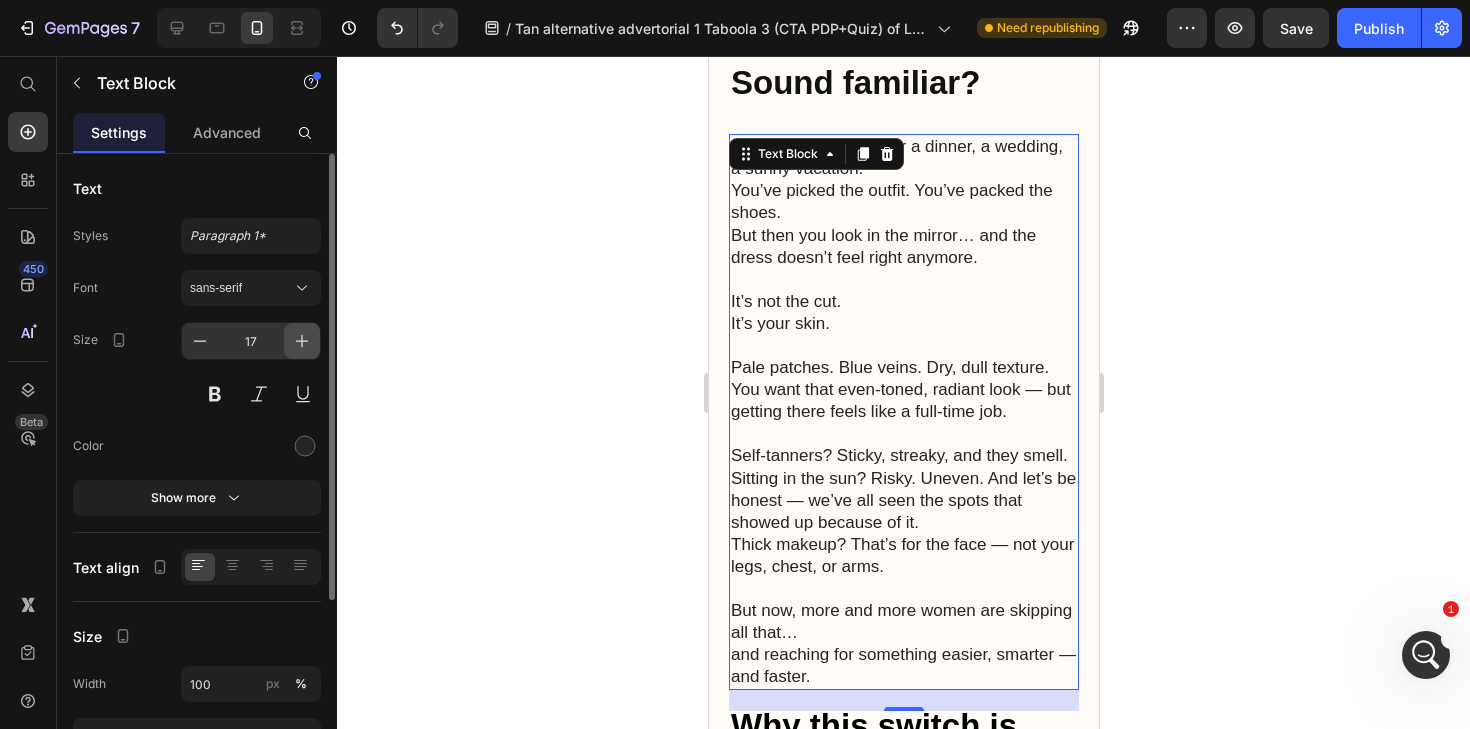 type on "18" 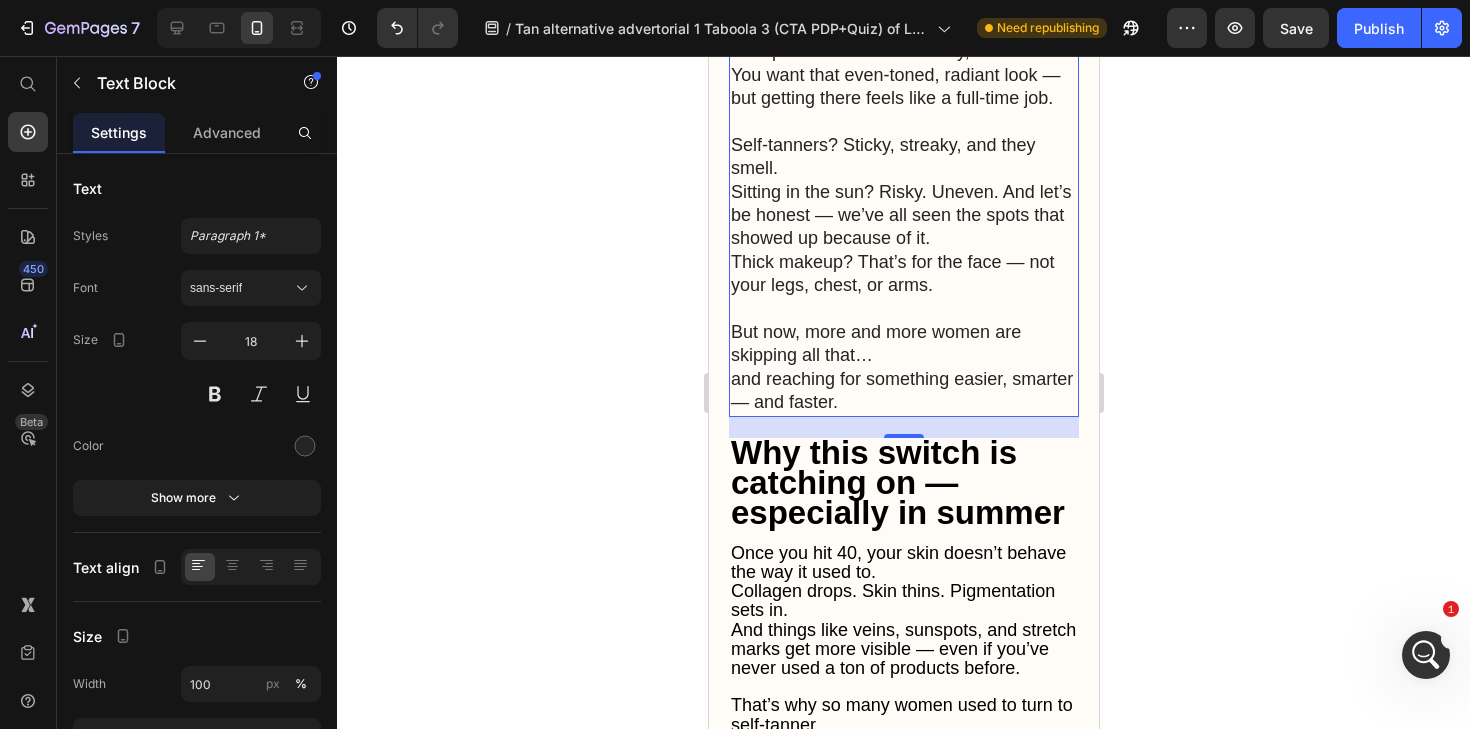 scroll, scrollTop: 1200, scrollLeft: 0, axis: vertical 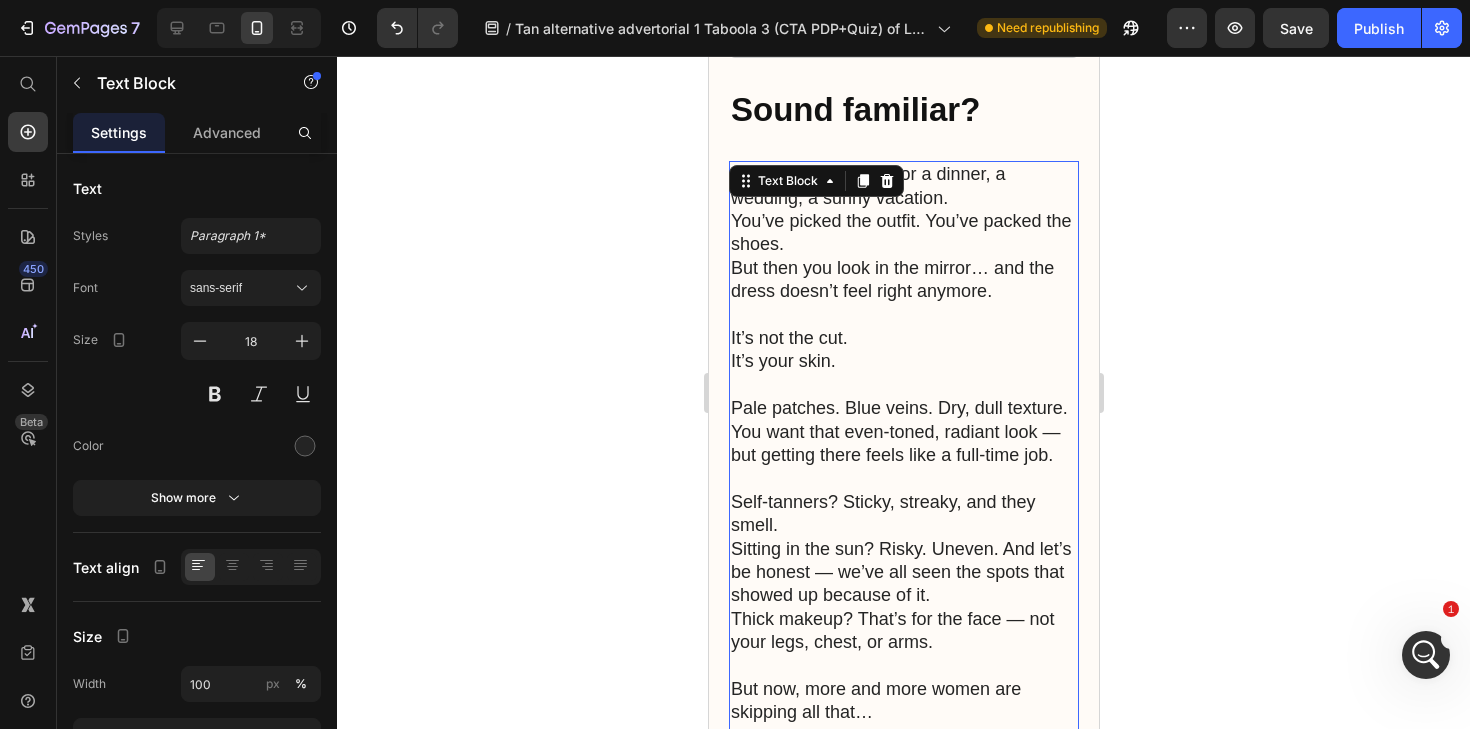 click 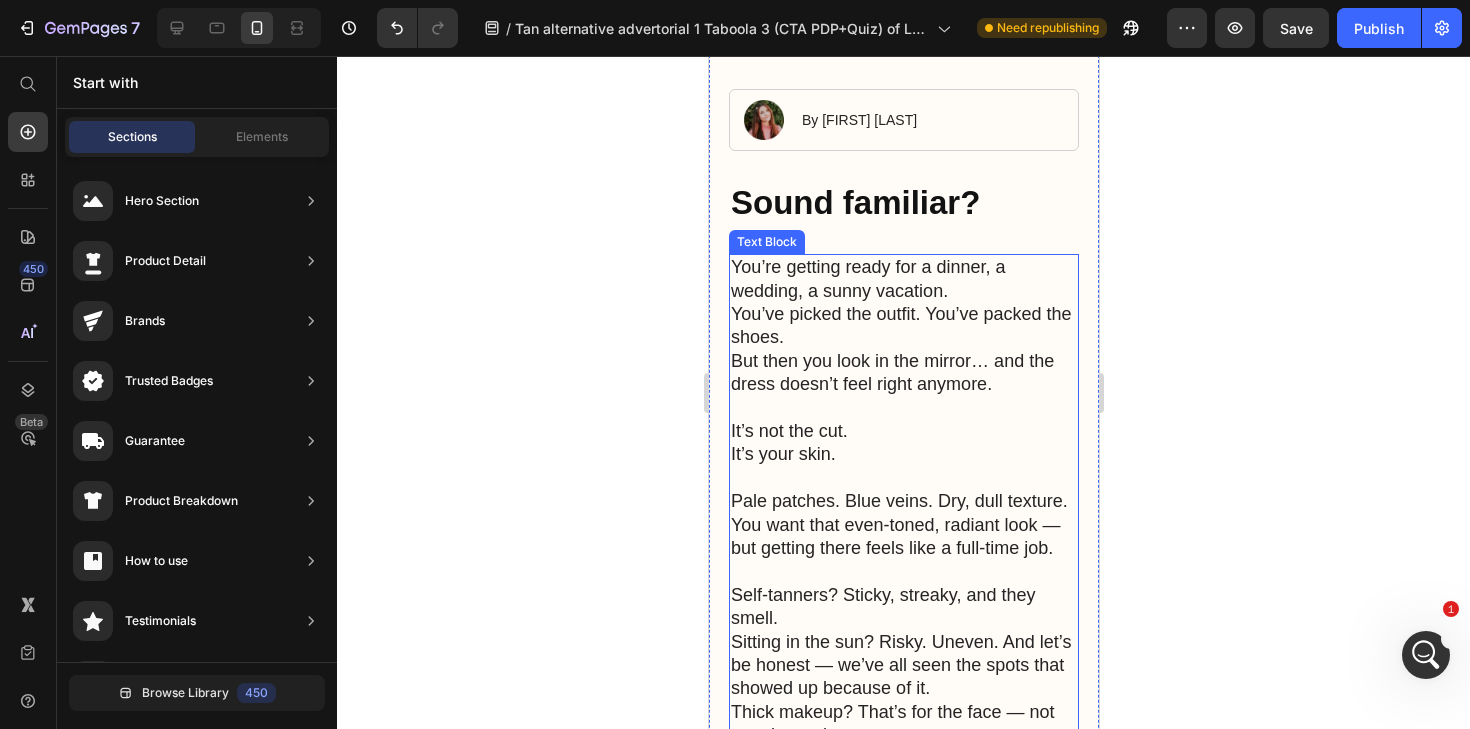 scroll, scrollTop: 602, scrollLeft: 0, axis: vertical 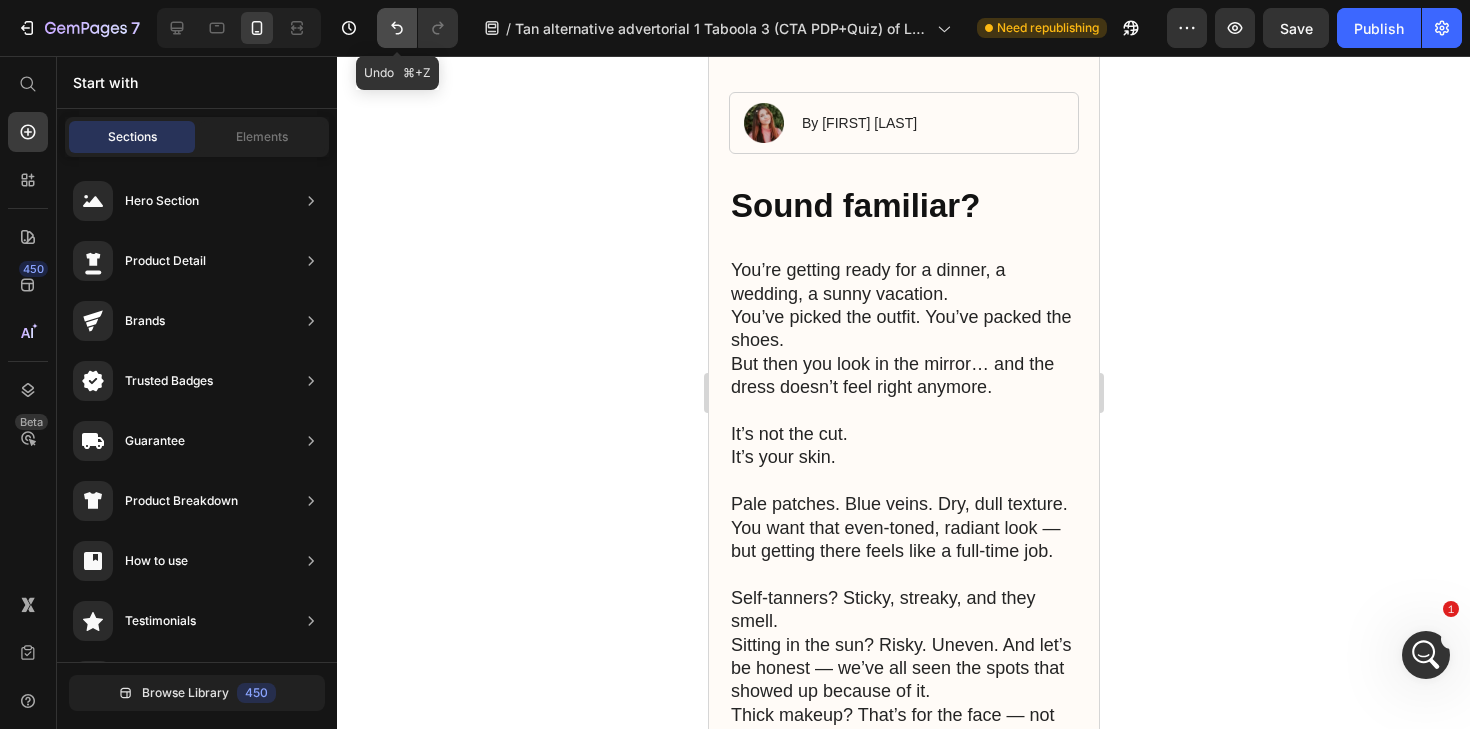 click 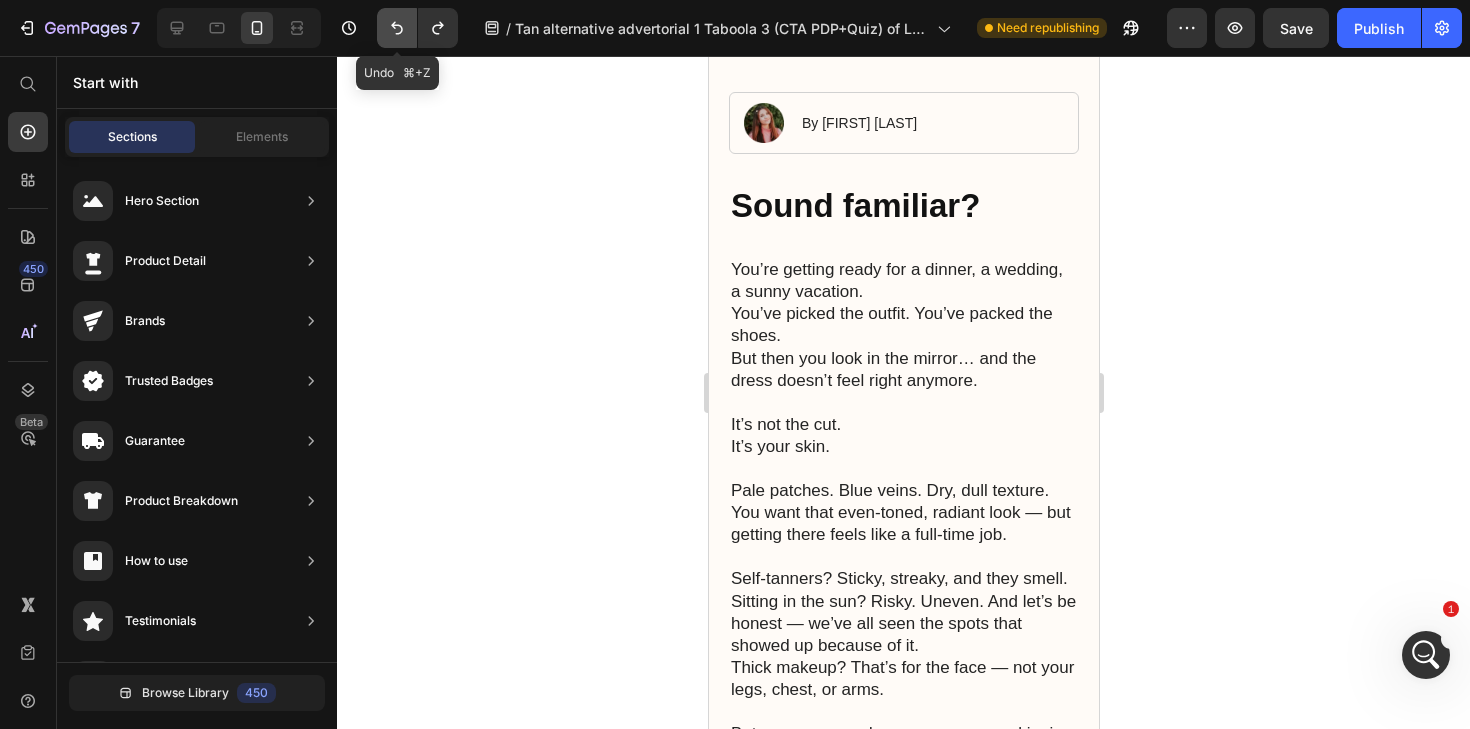 click 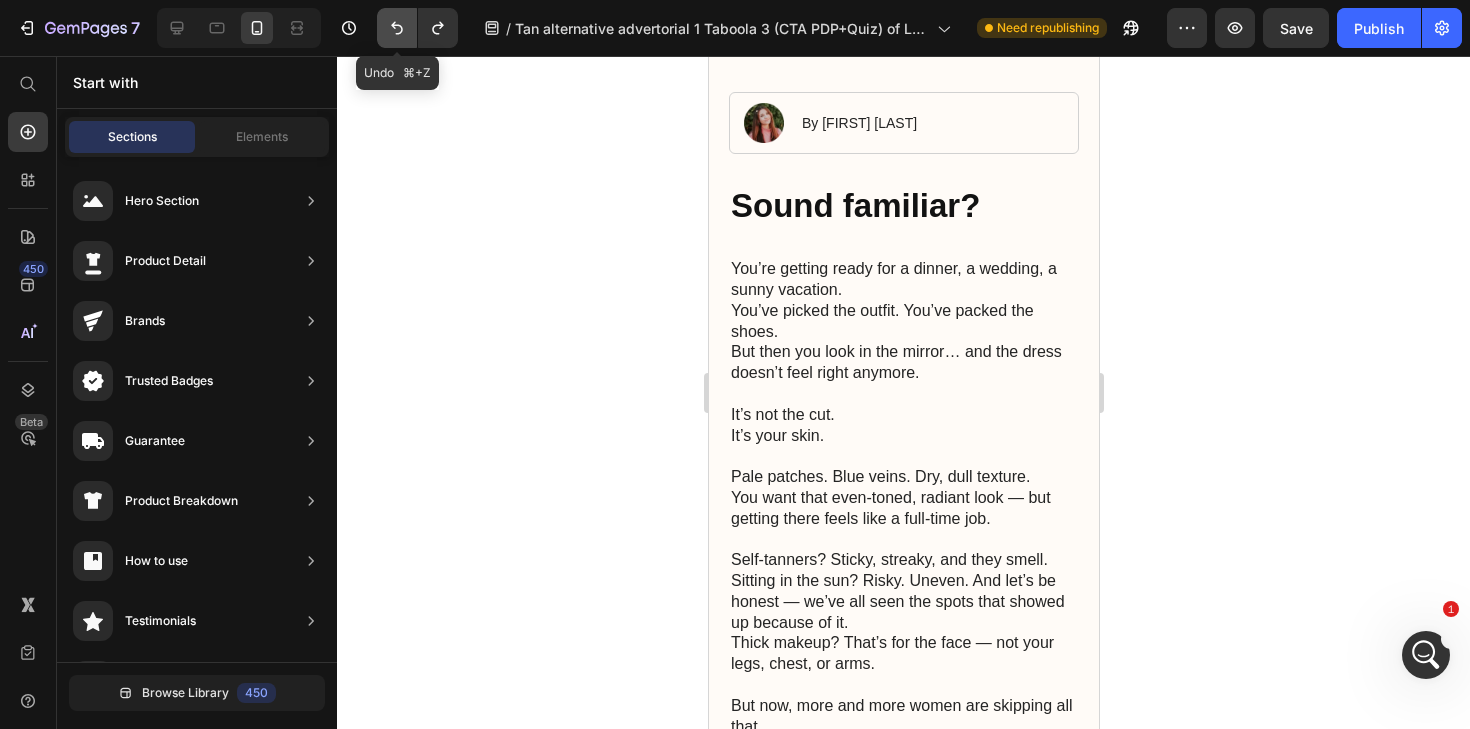 click 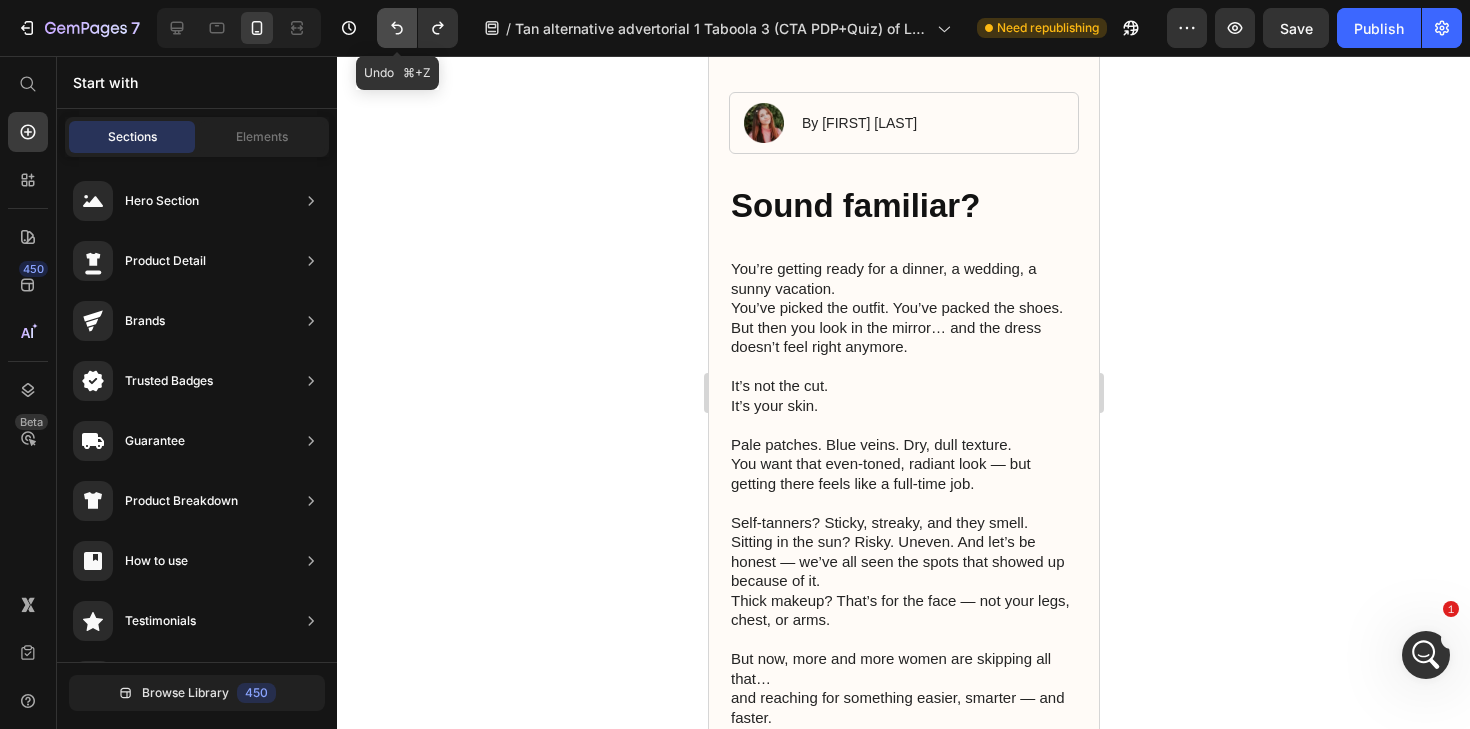 click 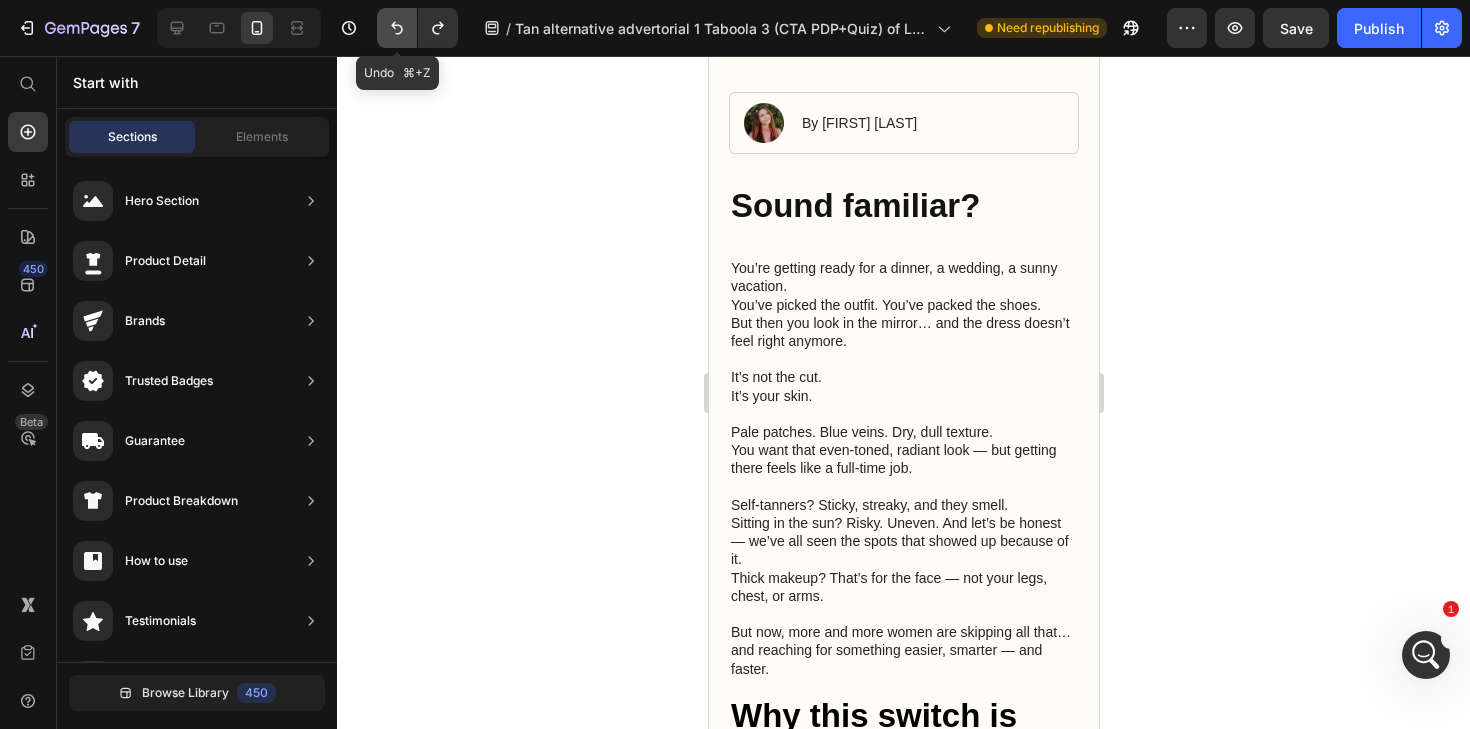 click 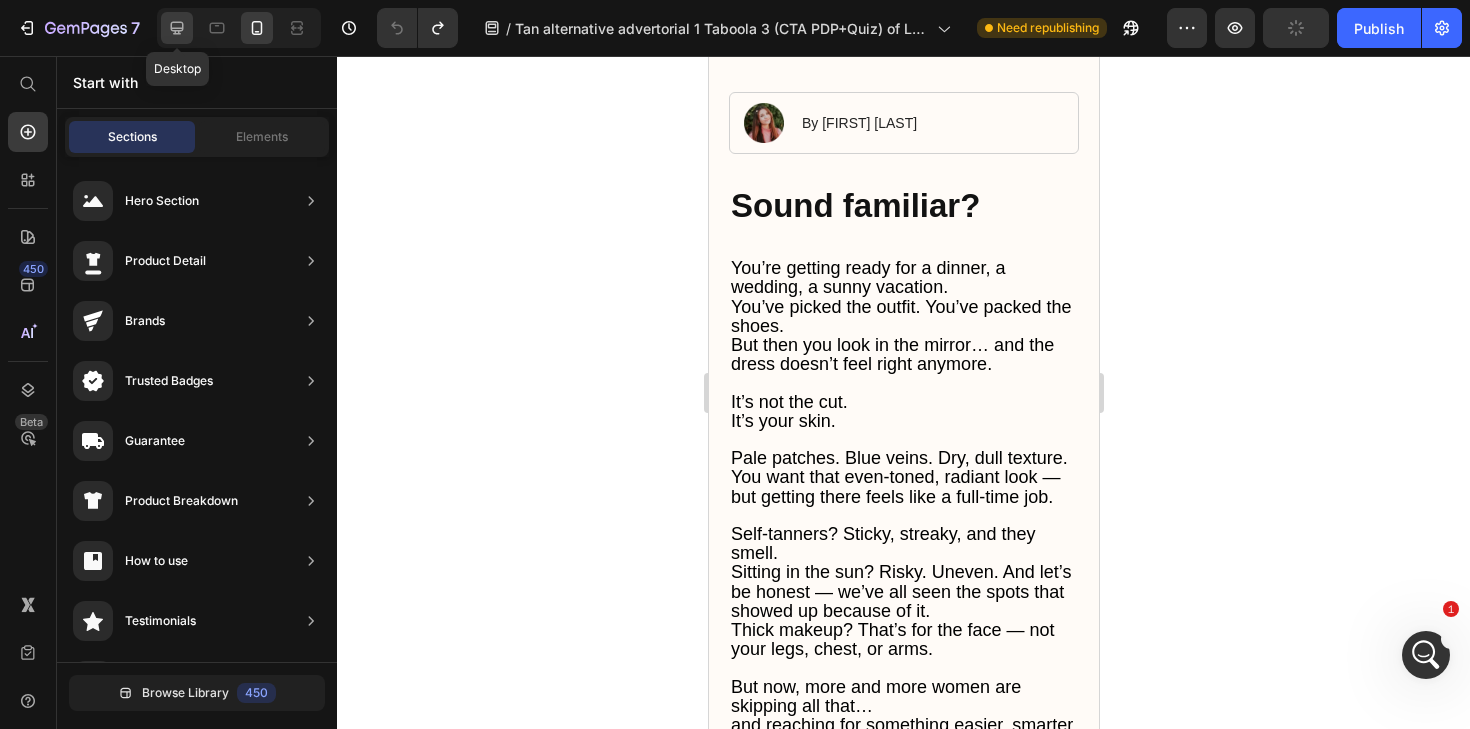 click 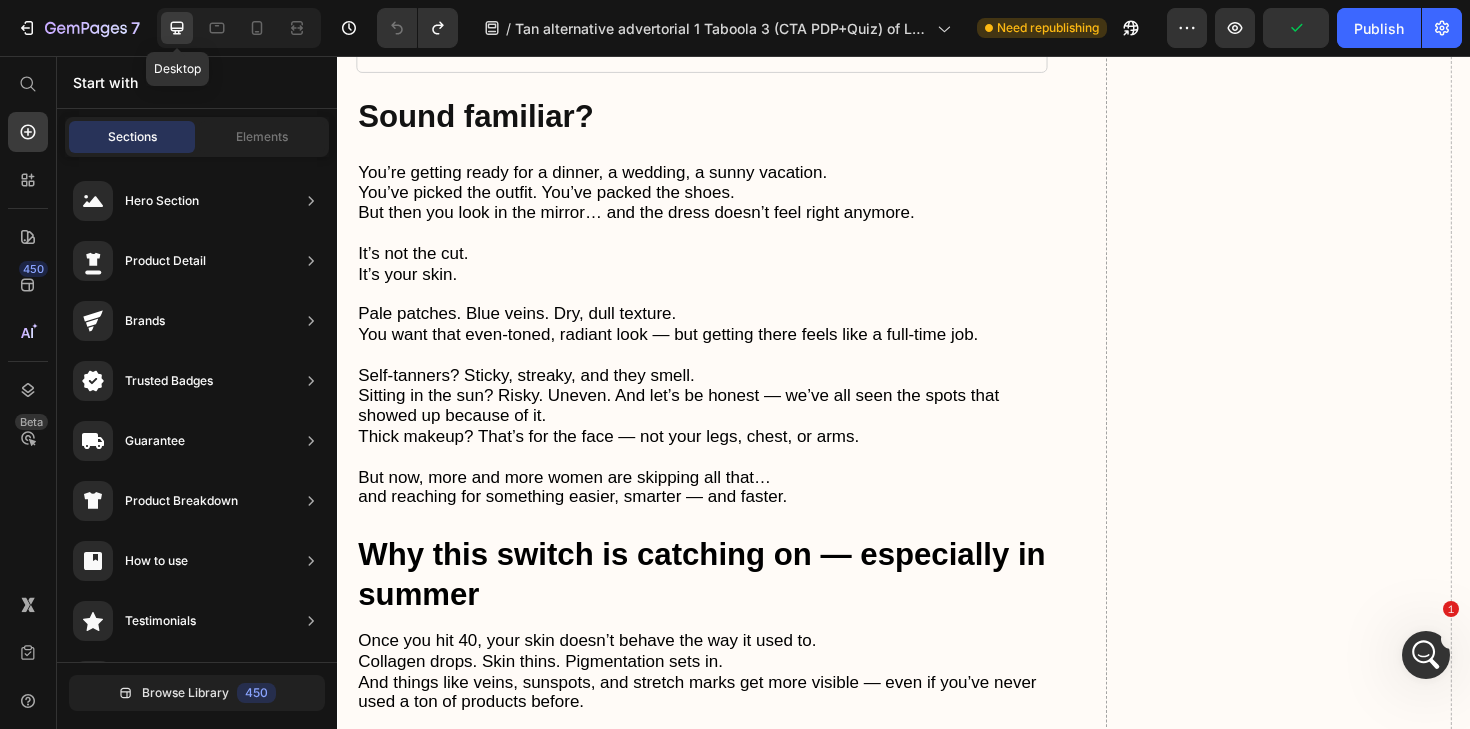 scroll, scrollTop: 461, scrollLeft: 0, axis: vertical 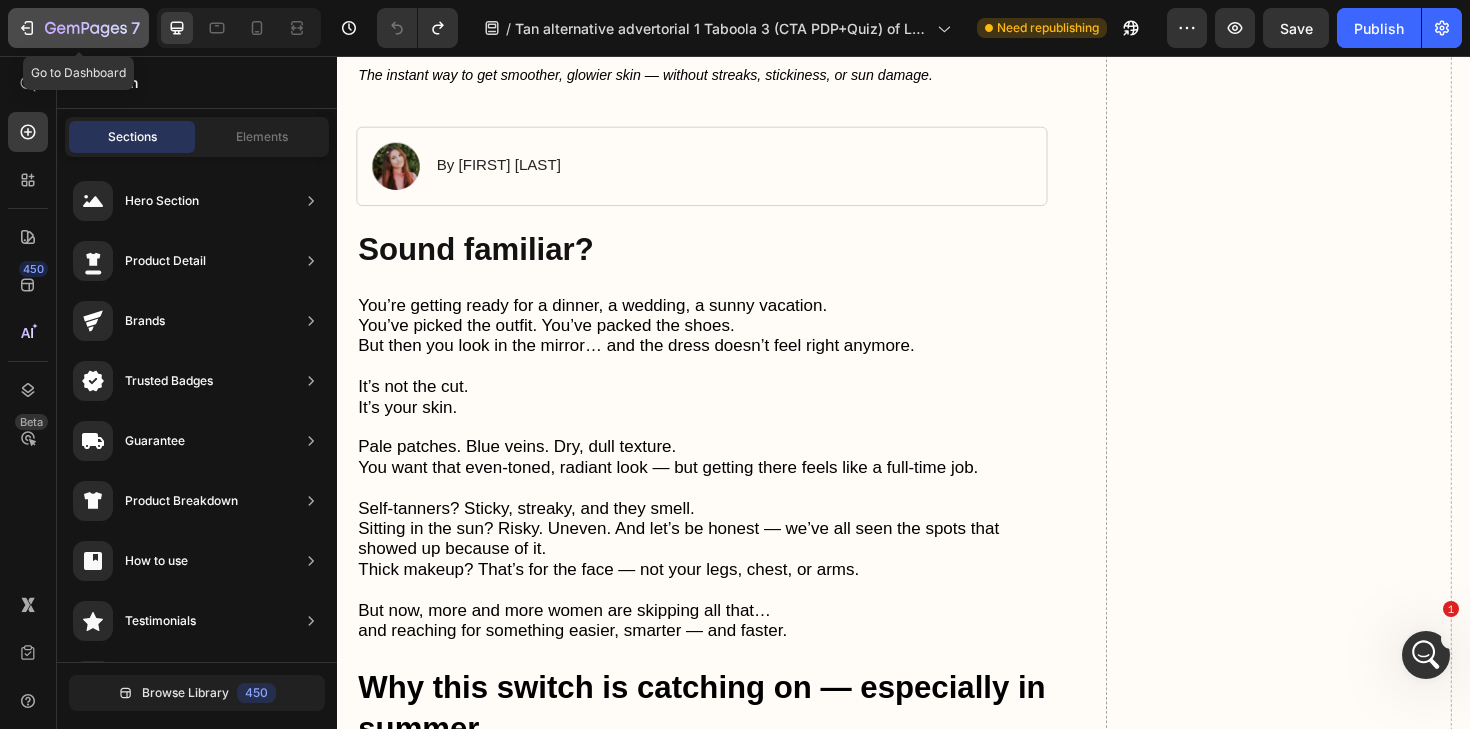 click 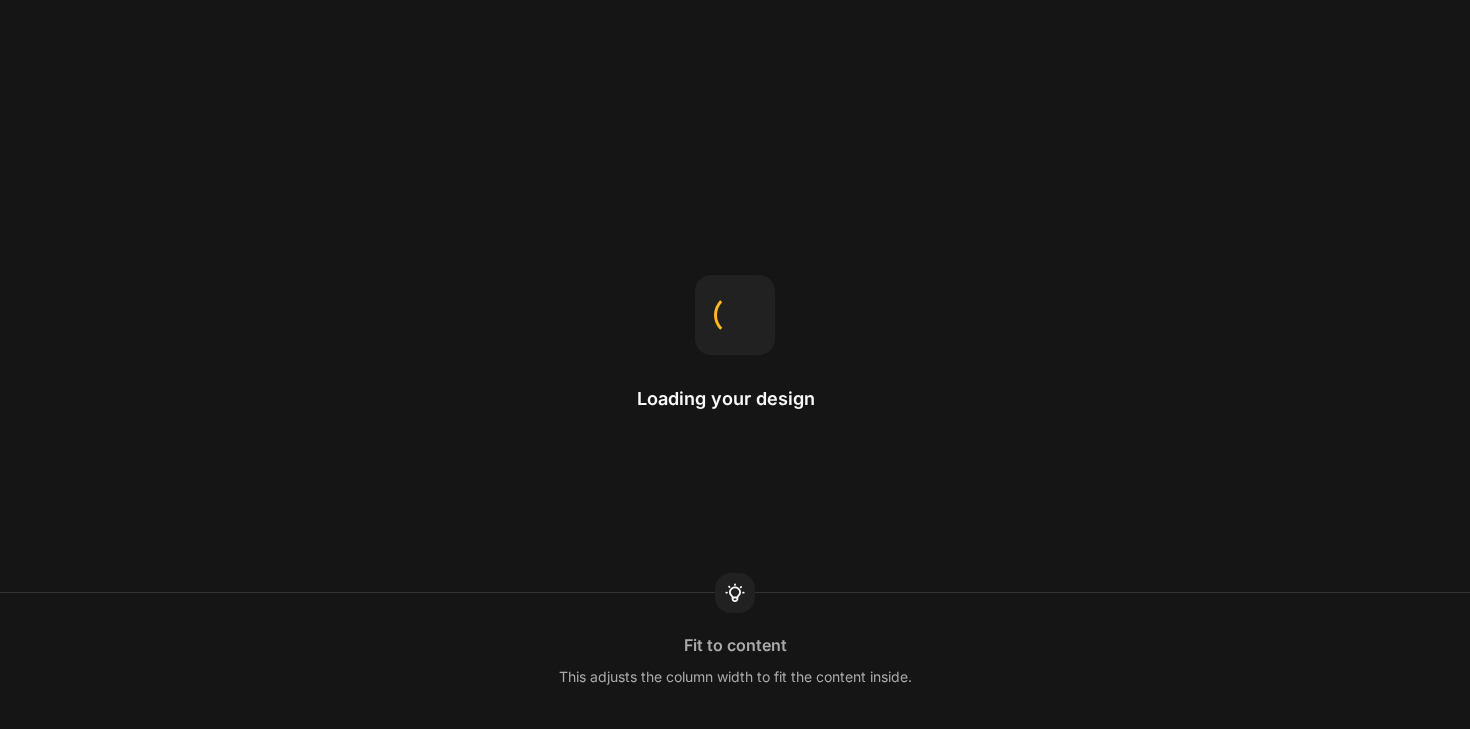 scroll, scrollTop: 0, scrollLeft: 0, axis: both 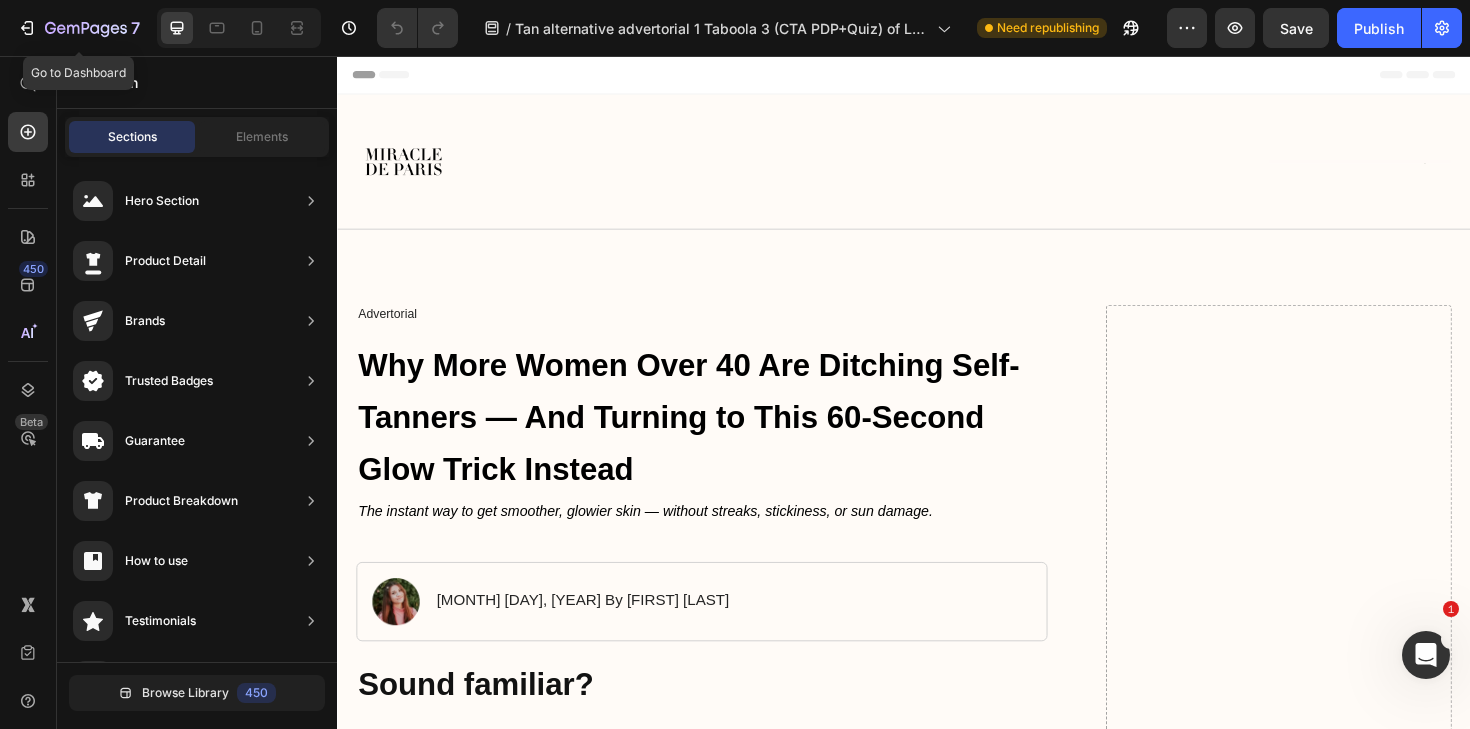 click 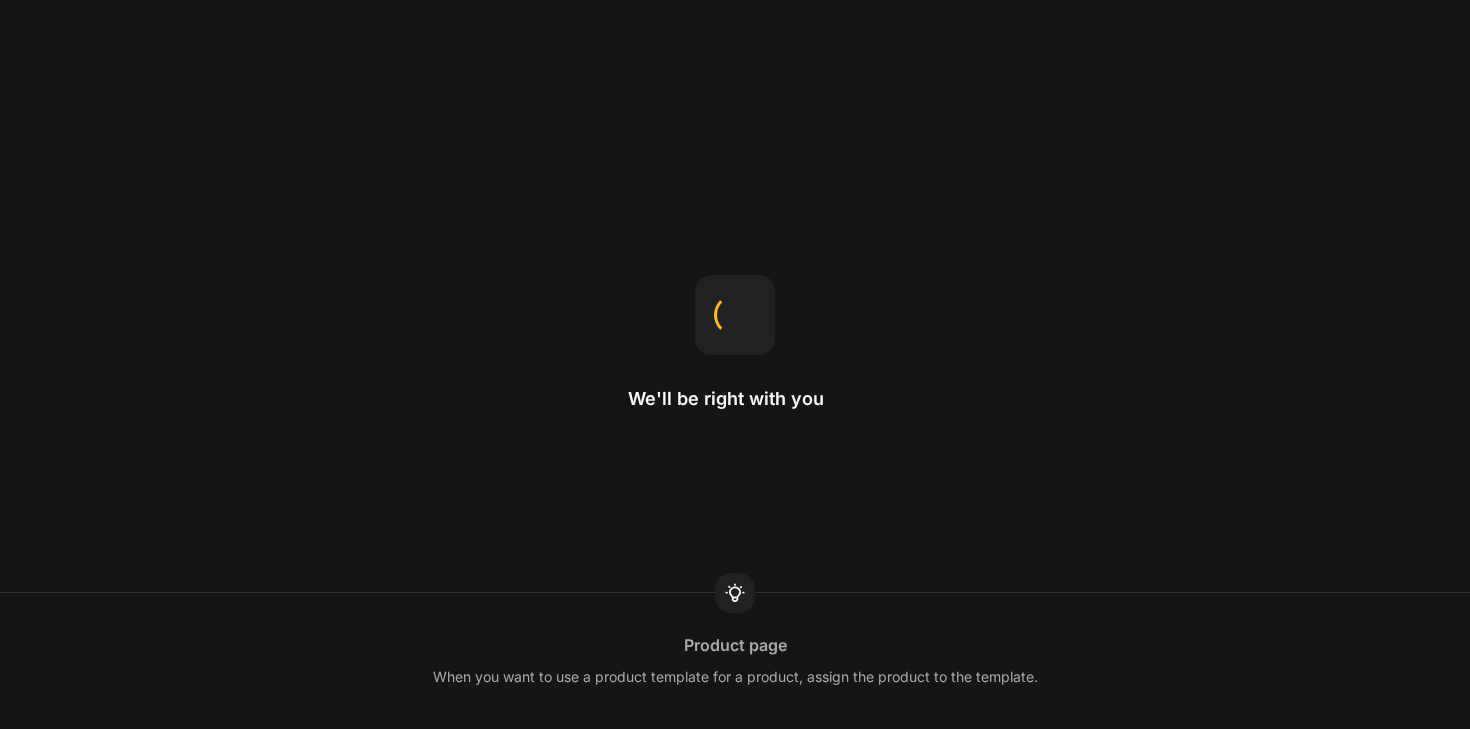 scroll, scrollTop: 0, scrollLeft: 0, axis: both 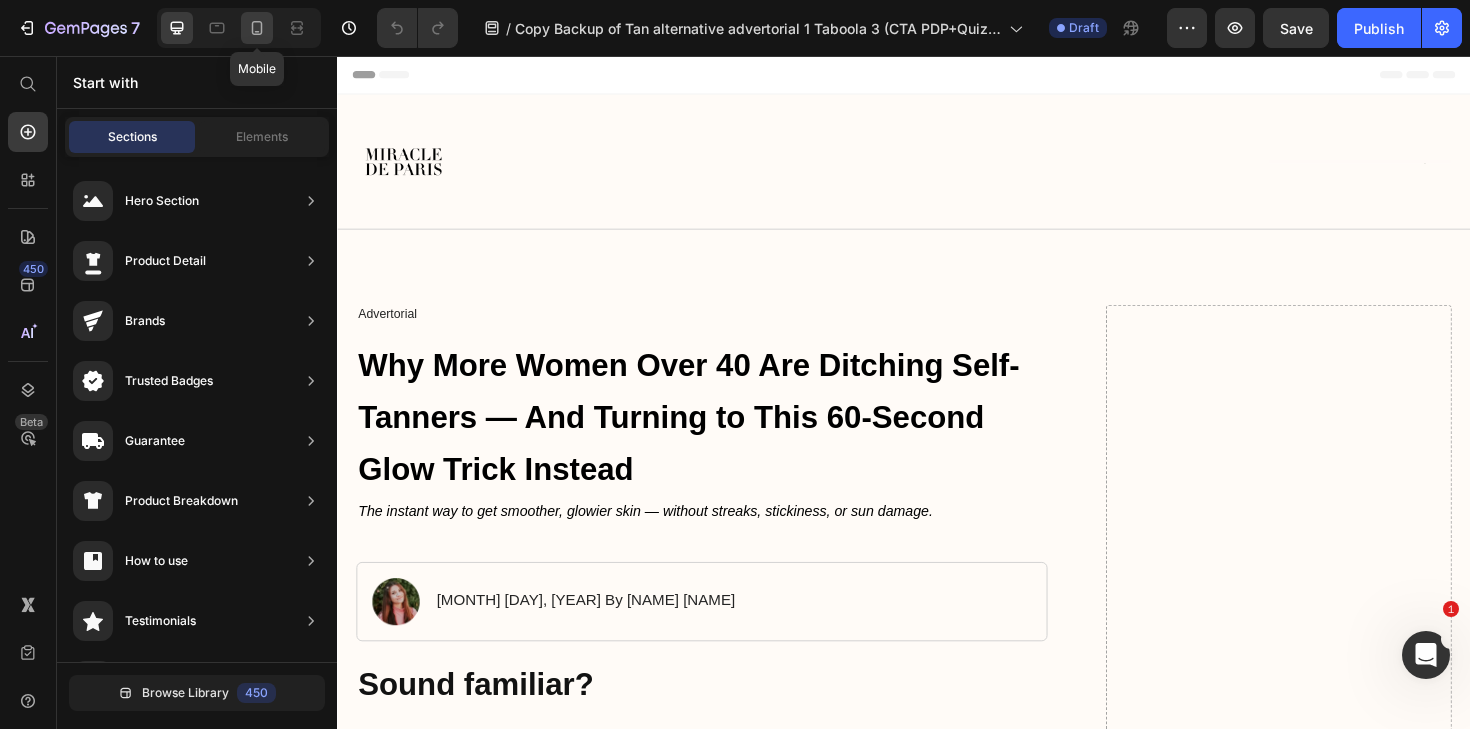 click 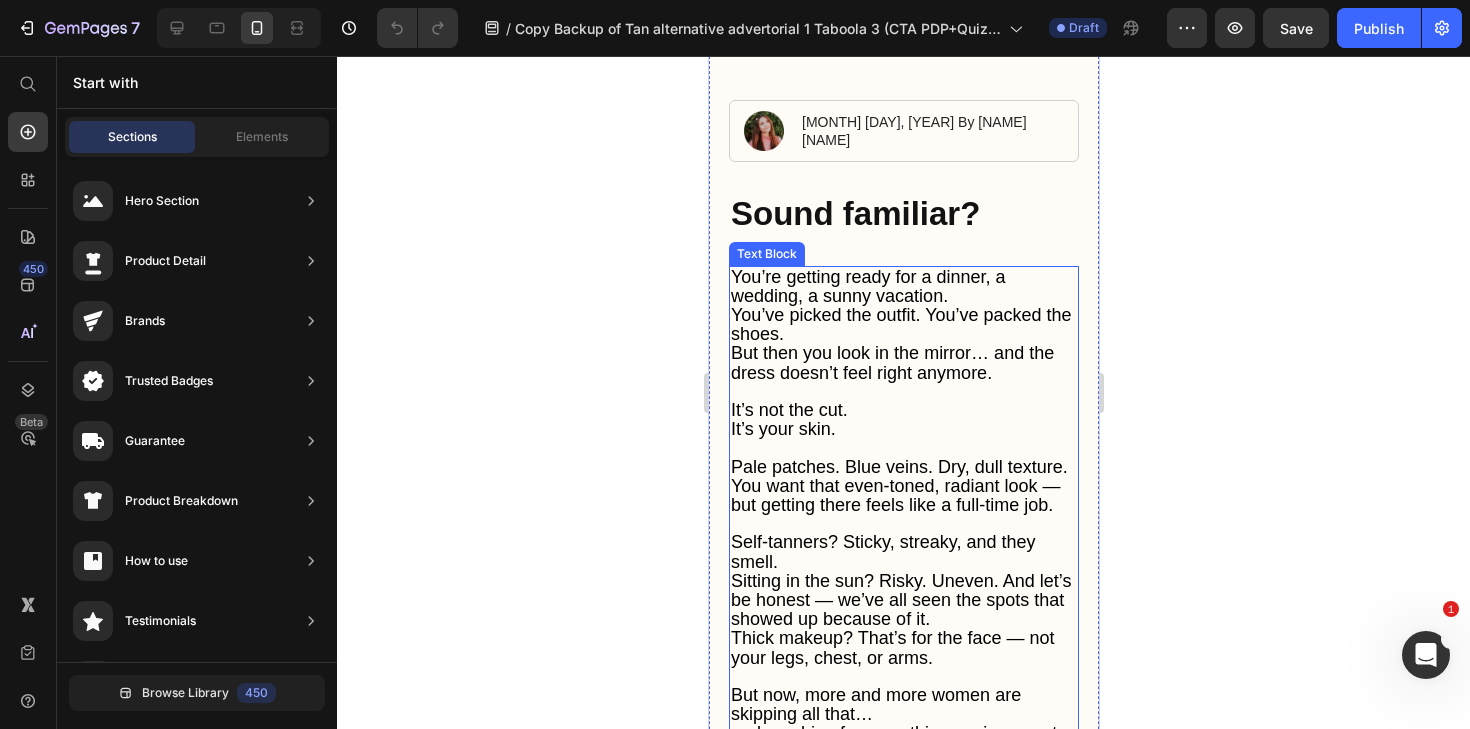 scroll, scrollTop: 593, scrollLeft: 0, axis: vertical 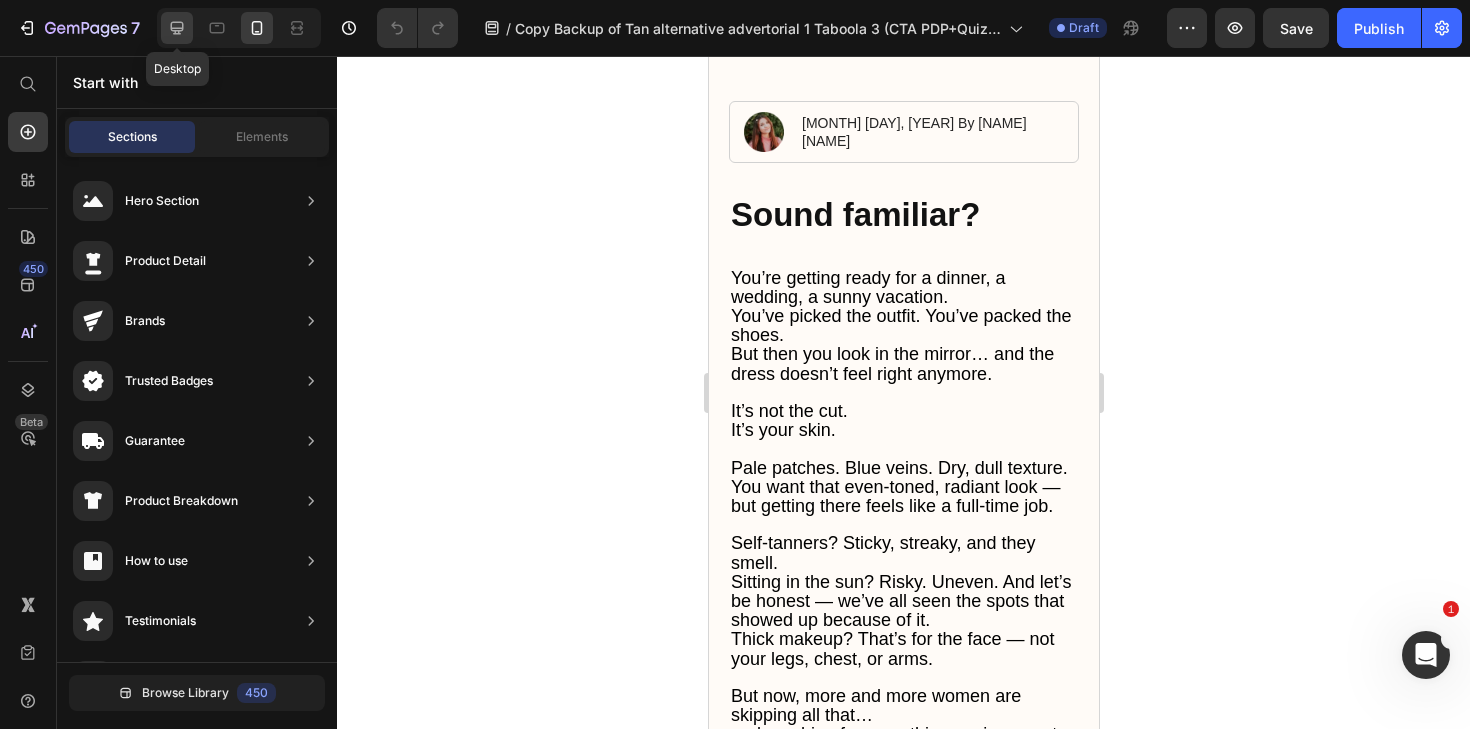 click 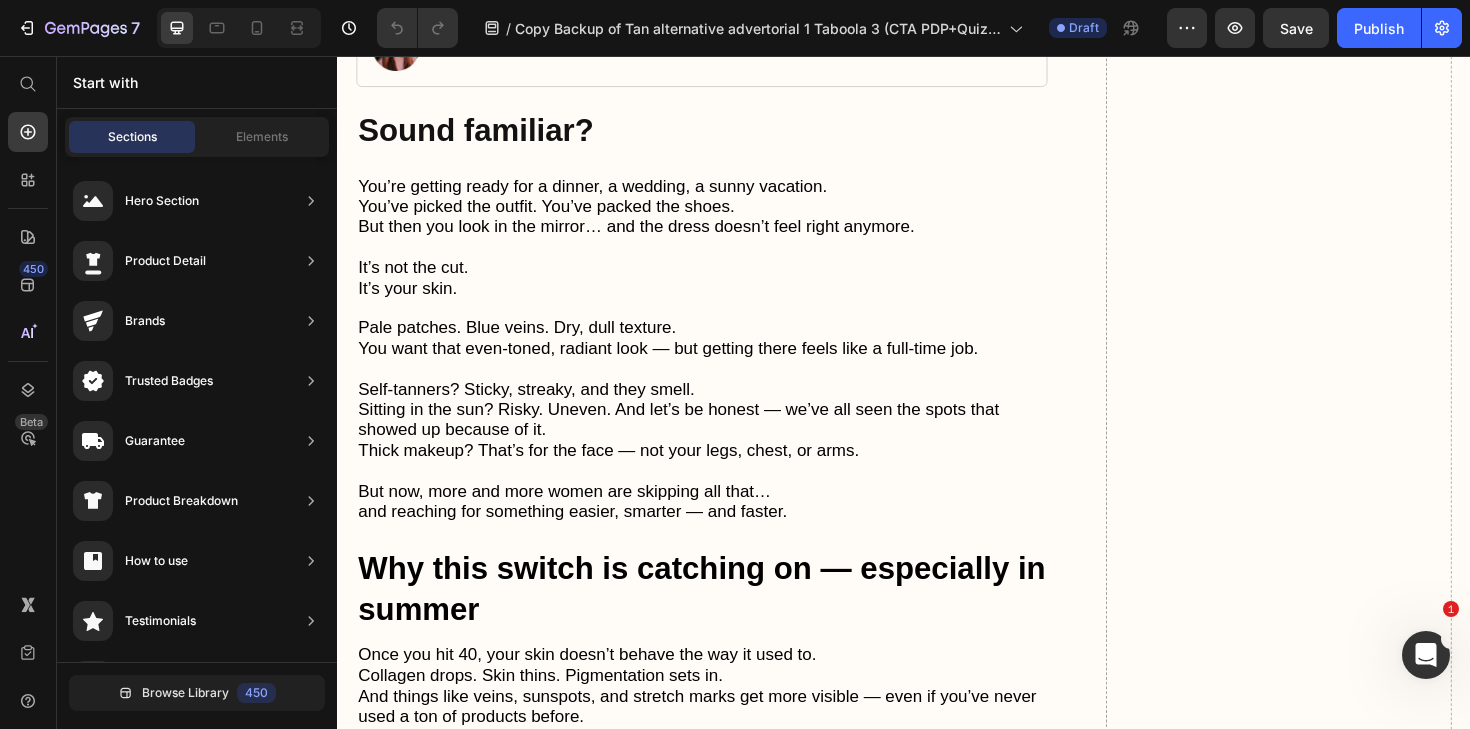 scroll, scrollTop: 593, scrollLeft: 0, axis: vertical 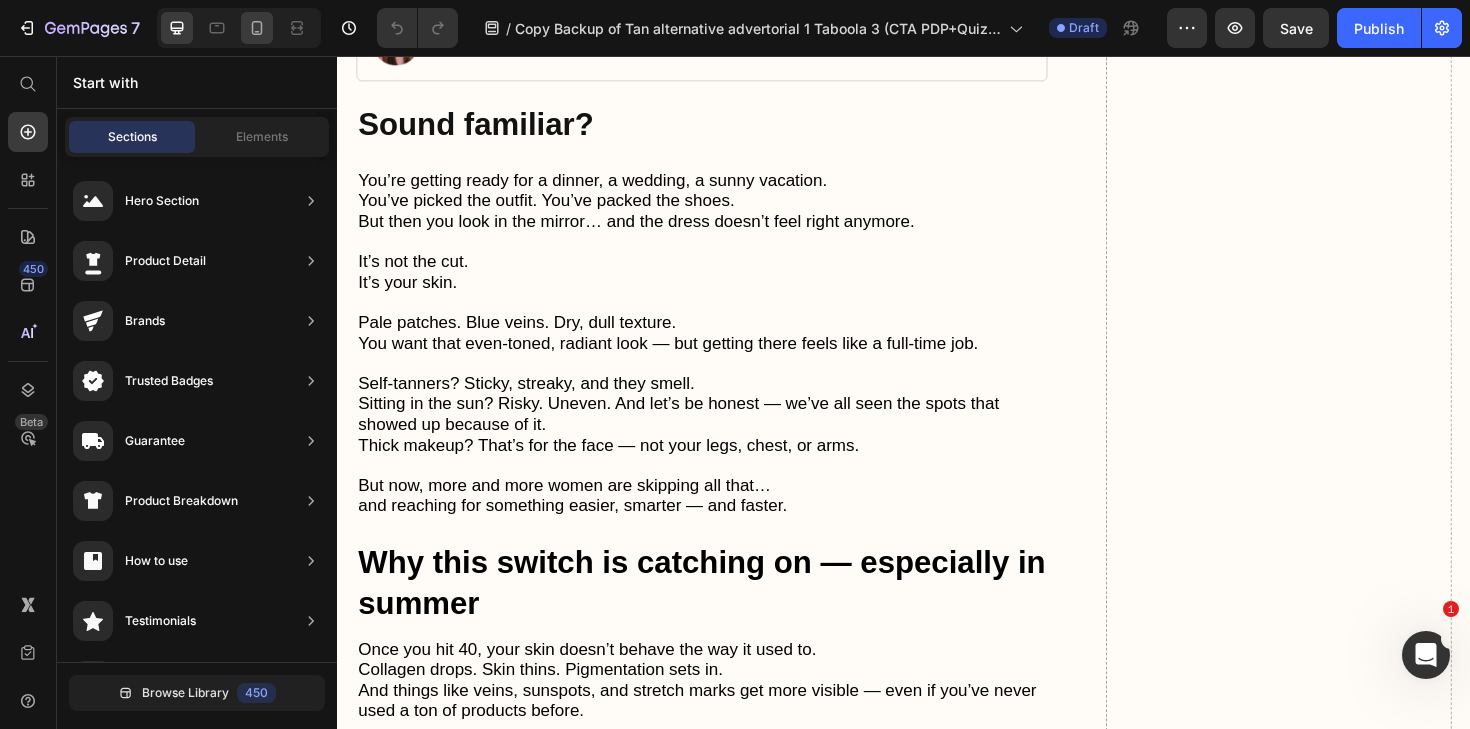 click 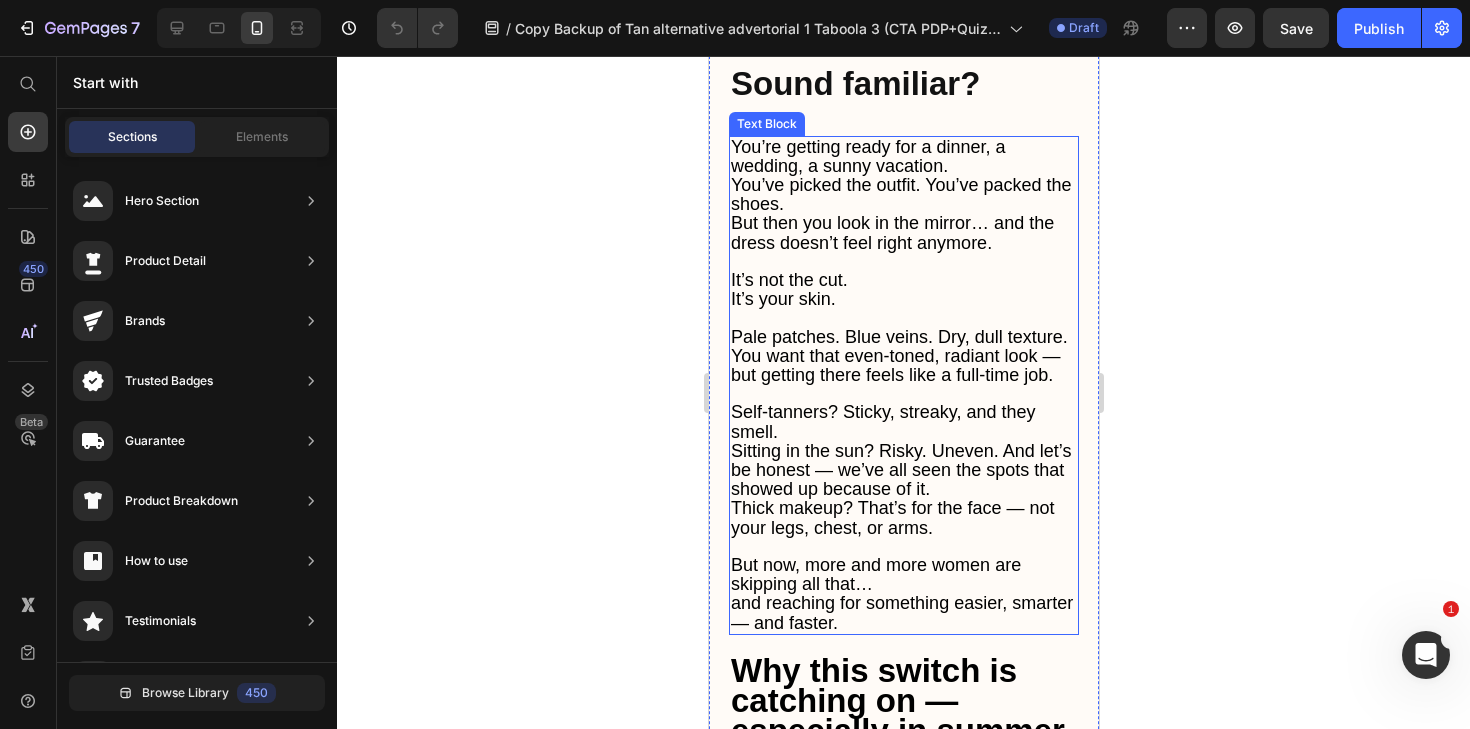 scroll, scrollTop: 718, scrollLeft: 0, axis: vertical 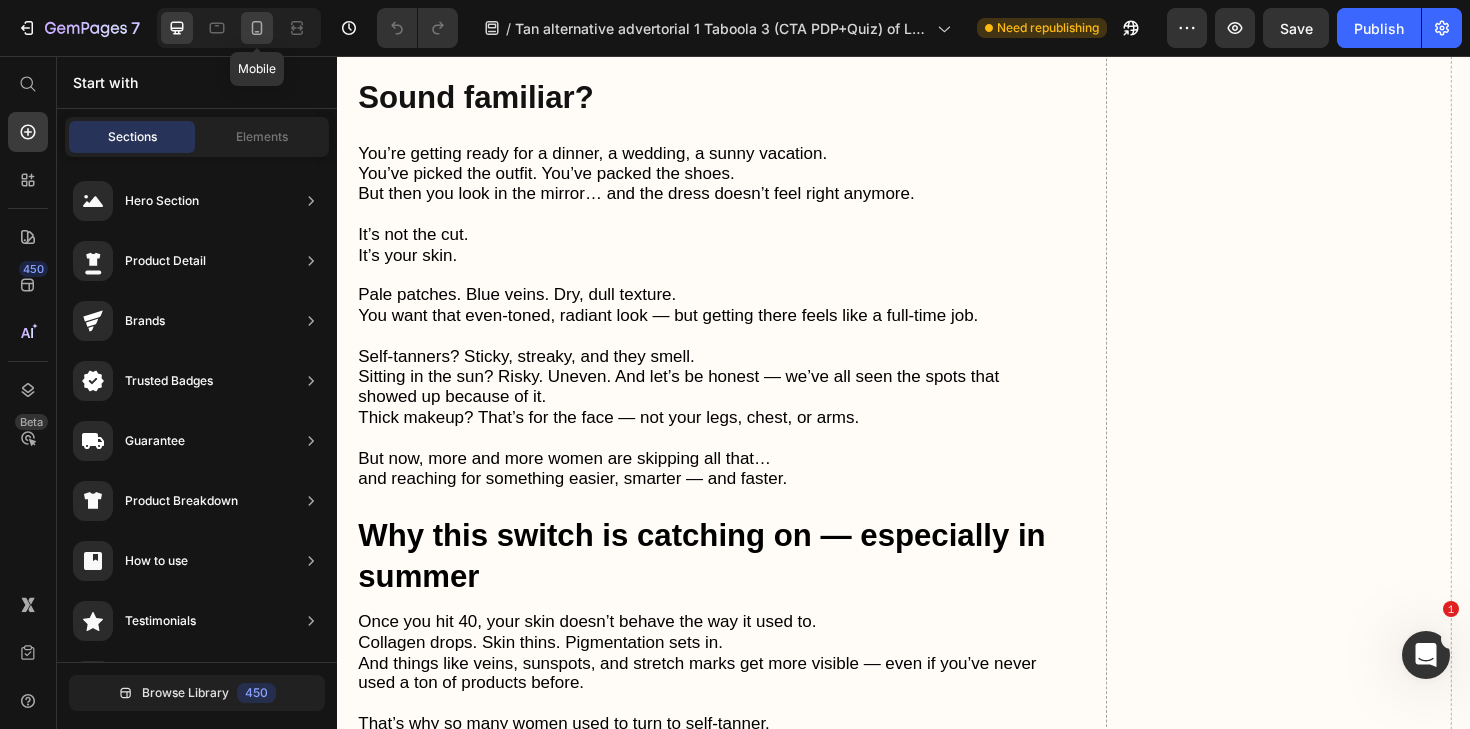 click 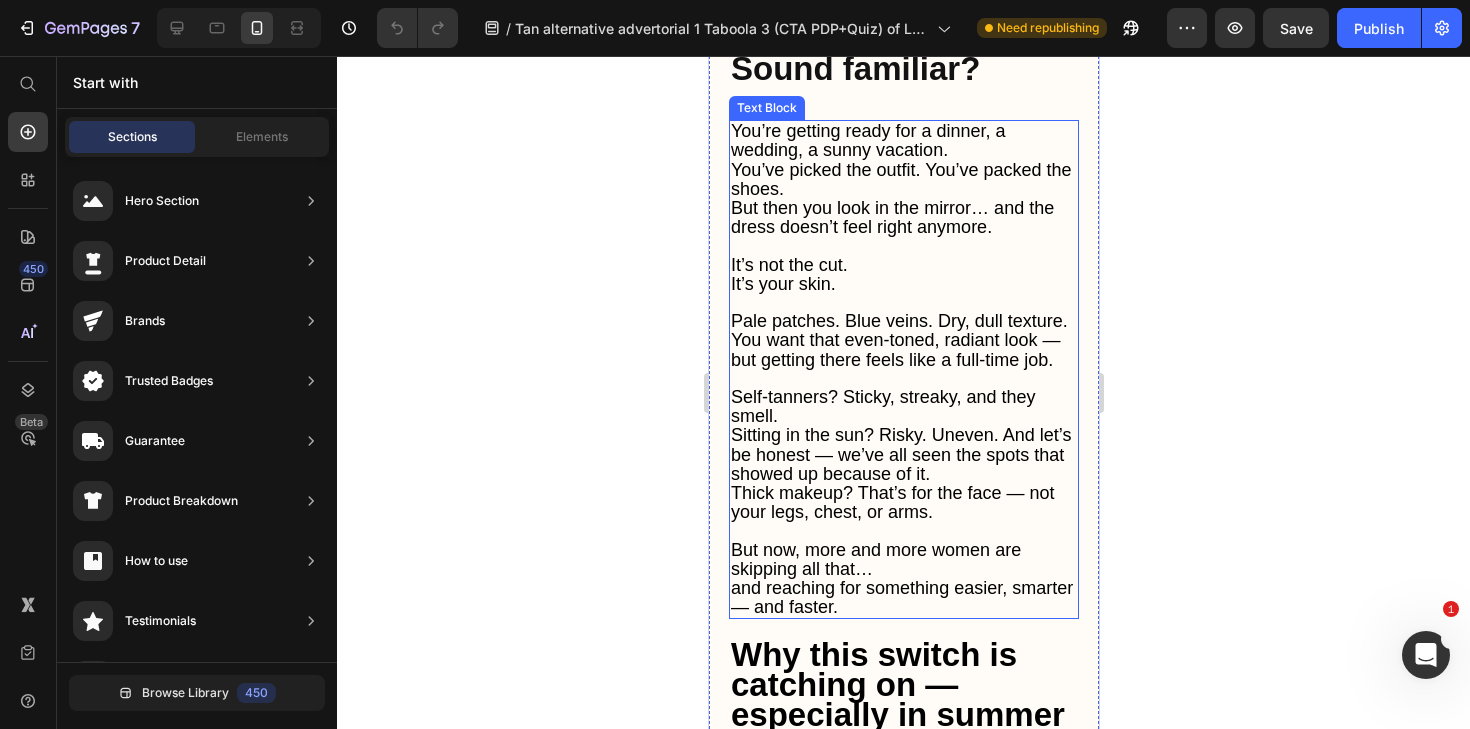 scroll, scrollTop: 727, scrollLeft: 0, axis: vertical 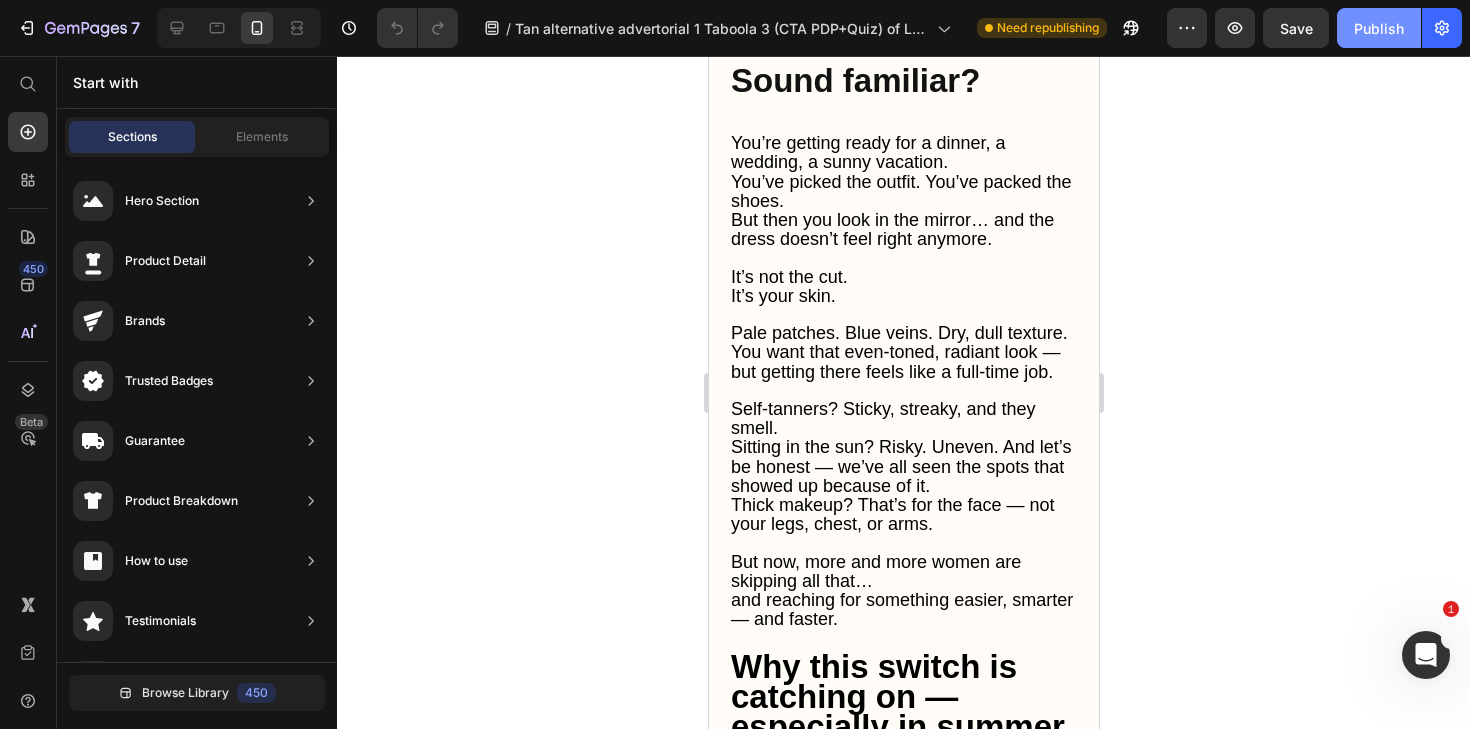 click on "Publish" 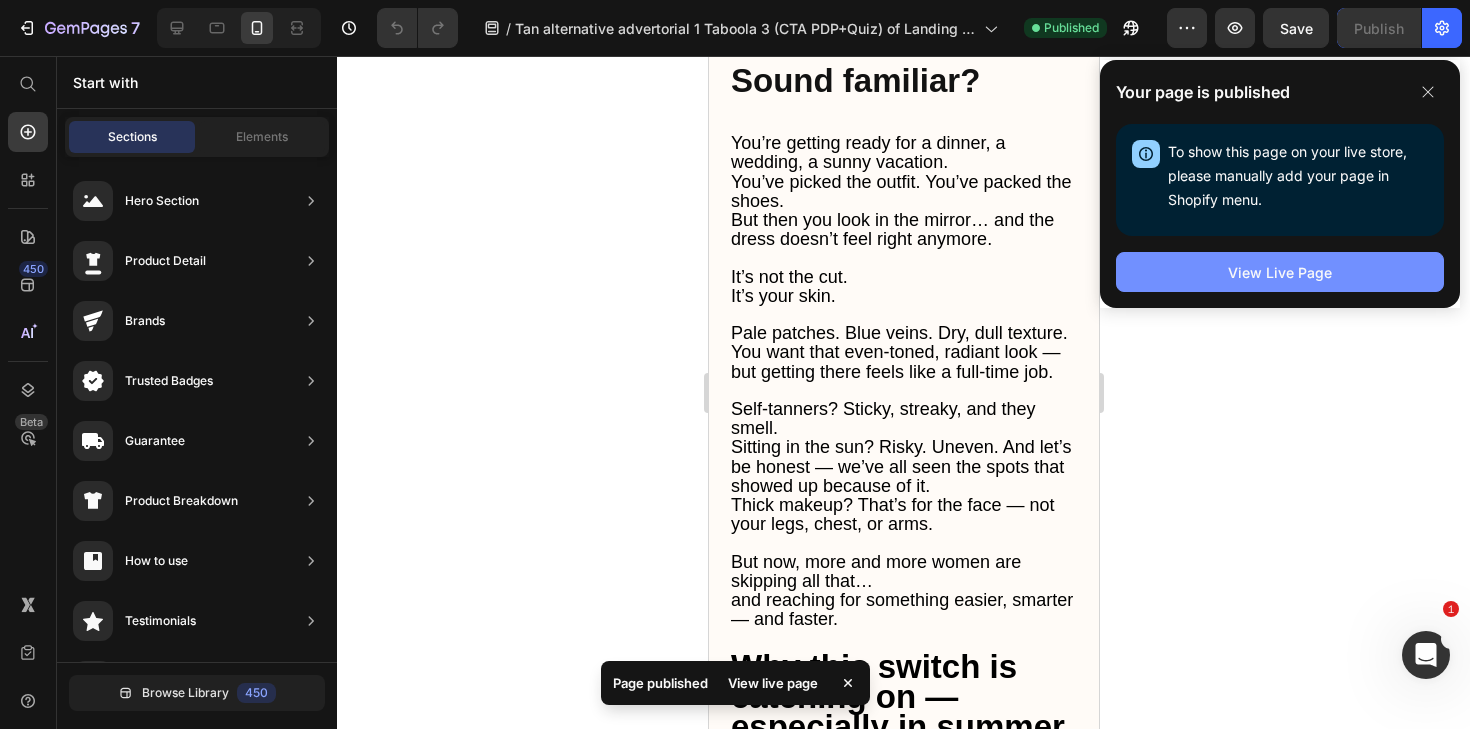 click on "View Live Page" at bounding box center (1280, 272) 